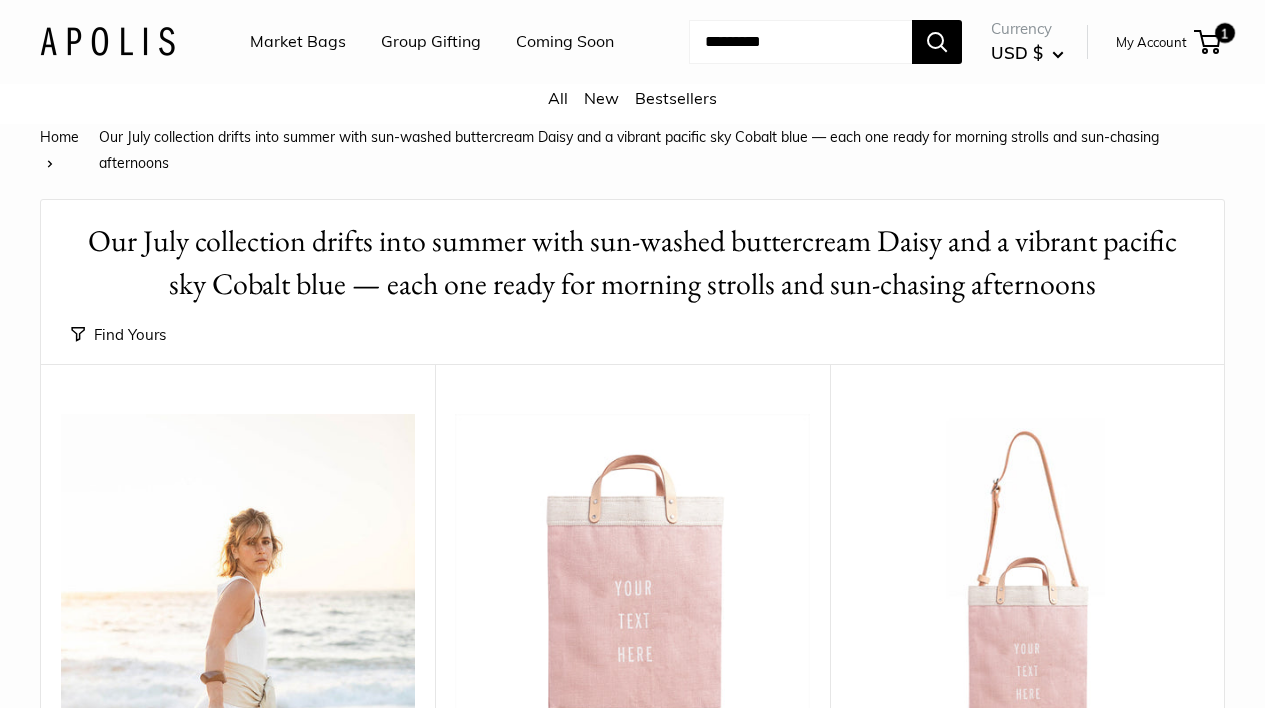 scroll, scrollTop: 0, scrollLeft: 0, axis: both 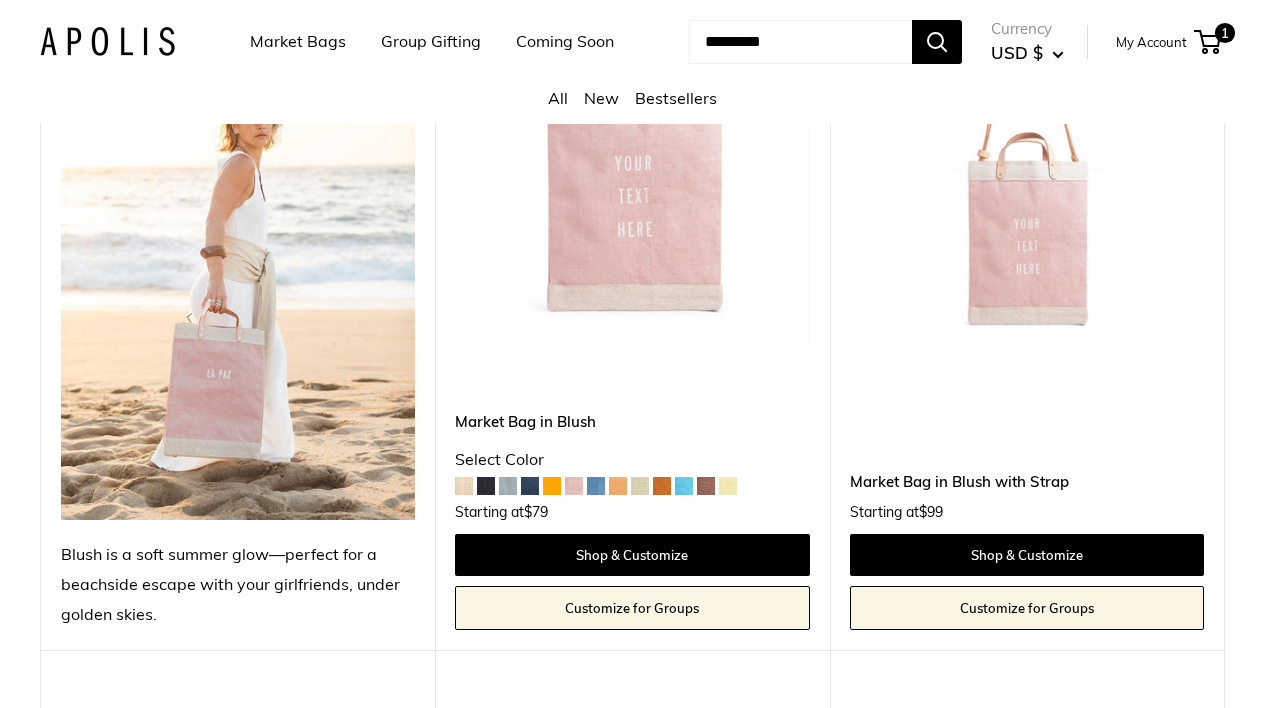 click 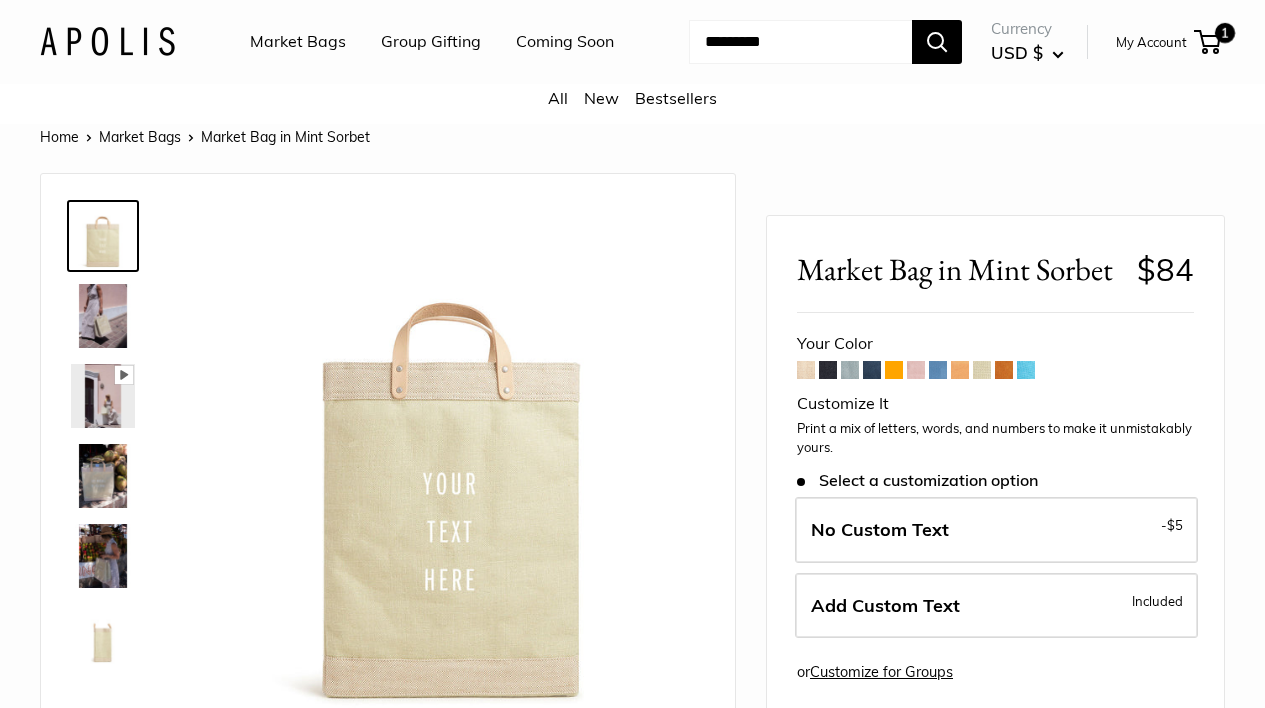 scroll, scrollTop: 0, scrollLeft: 0, axis: both 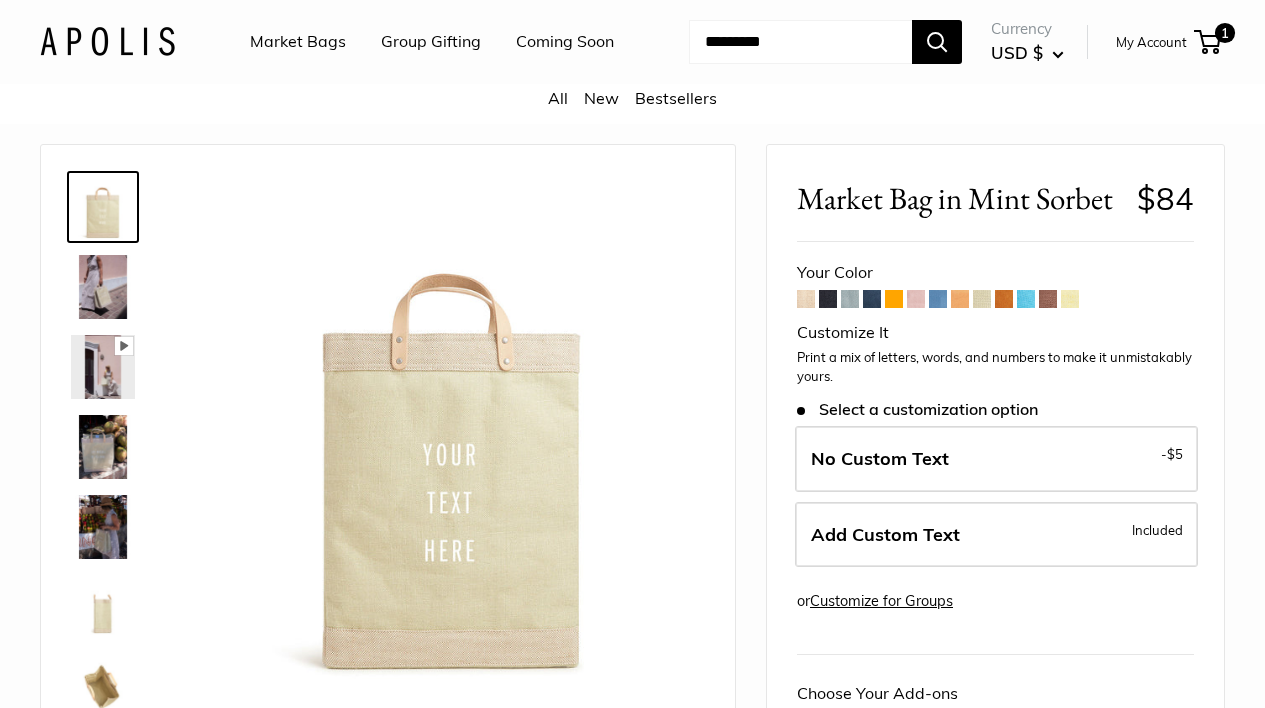 click at bounding box center (806, 299) 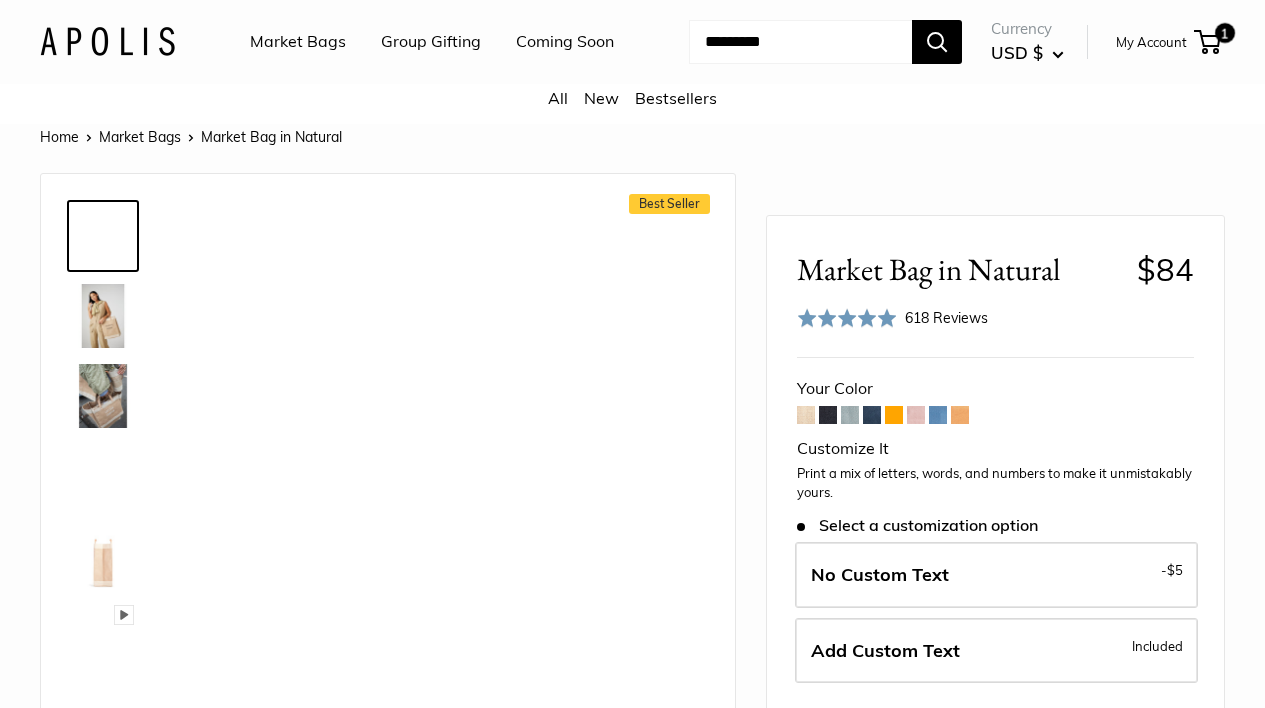 scroll, scrollTop: 0, scrollLeft: 0, axis: both 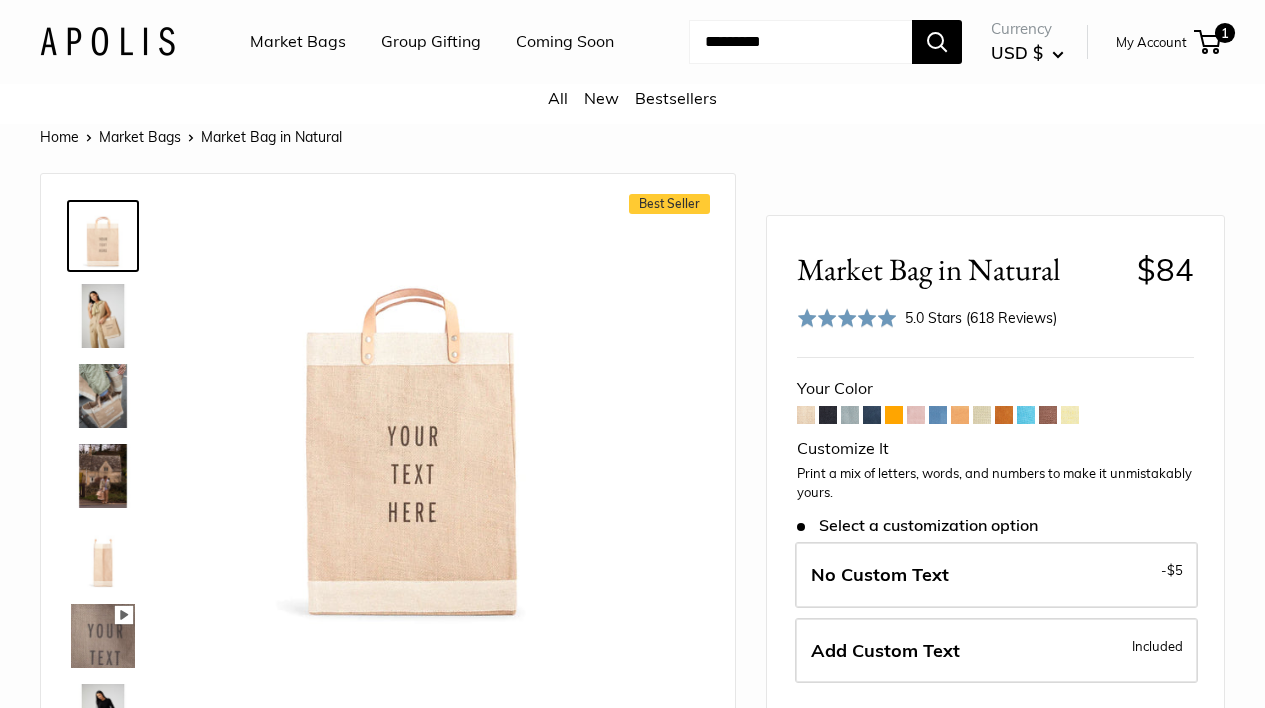 click at bounding box center [850, 415] 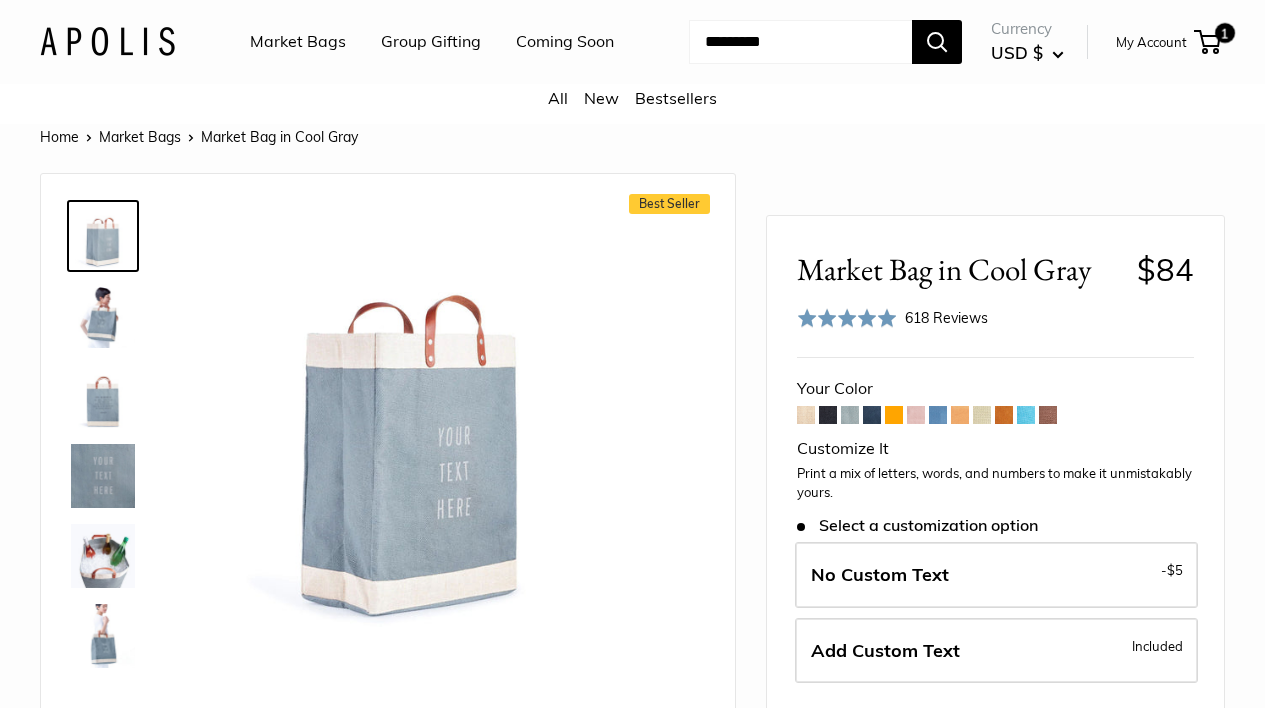 scroll, scrollTop: 0, scrollLeft: 0, axis: both 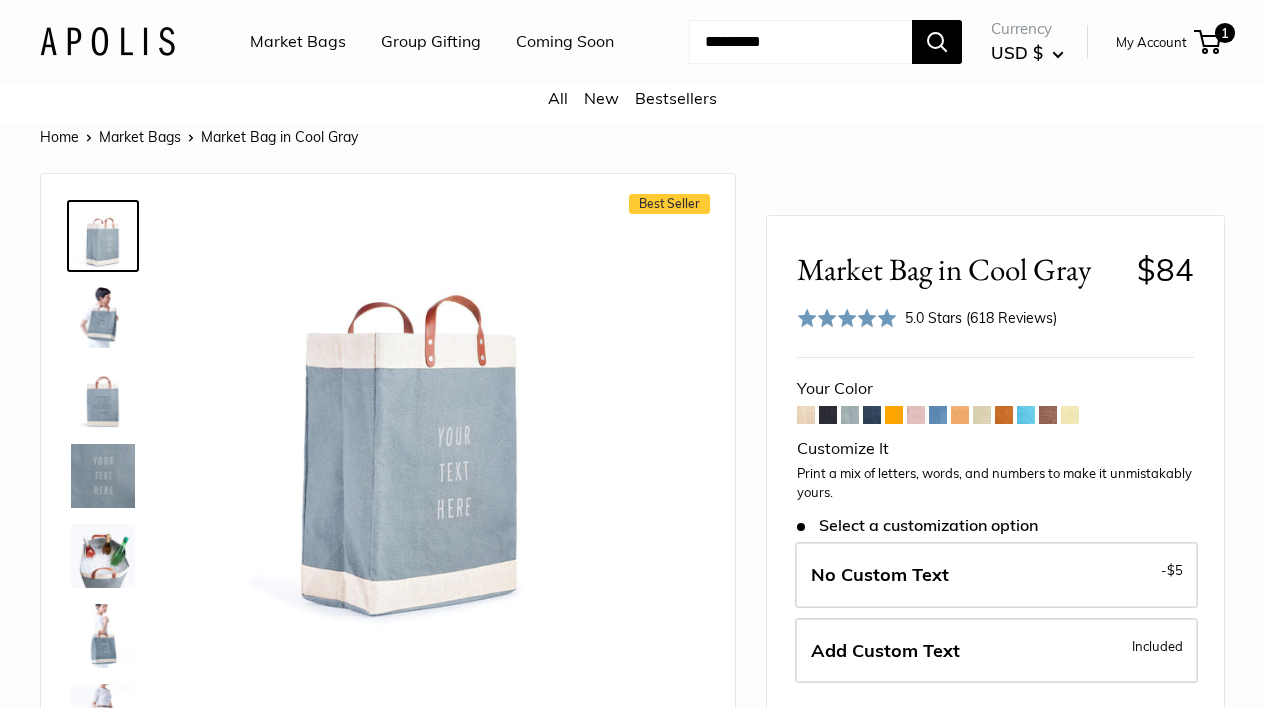 click at bounding box center [916, 415] 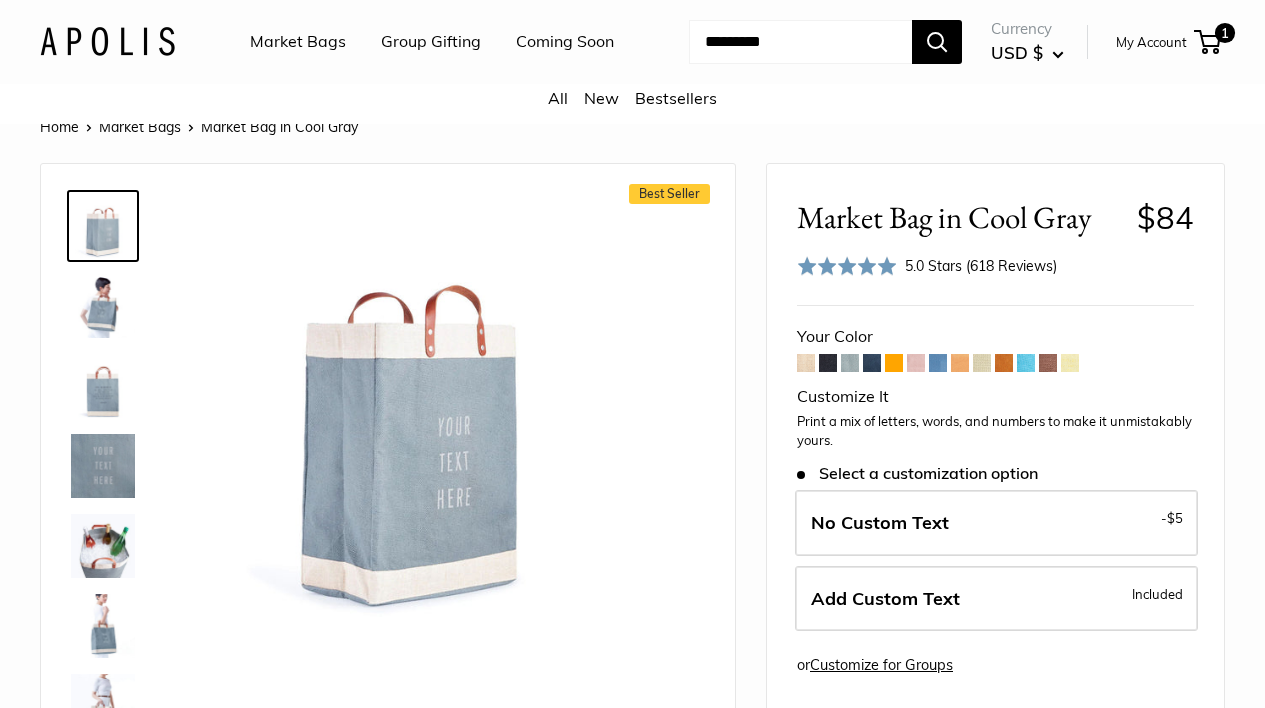 scroll, scrollTop: 4, scrollLeft: 0, axis: vertical 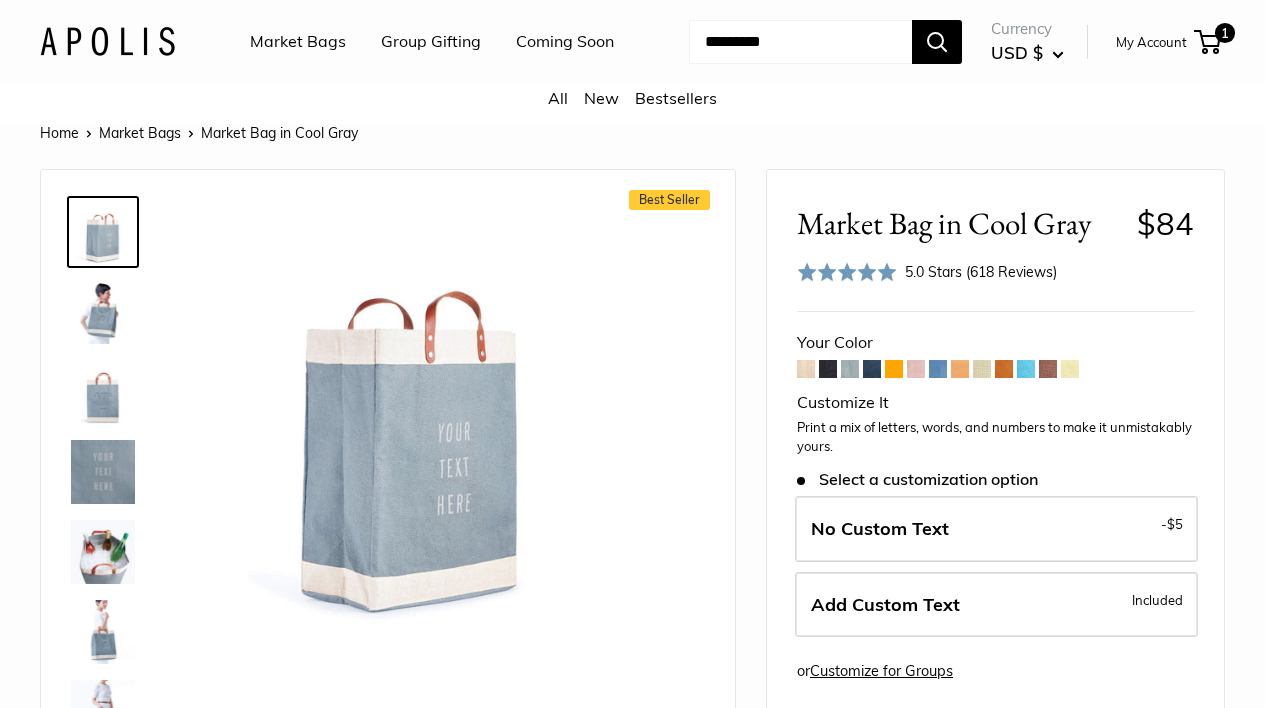 click at bounding box center (103, 552) 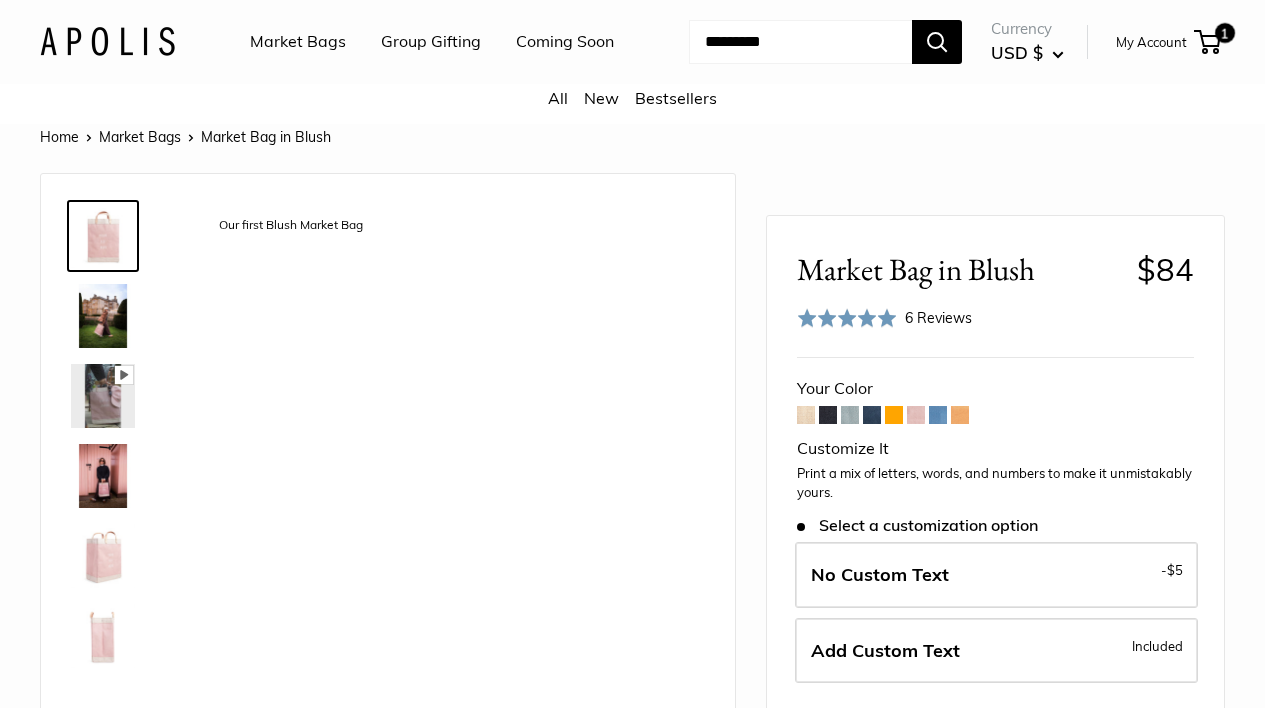 scroll, scrollTop: 0, scrollLeft: 0, axis: both 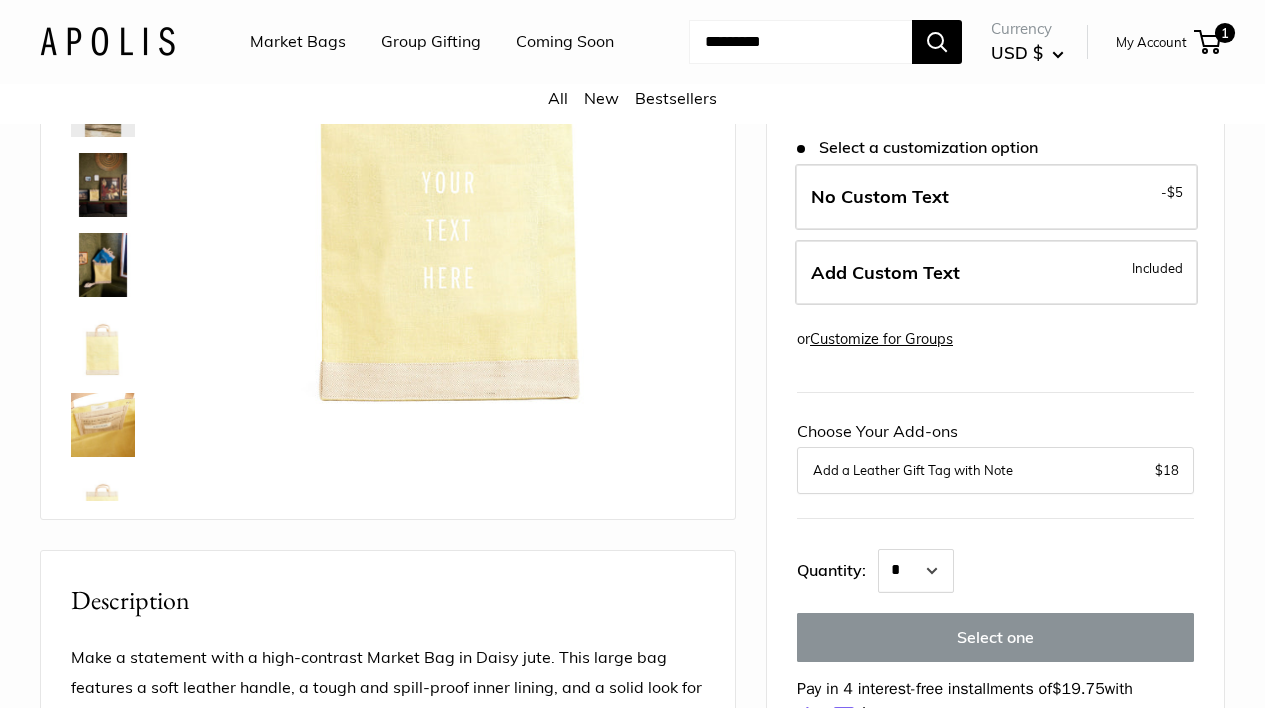 click at bounding box center (103, 425) 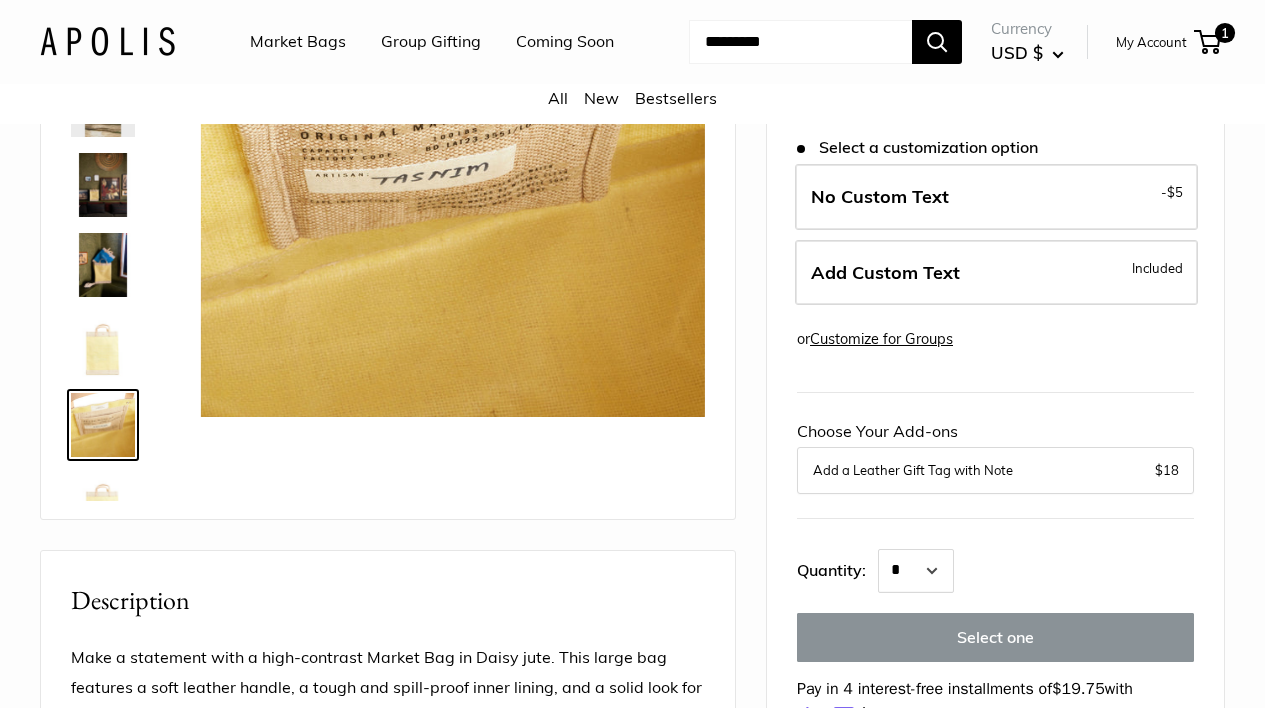 scroll, scrollTop: 0, scrollLeft: 0, axis: both 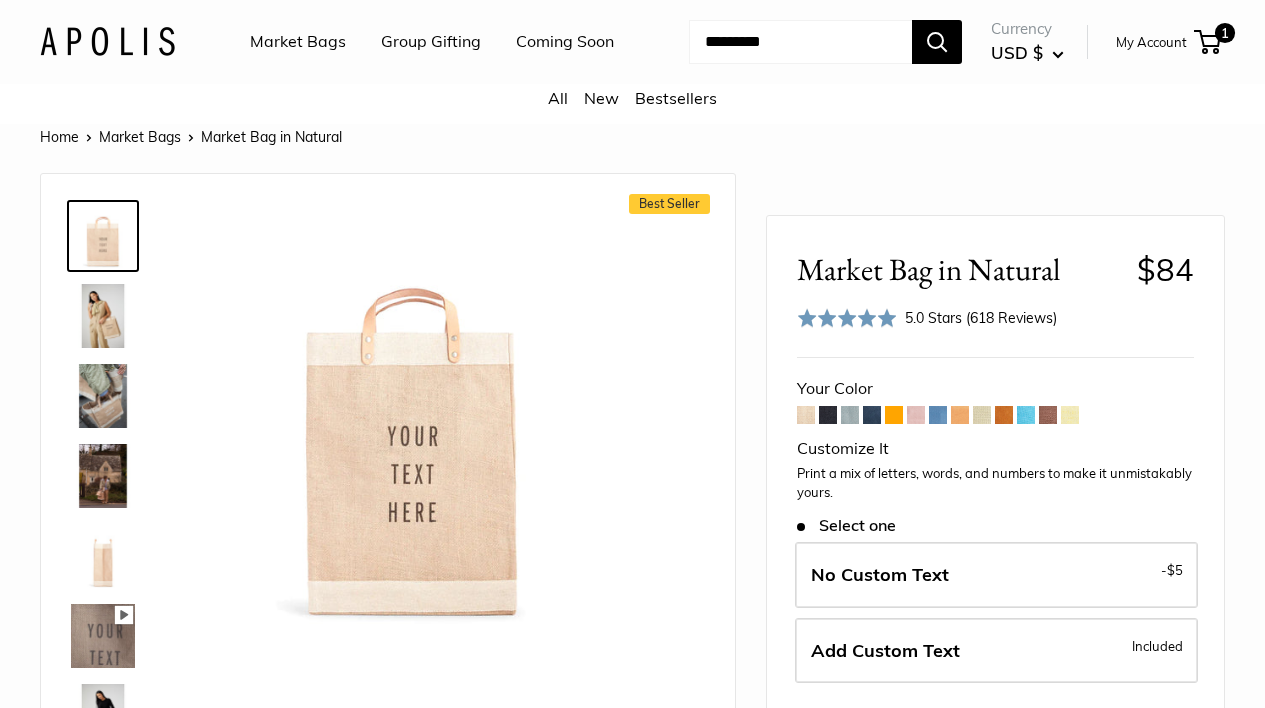 click at bounding box center [850, 415] 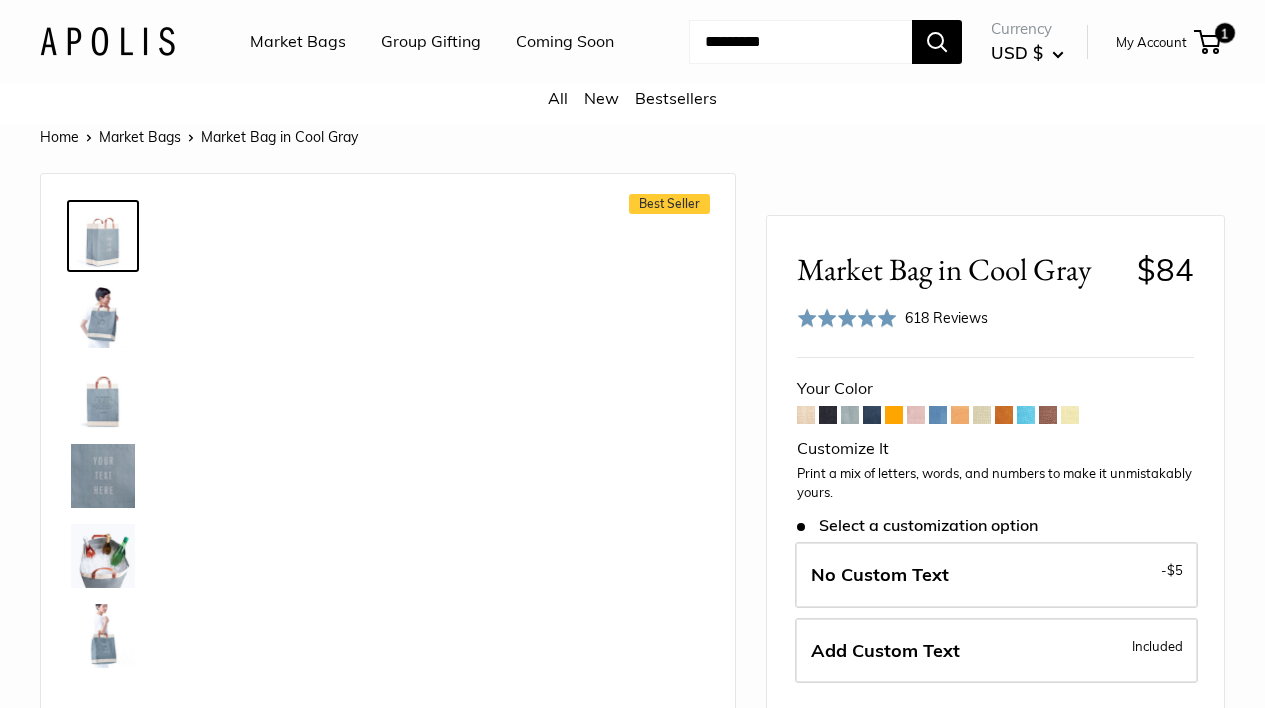 scroll, scrollTop: 0, scrollLeft: 0, axis: both 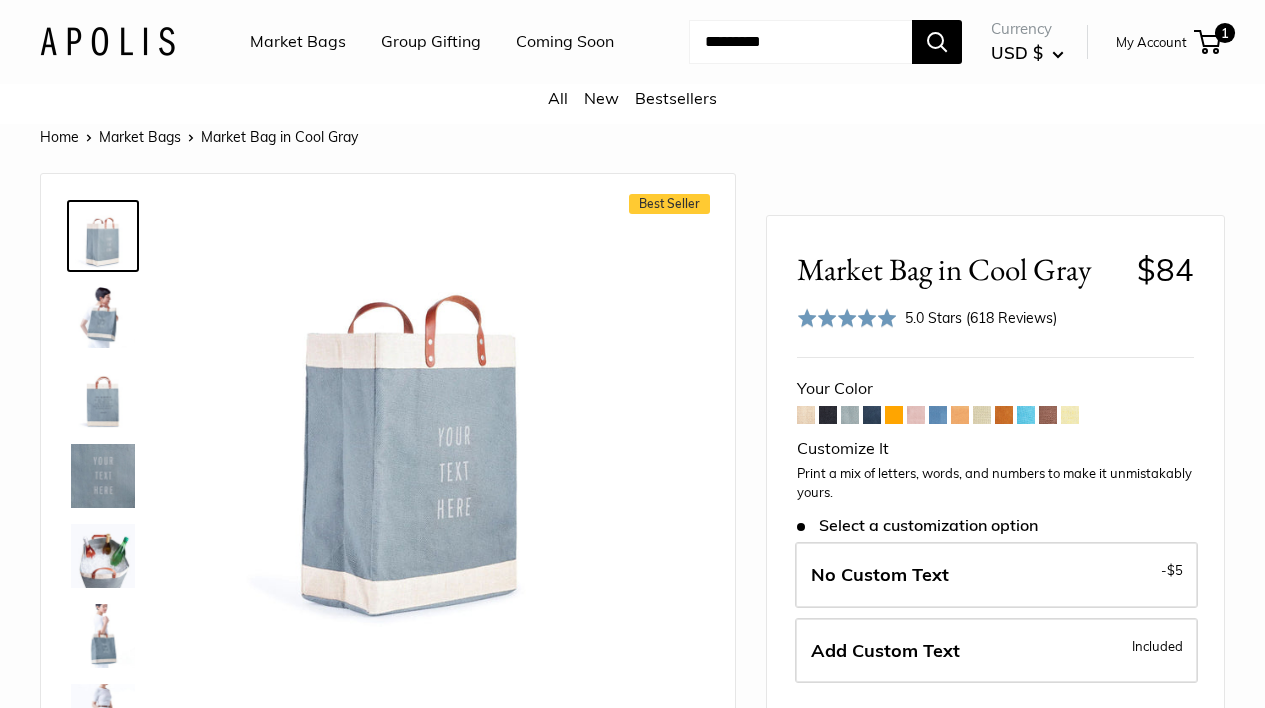 click at bounding box center (850, 415) 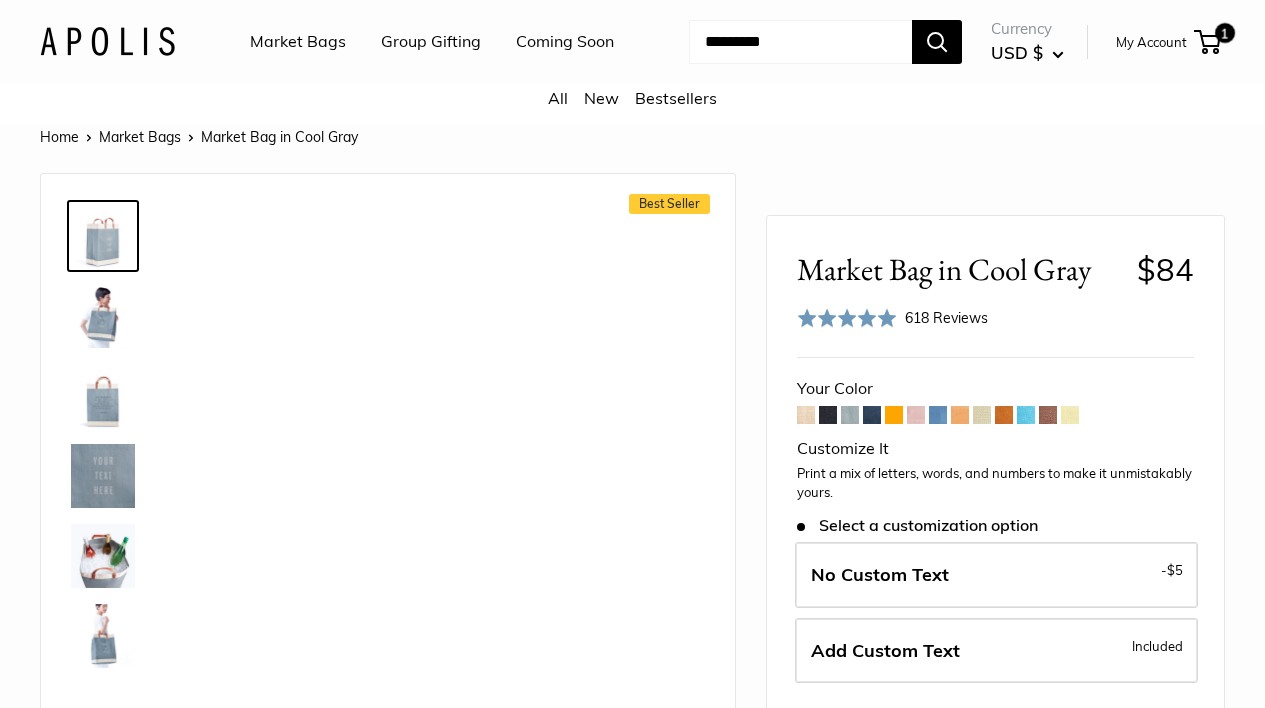 scroll, scrollTop: 0, scrollLeft: 0, axis: both 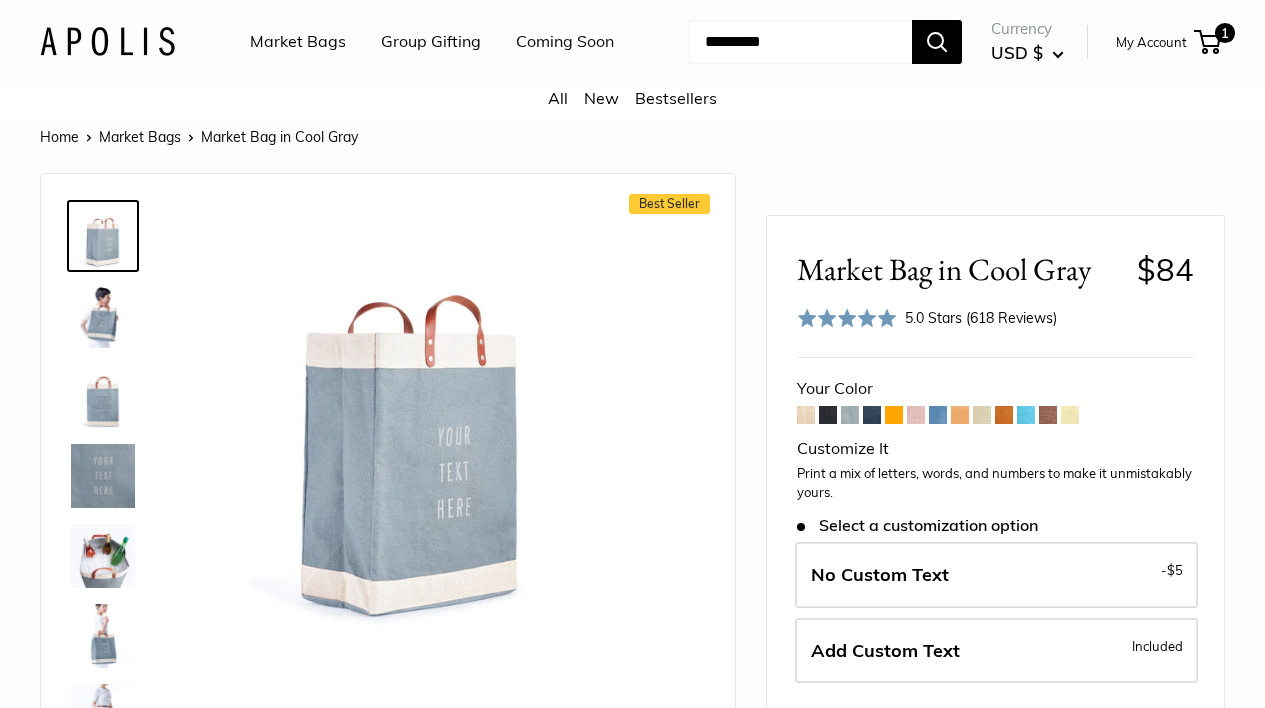 click at bounding box center [938, 415] 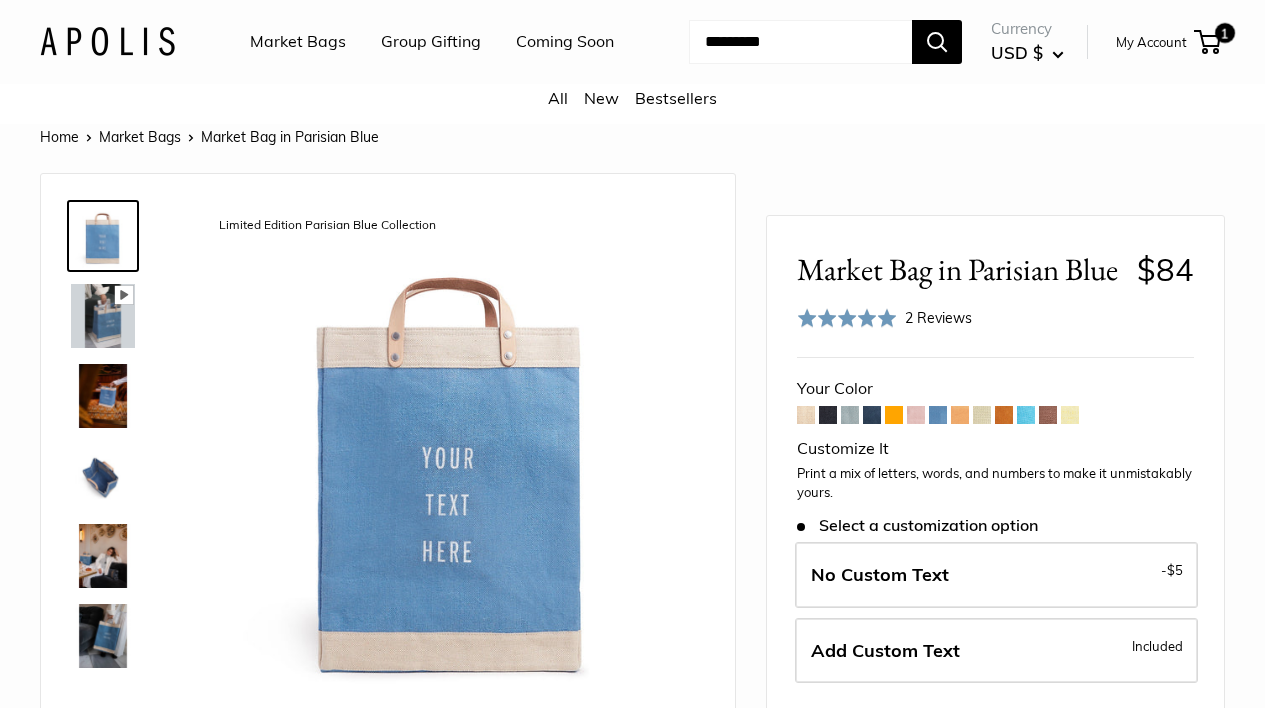 scroll, scrollTop: 0, scrollLeft: 0, axis: both 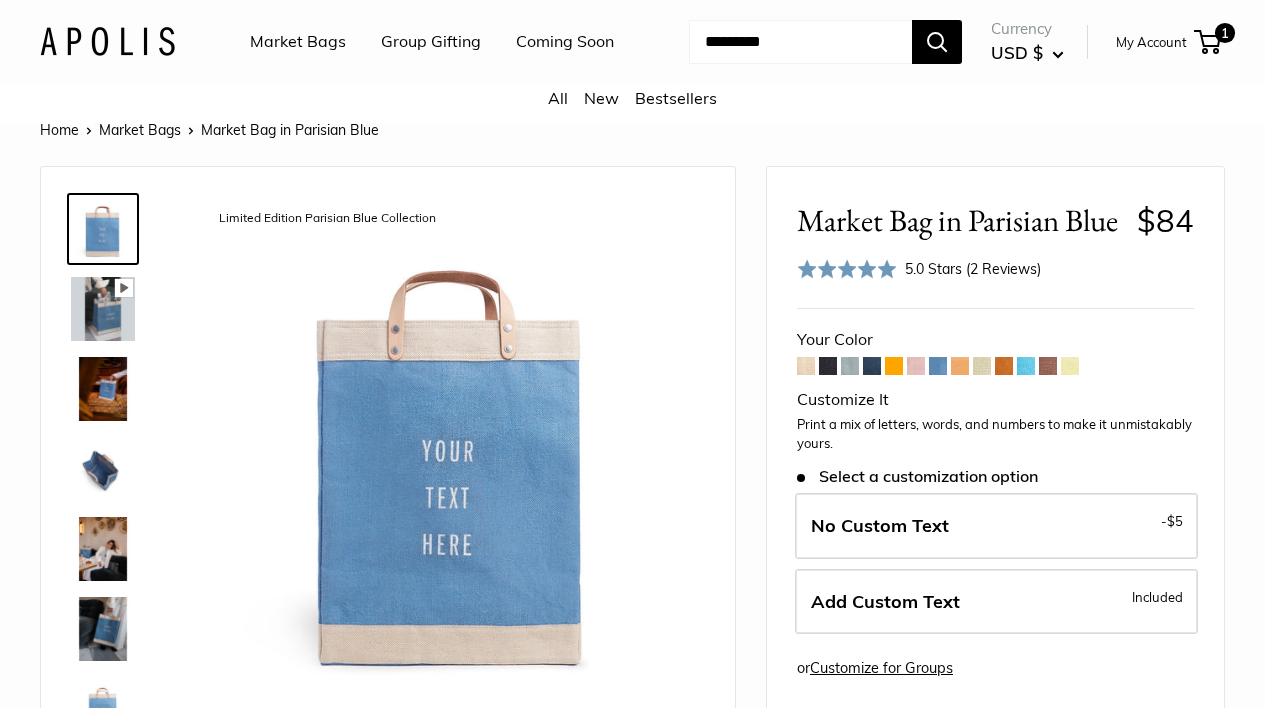 click on "My Account" at bounding box center [1151, 42] 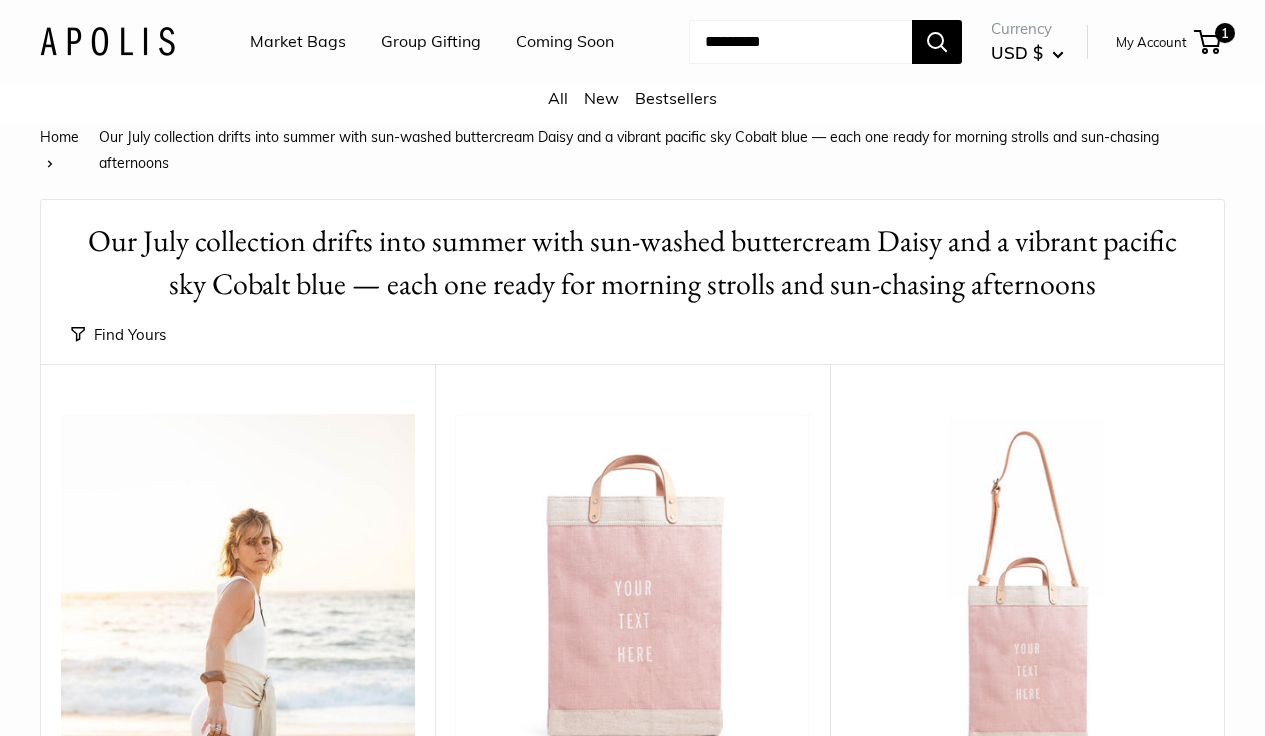 scroll, scrollTop: 0, scrollLeft: 0, axis: both 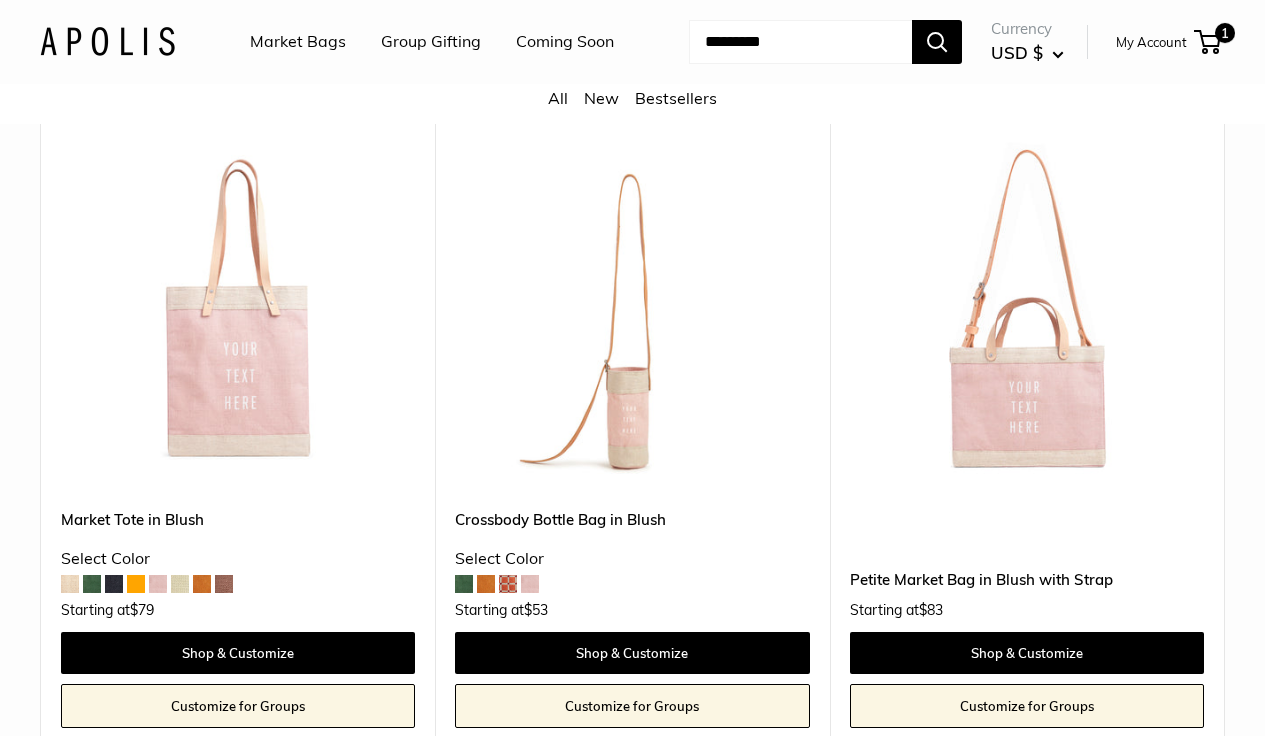 click at bounding box center (0, 0) 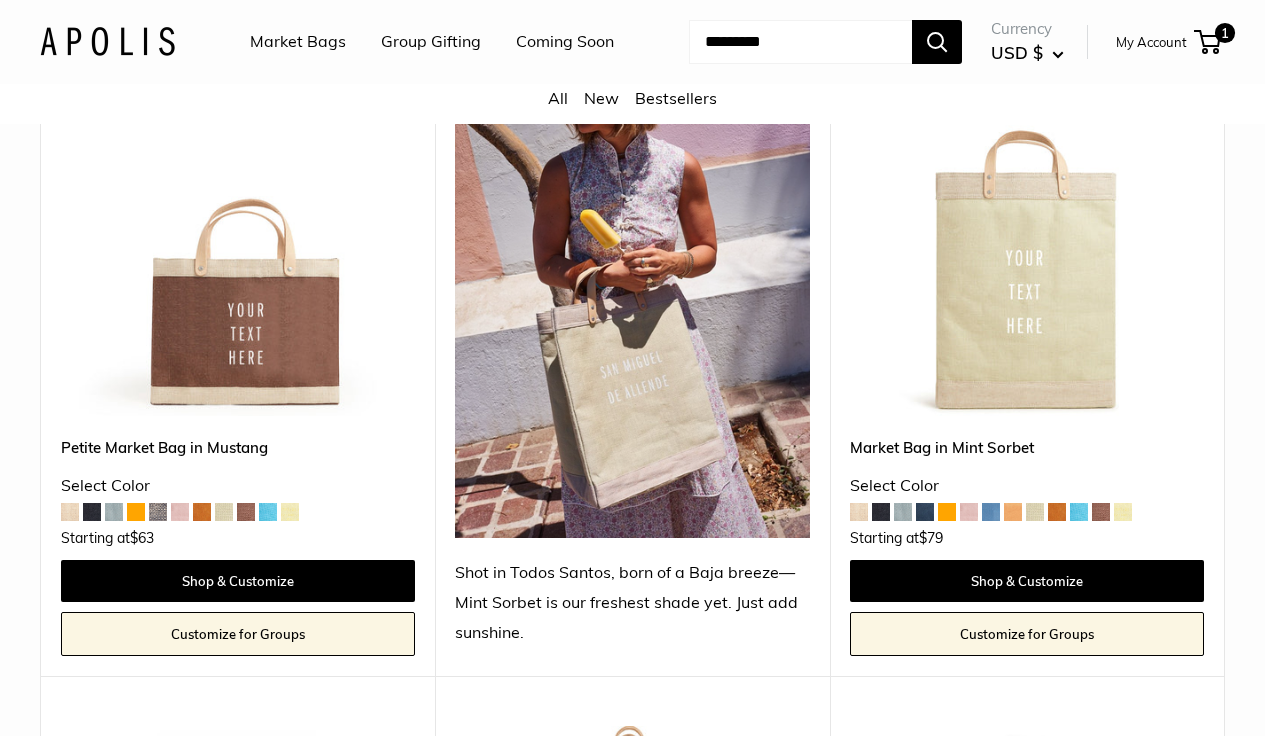 scroll, scrollTop: 5824, scrollLeft: 0, axis: vertical 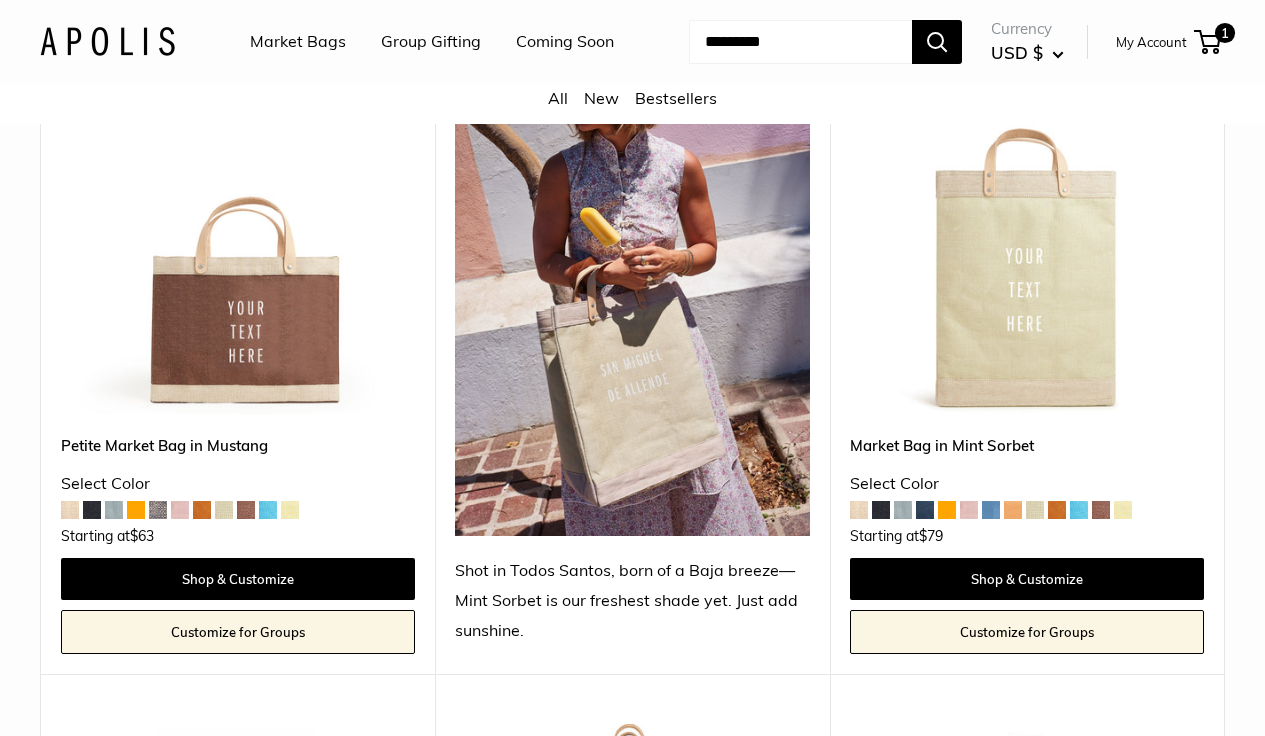 click at bounding box center [903, 510] 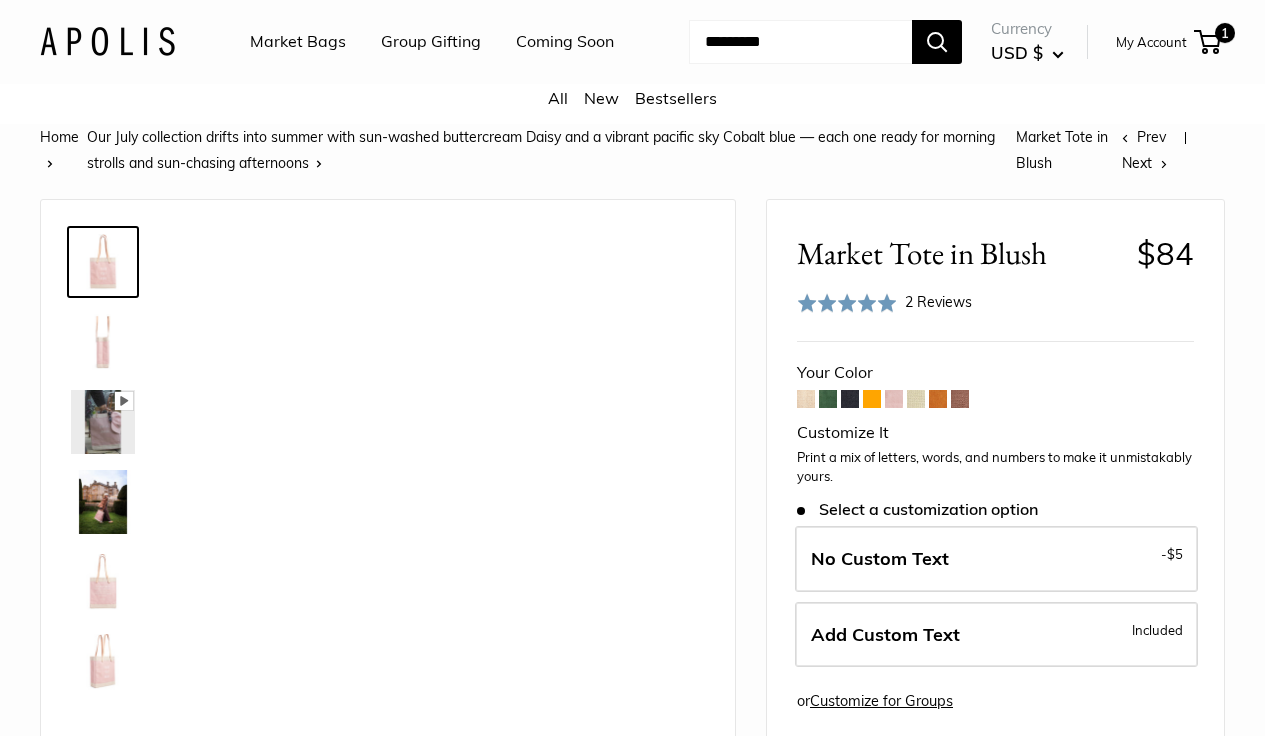 scroll, scrollTop: 0, scrollLeft: 1, axis: horizontal 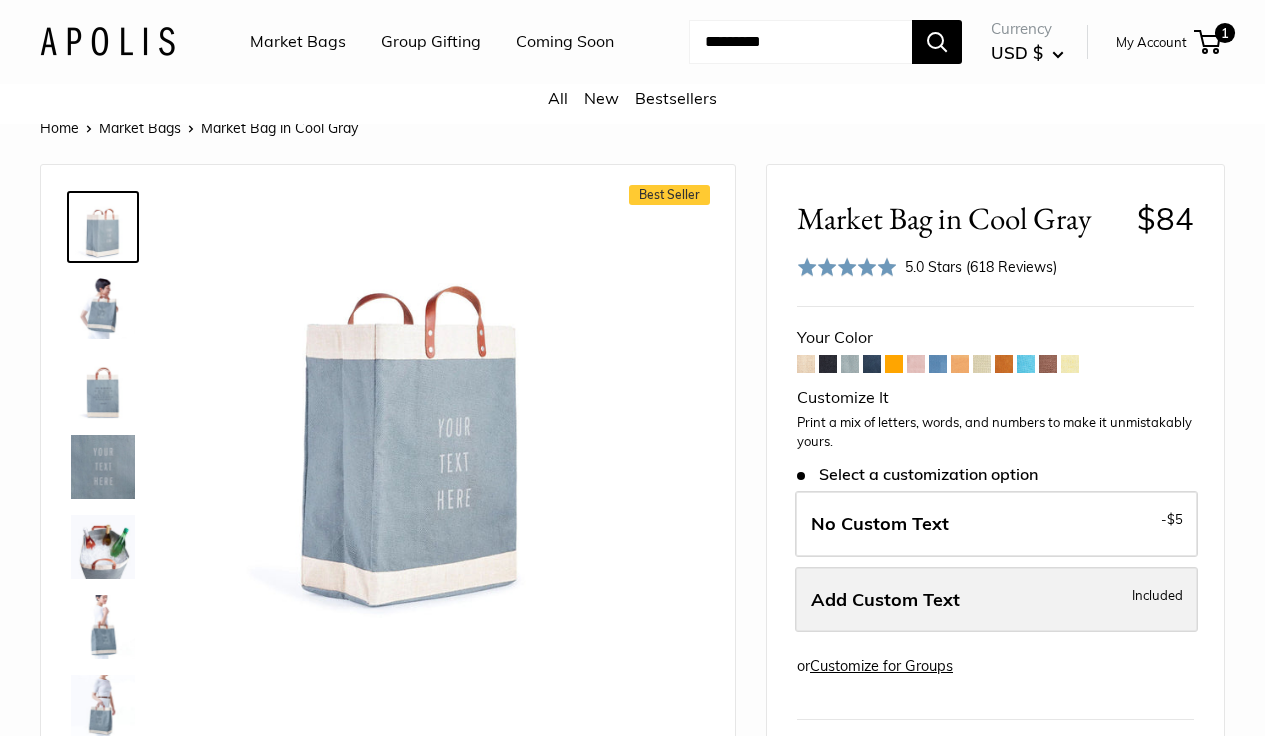 click on "Add Custom Text" at bounding box center [885, 599] 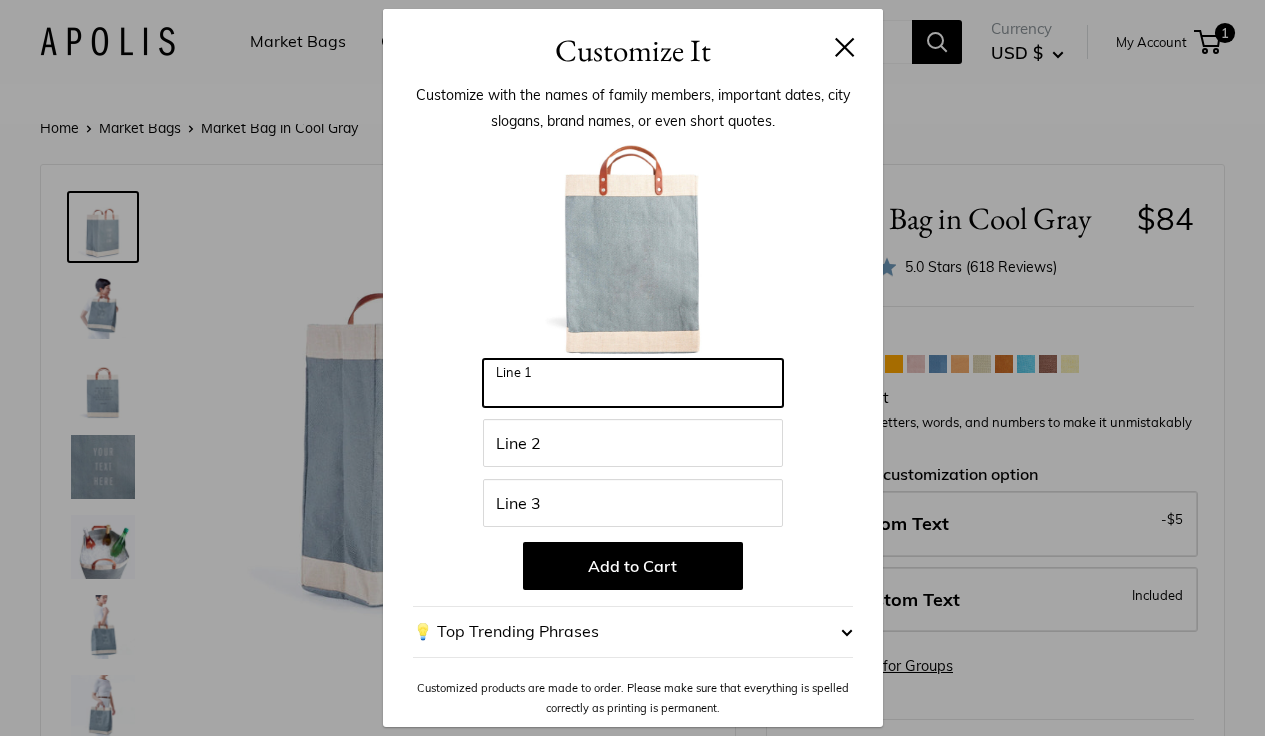 click on "Line 1" at bounding box center (633, 383) 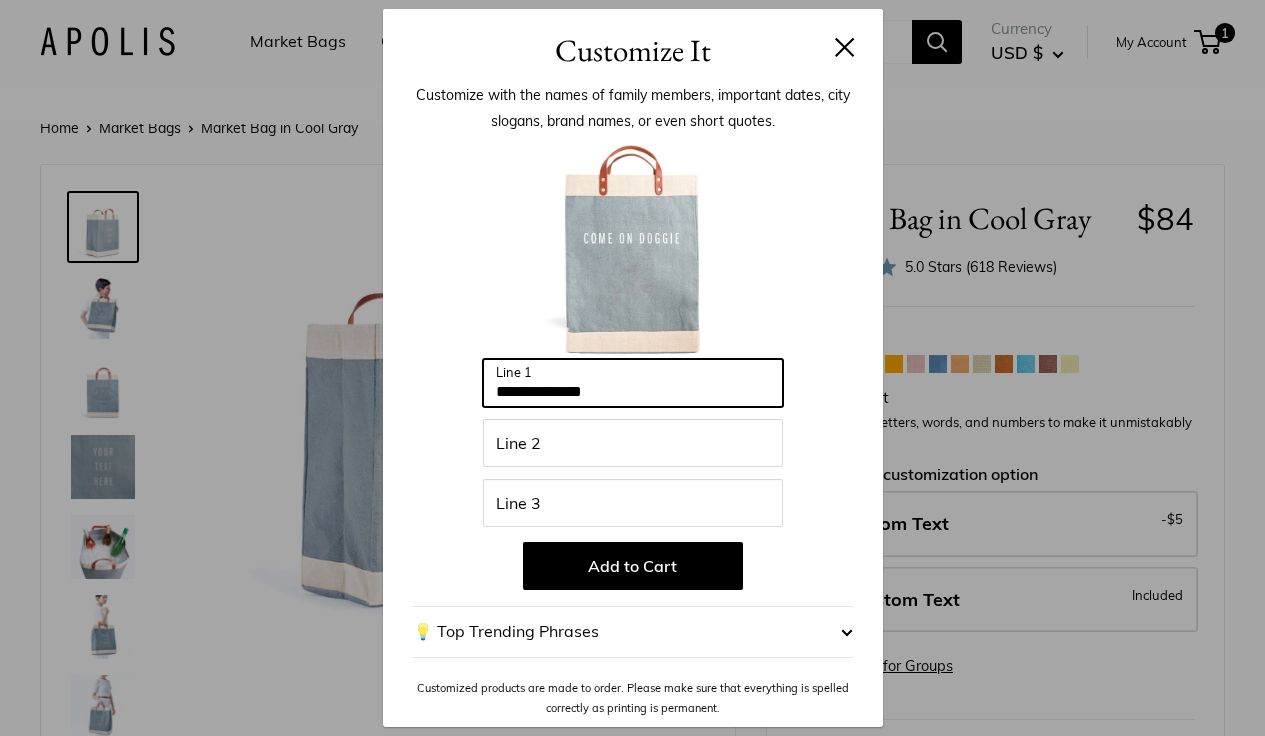 type on "**********" 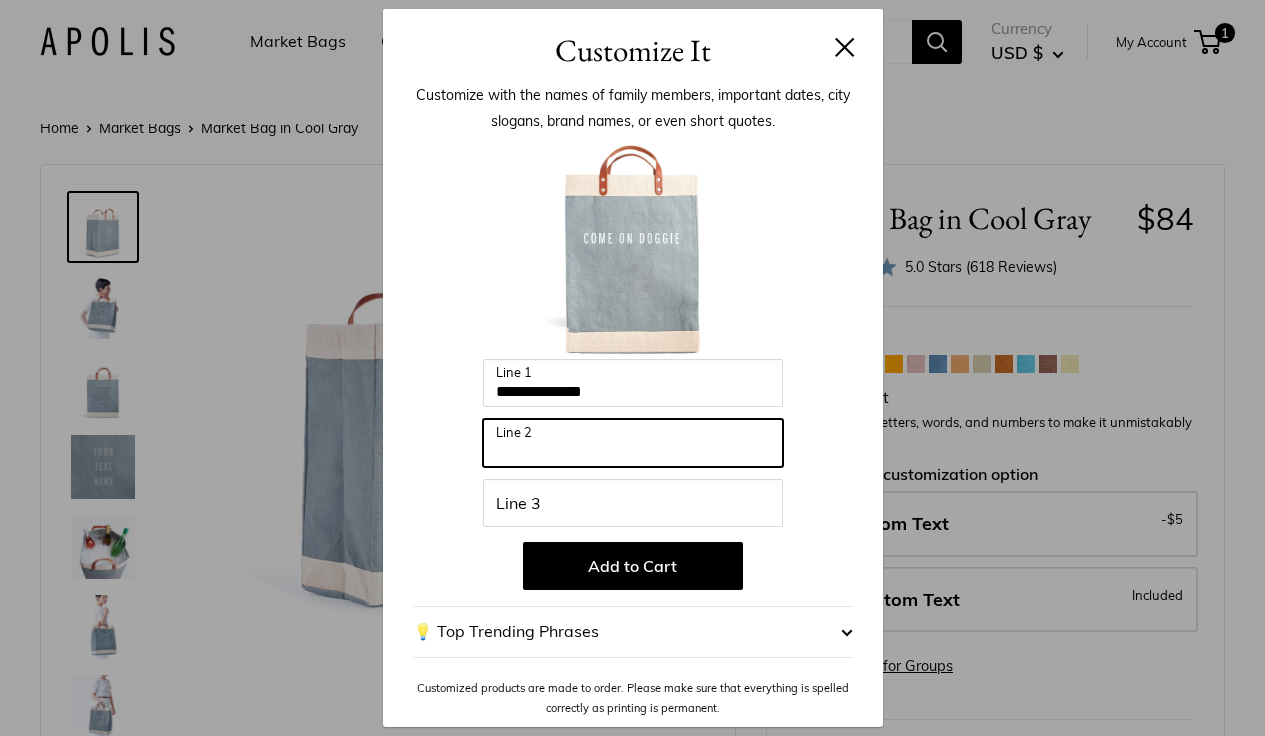 click on "Line 2" at bounding box center (633, 443) 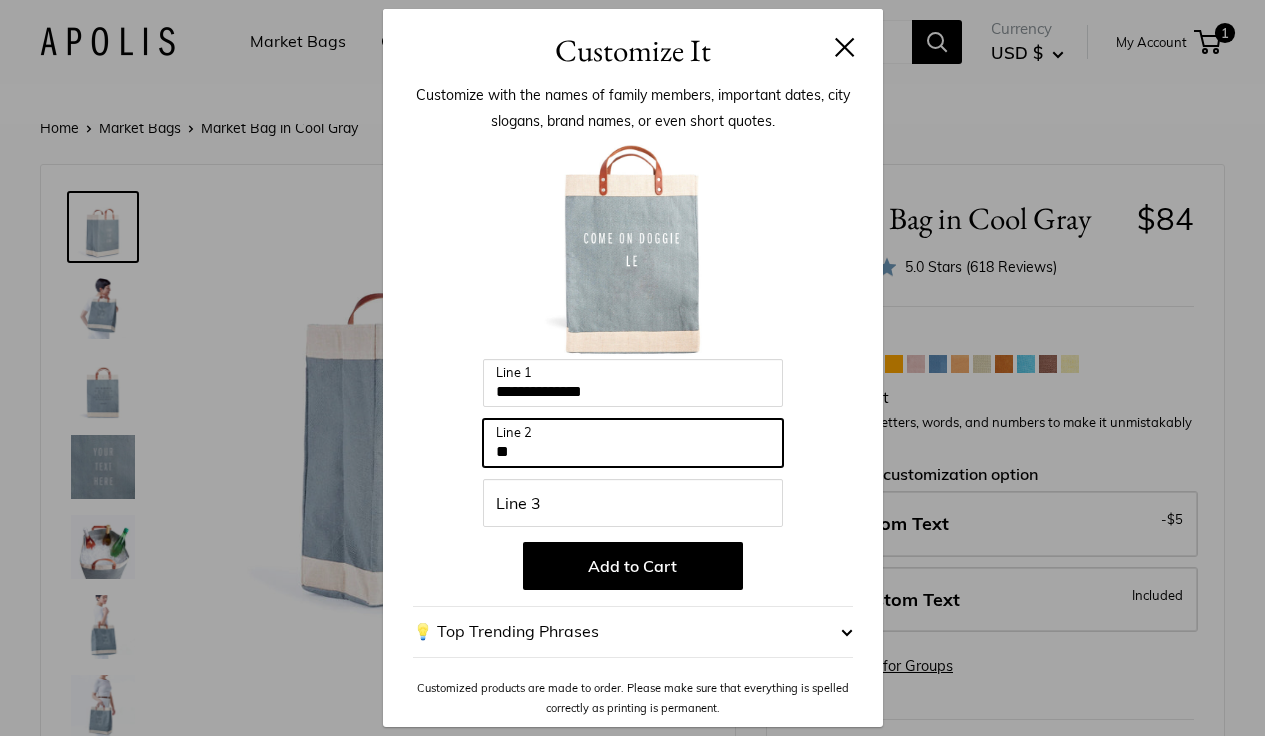 type on "**" 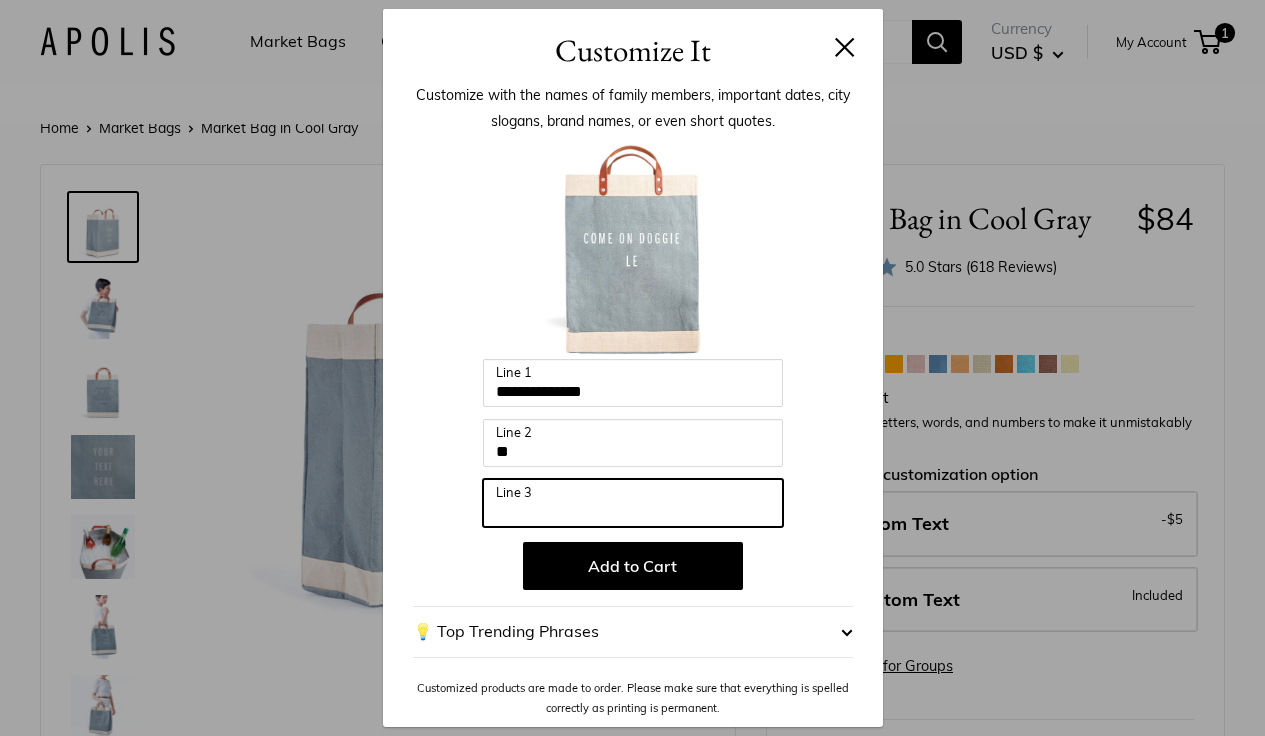 click on "Line 3" at bounding box center (633, 503) 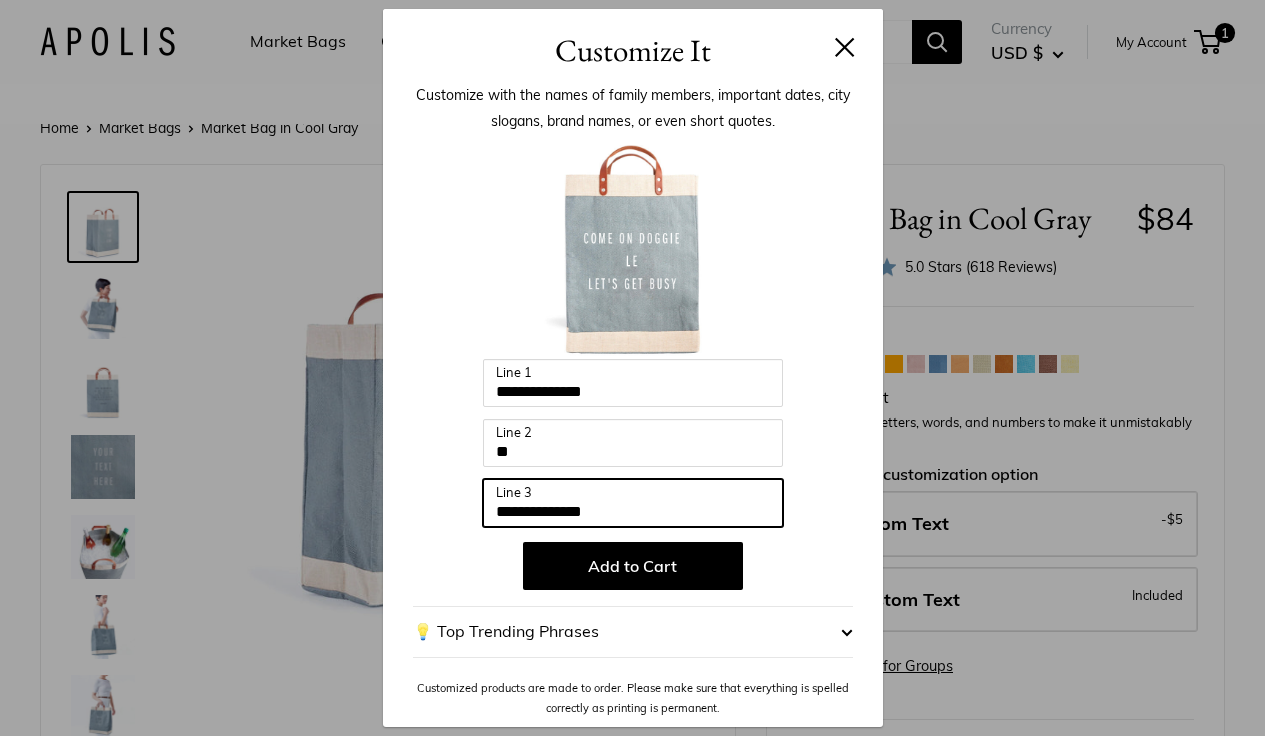 type on "**********" 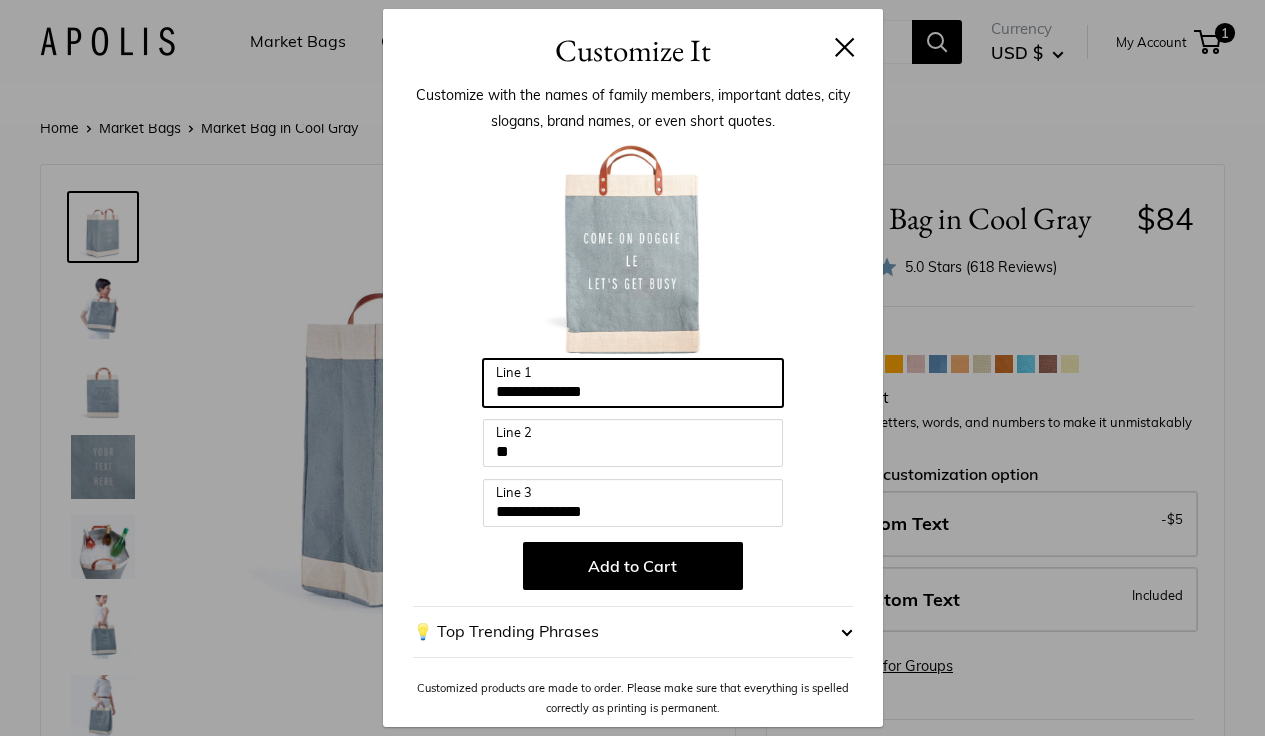 drag, startPoint x: 644, startPoint y: 394, endPoint x: 469, endPoint y: 397, distance: 175.02571 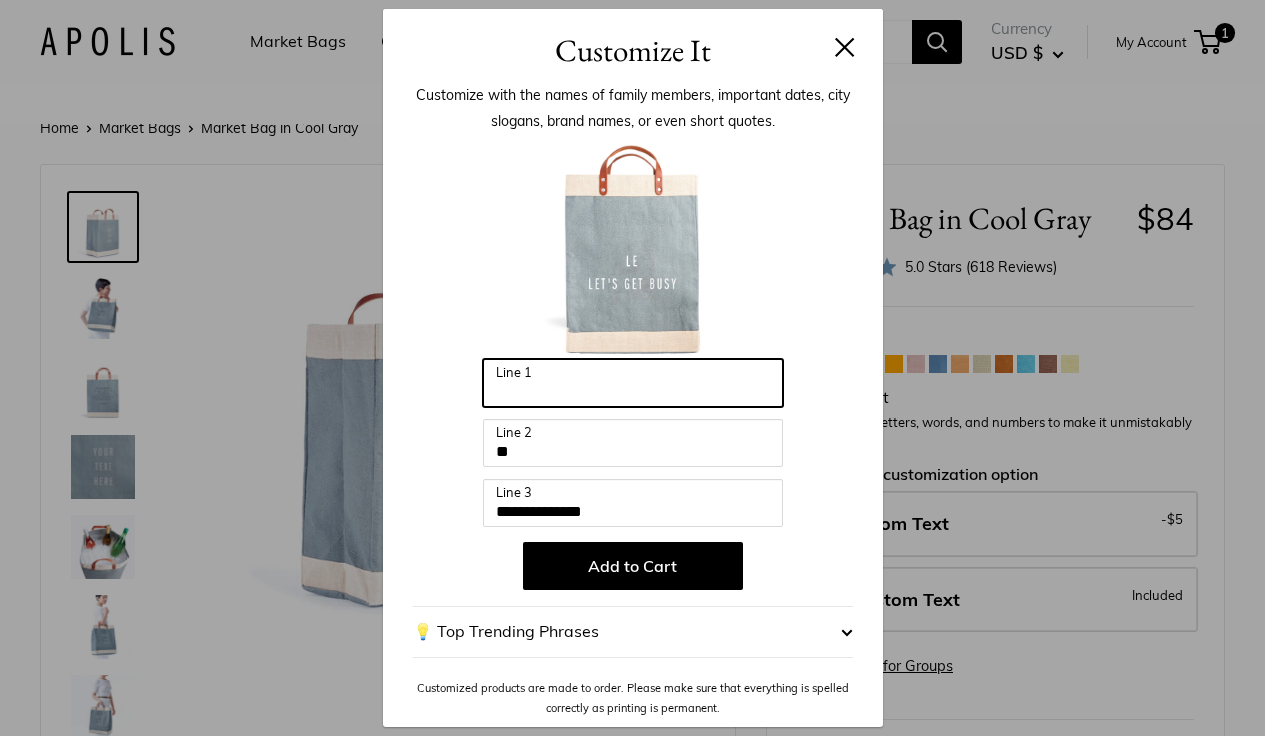 type 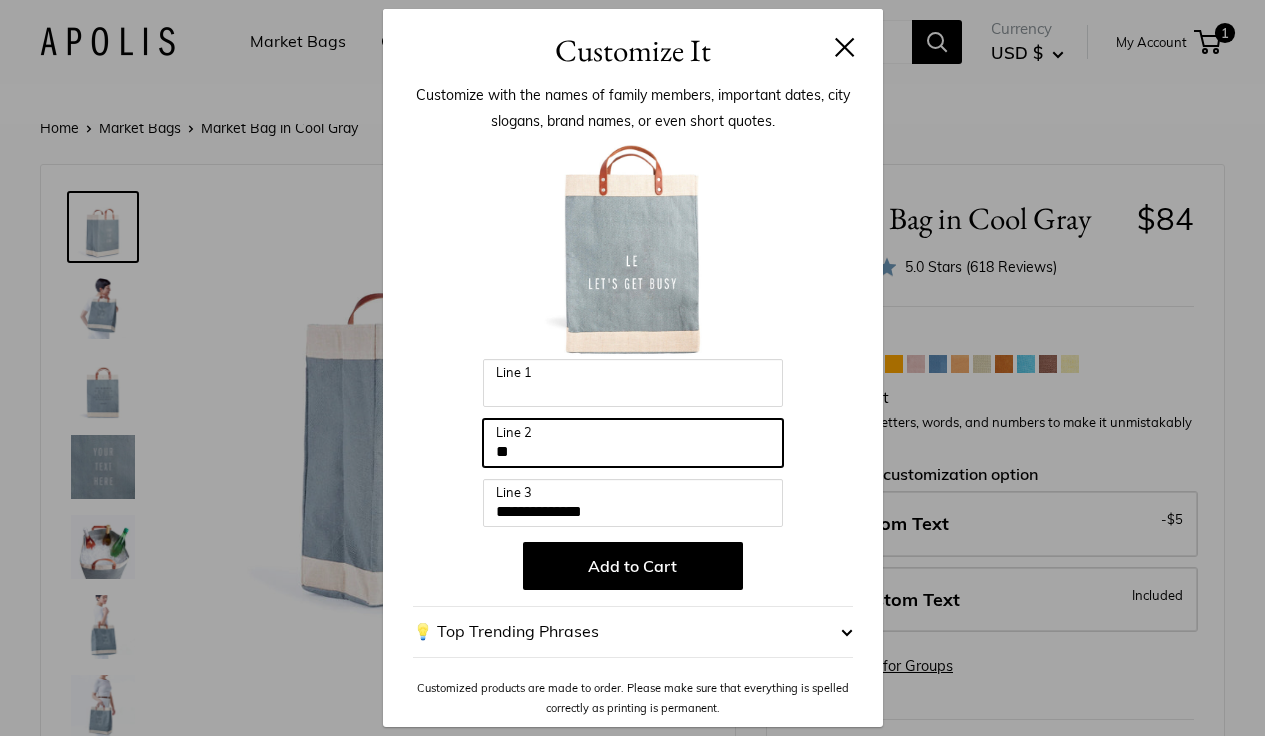 click on "**" at bounding box center (633, 443) 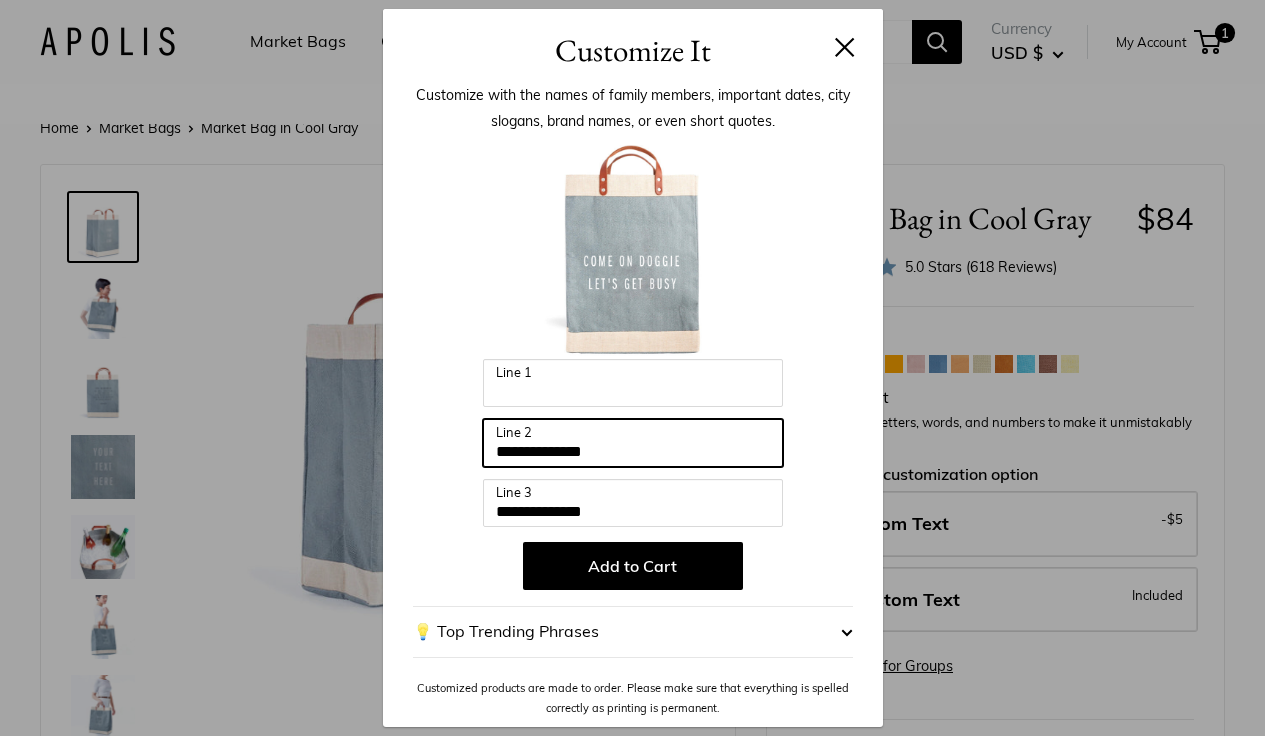 click on "**********" at bounding box center [633, 443] 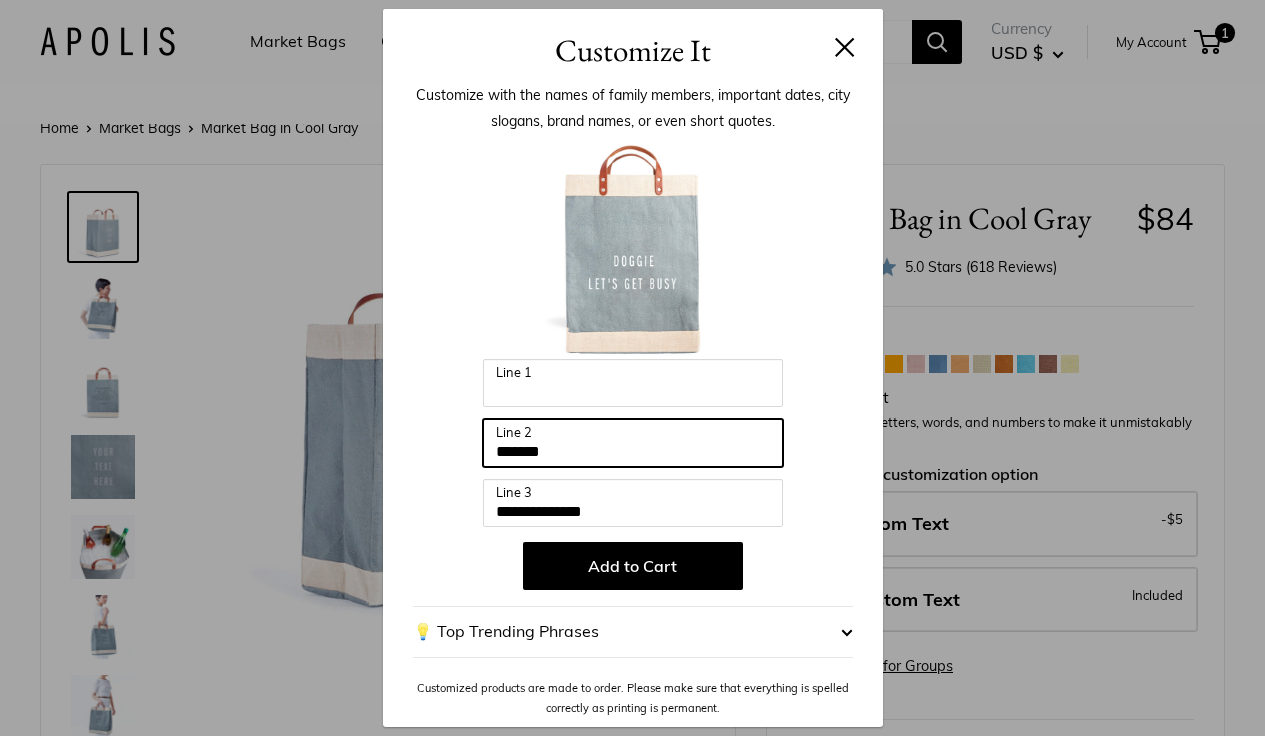 type on "******" 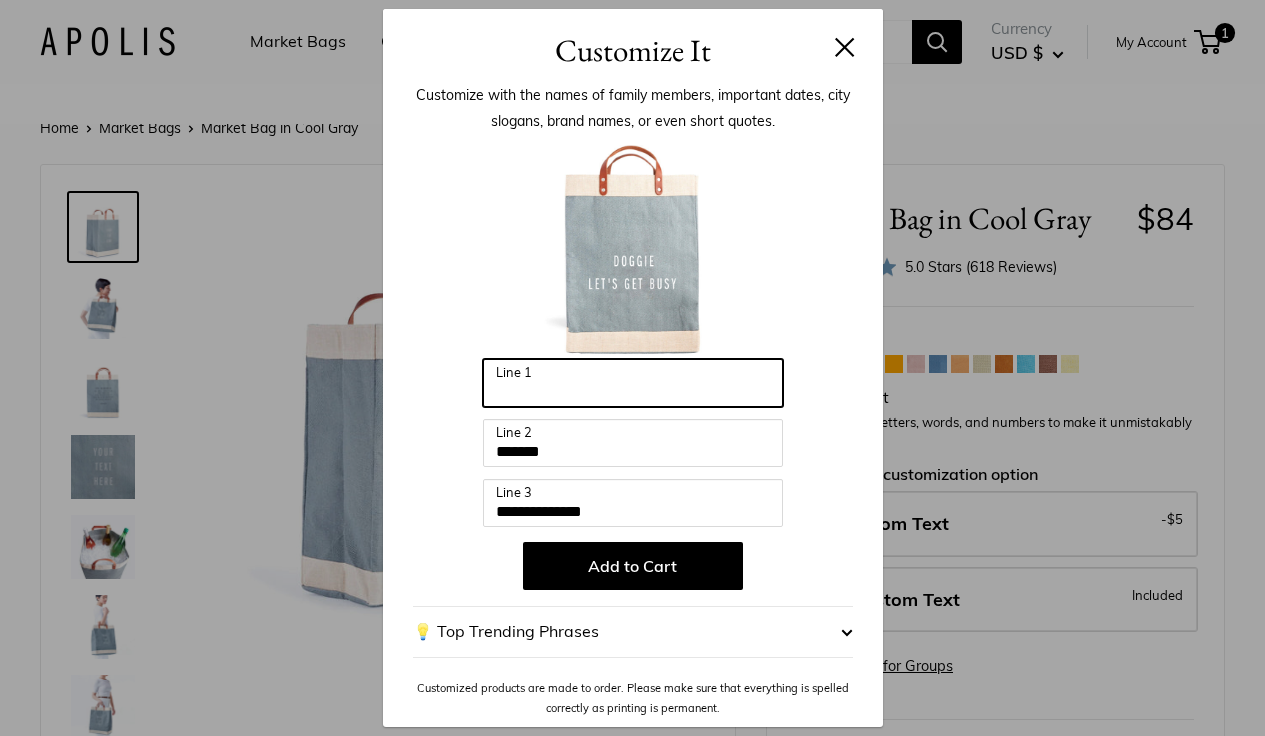 click on "Line 1" at bounding box center (633, 383) 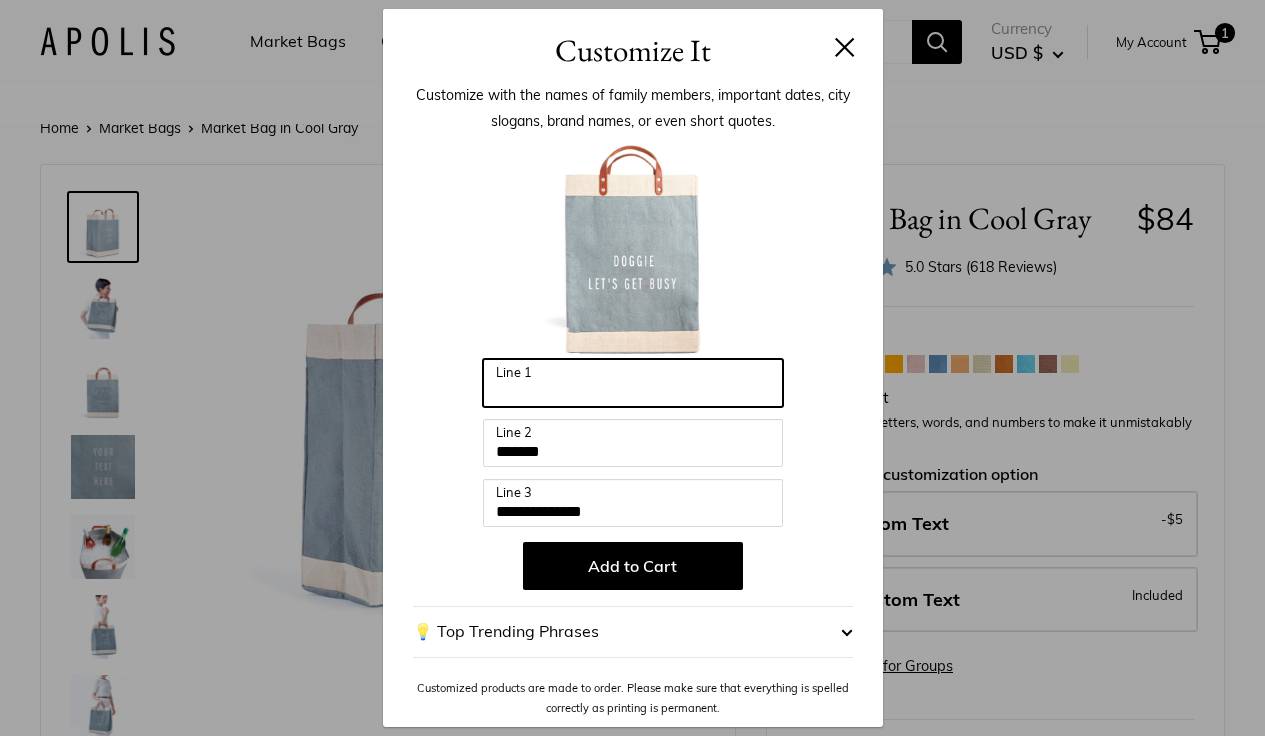 paste on "*******" 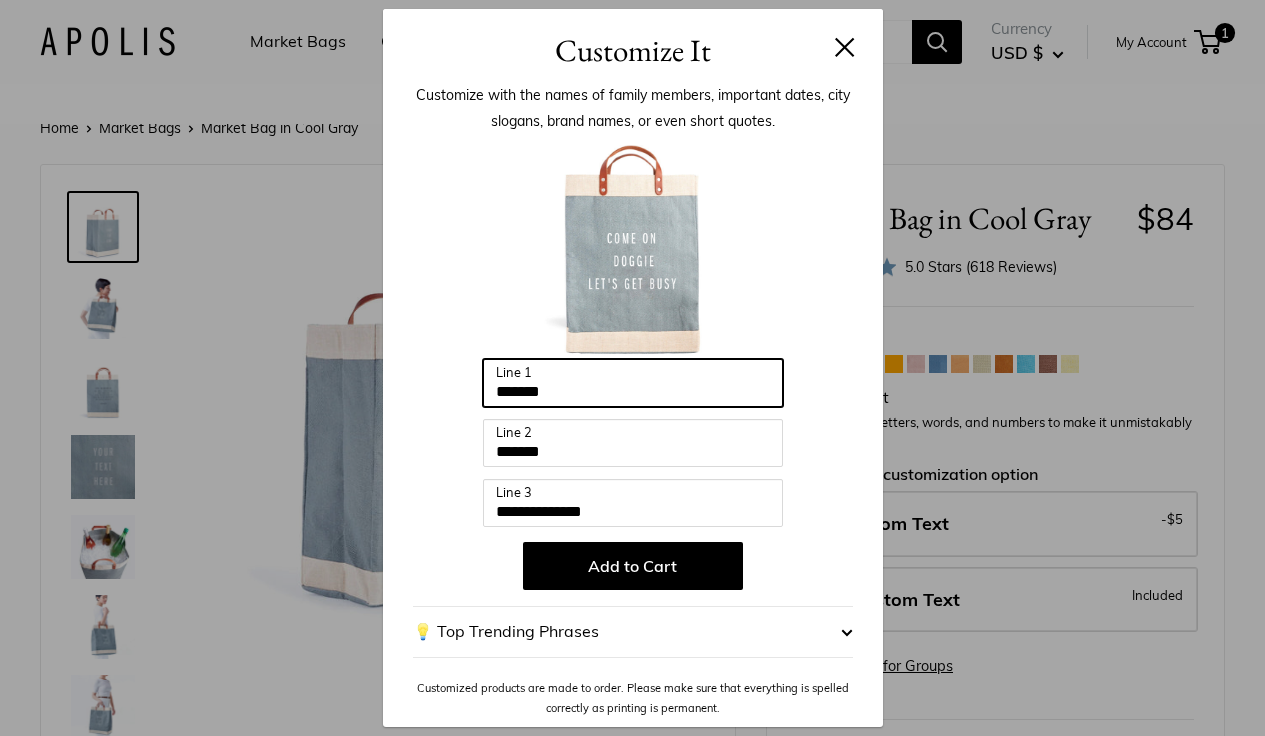 type on "*******" 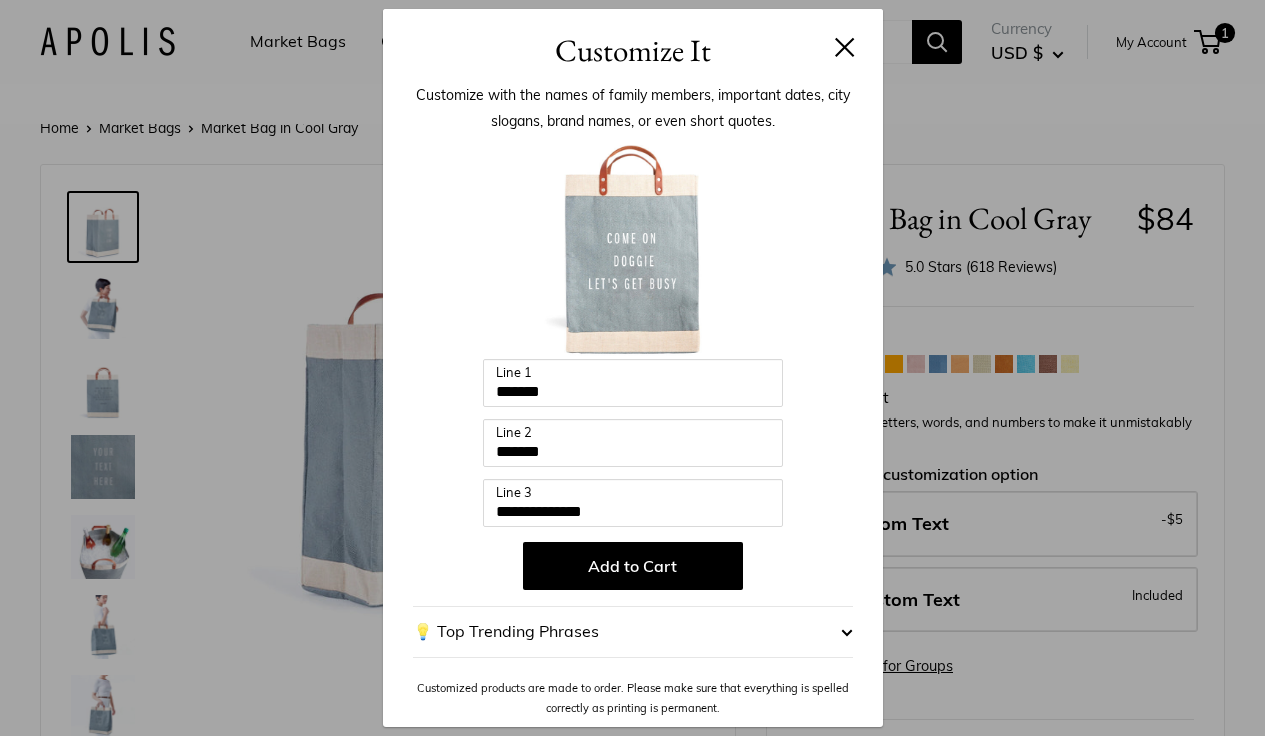 click on "**********" at bounding box center [633, 429] 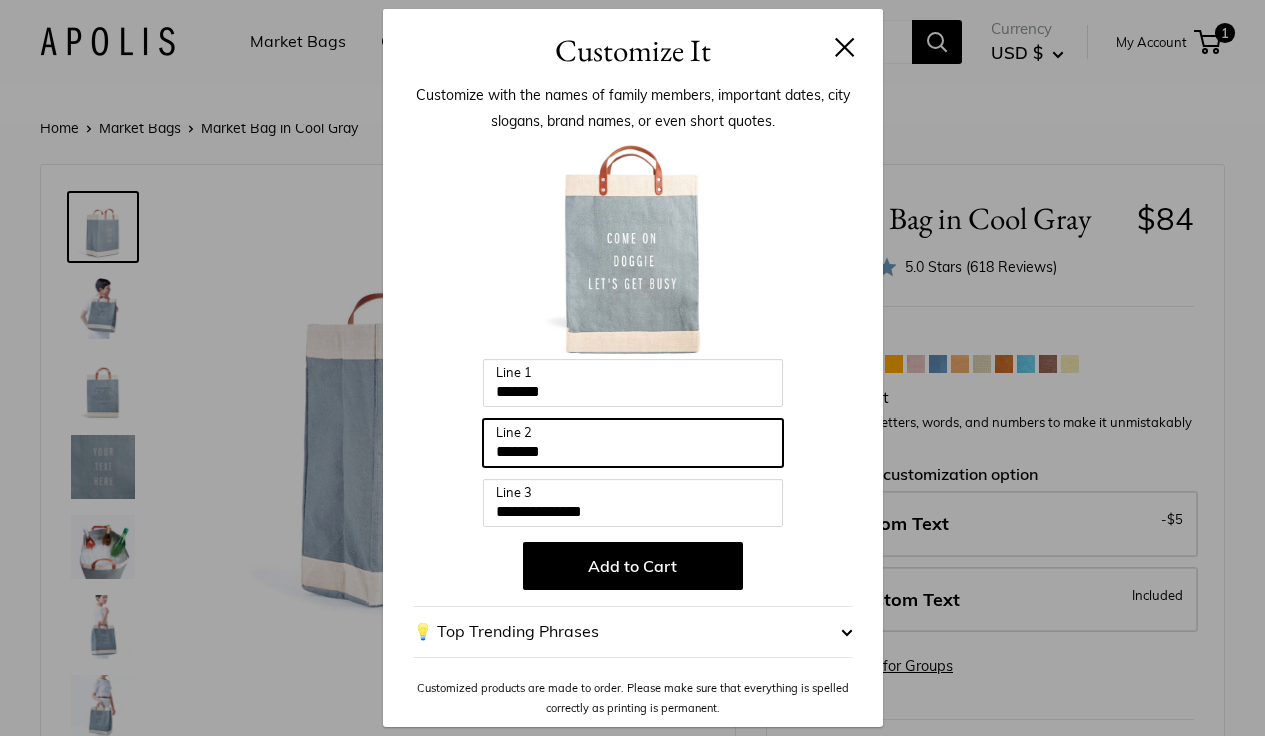click on "******" at bounding box center [633, 443] 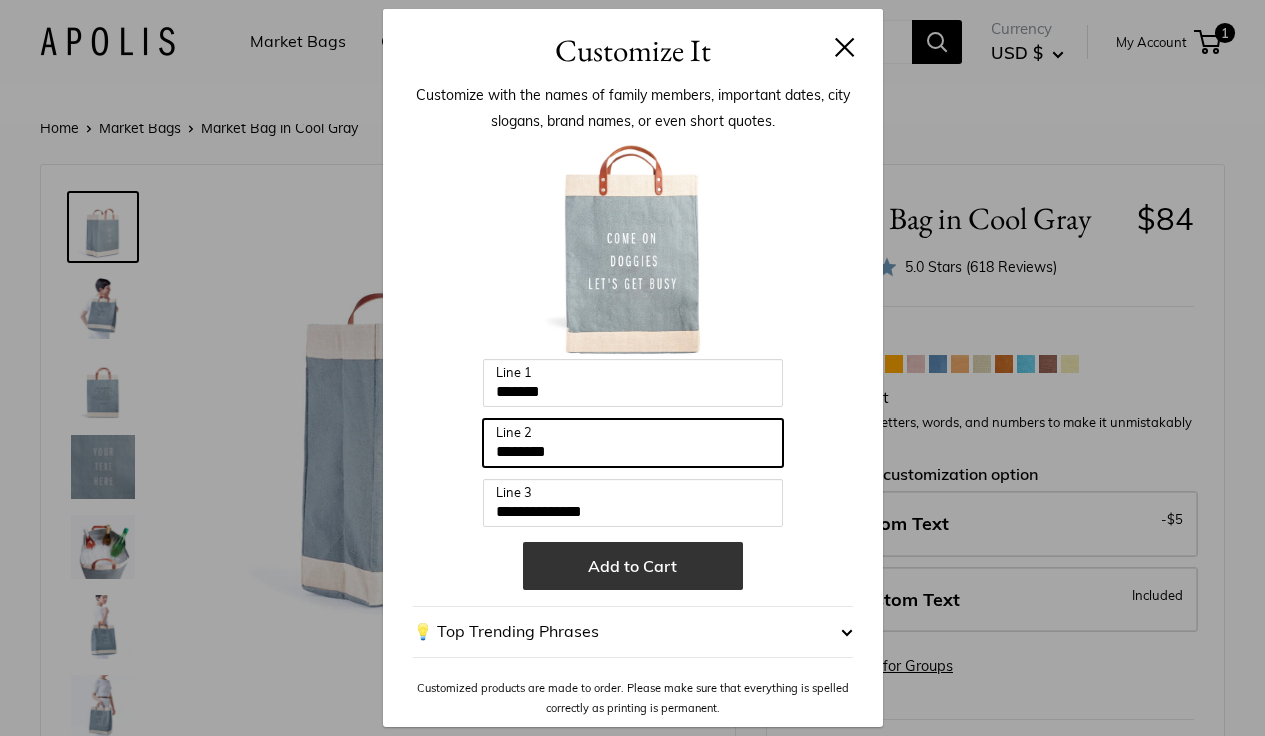 type on "*******" 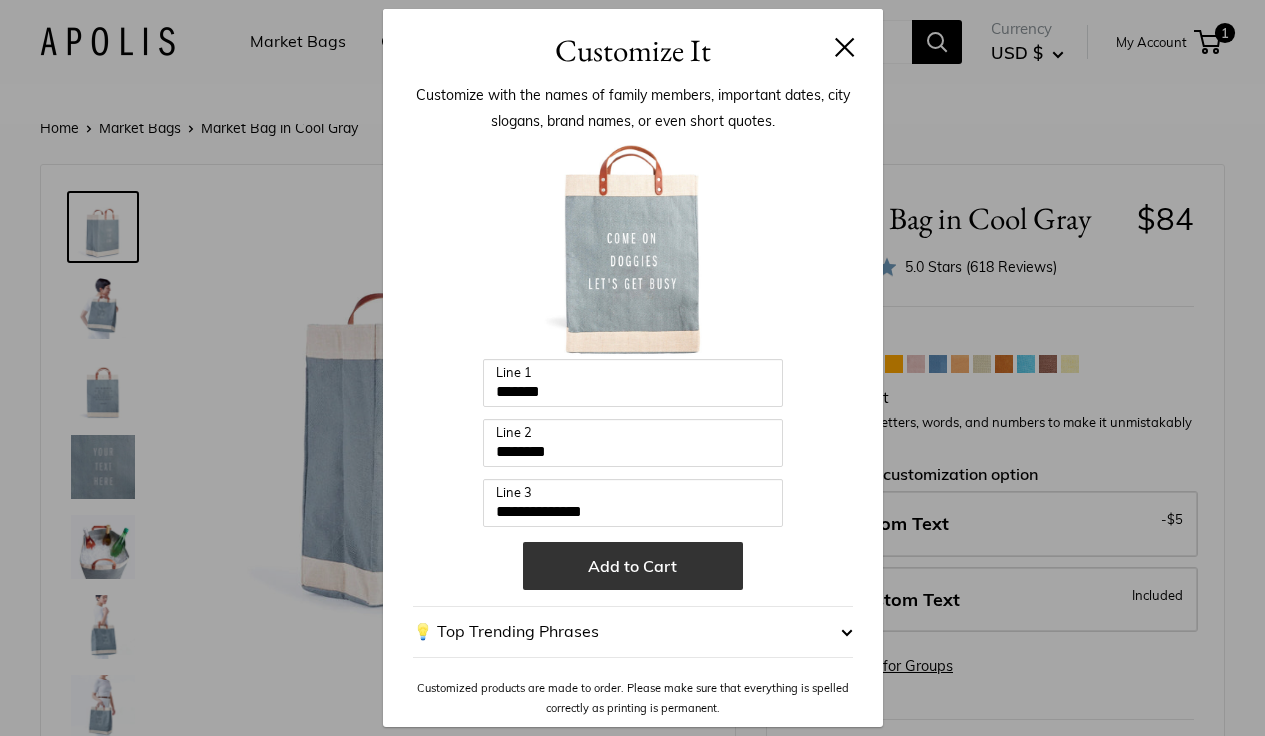 click on "Add to Cart" at bounding box center (633, 566) 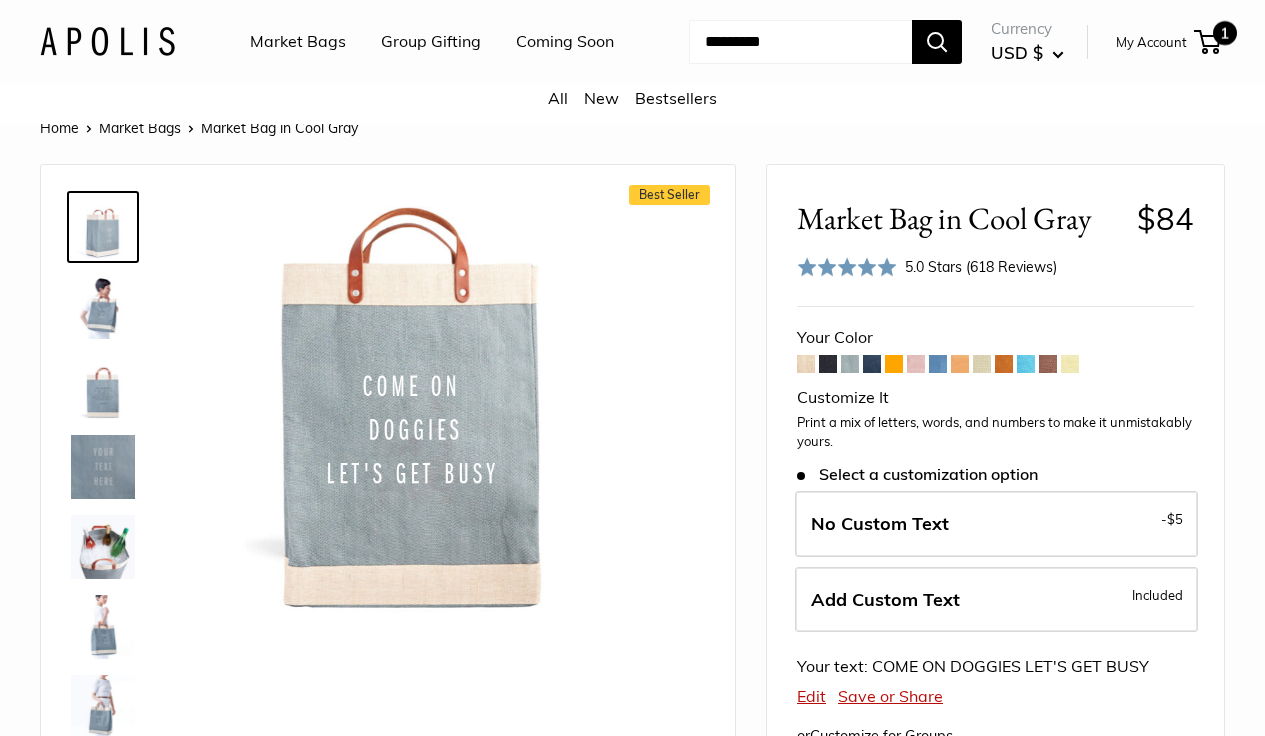 click on "1" at bounding box center (1225, 33) 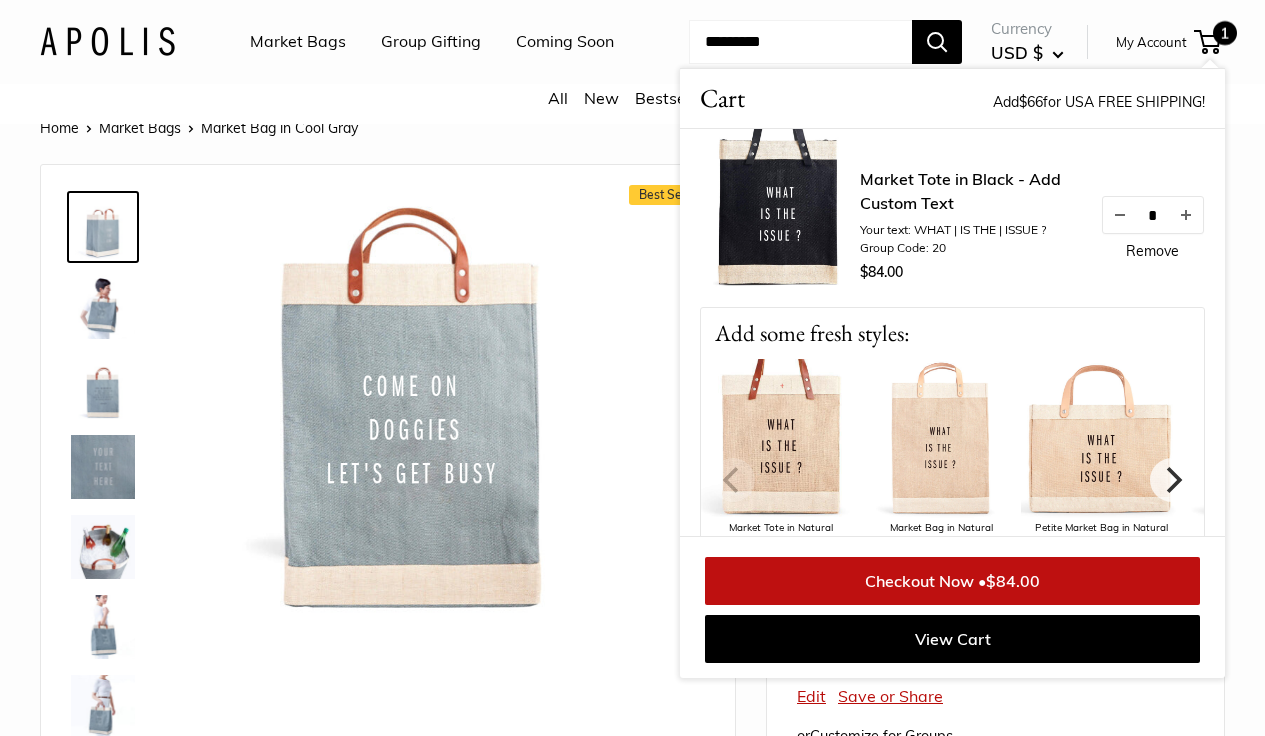scroll, scrollTop: 23, scrollLeft: 0, axis: vertical 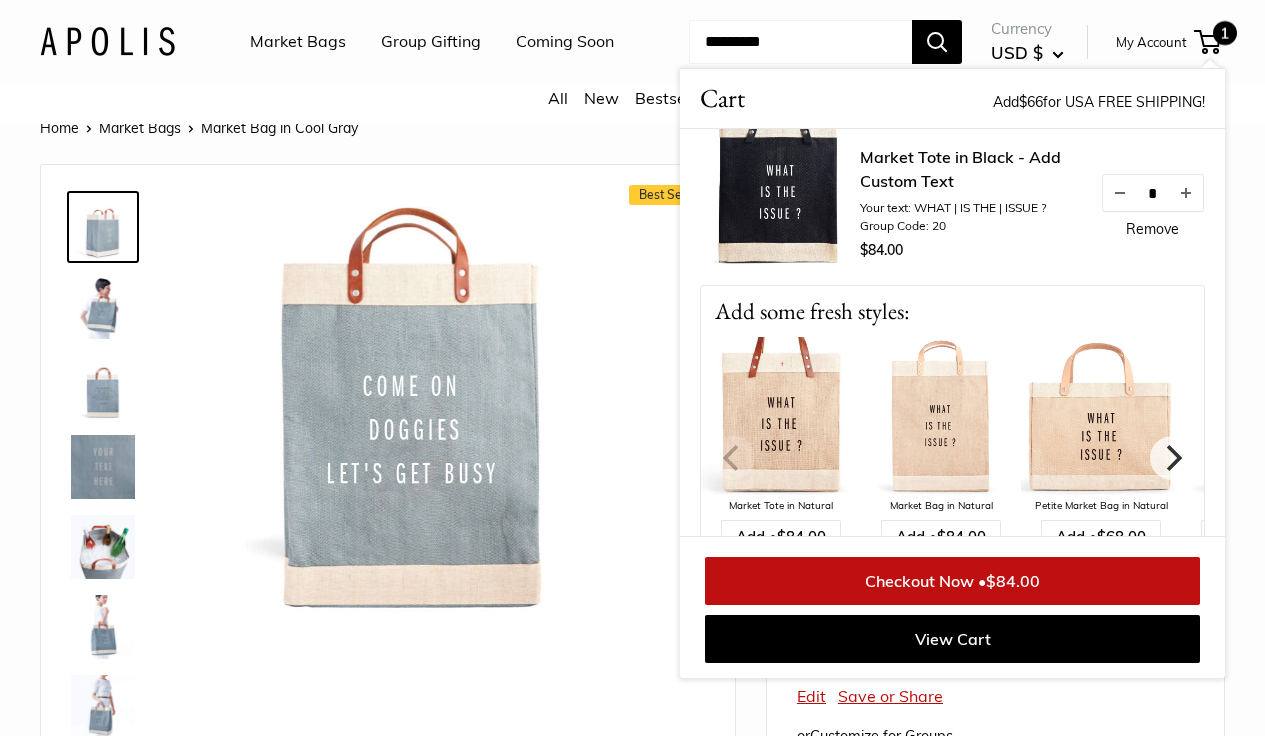 click on "Remove" at bounding box center [1152, 229] 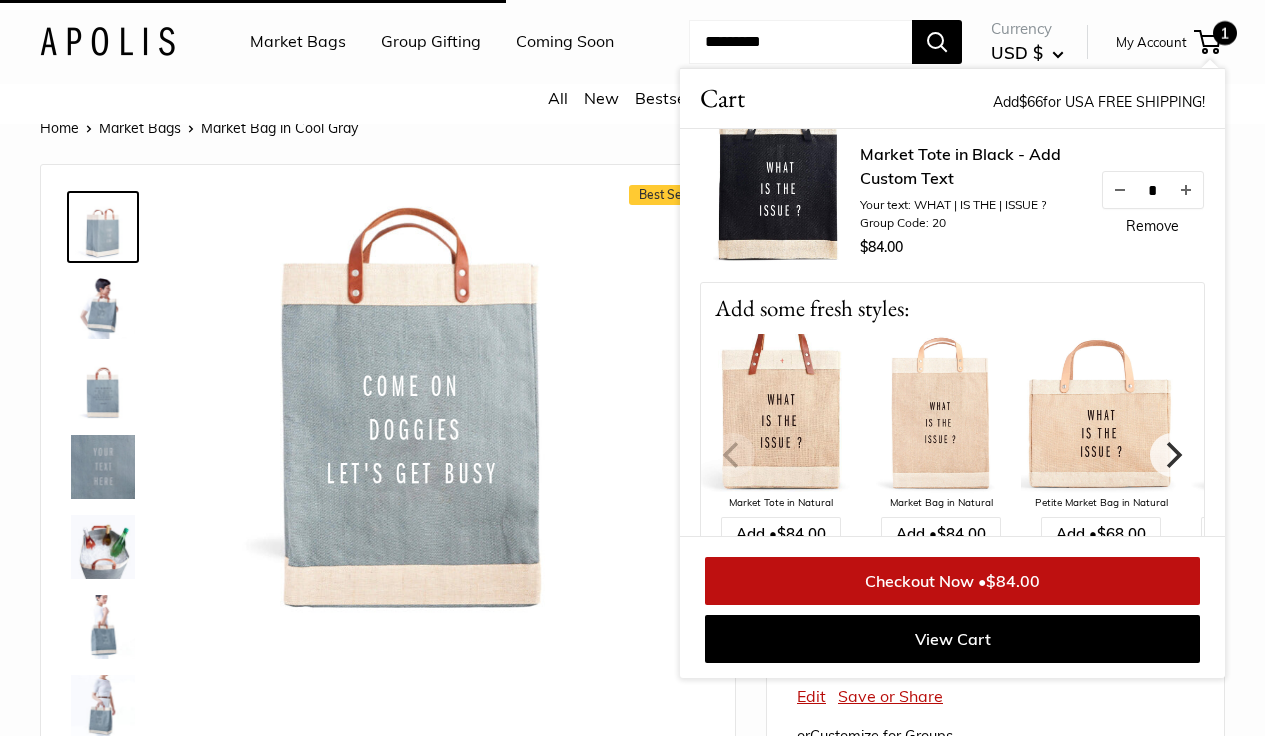 scroll, scrollTop: 50, scrollLeft: 0, axis: vertical 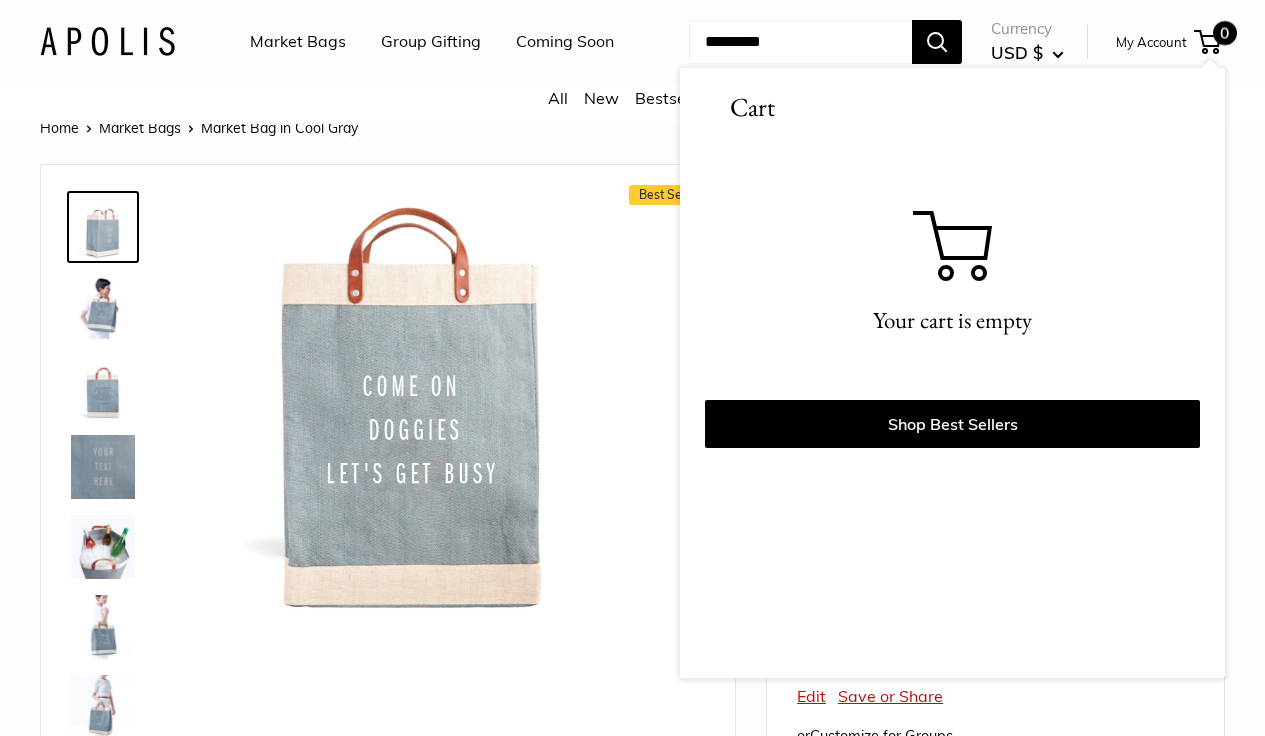 click at bounding box center [412, 406] 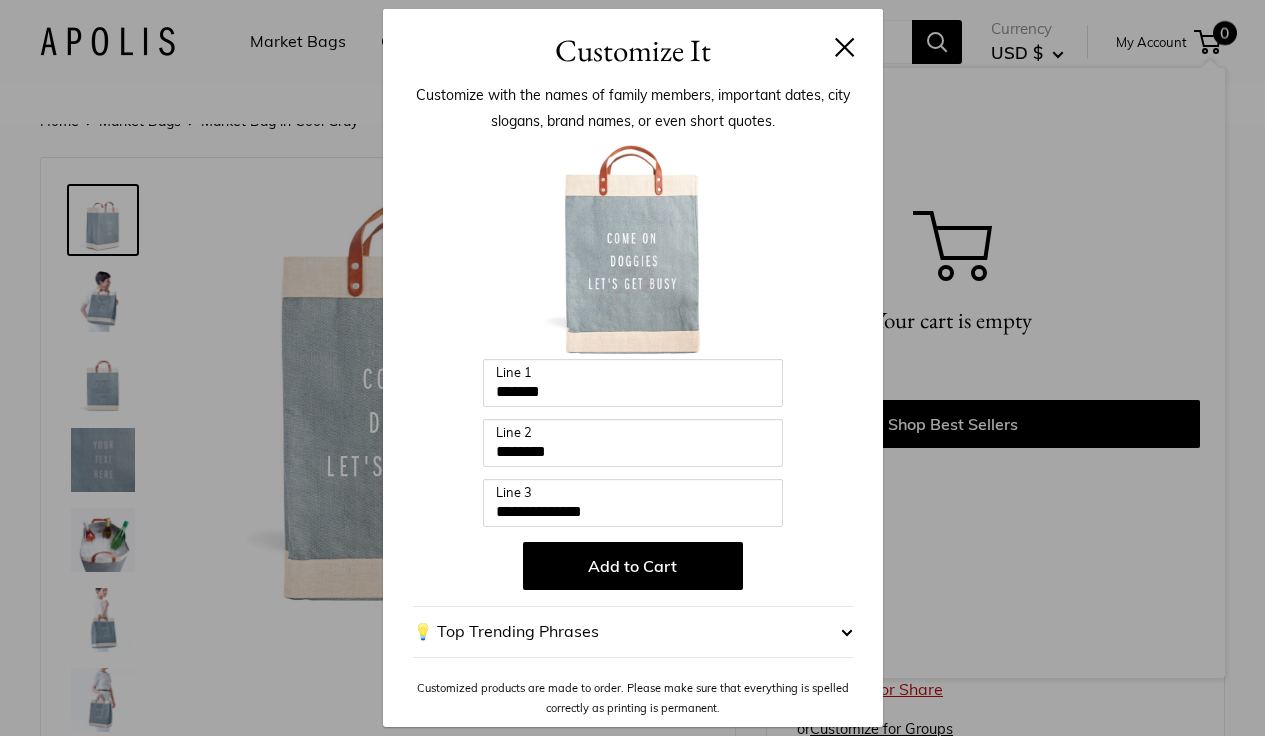 click at bounding box center (845, 47) 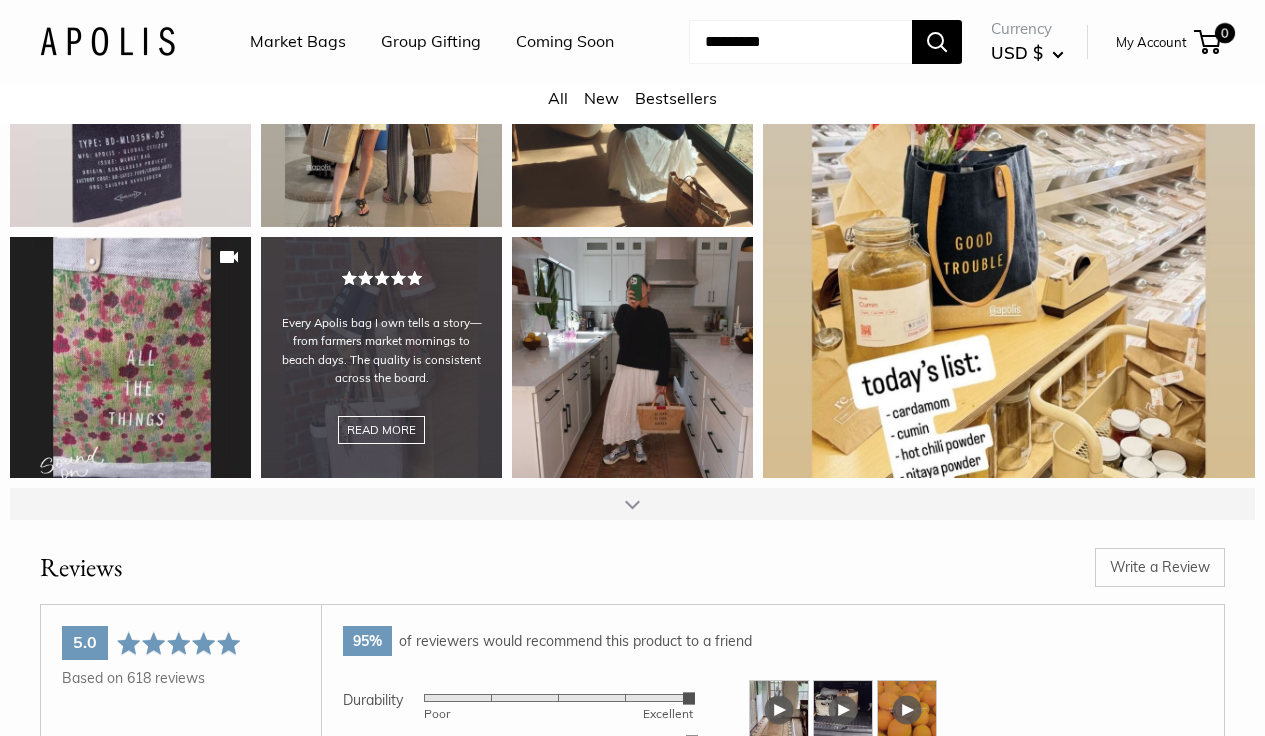 scroll, scrollTop: 2404, scrollLeft: 0, axis: vertical 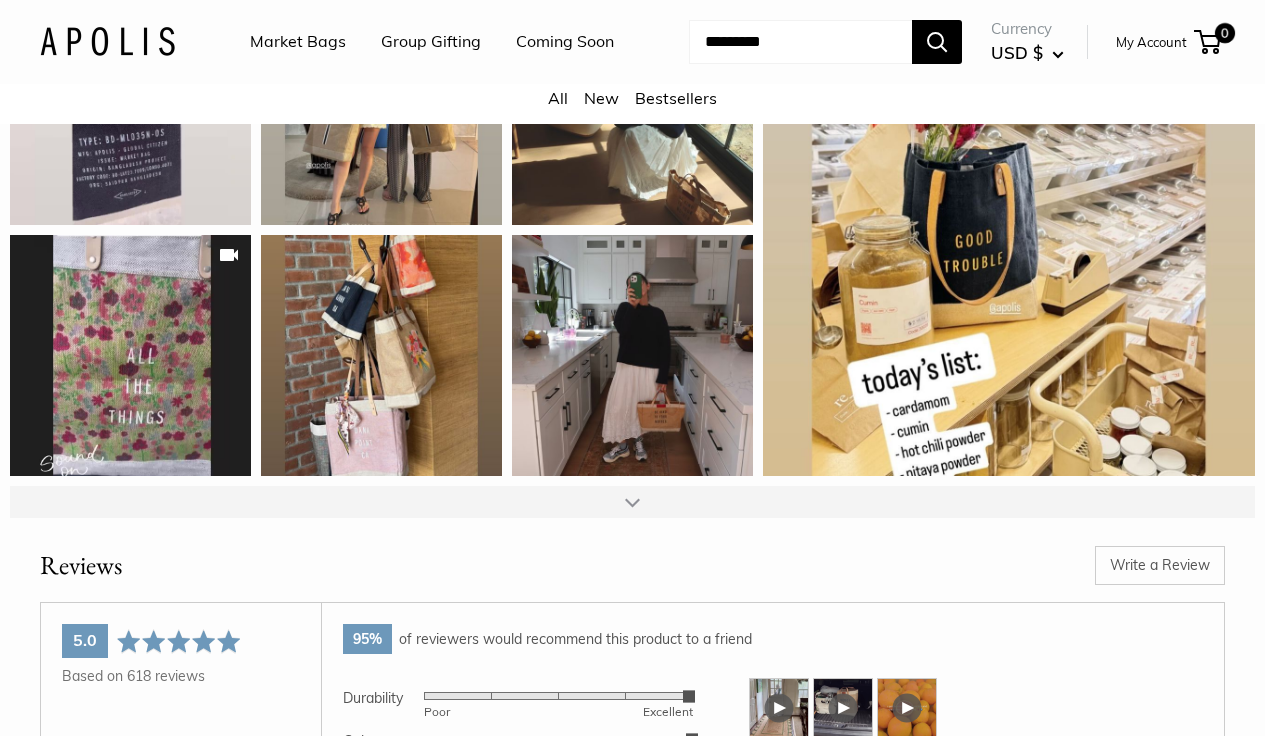 click on "Market Bags" at bounding box center (298, 42) 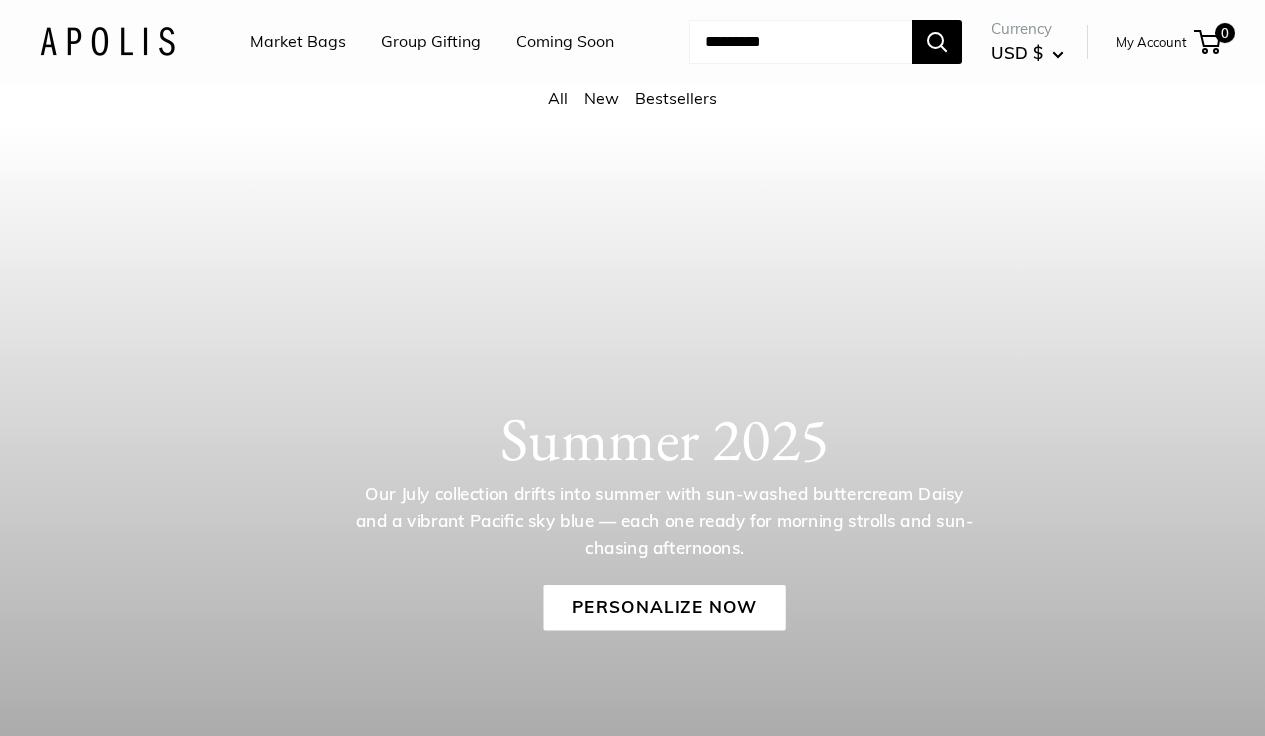 scroll, scrollTop: 0, scrollLeft: 0, axis: both 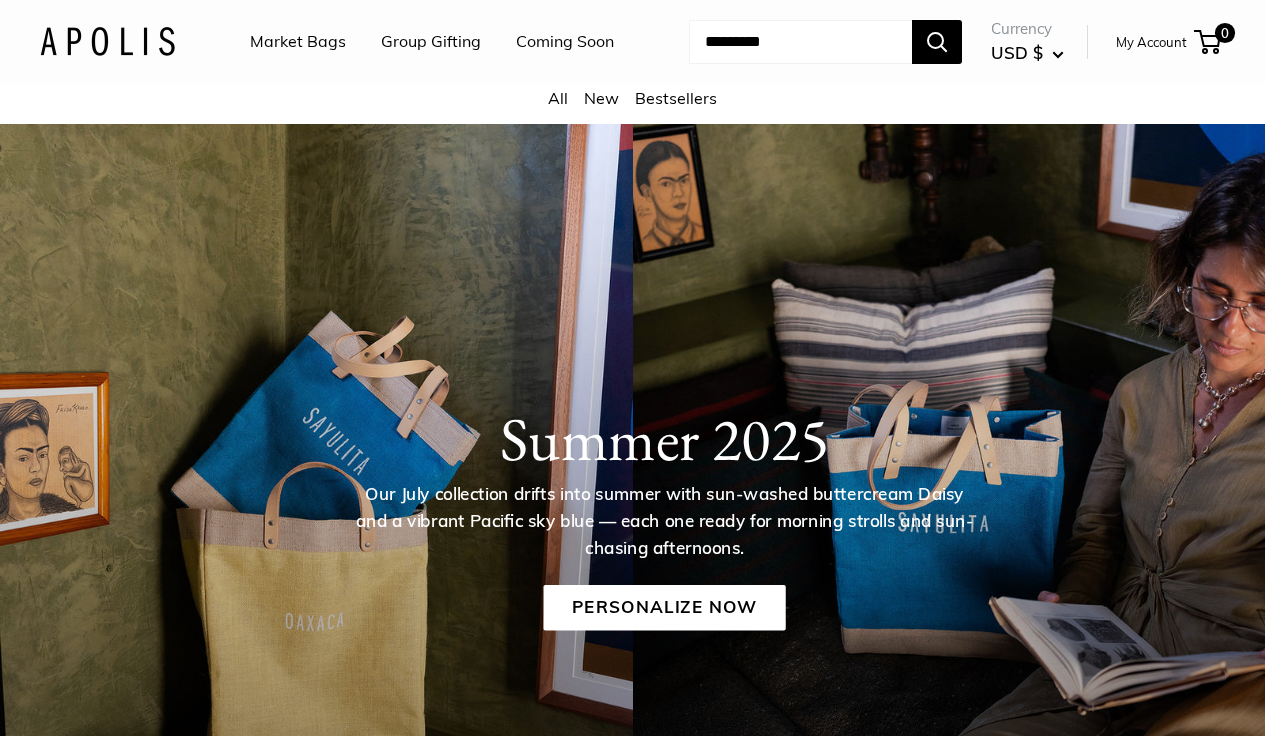 click on "Market Bags" at bounding box center [298, 42] 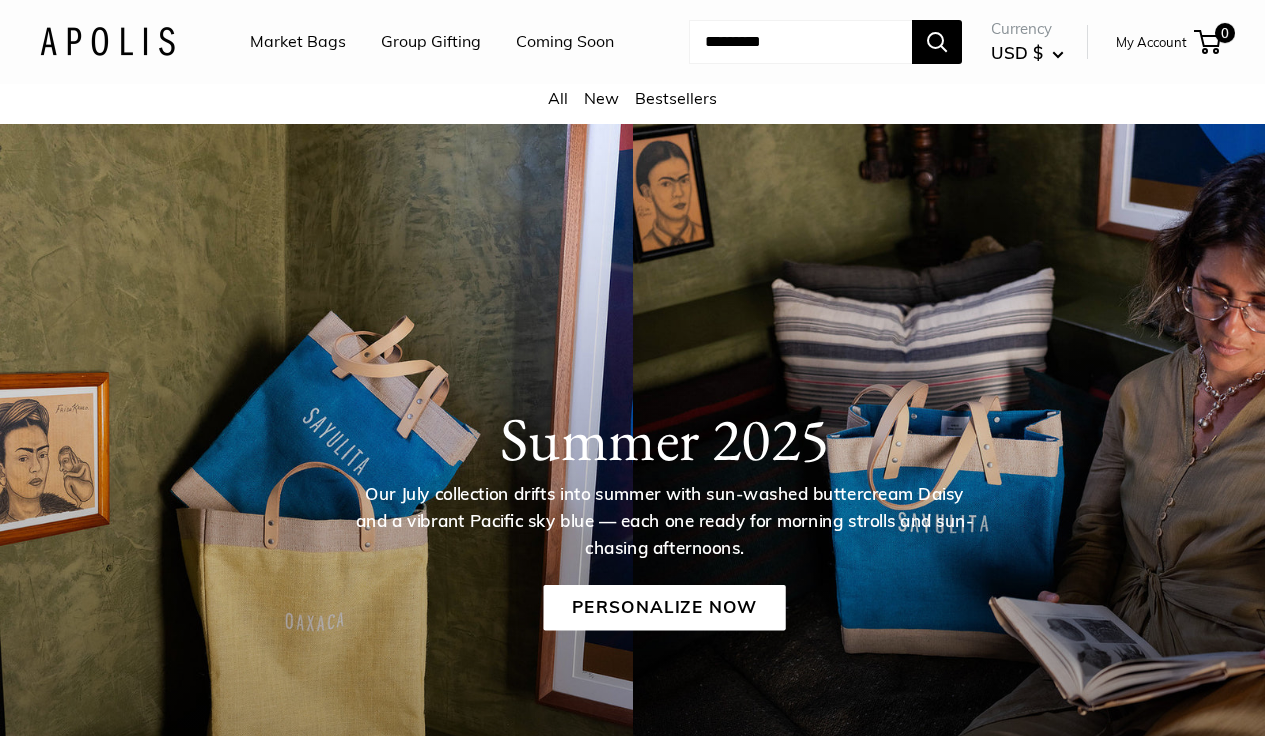 scroll, scrollTop: 0, scrollLeft: 0, axis: both 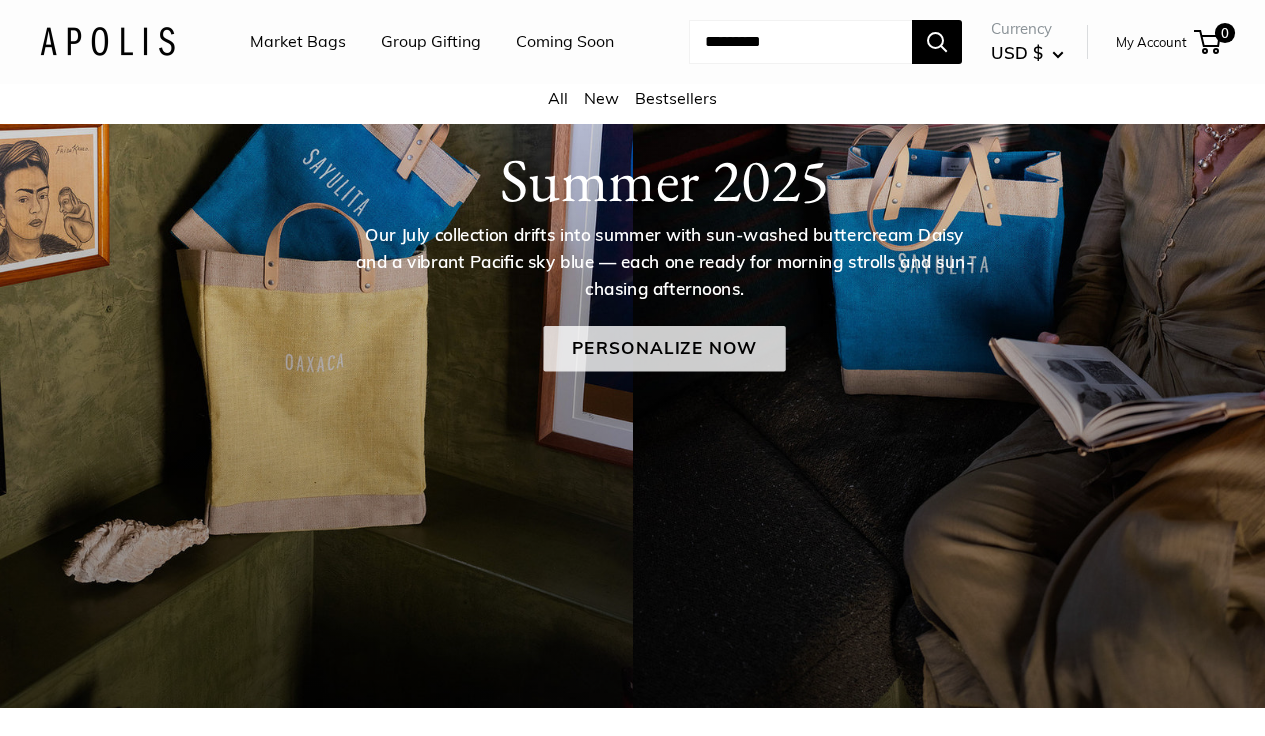 click on "Personalize Now" at bounding box center (664, 349) 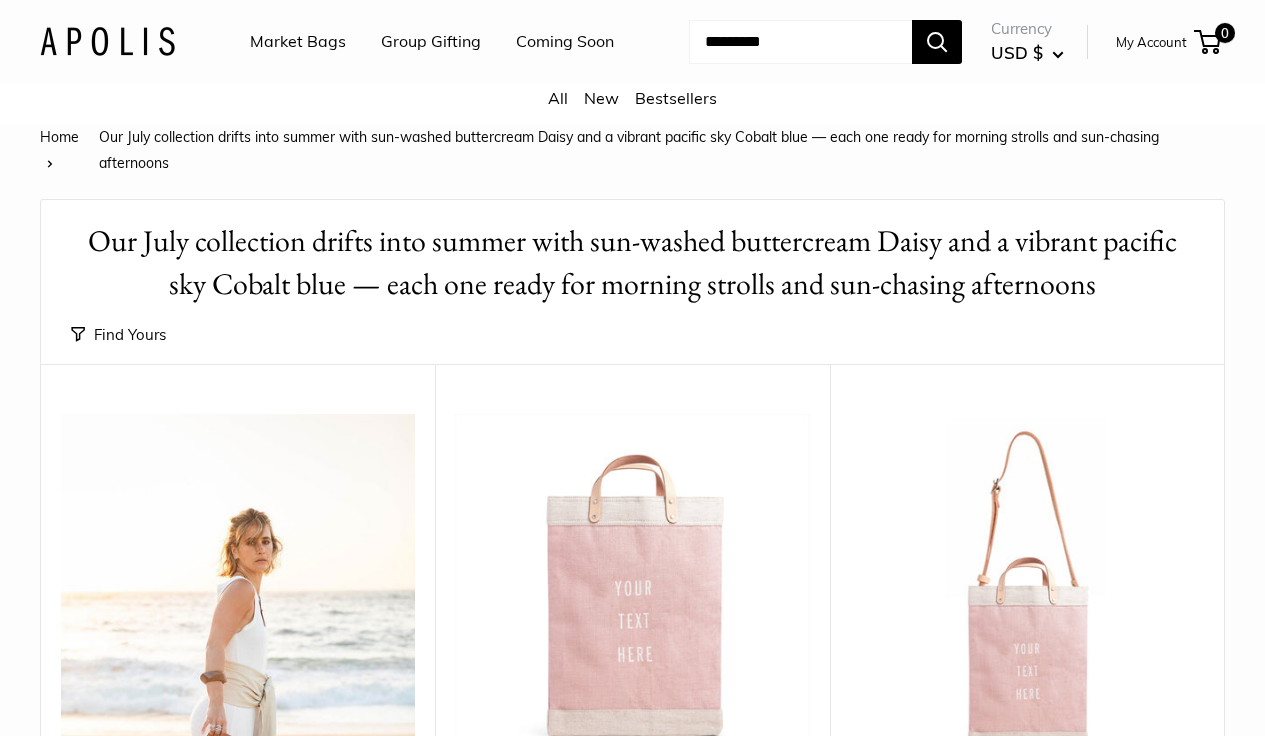 scroll, scrollTop: 0, scrollLeft: 0, axis: both 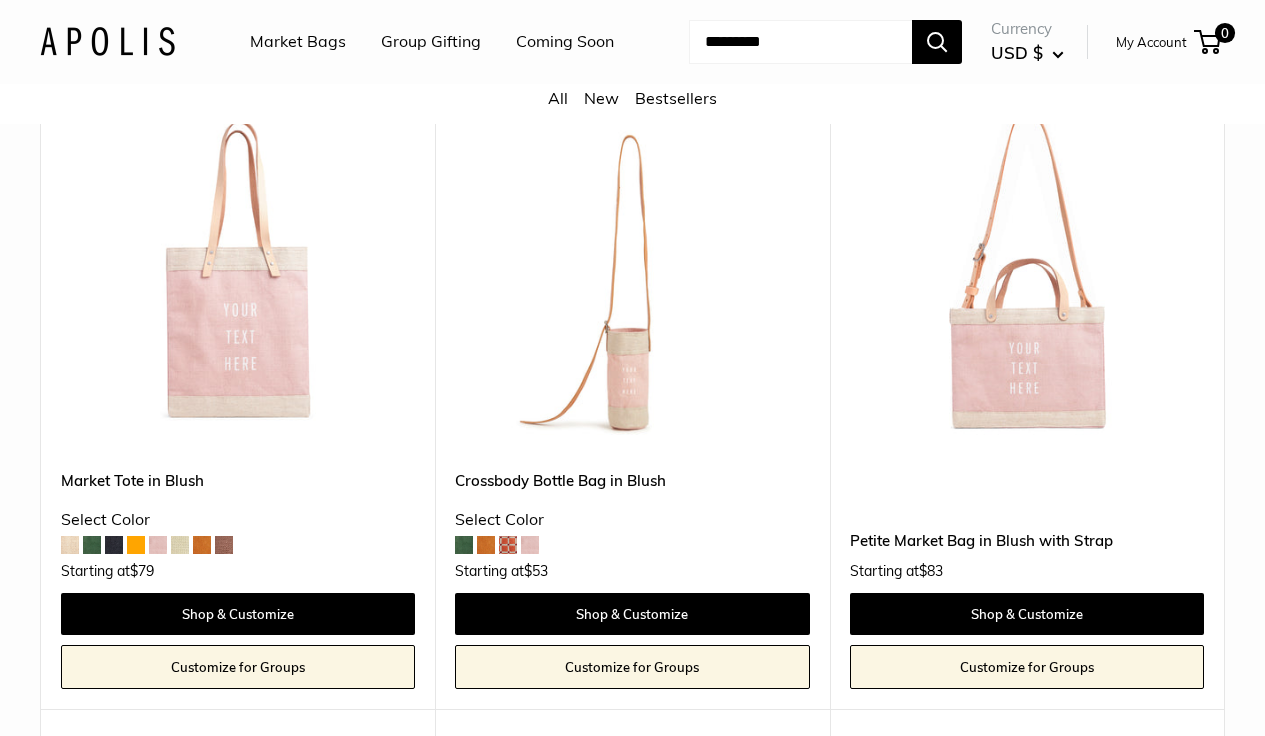 click 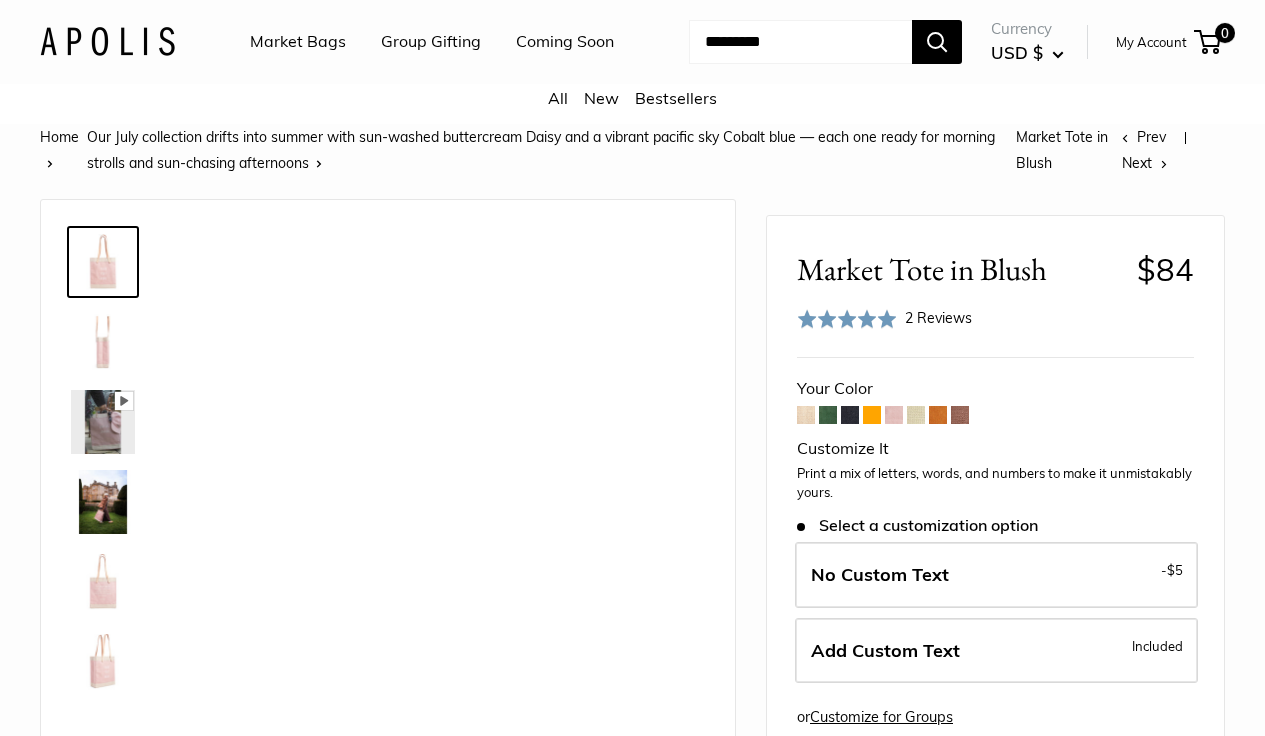 scroll, scrollTop: 0, scrollLeft: 0, axis: both 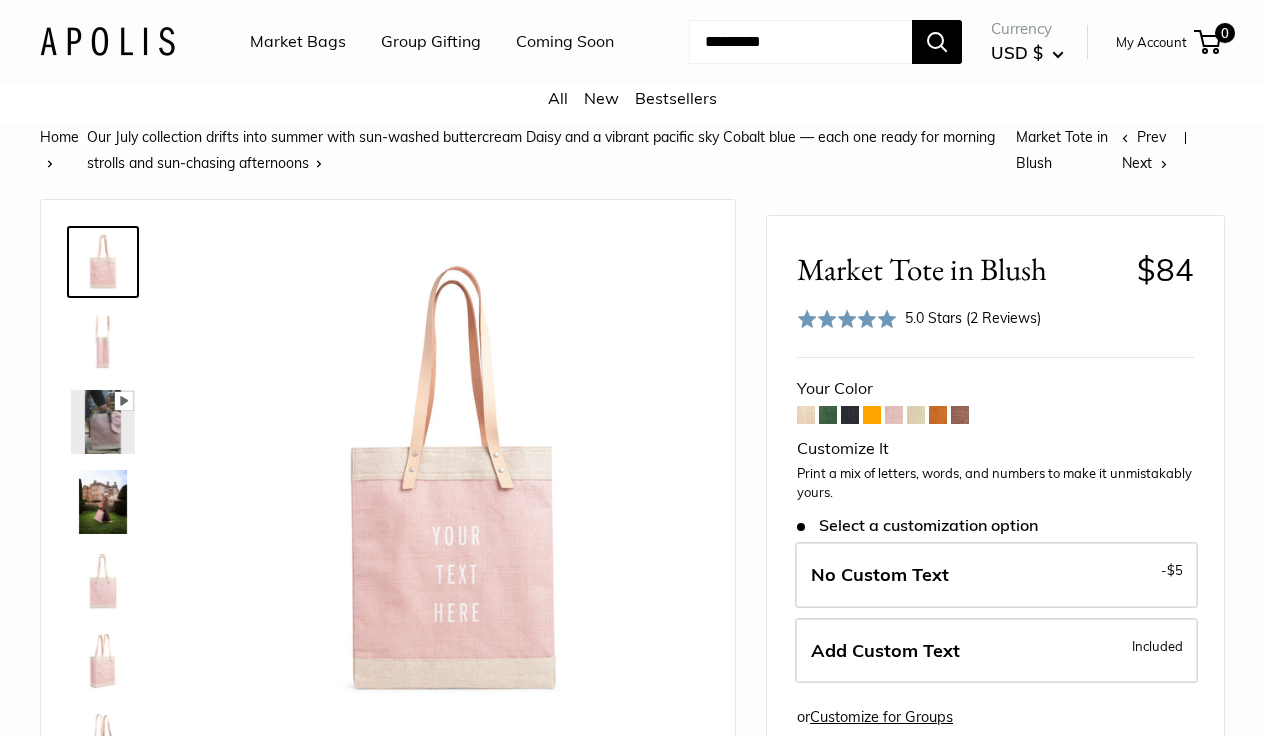 click at bounding box center (828, 415) 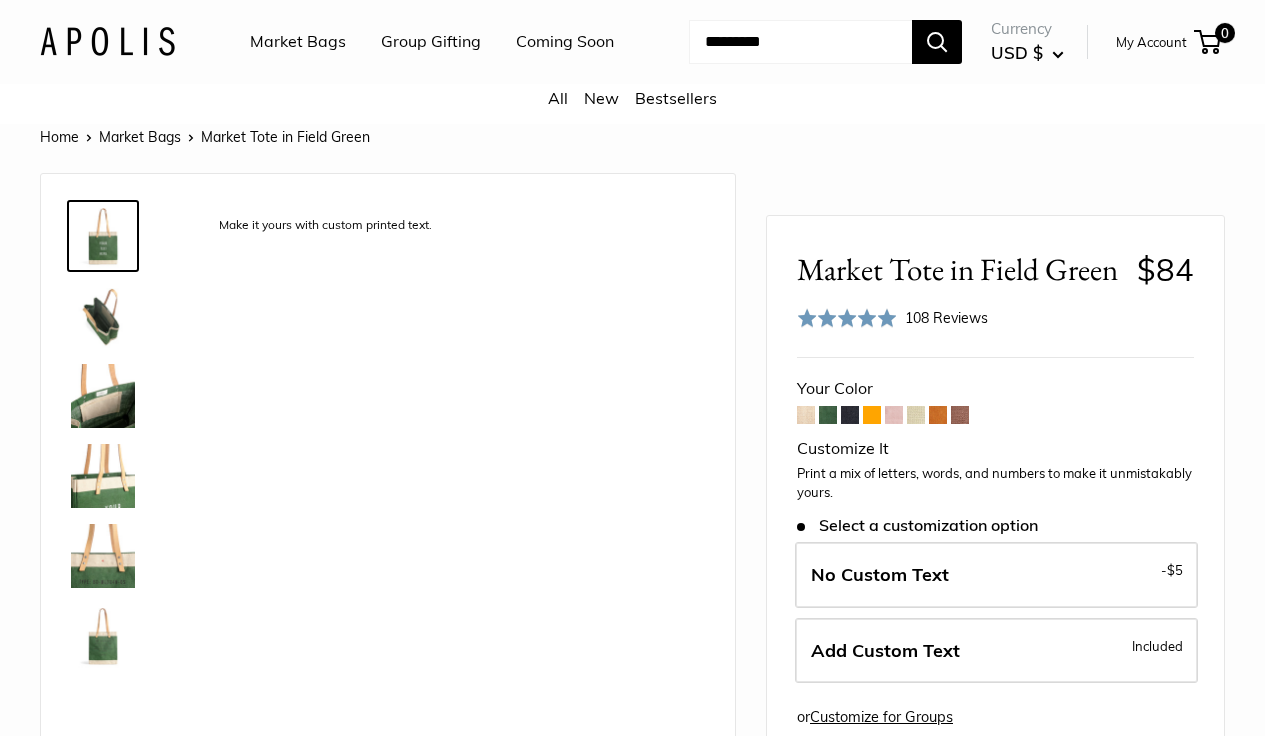scroll, scrollTop: 0, scrollLeft: 0, axis: both 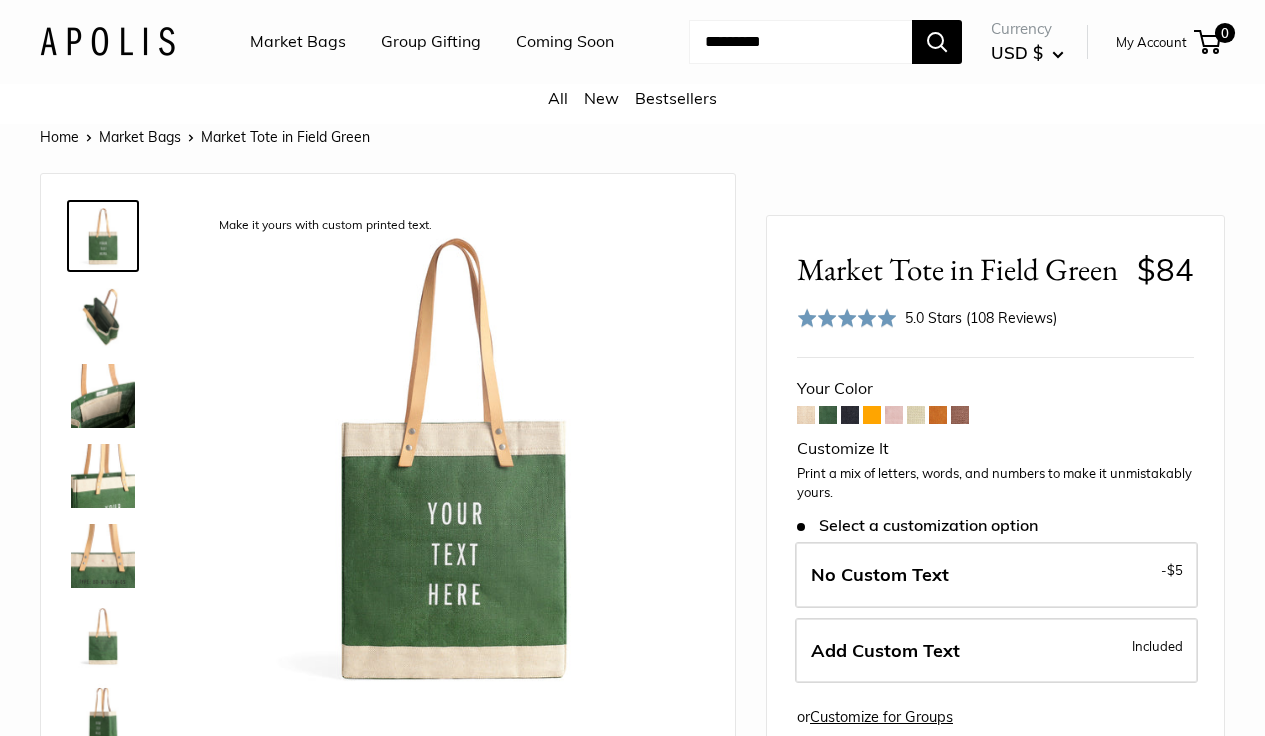 click at bounding box center (850, 415) 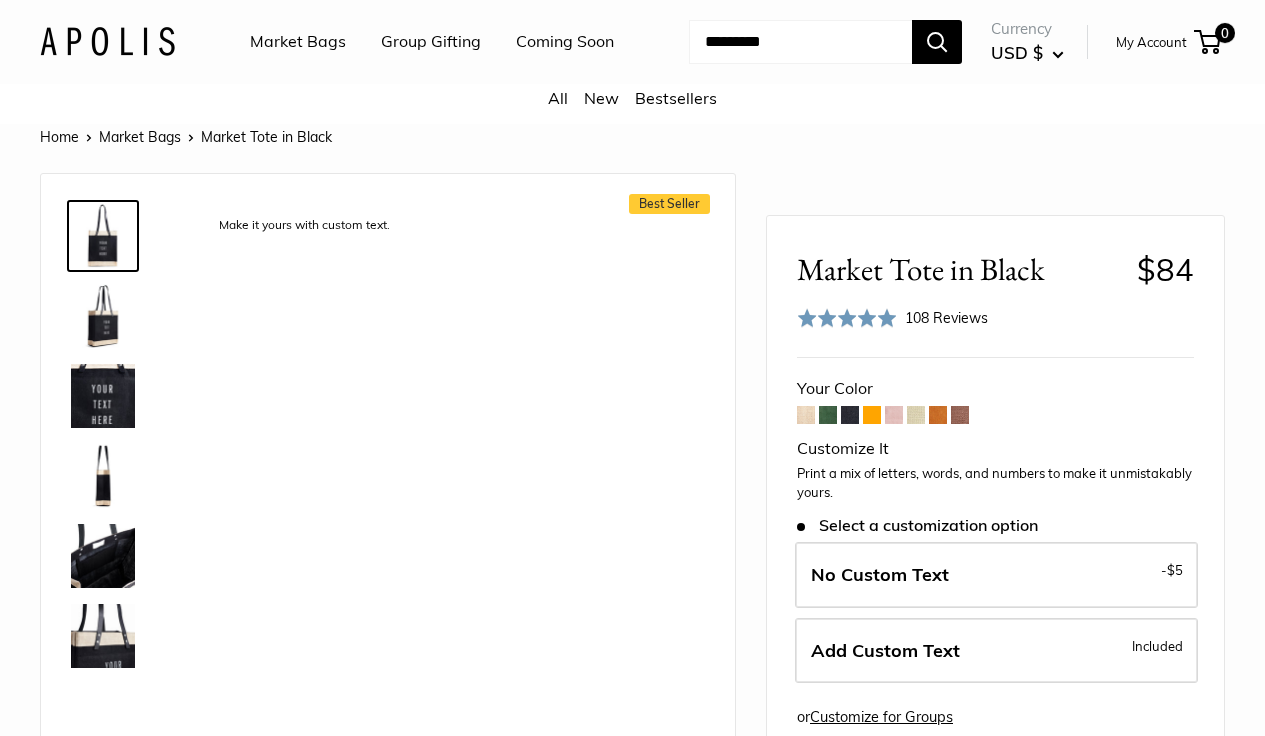 scroll, scrollTop: 0, scrollLeft: 0, axis: both 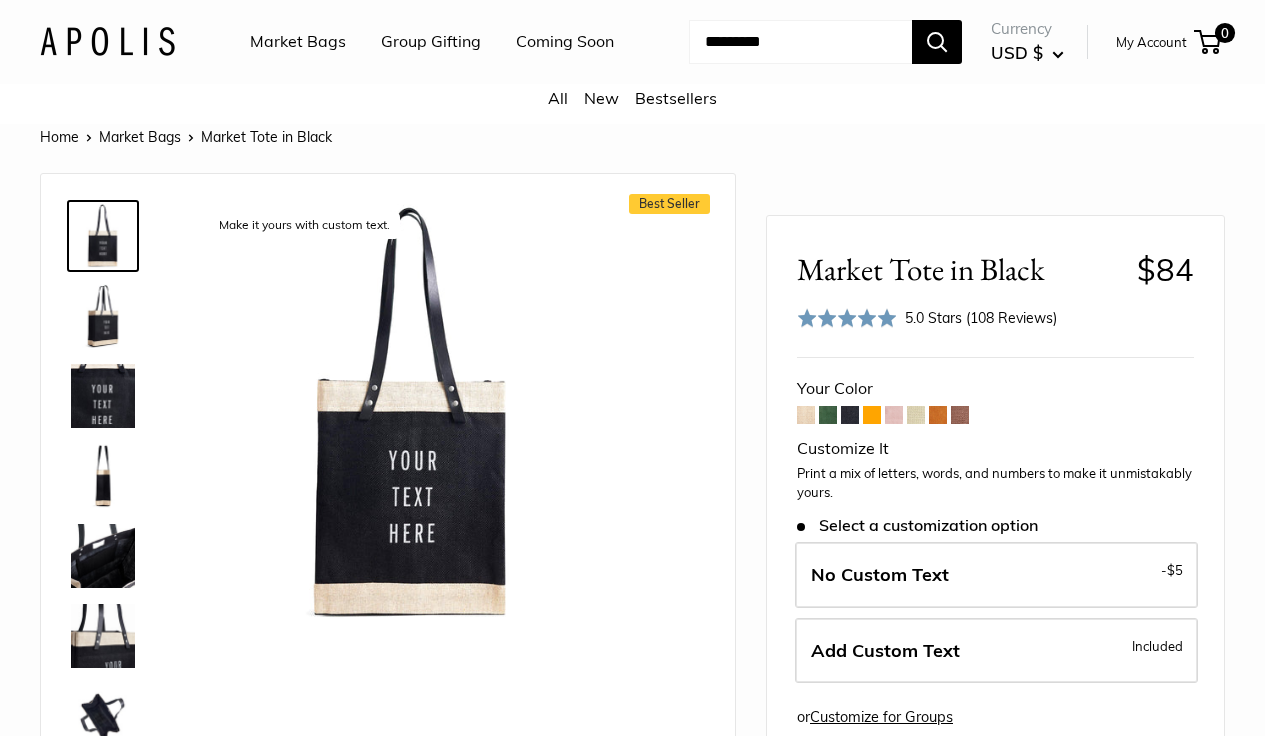 click at bounding box center [872, 415] 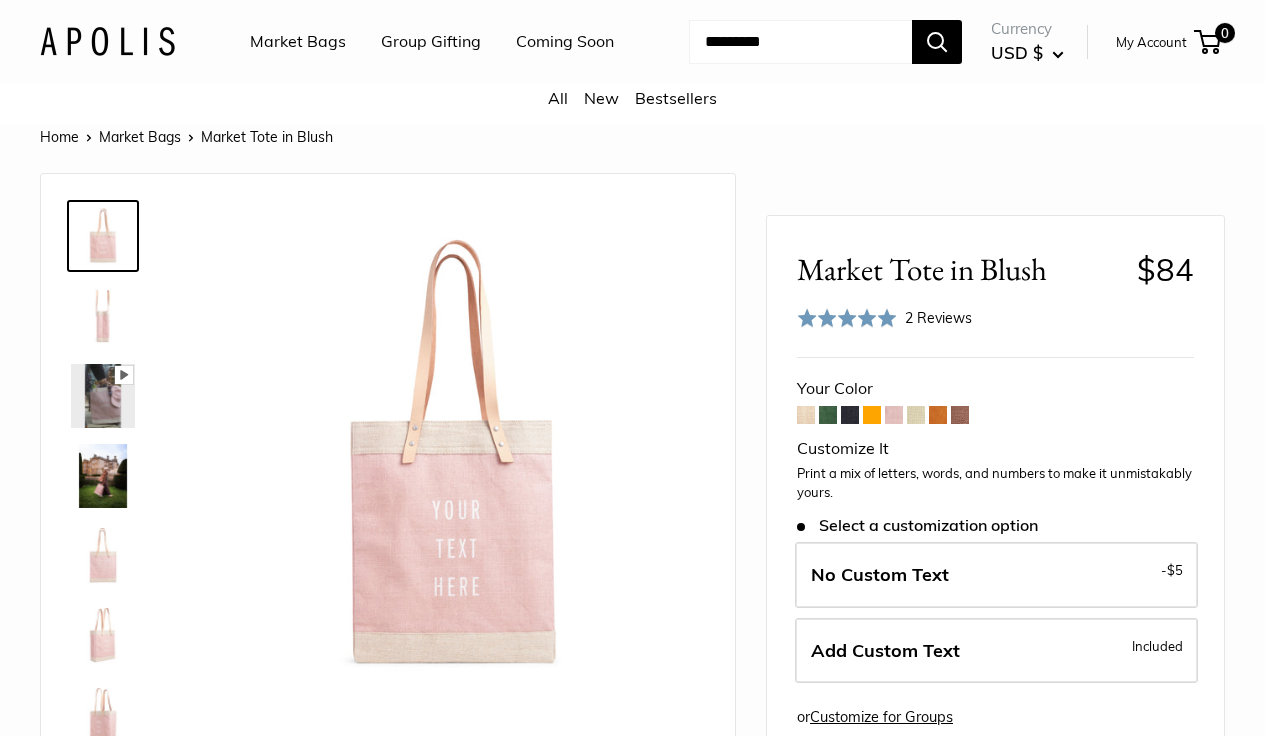 scroll, scrollTop: 0, scrollLeft: 0, axis: both 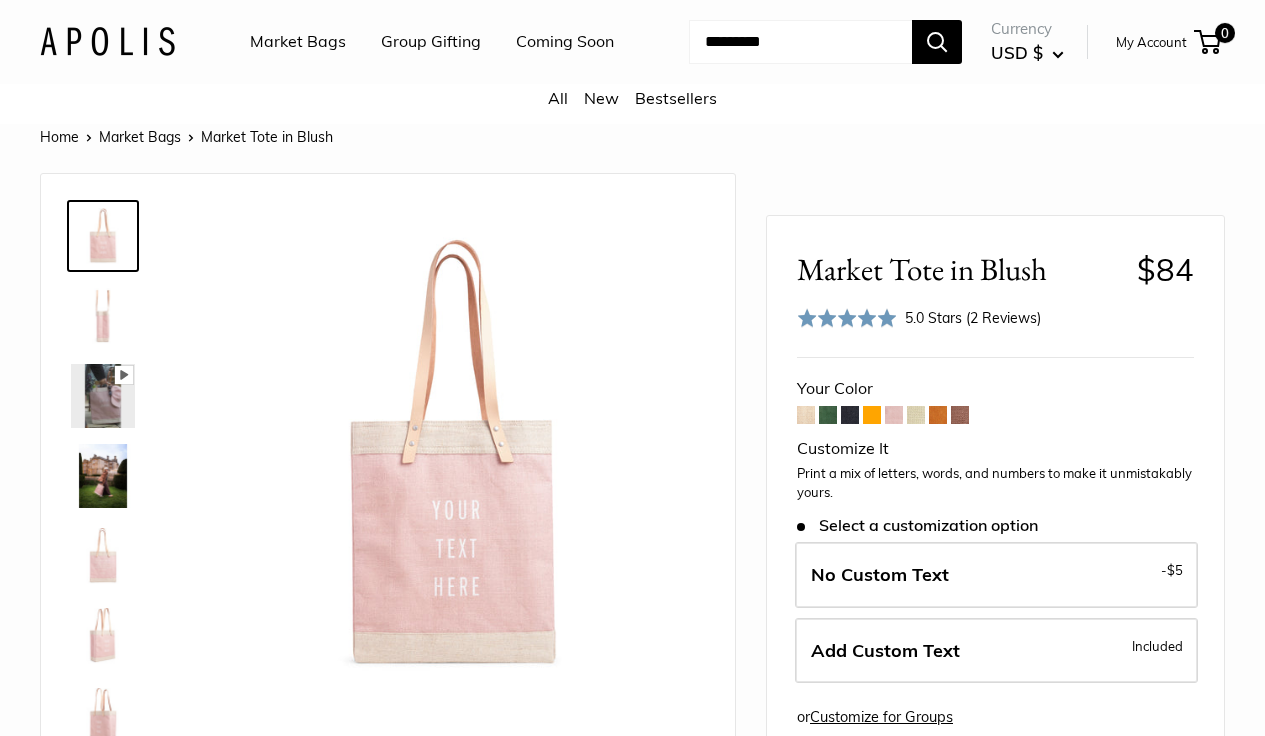 click at bounding box center (916, 415) 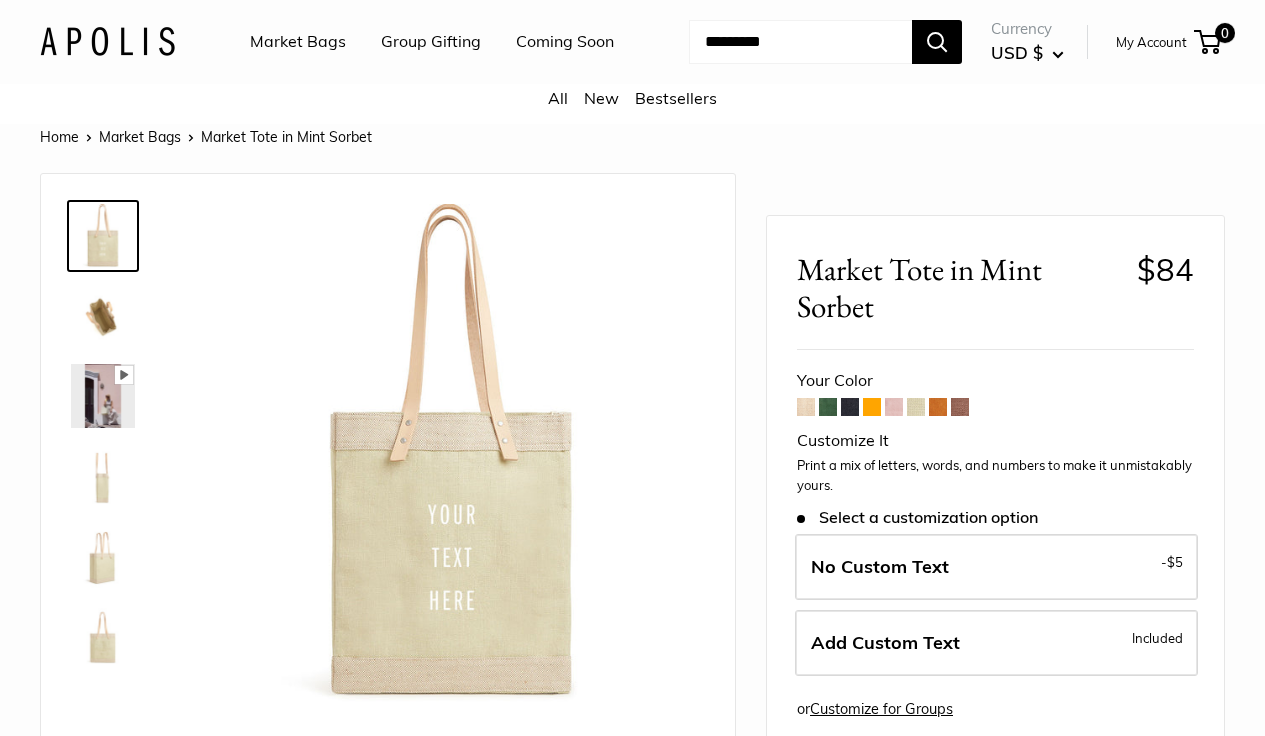 scroll, scrollTop: 0, scrollLeft: 0, axis: both 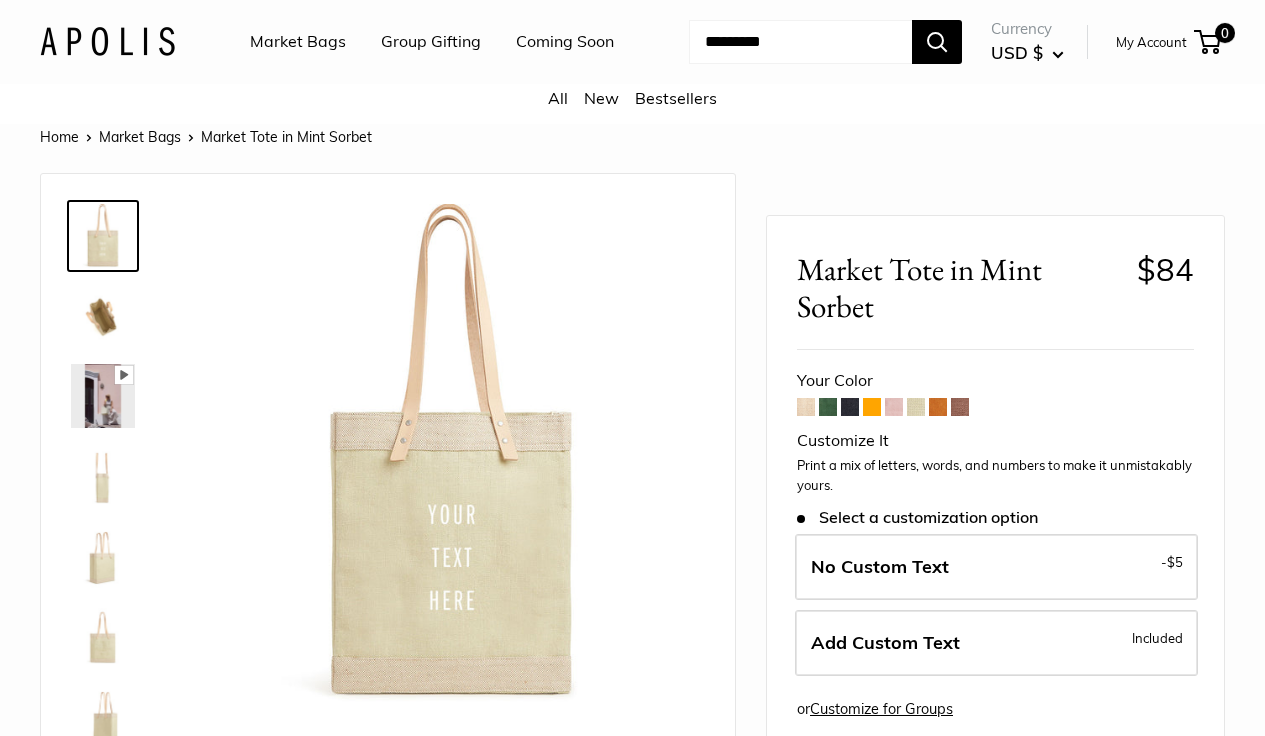click at bounding box center [806, 407] 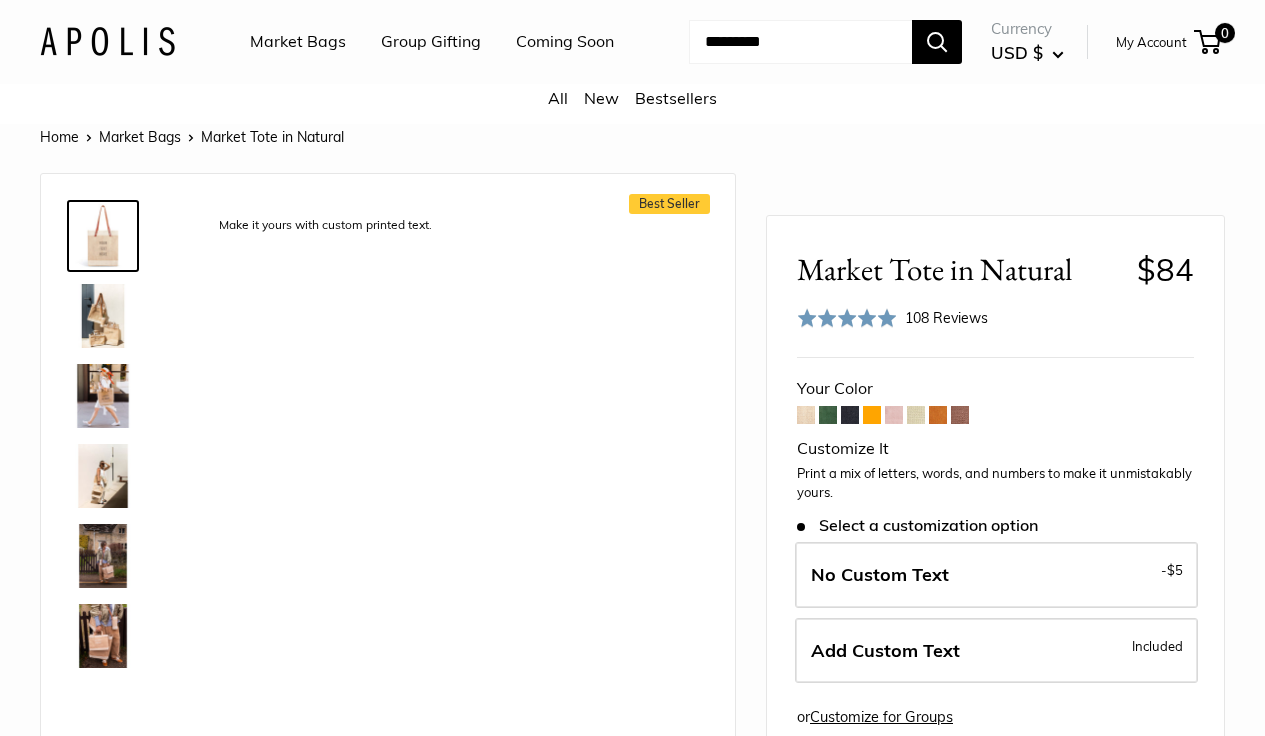 scroll, scrollTop: 0, scrollLeft: 0, axis: both 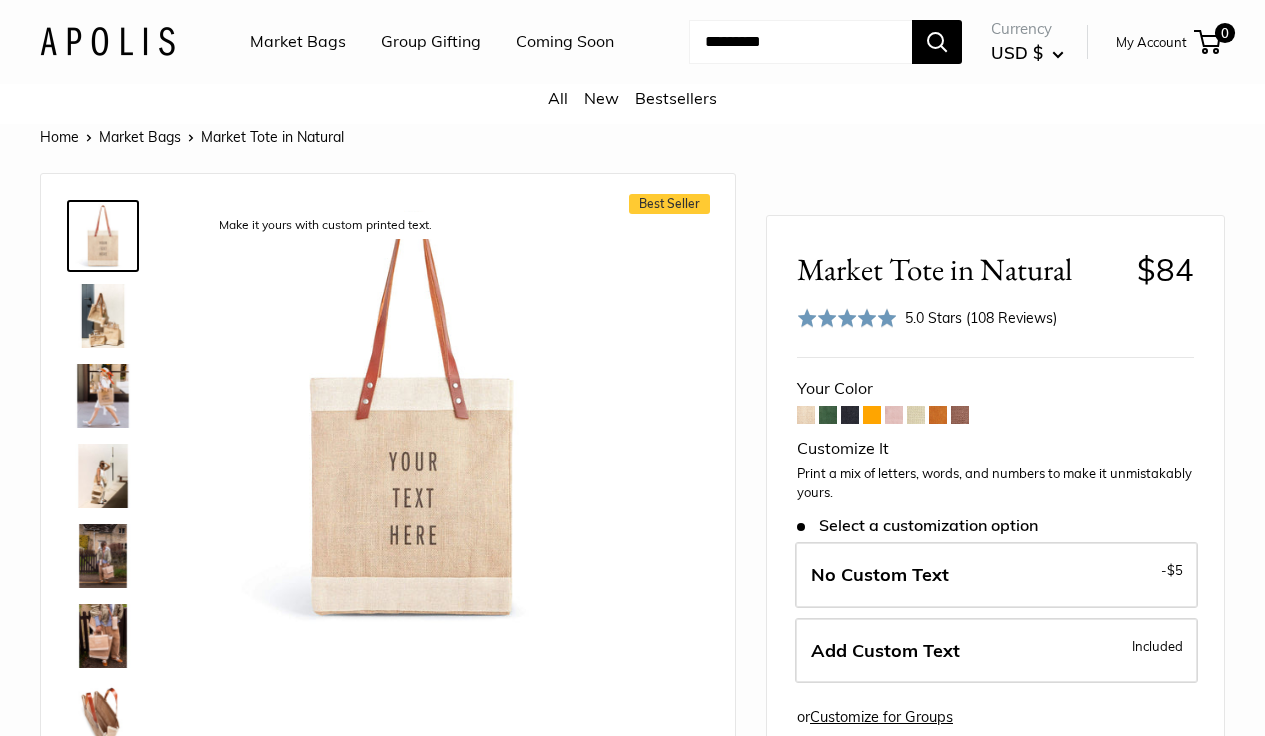 click at bounding box center (894, 415) 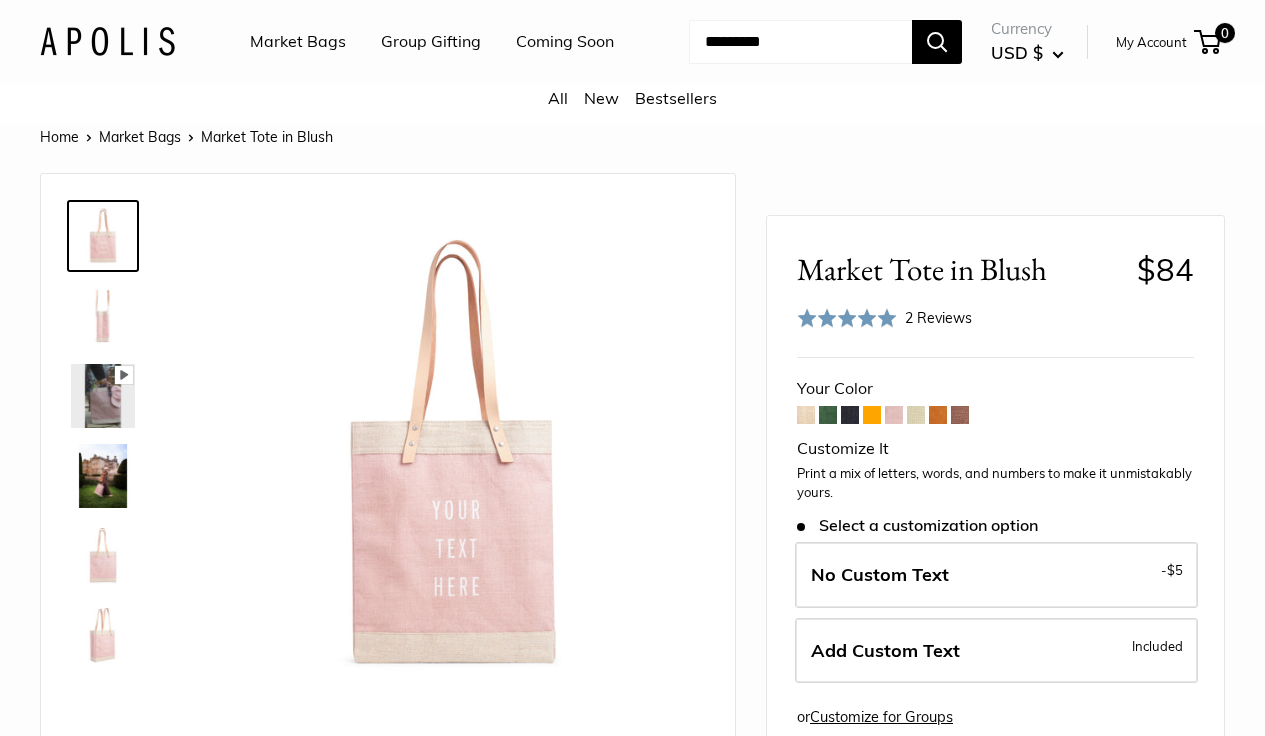 scroll, scrollTop: 0, scrollLeft: 0, axis: both 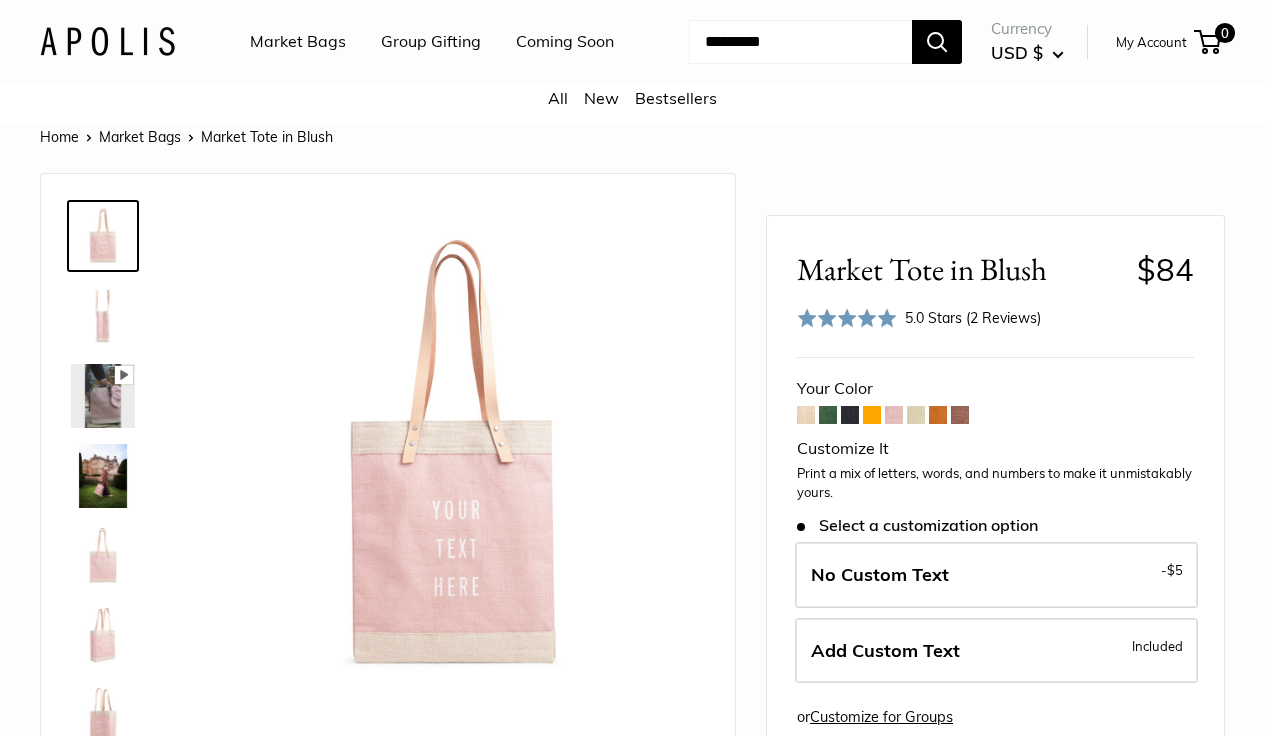 click at bounding box center [916, 415] 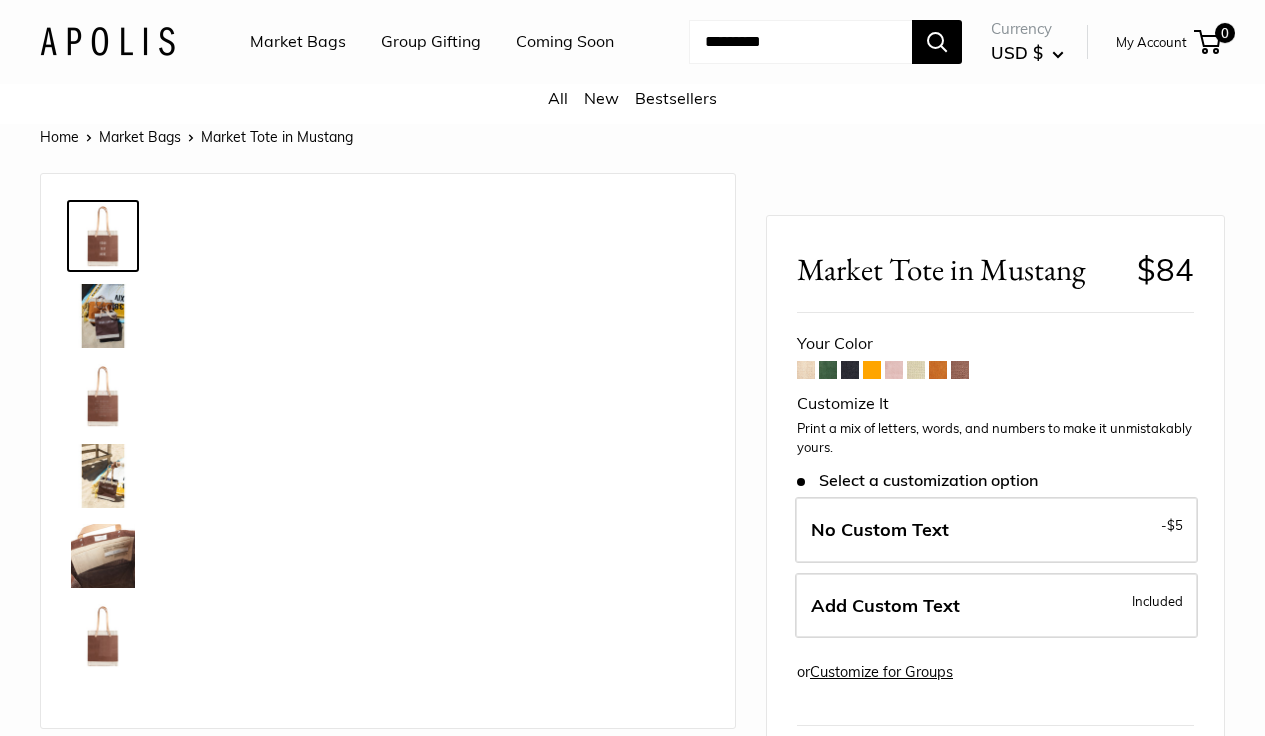 scroll, scrollTop: 0, scrollLeft: 0, axis: both 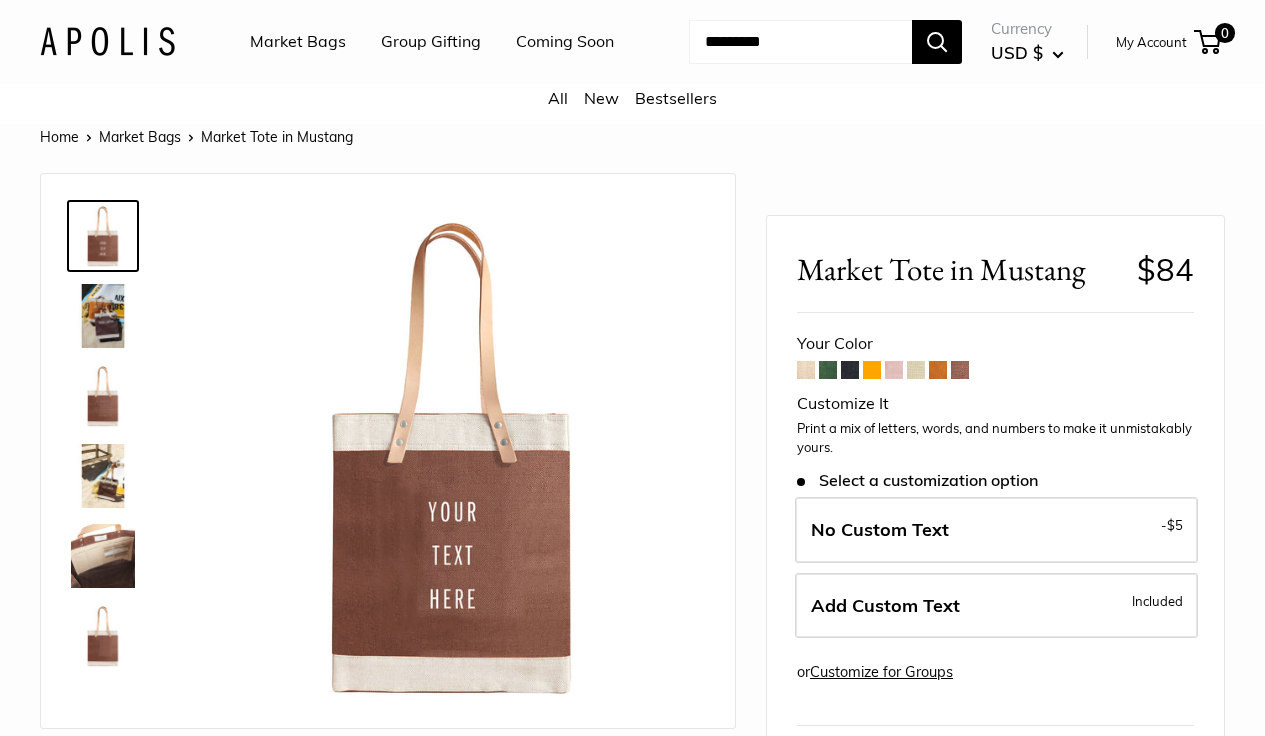 click at bounding box center (850, 370) 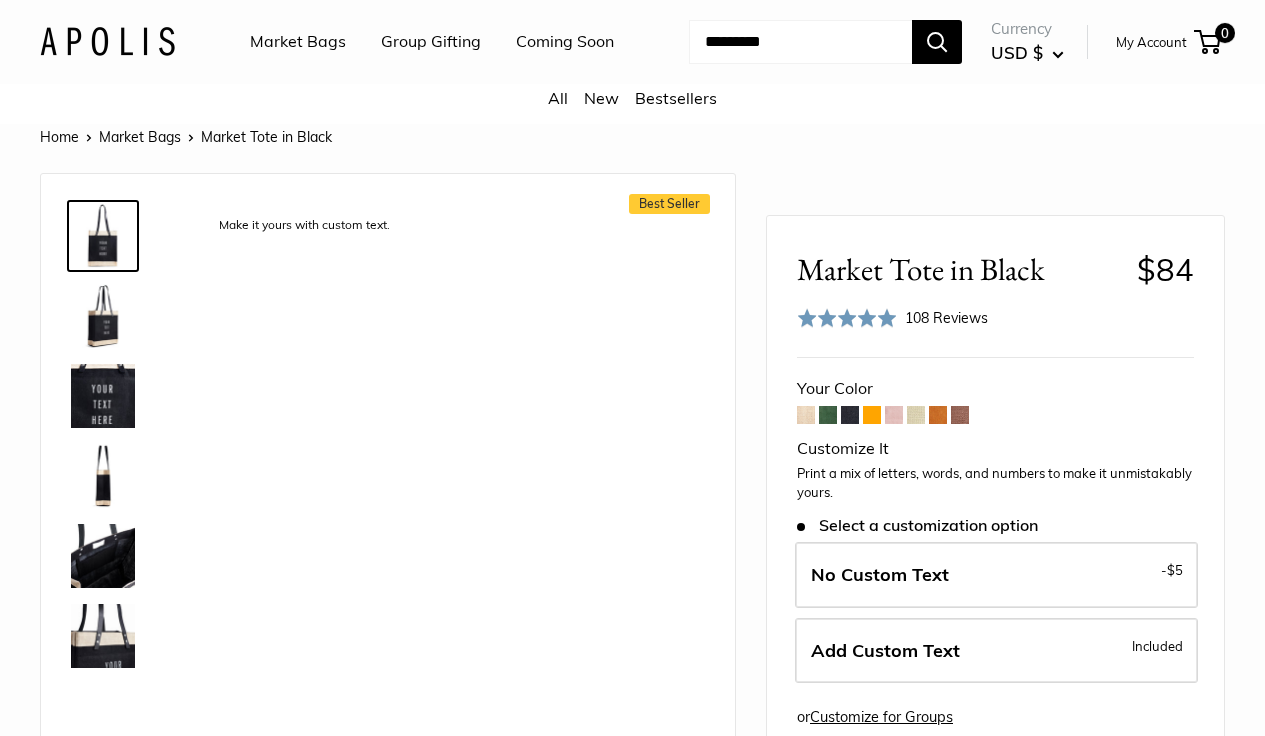 scroll, scrollTop: 0, scrollLeft: 0, axis: both 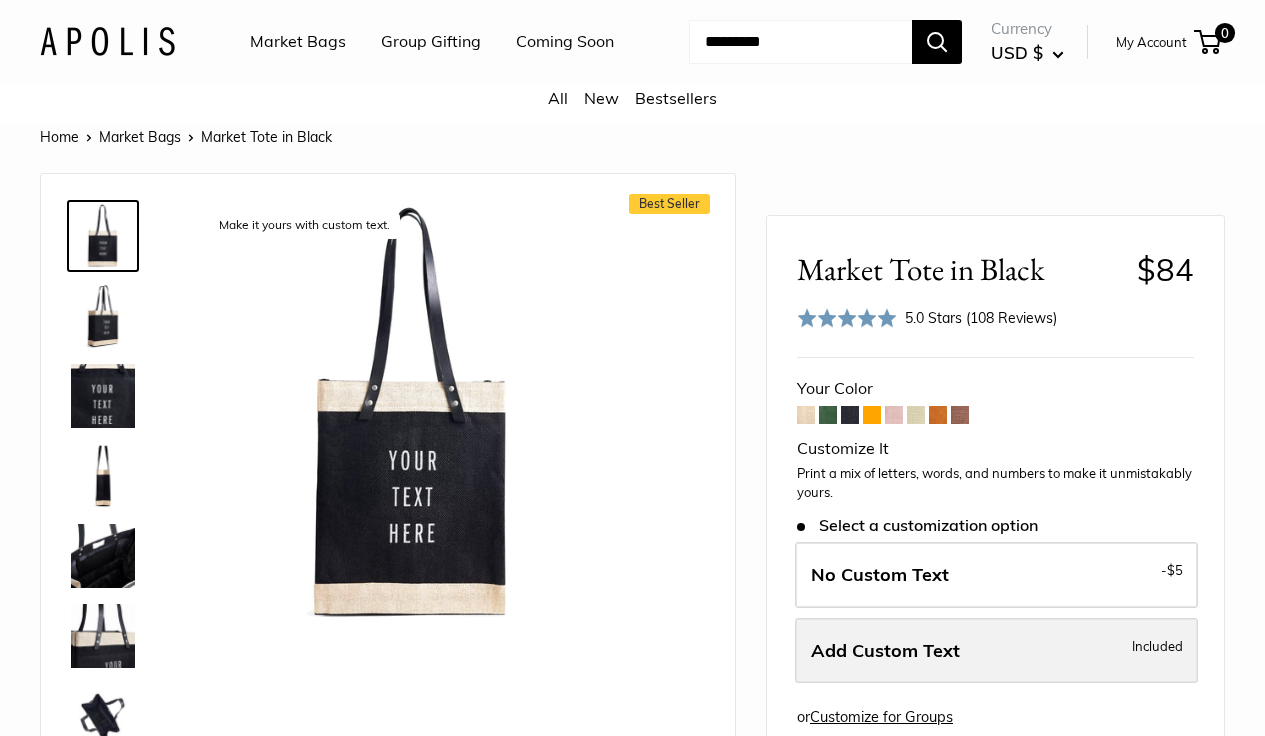 click on "Add Custom Text" at bounding box center [885, 650] 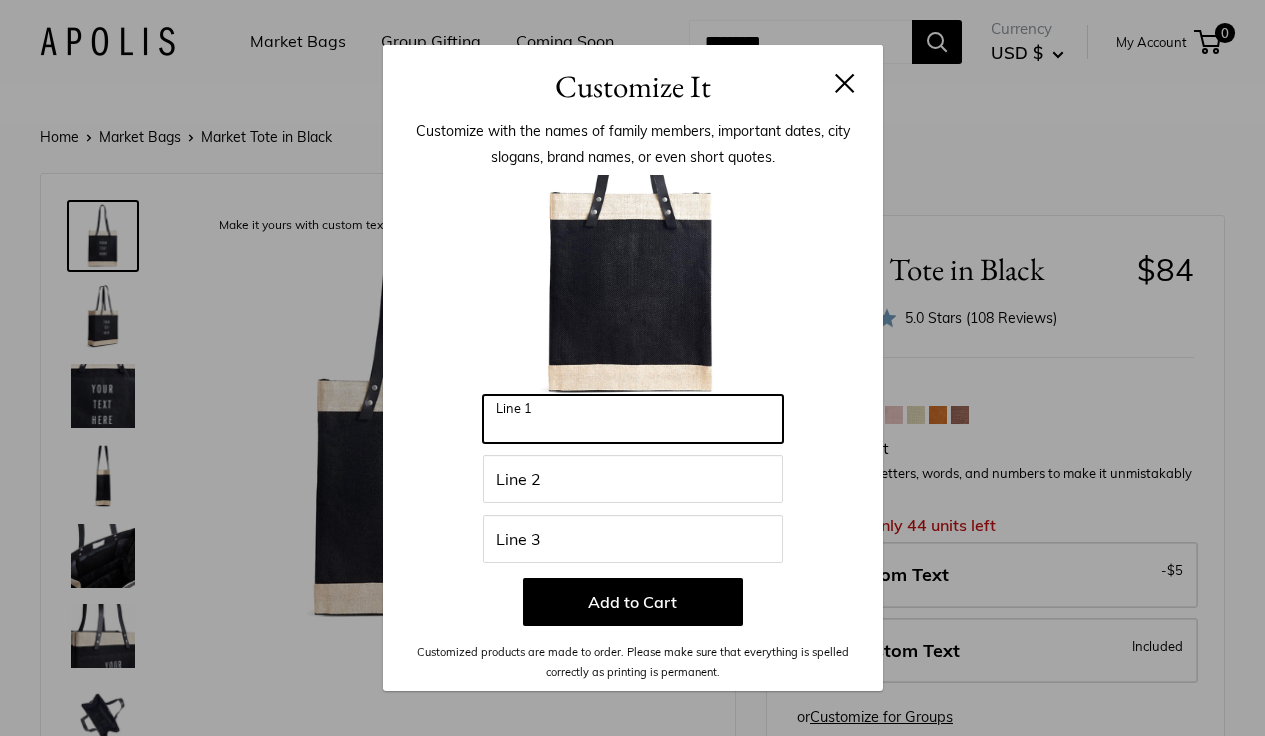 click on "Line 1" at bounding box center (633, 419) 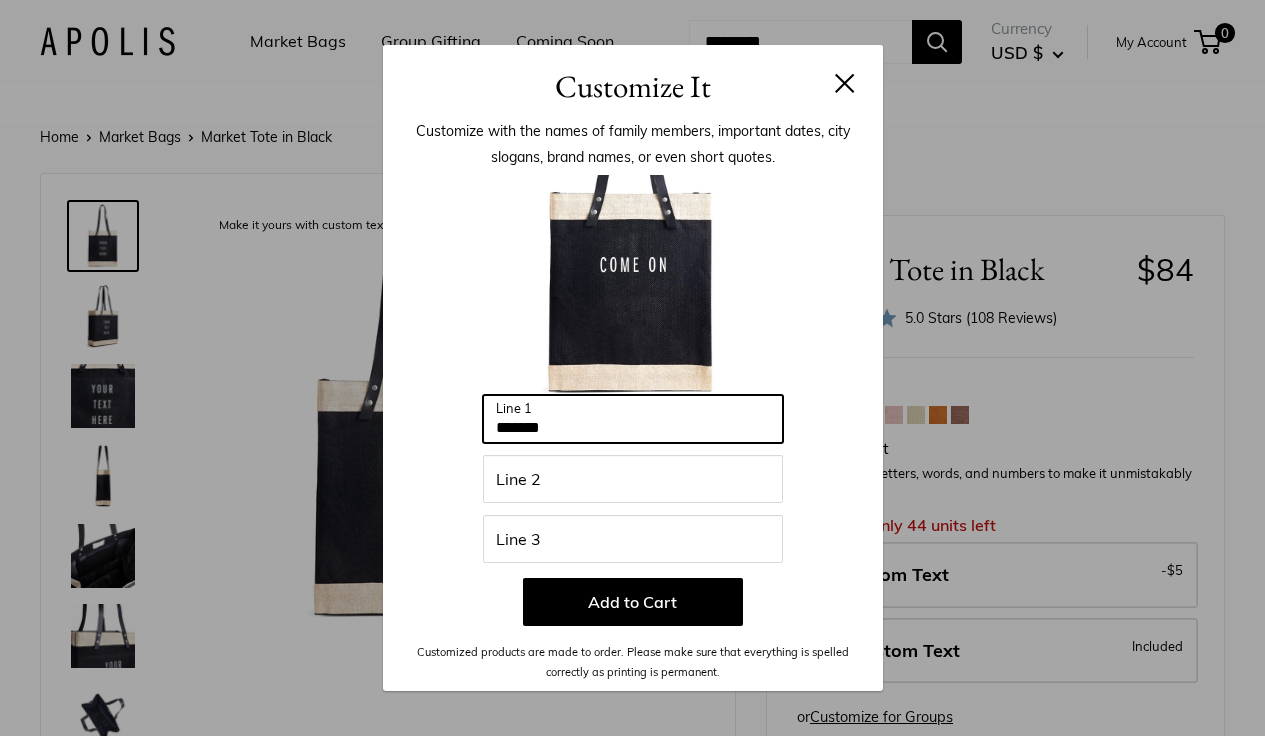 type on "*******" 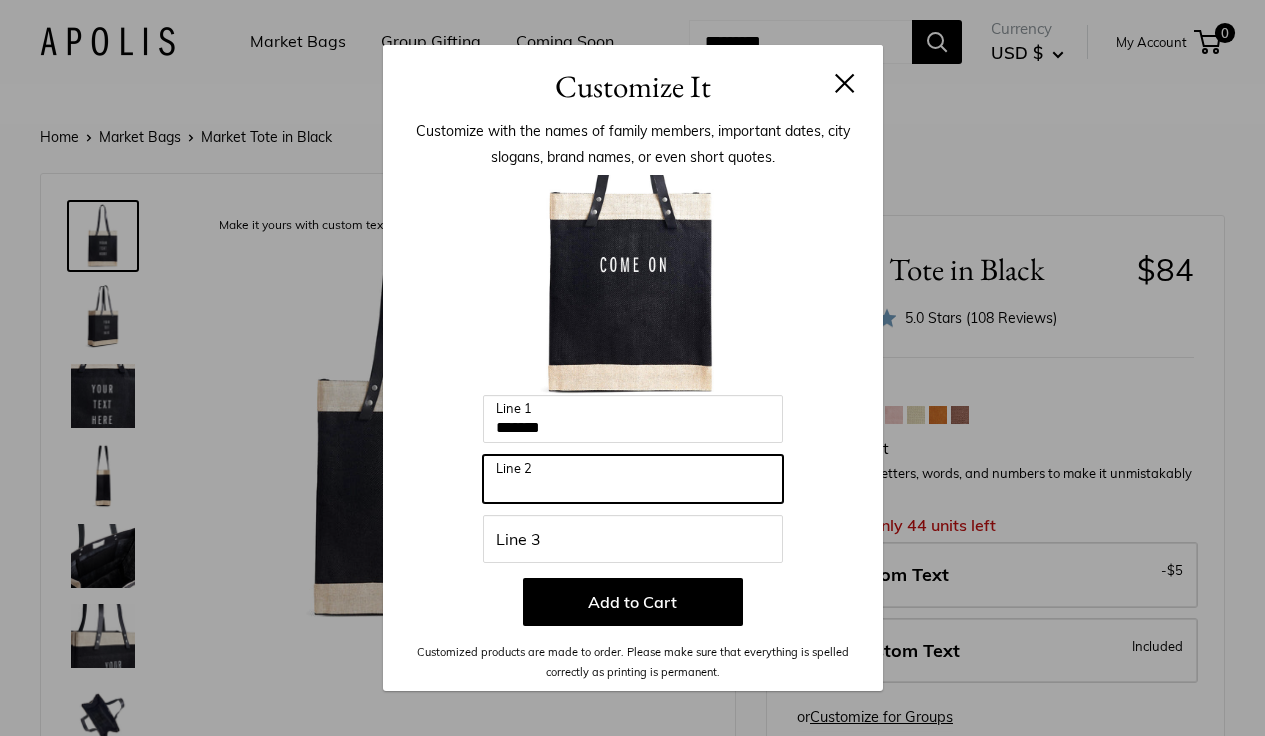 click on "Line 2" at bounding box center (633, 479) 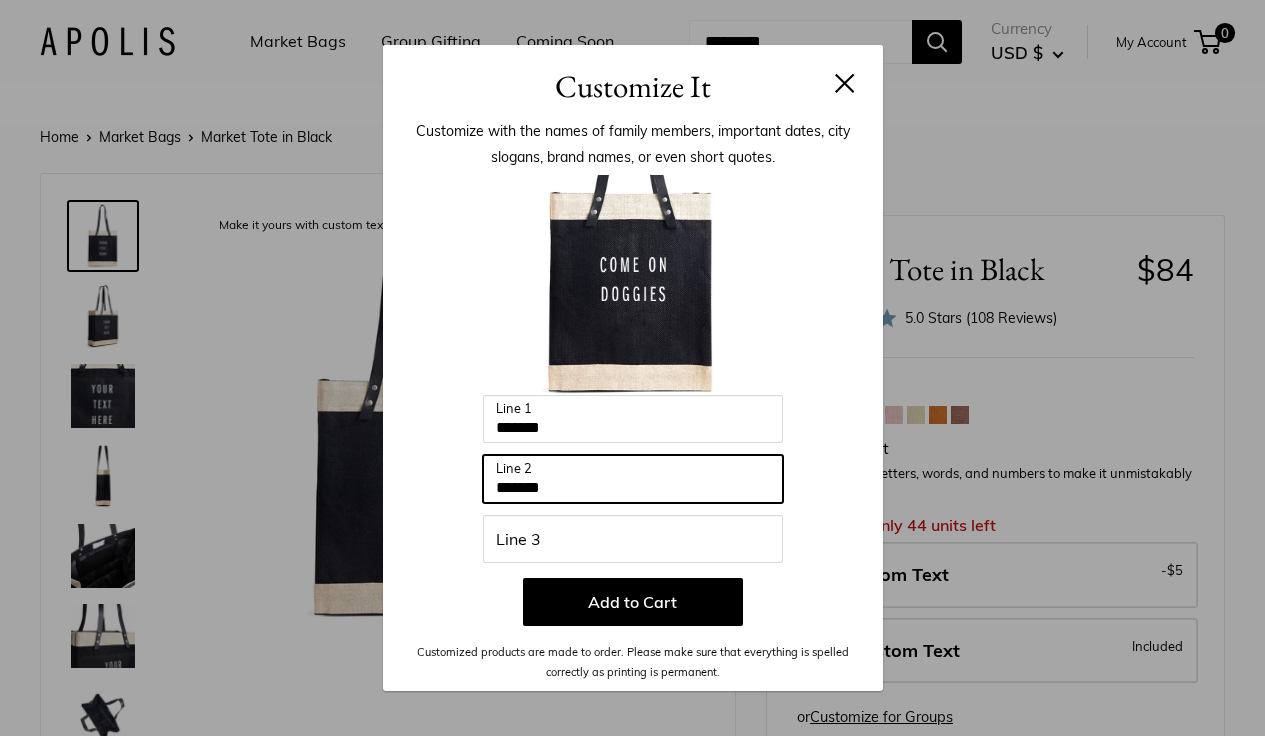 type on "*******" 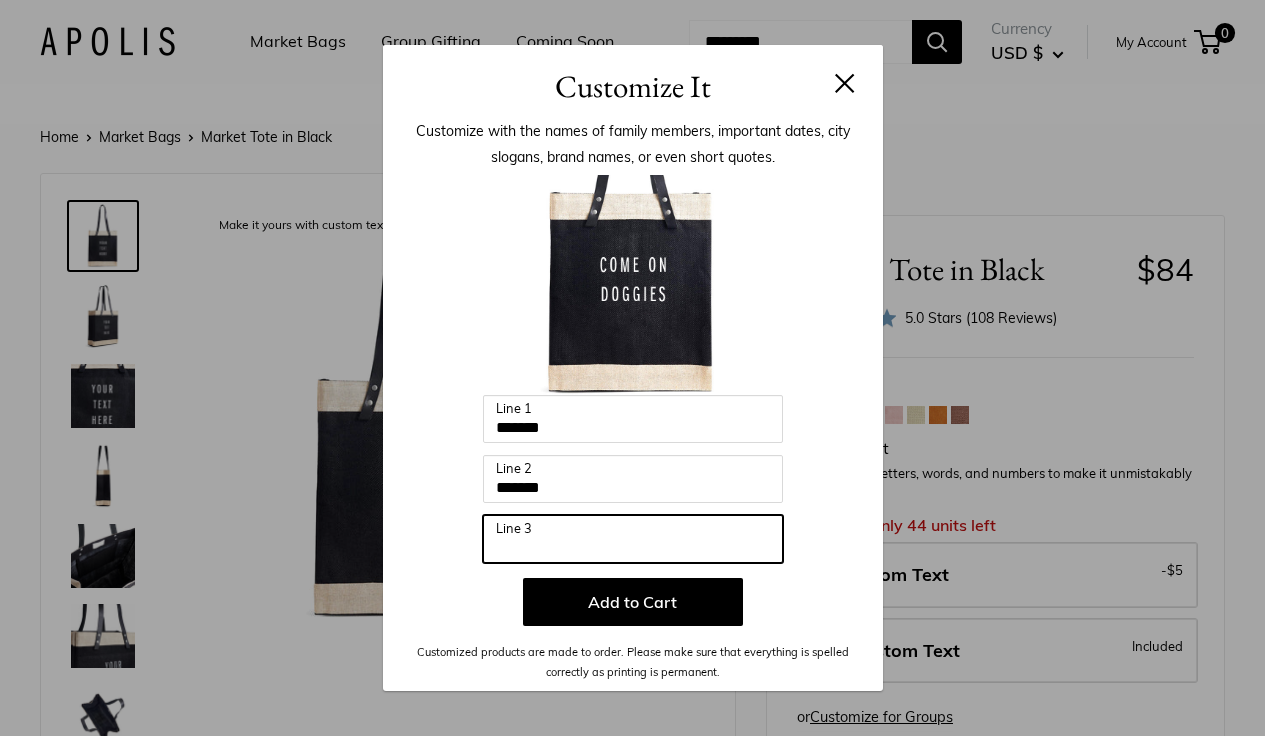 click on "Line 3" at bounding box center (633, 539) 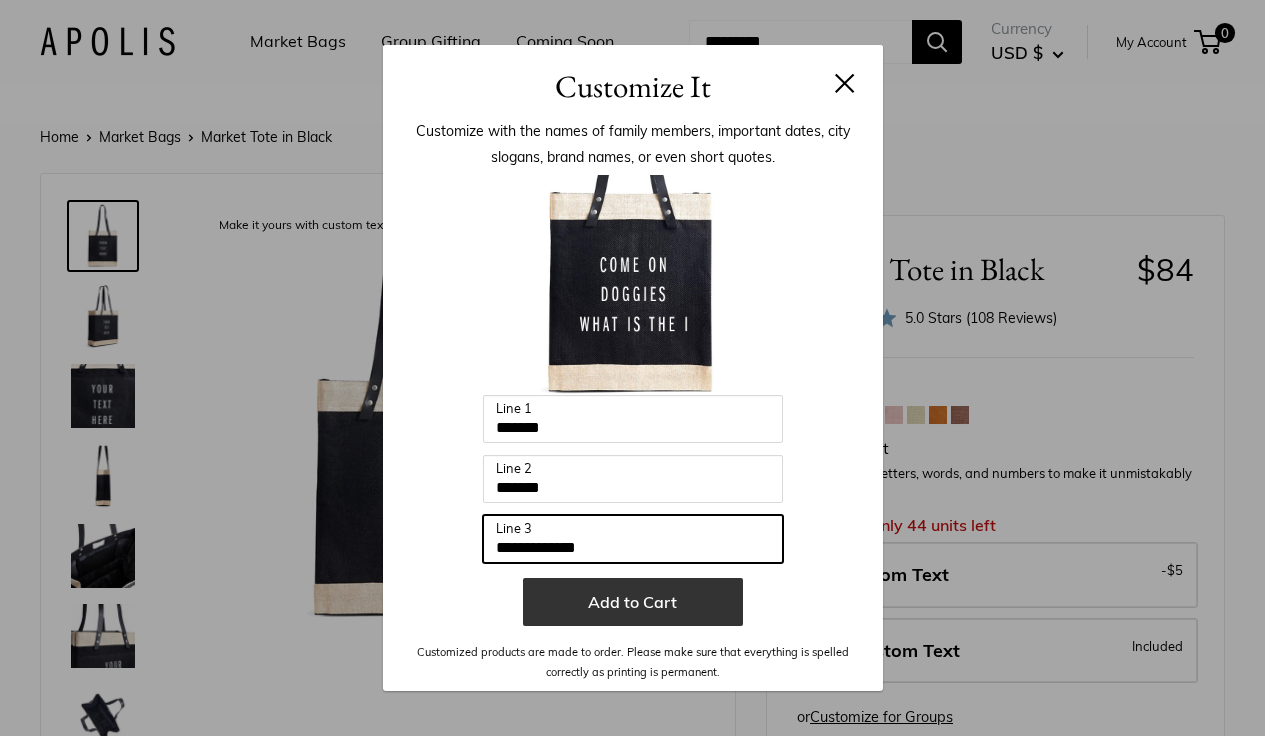 type on "**********" 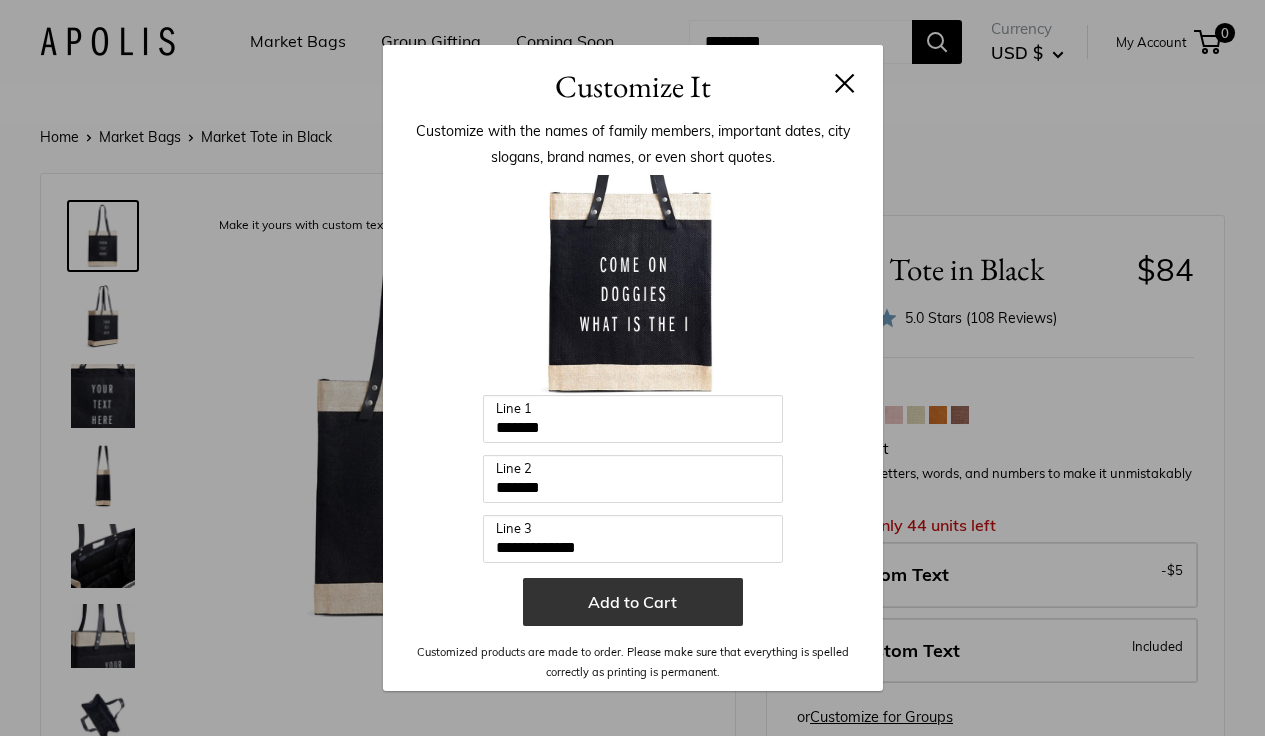 click on "Add to Cart" at bounding box center [633, 602] 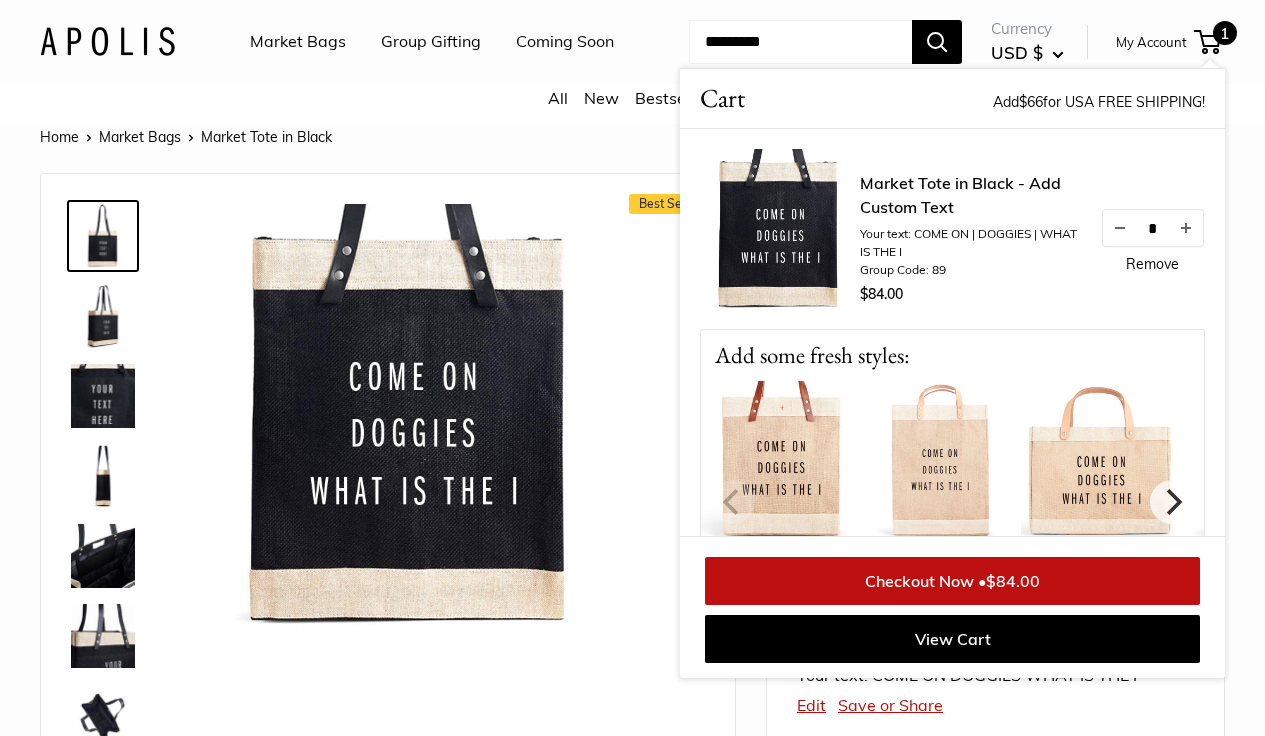 scroll, scrollTop: 0, scrollLeft: 0, axis: both 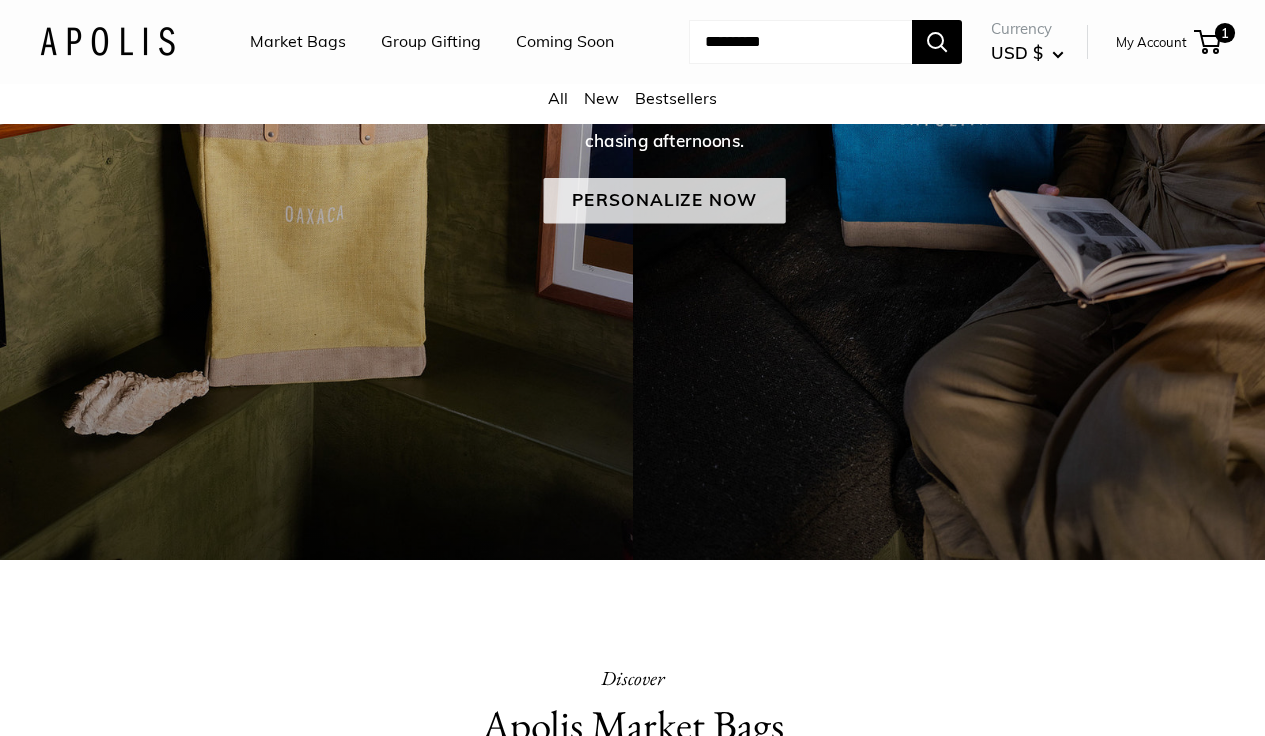 click on "Personalize Now" at bounding box center [664, 201] 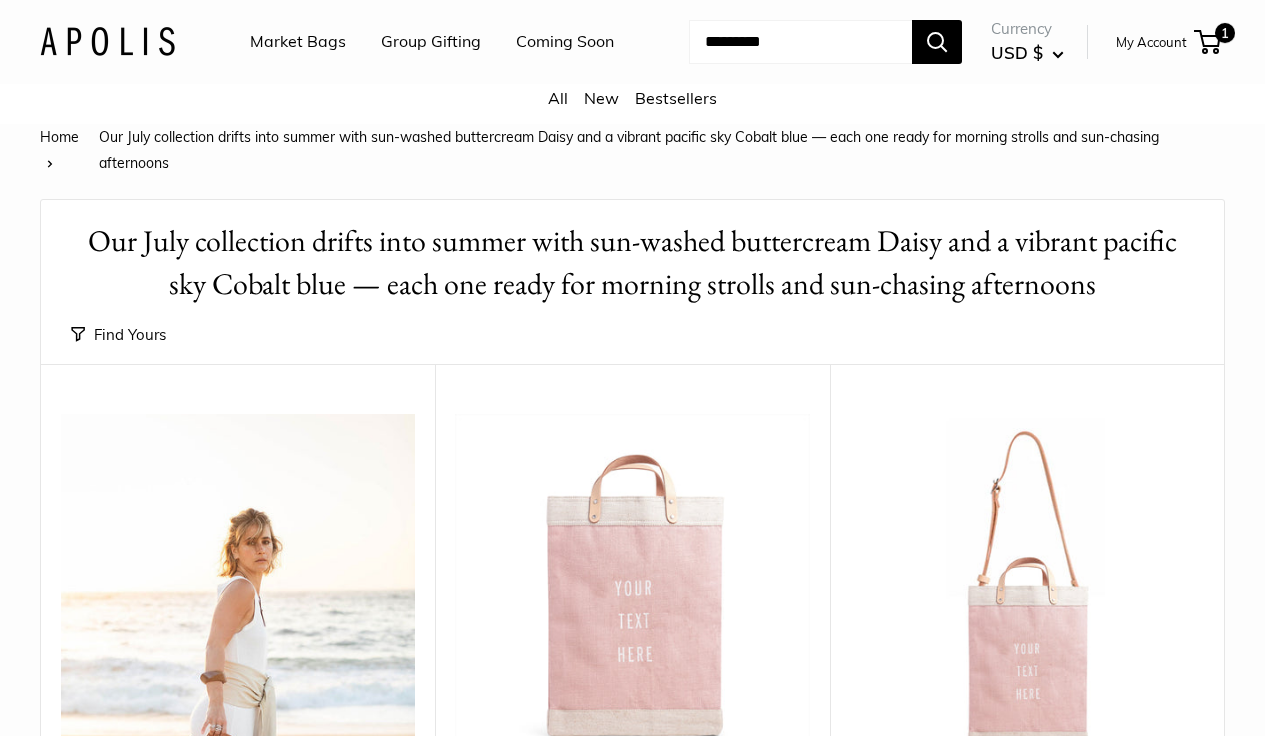 scroll, scrollTop: 0, scrollLeft: 0, axis: both 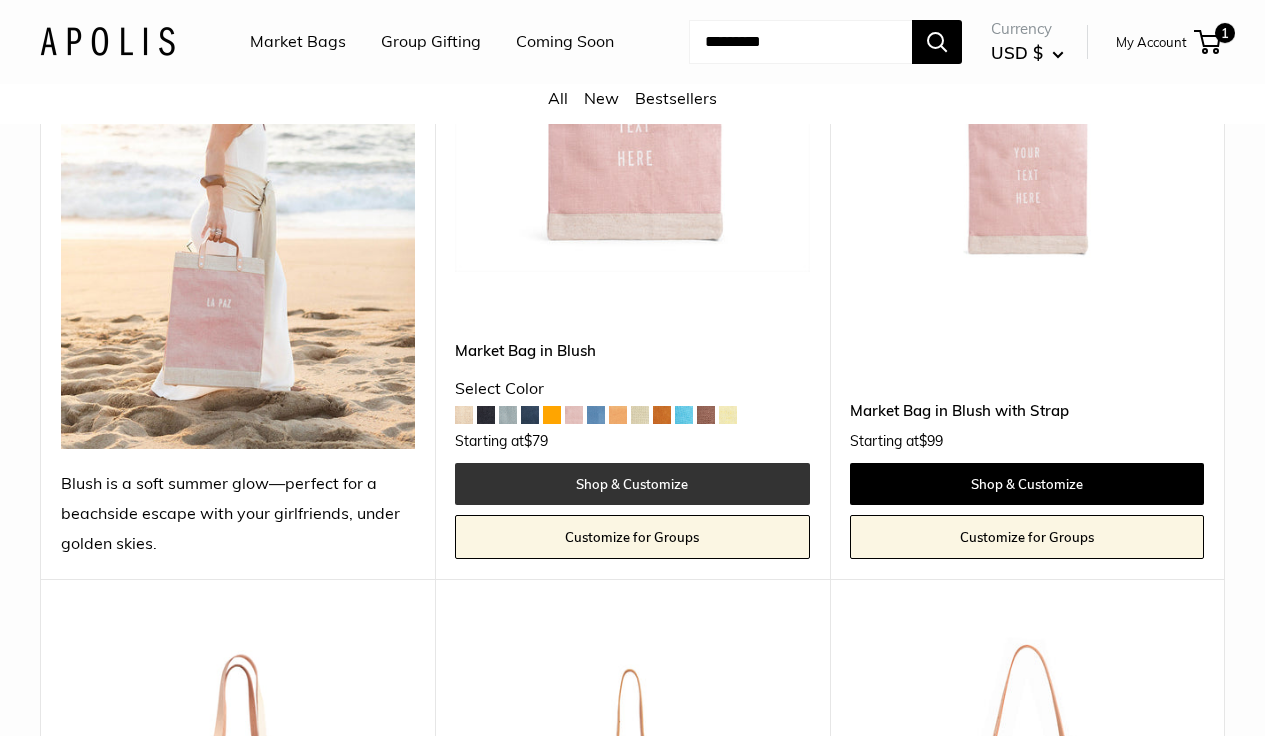 click on "Shop & Customize" at bounding box center (632, 484) 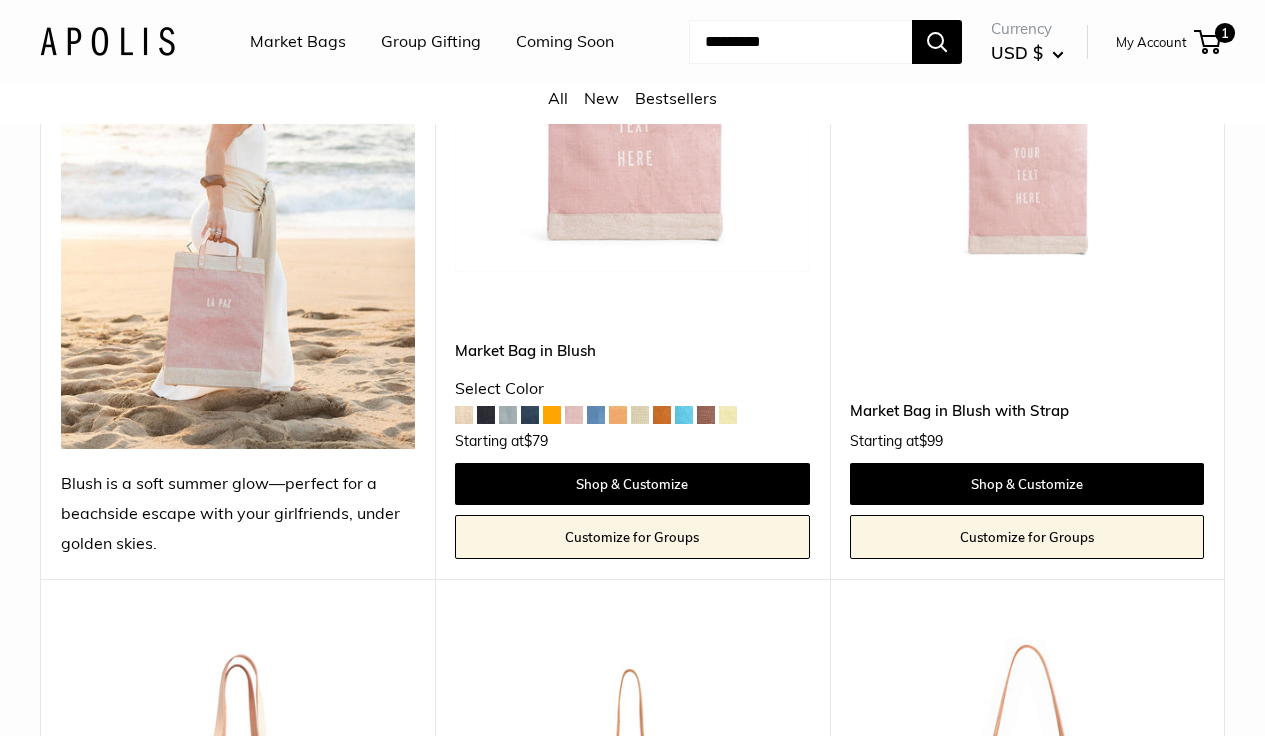 click at bounding box center [508, 415] 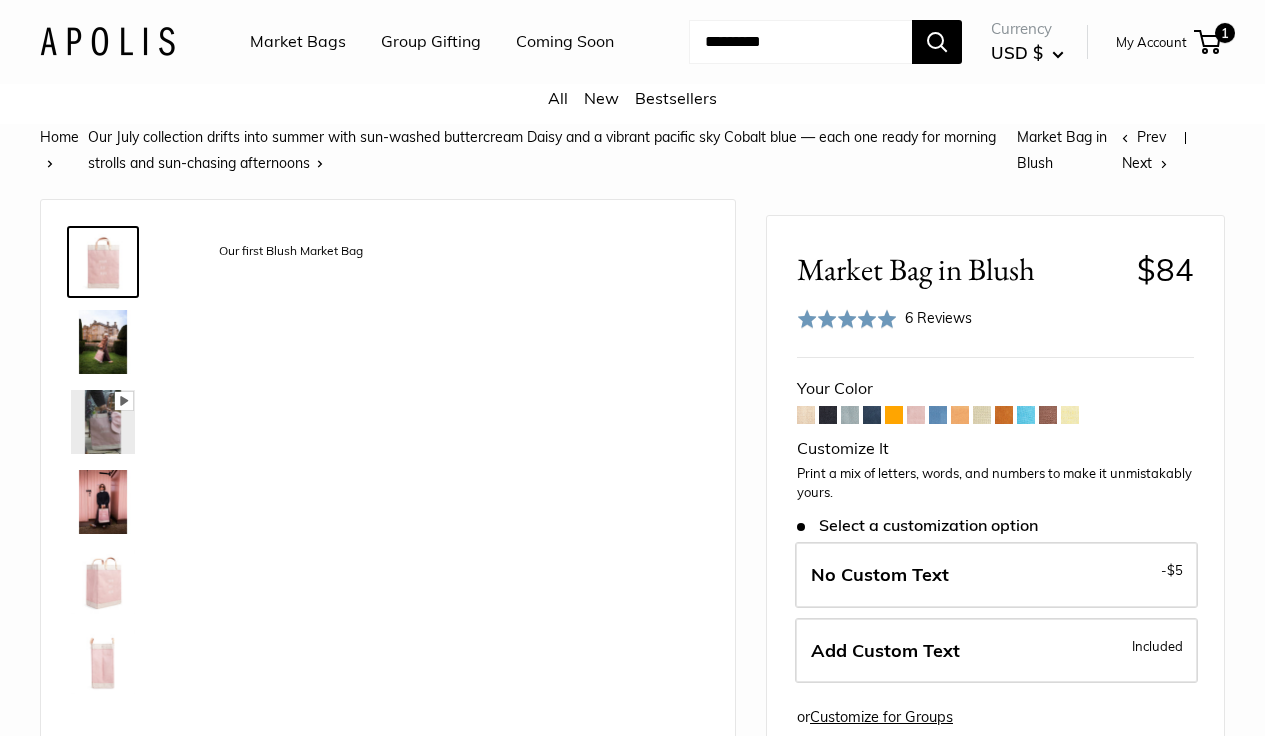 scroll, scrollTop: 0, scrollLeft: 0, axis: both 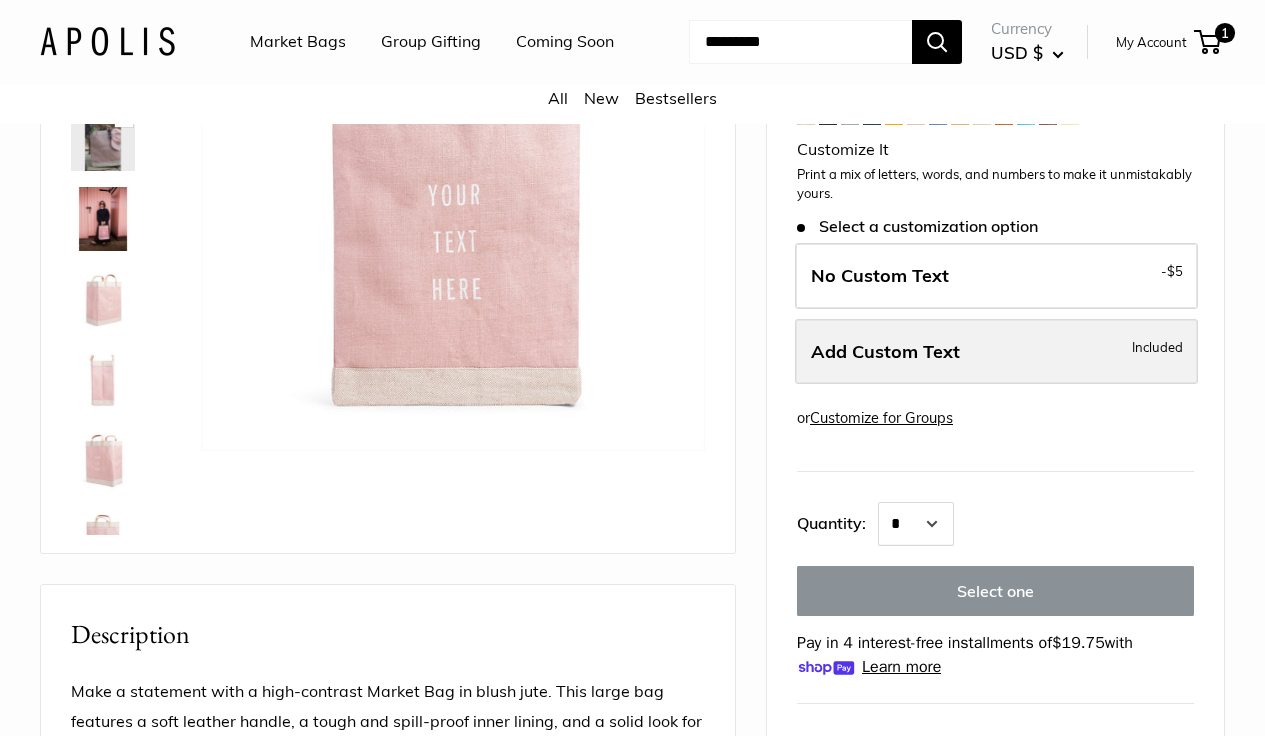 click on "Add Custom Text" at bounding box center [885, 351] 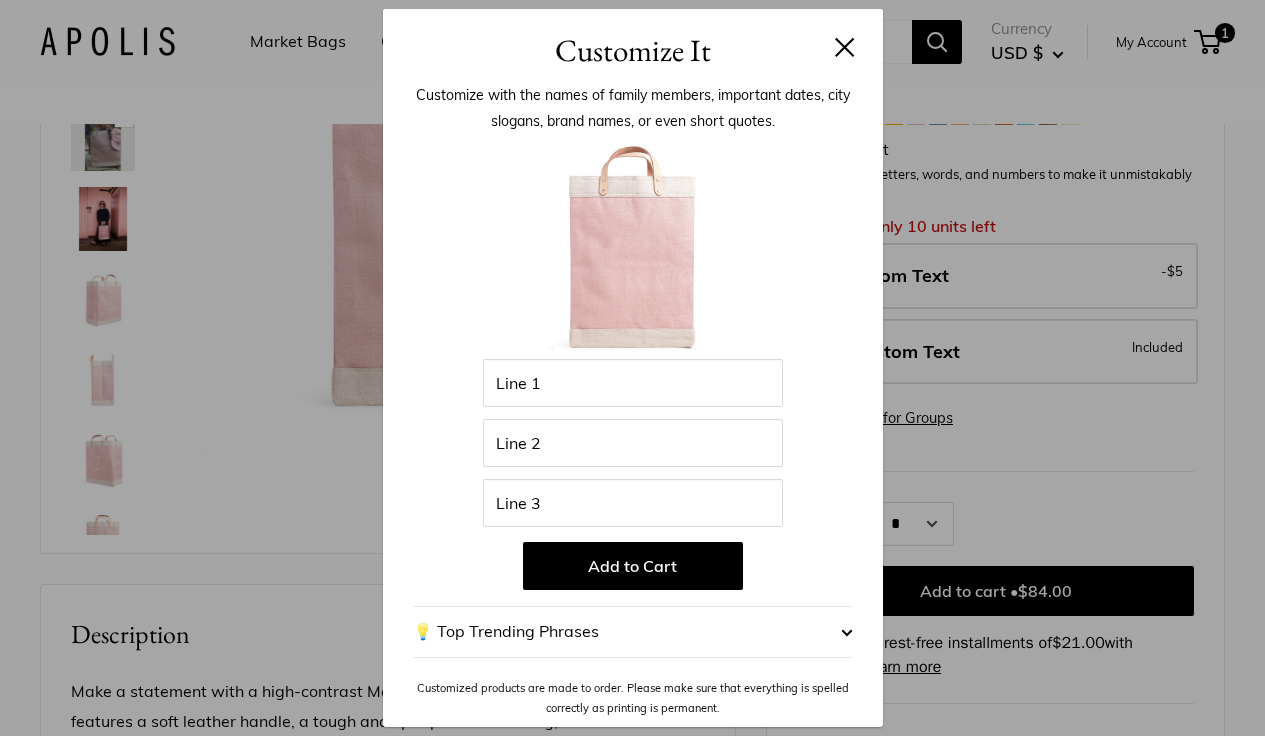 click at bounding box center [845, 47] 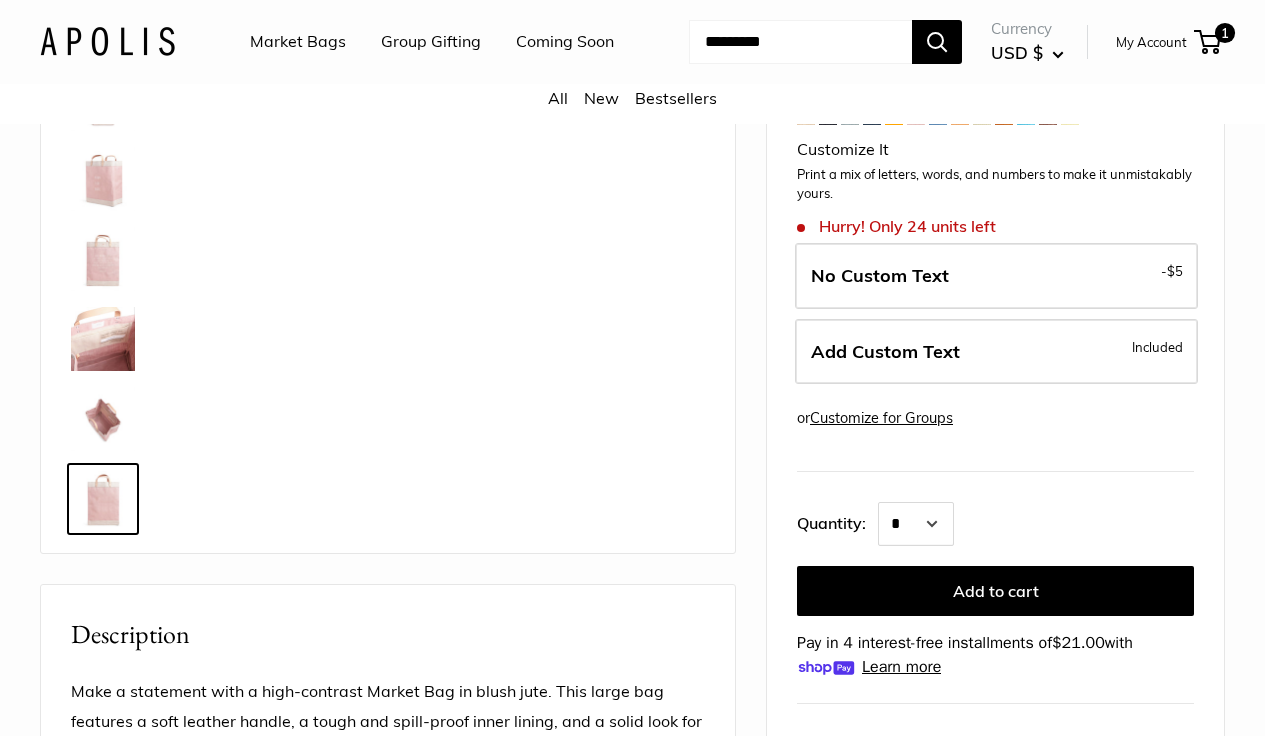 scroll, scrollTop: 288, scrollLeft: 0, axis: vertical 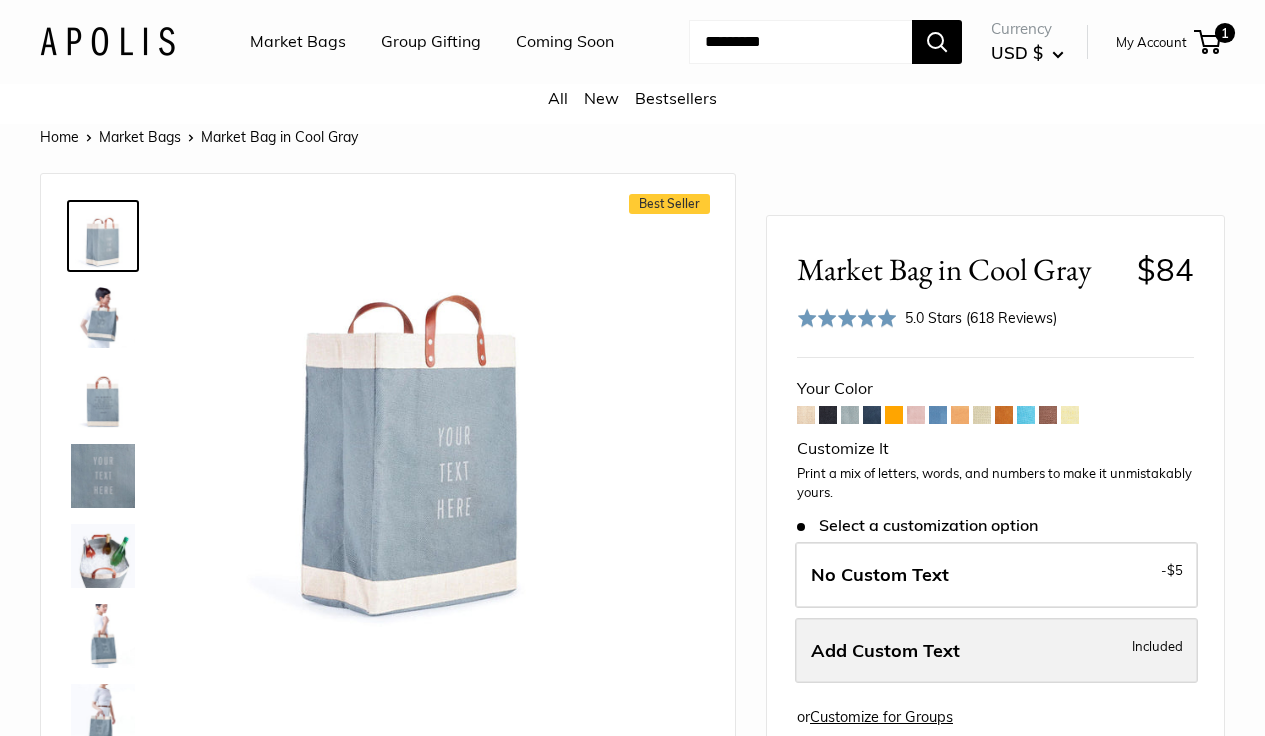 click on "Add Custom Text" at bounding box center (885, 650) 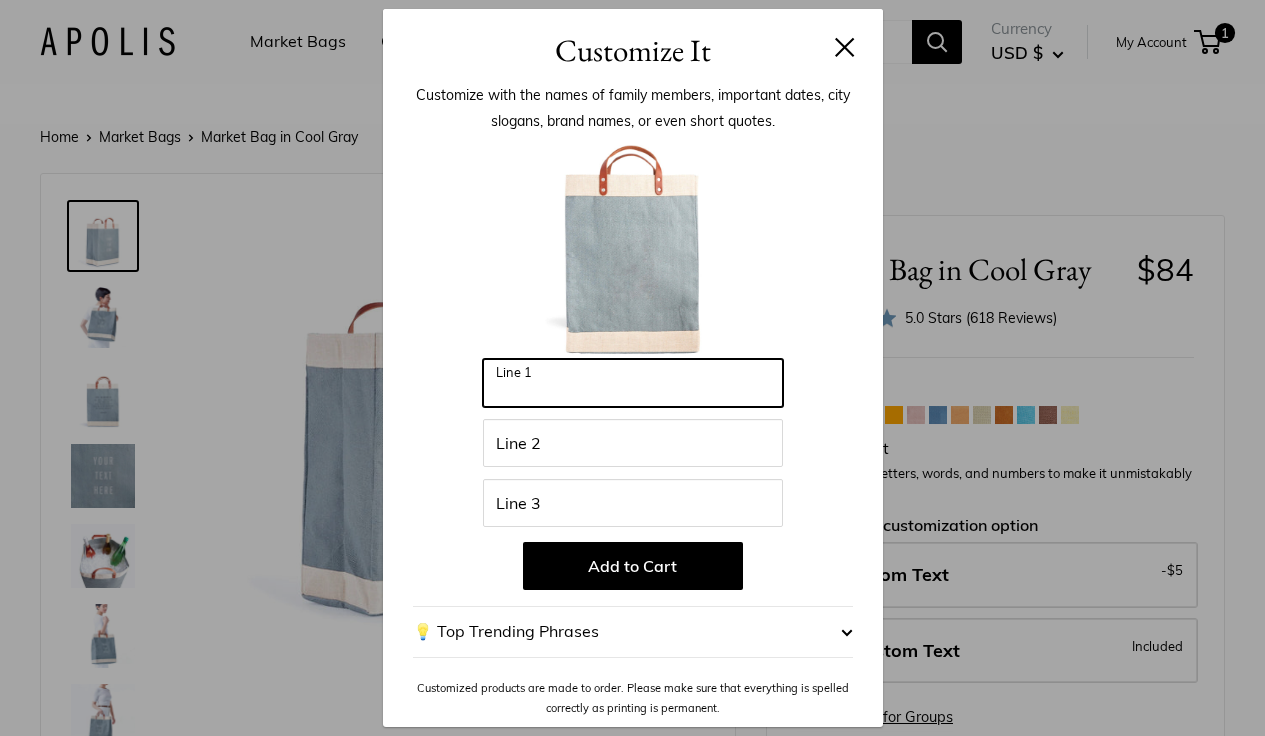 click on "Line 1" at bounding box center (633, 383) 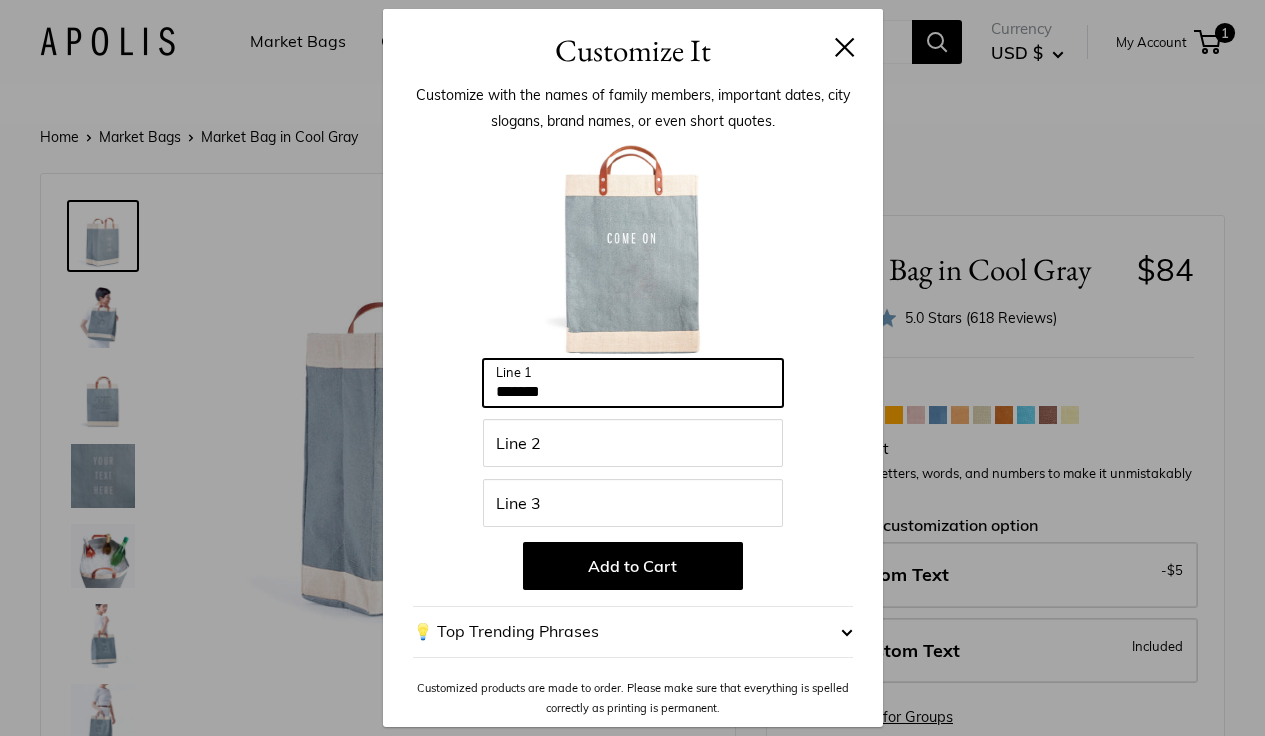 type on "*******" 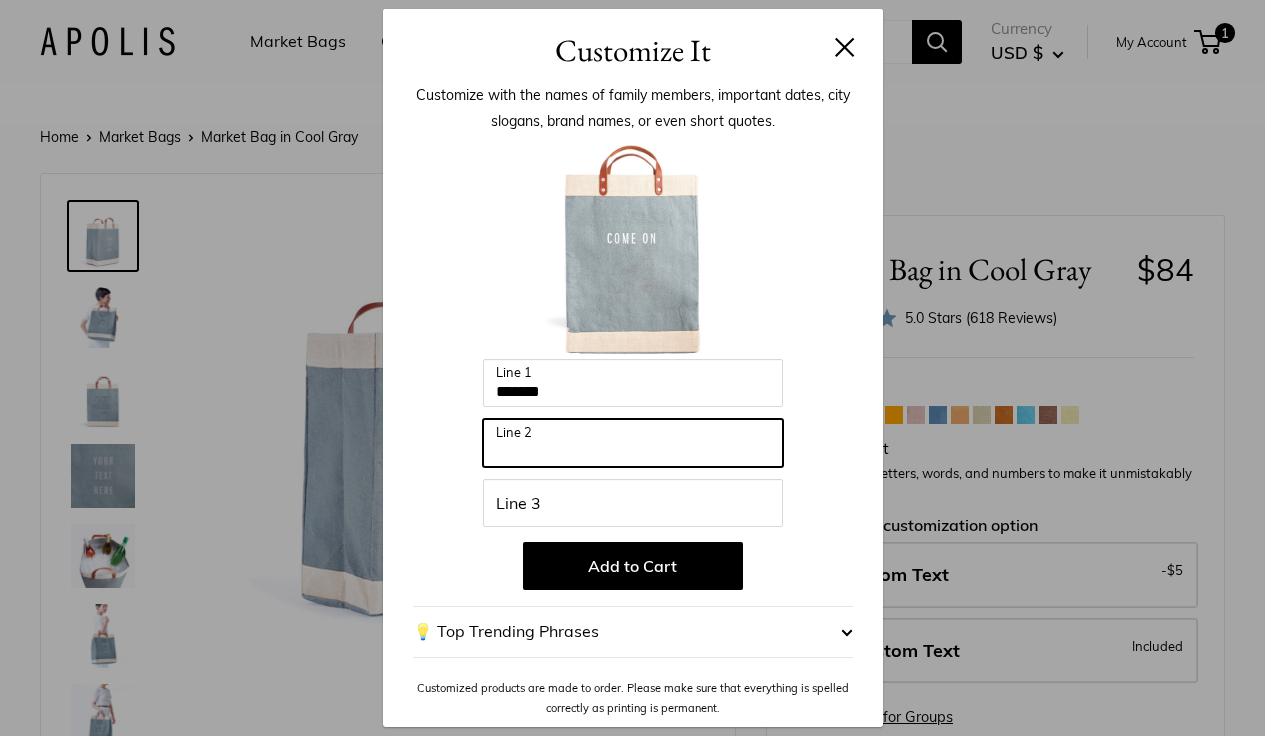 click on "Line 2" at bounding box center [633, 443] 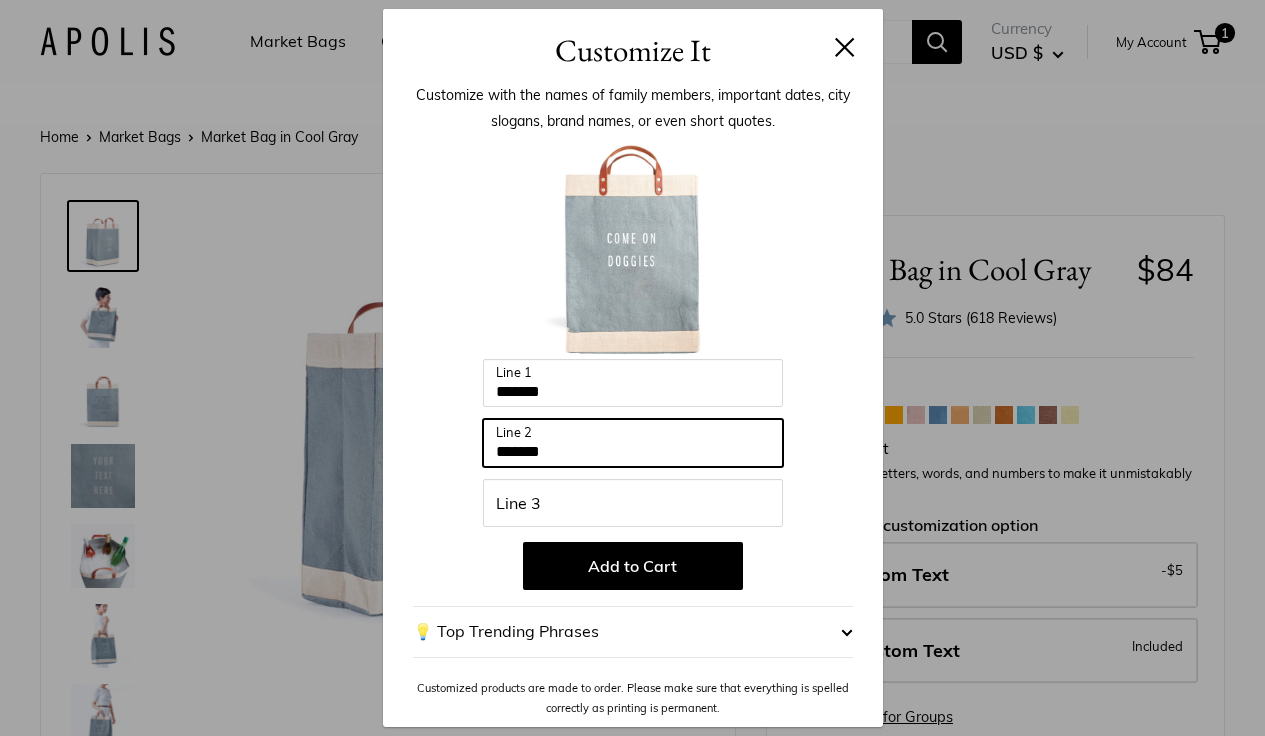 type on "*******" 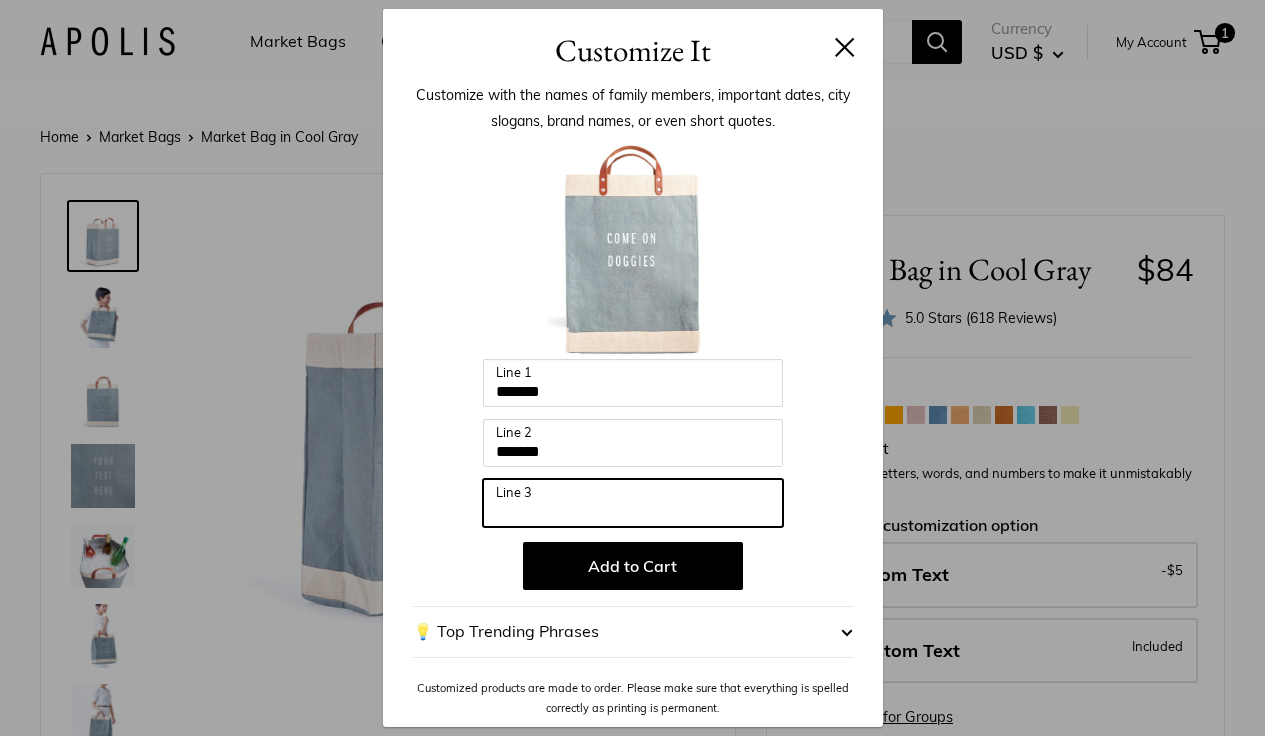 drag, startPoint x: 544, startPoint y: 504, endPoint x: 556, endPoint y: 499, distance: 13 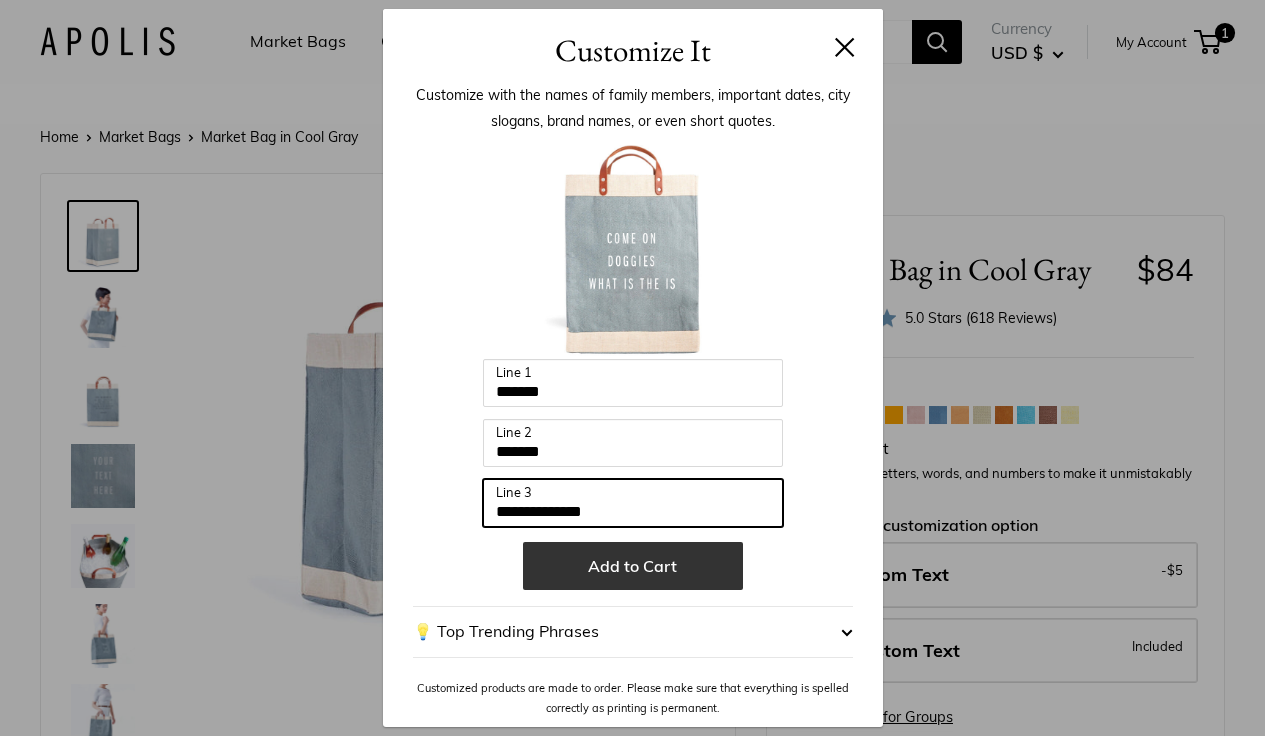 type on "**********" 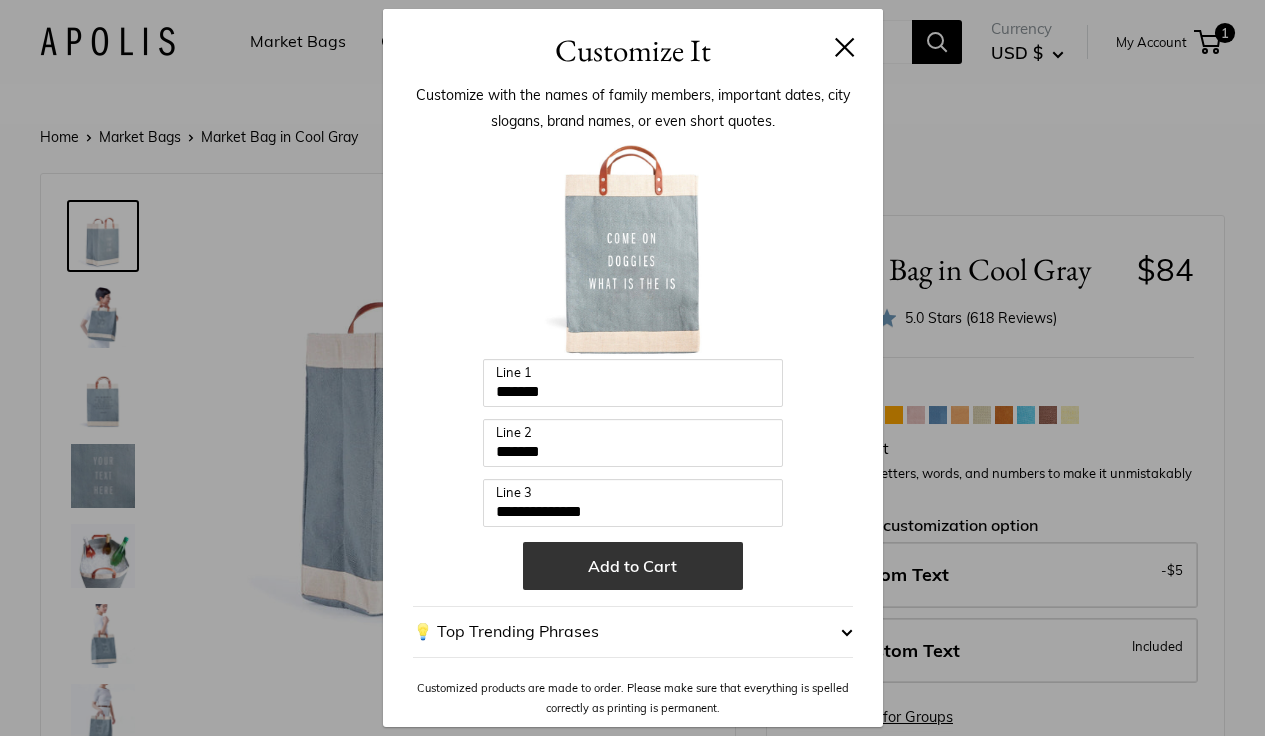 click on "Add to Cart" at bounding box center (633, 566) 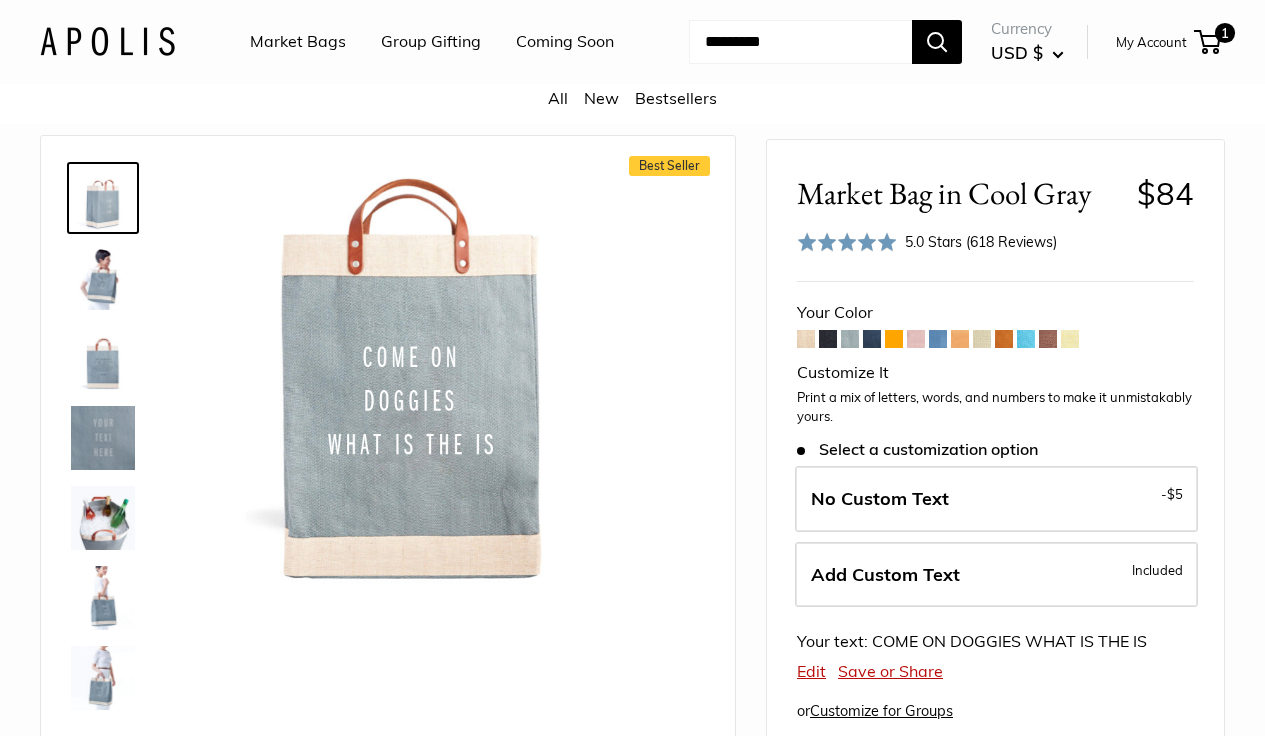 scroll, scrollTop: 48, scrollLeft: 0, axis: vertical 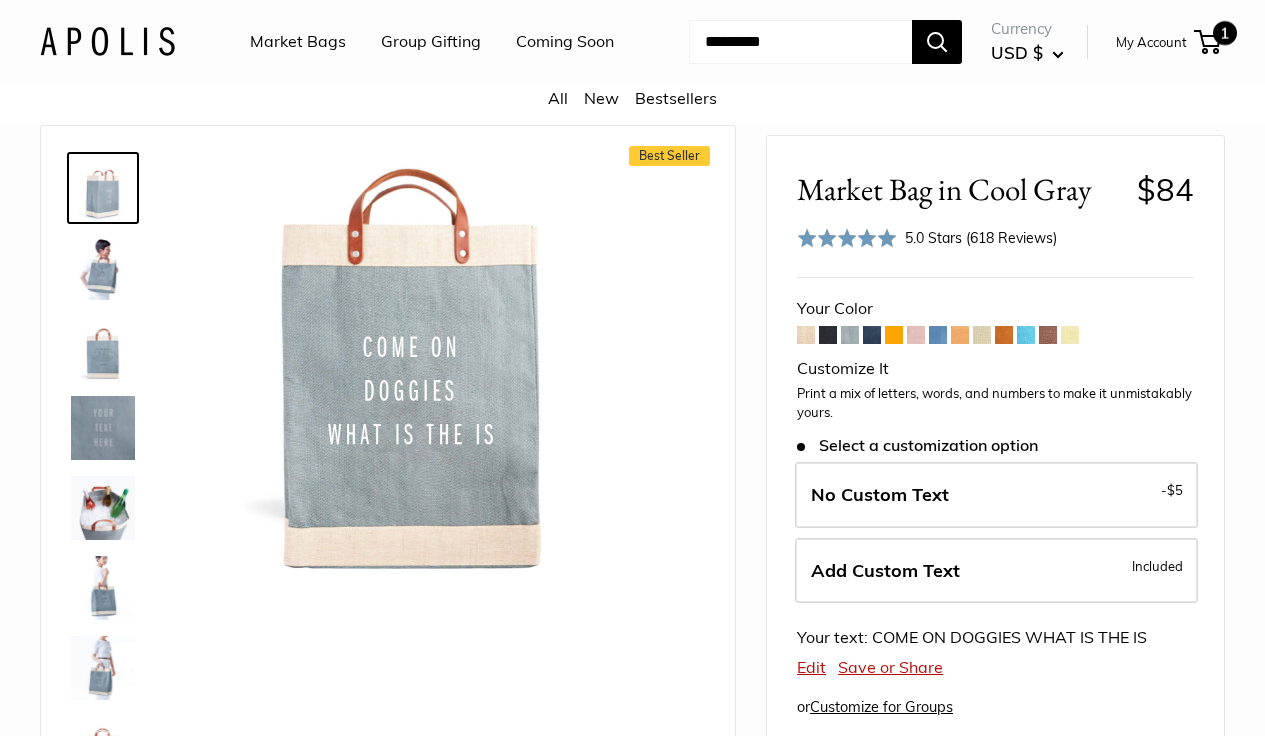 click on "1" at bounding box center [1207, 42] 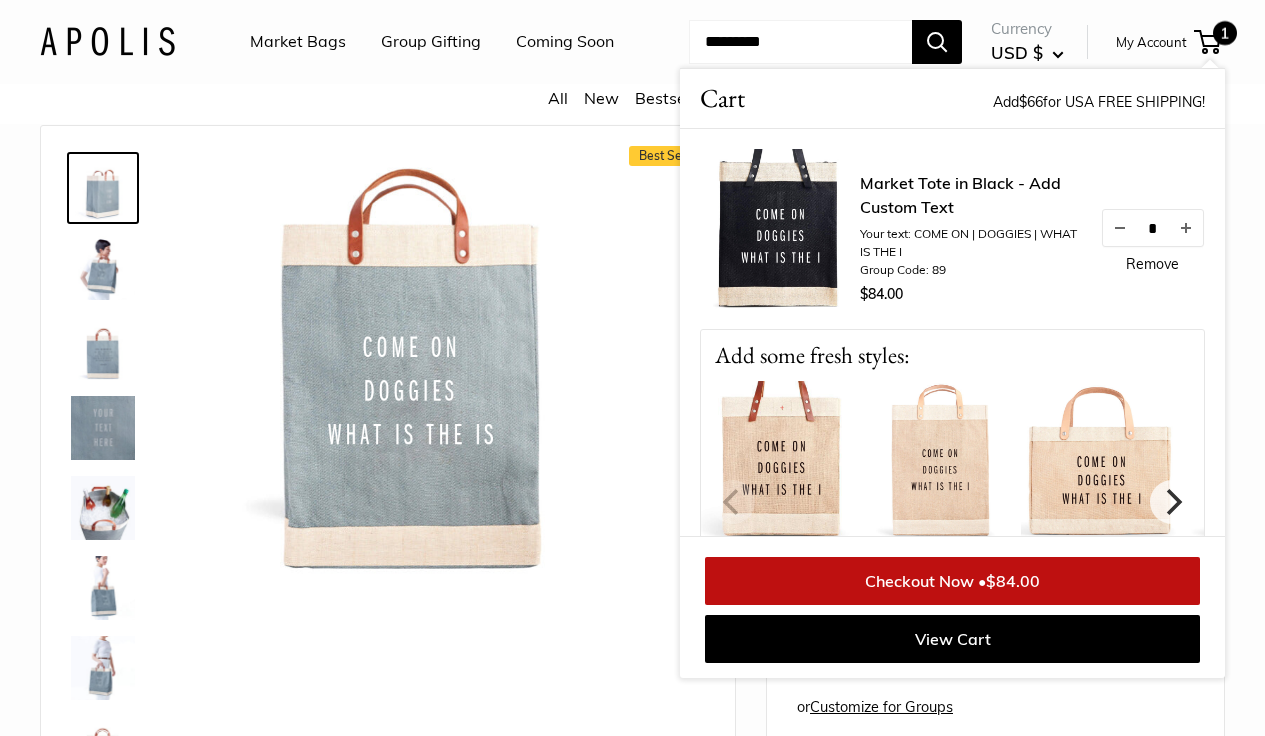 scroll, scrollTop: 41, scrollLeft: 0, axis: vertical 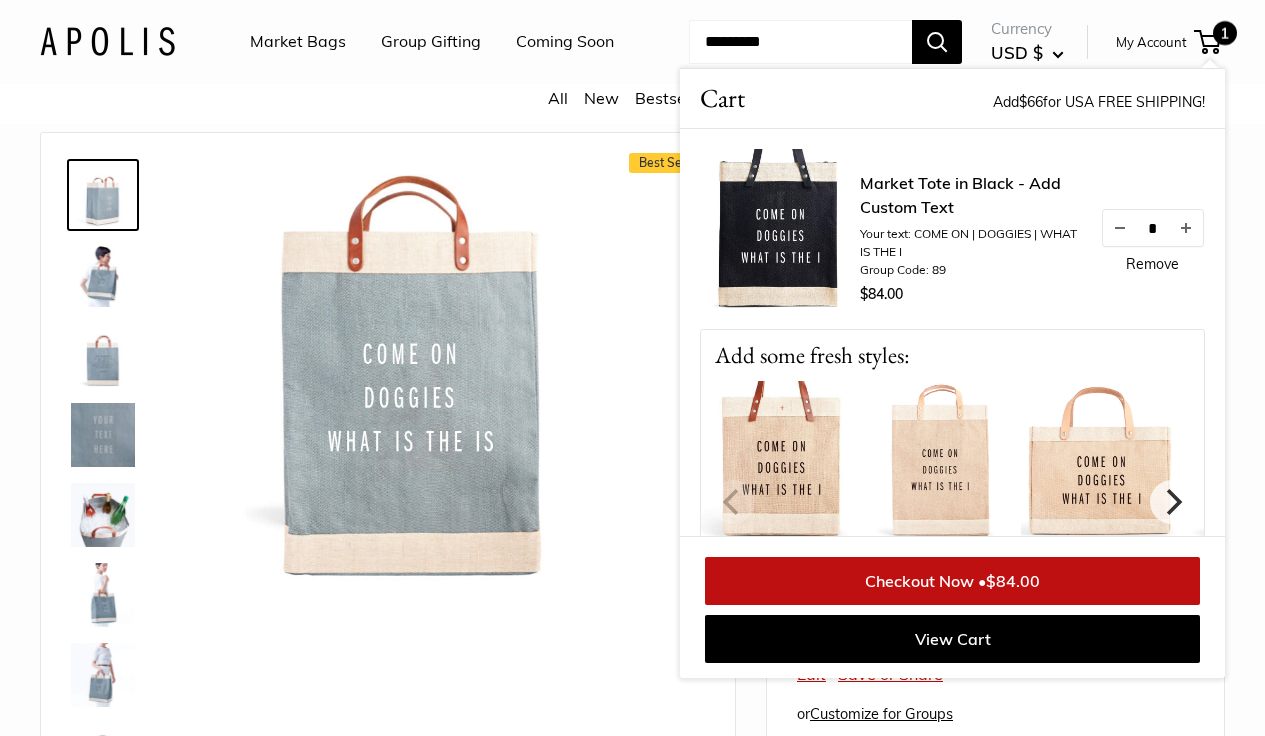click on "Remove" at bounding box center (1152, 264) 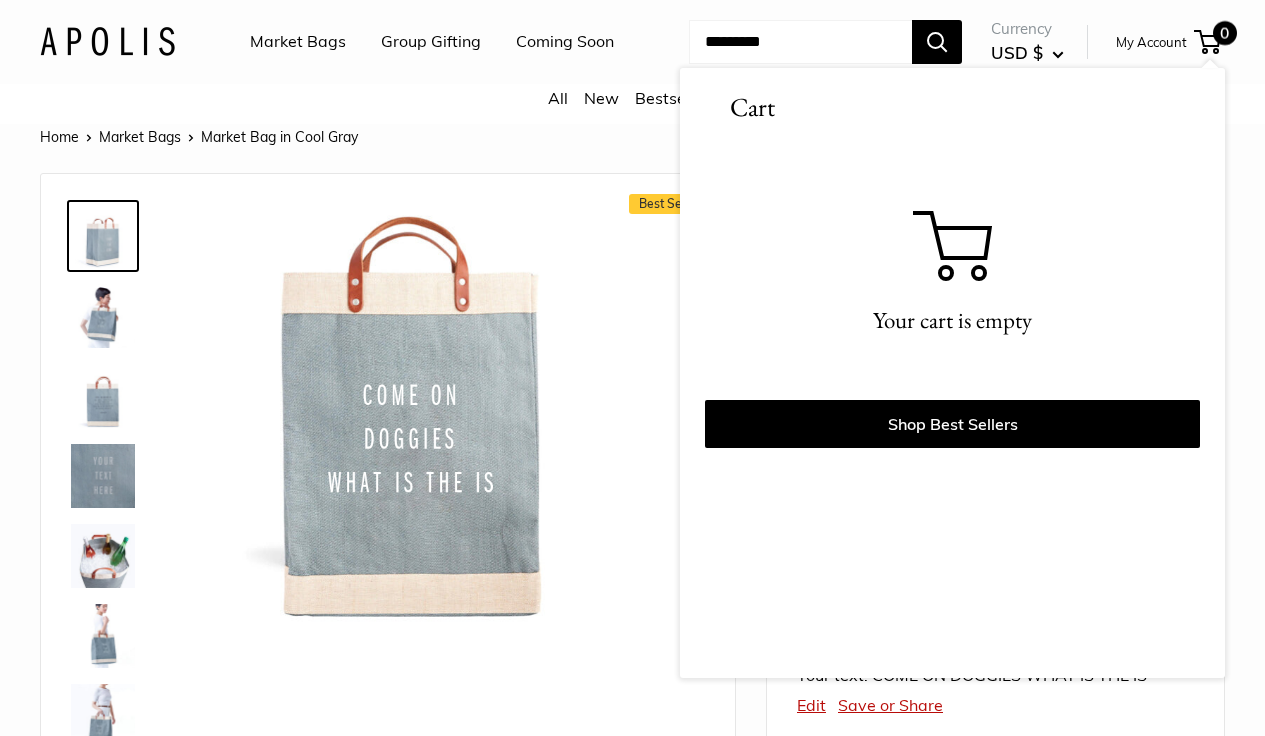 scroll, scrollTop: 0, scrollLeft: 0, axis: both 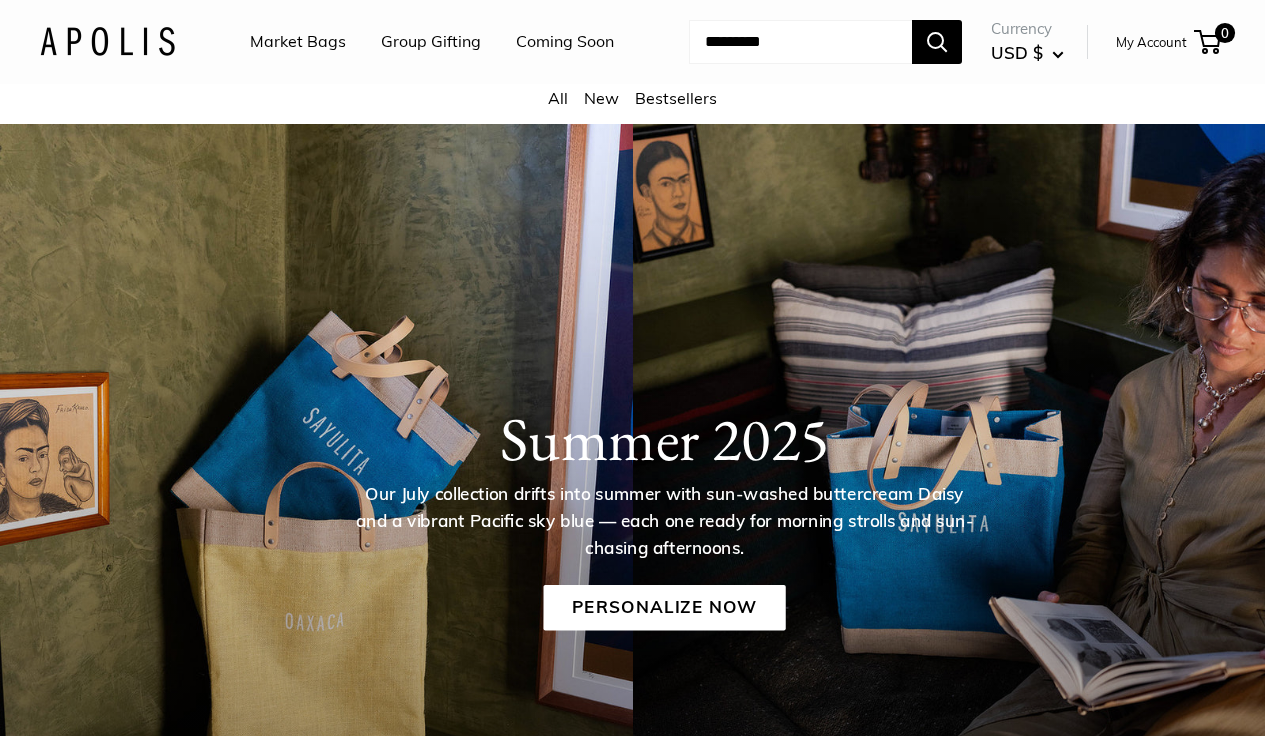 click on "Bestsellers" at bounding box center [676, 98] 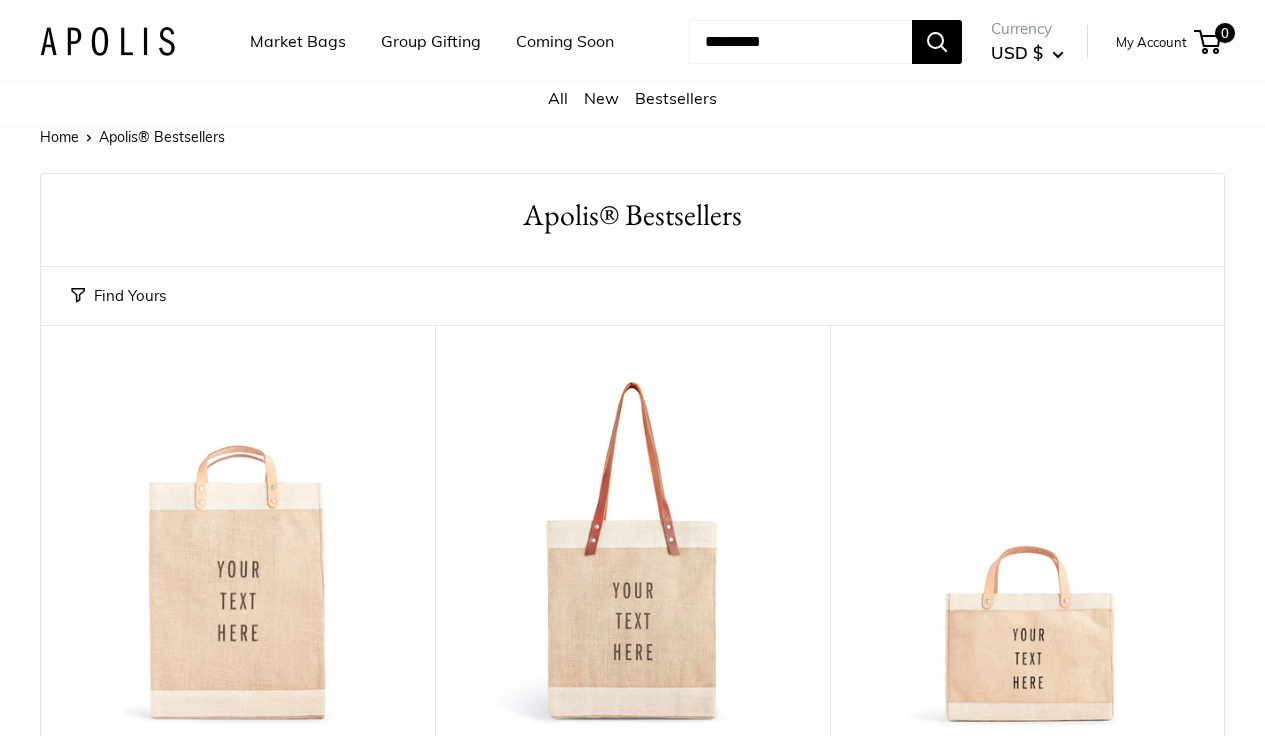 scroll, scrollTop: 0, scrollLeft: 0, axis: both 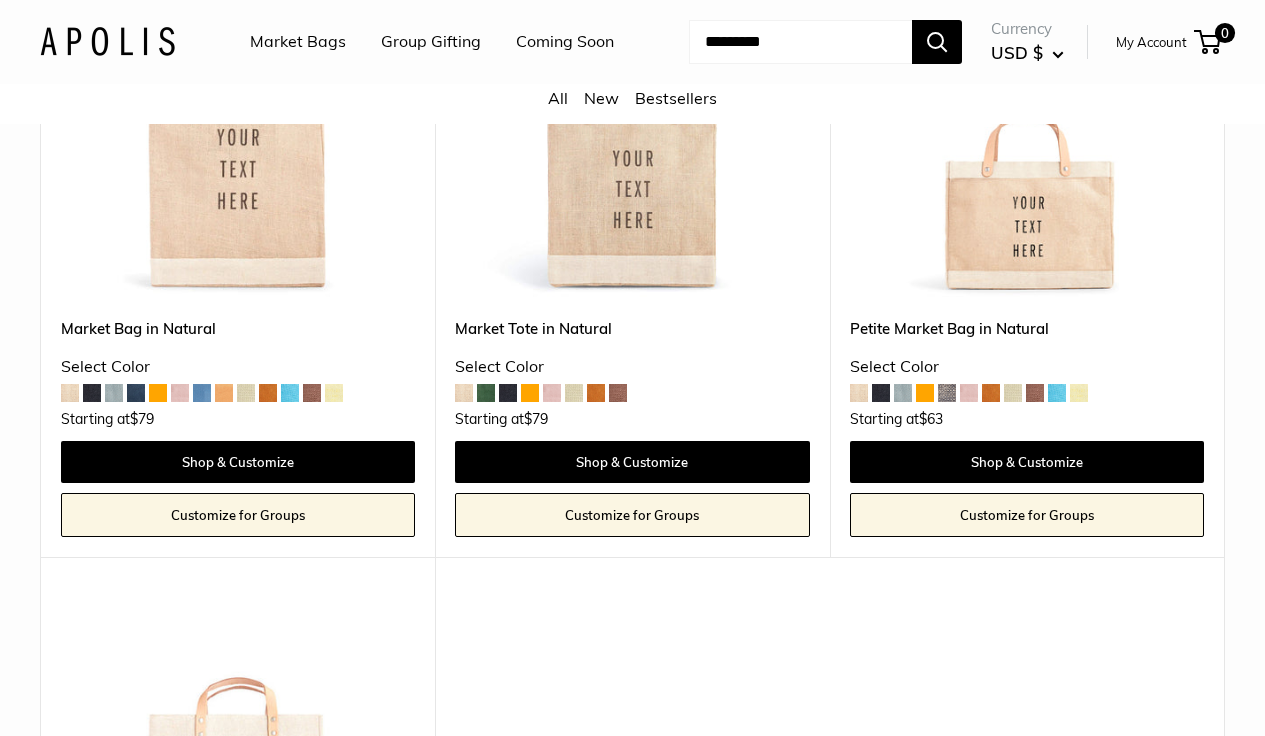 click at bounding box center [0, 0] 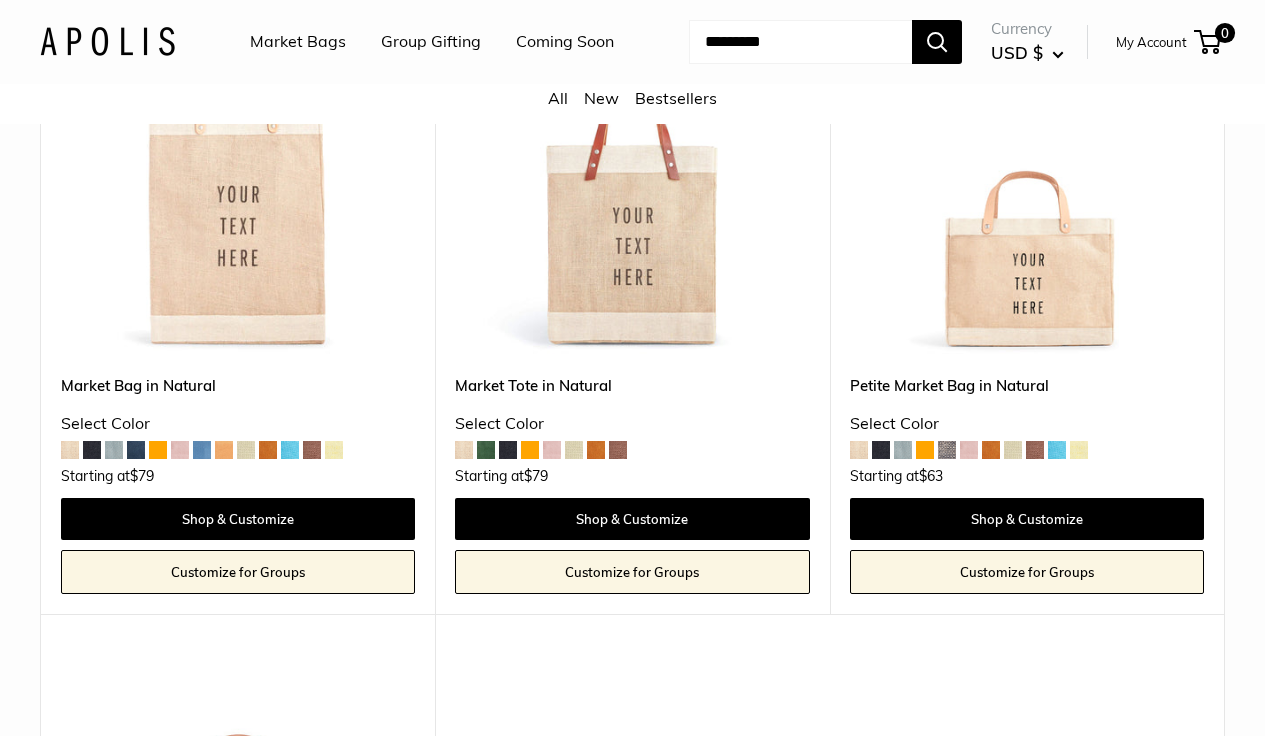 scroll, scrollTop: 373, scrollLeft: 0, axis: vertical 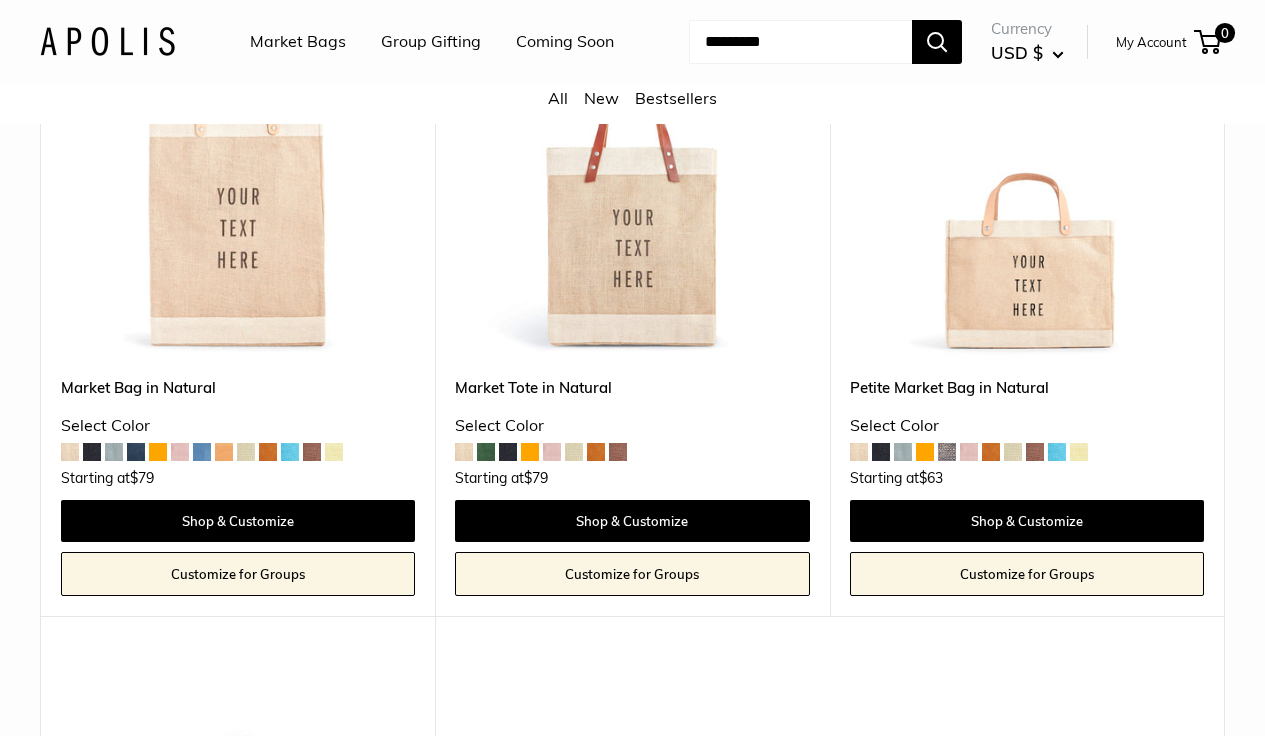 click at bounding box center [0, 0] 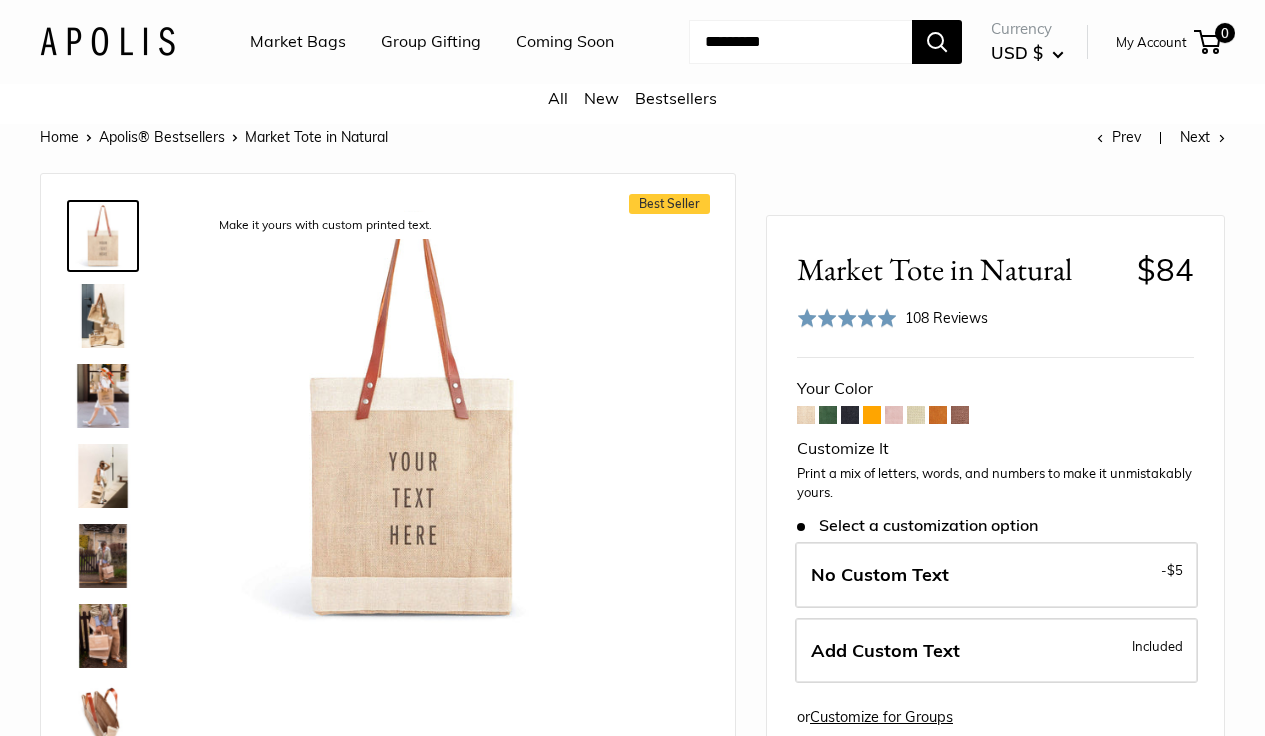 scroll, scrollTop: 0, scrollLeft: 0, axis: both 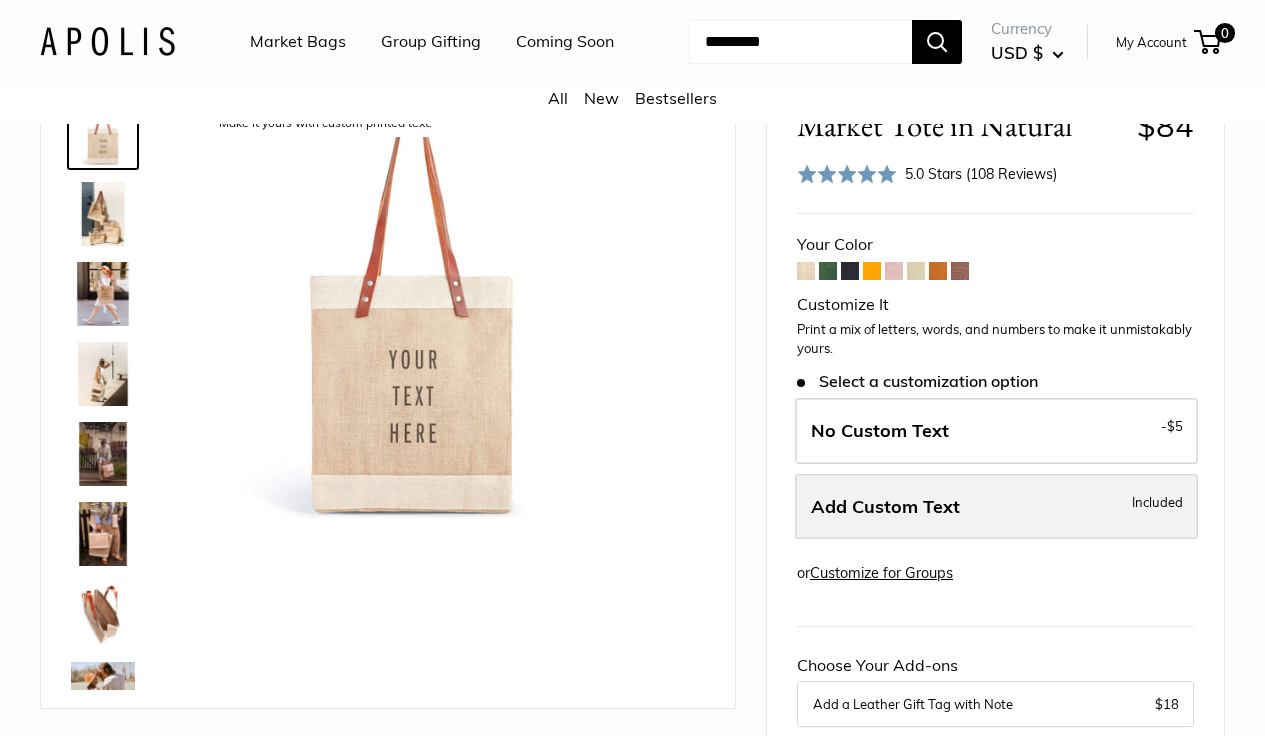 click on "Add Custom Text" at bounding box center [885, 506] 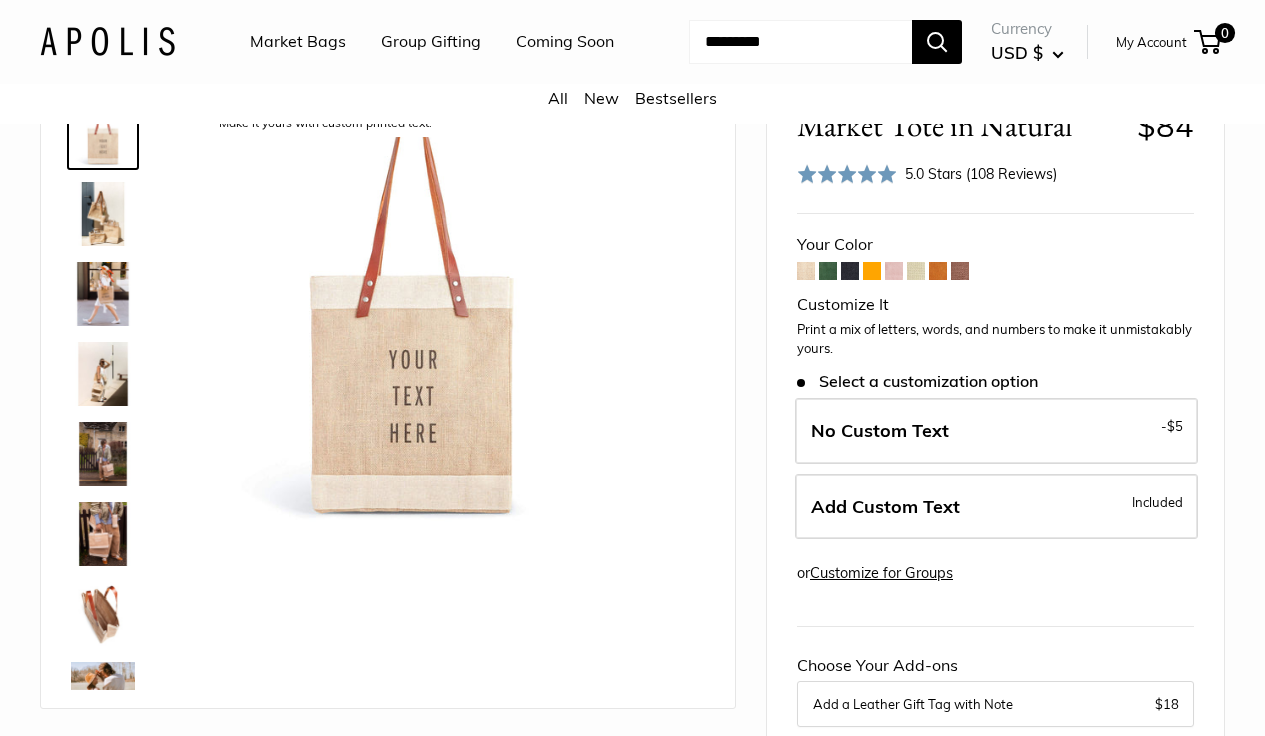 scroll, scrollTop: 105, scrollLeft: 0, axis: vertical 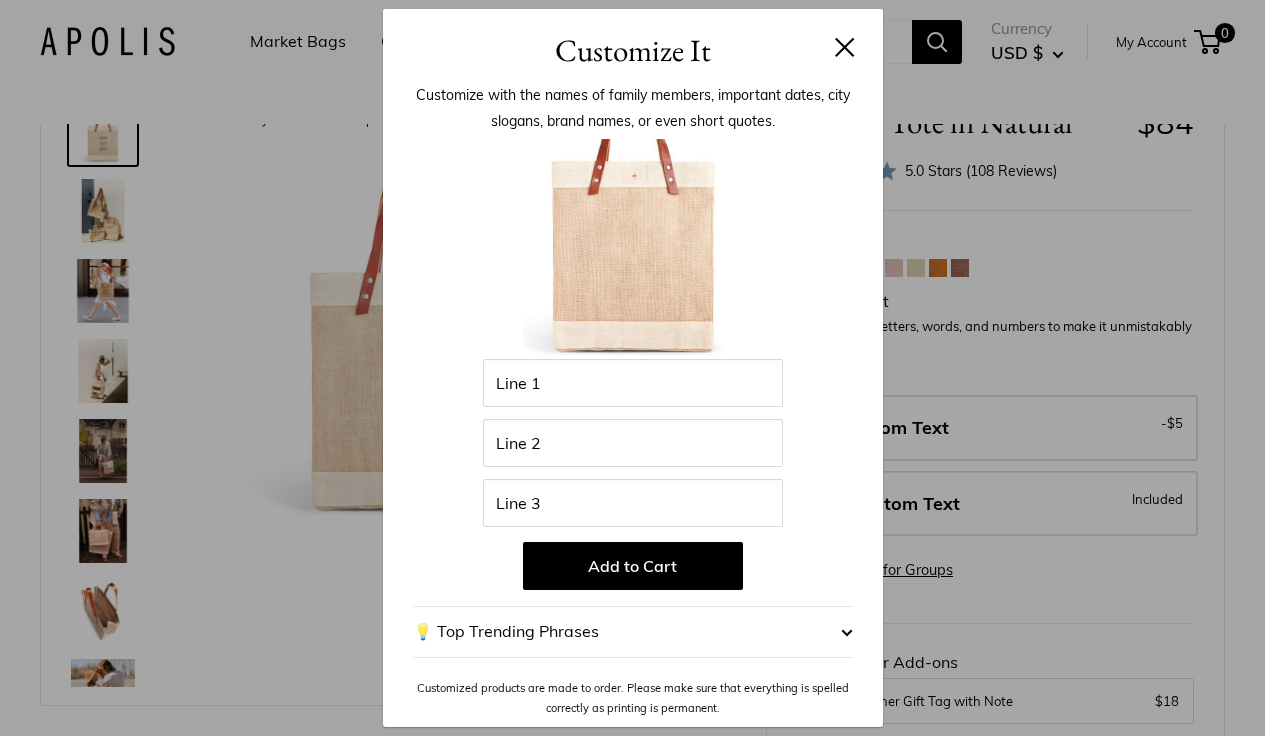 click on "Customize It
Customize with the names of family members, important dates, city slogans, brand names, or even short quotes.
Enter 39 letters
Line 1
Line 2
Line 3
Add to Cart
💡 Top Trending Phrases
Looking for inspiration? Select one of these: My Serotonin Levels Are Low" at bounding box center [632, 368] 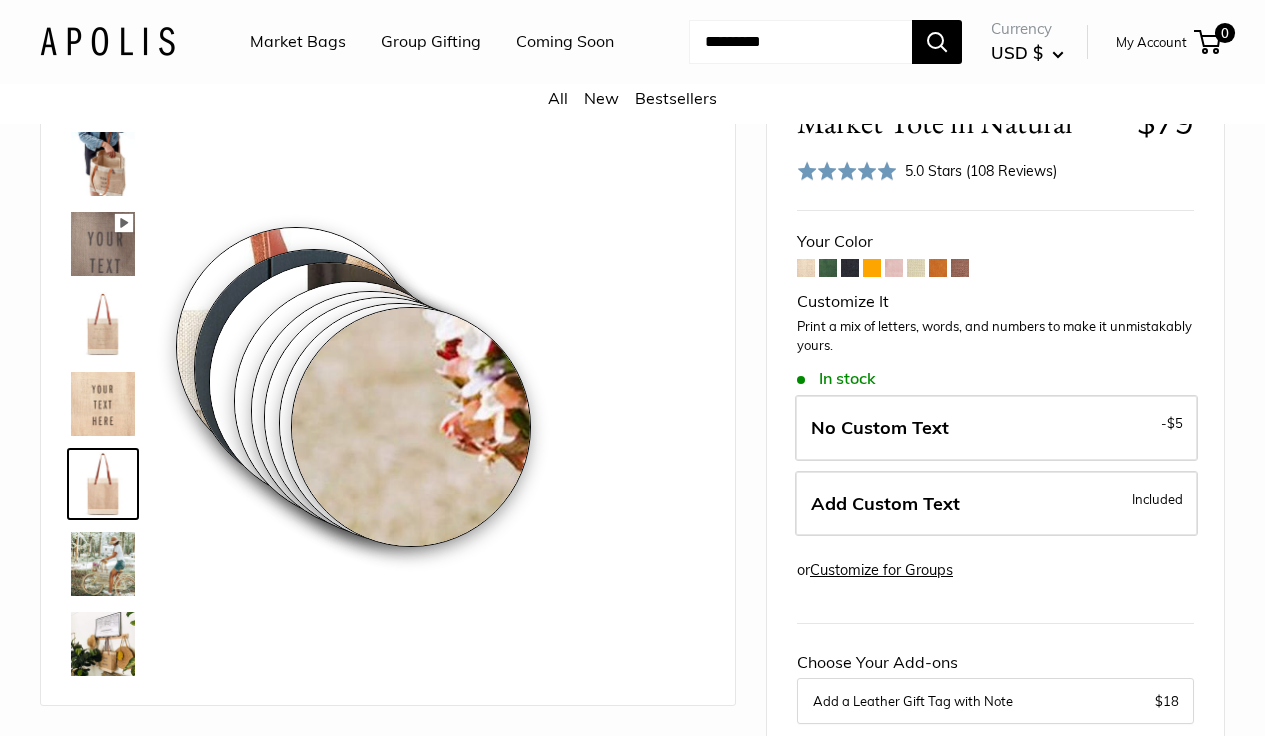 scroll, scrollTop: 848, scrollLeft: 0, axis: vertical 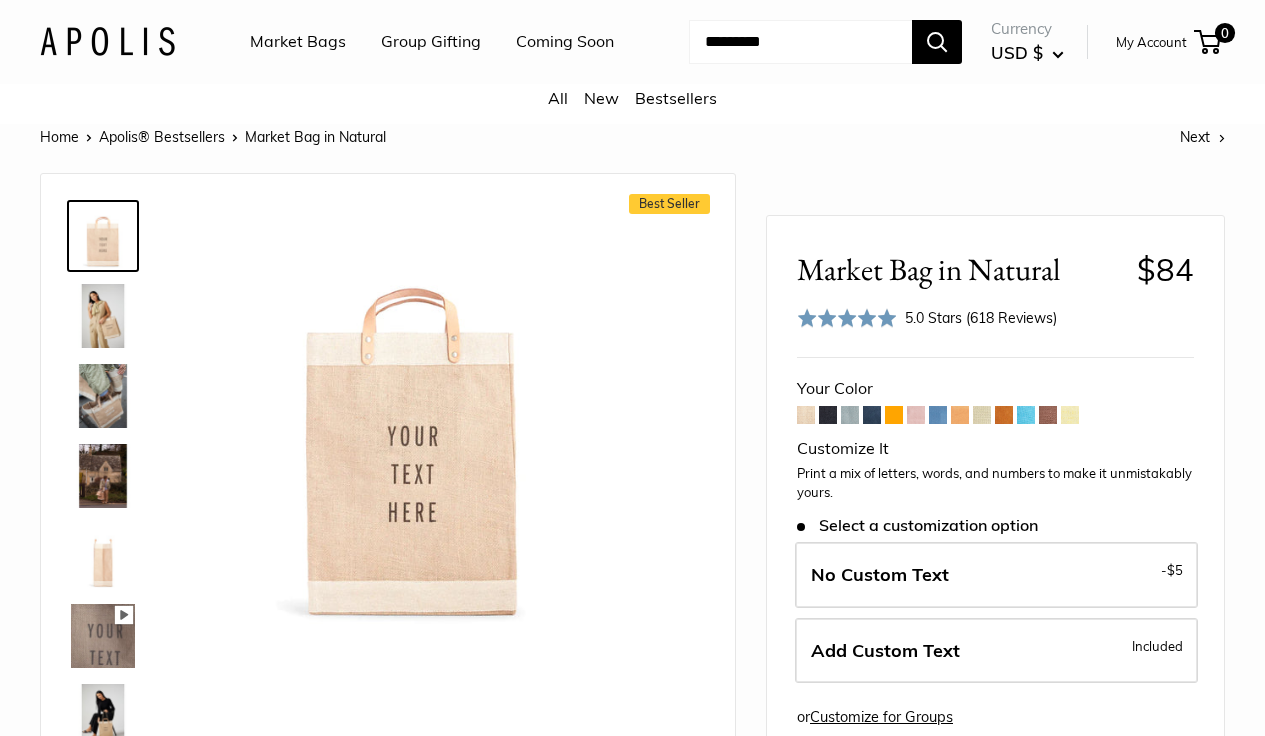 click at bounding box center (850, 415) 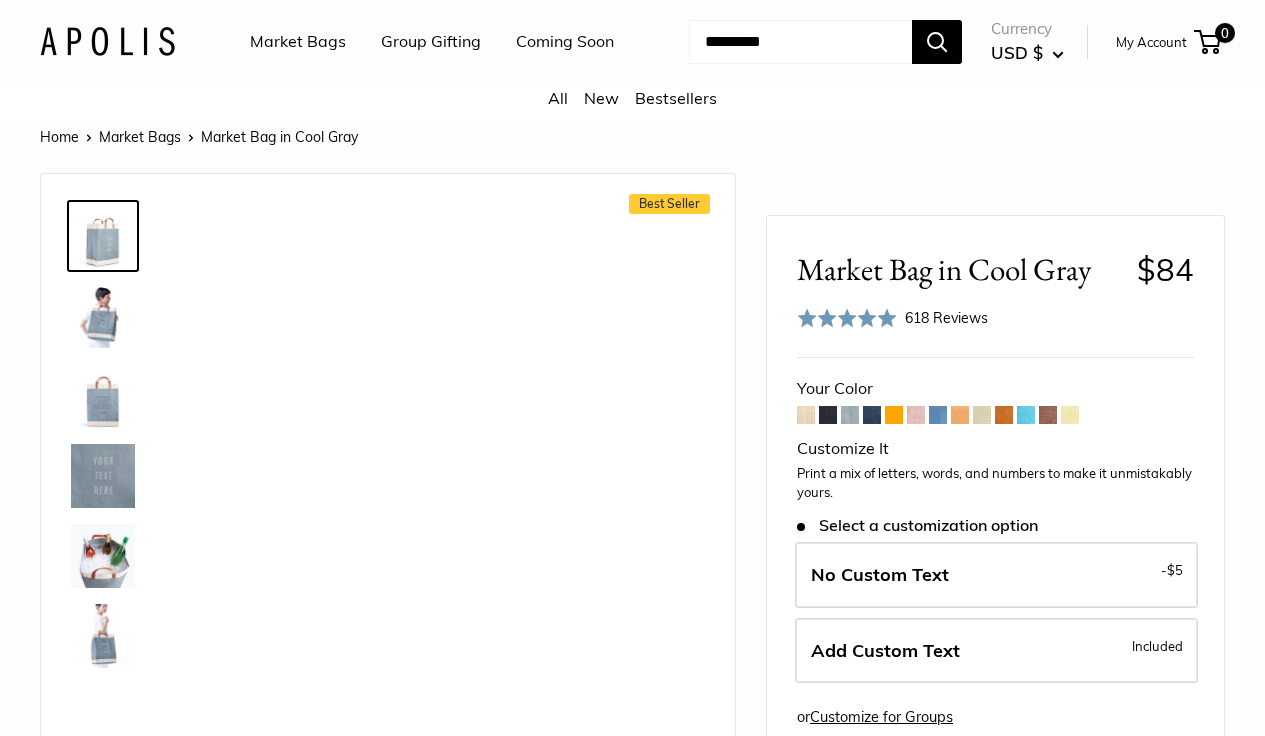 scroll, scrollTop: 0, scrollLeft: 0, axis: both 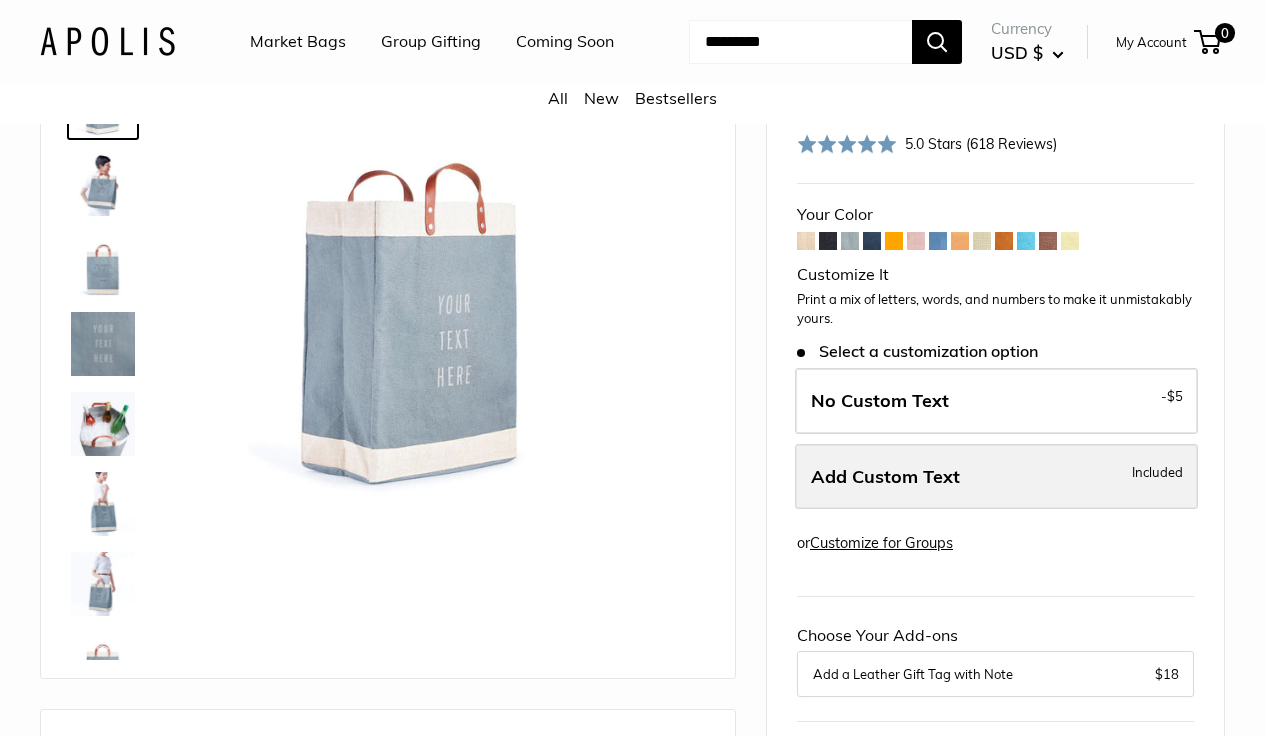 click on "Add Custom Text" at bounding box center (885, 476) 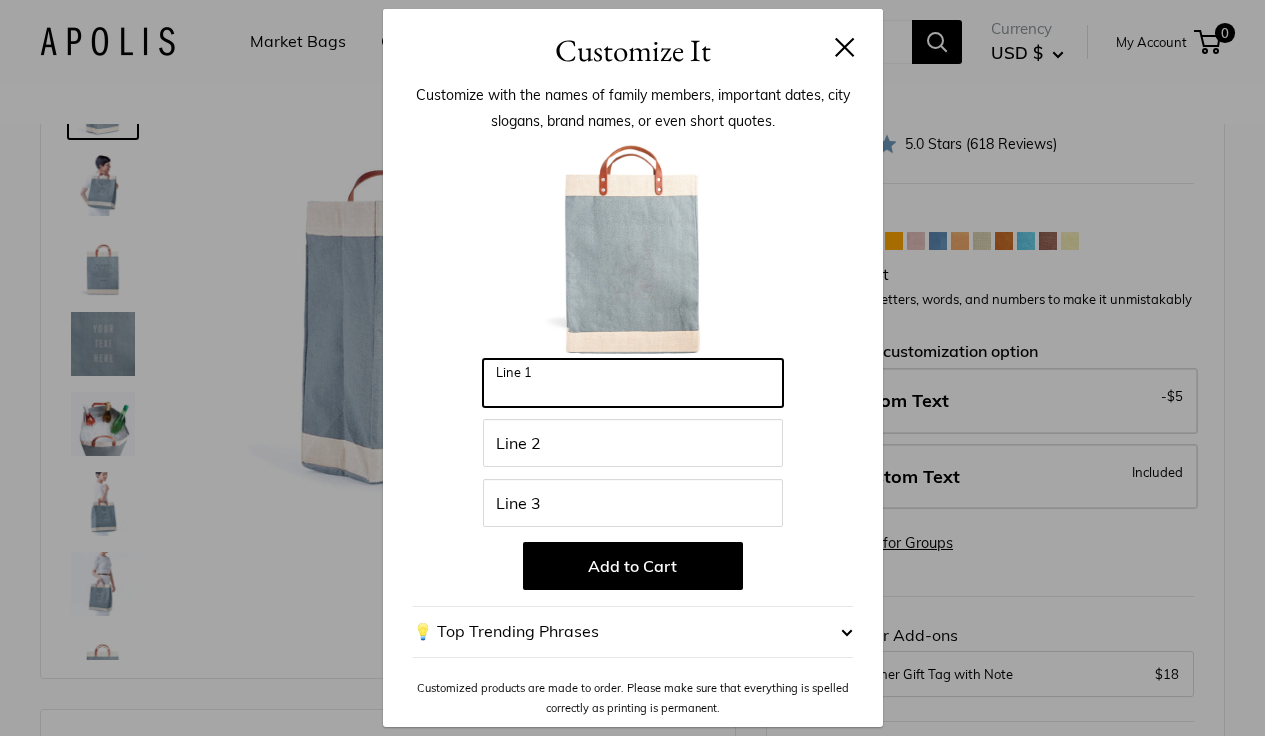 click on "Line 1" at bounding box center [633, 383] 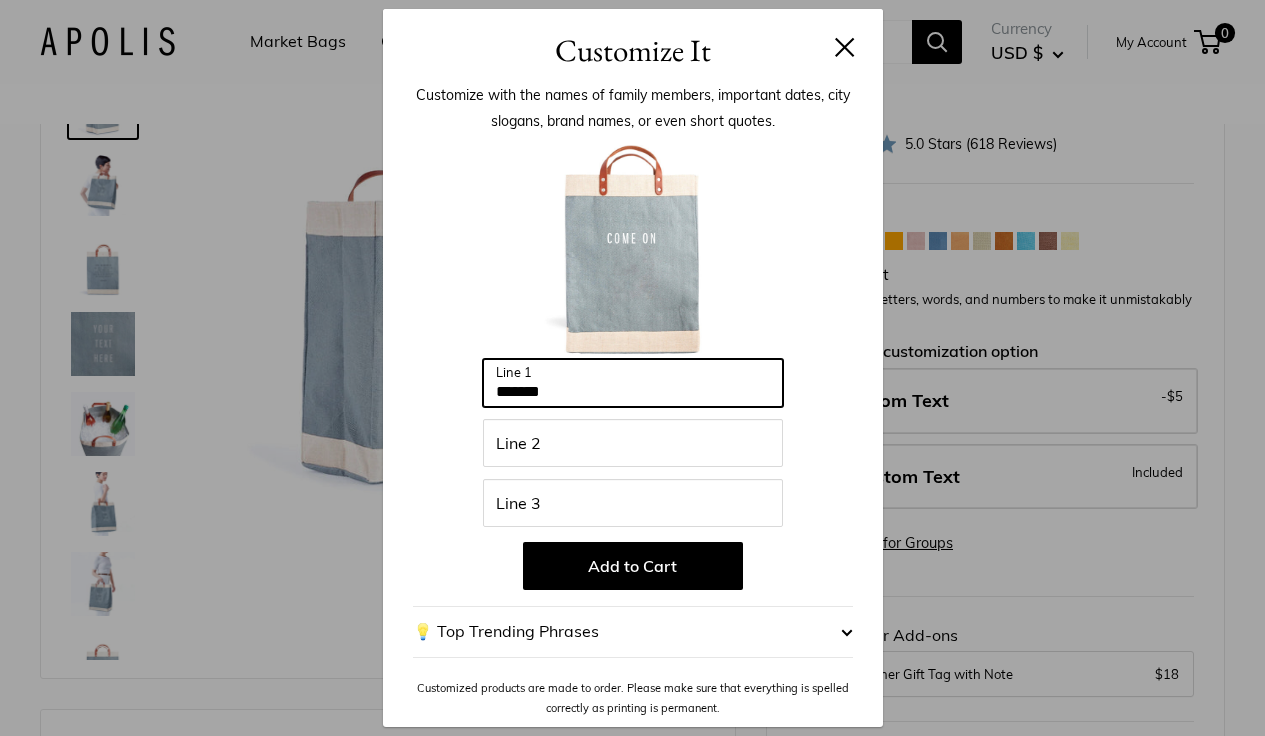 type on "*******" 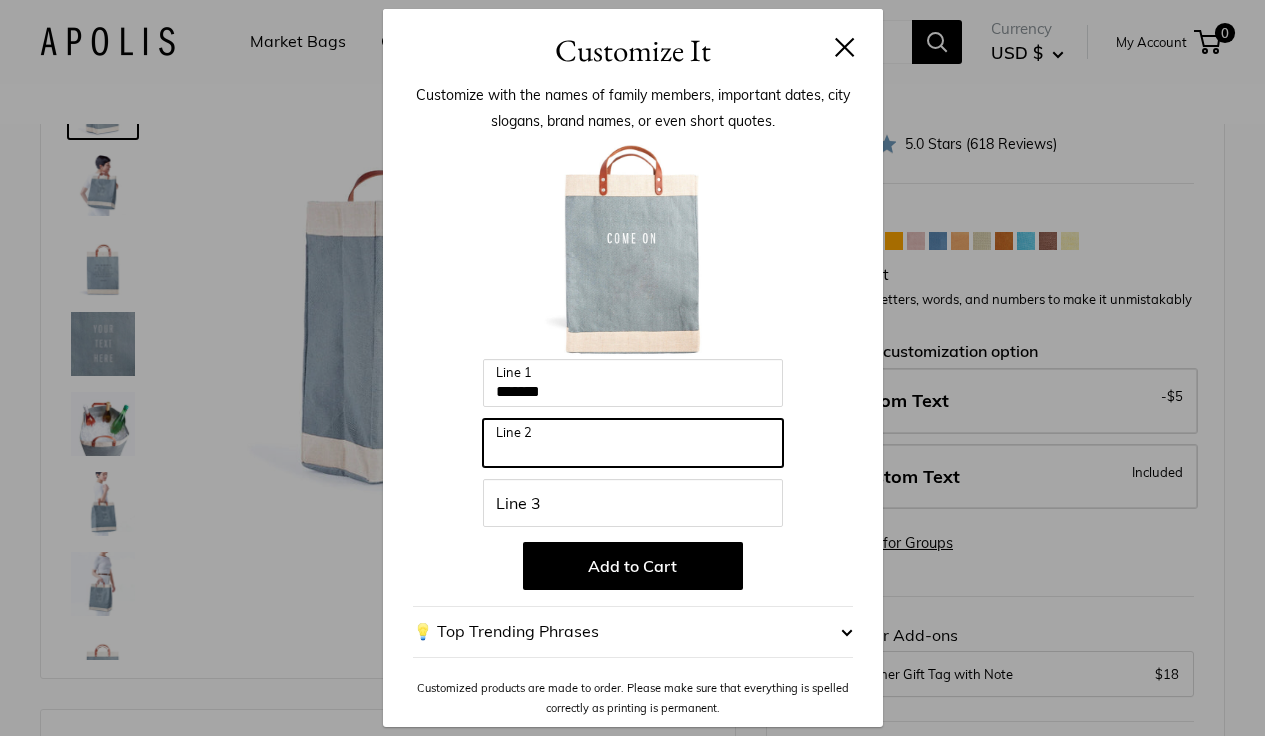 click on "Line 2" at bounding box center [633, 443] 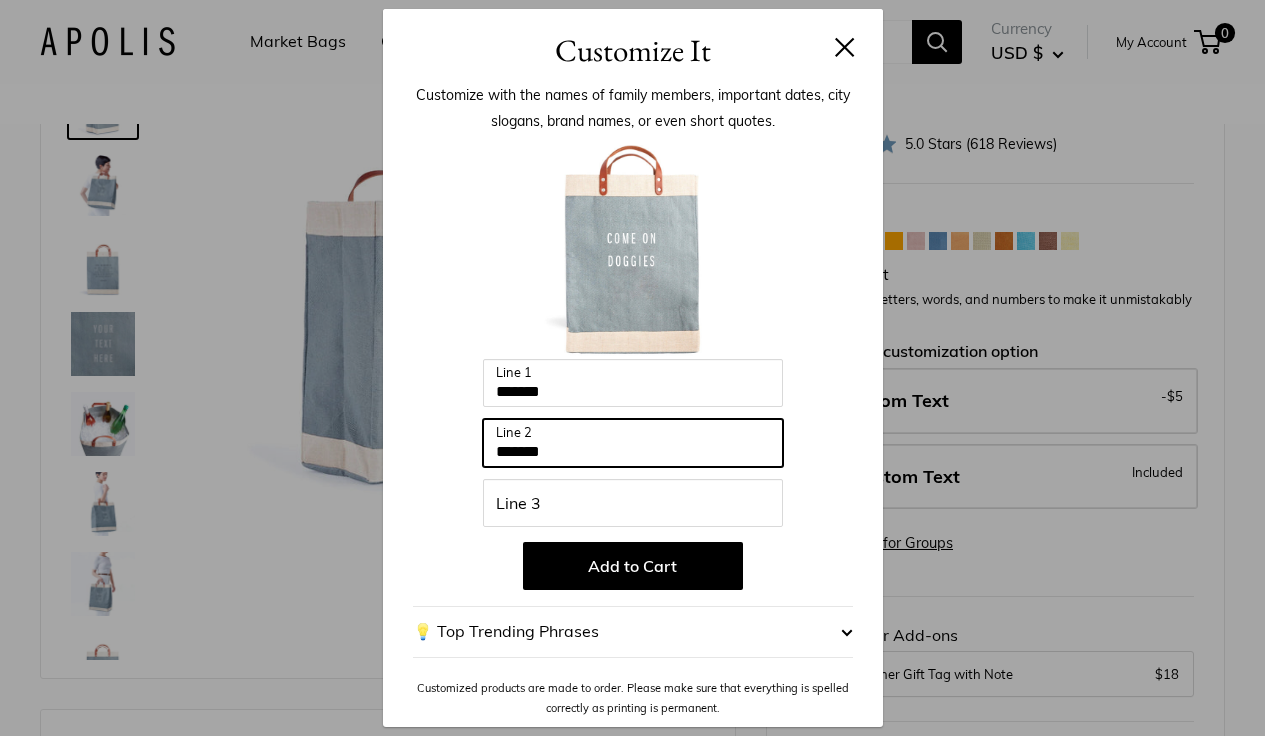 type on "*******" 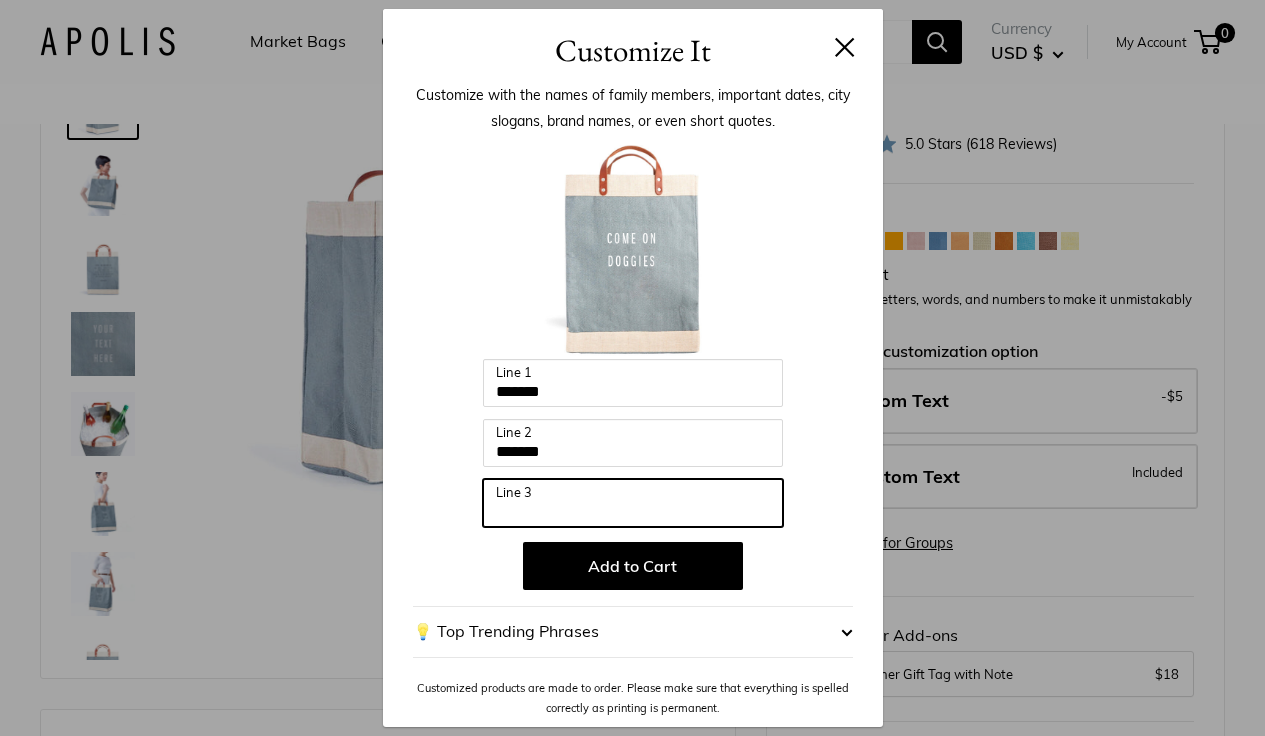 click on "Line 3" at bounding box center (633, 503) 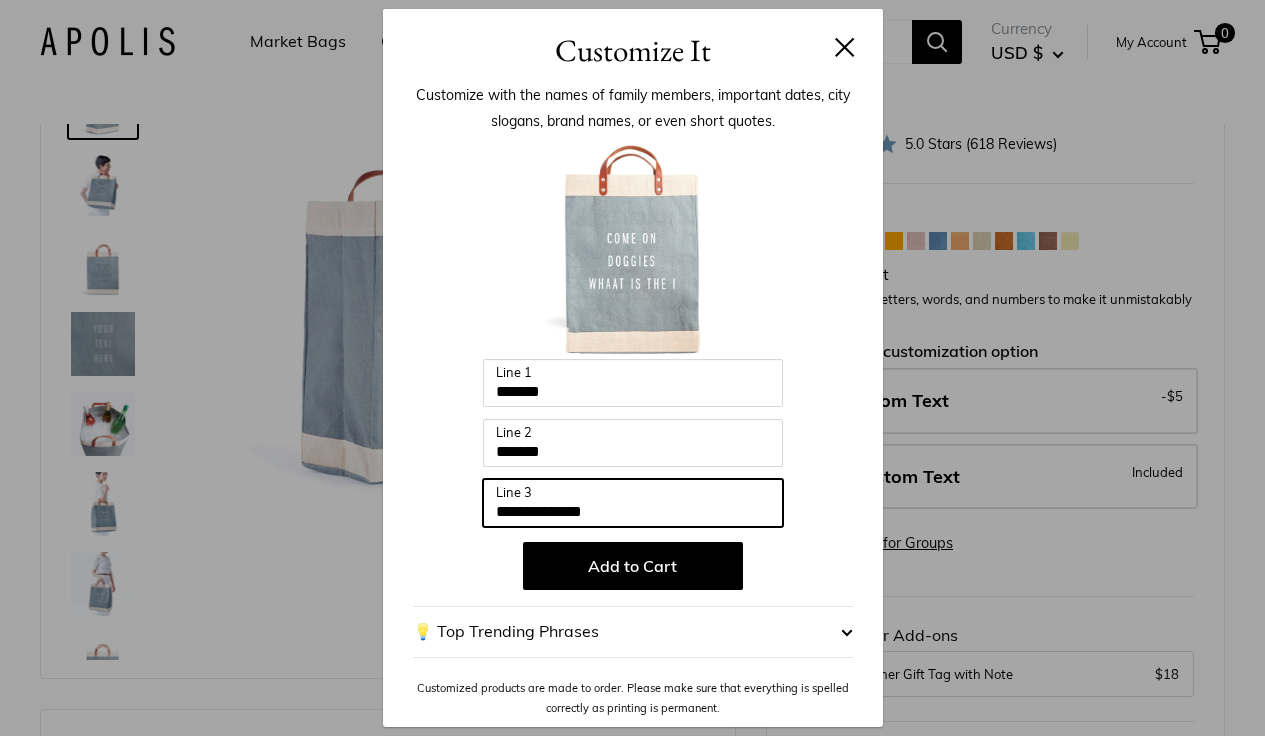 click on "**********" at bounding box center [633, 503] 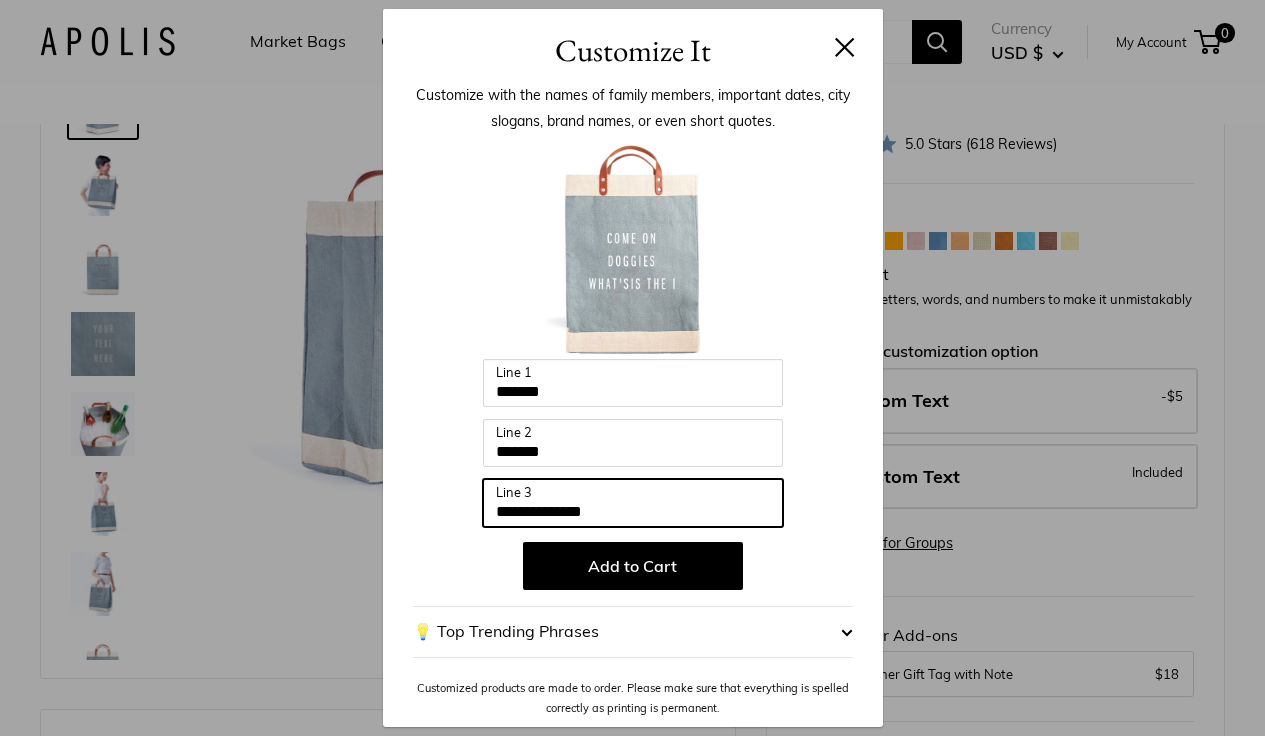 click on "**********" at bounding box center [633, 503] 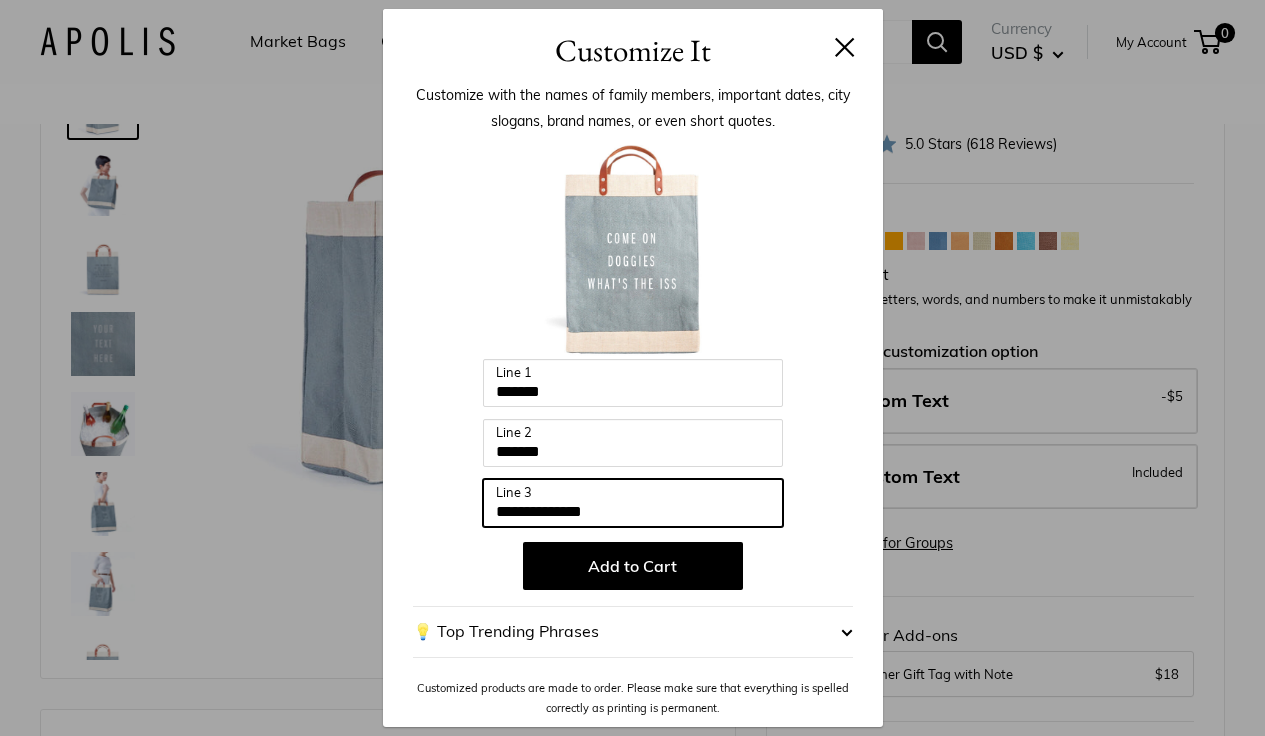 type on "**********" 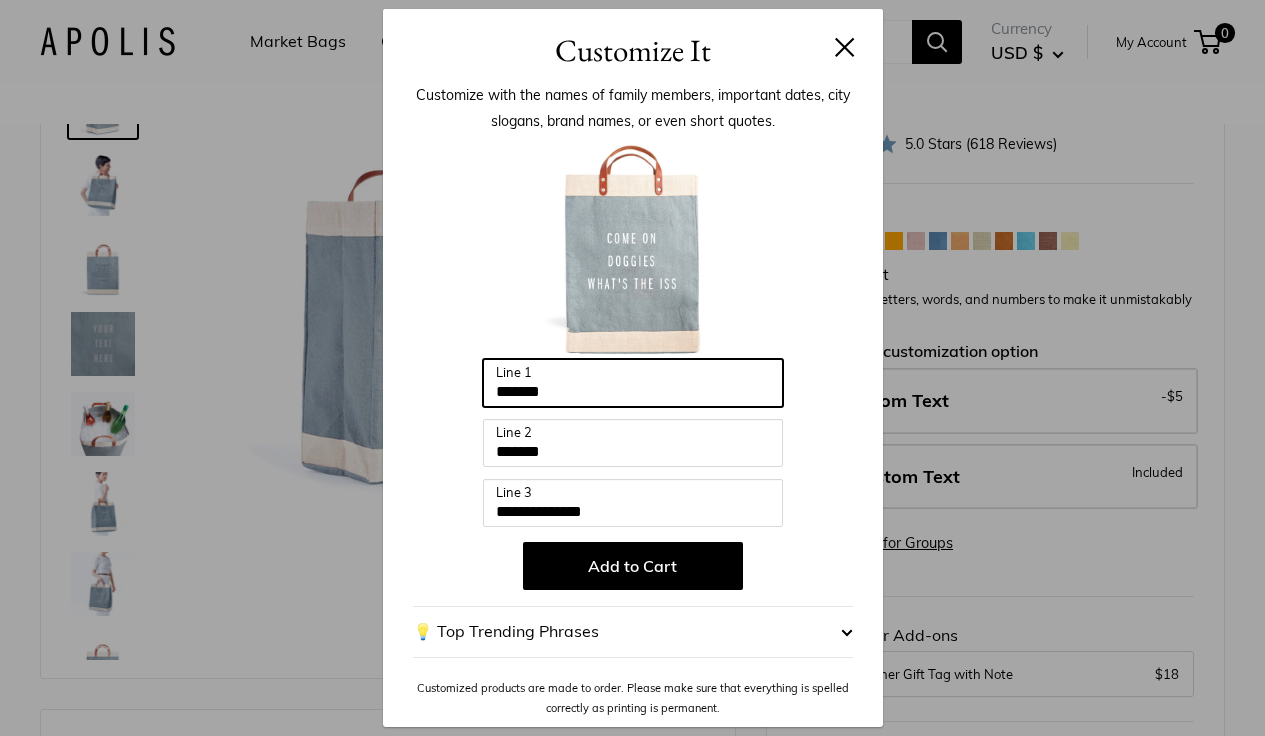 click on "*******" at bounding box center [633, 383] 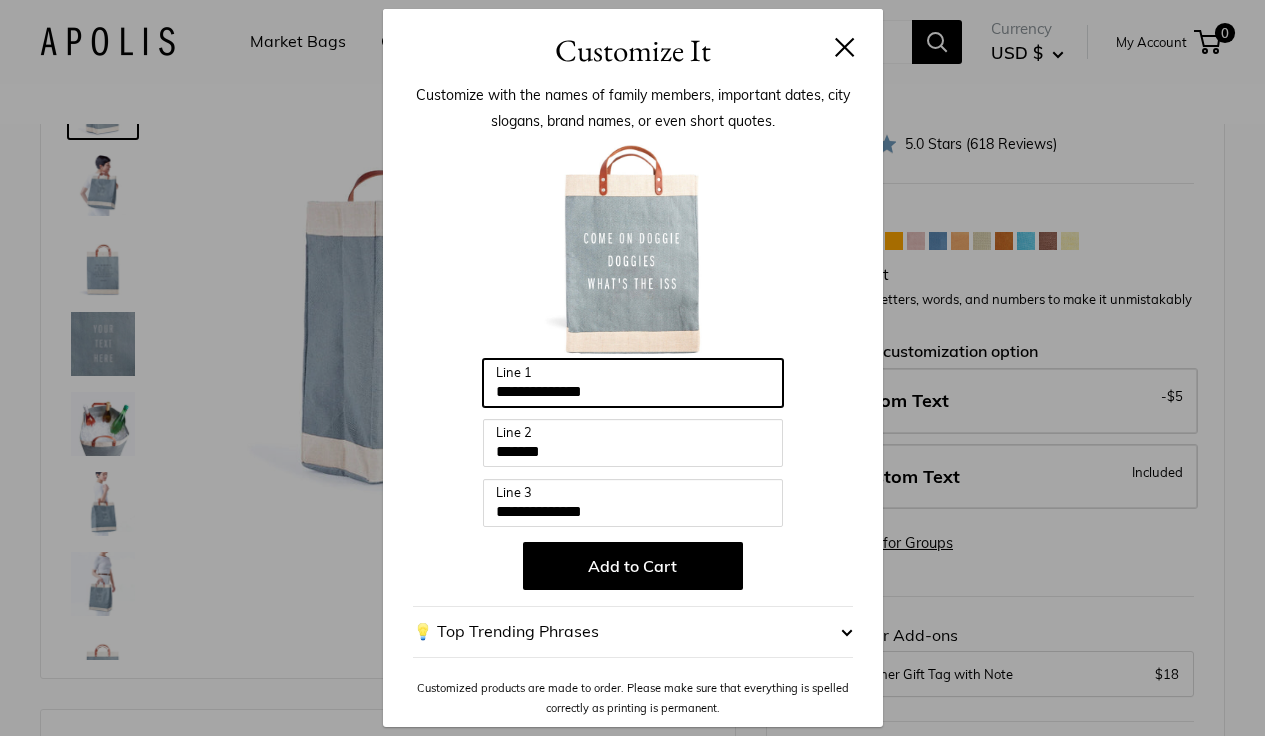 type on "**********" 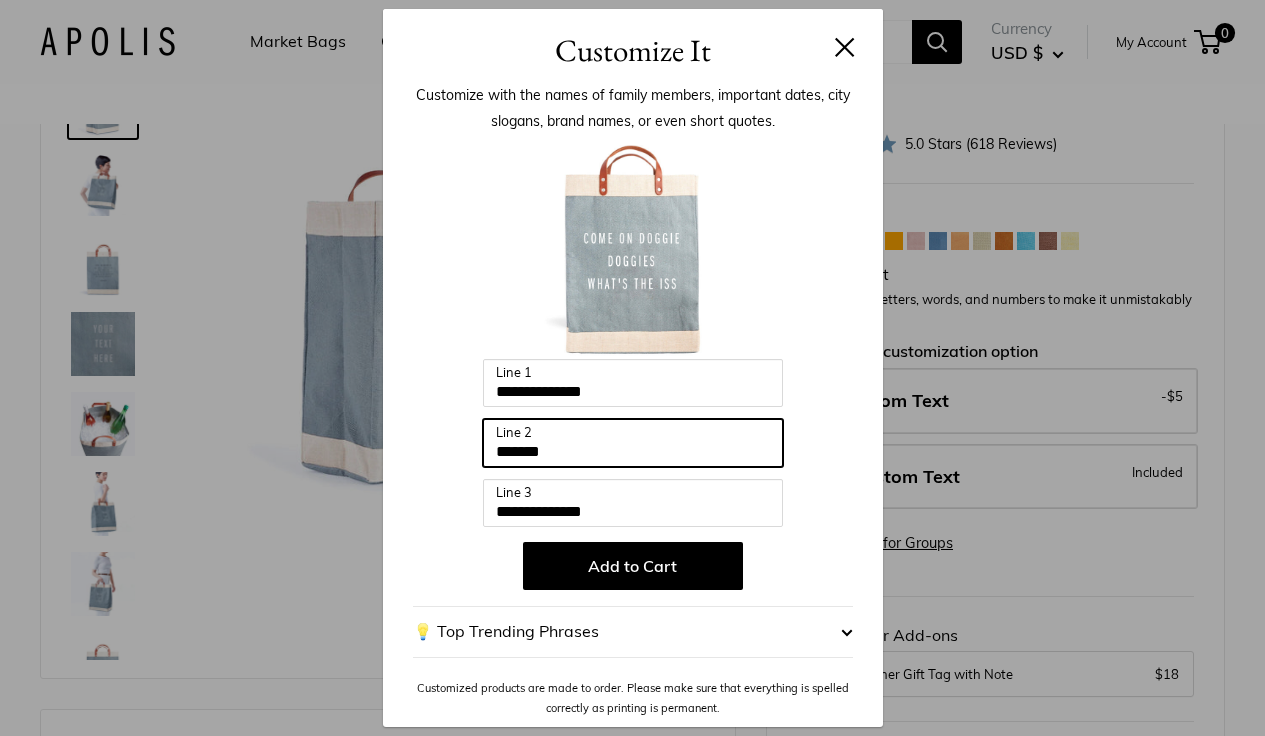 click on "*******" at bounding box center (633, 443) 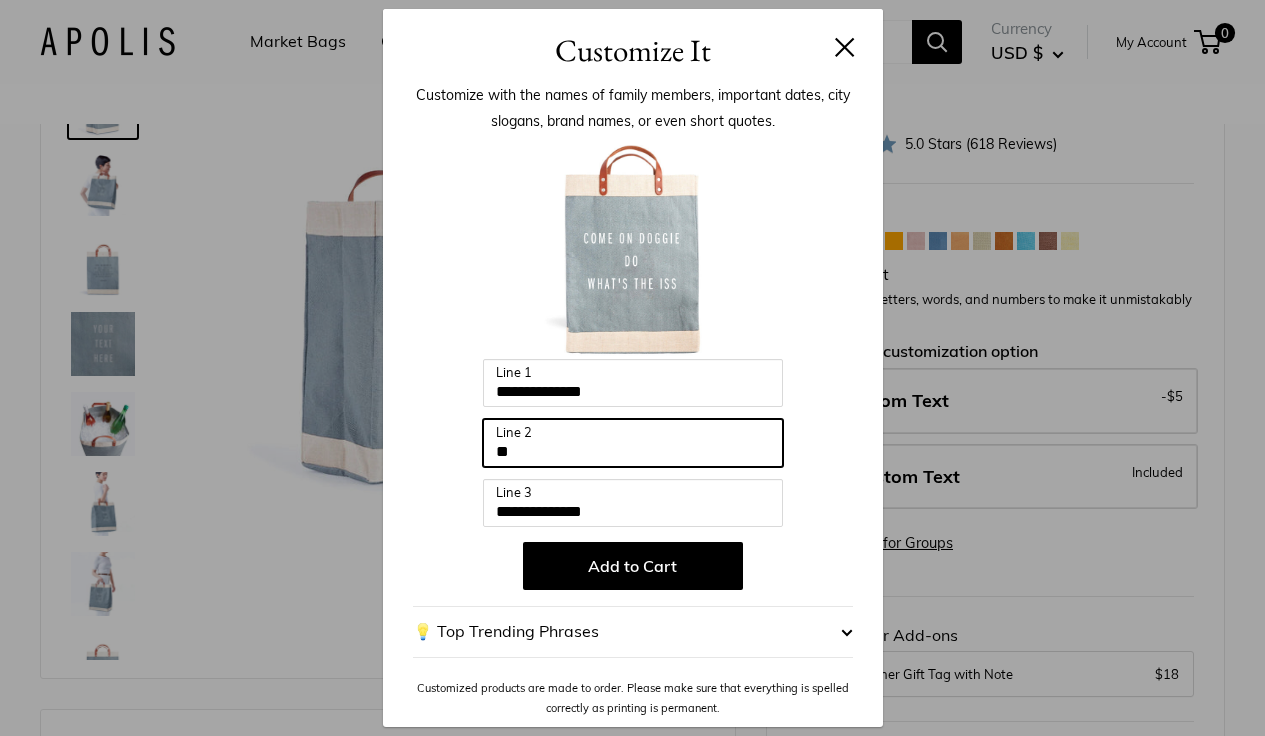 type on "*" 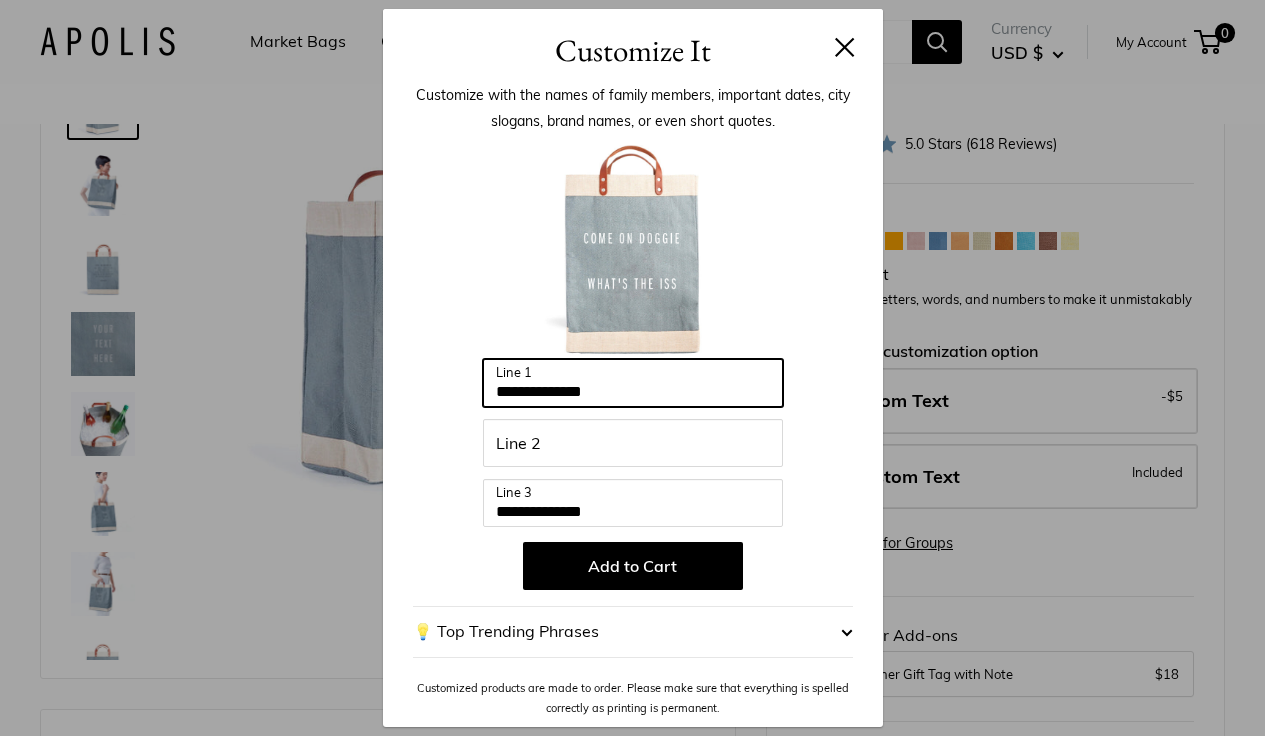 drag, startPoint x: 642, startPoint y: 392, endPoint x: 492, endPoint y: 397, distance: 150.08331 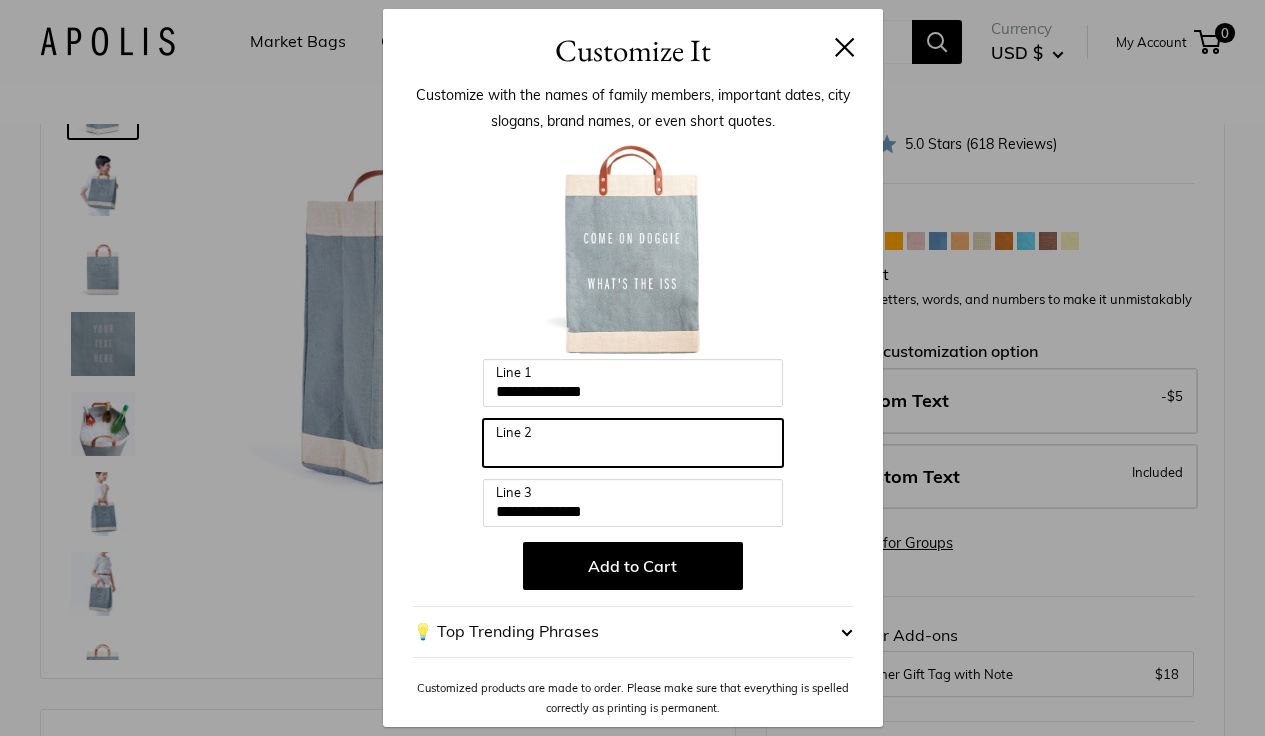 click on "Line 2" at bounding box center (633, 443) 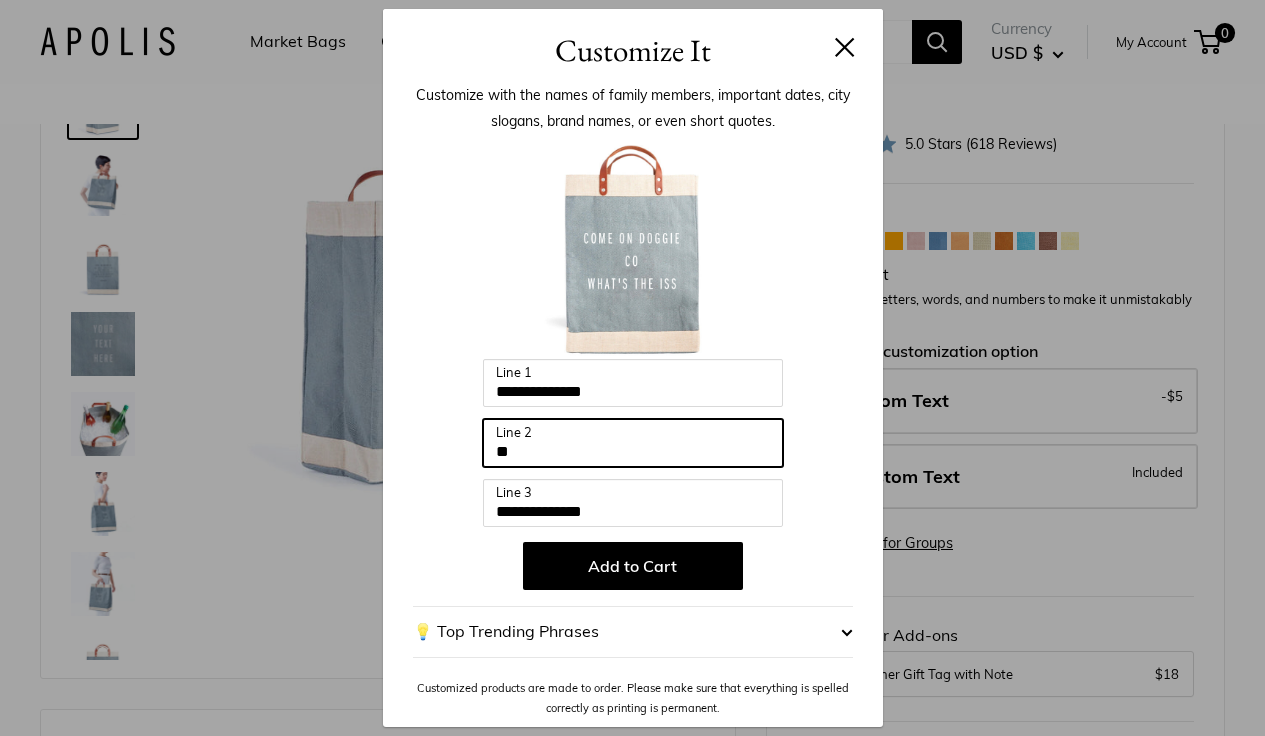 type on "*" 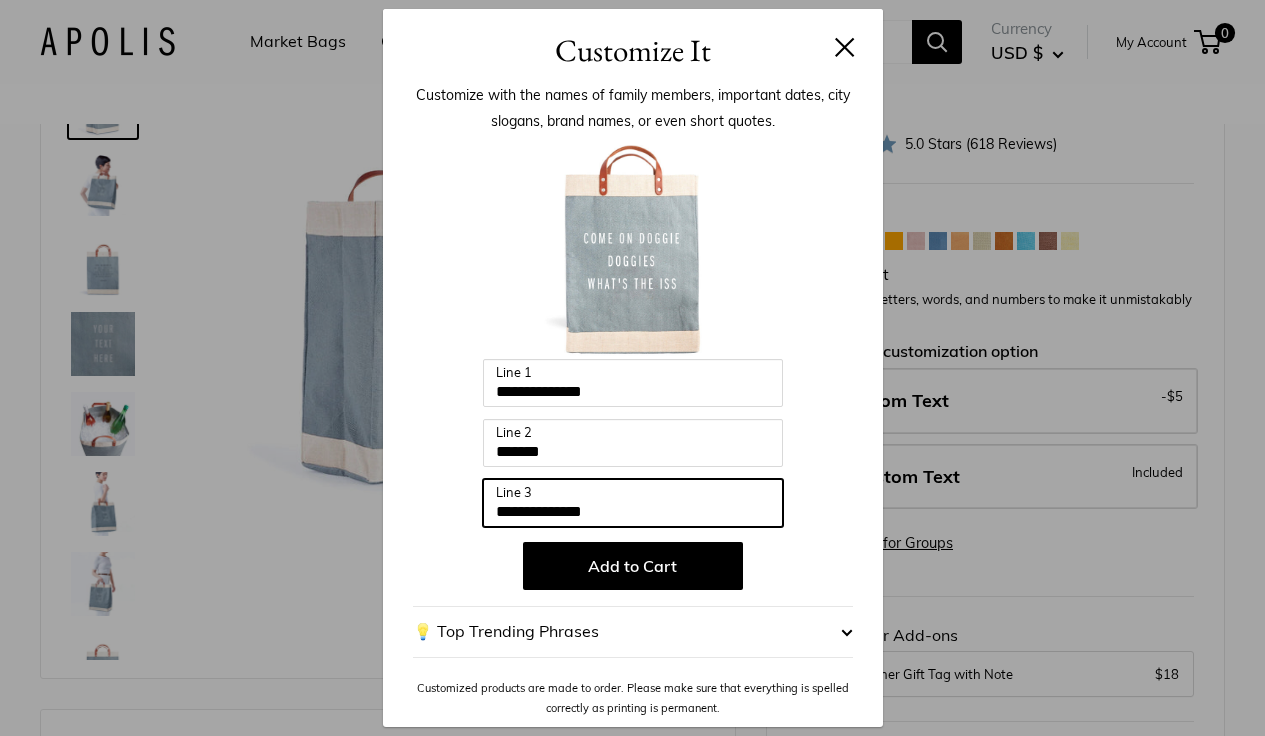 click on "**********" at bounding box center (633, 503) 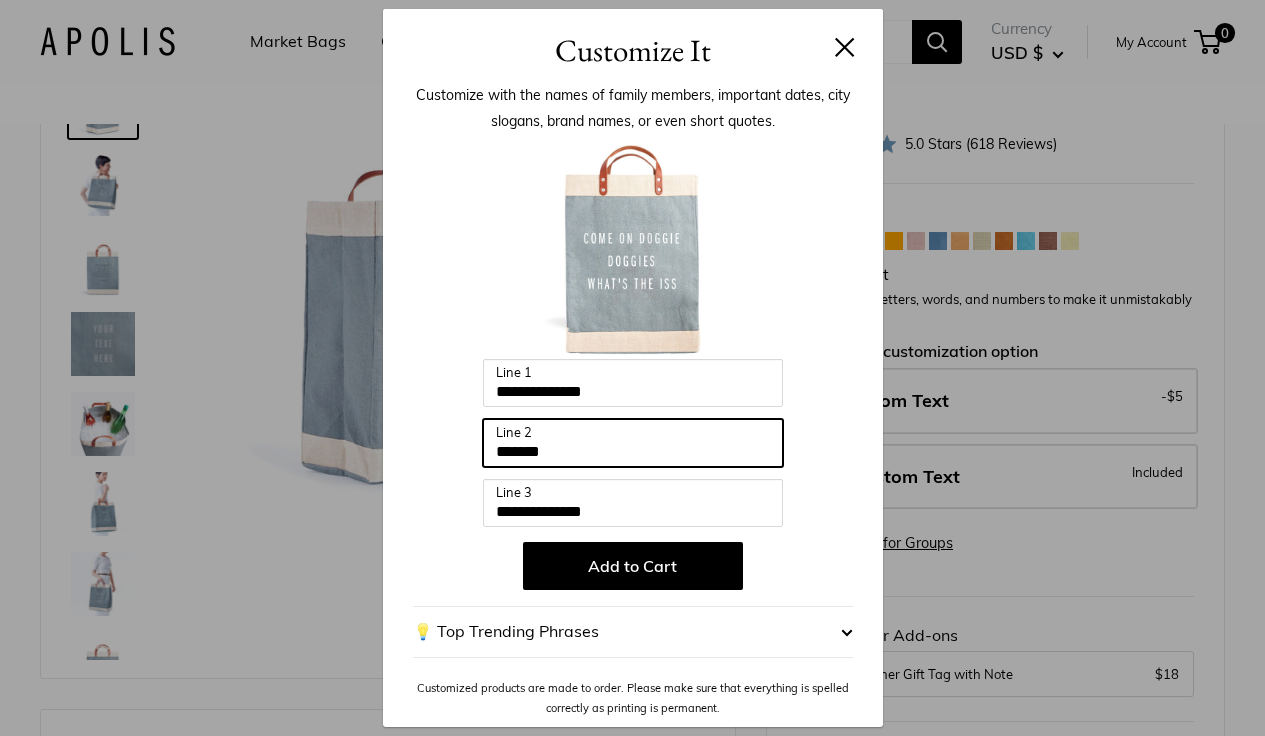 drag, startPoint x: 573, startPoint y: 452, endPoint x: 491, endPoint y: 455, distance: 82.05486 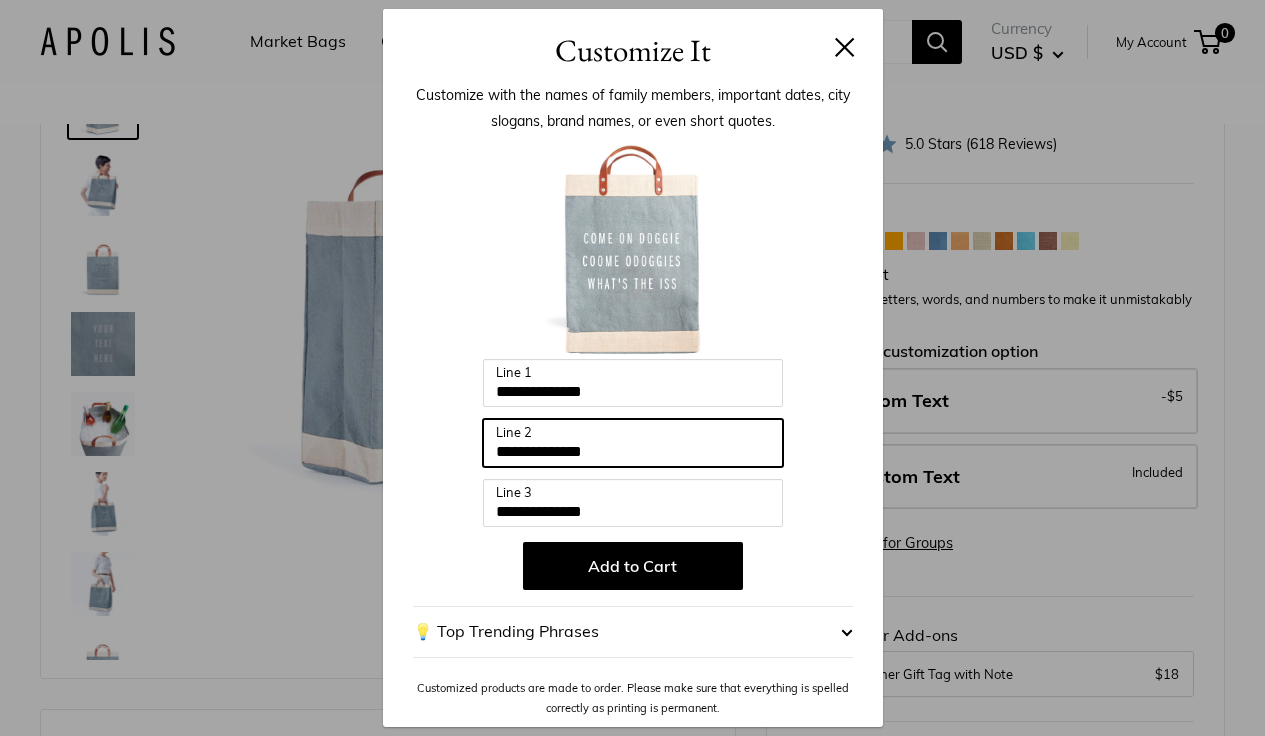 click on "**********" at bounding box center (633, 443) 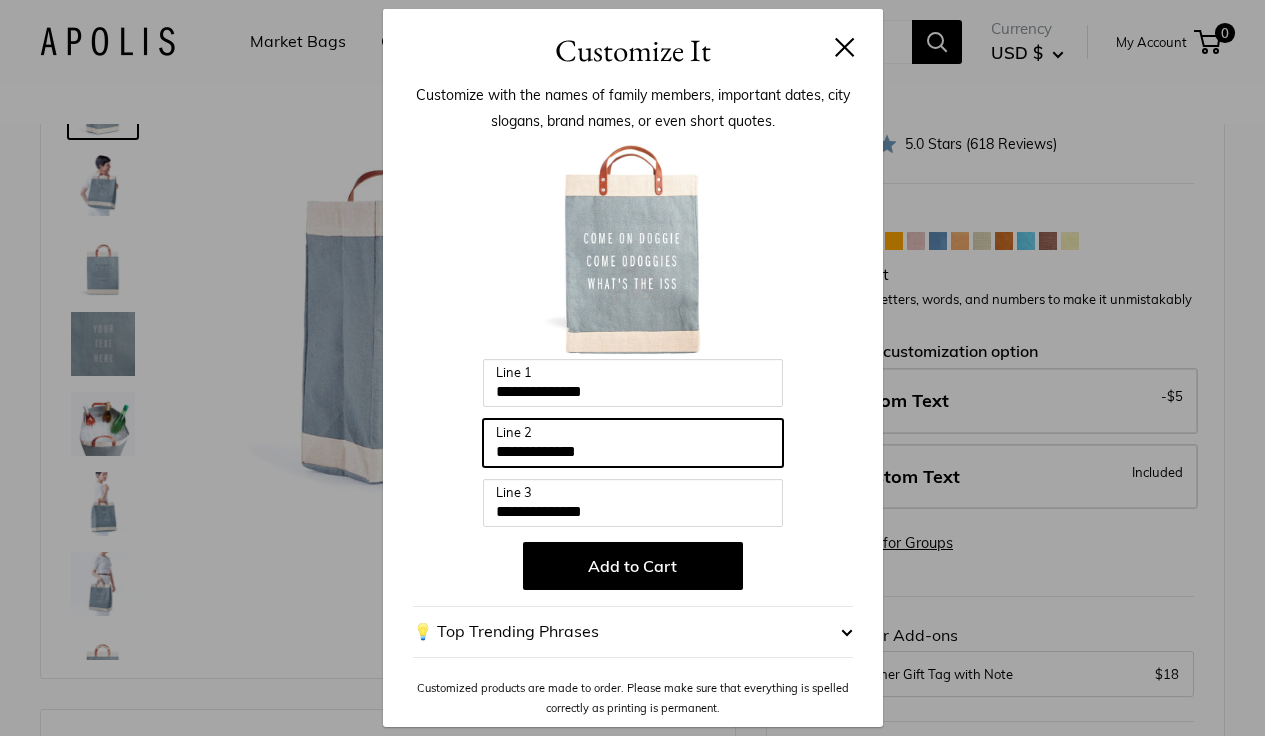click on "**********" at bounding box center (633, 443) 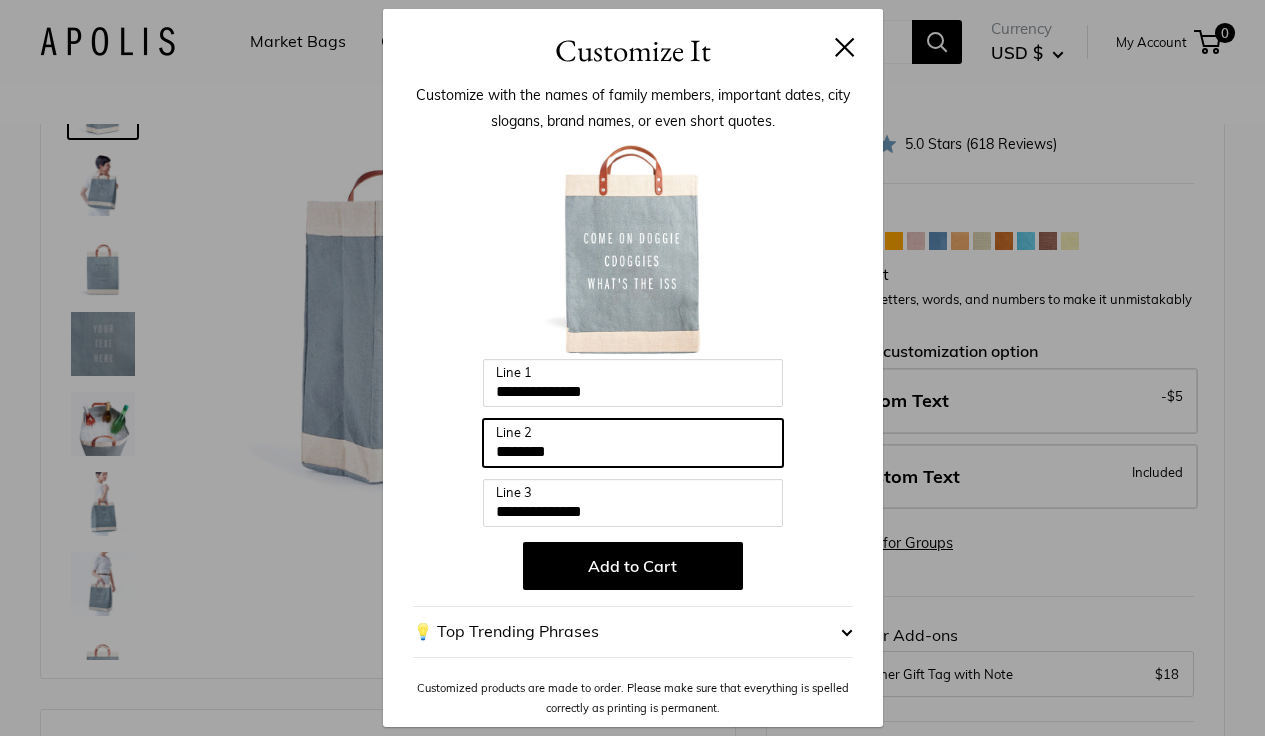 type on "*******" 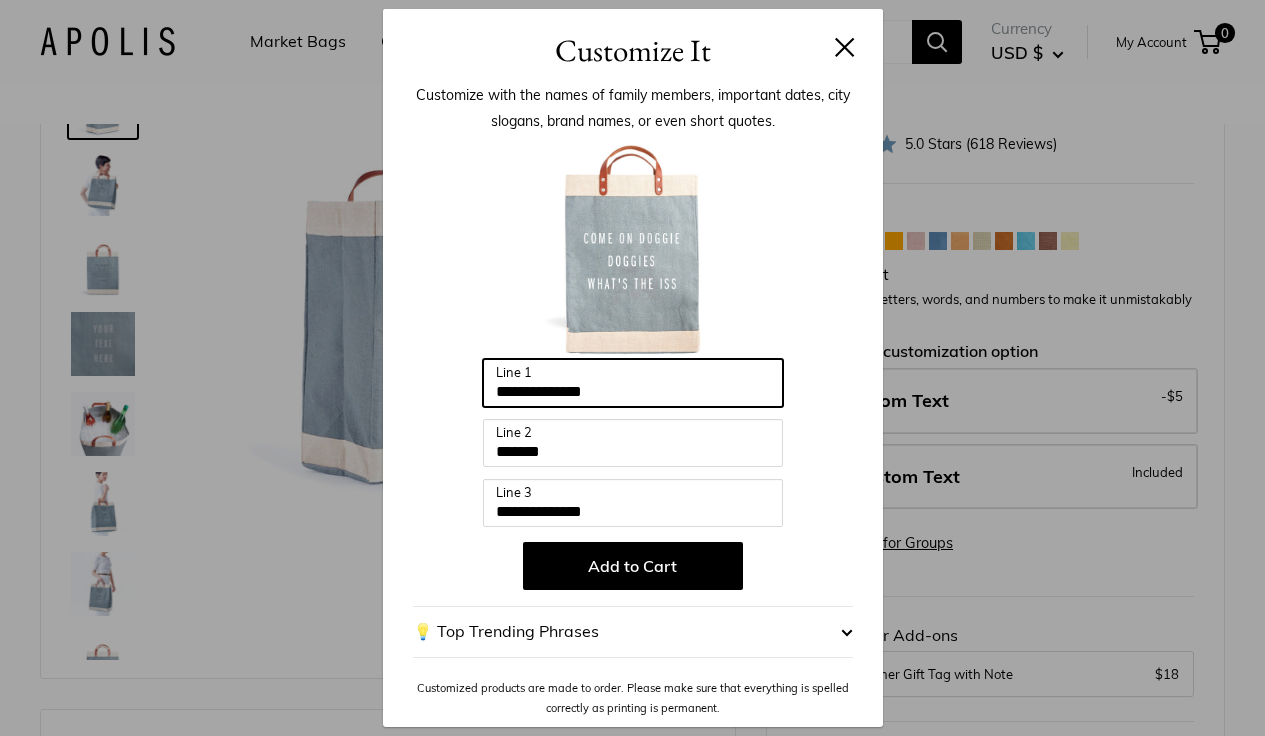 click on "**********" at bounding box center (633, 383) 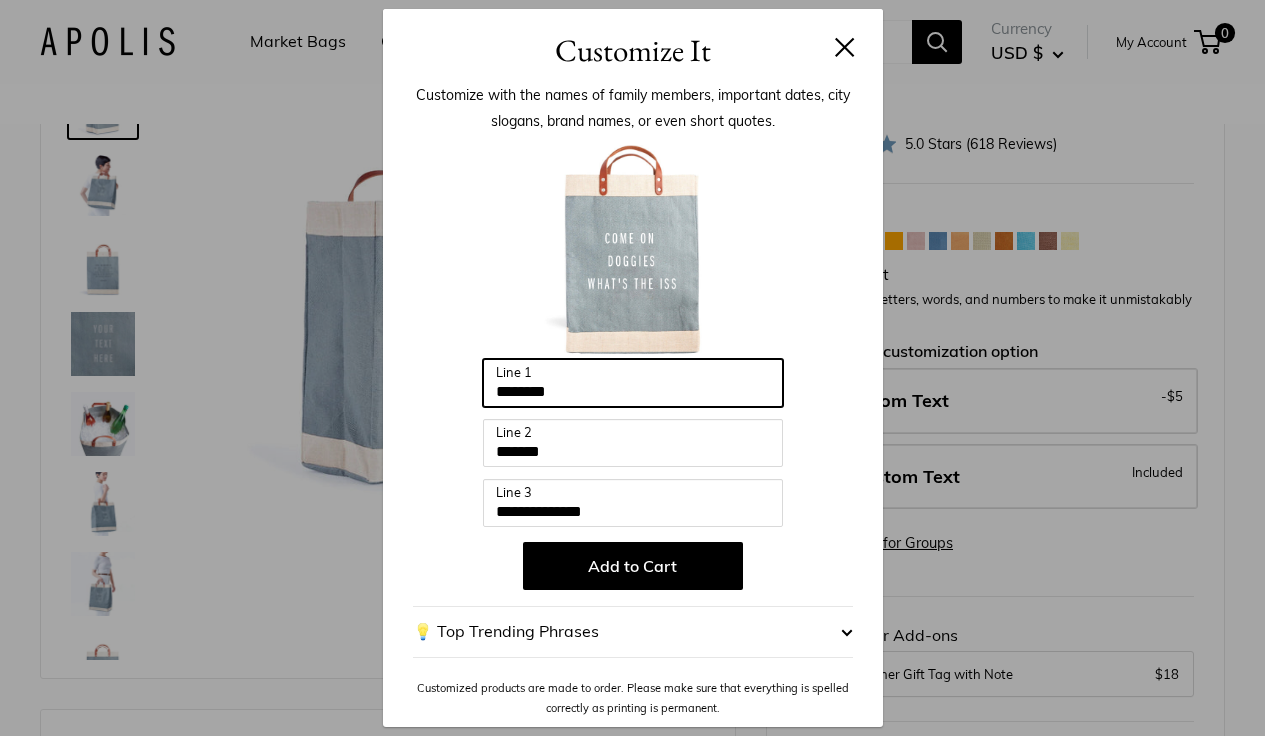 type on "*******" 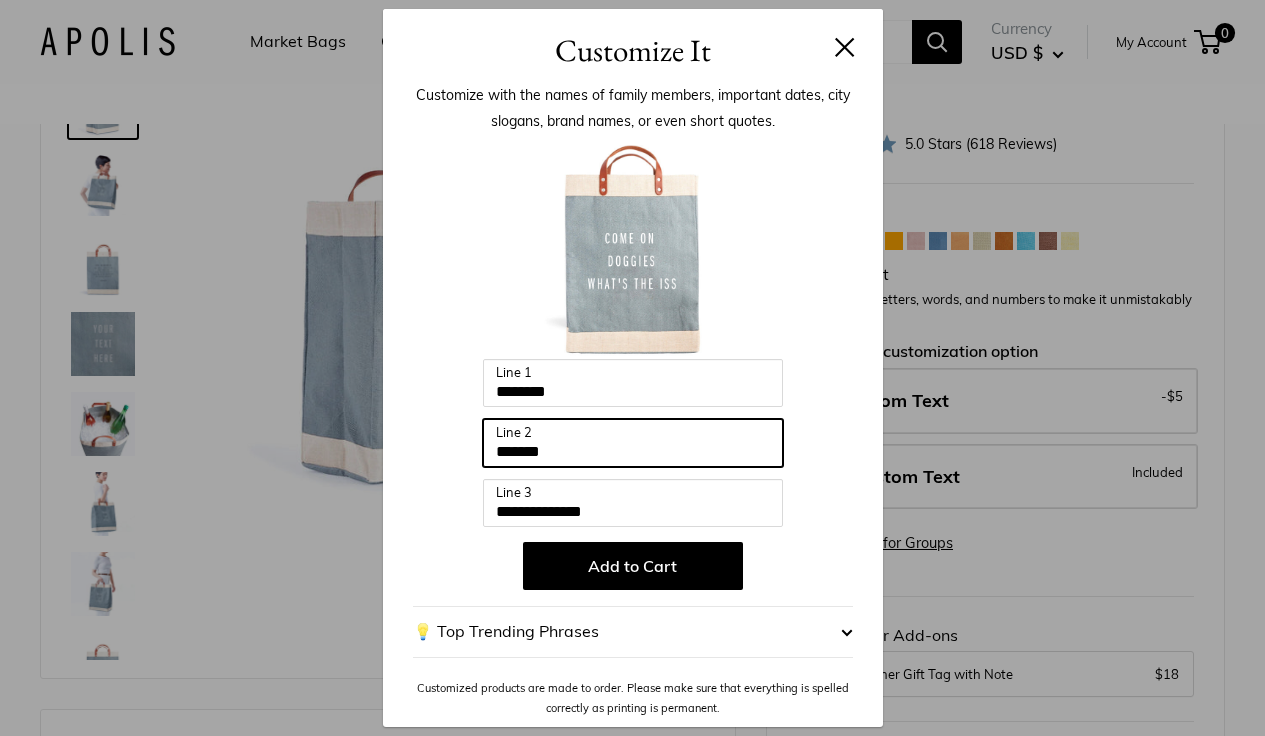 click on "*******" at bounding box center [633, 443] 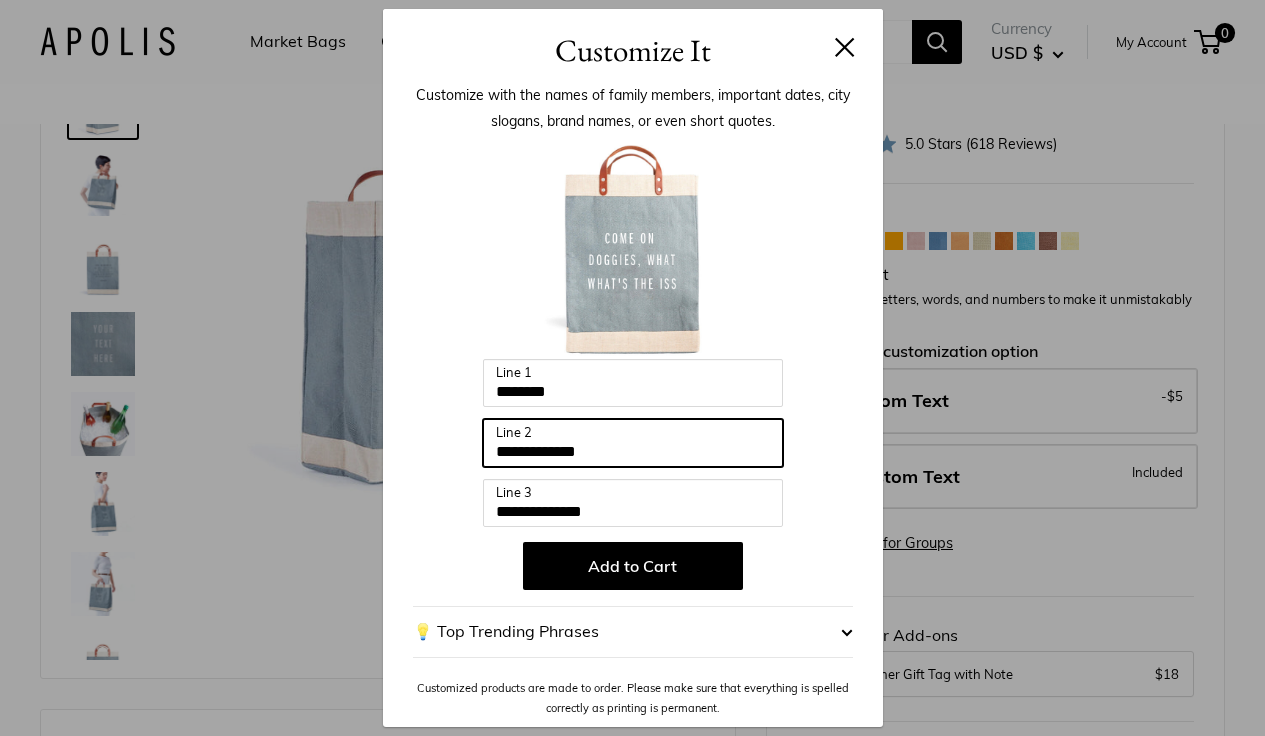 type on "**********" 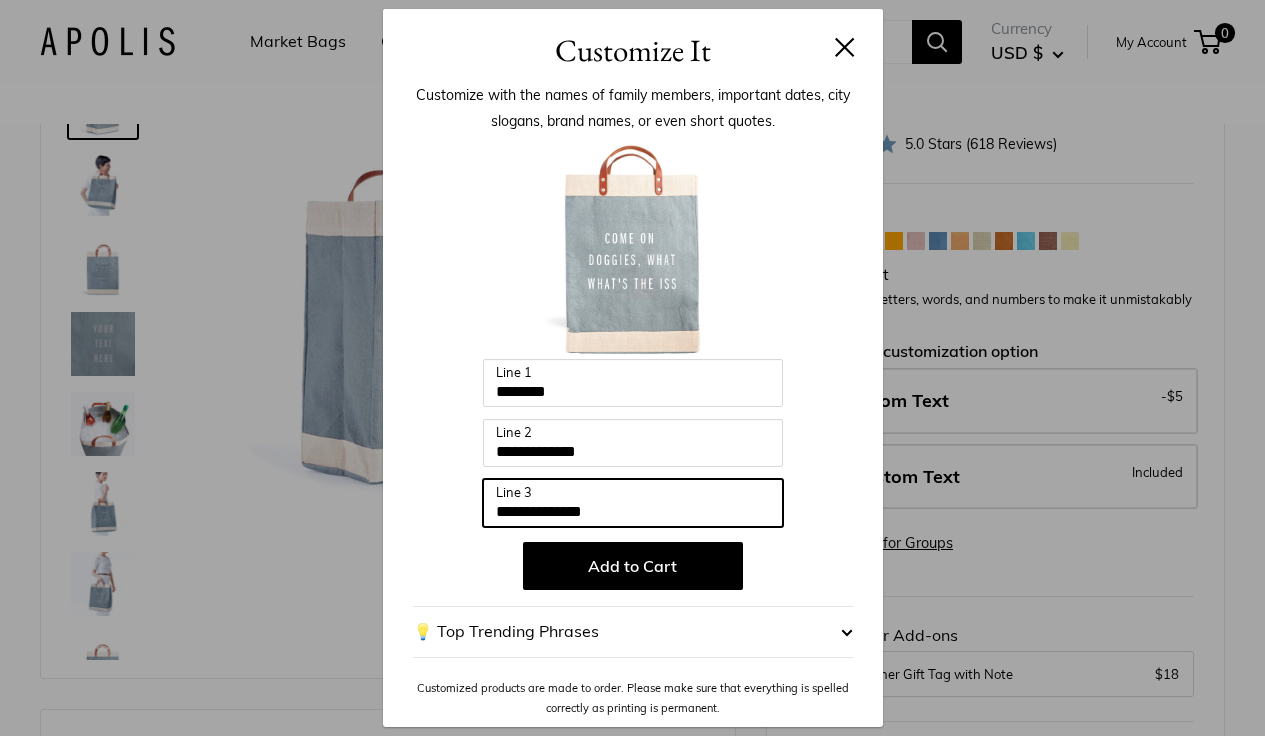 click on "**********" at bounding box center [633, 503] 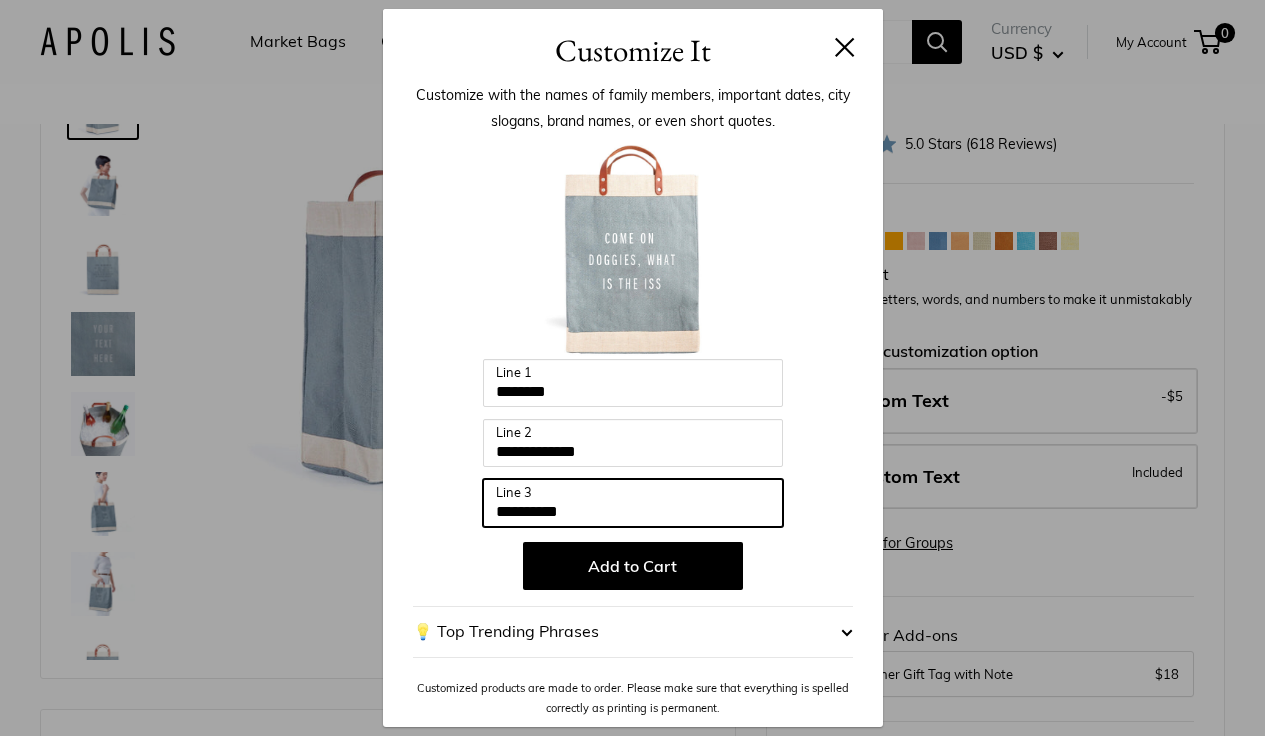 click on "**********" at bounding box center [633, 503] 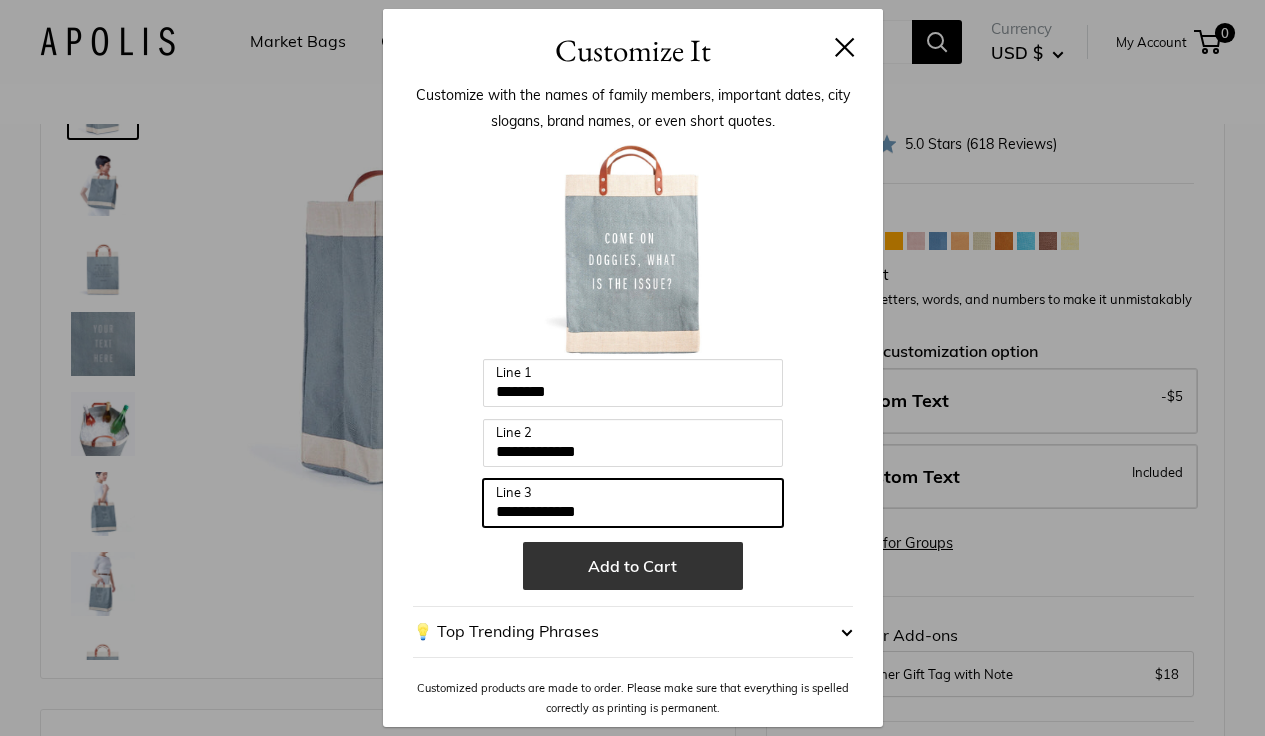 type on "**********" 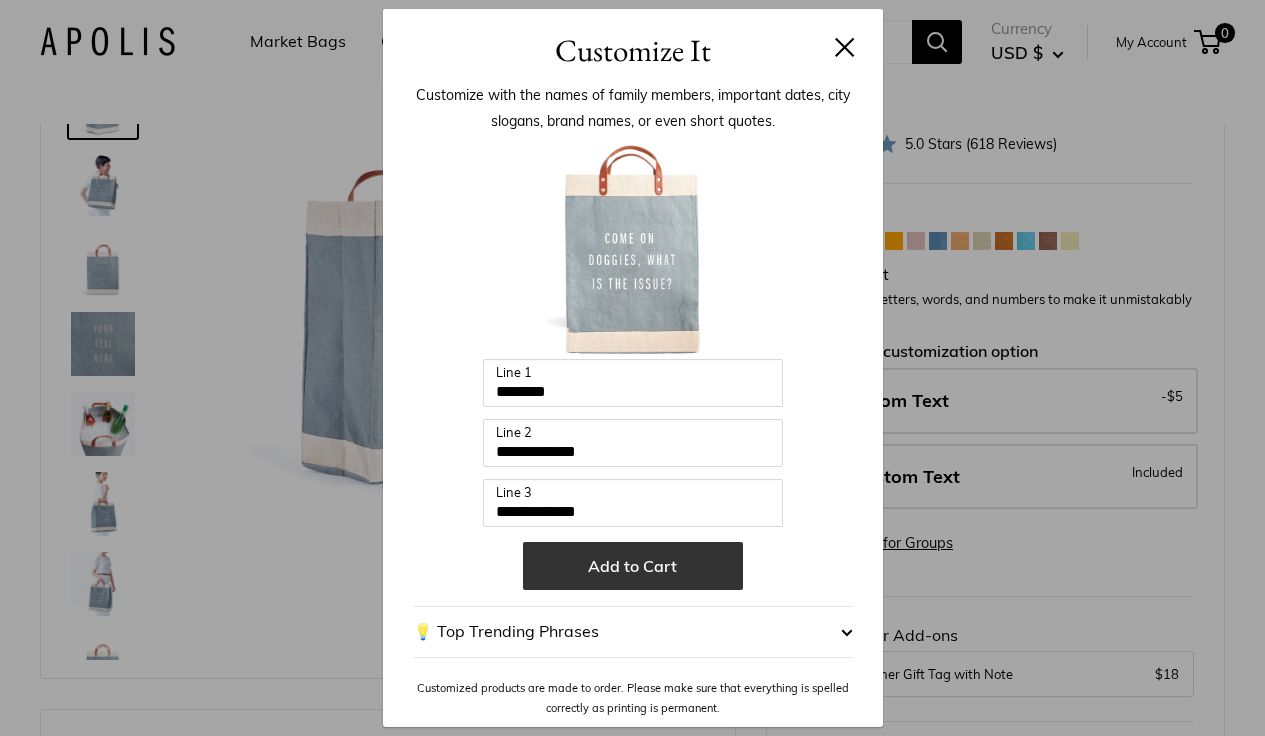 click on "Add to Cart" at bounding box center [633, 566] 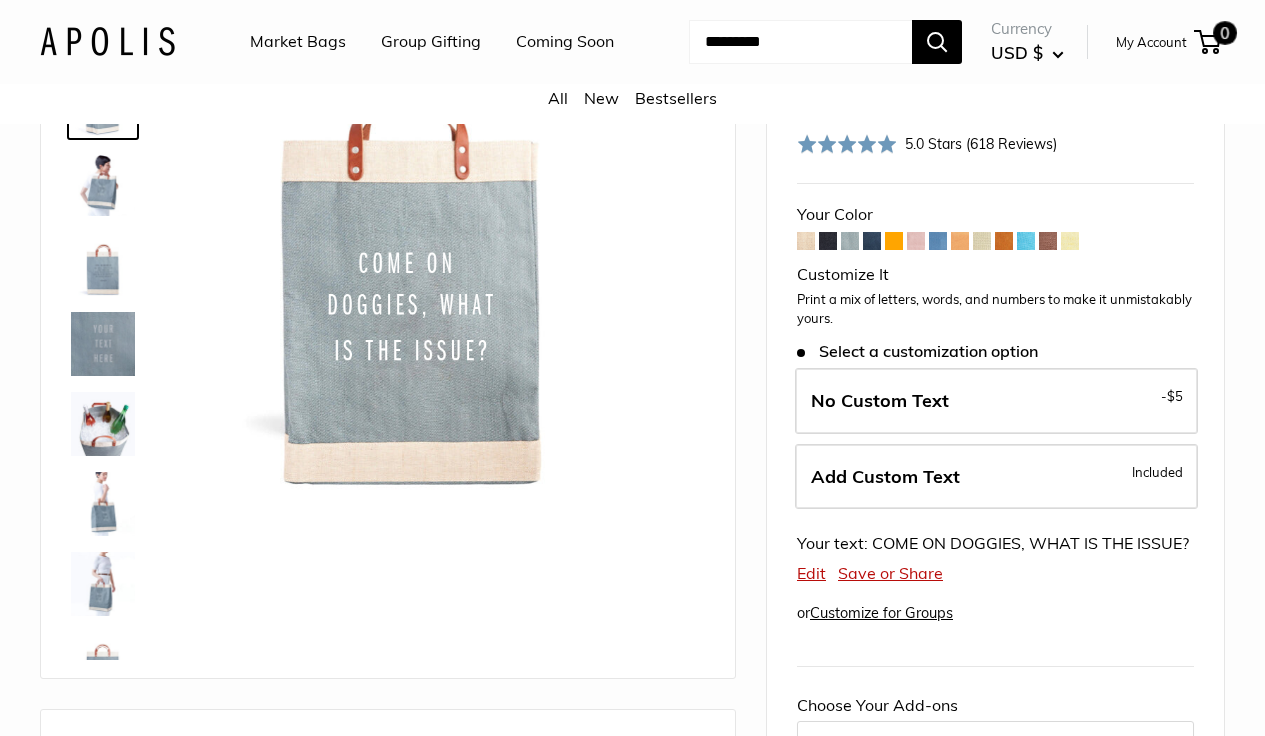 click on "0" at bounding box center (1225, 33) 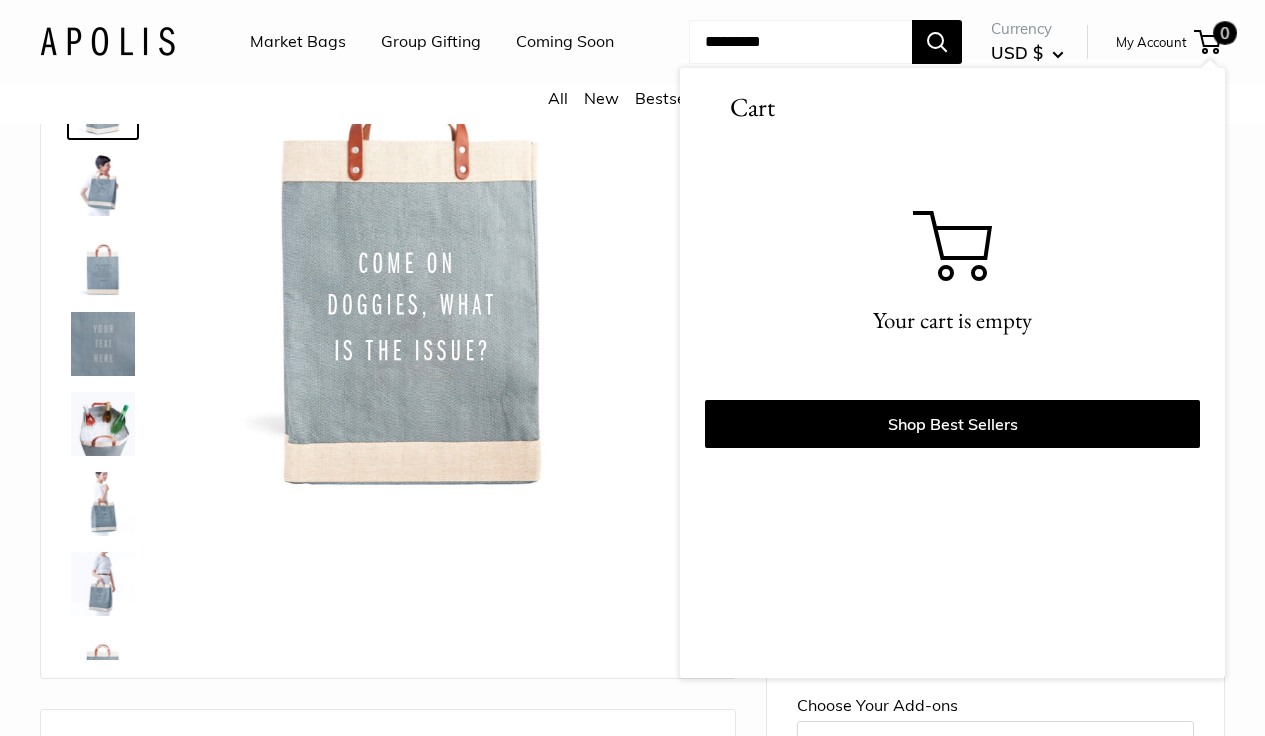 click on "Cart
Your cart is empty
Shop Best Sellers" at bounding box center (952, 270) 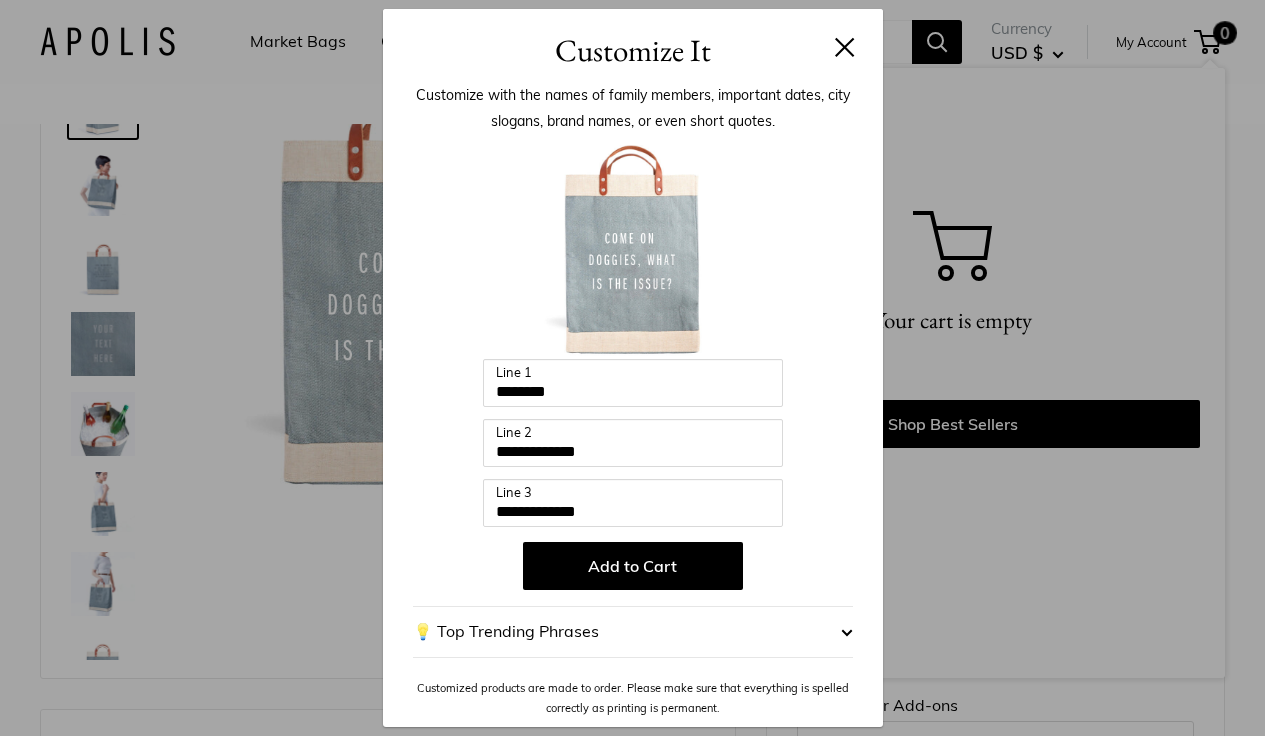 click on "Add to Cart" at bounding box center [633, 566] 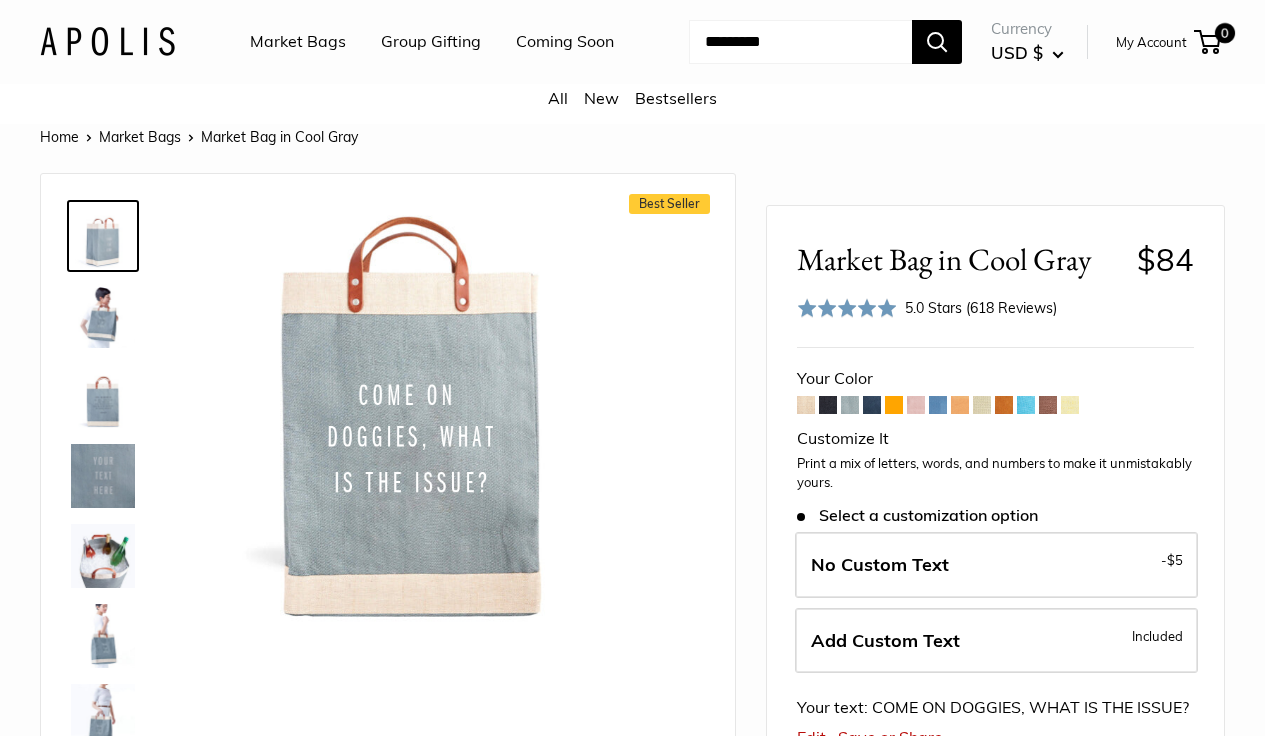 scroll, scrollTop: 0, scrollLeft: 0, axis: both 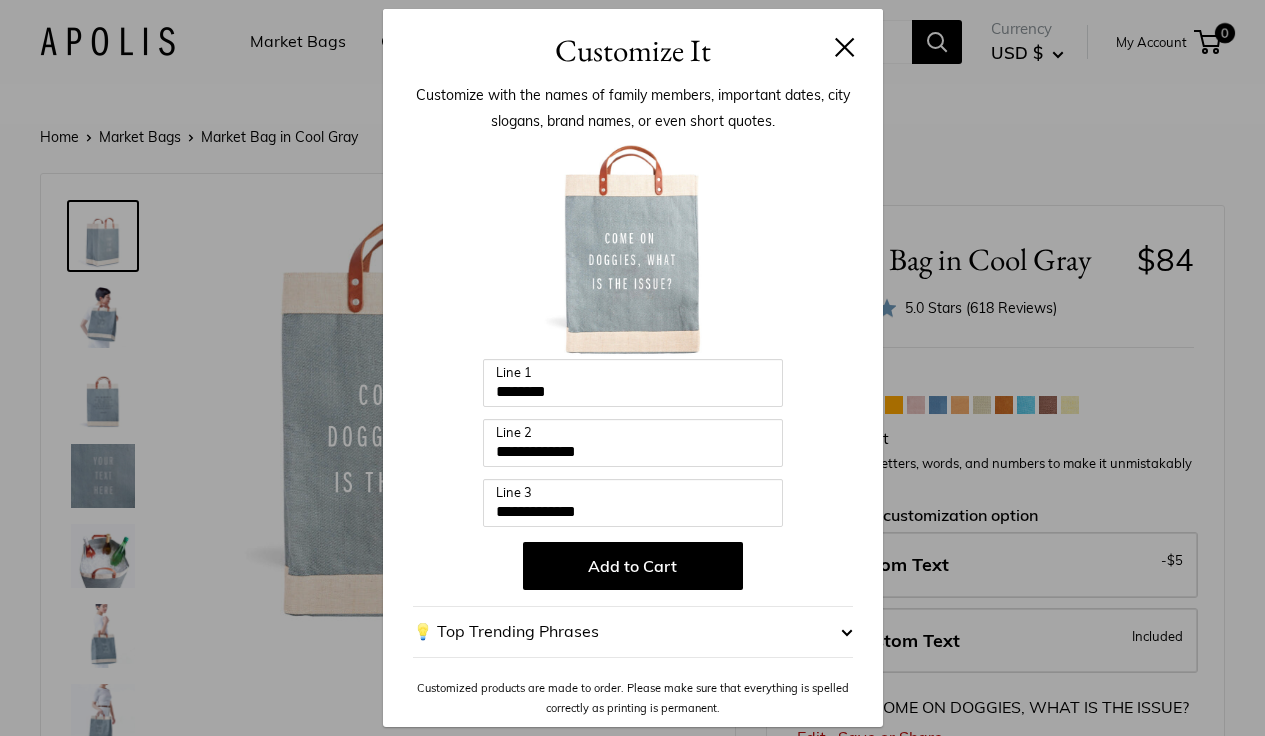 click at bounding box center (845, 47) 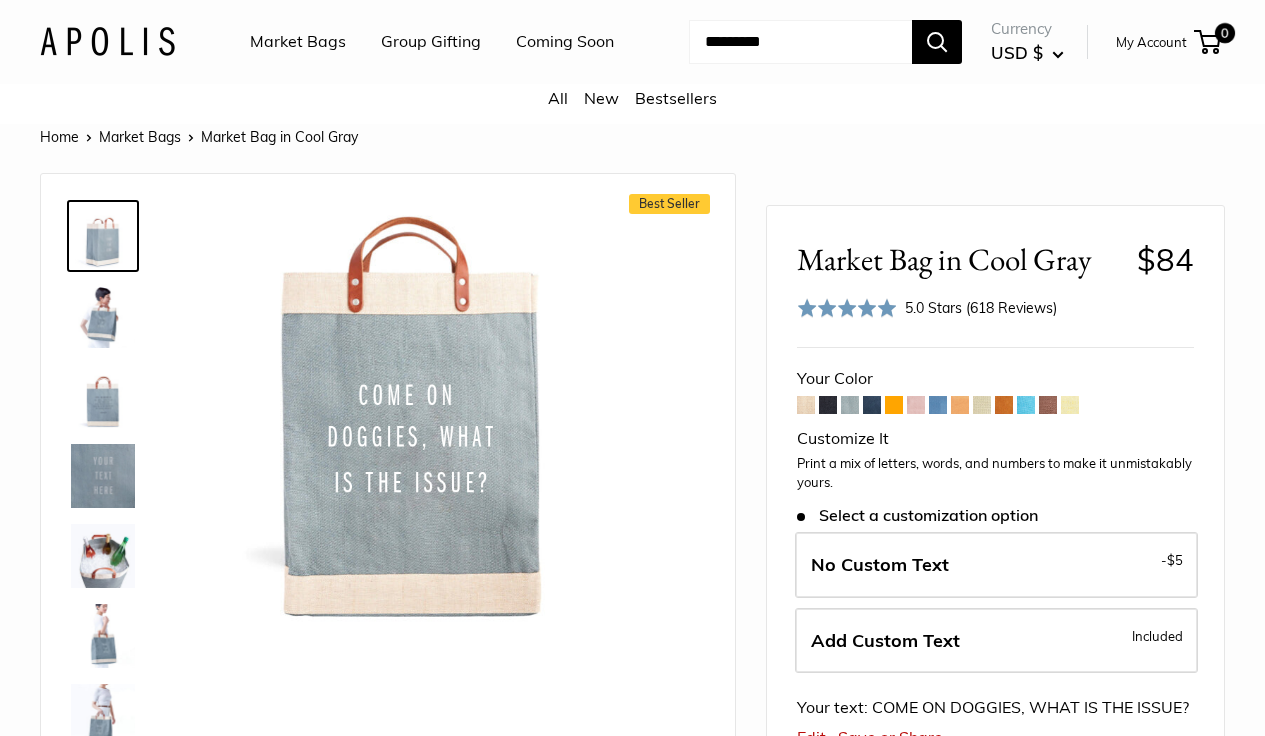 click at bounding box center [828, 405] 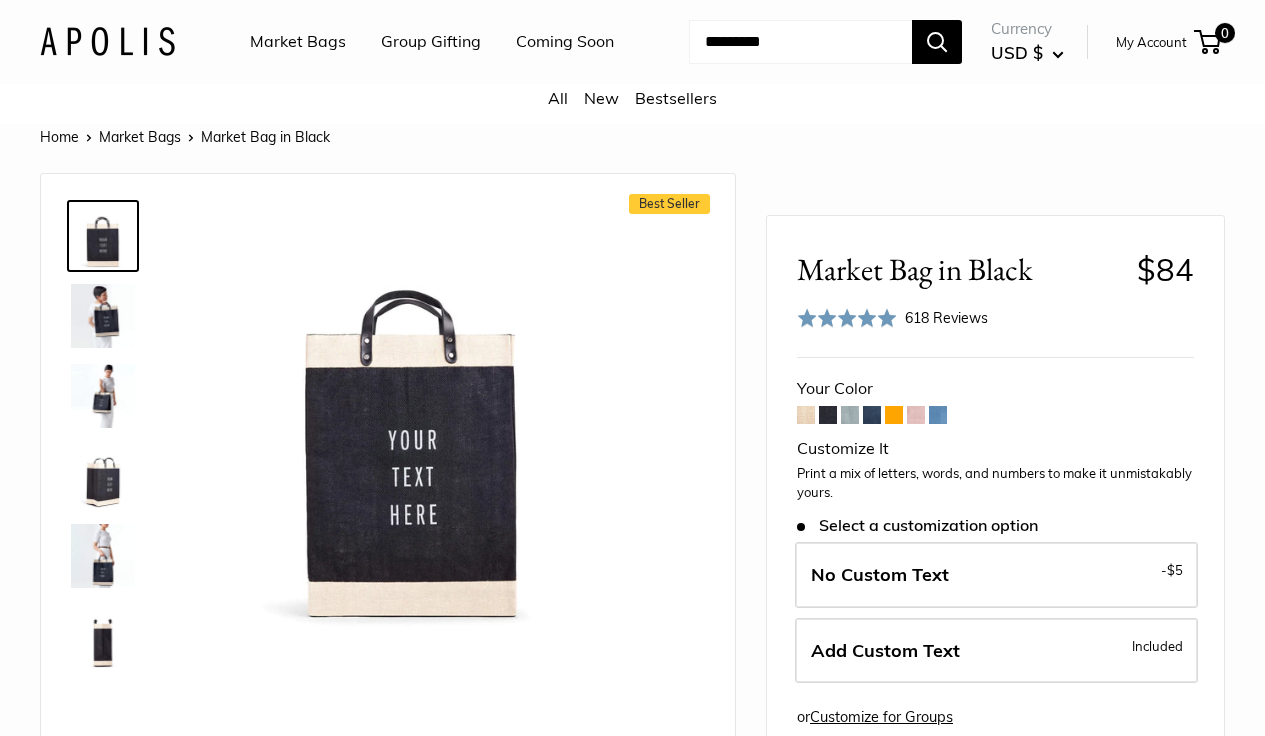 scroll, scrollTop: 0, scrollLeft: 0, axis: both 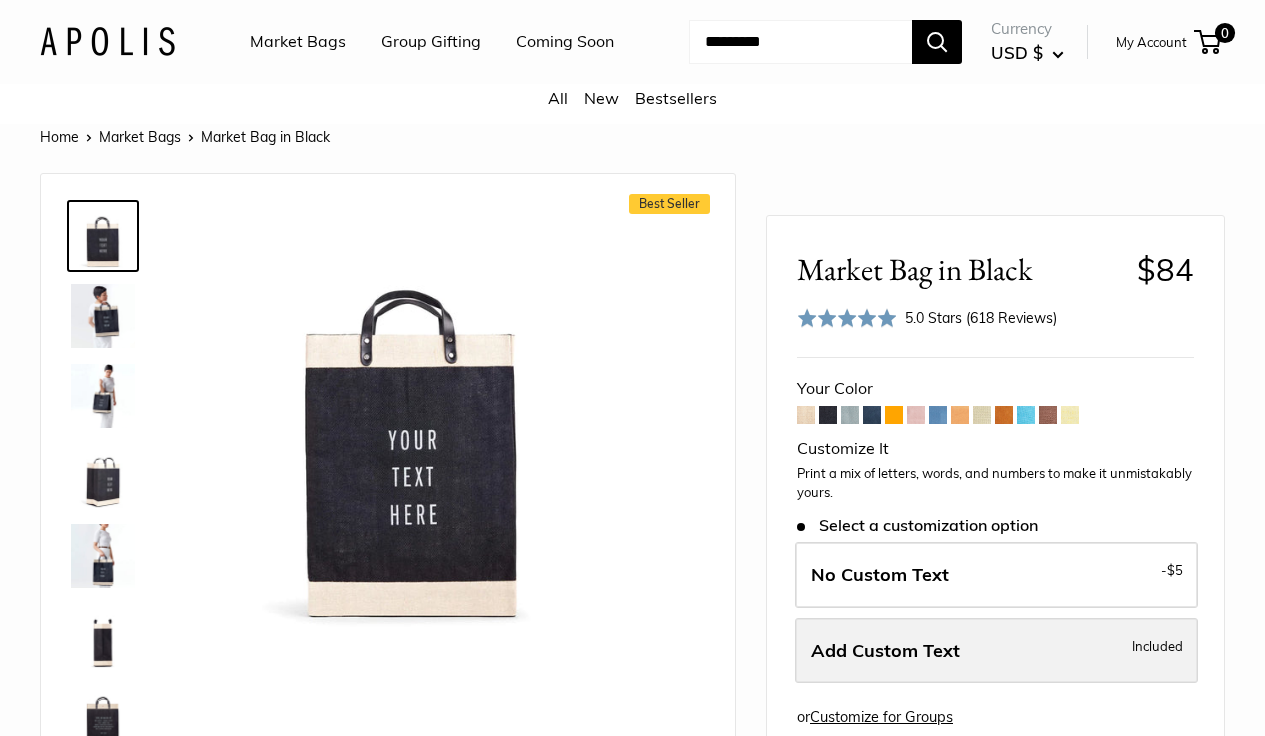 click on "Add Custom Text" at bounding box center (885, 650) 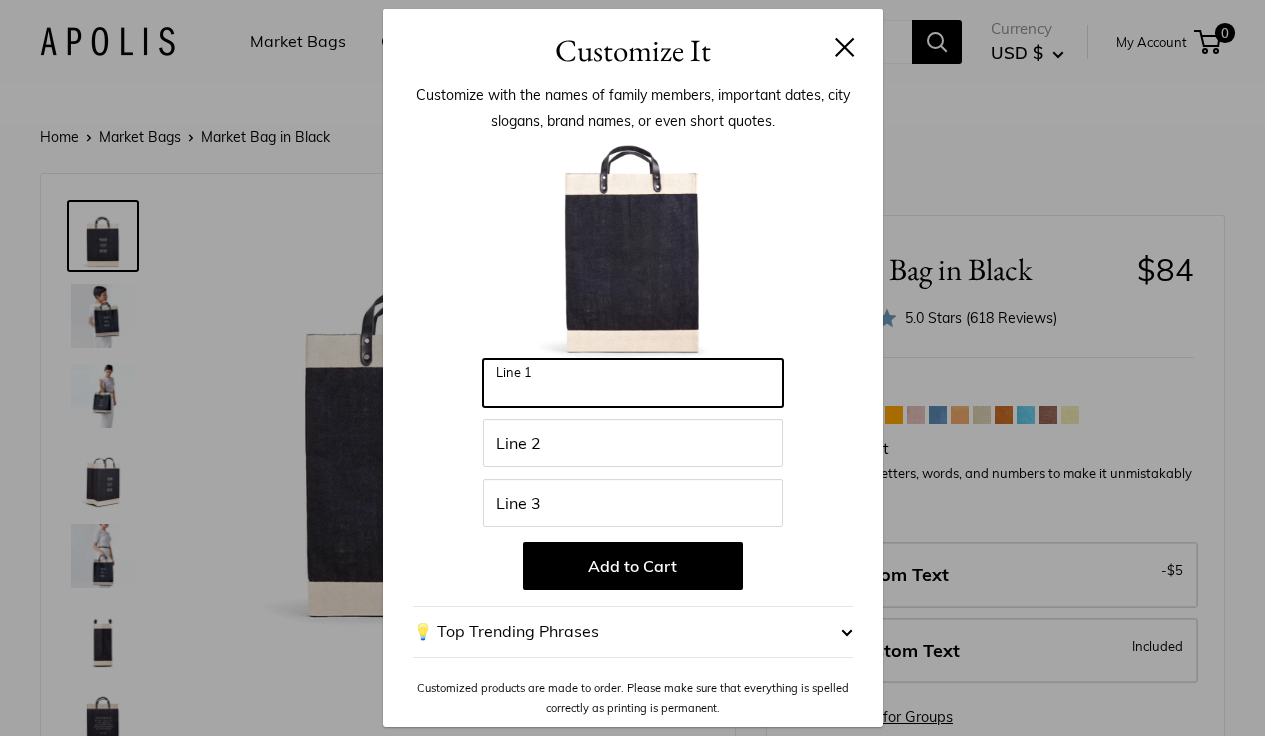 click on "Line 1" at bounding box center [633, 383] 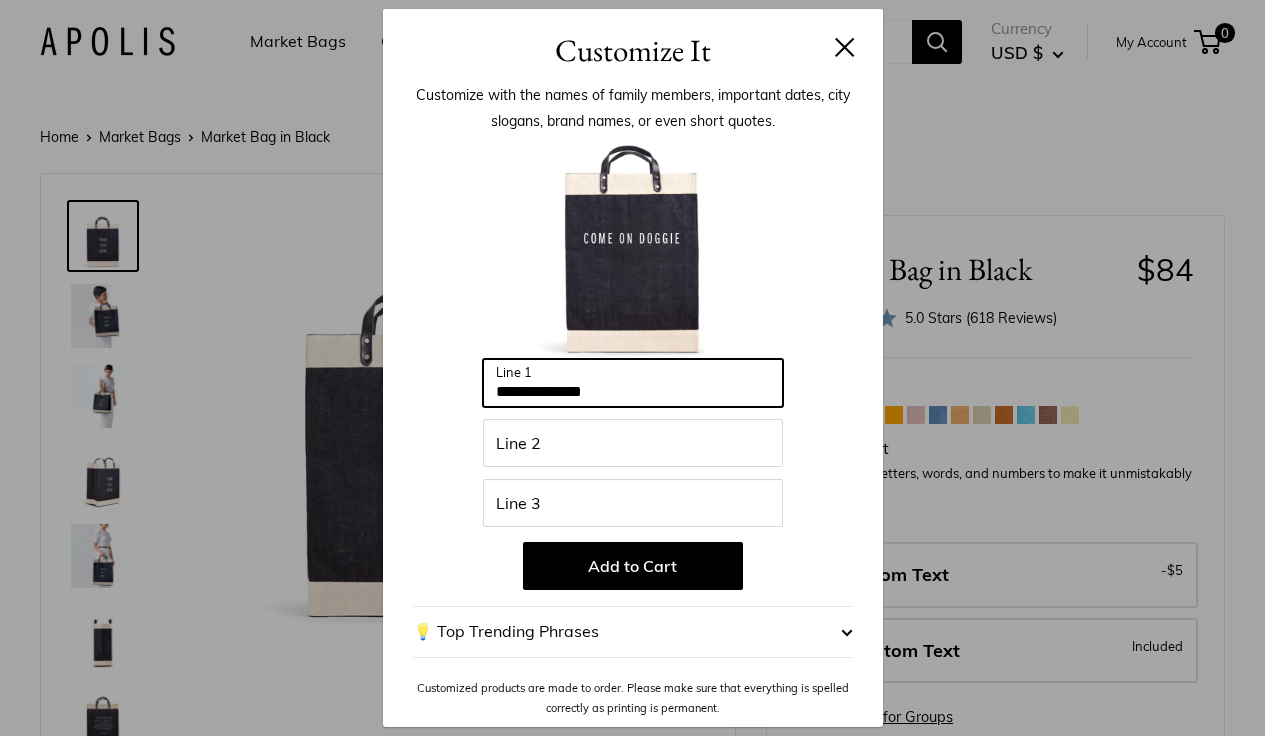 type on "**********" 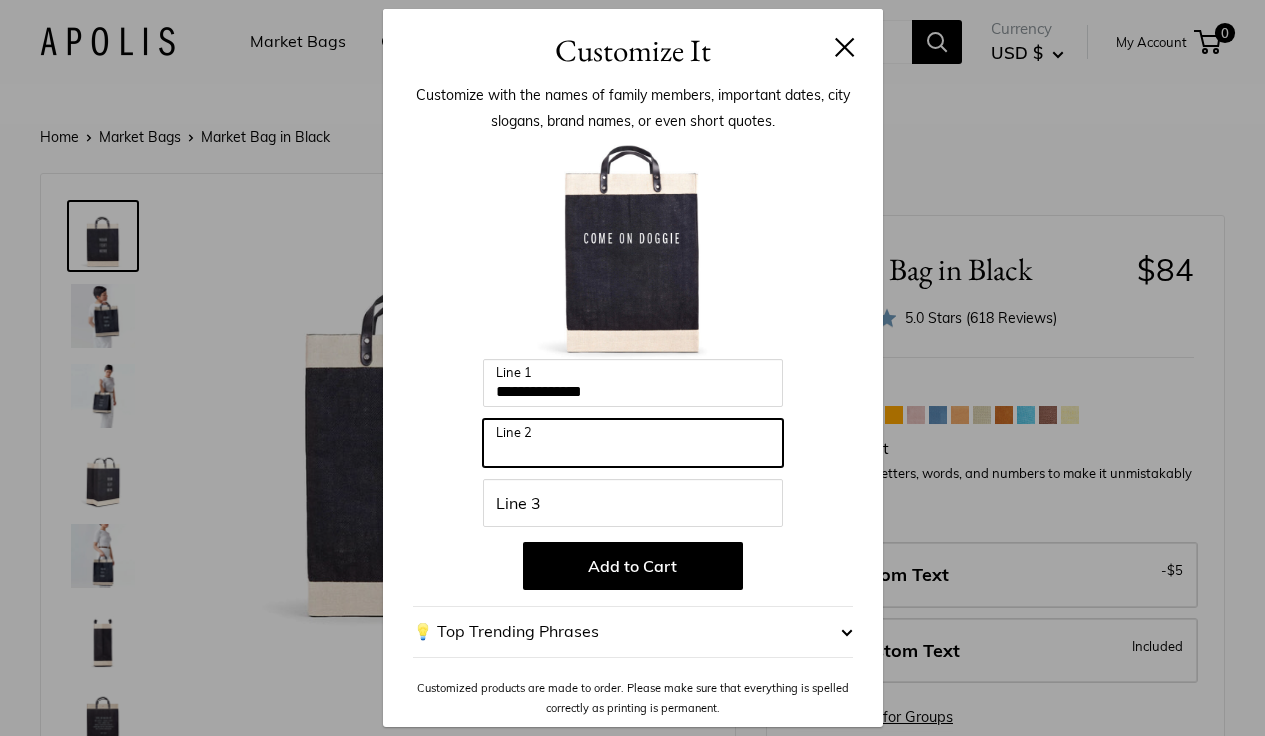click on "Line 2" at bounding box center [633, 443] 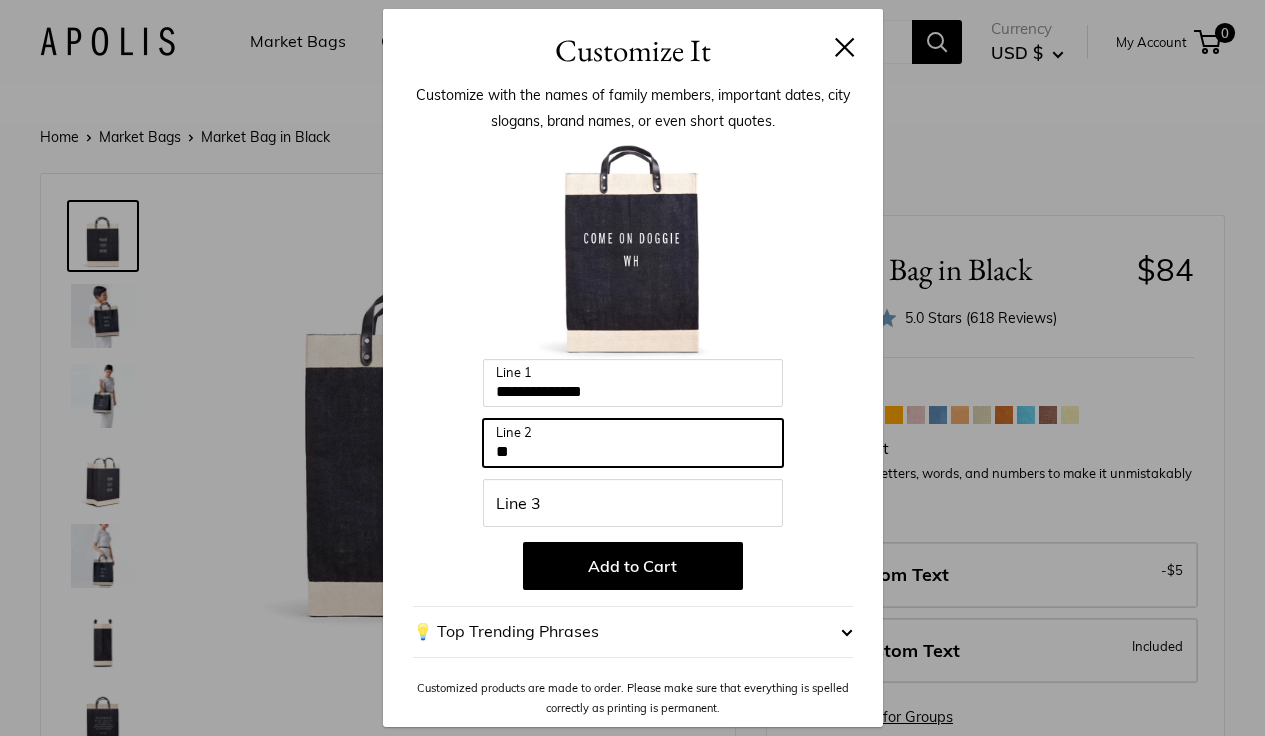 type on "**" 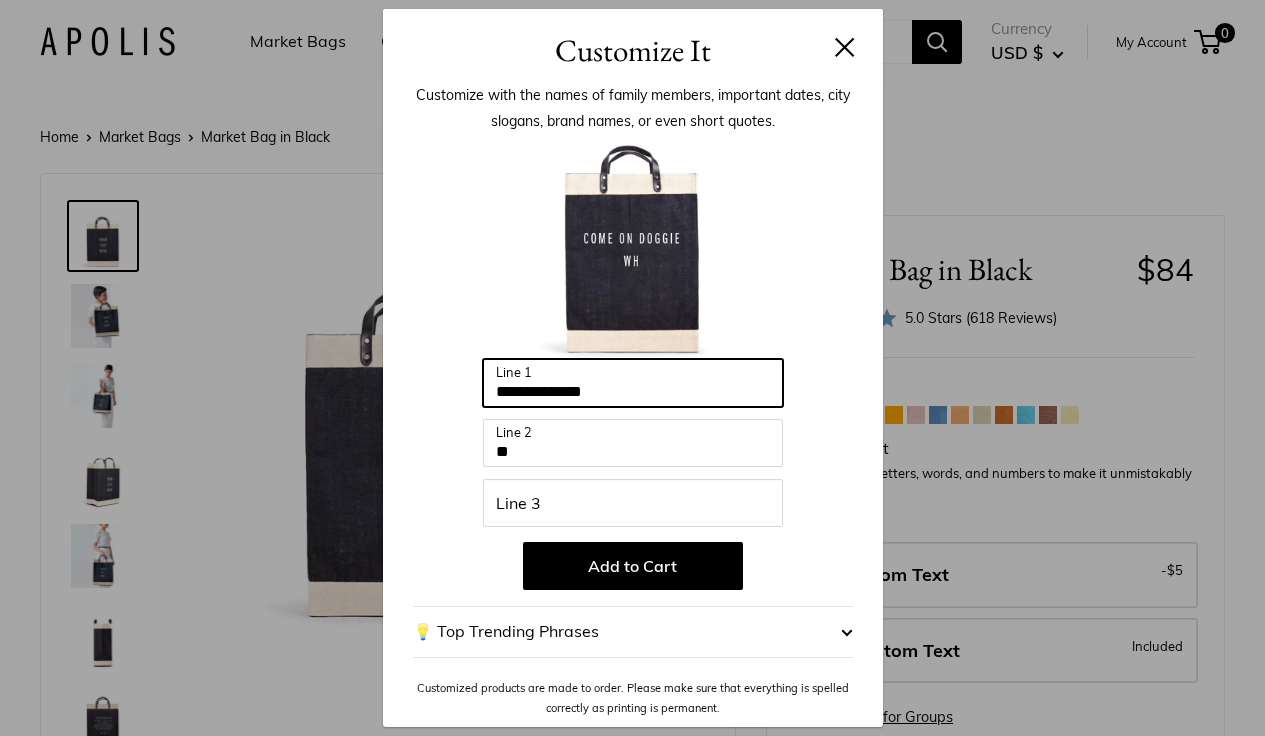 click on "**********" at bounding box center (633, 383) 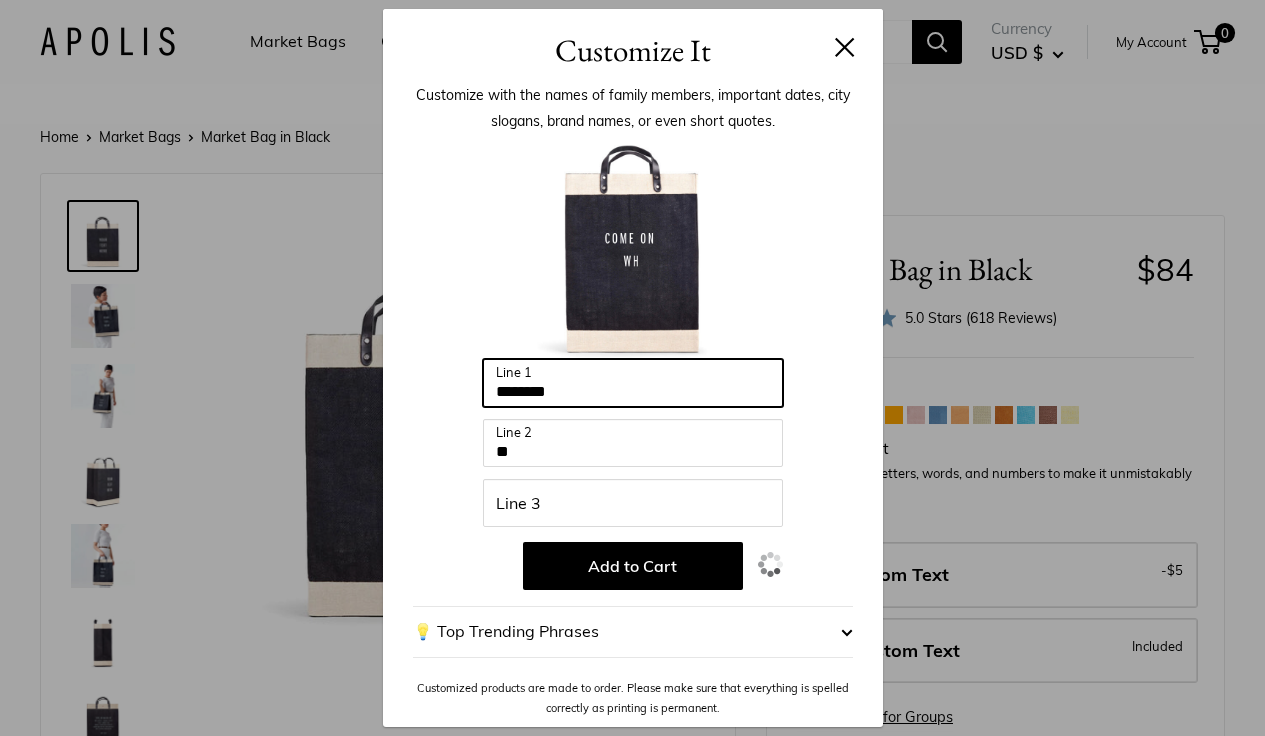 type on "*******" 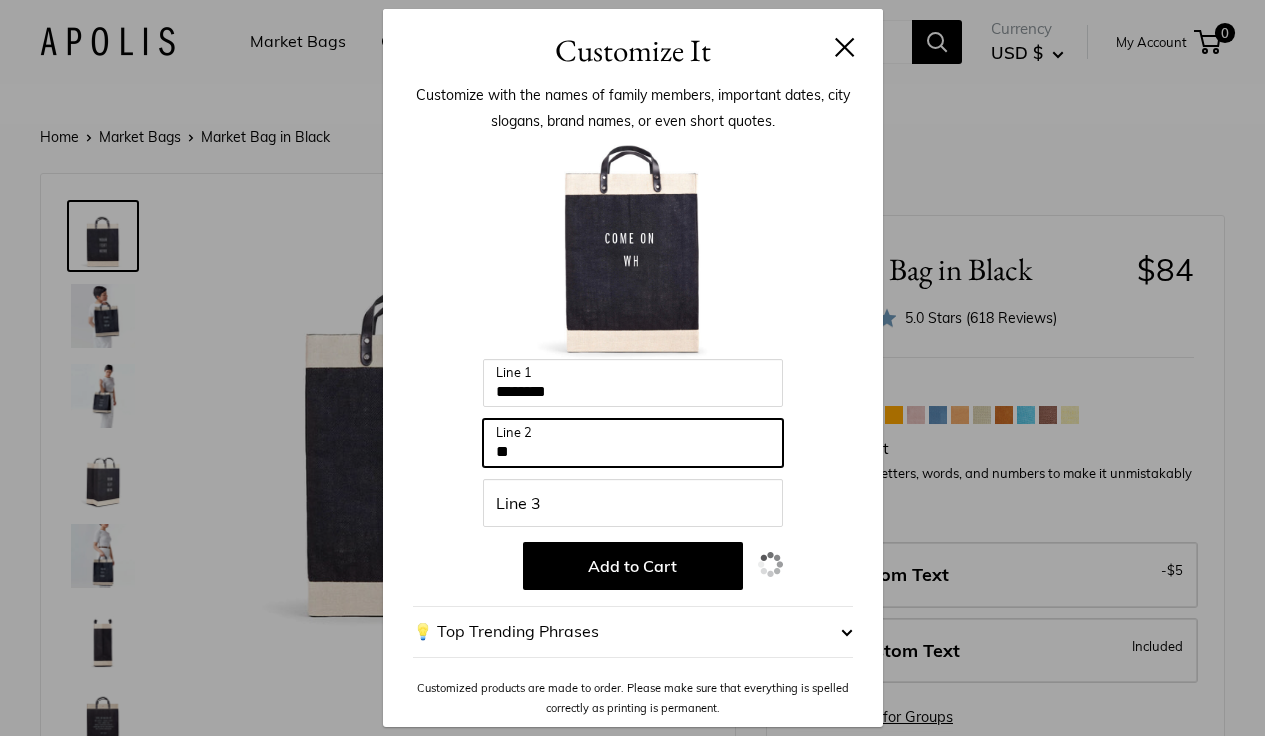 click on "**" at bounding box center (633, 443) 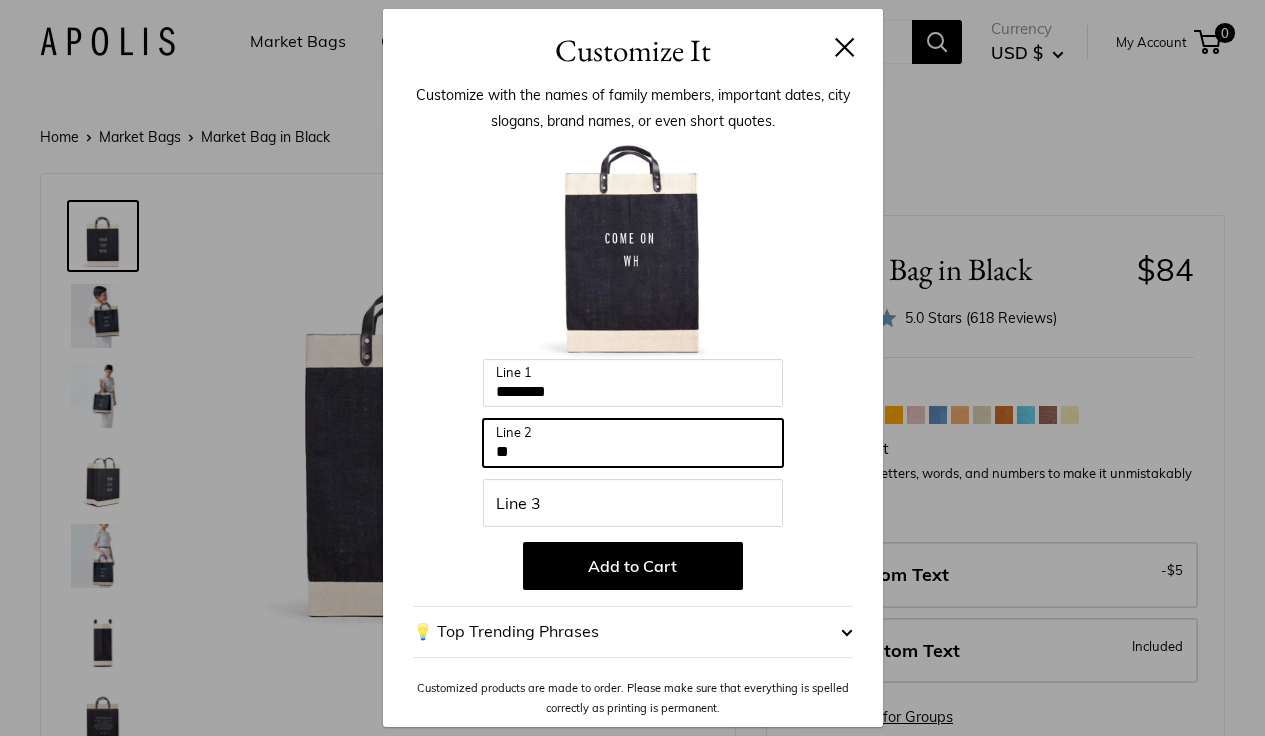 type on "*" 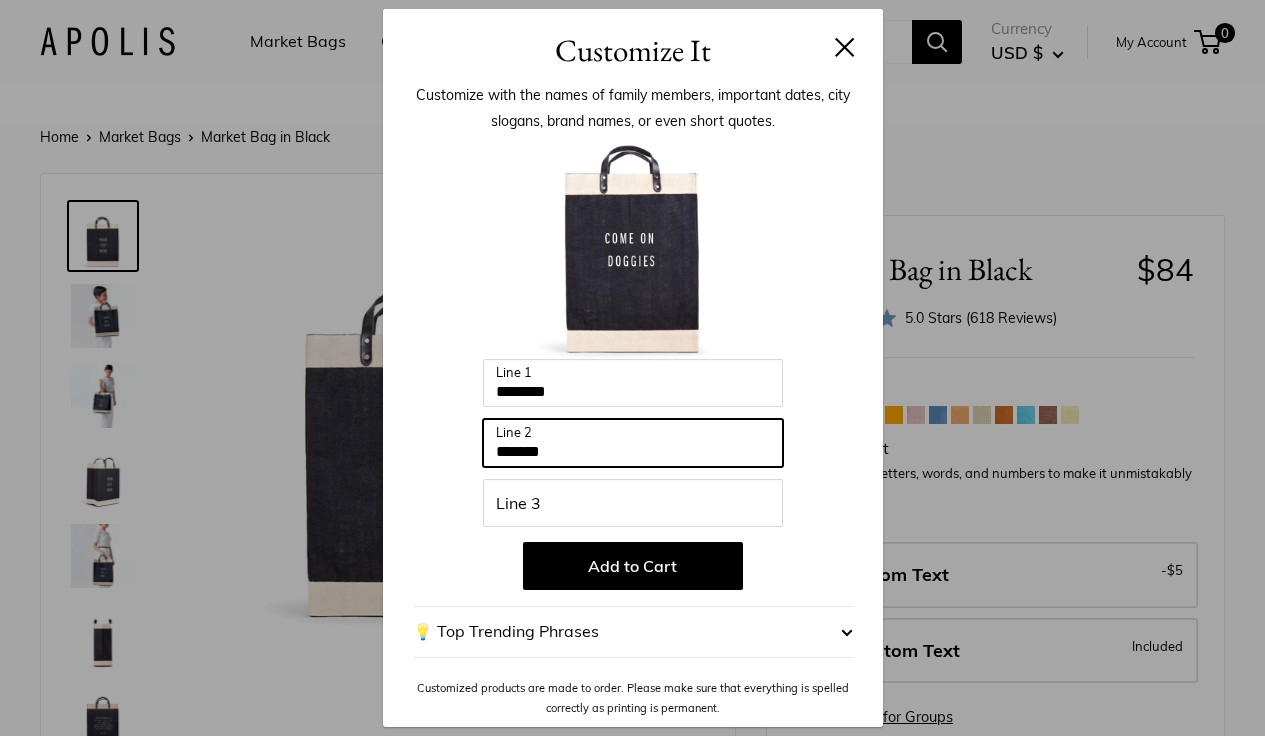 type on "*******" 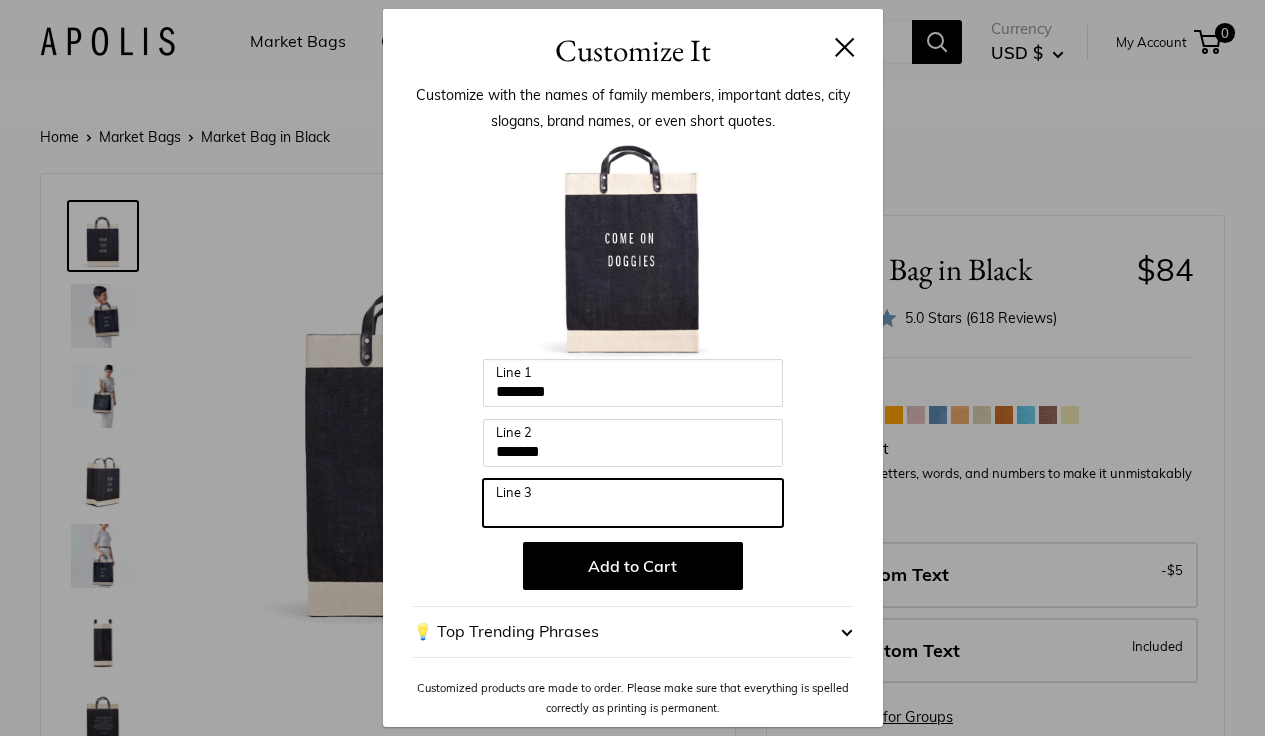 click on "Line 3" at bounding box center (633, 503) 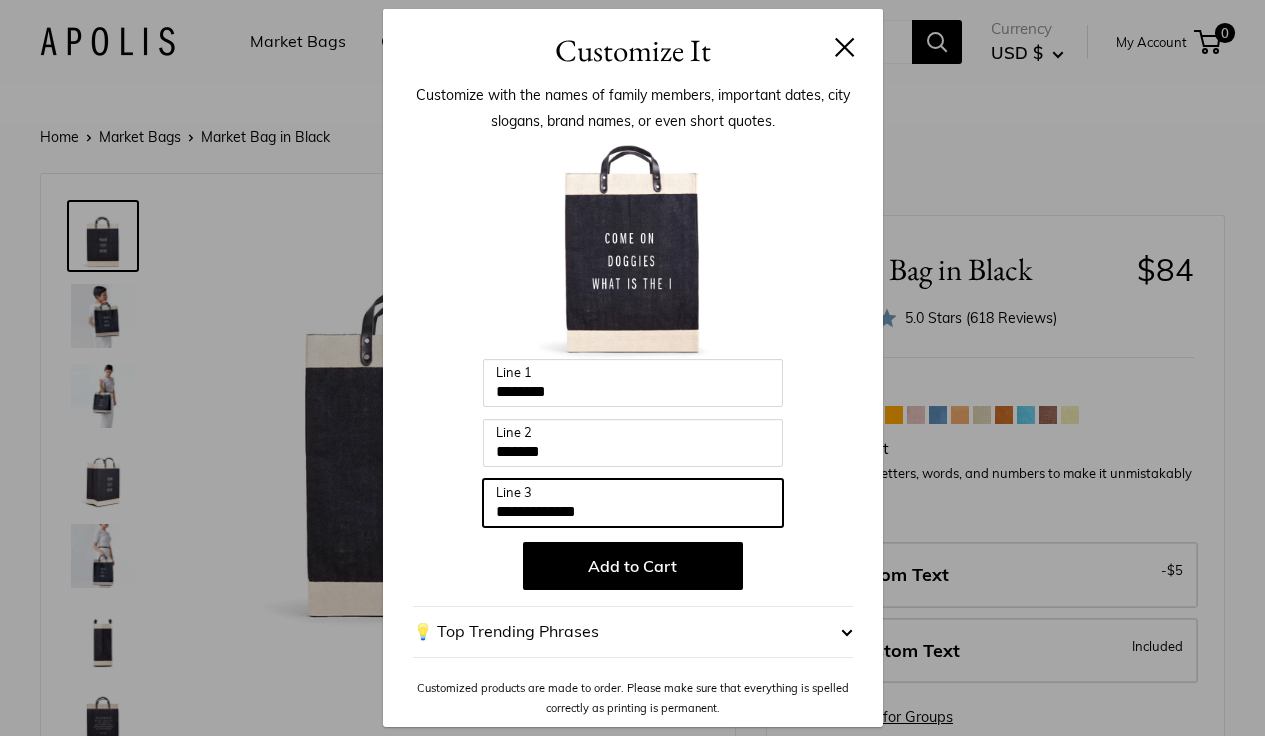 type on "**********" 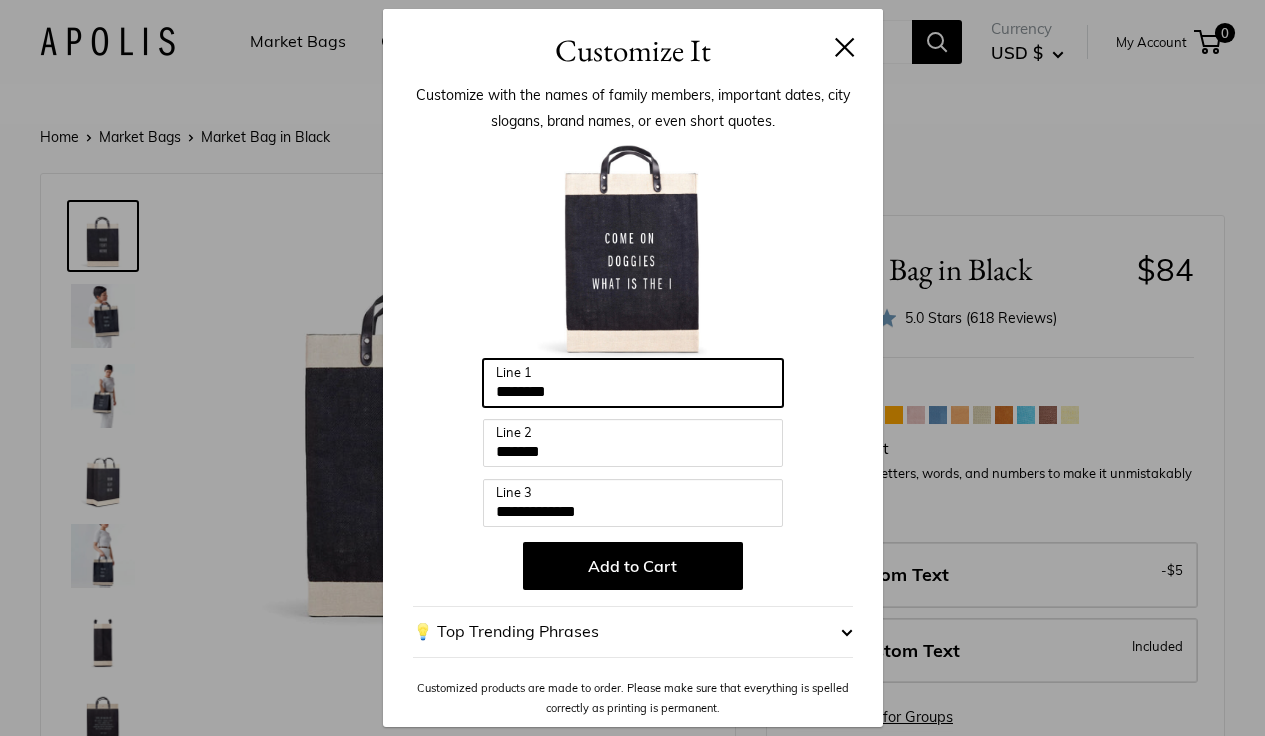 click on "*******" at bounding box center [633, 383] 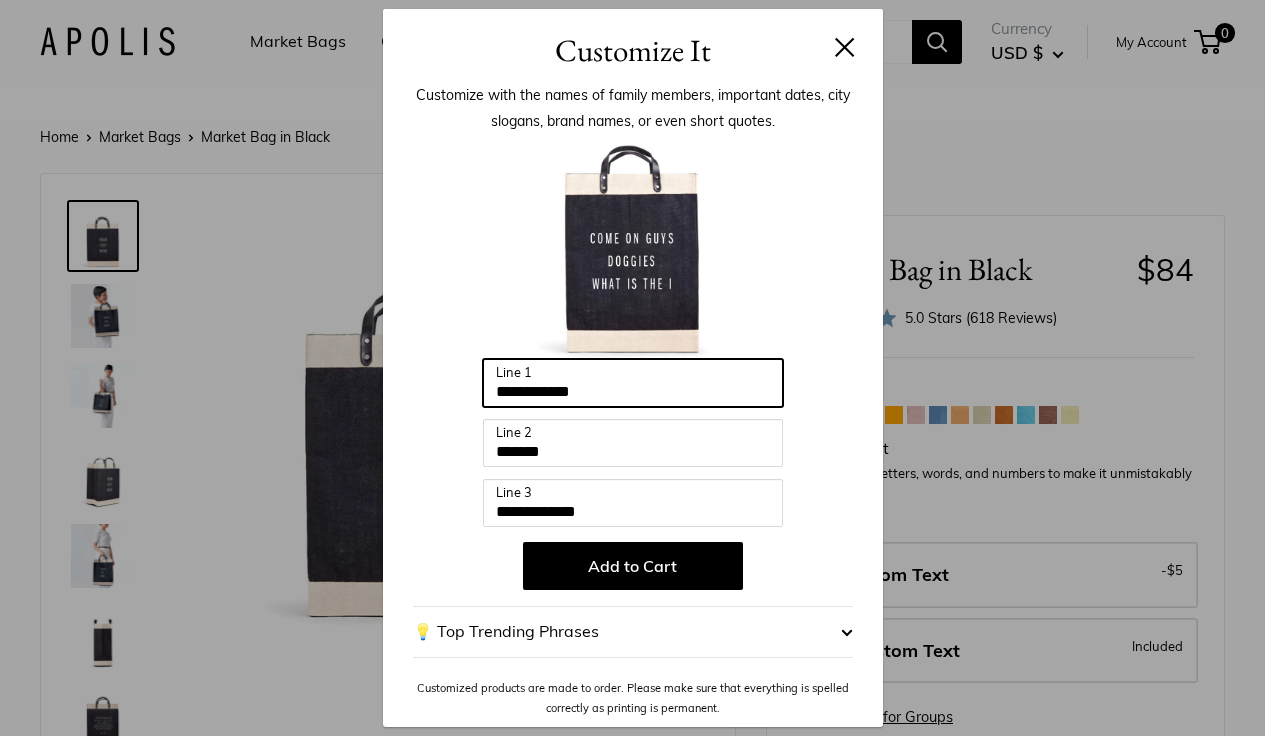 type on "**********" 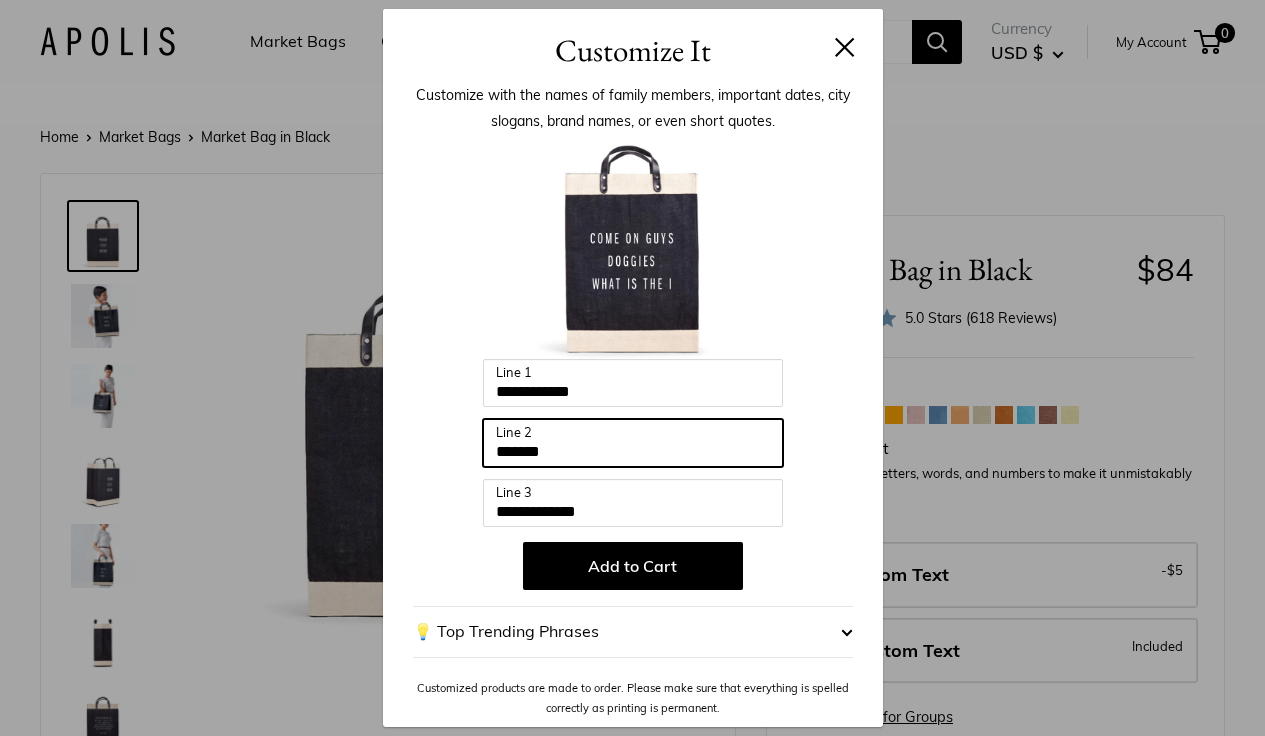 click on "*******" at bounding box center [633, 443] 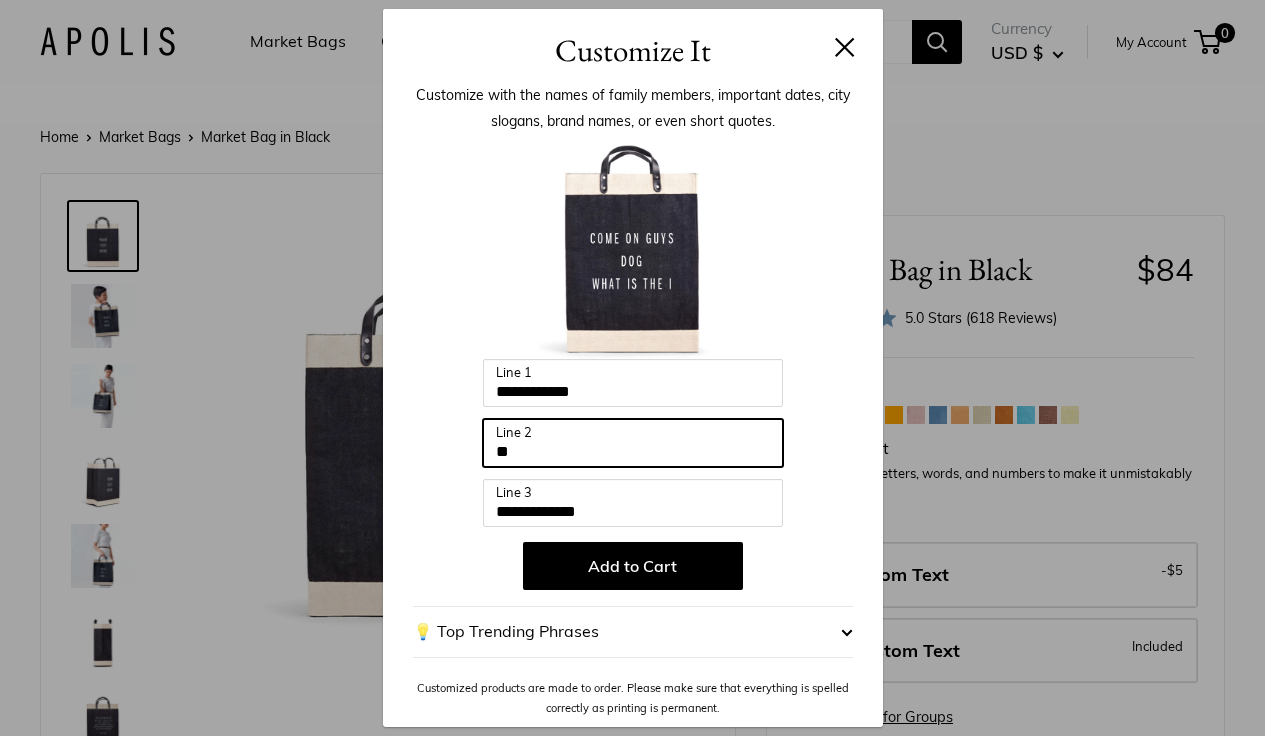 type on "*" 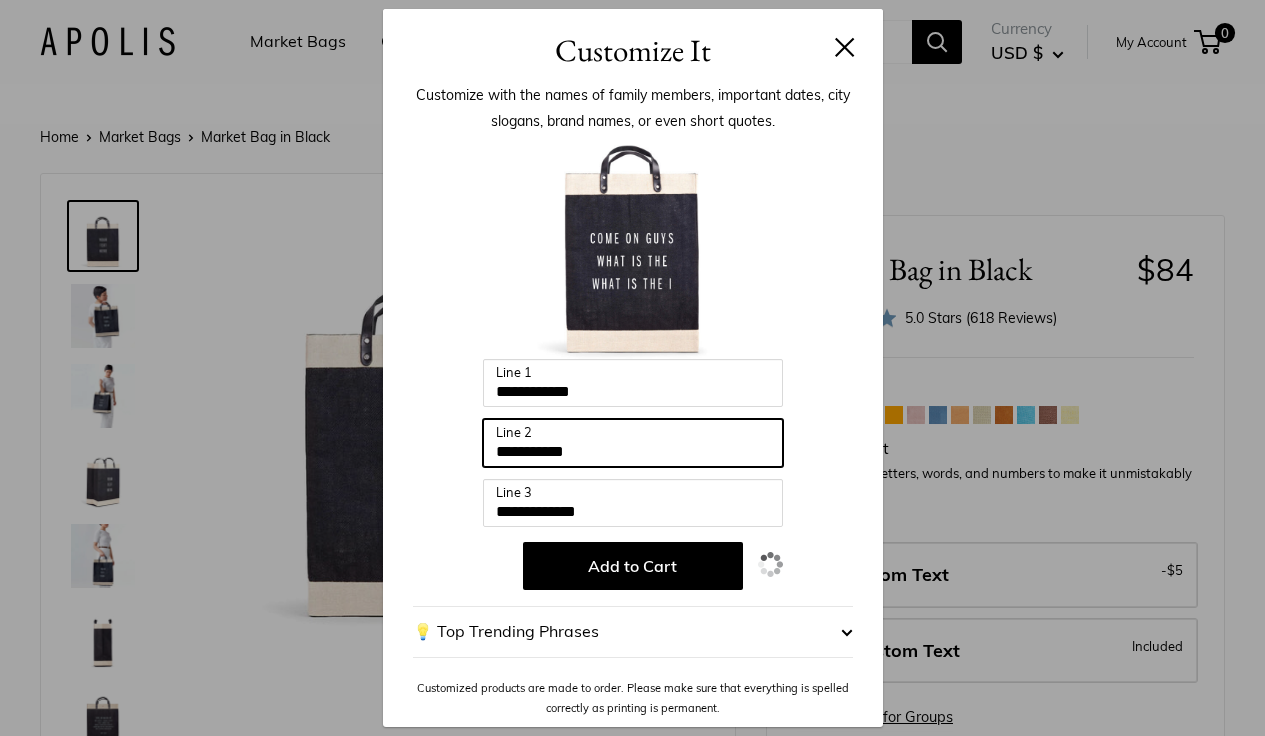type on "**********" 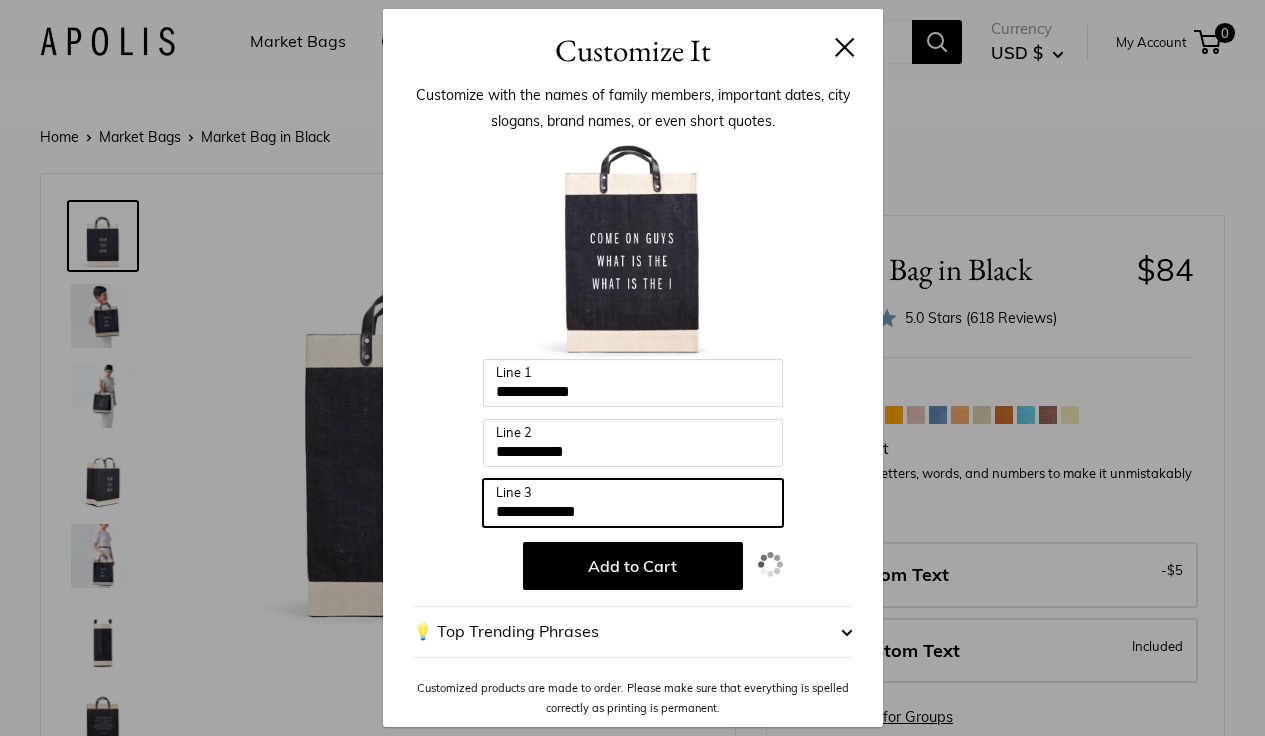 click on "**********" at bounding box center (633, 503) 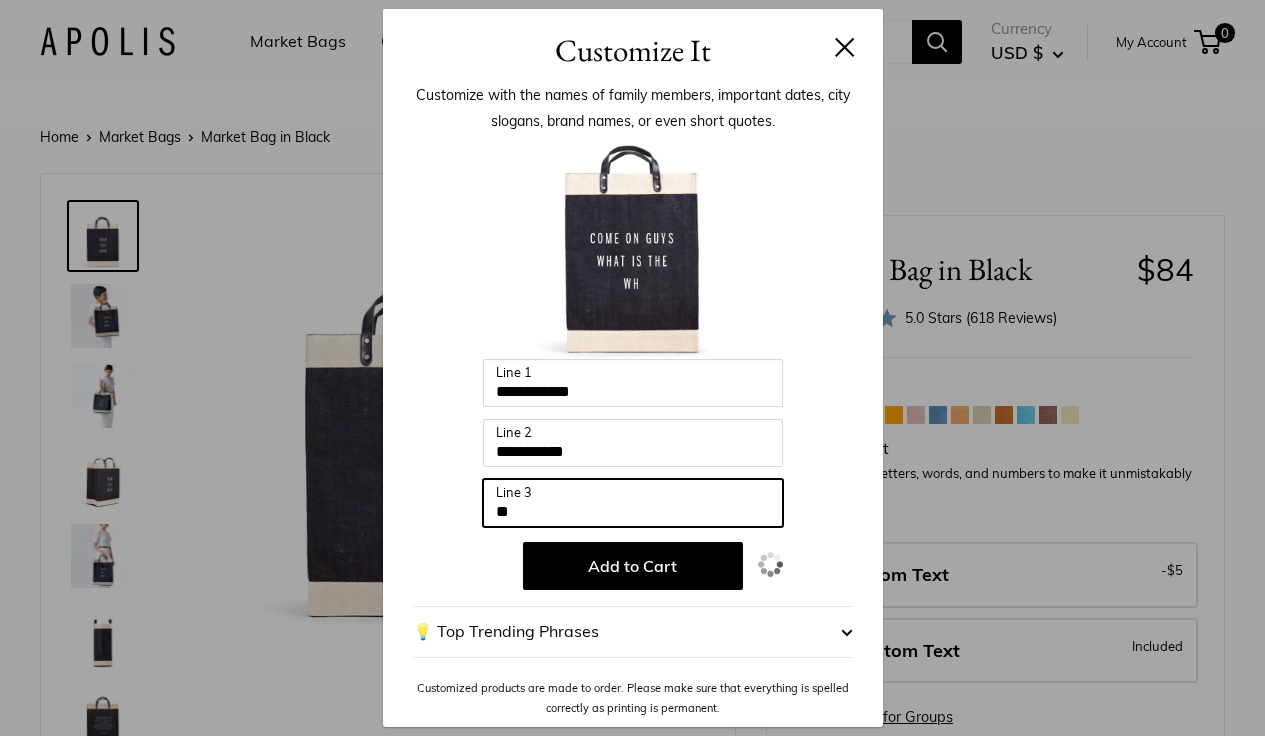type on "*" 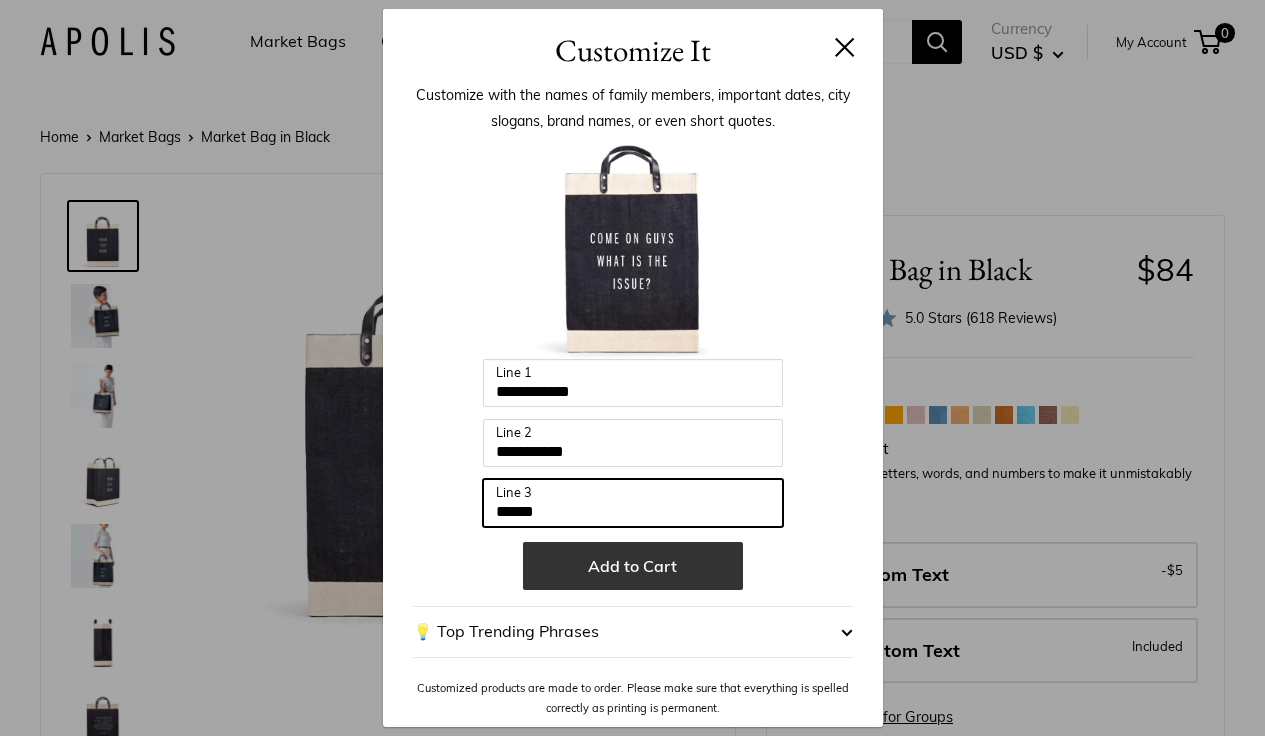 type on "******" 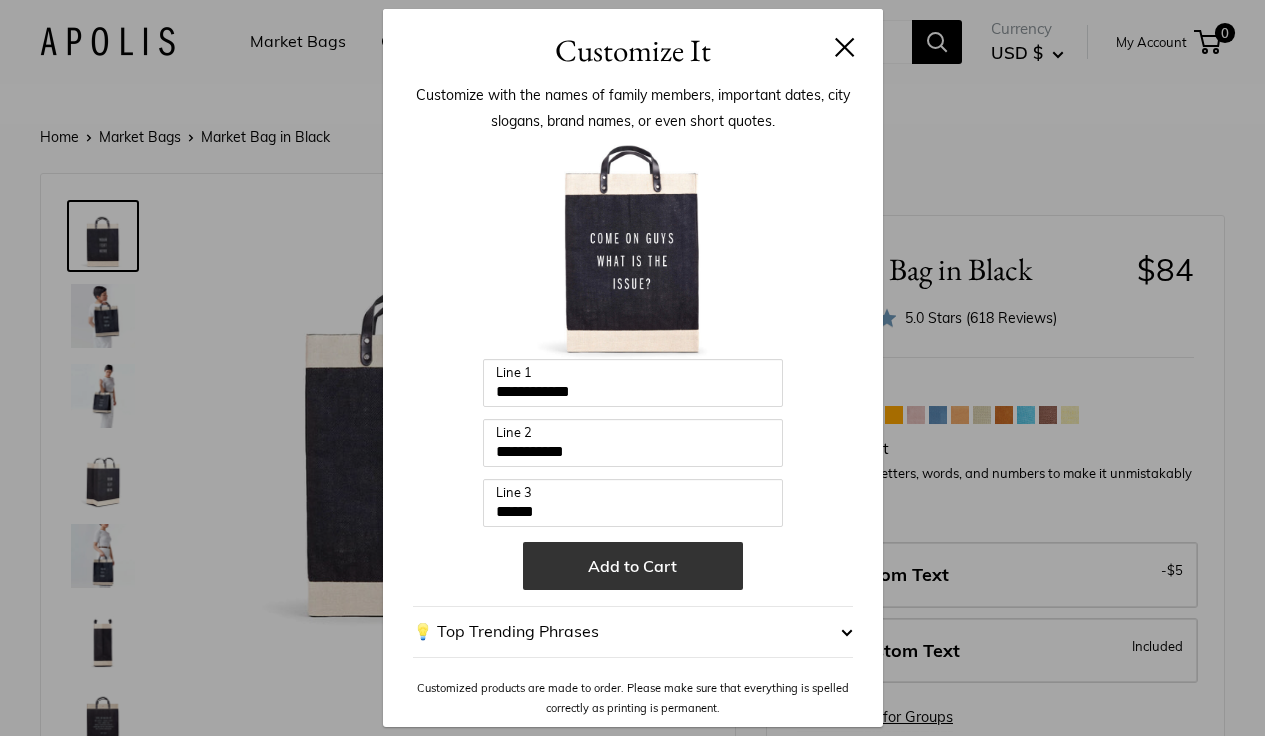 click on "Add to Cart" at bounding box center [633, 566] 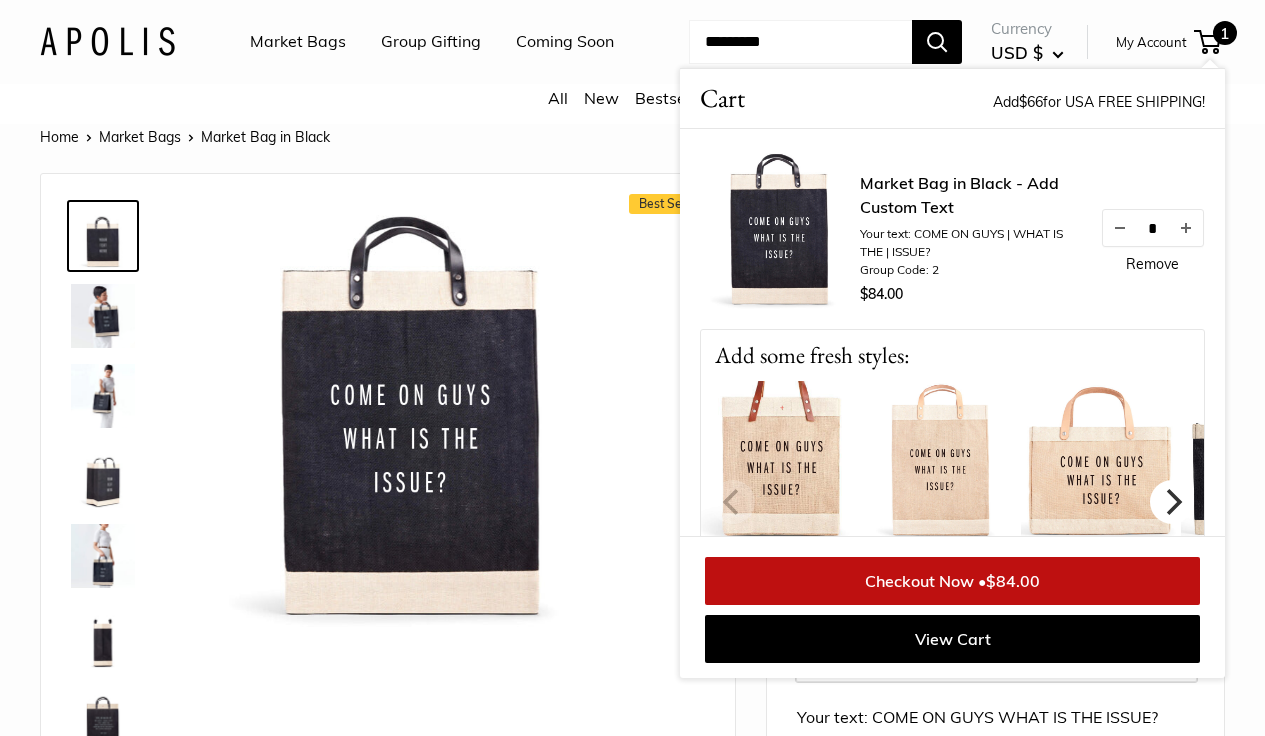 click 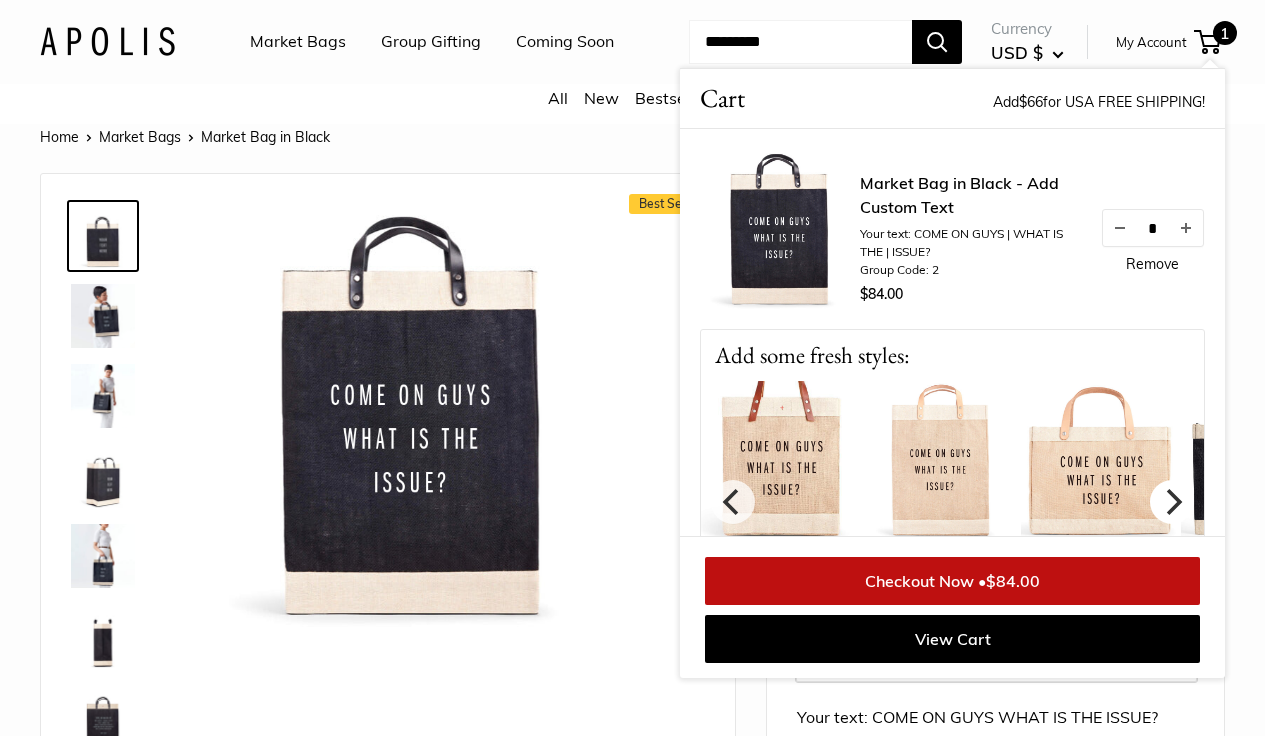 click 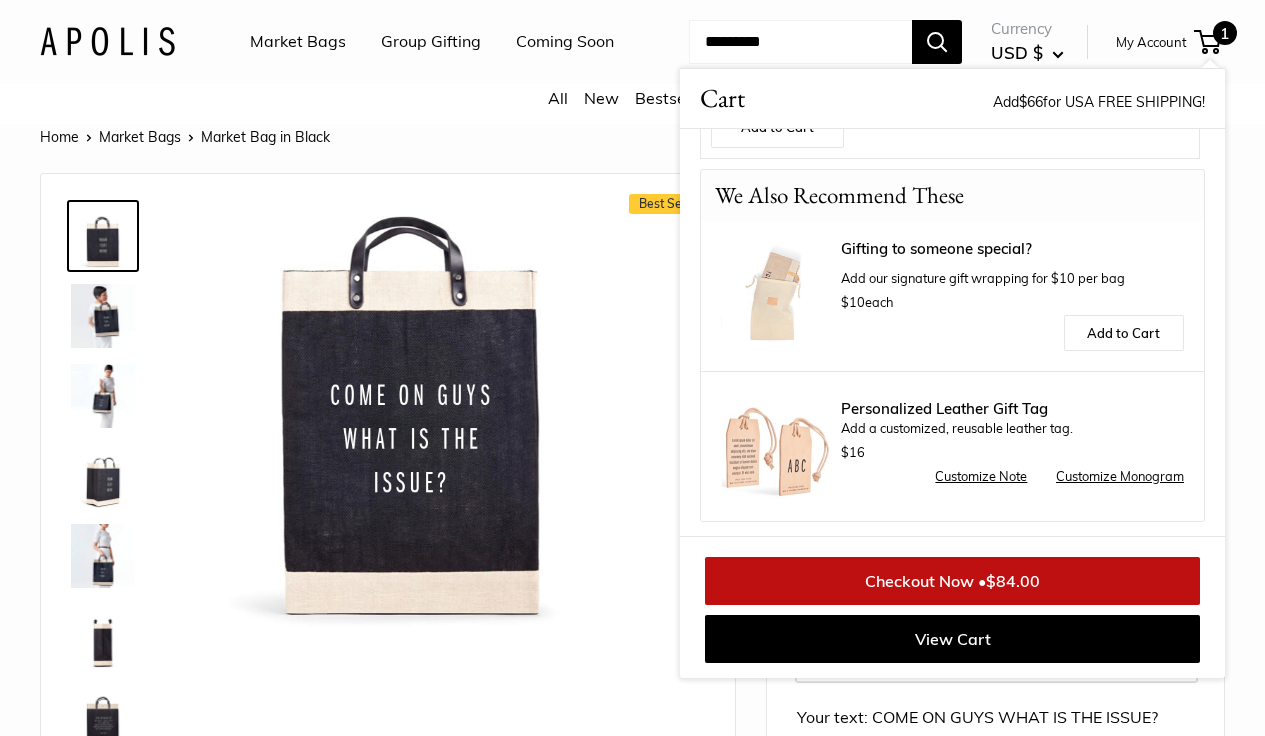 scroll, scrollTop: 688, scrollLeft: 0, axis: vertical 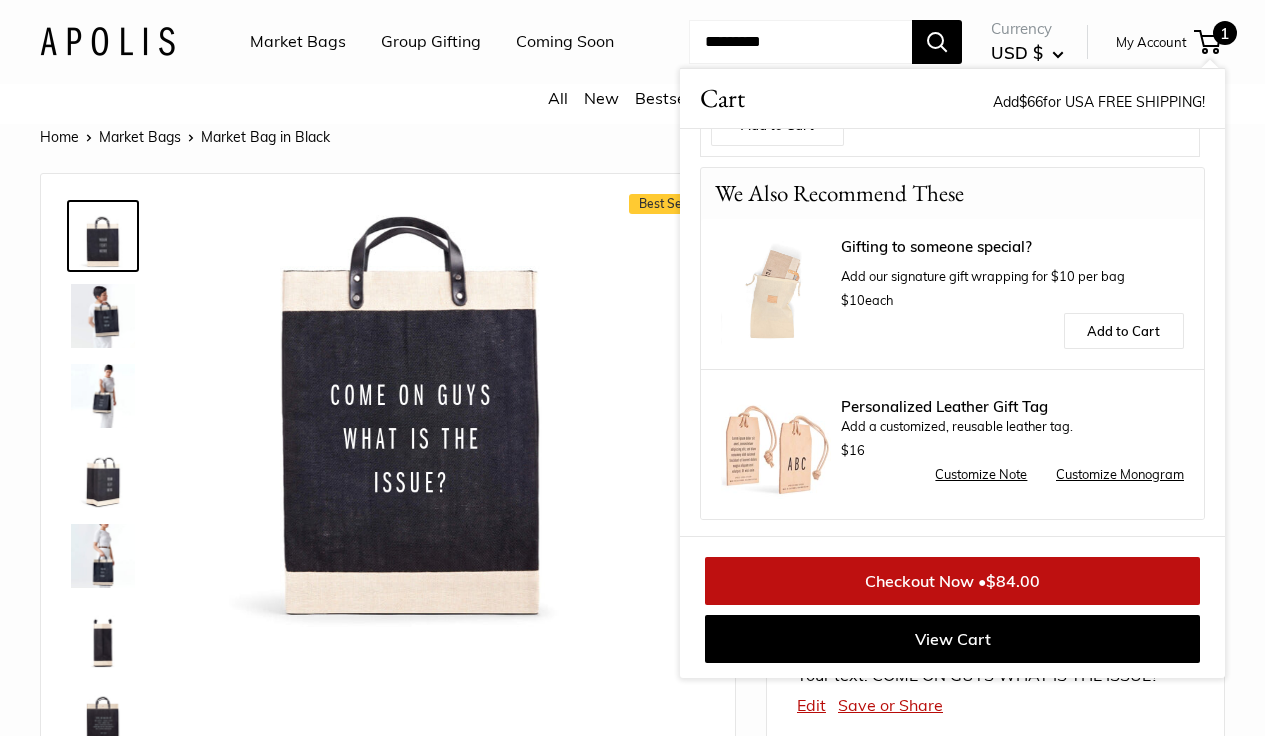 click on "Market Bags" at bounding box center [298, 42] 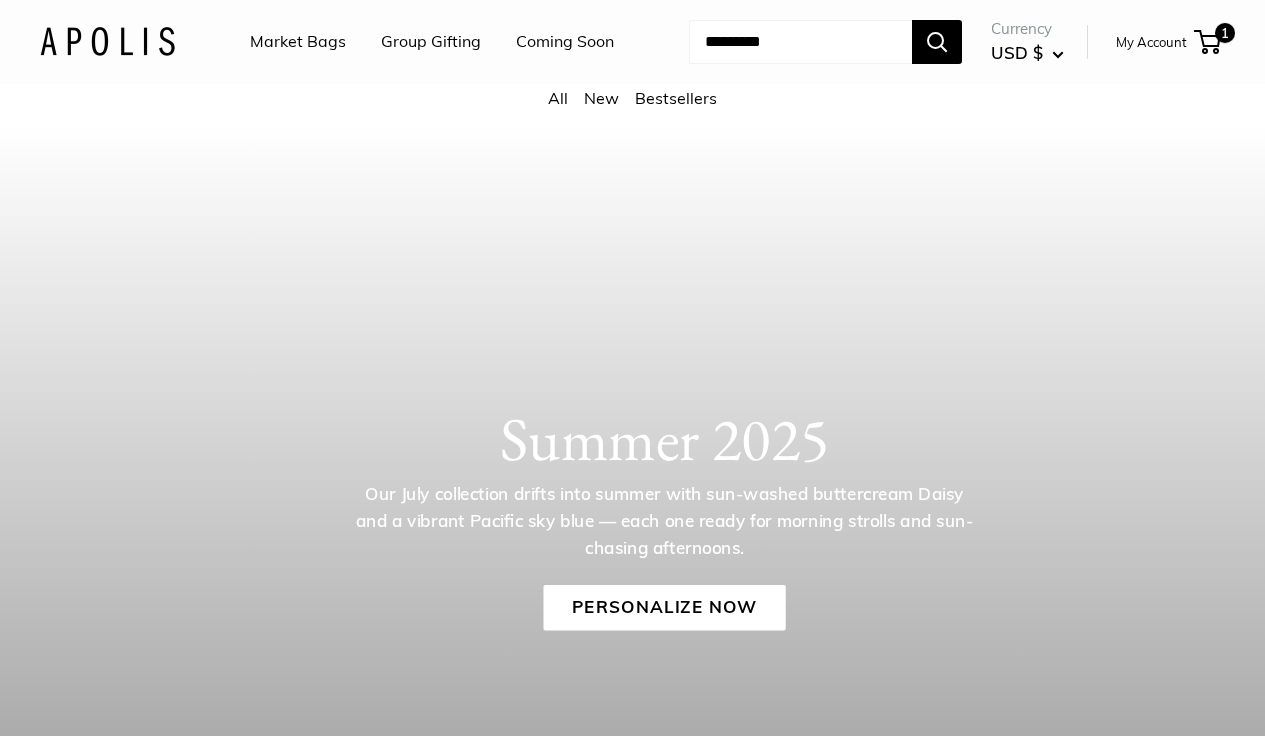 scroll, scrollTop: 0, scrollLeft: 0, axis: both 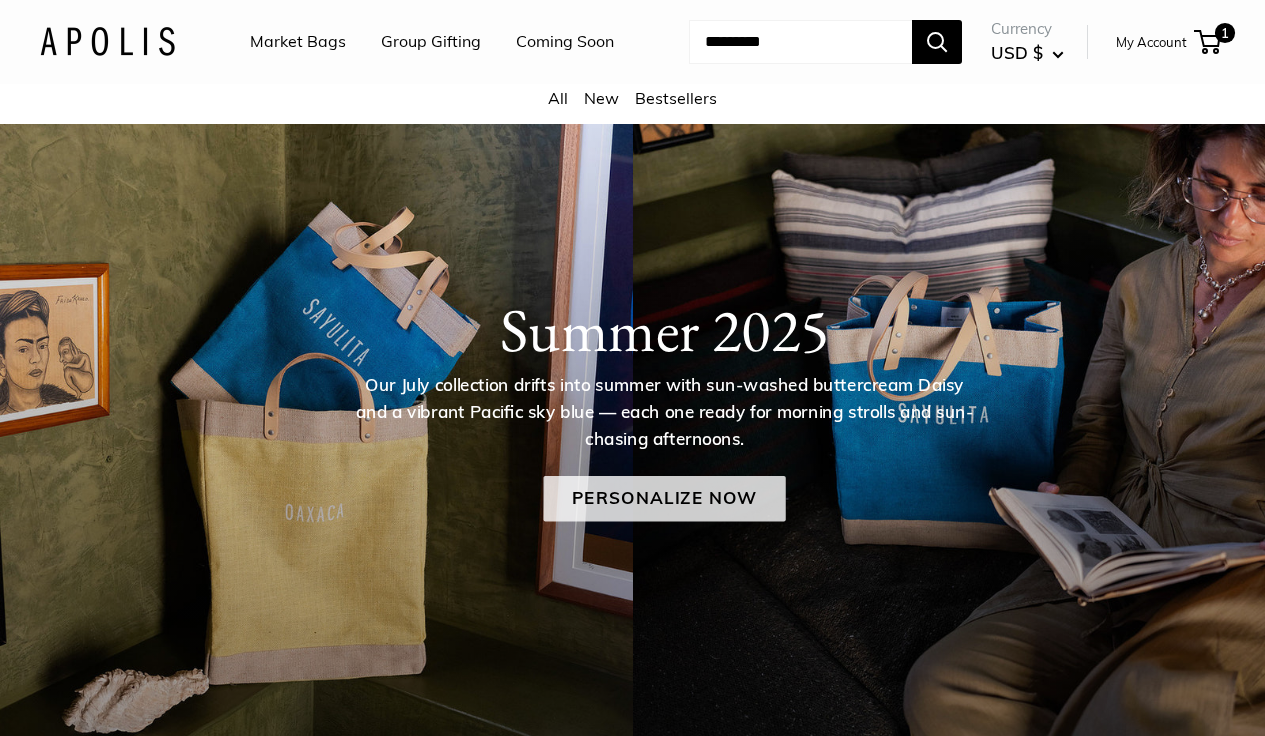 click on "Personalize Now" at bounding box center (664, 499) 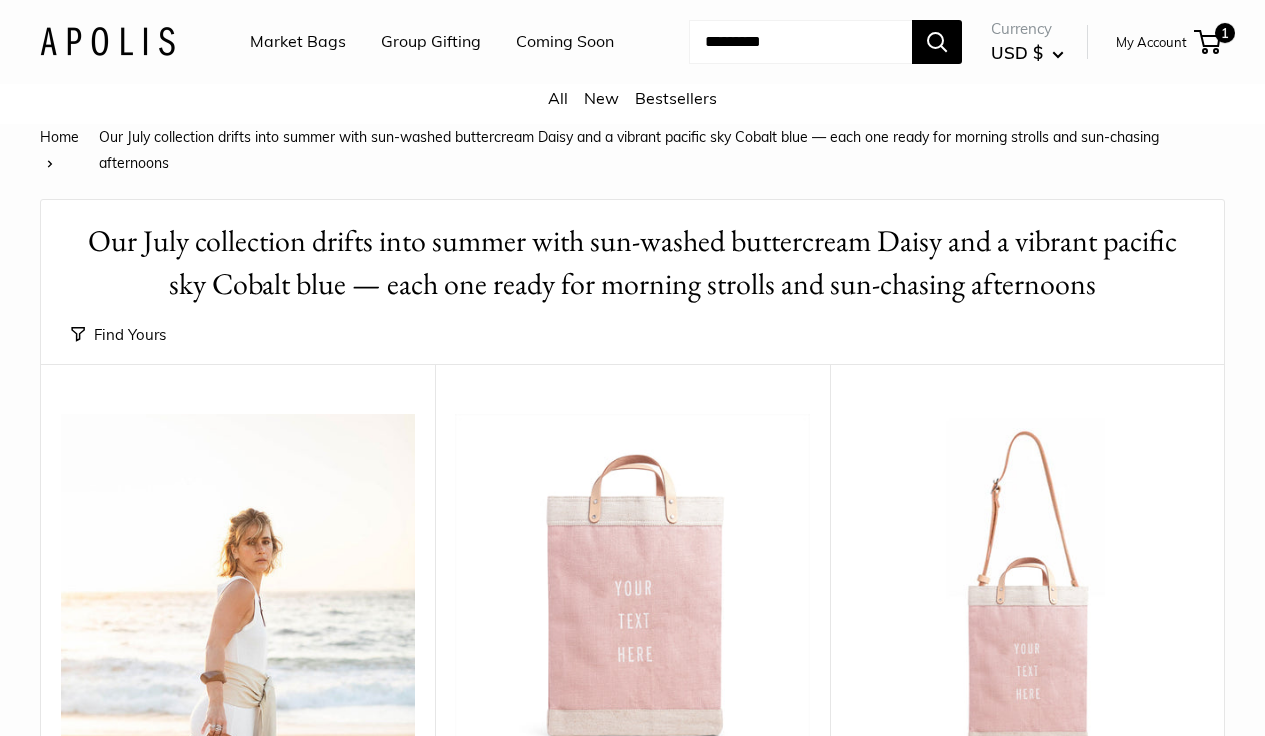 scroll, scrollTop: 0, scrollLeft: 0, axis: both 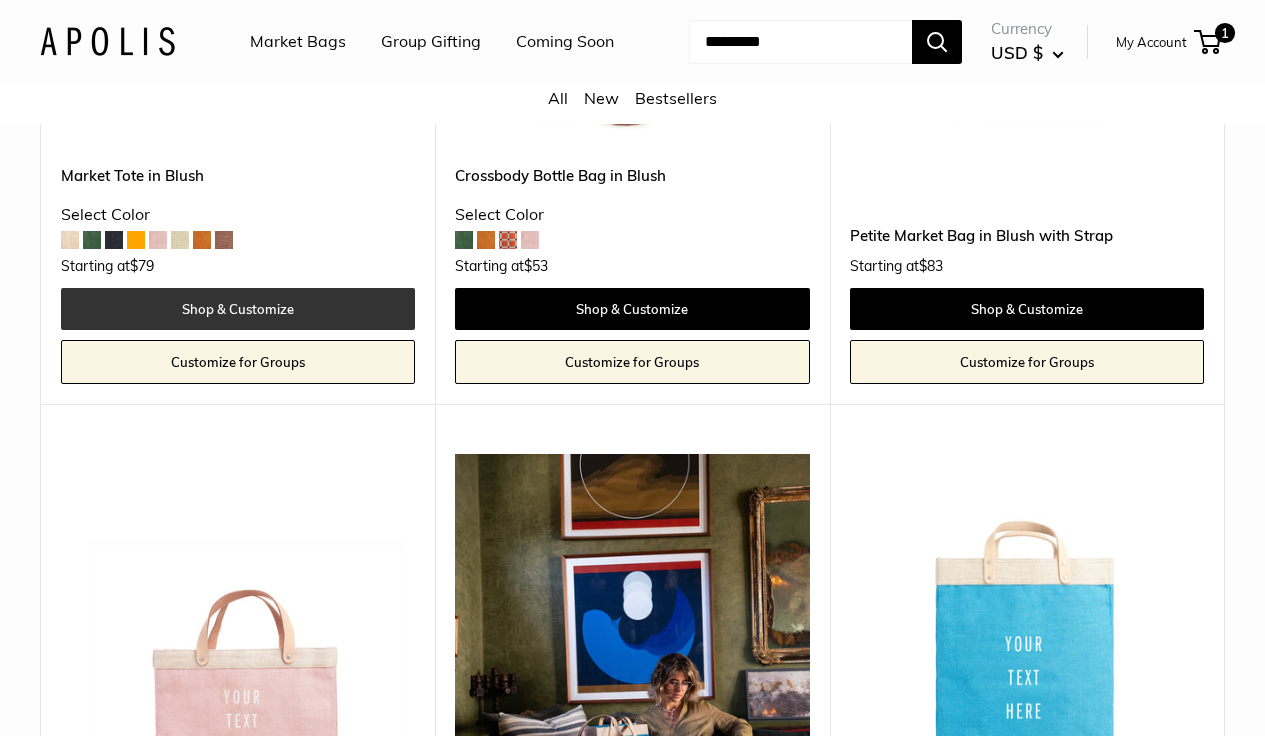 click on "Shop & Customize" at bounding box center (238, 309) 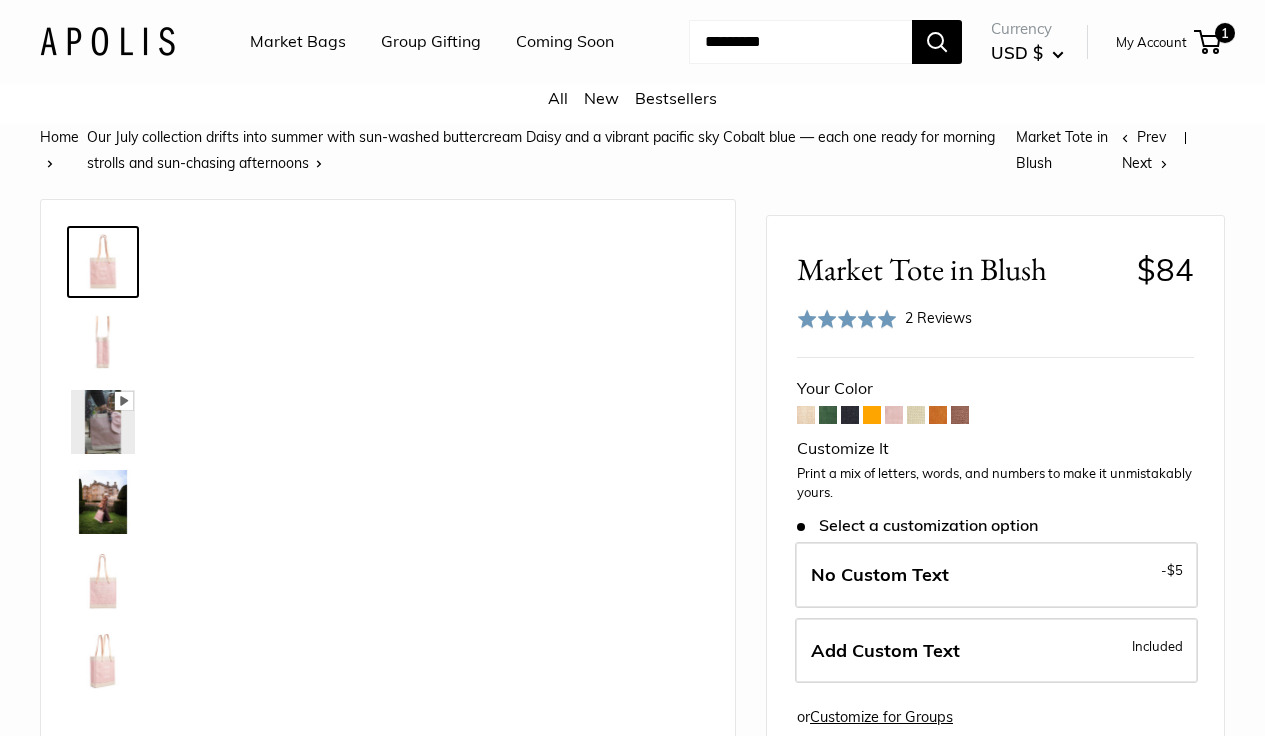 scroll, scrollTop: 0, scrollLeft: 0, axis: both 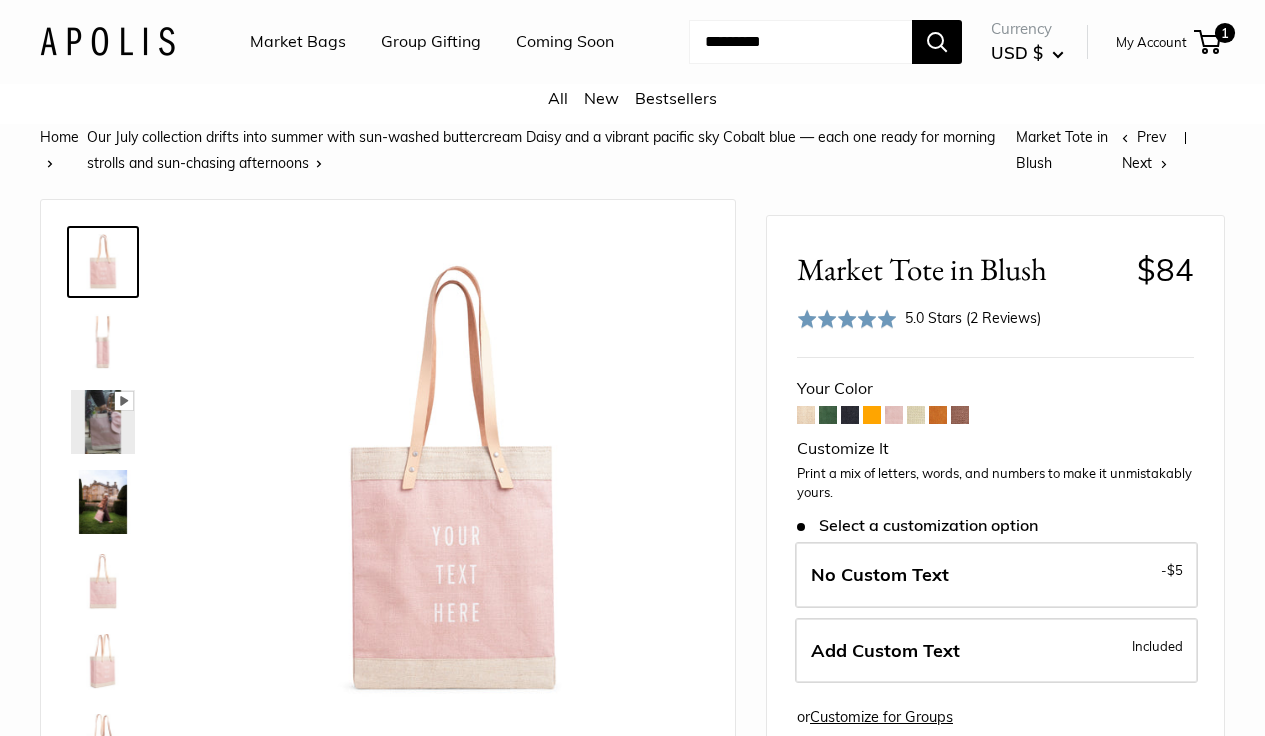click at bounding box center (850, 415) 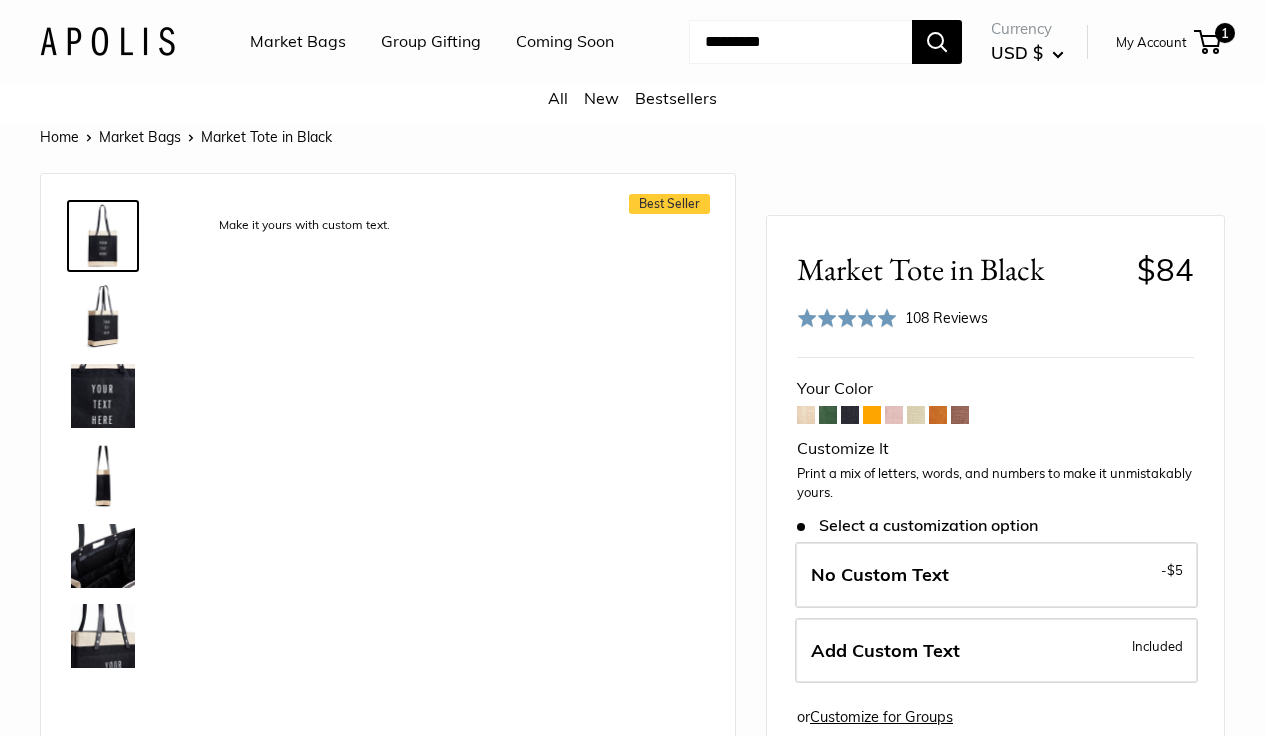 scroll, scrollTop: 0, scrollLeft: 0, axis: both 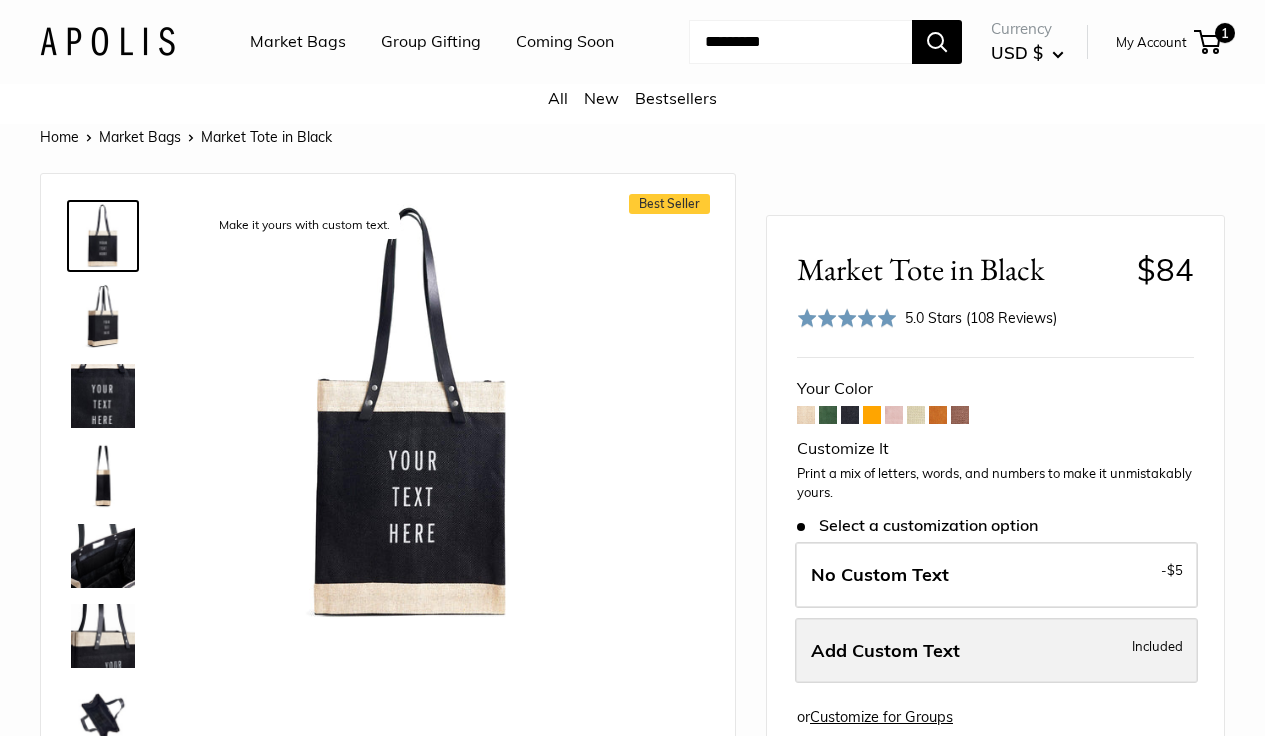 click on "Add Custom Text" at bounding box center (885, 650) 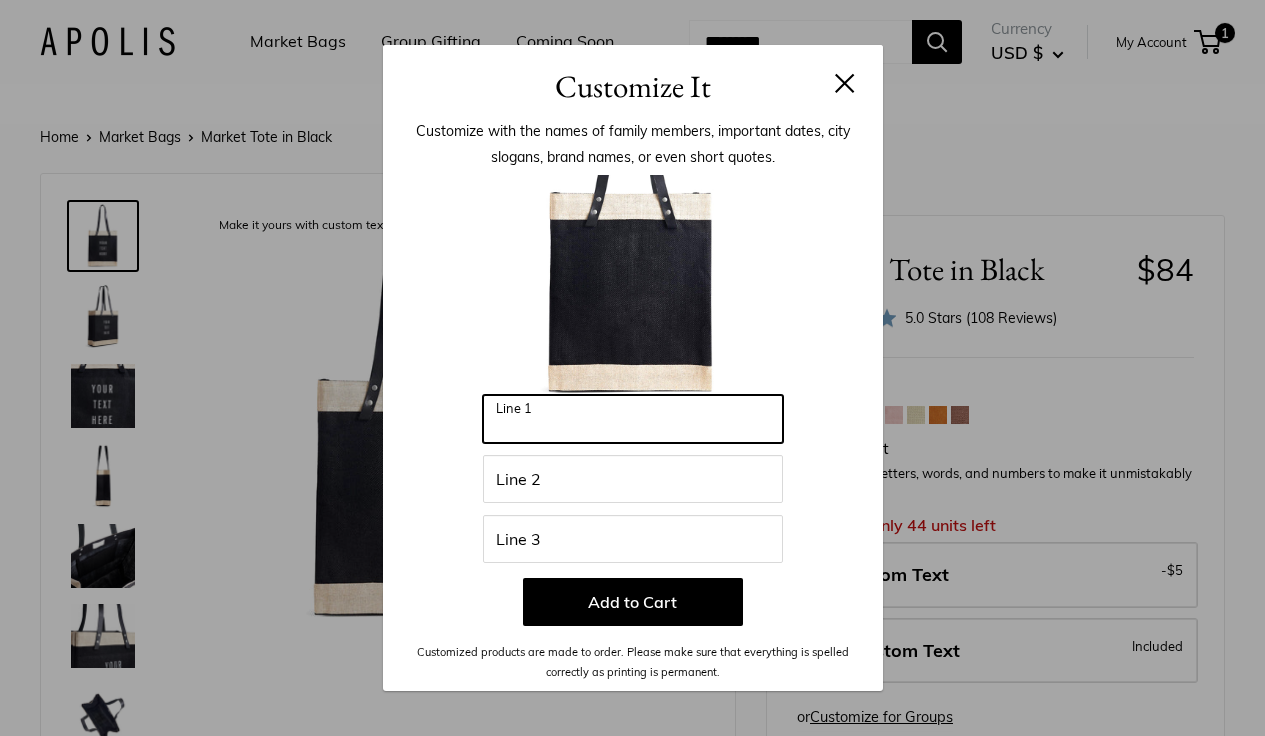 click on "Line 1" at bounding box center (633, 419) 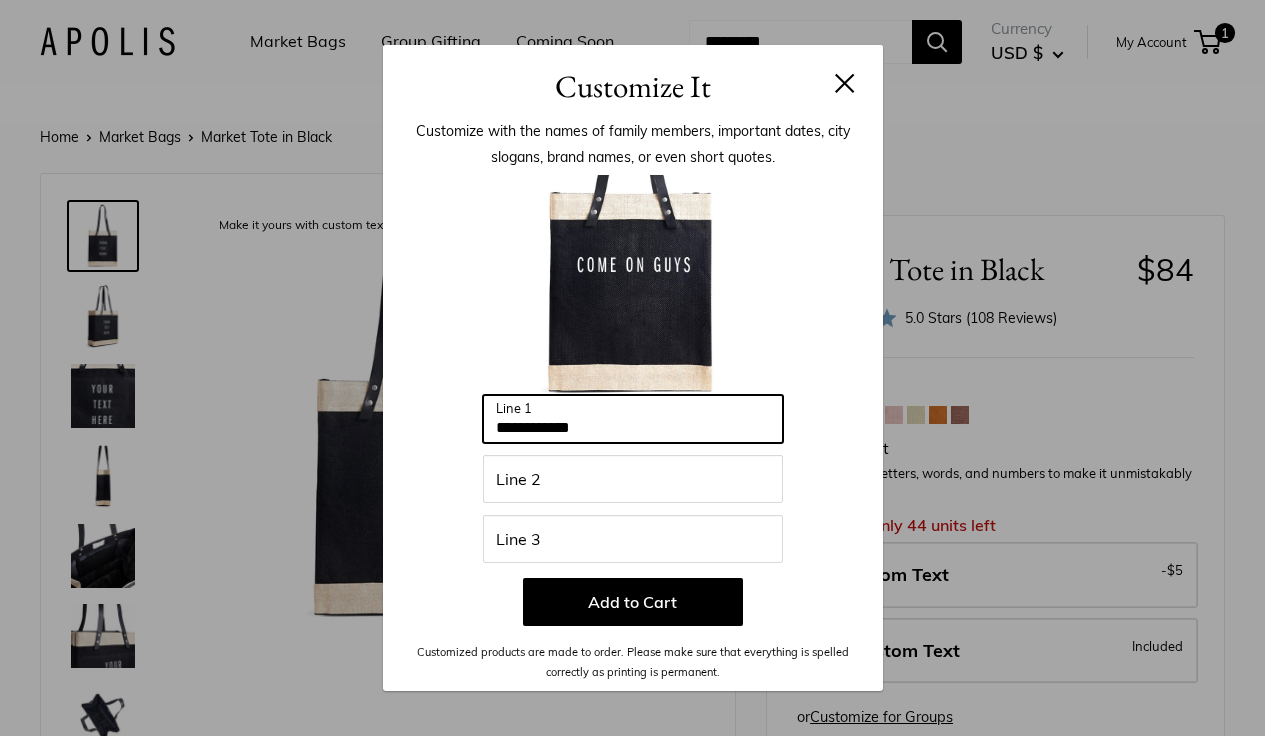 type on "**********" 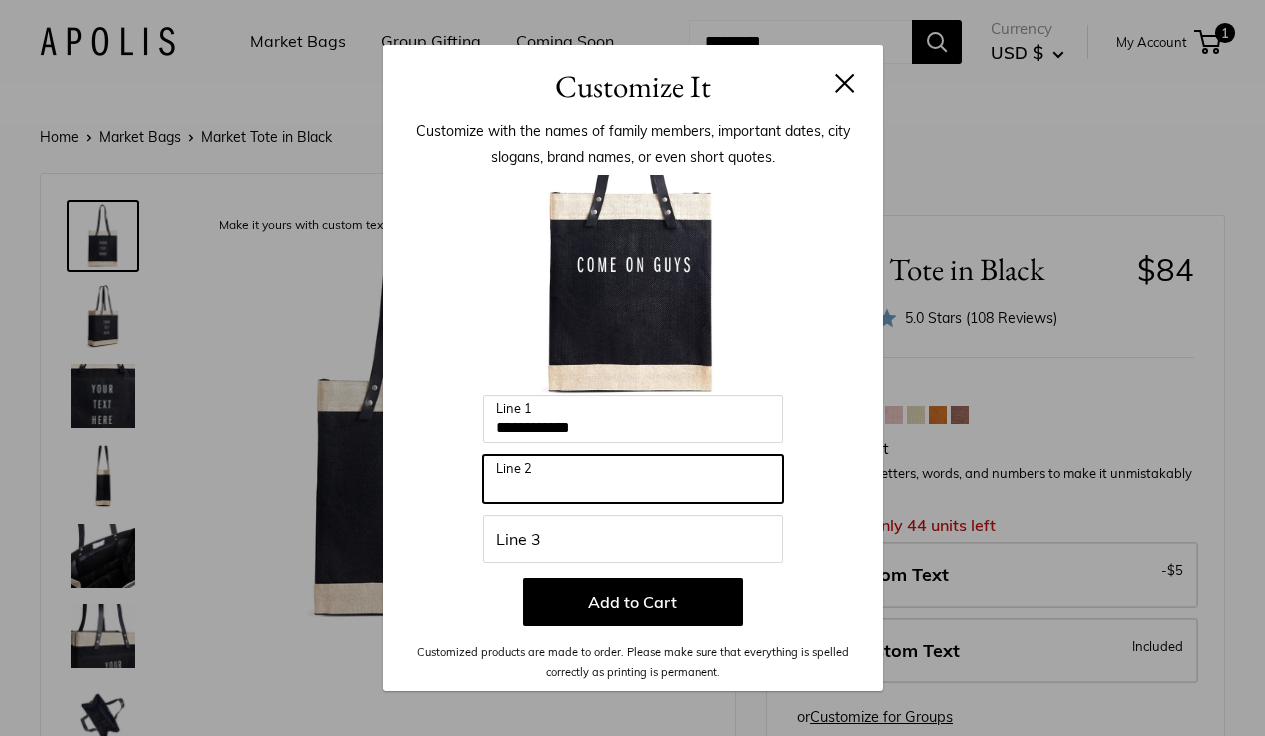 click on "Line 2" at bounding box center (633, 479) 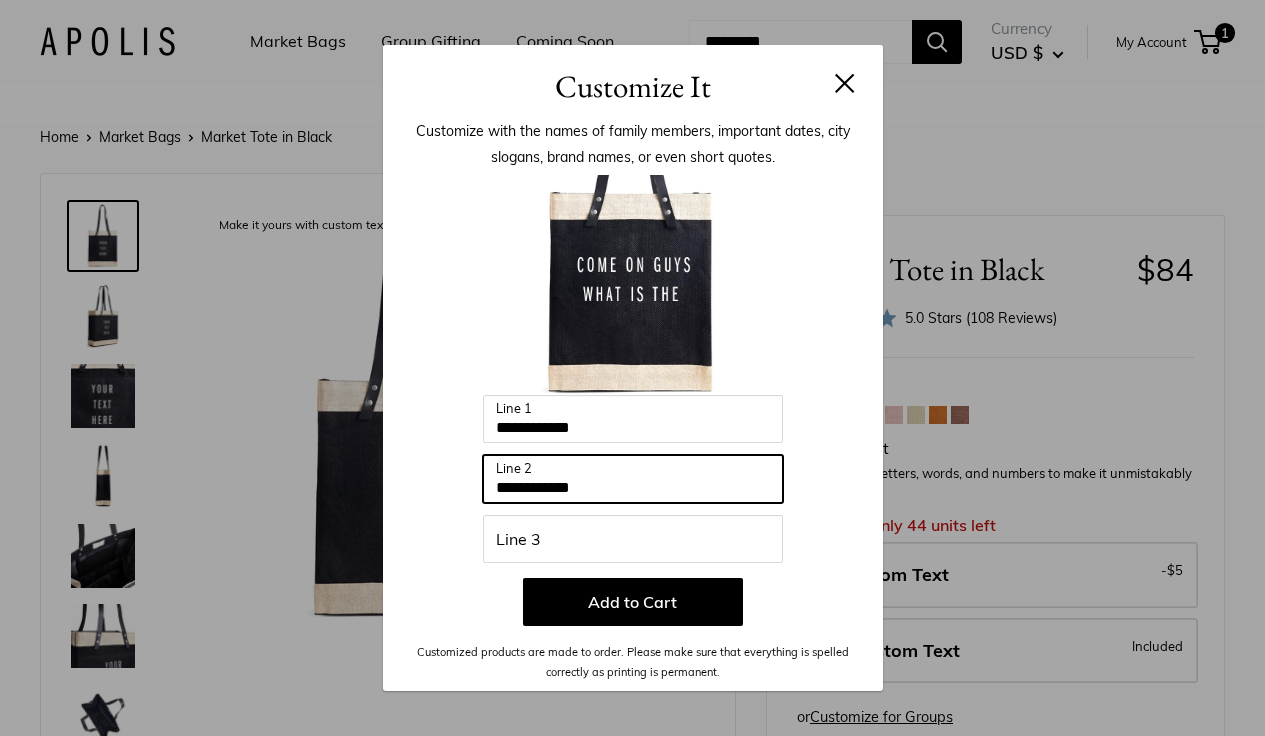 type on "**********" 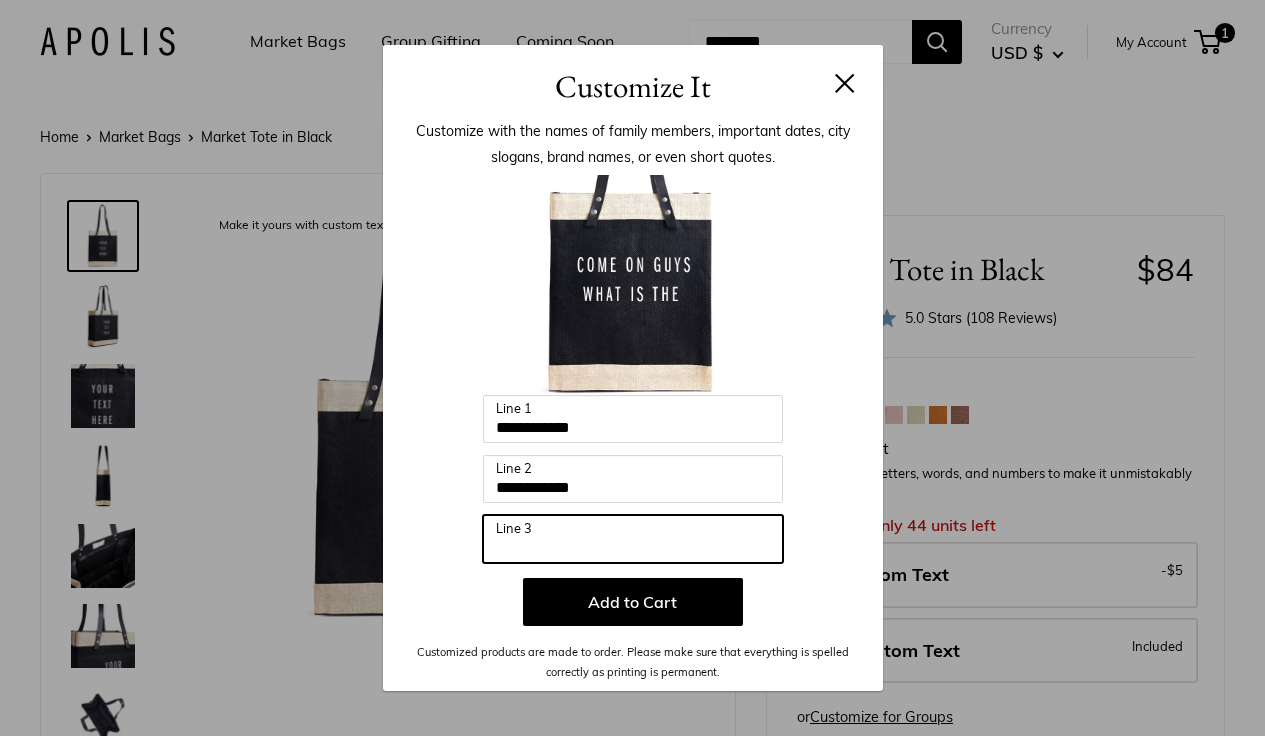 click on "Line 3" at bounding box center (633, 539) 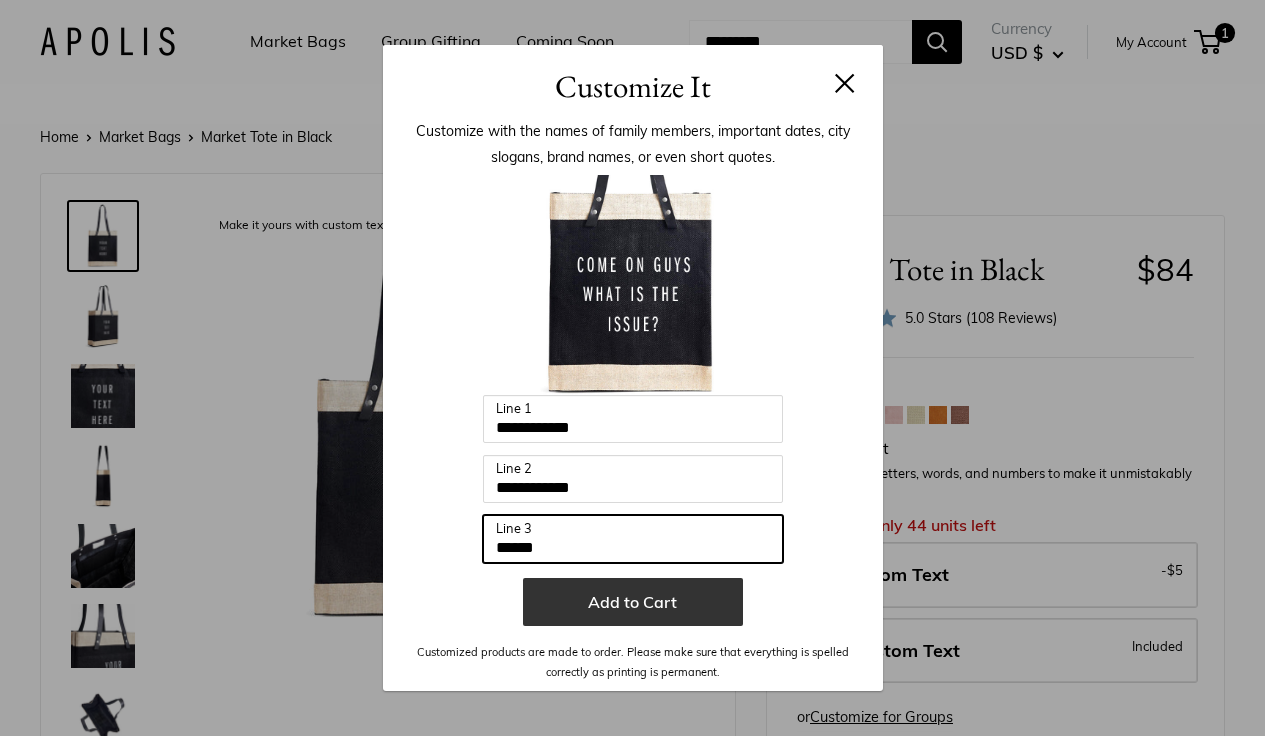 type on "******" 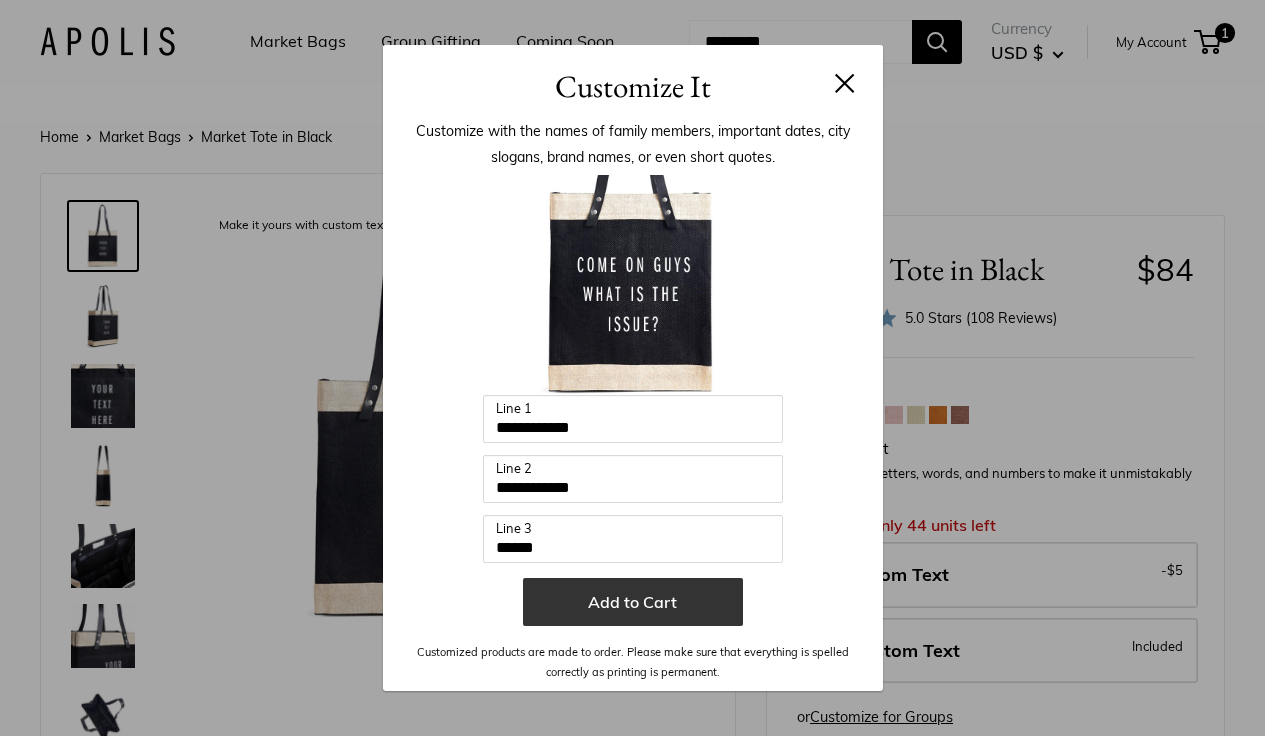 click on "Add to Cart" at bounding box center (633, 602) 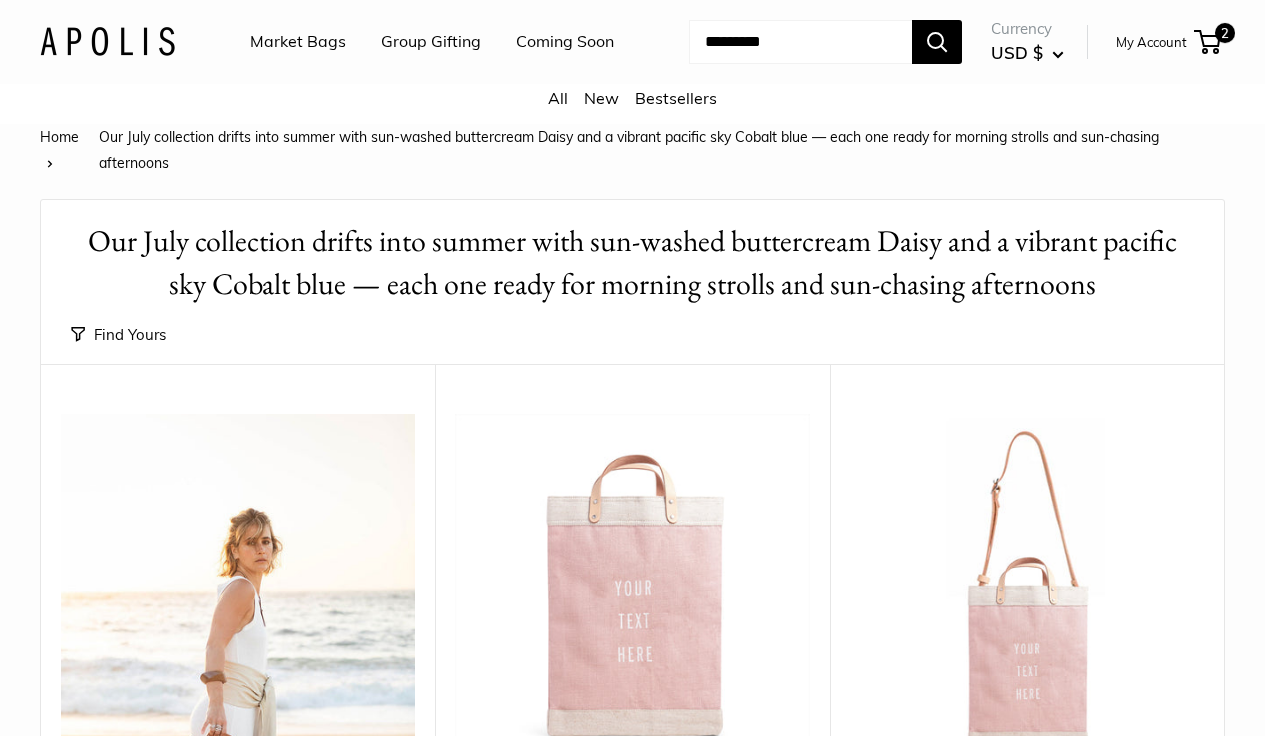 scroll, scrollTop: 0, scrollLeft: 0, axis: both 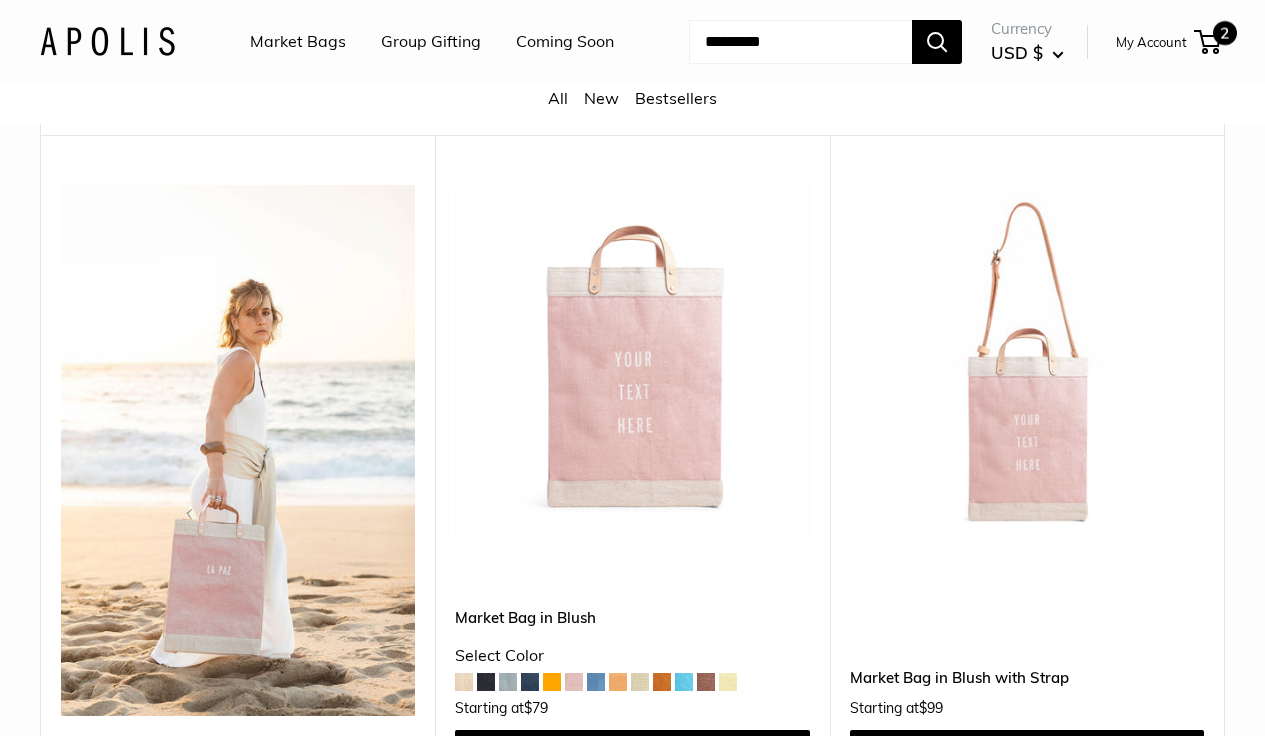 click on "2" at bounding box center [1207, 42] 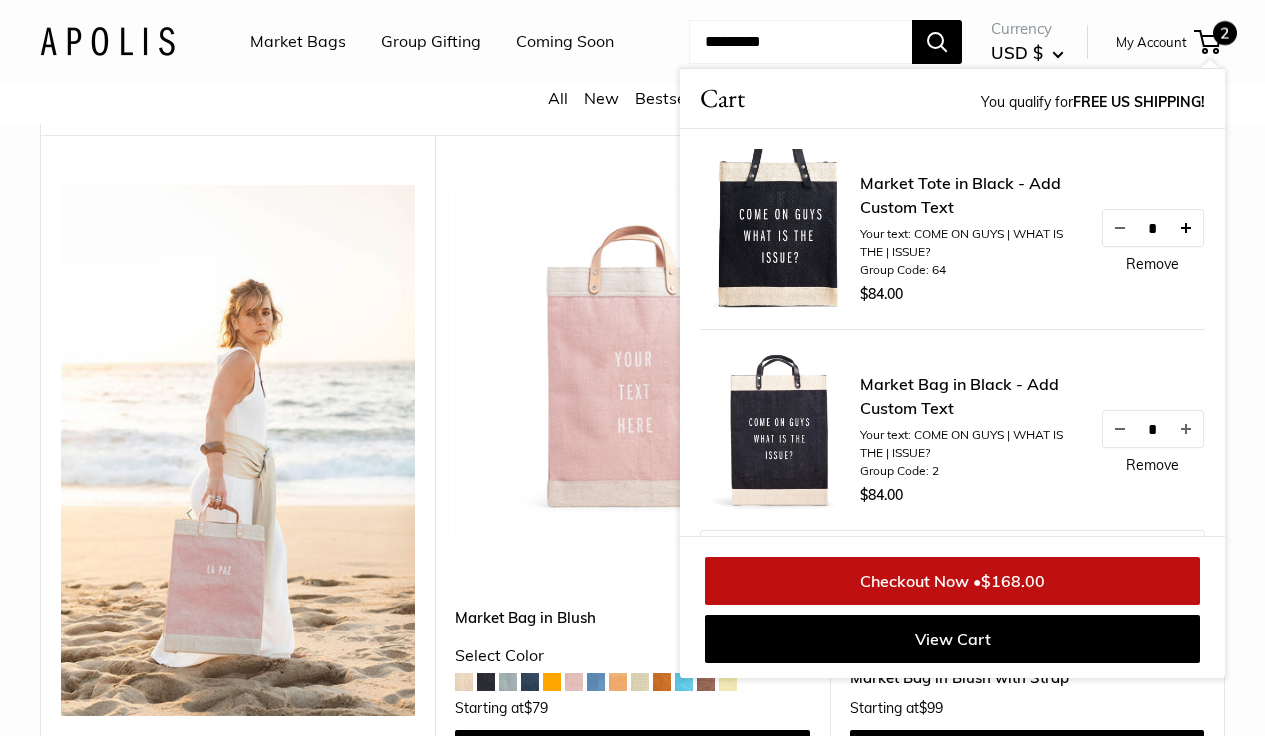 click at bounding box center (1186, 228) 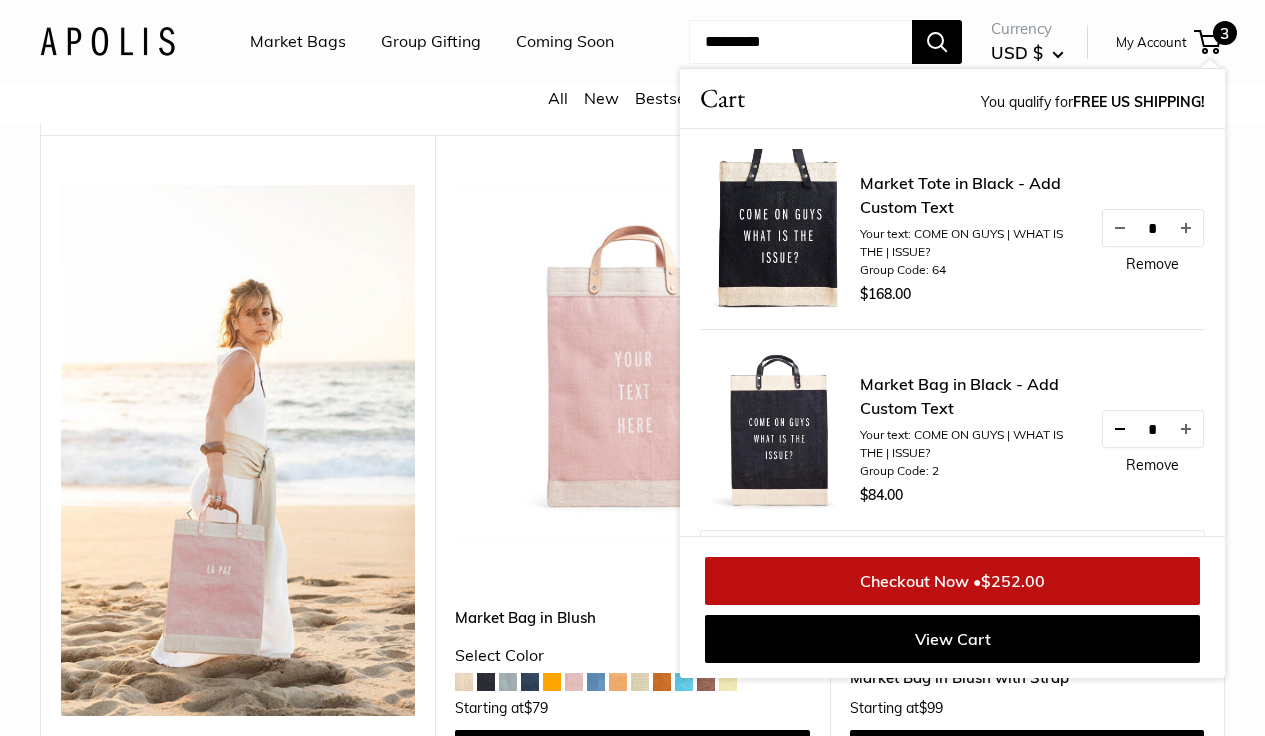 click at bounding box center (1120, 429) 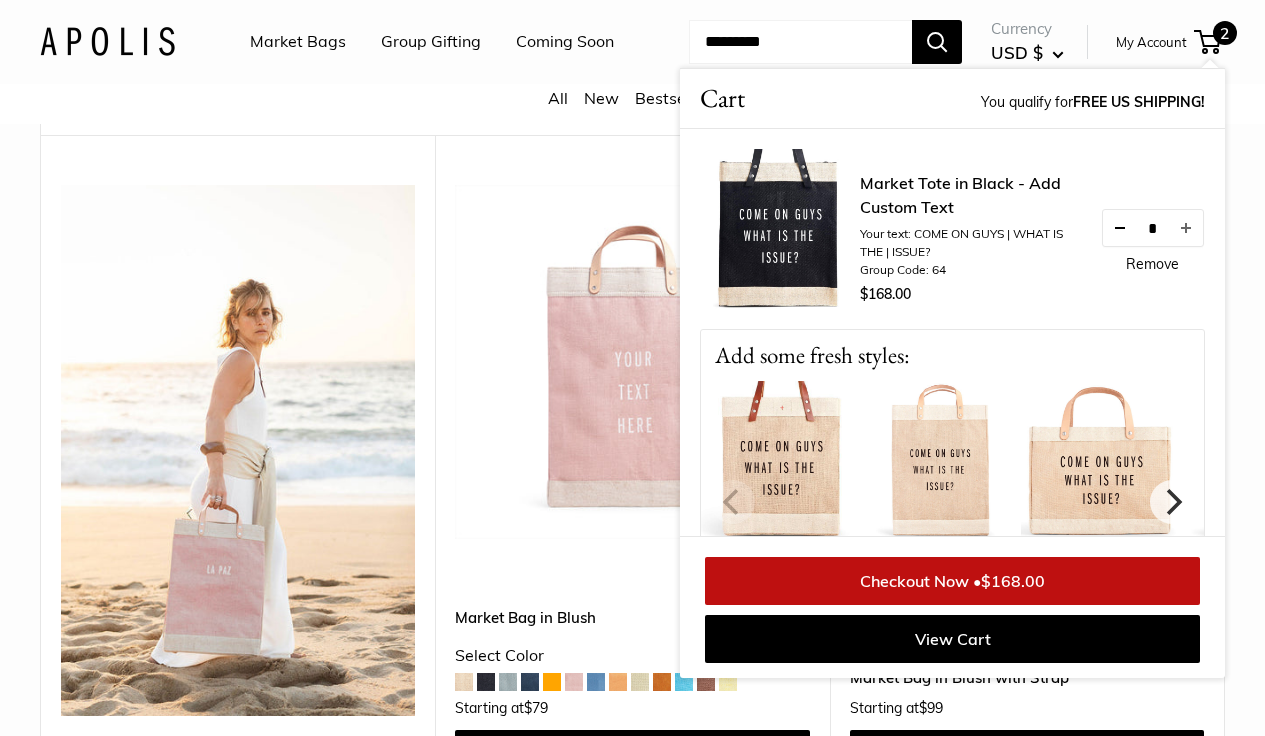 click at bounding box center [1120, 228] 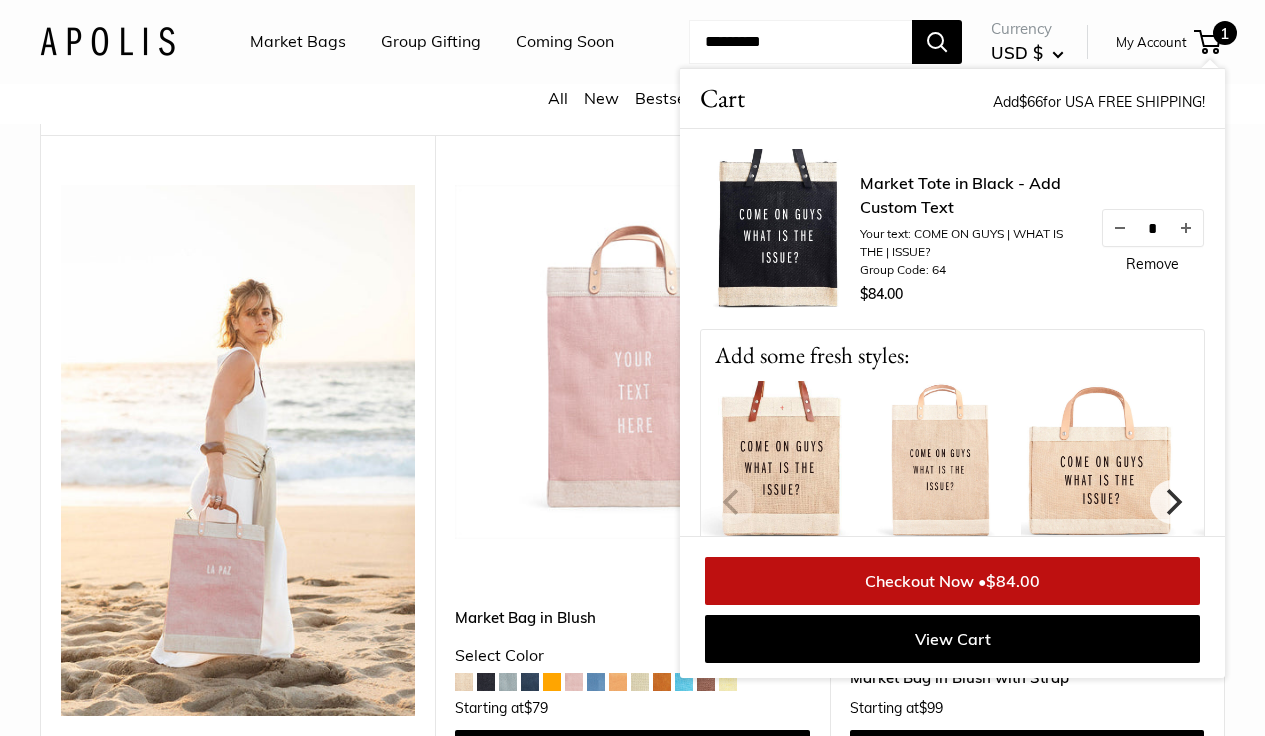 click on "Market Tote in Black - Add Custom Text" at bounding box center (970, 195) 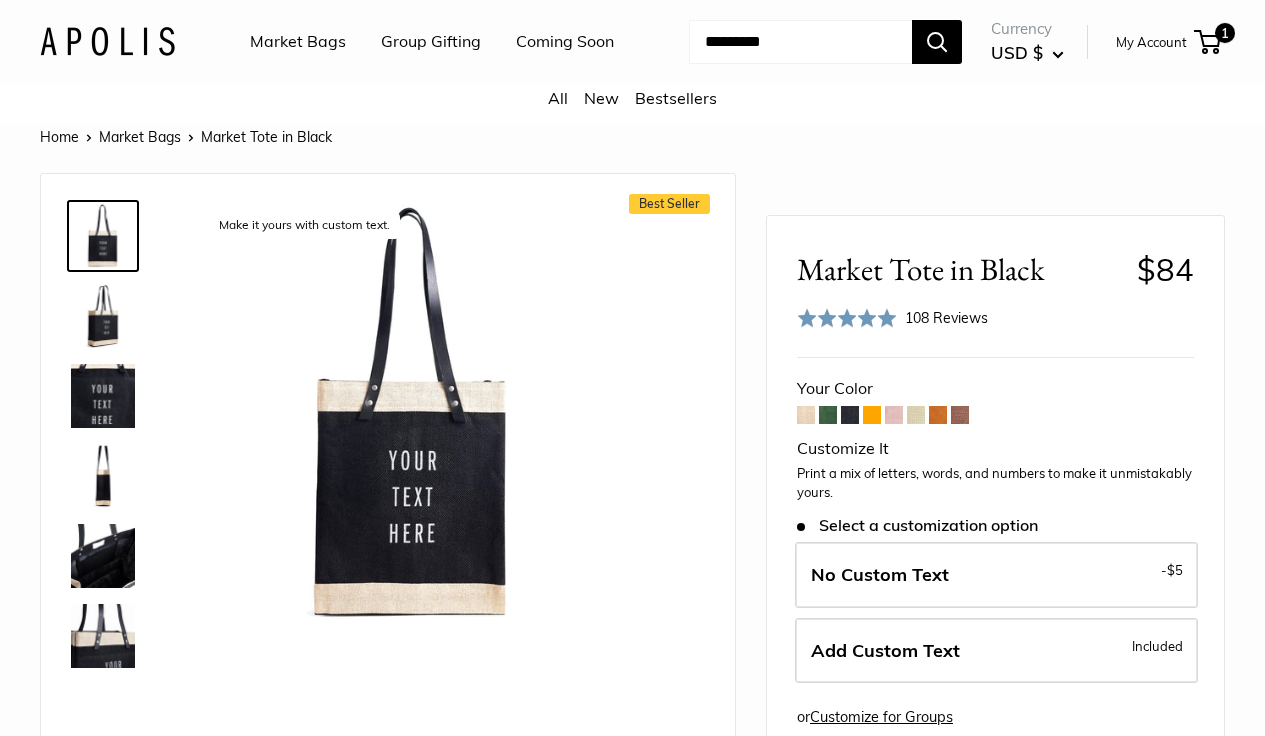 scroll, scrollTop: 0, scrollLeft: 0, axis: both 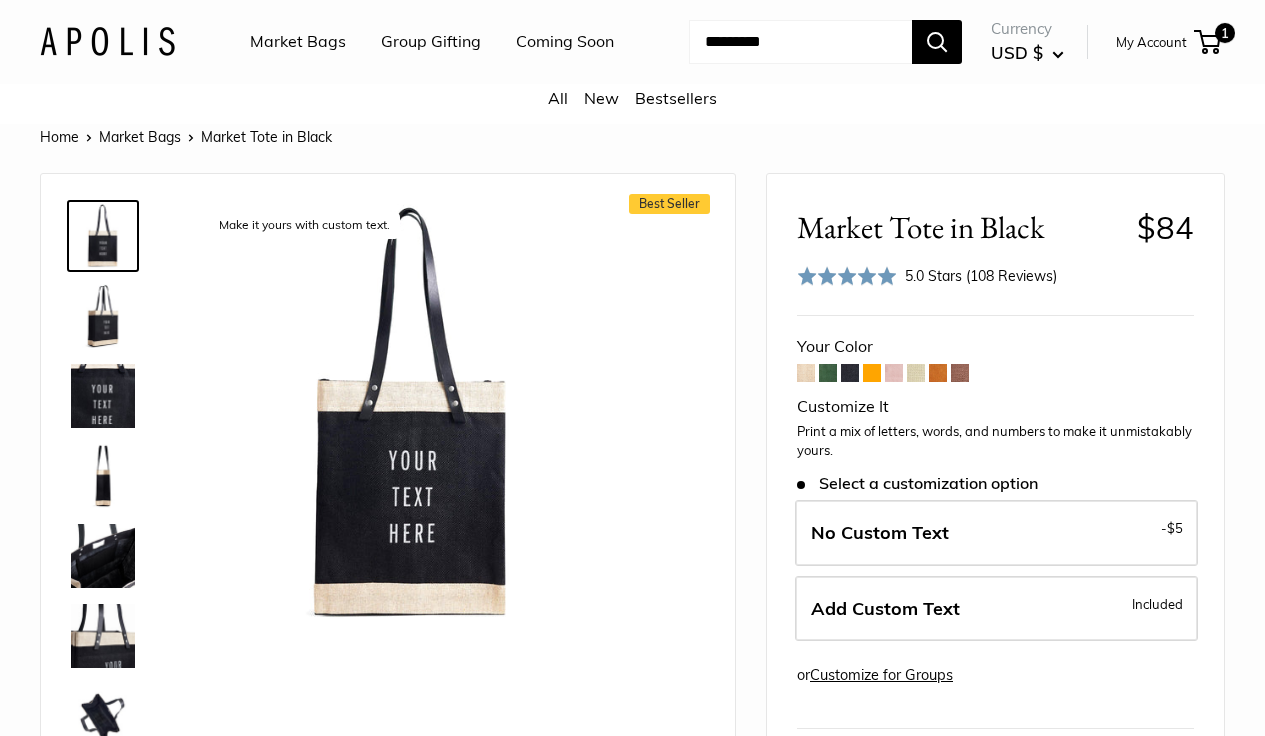 click at bounding box center [828, 373] 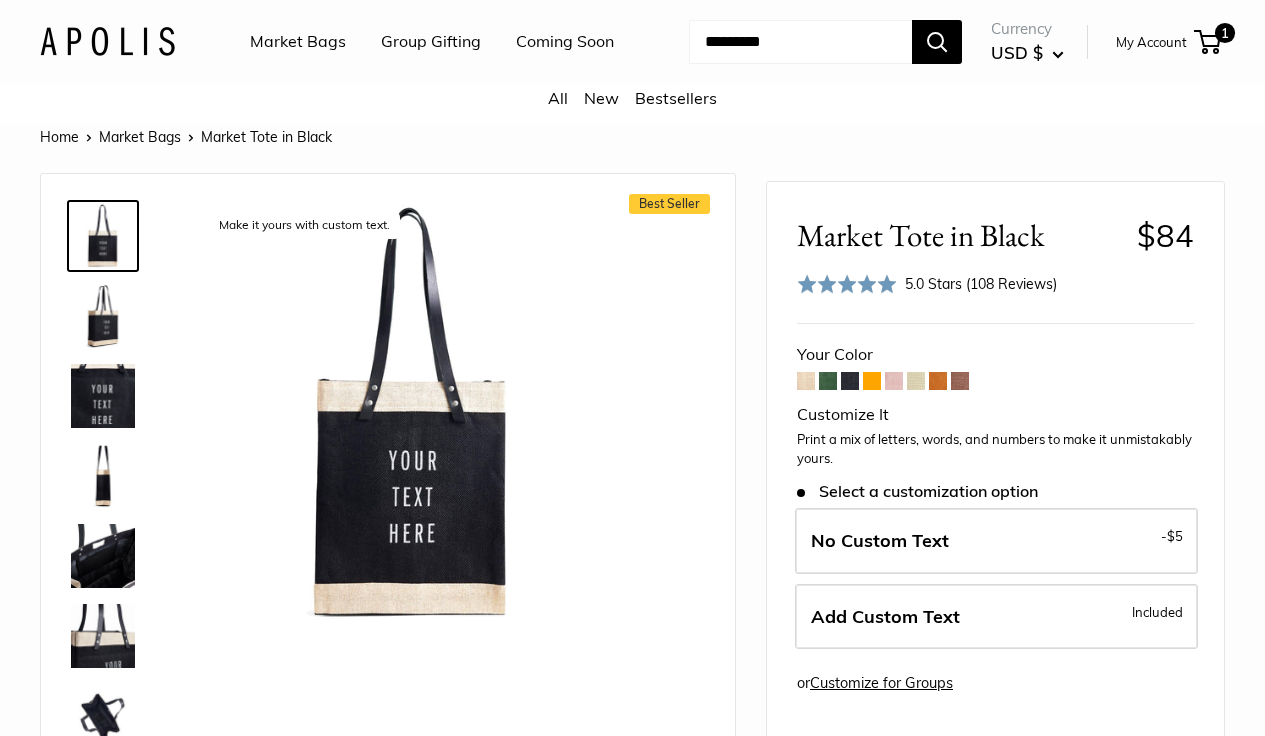 scroll, scrollTop: 0, scrollLeft: 0, axis: both 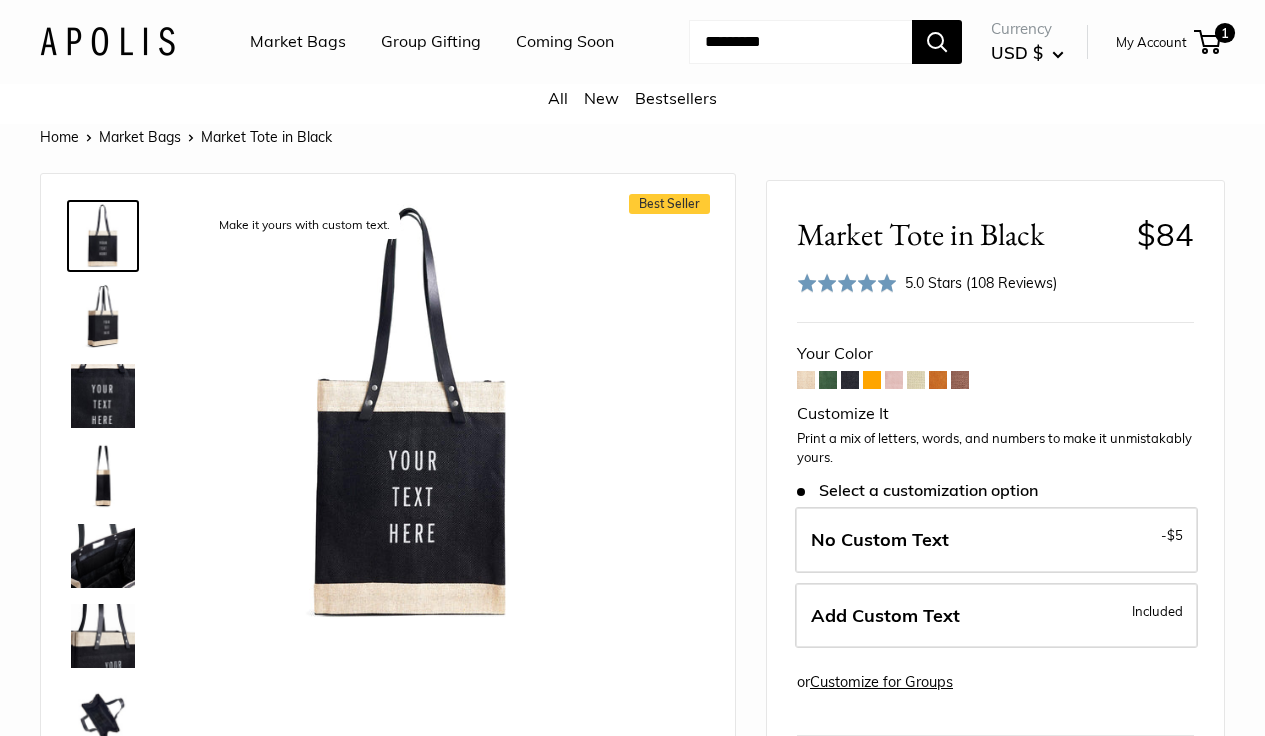 click on "Market Bags" at bounding box center [298, 42] 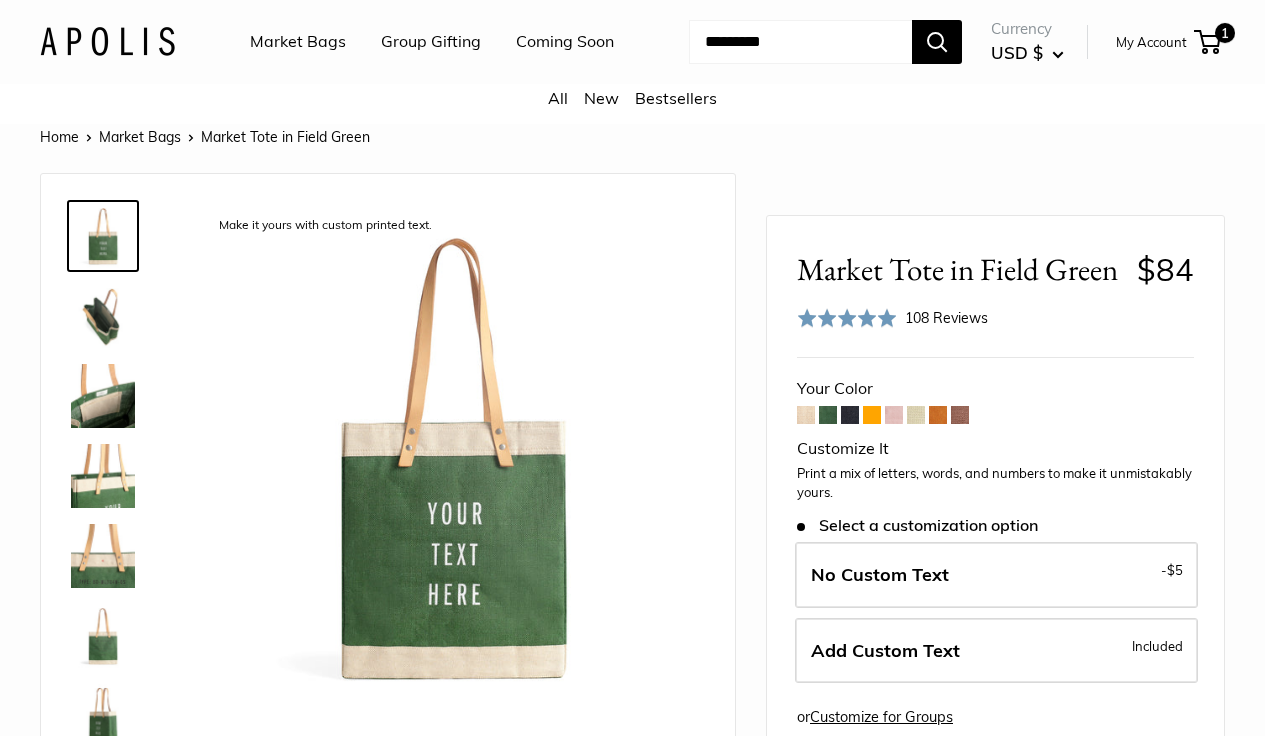 scroll, scrollTop: 0, scrollLeft: 0, axis: both 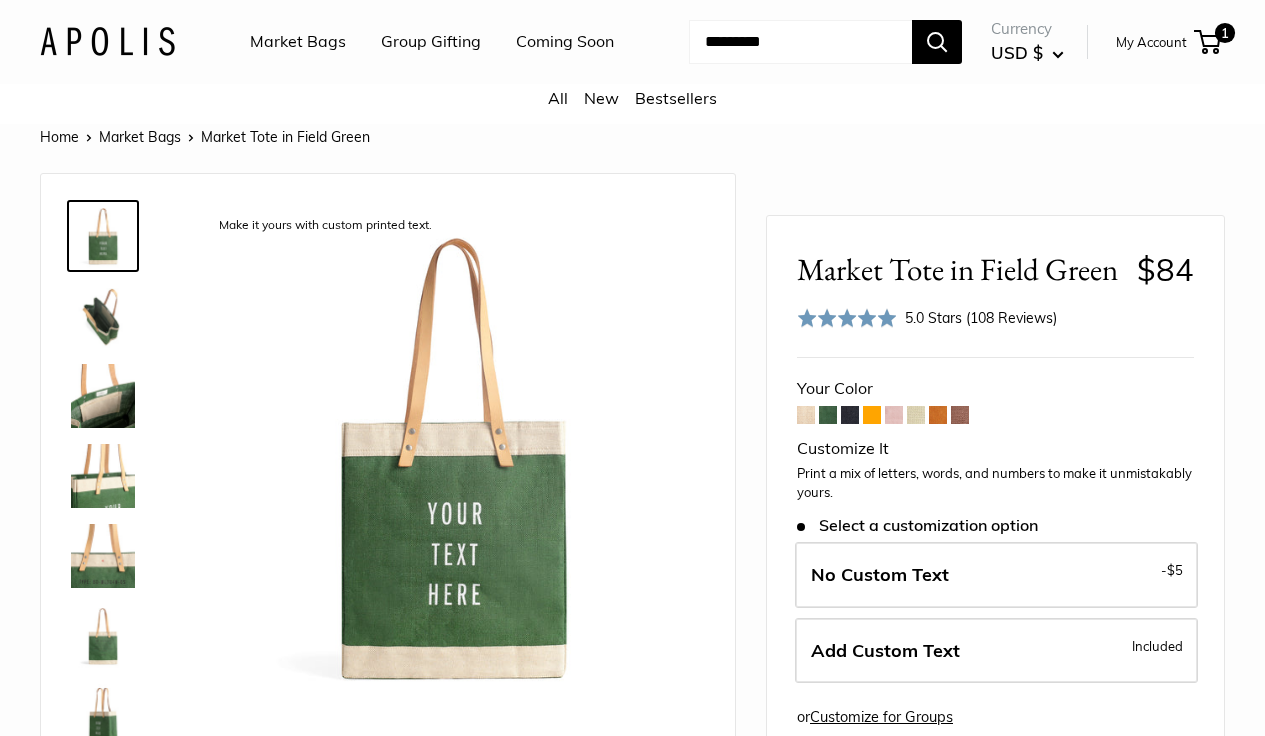 click at bounding box center (806, 415) 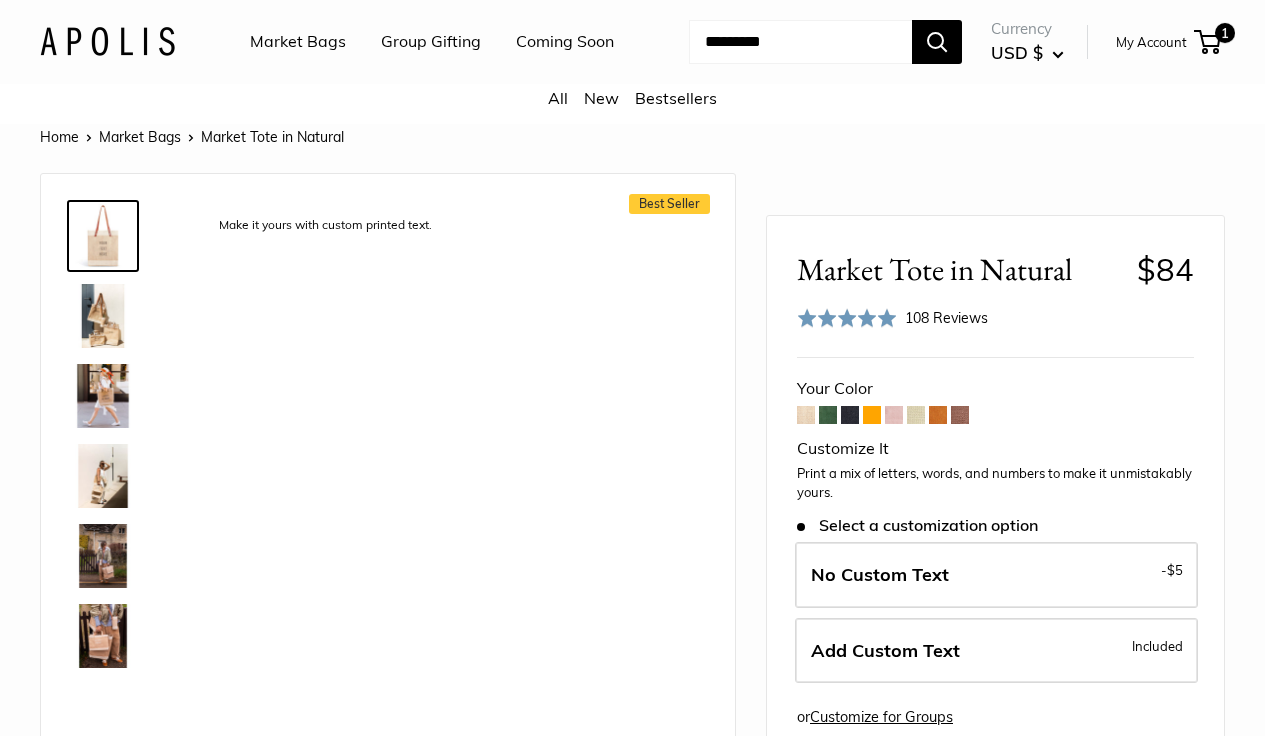 scroll, scrollTop: 0, scrollLeft: 0, axis: both 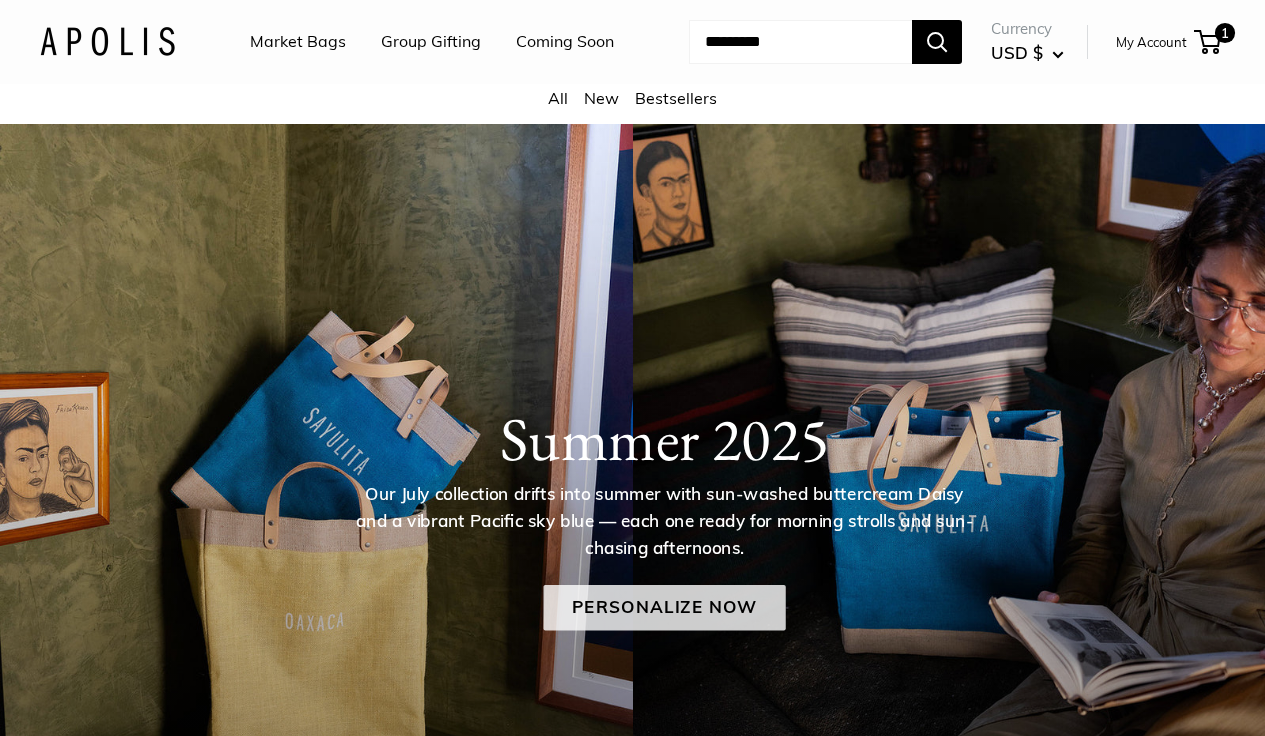 click on "Personalize Now" at bounding box center [664, 608] 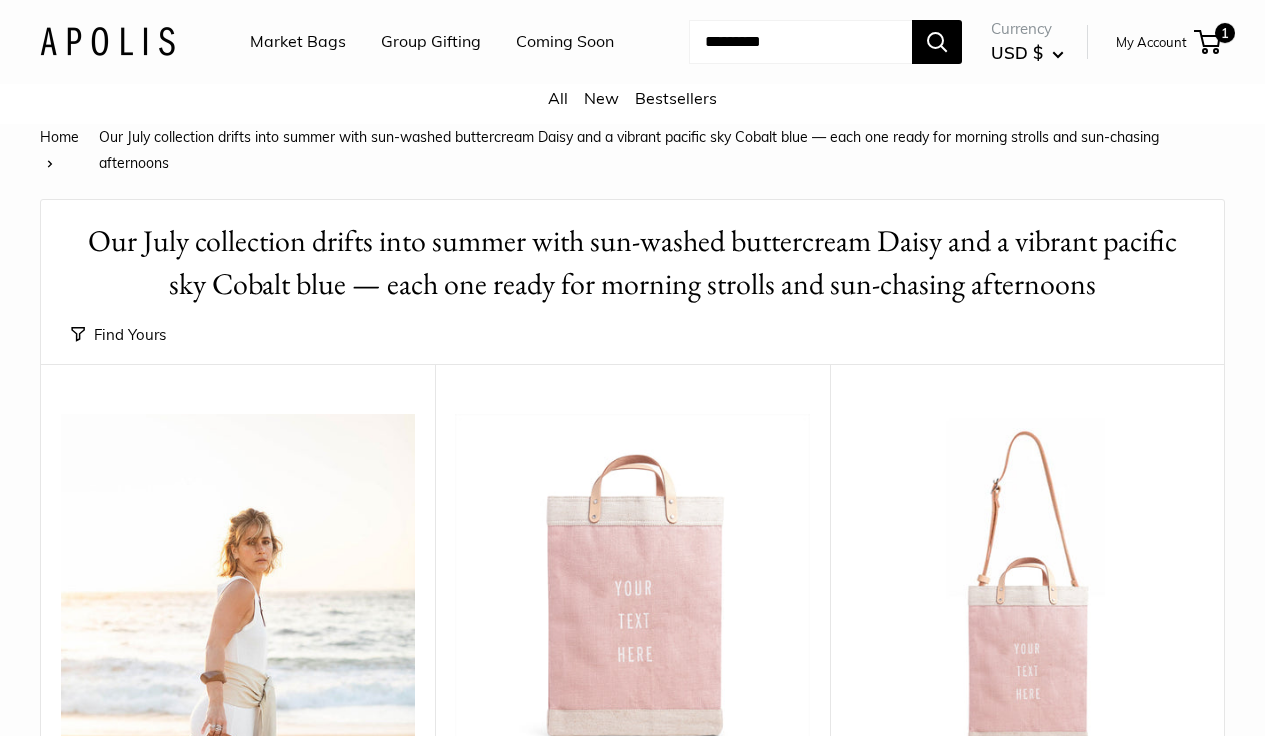 scroll, scrollTop: 0, scrollLeft: 0, axis: both 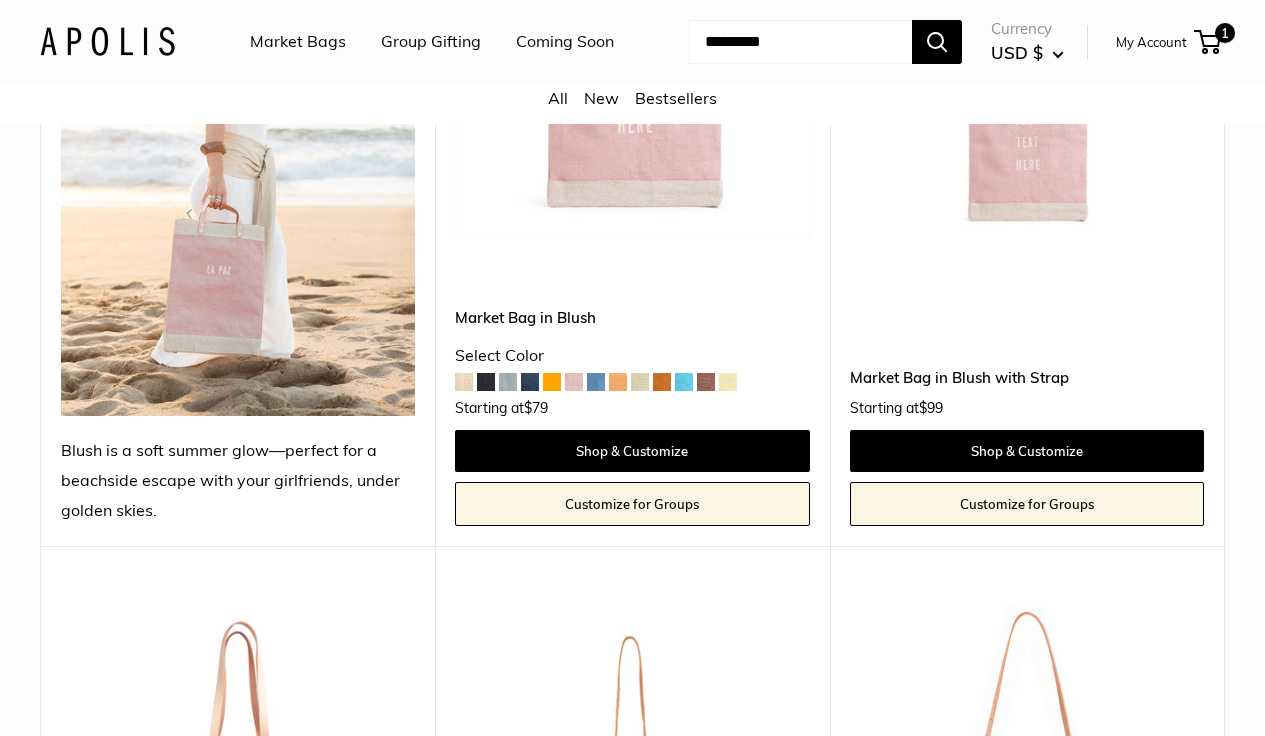 click at bounding box center (508, 382) 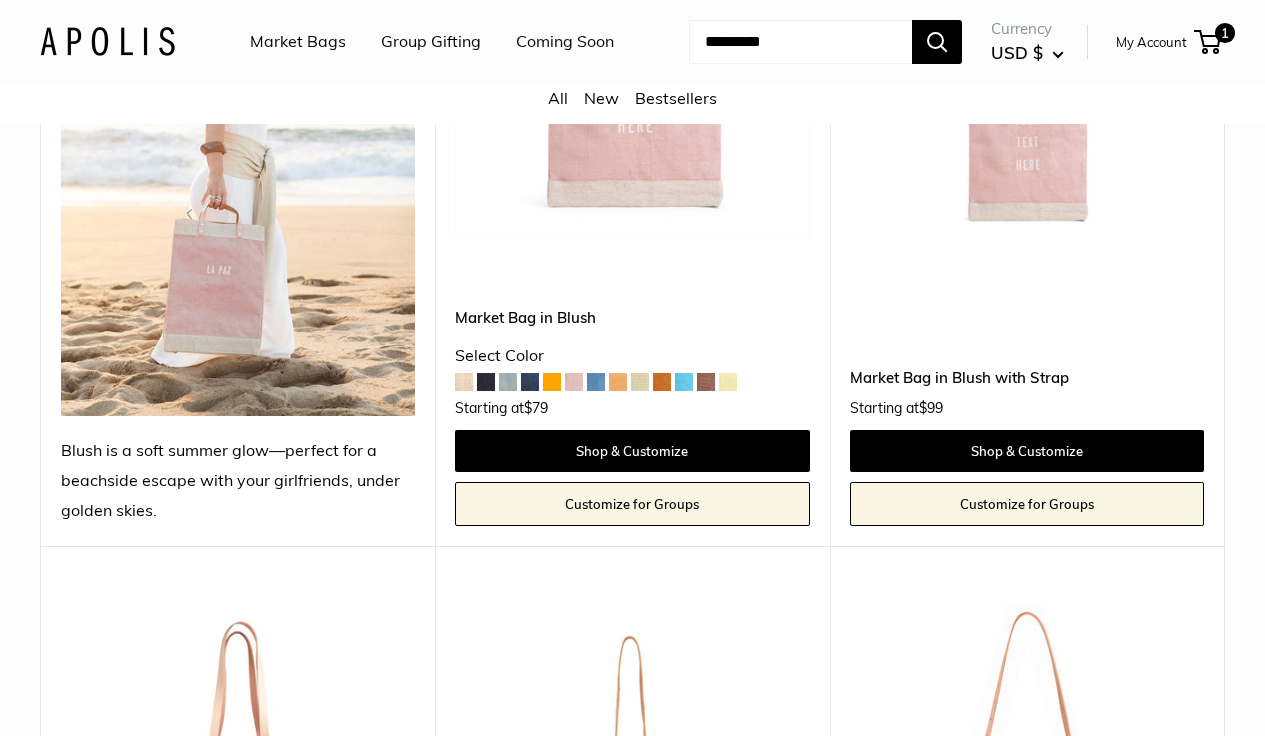 click at bounding box center [508, 382] 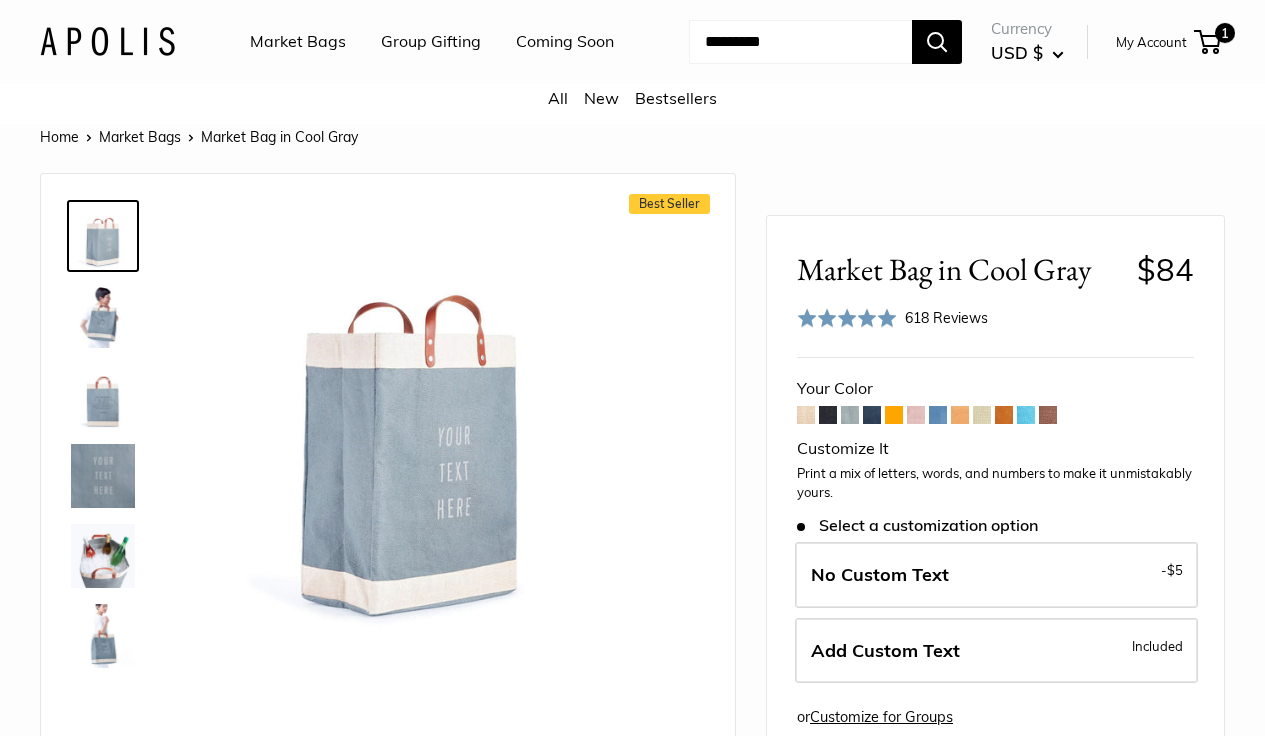 scroll, scrollTop: 0, scrollLeft: 0, axis: both 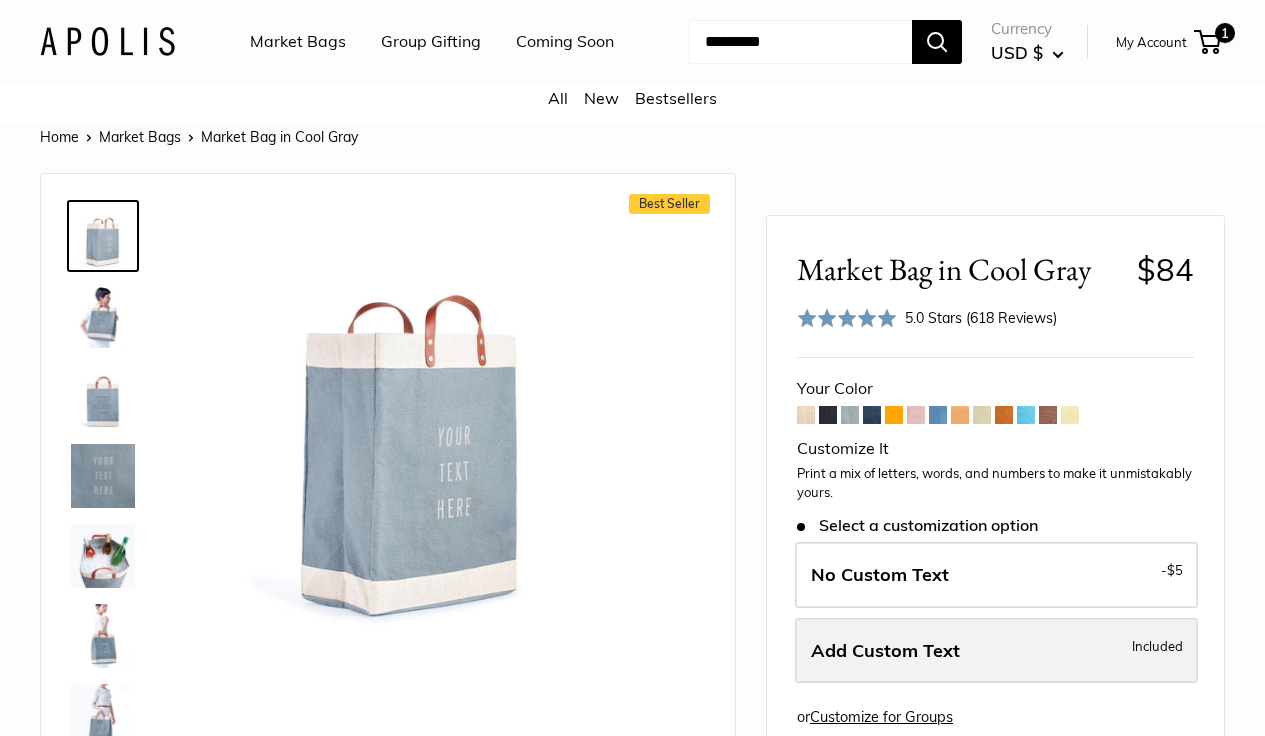 click on "Add Custom Text" at bounding box center [885, 650] 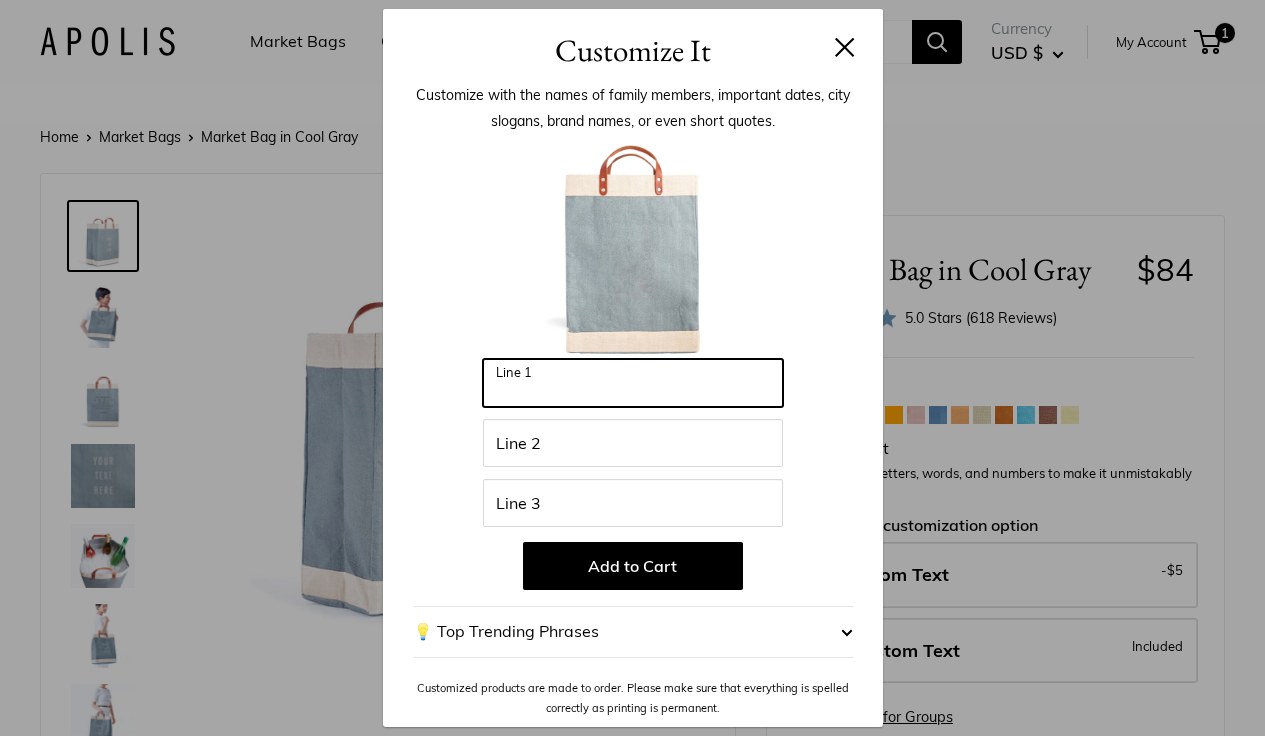 click on "Line 1" at bounding box center [633, 383] 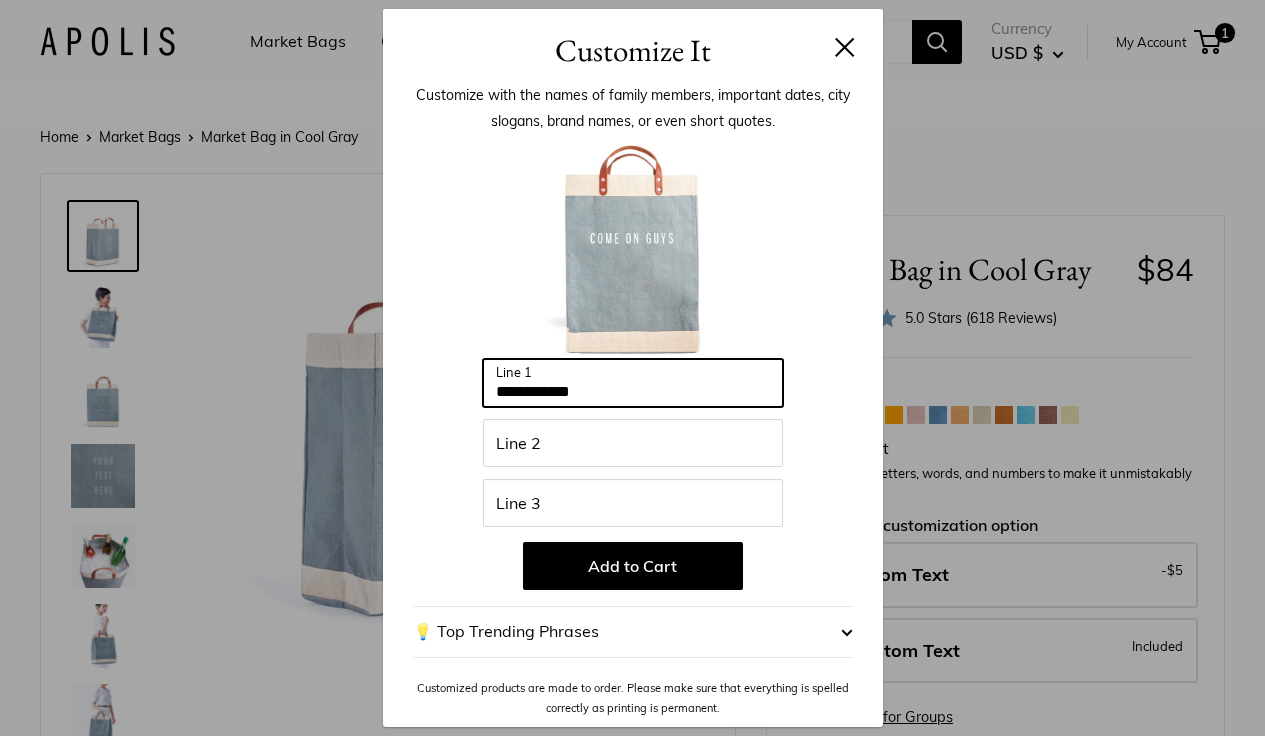 type on "**********" 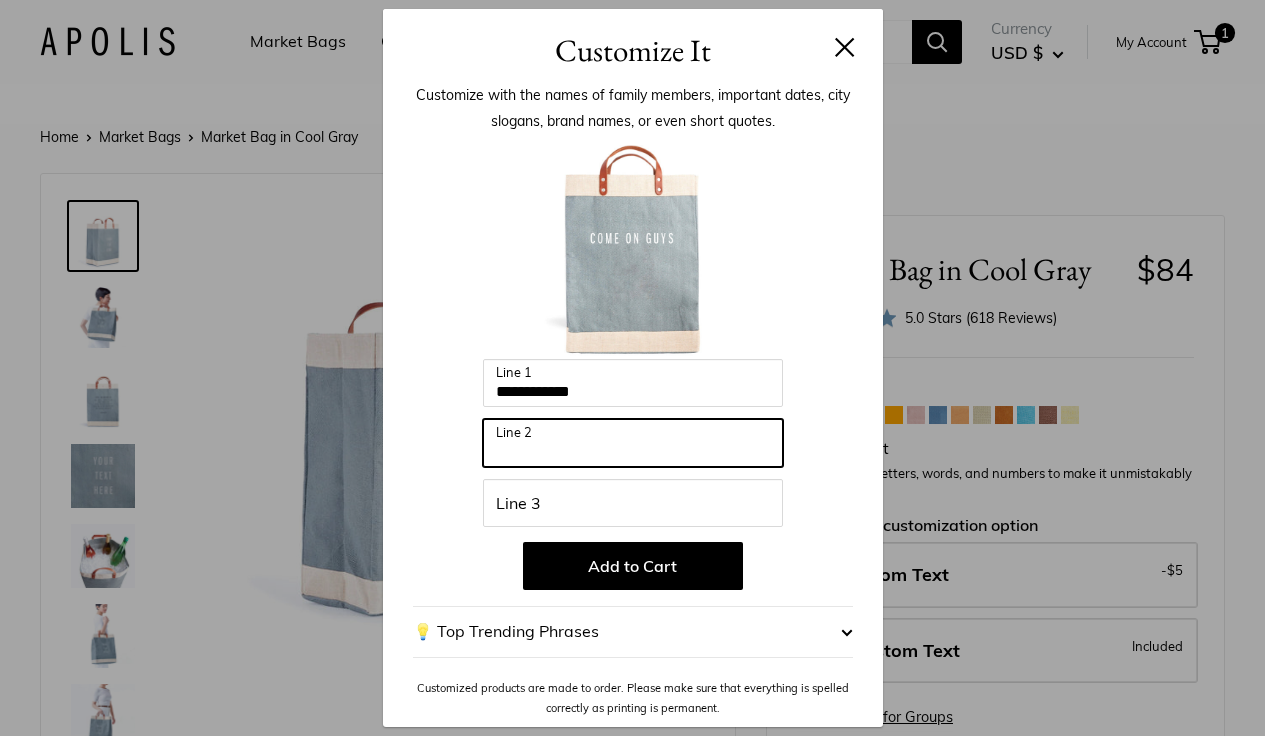 click on "Line 2" at bounding box center (633, 443) 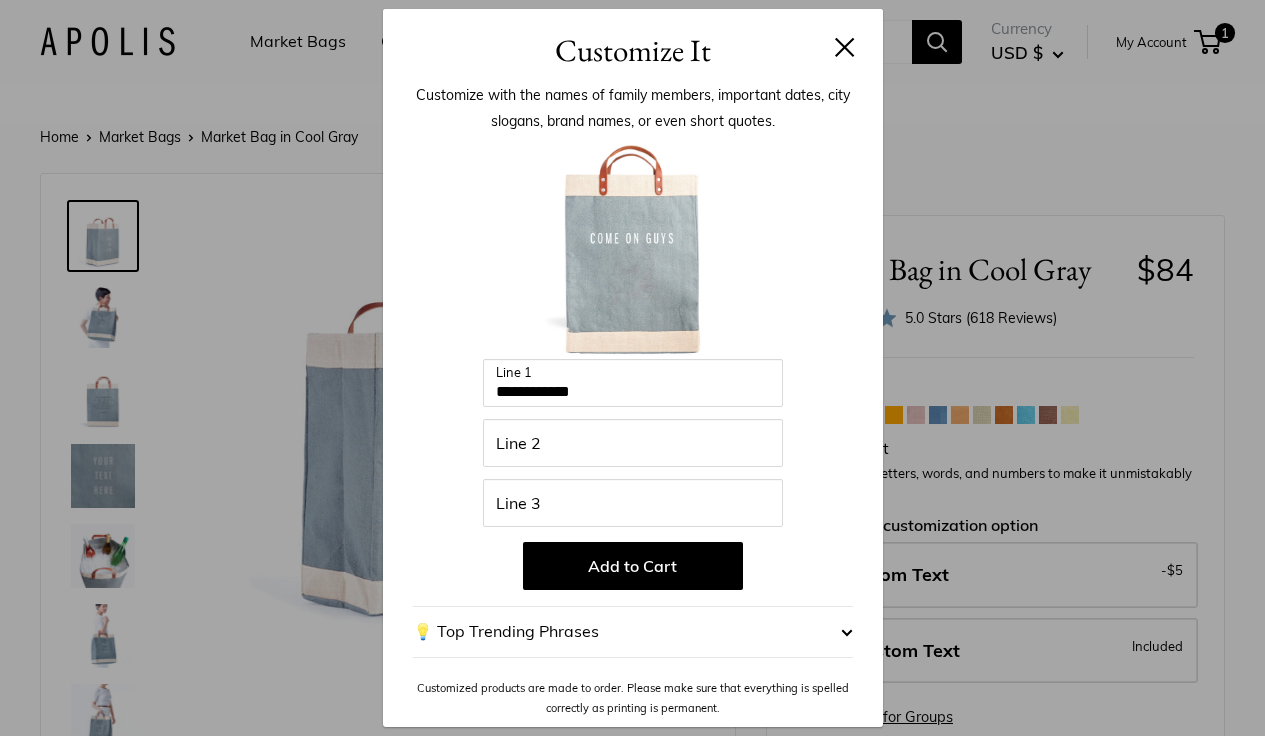 drag, startPoint x: 323, startPoint y: 463, endPoint x: 286, endPoint y: 446, distance: 40.718548 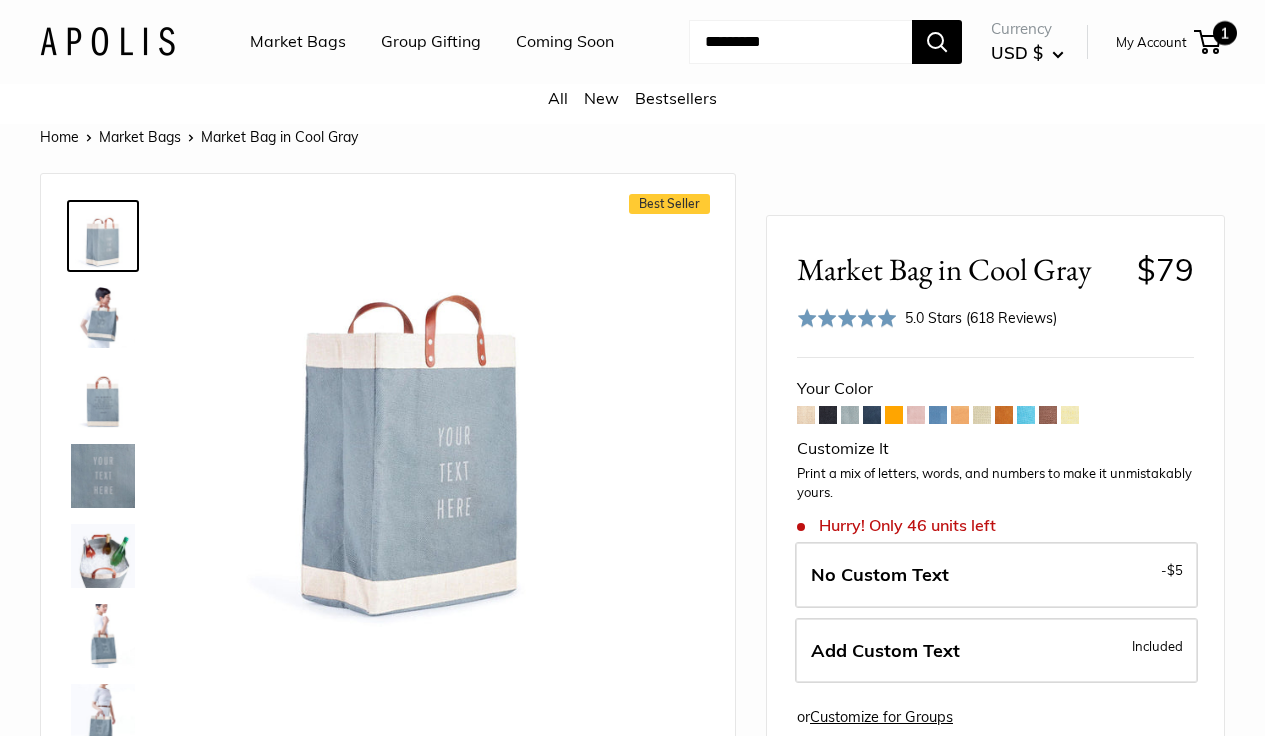click on "1" at bounding box center (1207, 42) 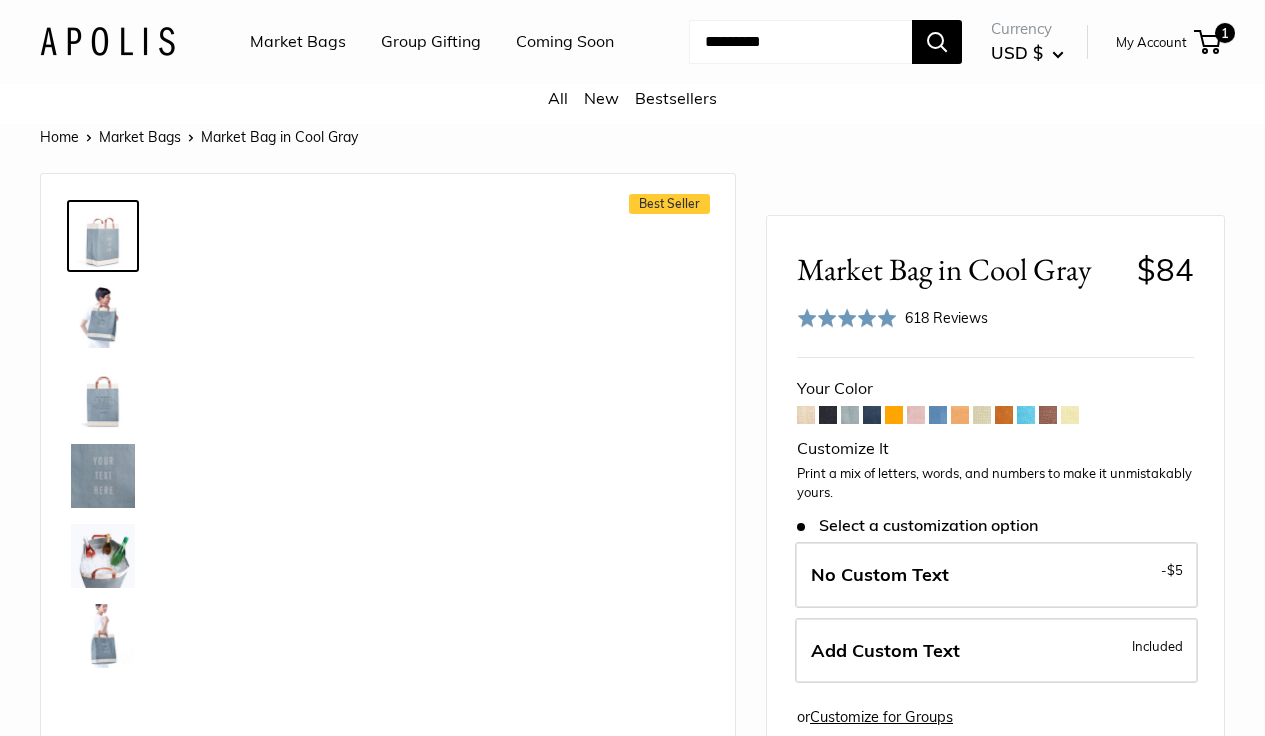 scroll, scrollTop: 0, scrollLeft: 0, axis: both 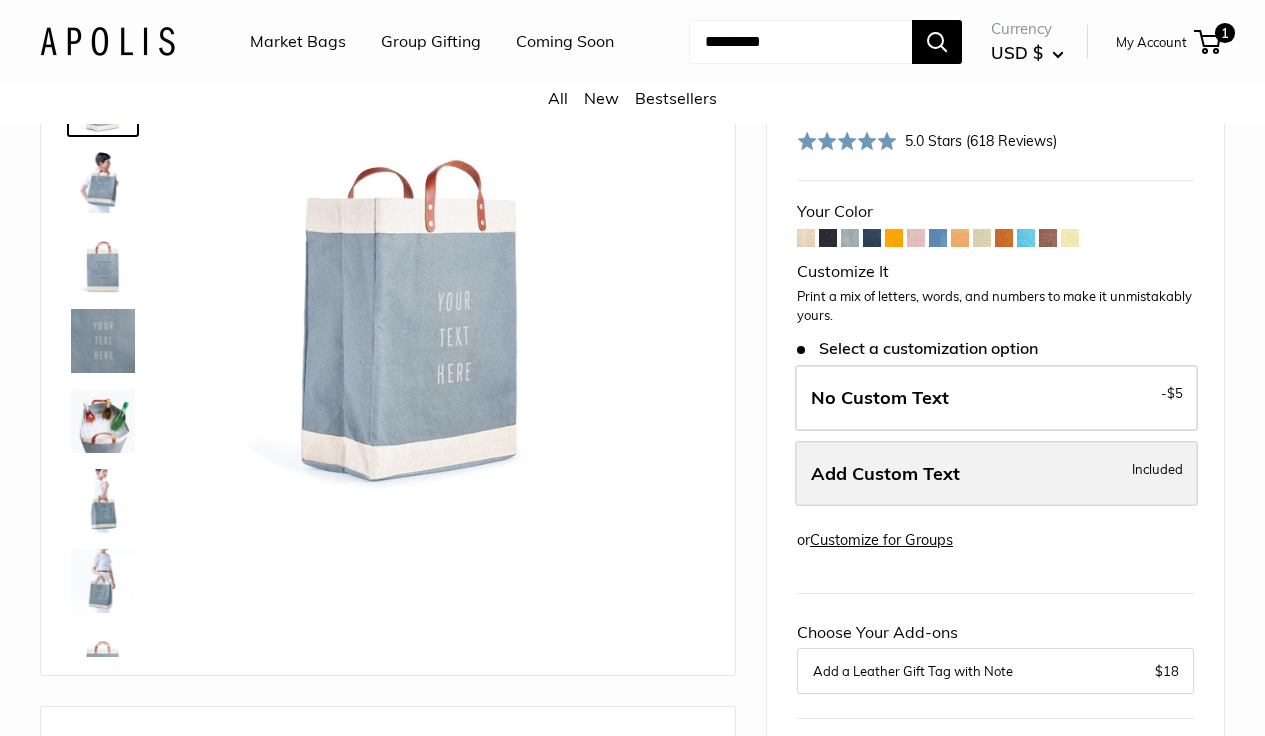 click on "Add Custom Text" at bounding box center [885, 473] 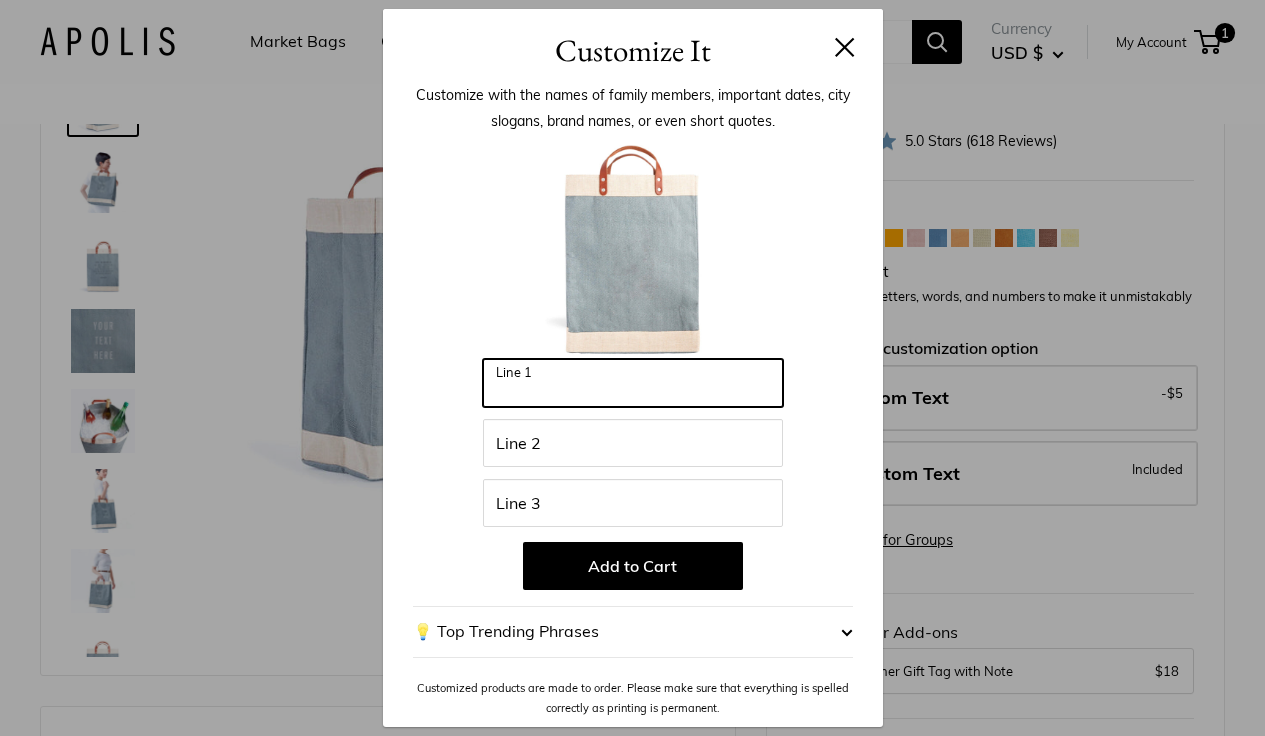 click on "Line 1" at bounding box center (633, 383) 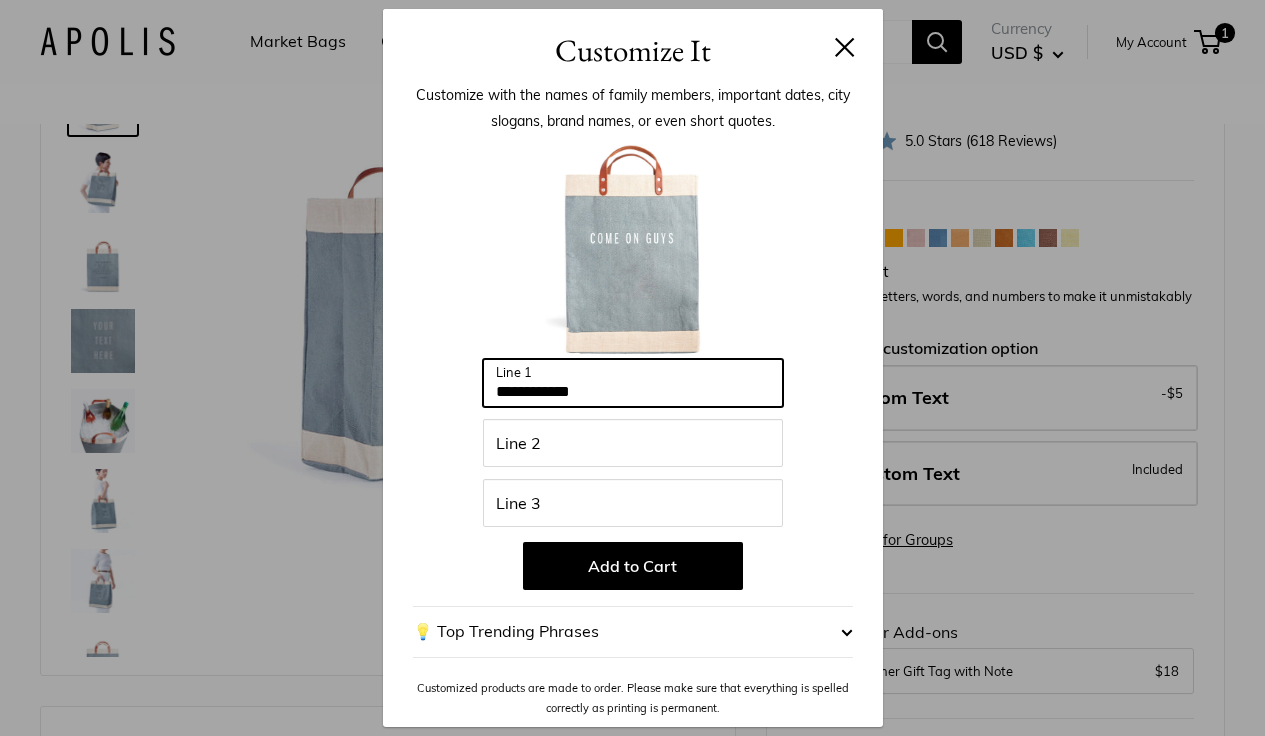 type on "**********" 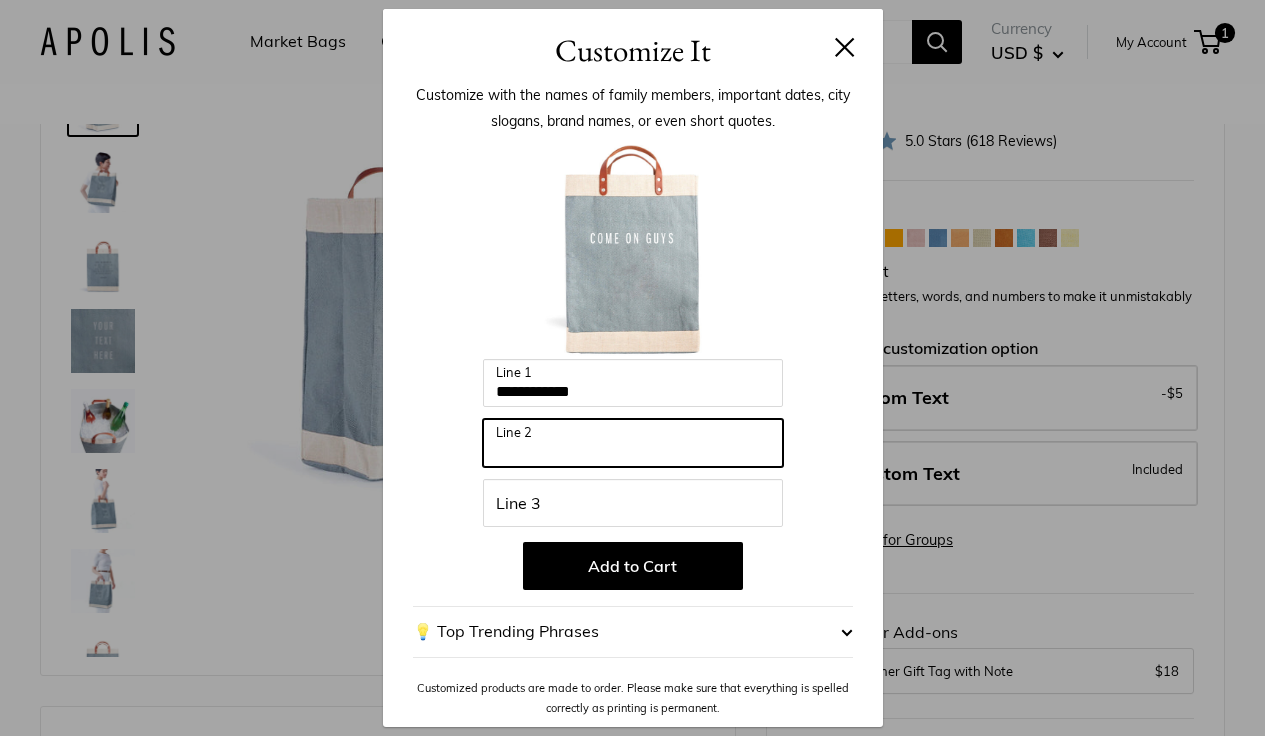 click on "Line 2" at bounding box center [633, 443] 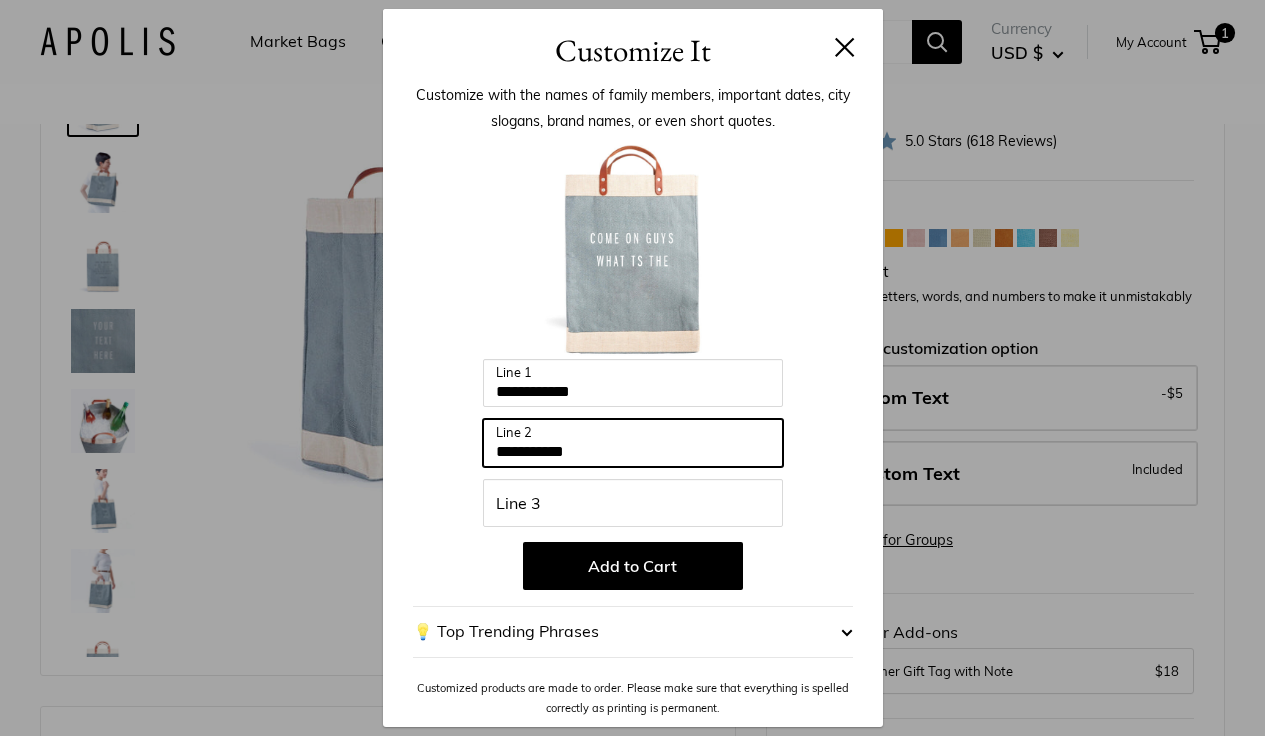 type on "**********" 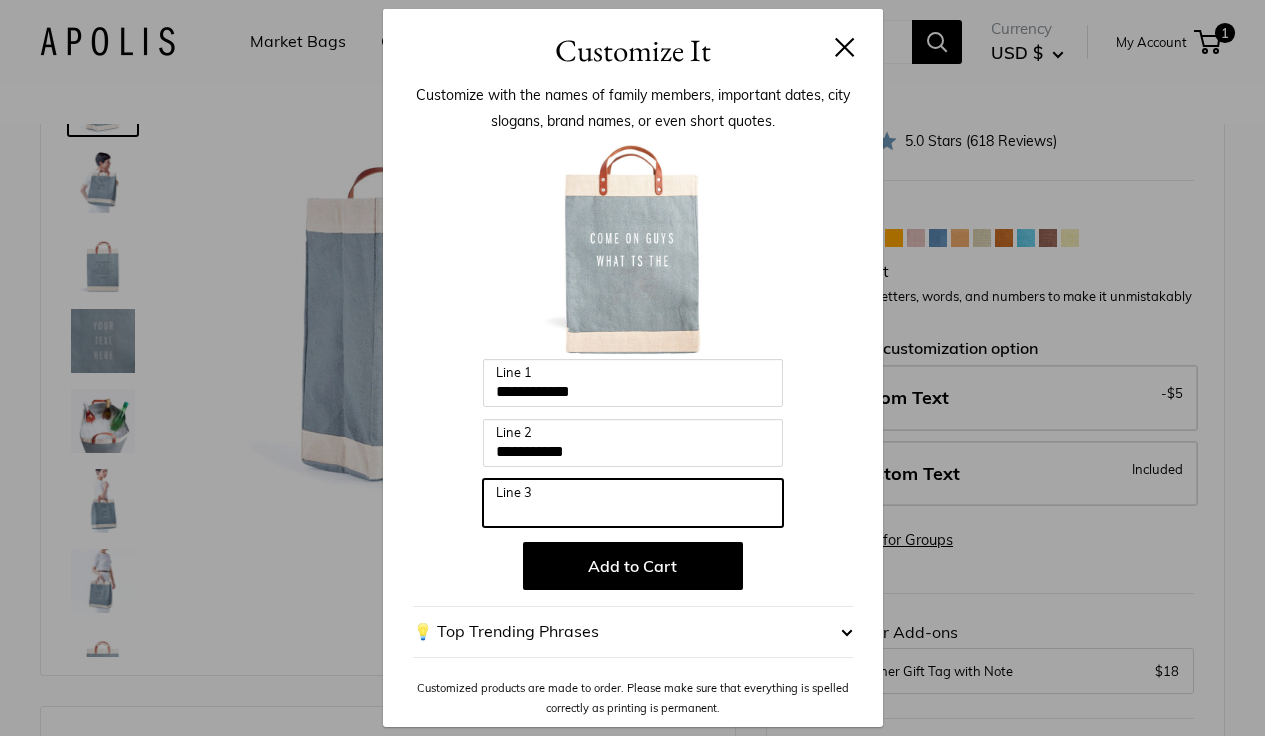 click on "Line 3" at bounding box center [633, 503] 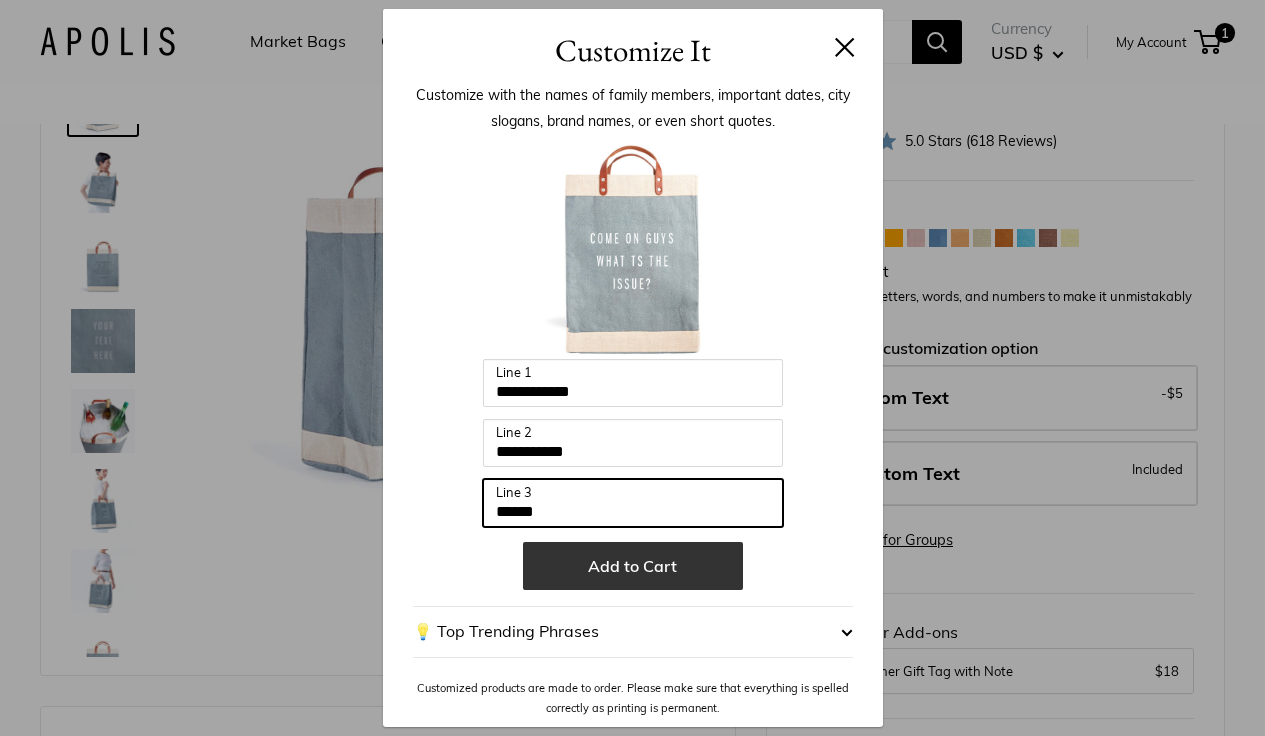 type on "******" 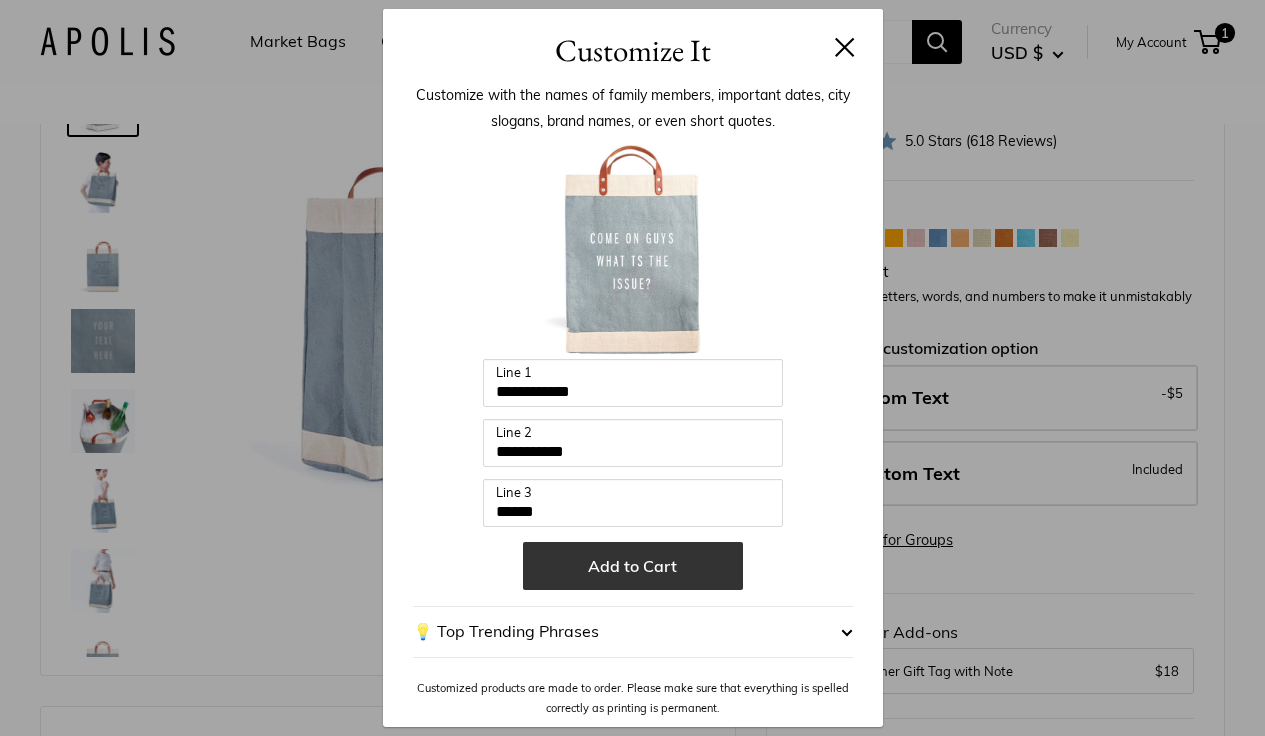 click on "Add to Cart" at bounding box center (633, 566) 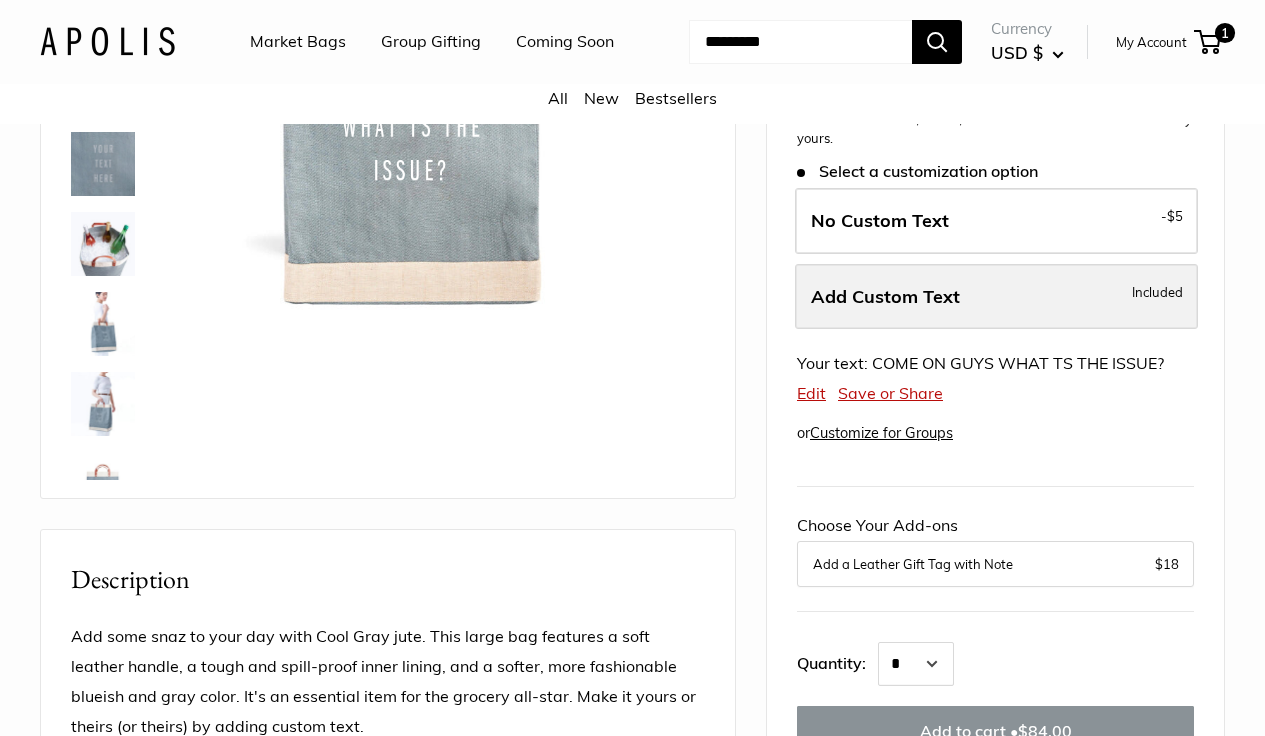 scroll, scrollTop: 315, scrollLeft: 0, axis: vertical 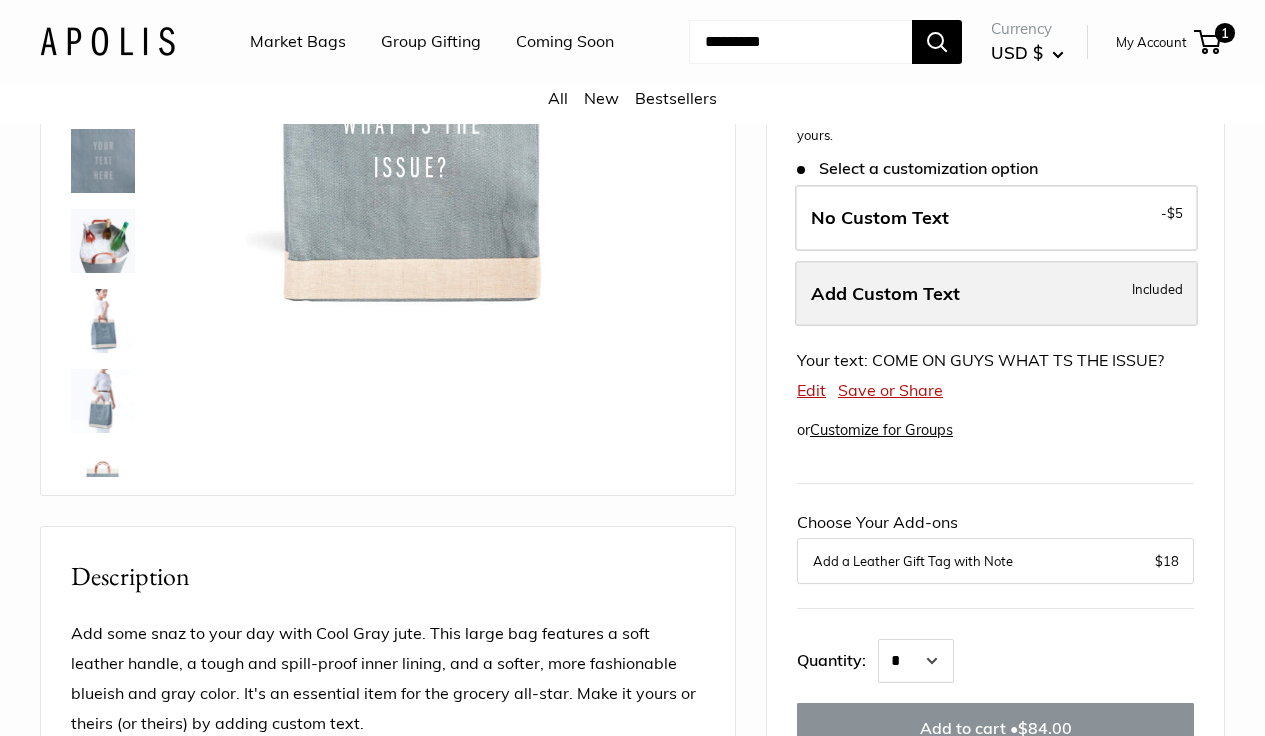 click on "Add Custom Text" at bounding box center [885, 293] 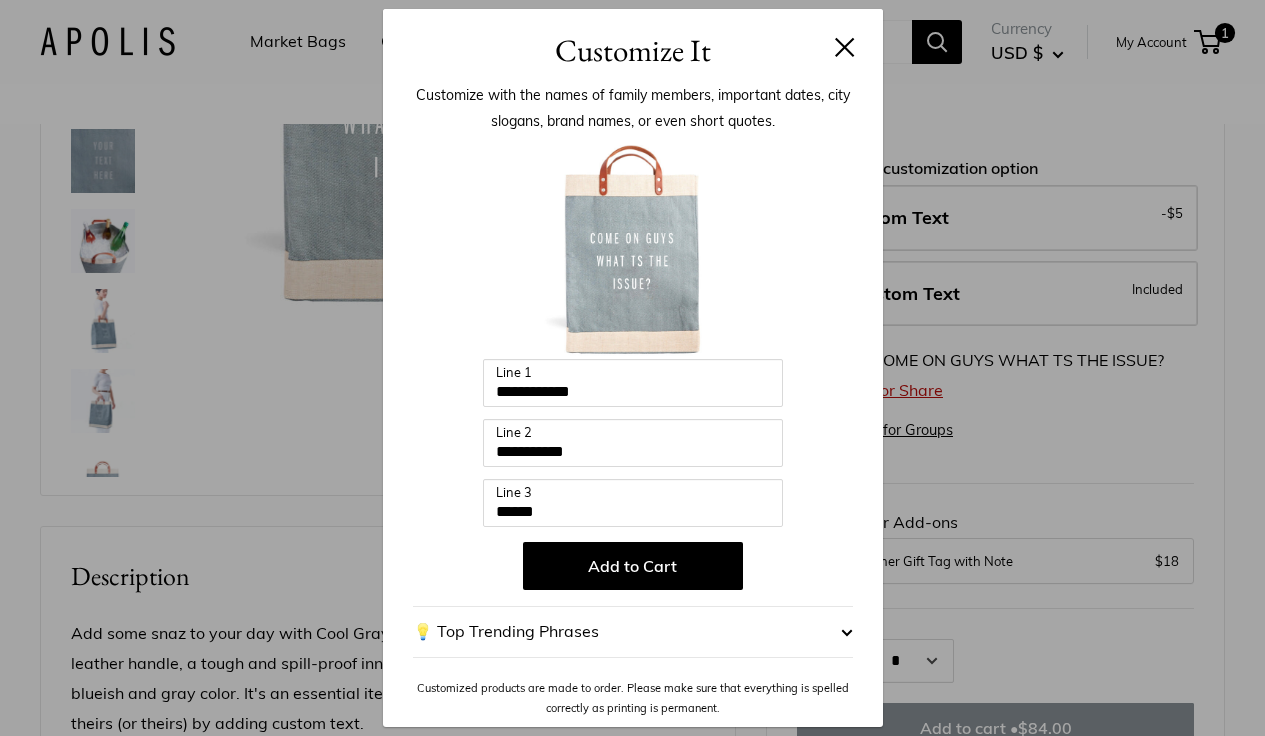 click on "Add to Cart" at bounding box center [633, 566] 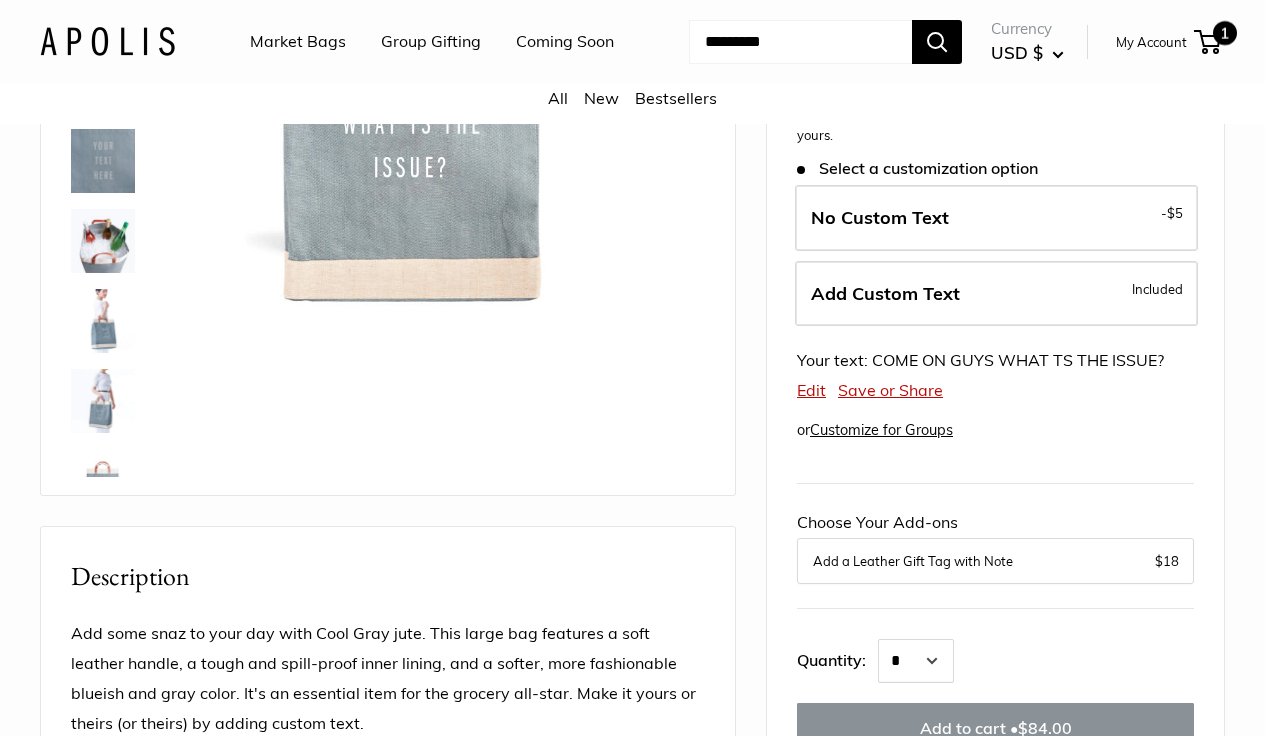 click on "1" at bounding box center (1207, 42) 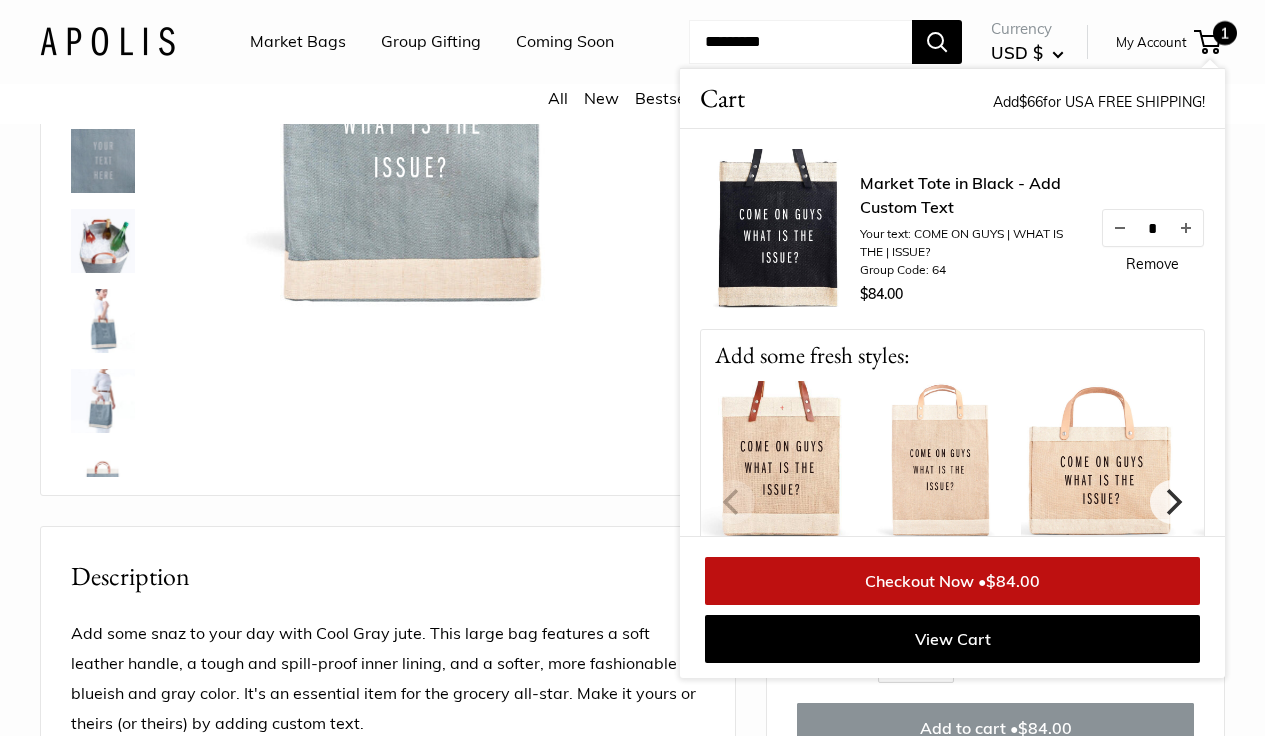 click at bounding box center (412, 100) 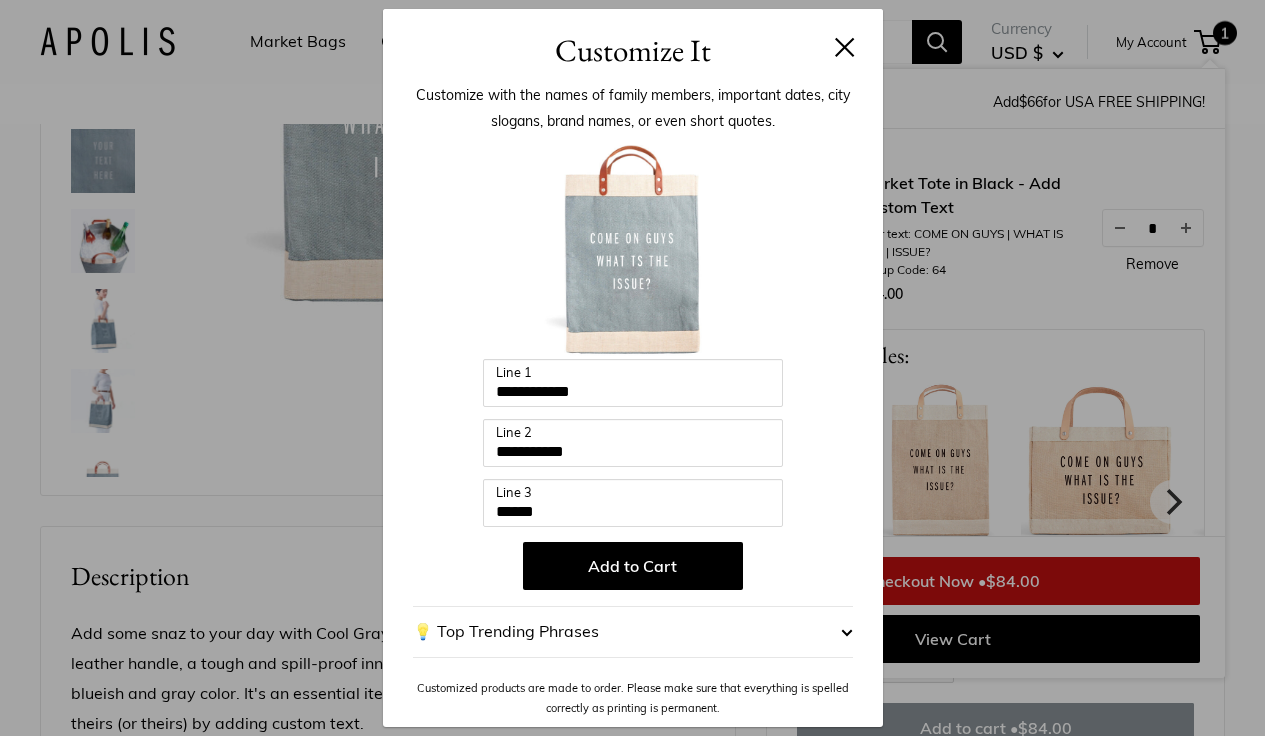 click at bounding box center [633, 249] 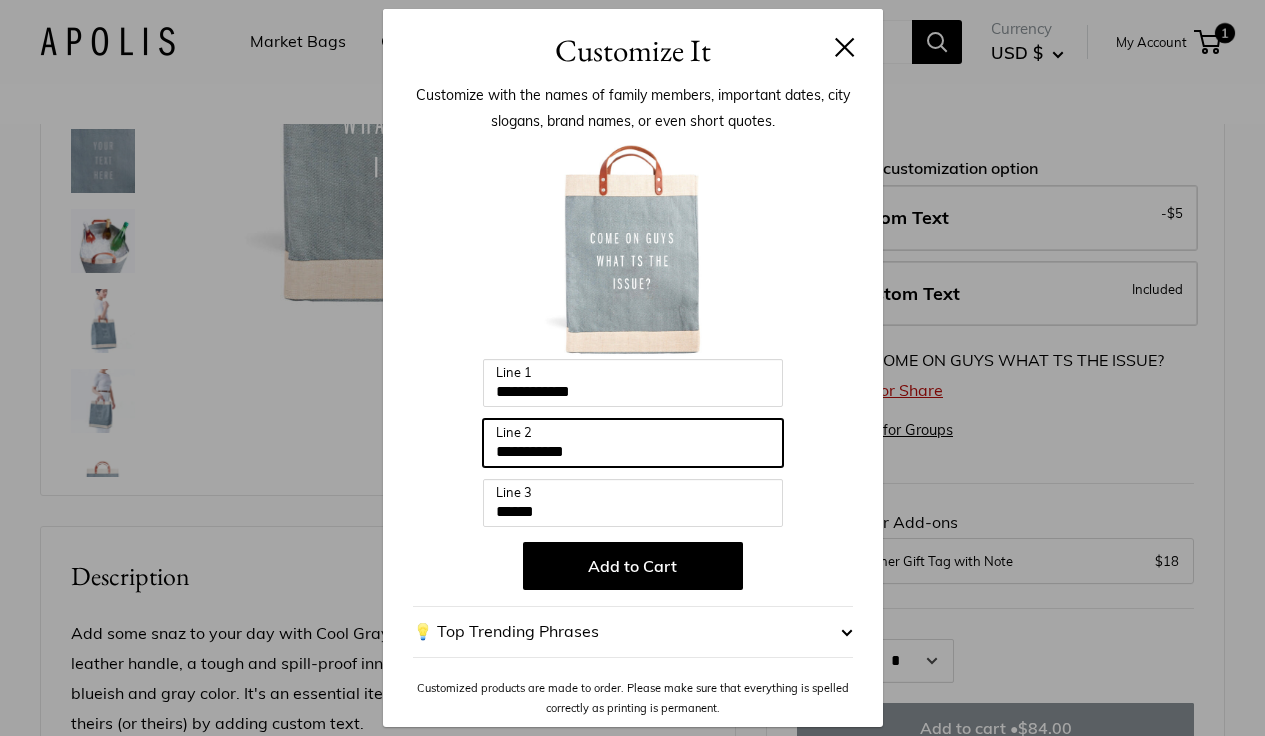 click on "**********" at bounding box center [633, 443] 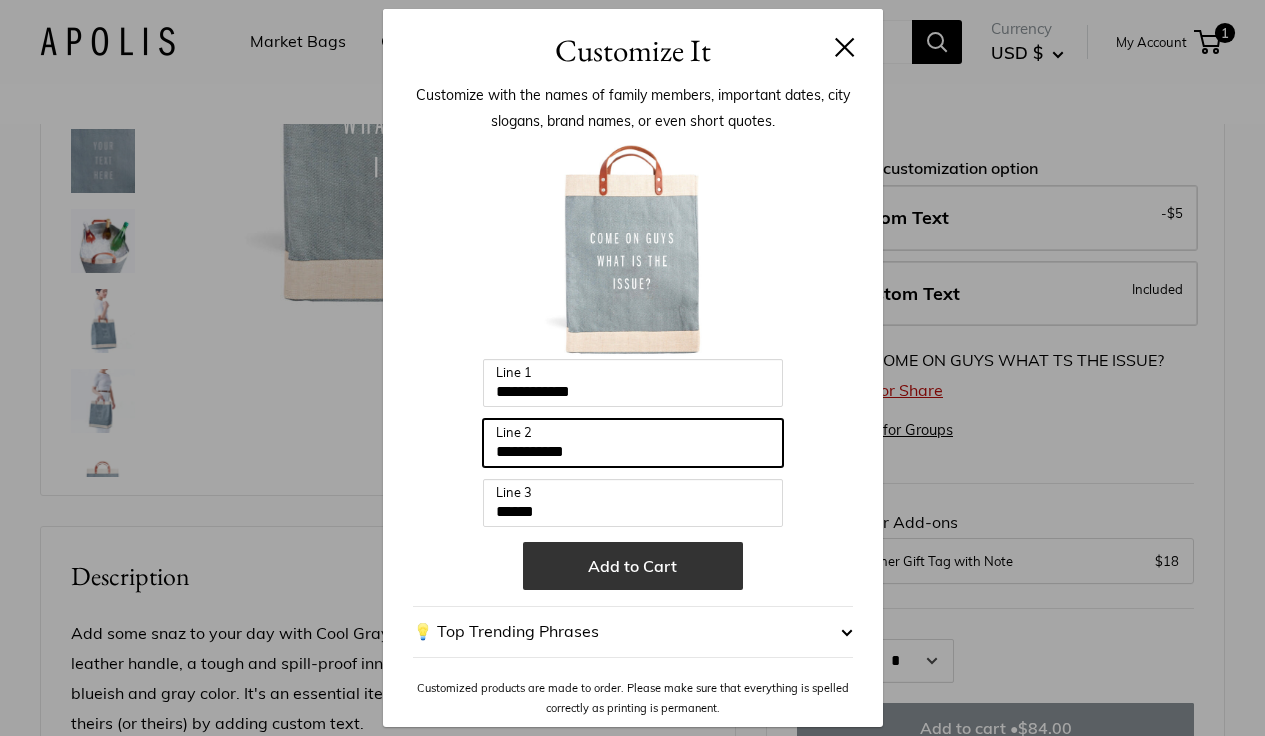 type on "**********" 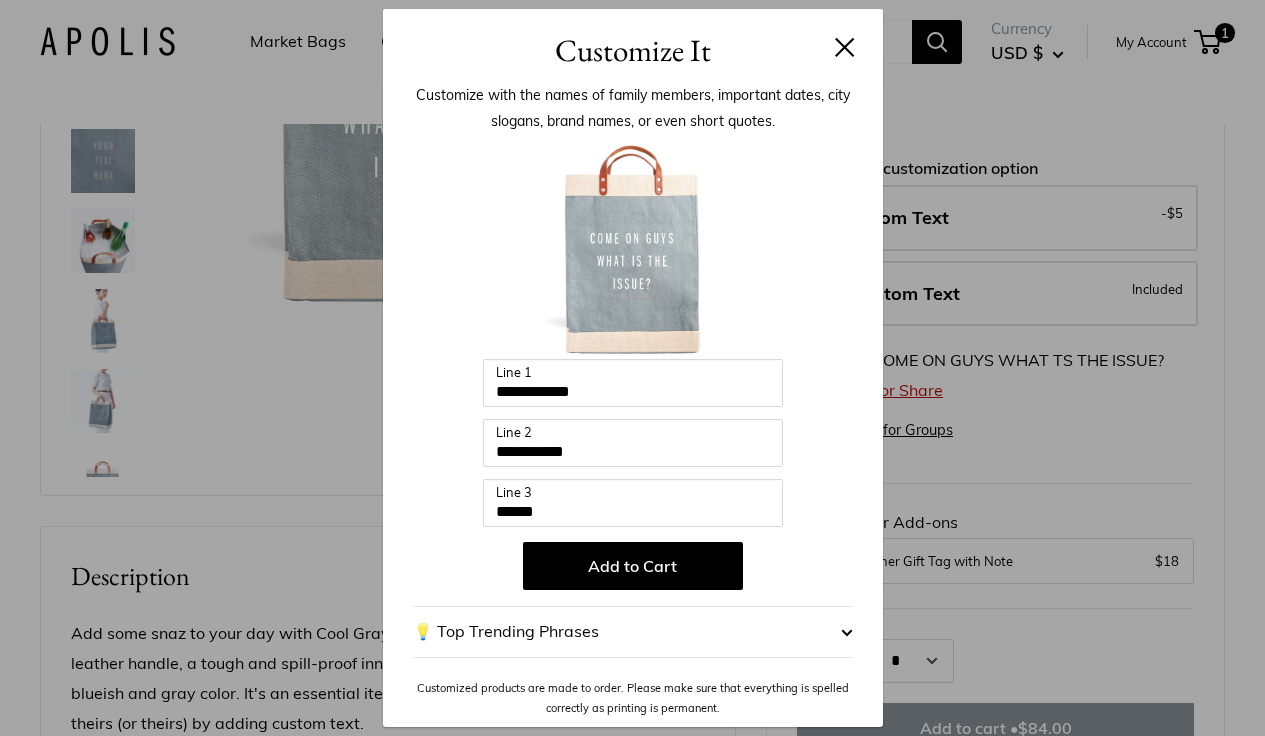 click on "Add to Cart" at bounding box center [633, 566] 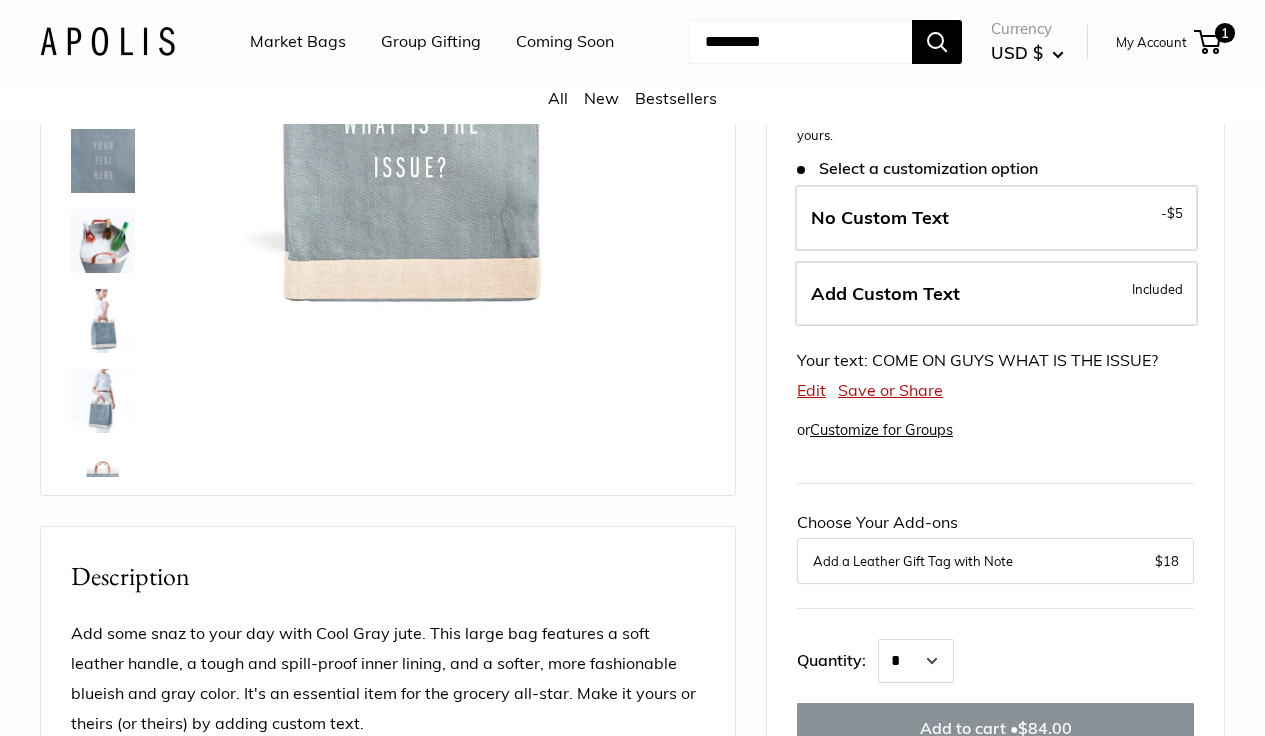 click on "Save or Share" at bounding box center (890, 390) 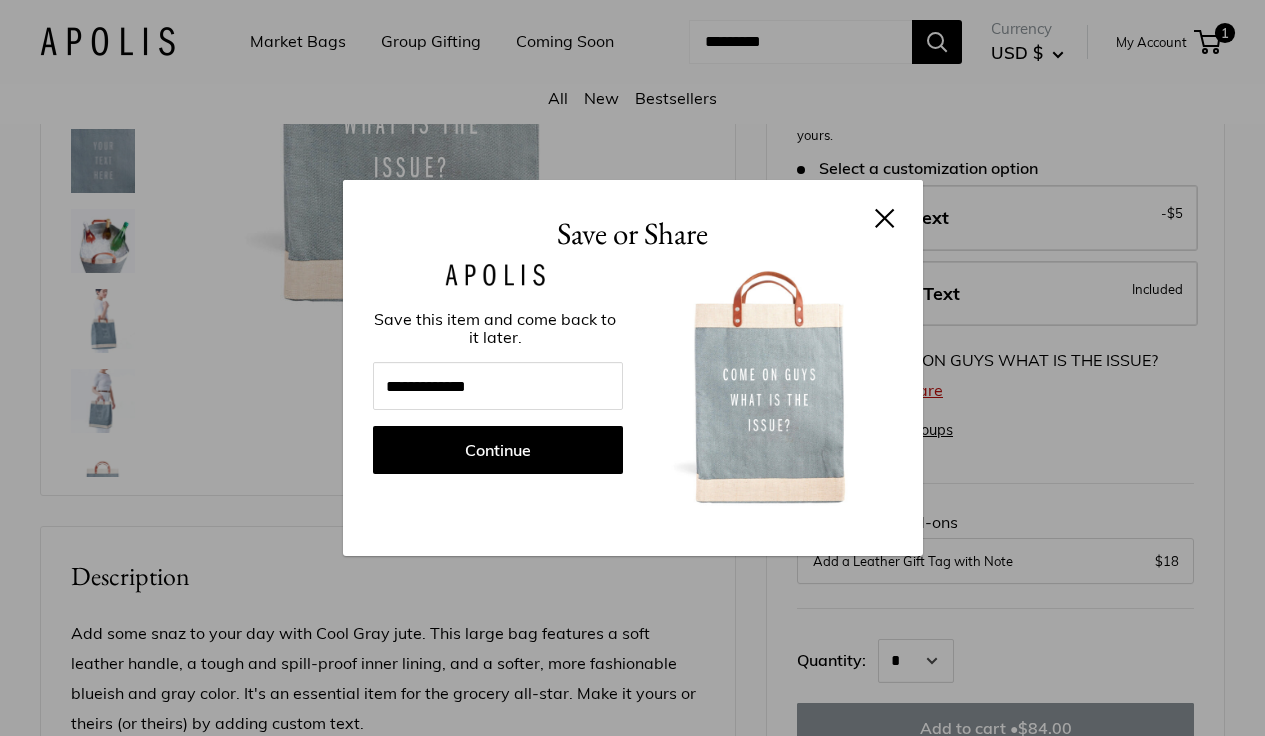 click on "Continue" at bounding box center (498, 450) 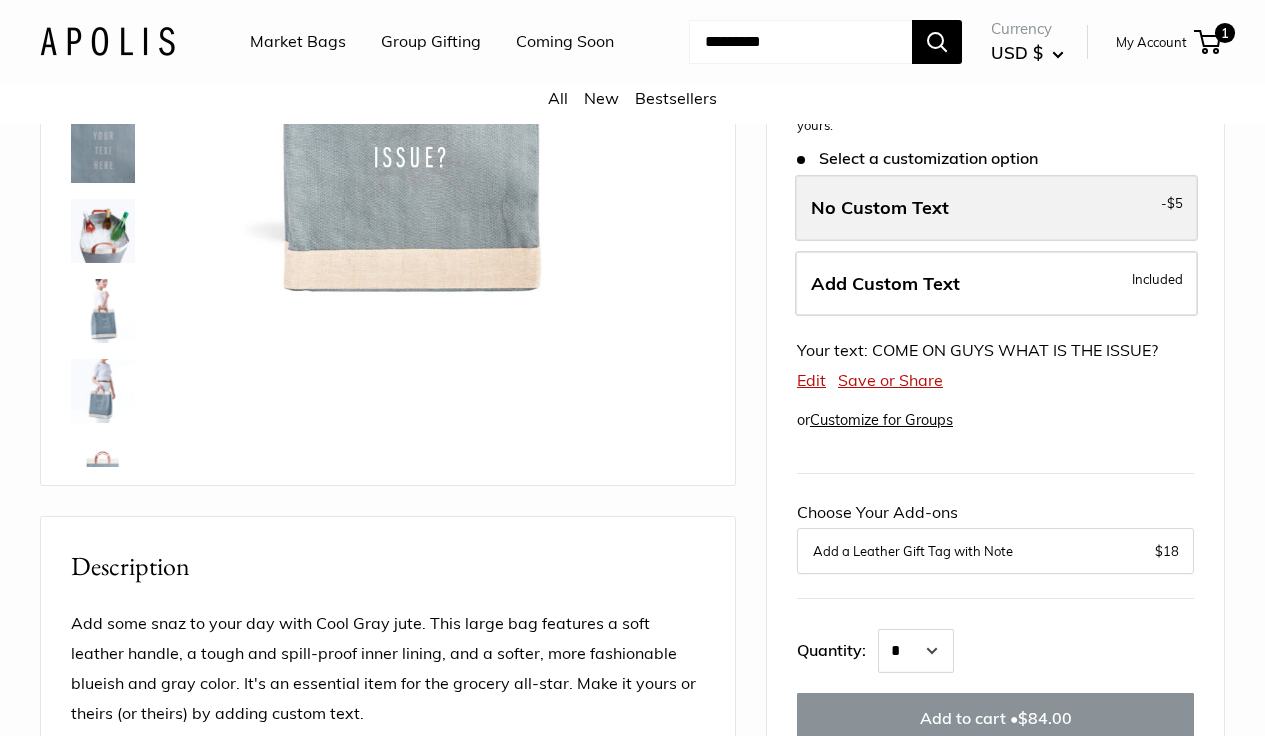 scroll, scrollTop: 331, scrollLeft: 0, axis: vertical 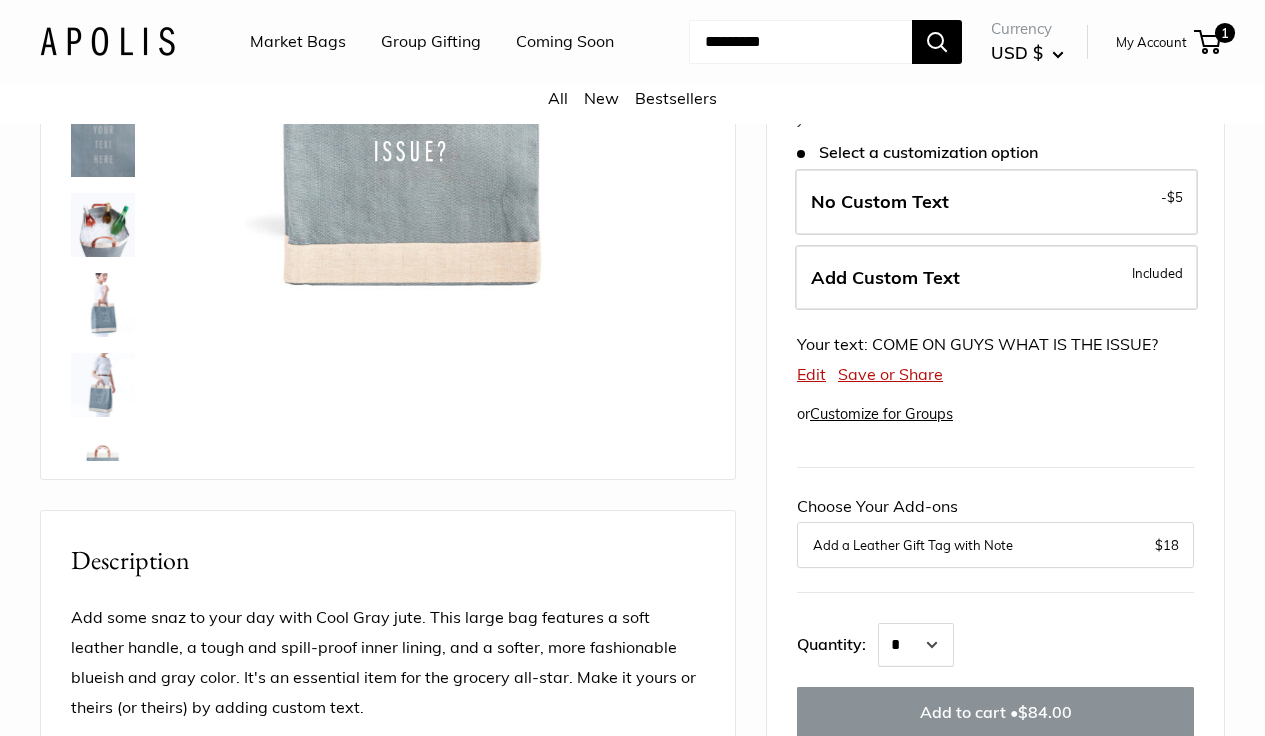 click on "My Account" at bounding box center [1151, 42] 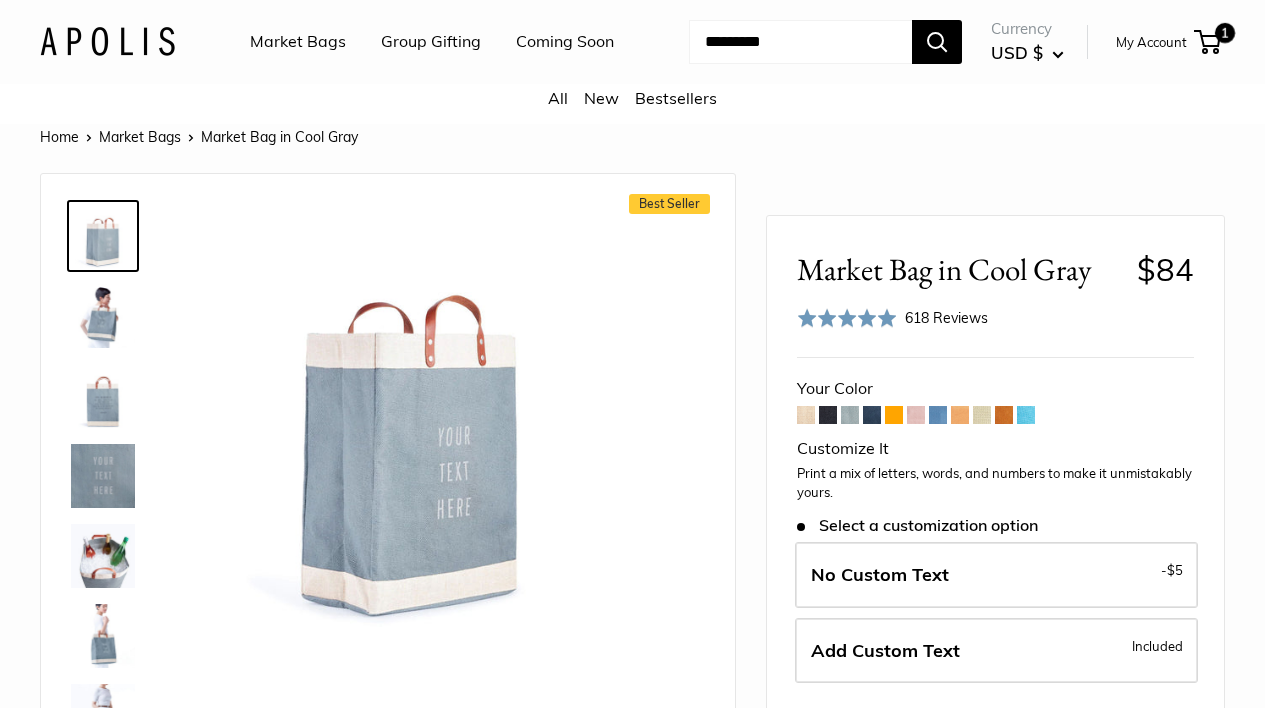 scroll, scrollTop: 0, scrollLeft: 0, axis: both 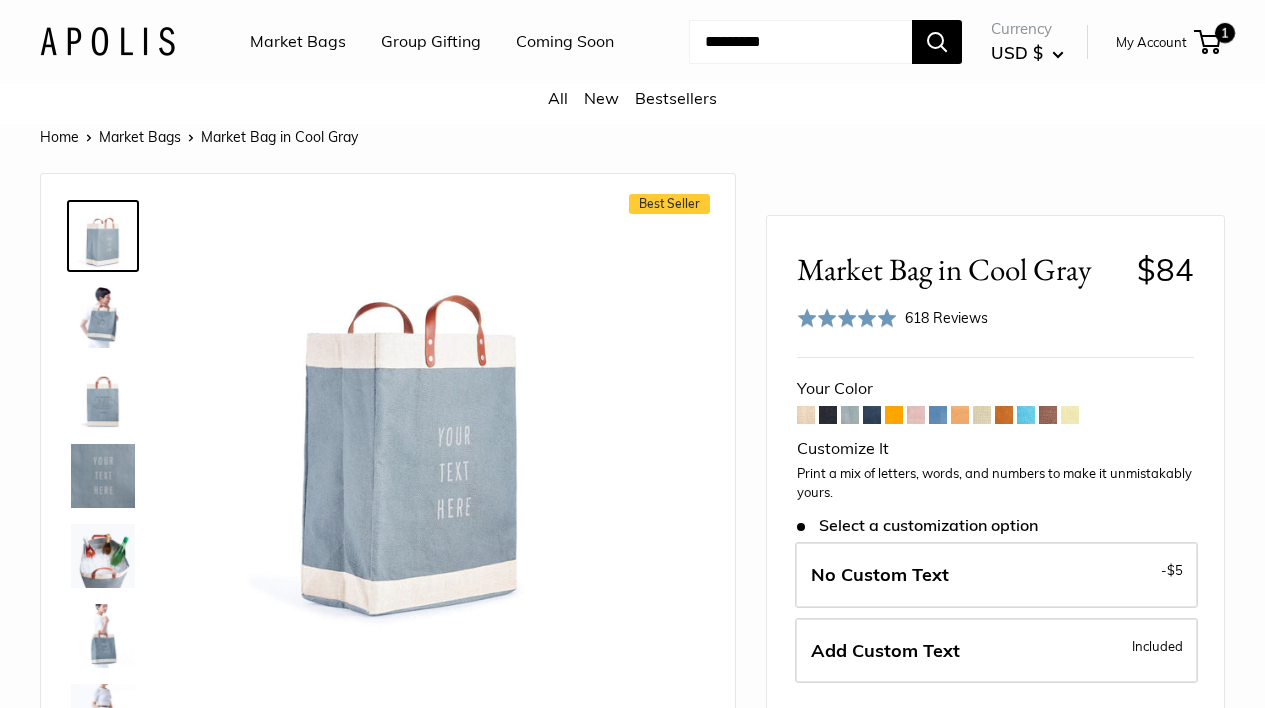 type on "**********" 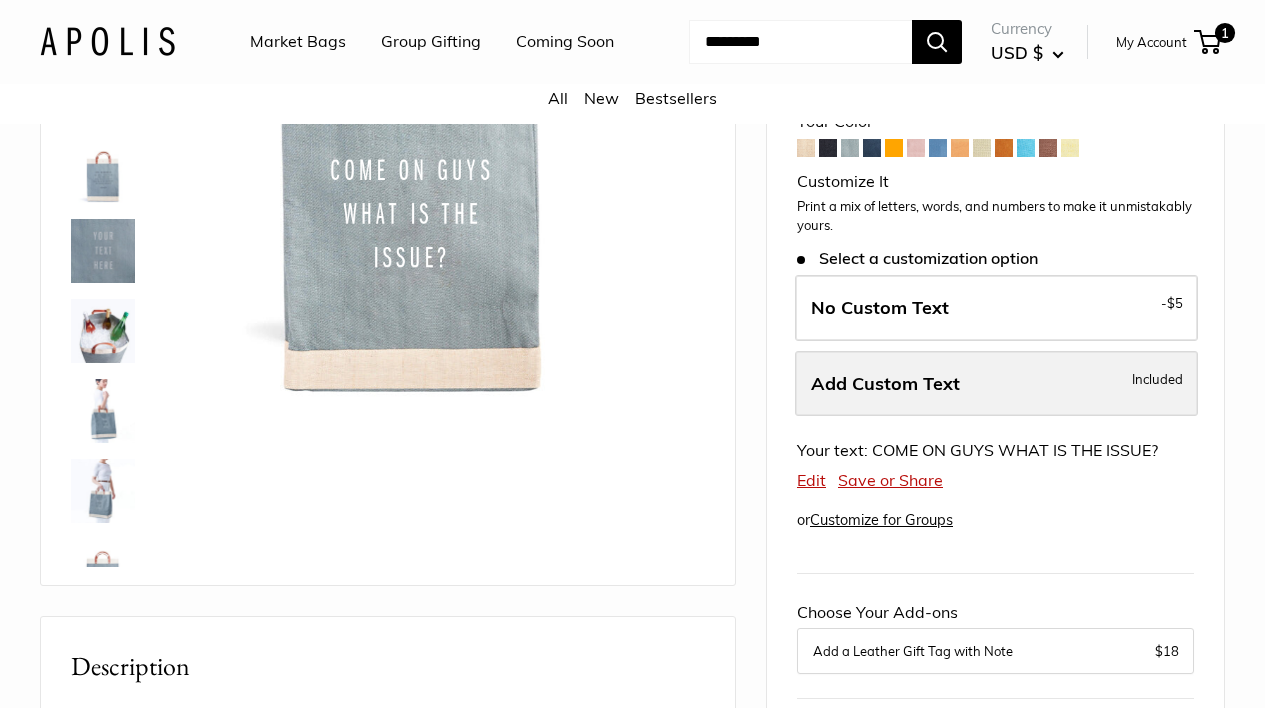 scroll, scrollTop: 226, scrollLeft: 0, axis: vertical 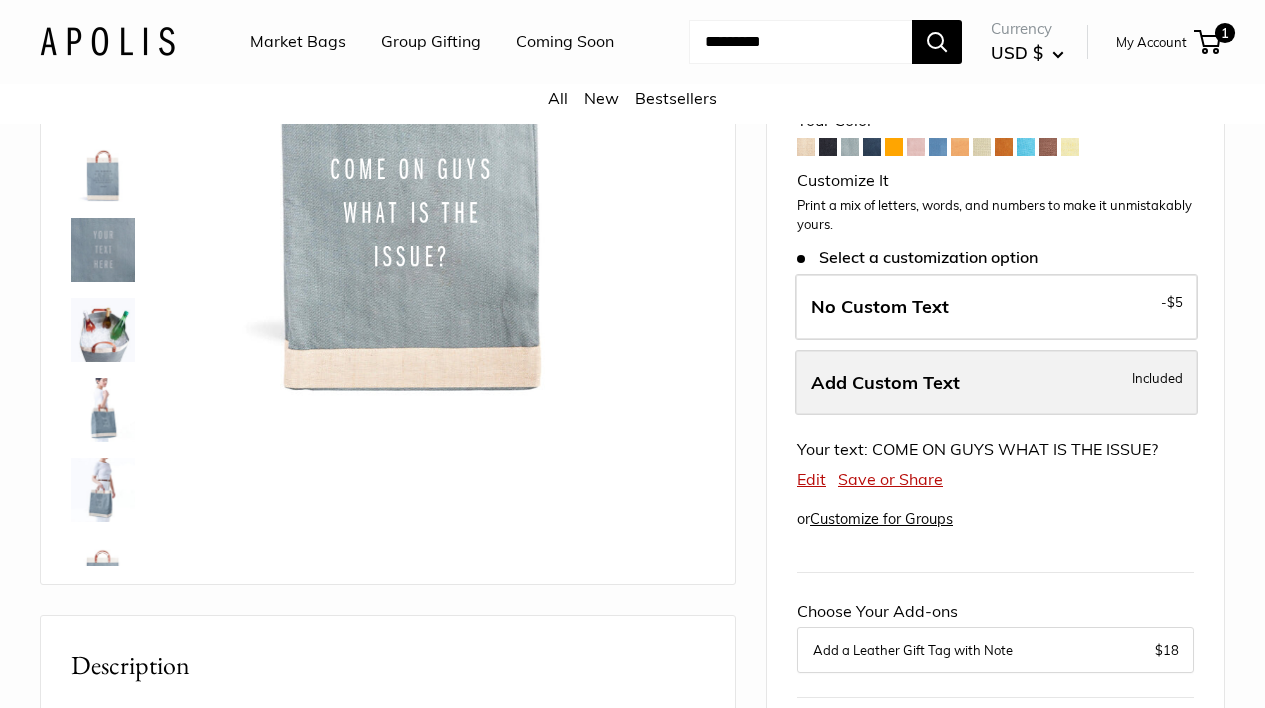 click on "Add Custom Text" at bounding box center (885, 382) 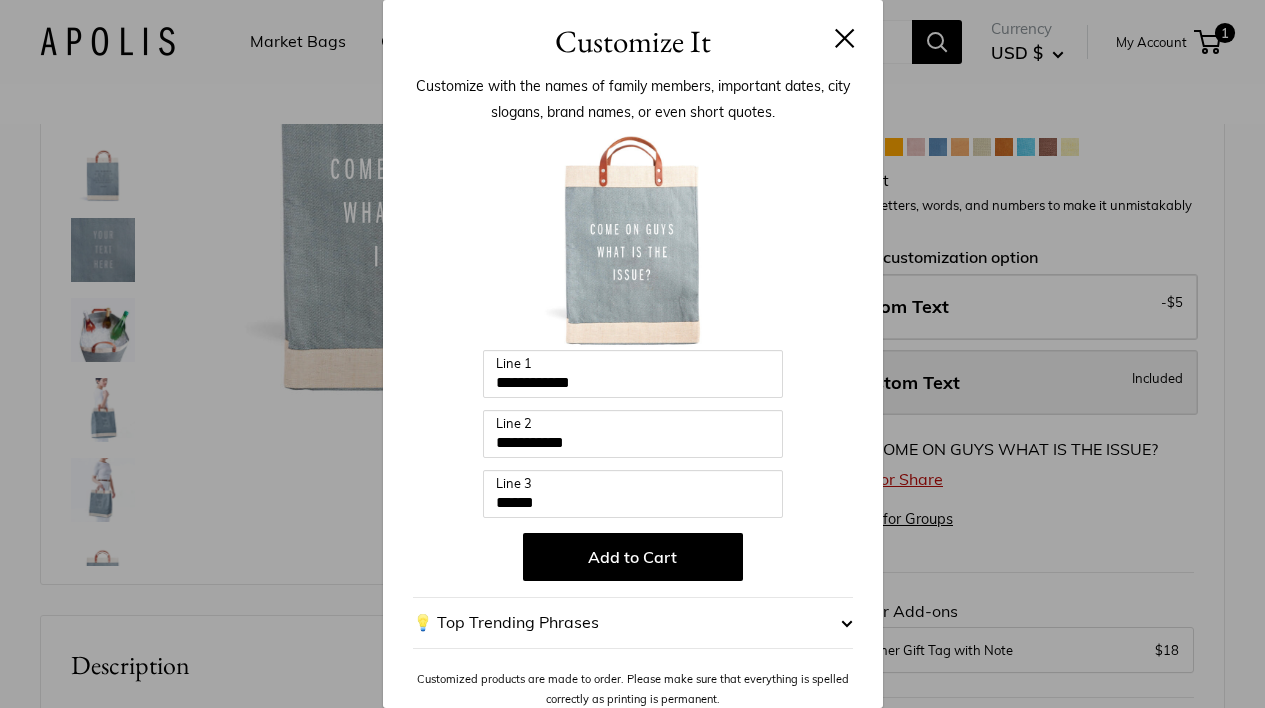 scroll, scrollTop: 234, scrollLeft: 0, axis: vertical 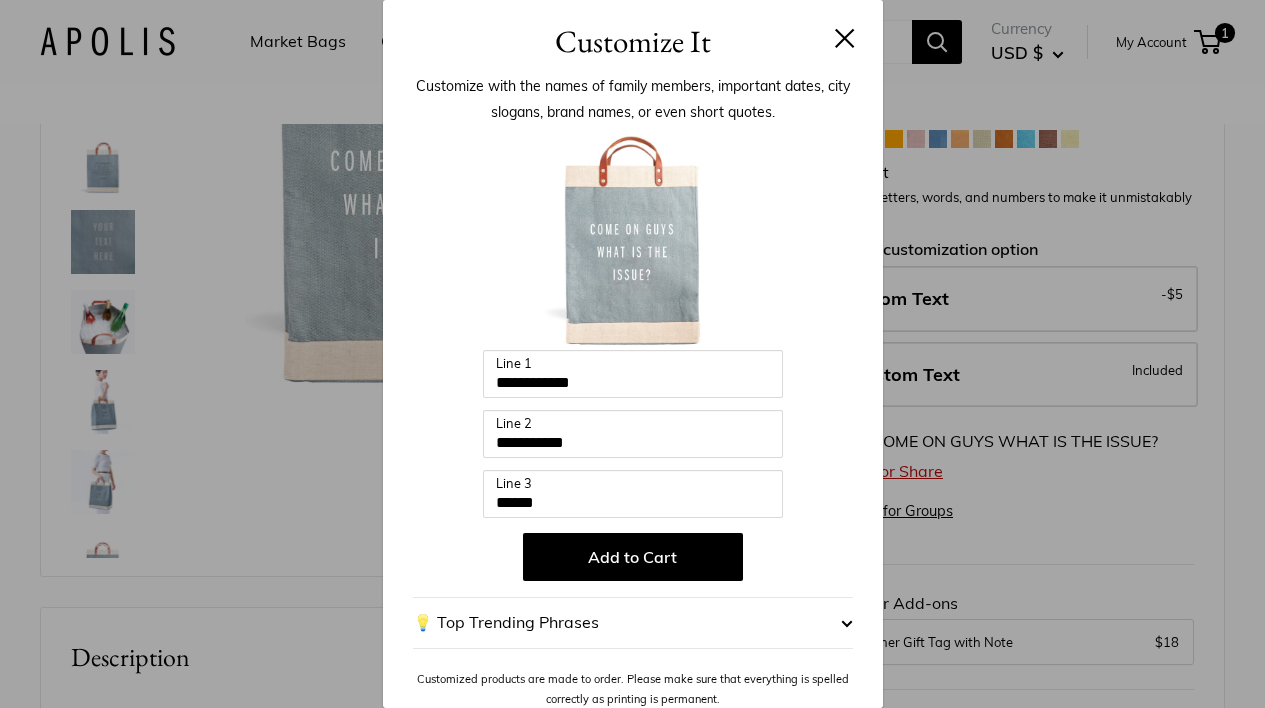 click on "Add to Cart" at bounding box center [633, 557] 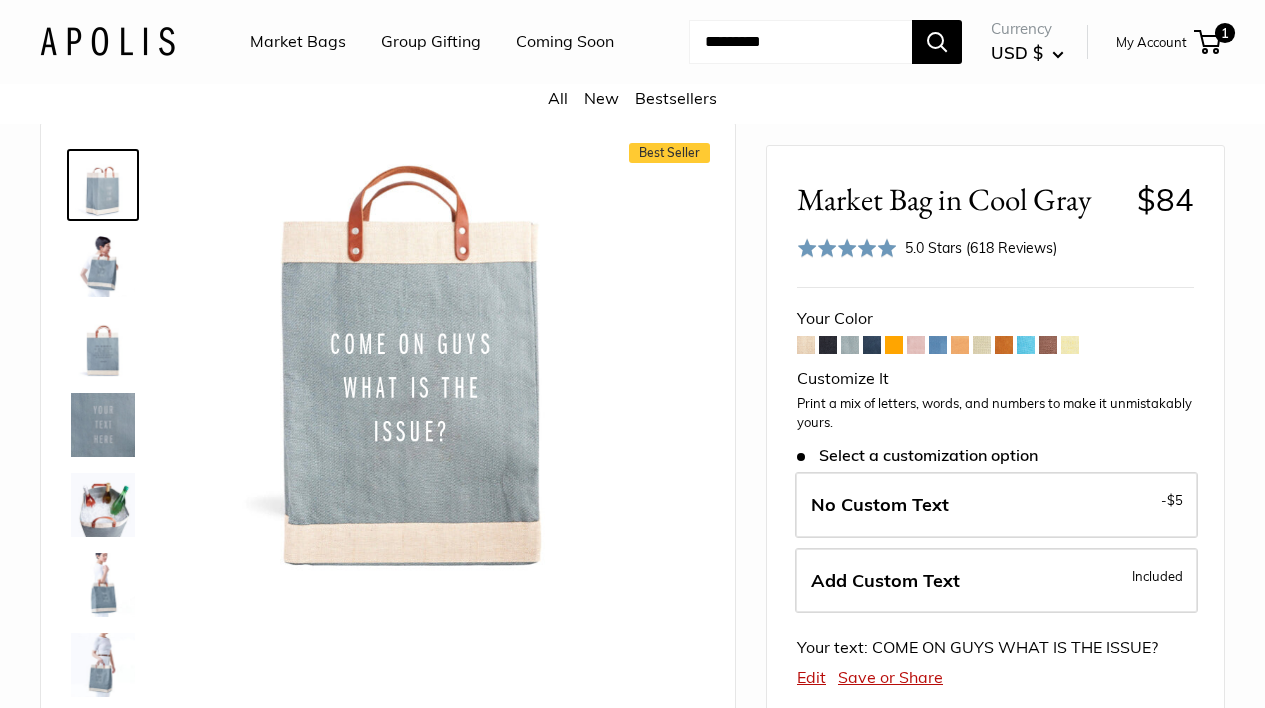 scroll, scrollTop: 60, scrollLeft: 0, axis: vertical 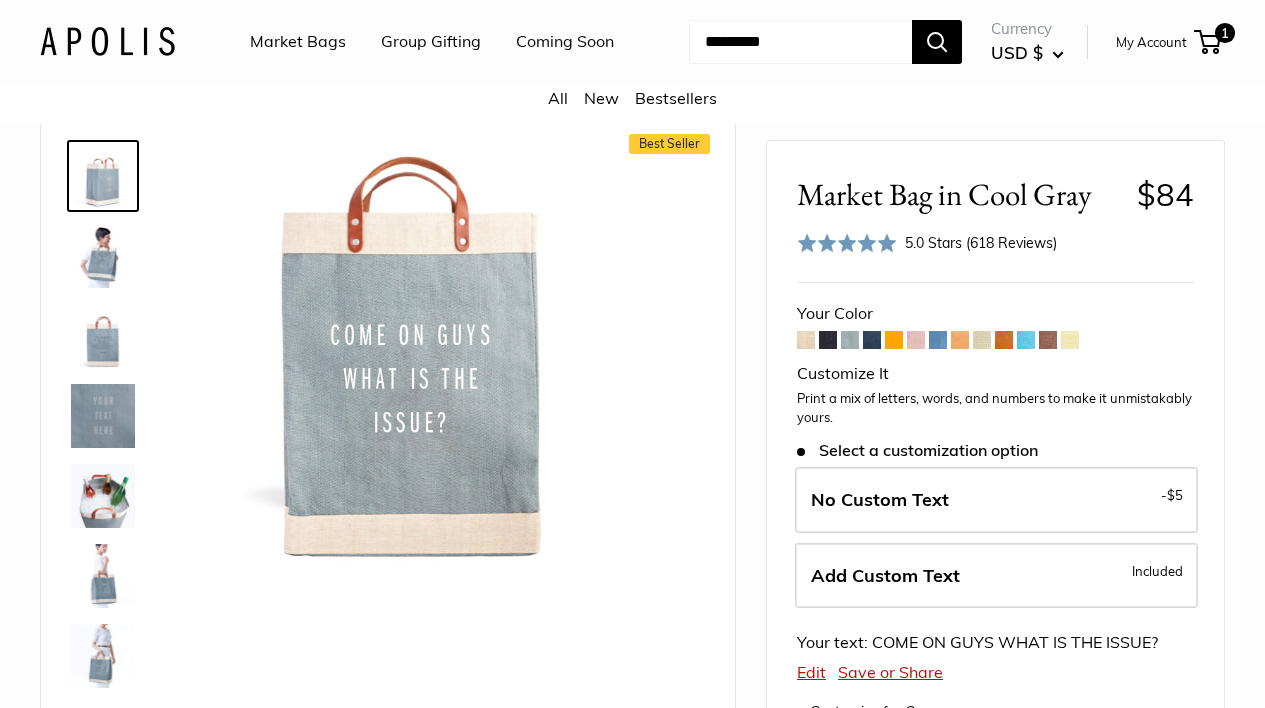 click at bounding box center [850, 340] 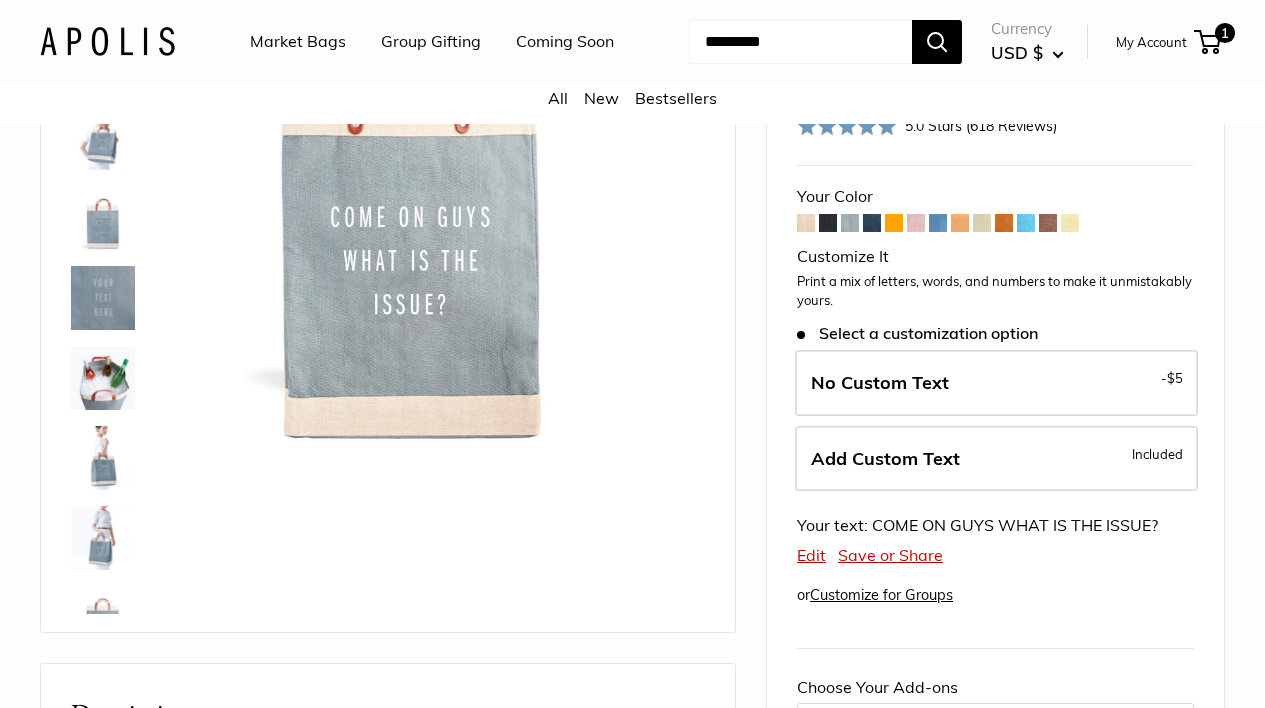 scroll, scrollTop: 179, scrollLeft: 0, axis: vertical 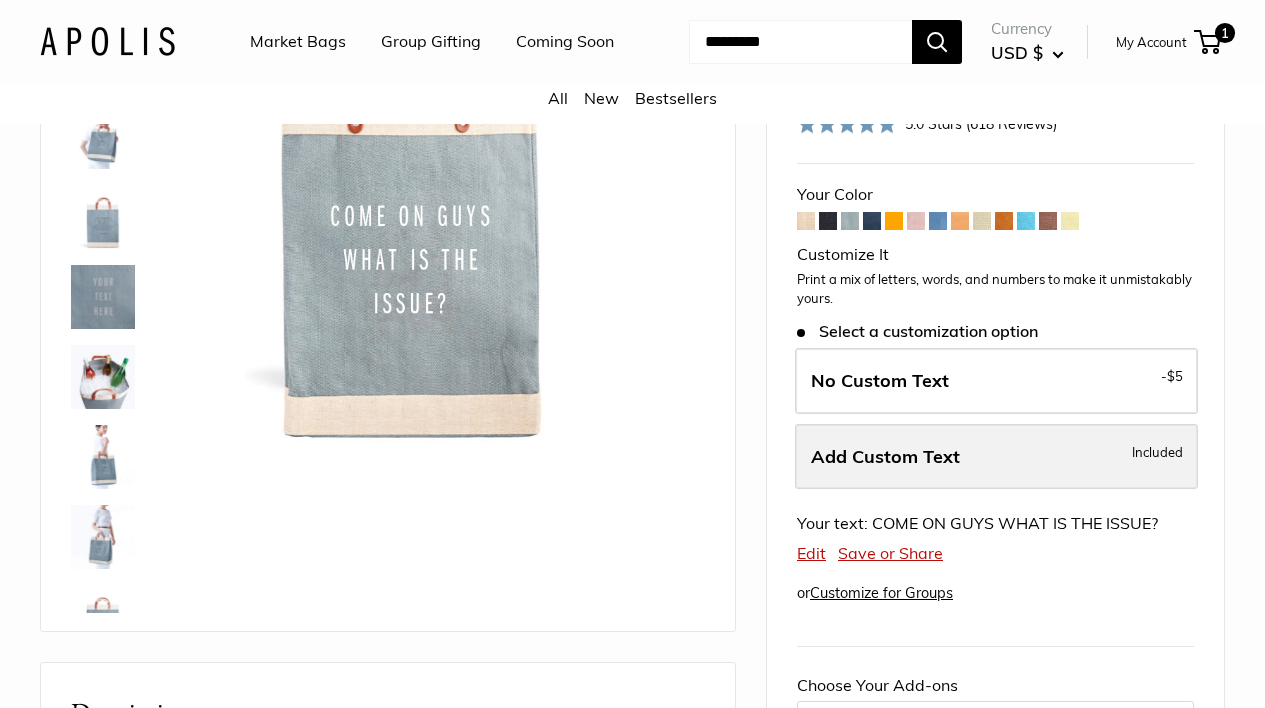 click on "Add Custom Text" at bounding box center [885, 456] 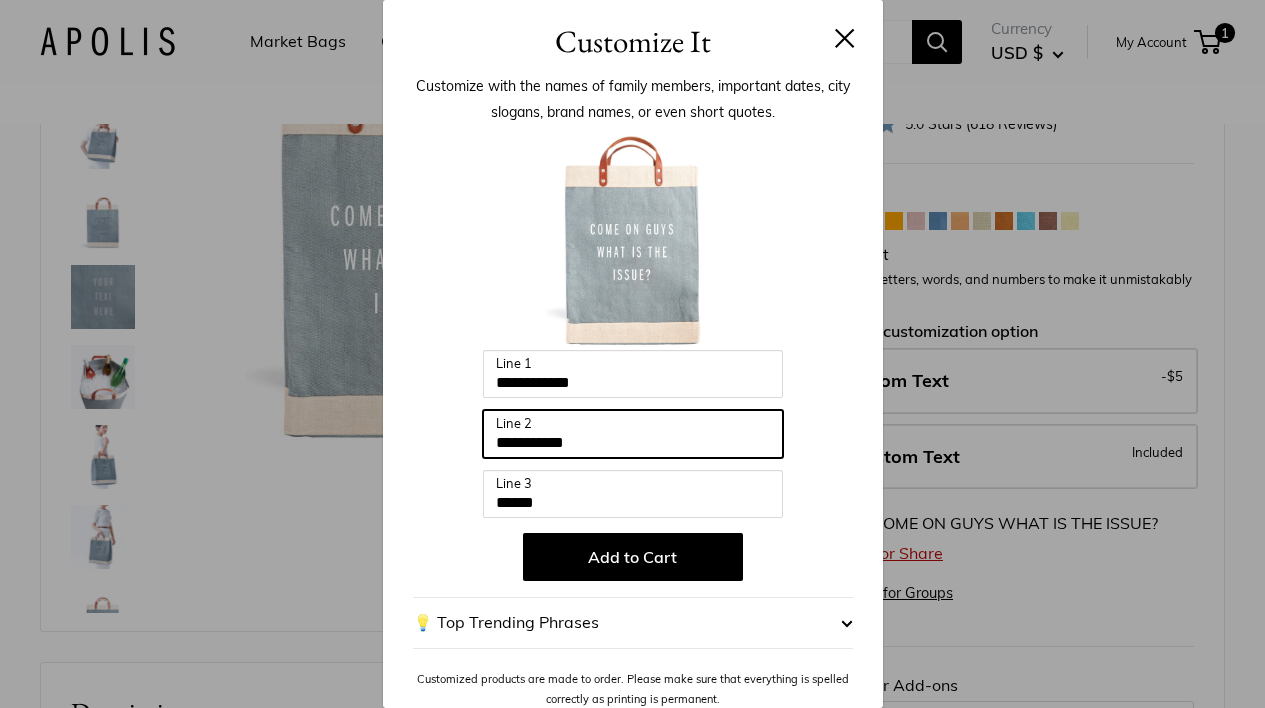 click on "**********" at bounding box center (633, 434) 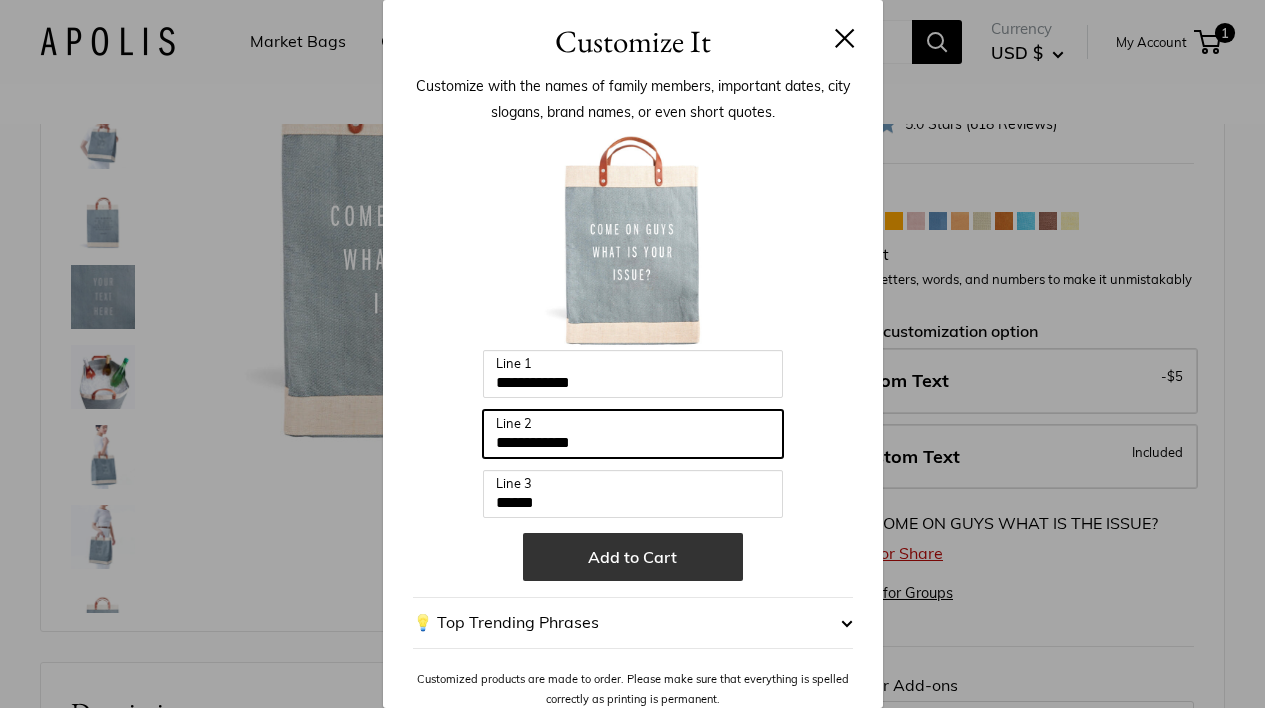 type on "**********" 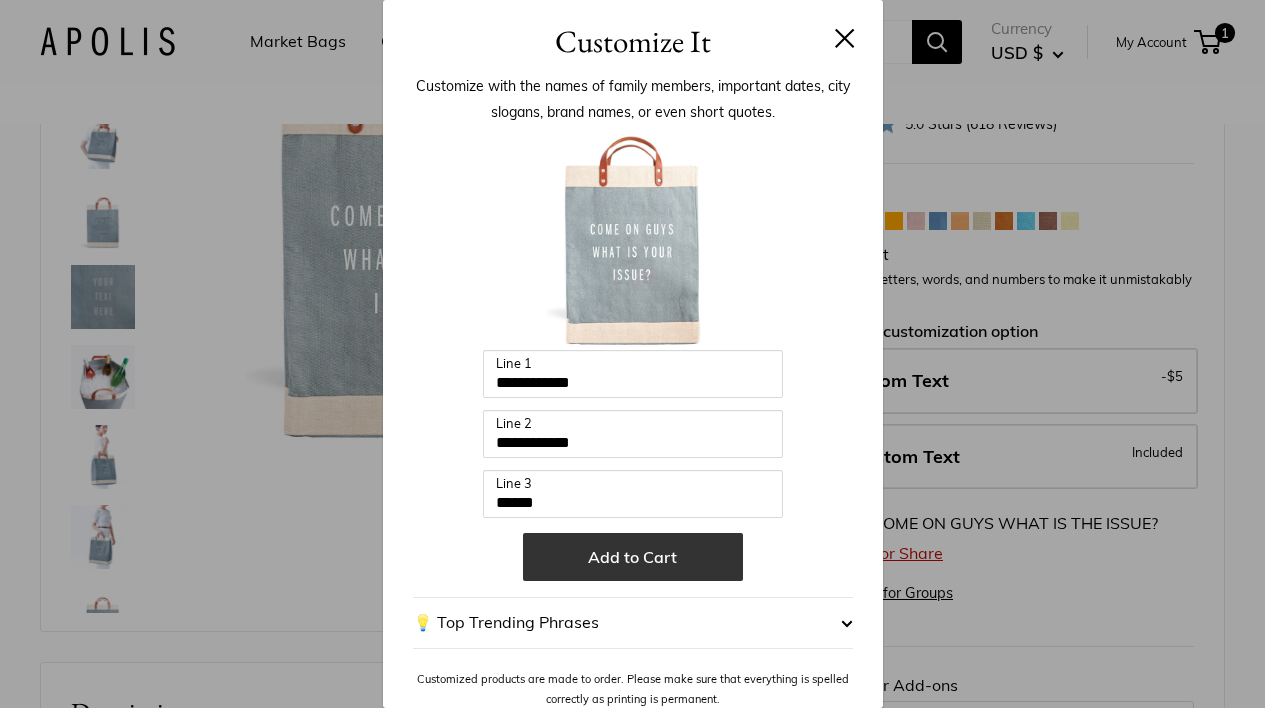 click on "Add to Cart" at bounding box center (633, 557) 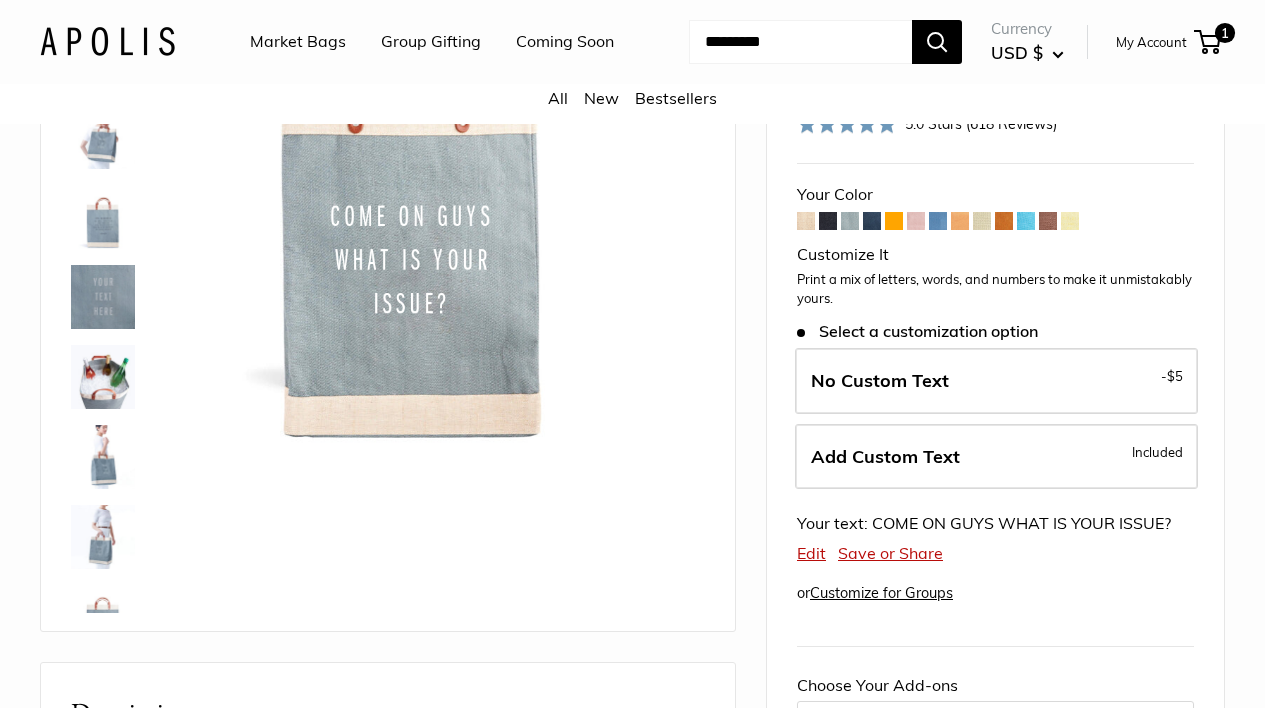 scroll, scrollTop: 0, scrollLeft: 0, axis: both 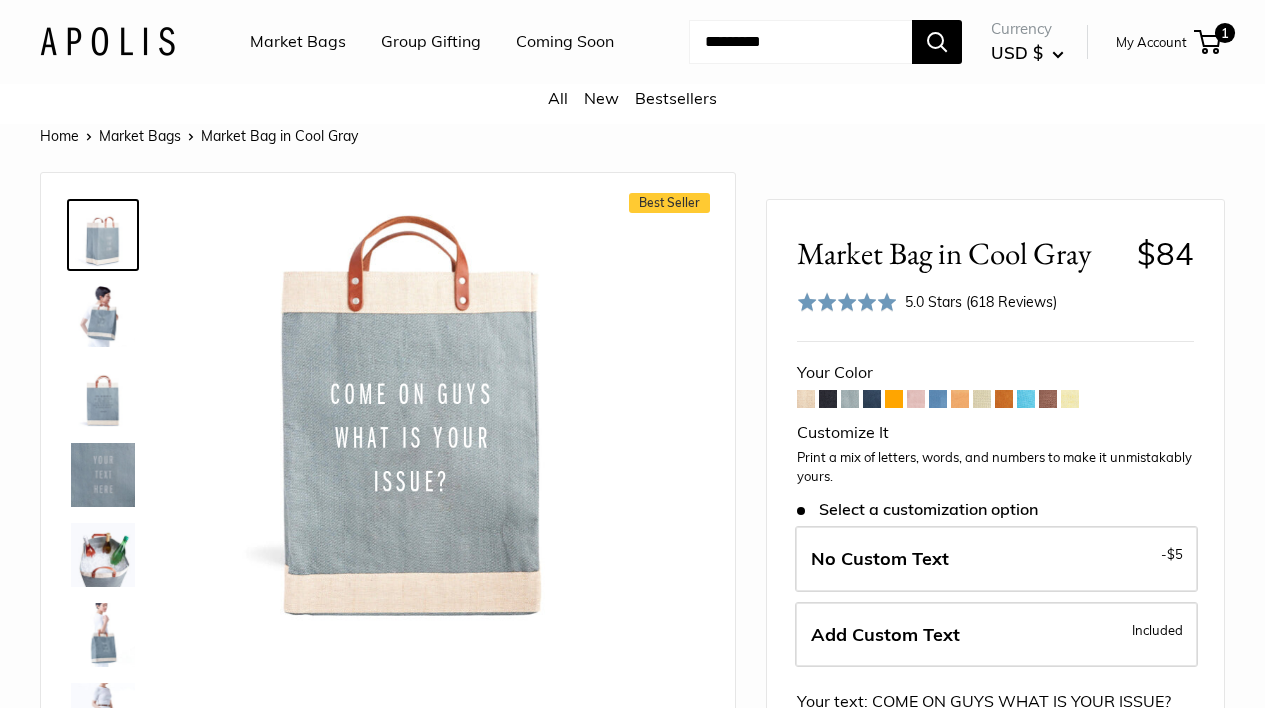 click at bounding box center [412, 414] 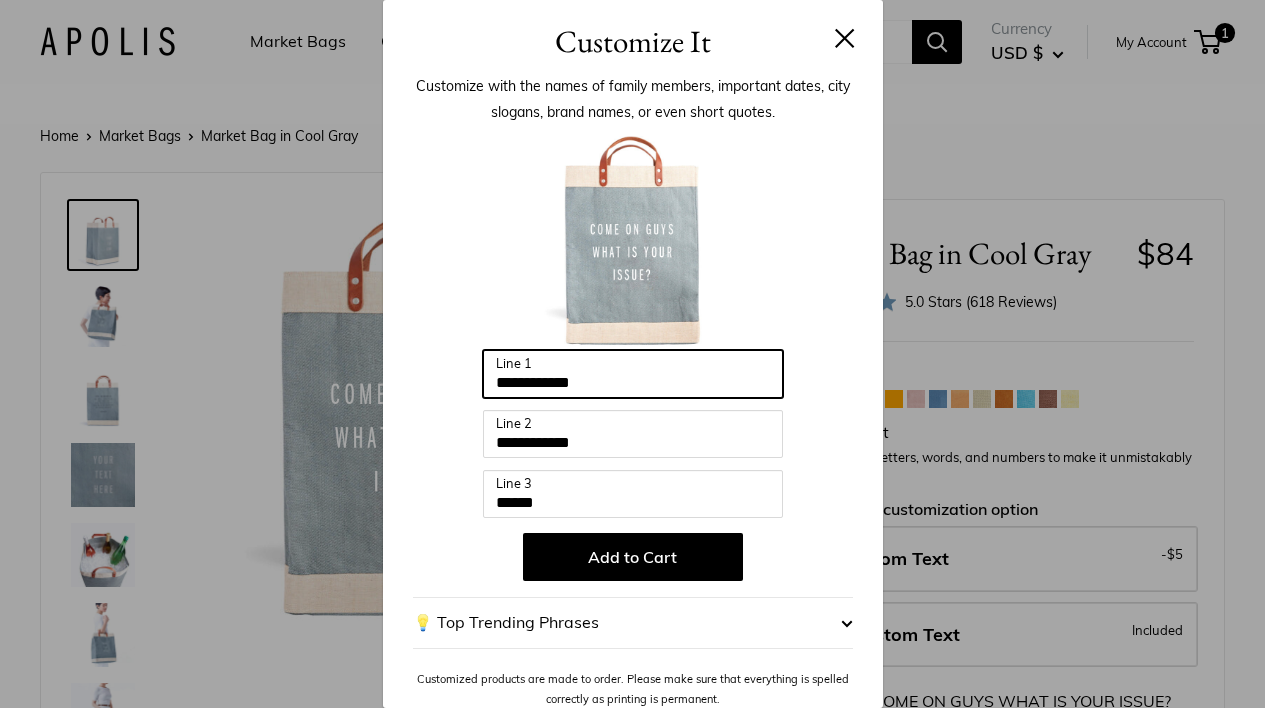 click on "**********" at bounding box center (633, 374) 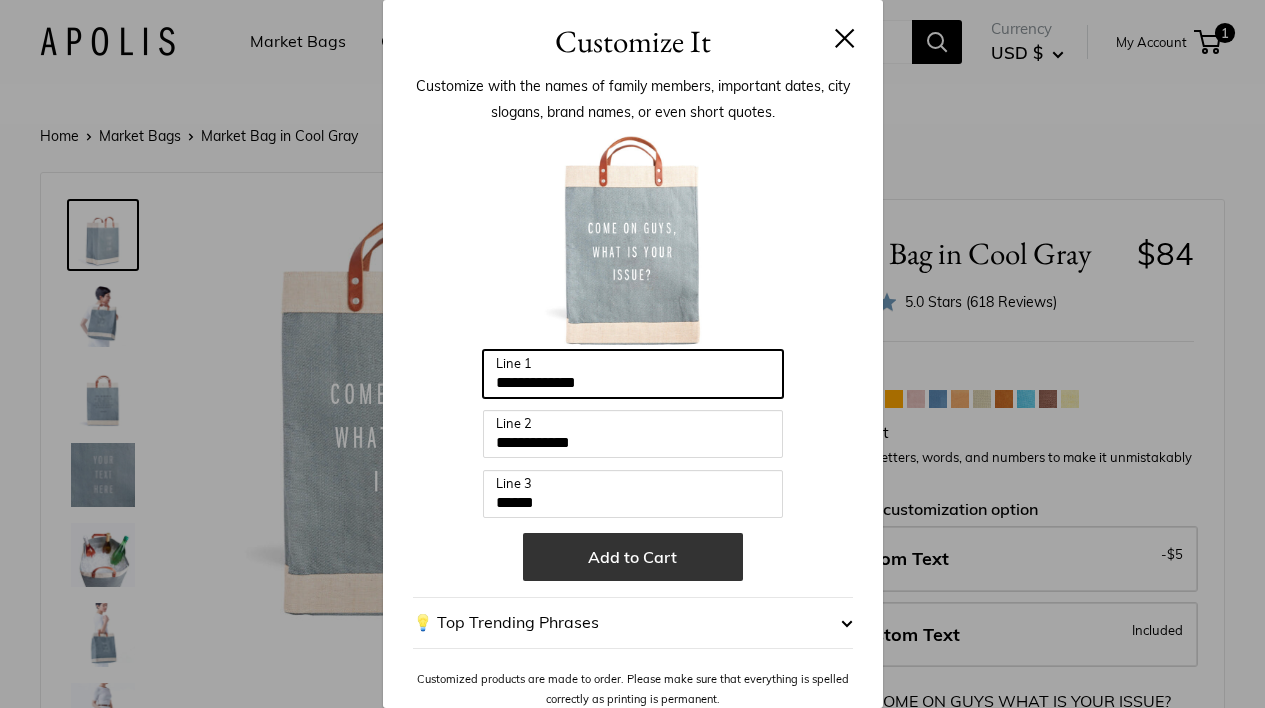 type on "**********" 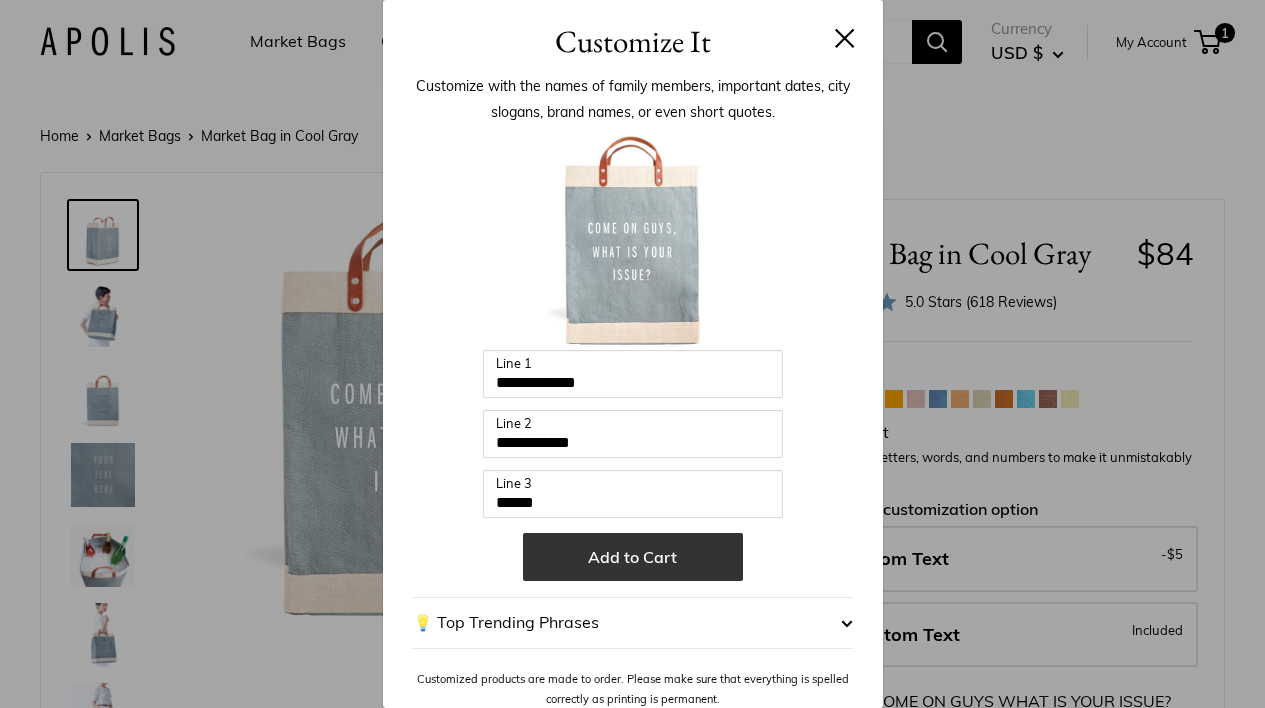 click on "Add to Cart" at bounding box center [633, 557] 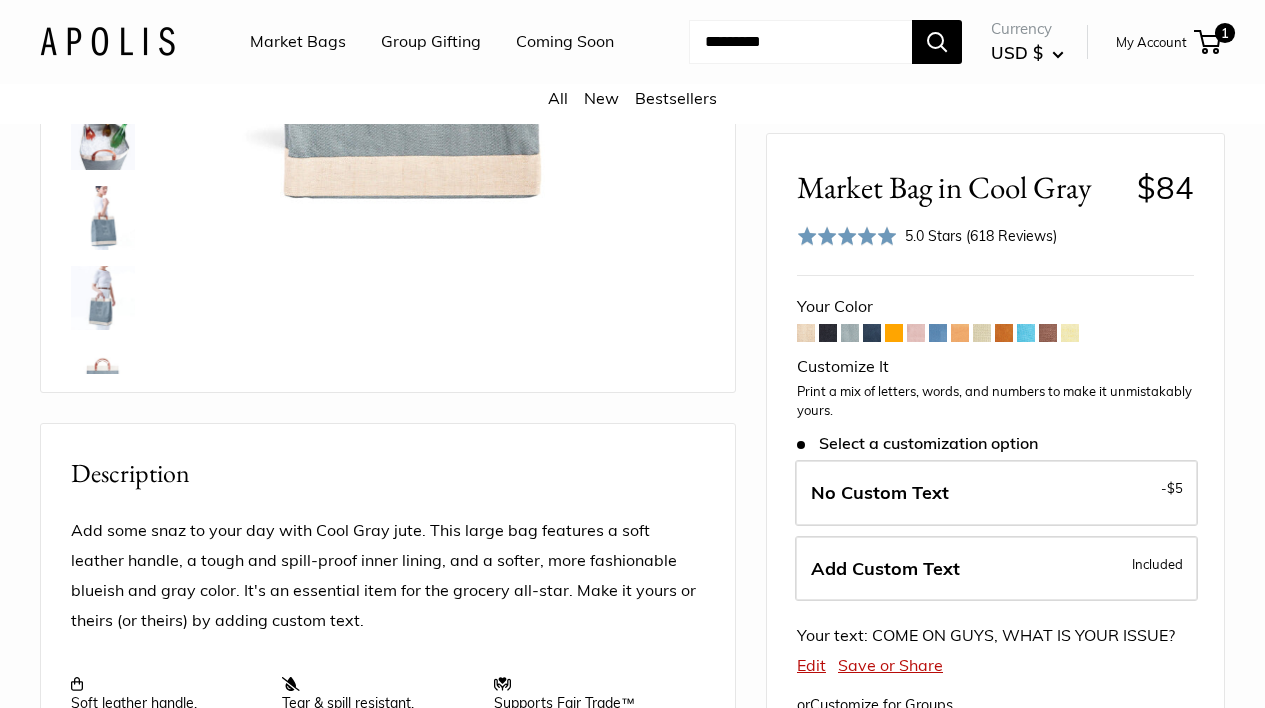scroll, scrollTop: 420, scrollLeft: 0, axis: vertical 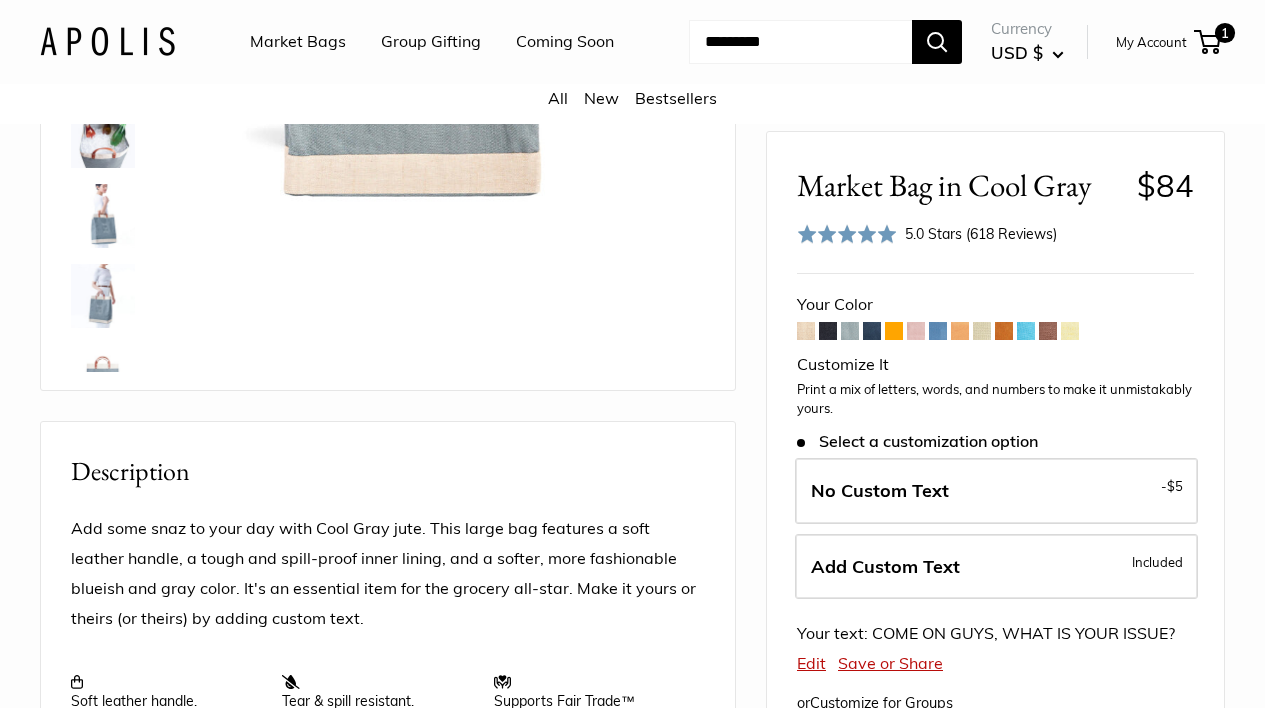 click at bounding box center [412, -5] 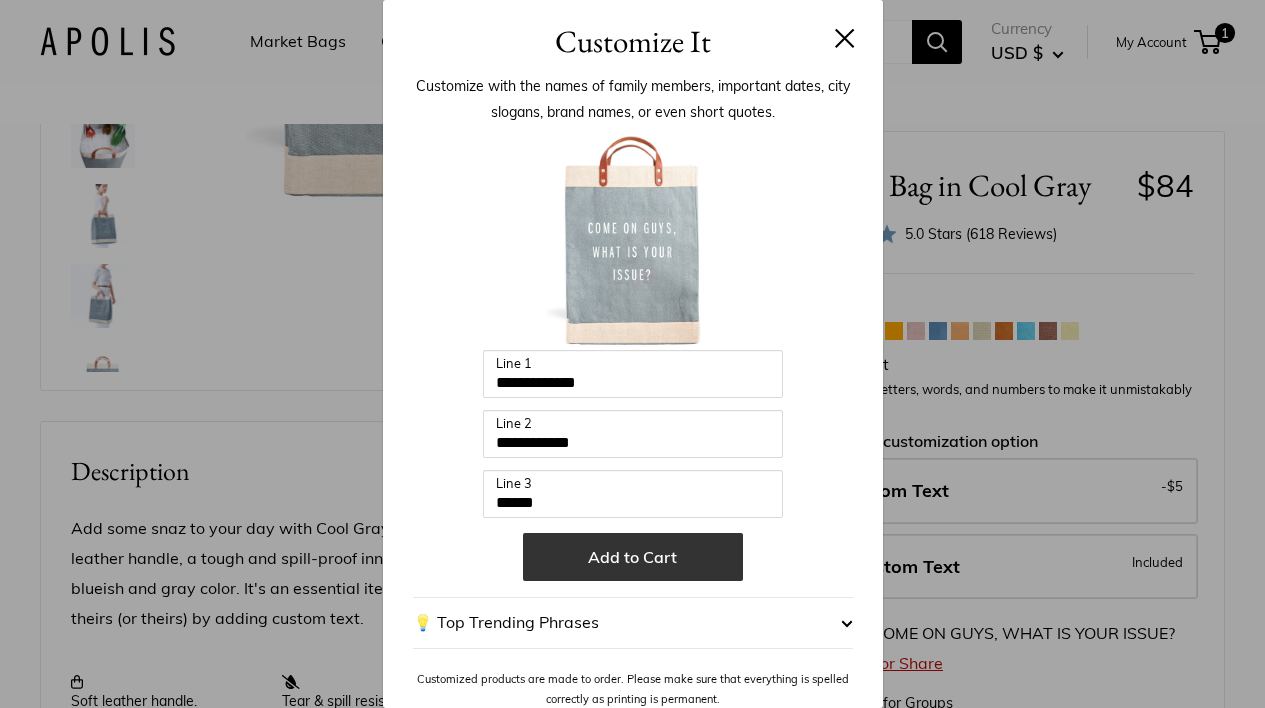 click on "Add to Cart" at bounding box center [633, 557] 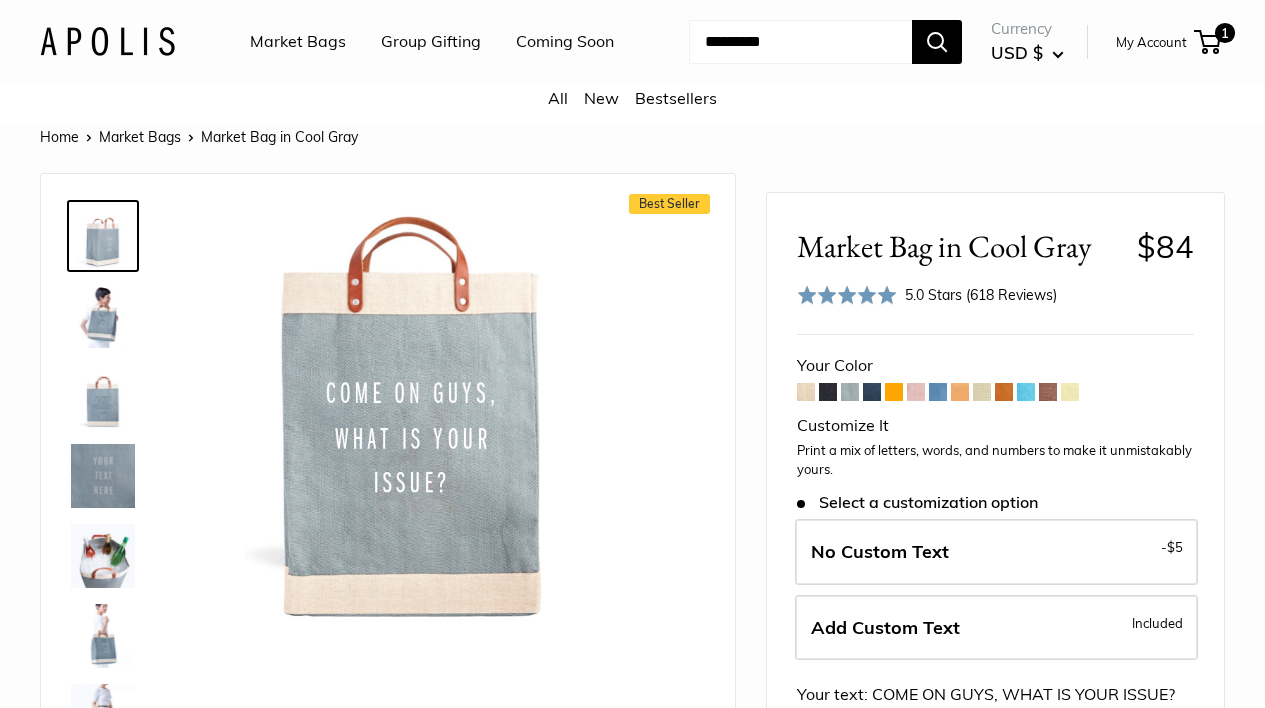 scroll, scrollTop: 0, scrollLeft: 0, axis: both 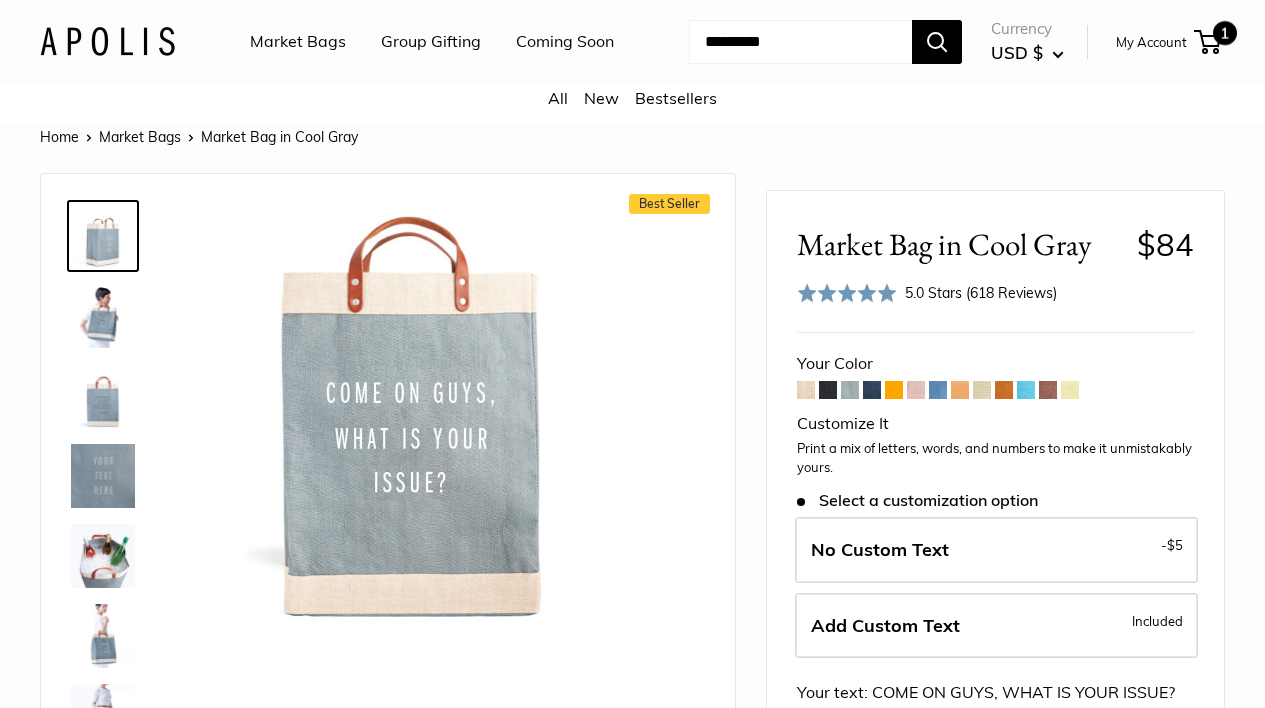 click on "1" at bounding box center [1207, 42] 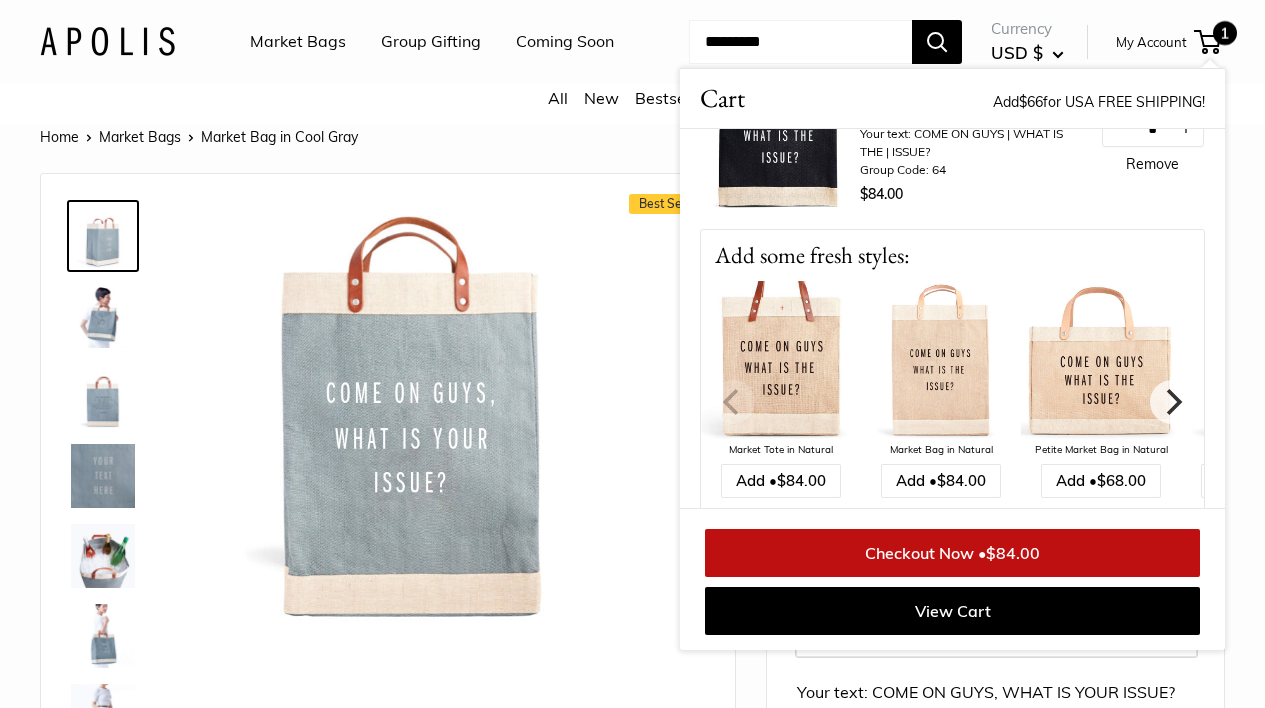 scroll, scrollTop: 109, scrollLeft: 0, axis: vertical 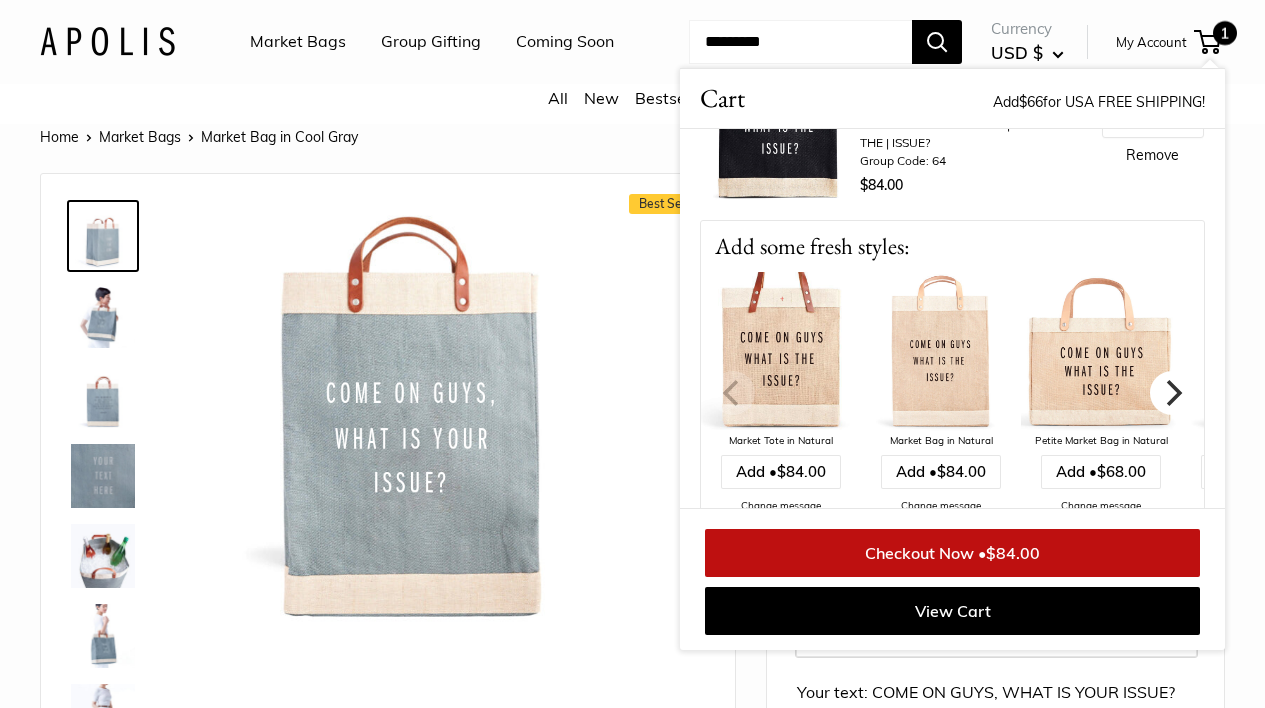 click 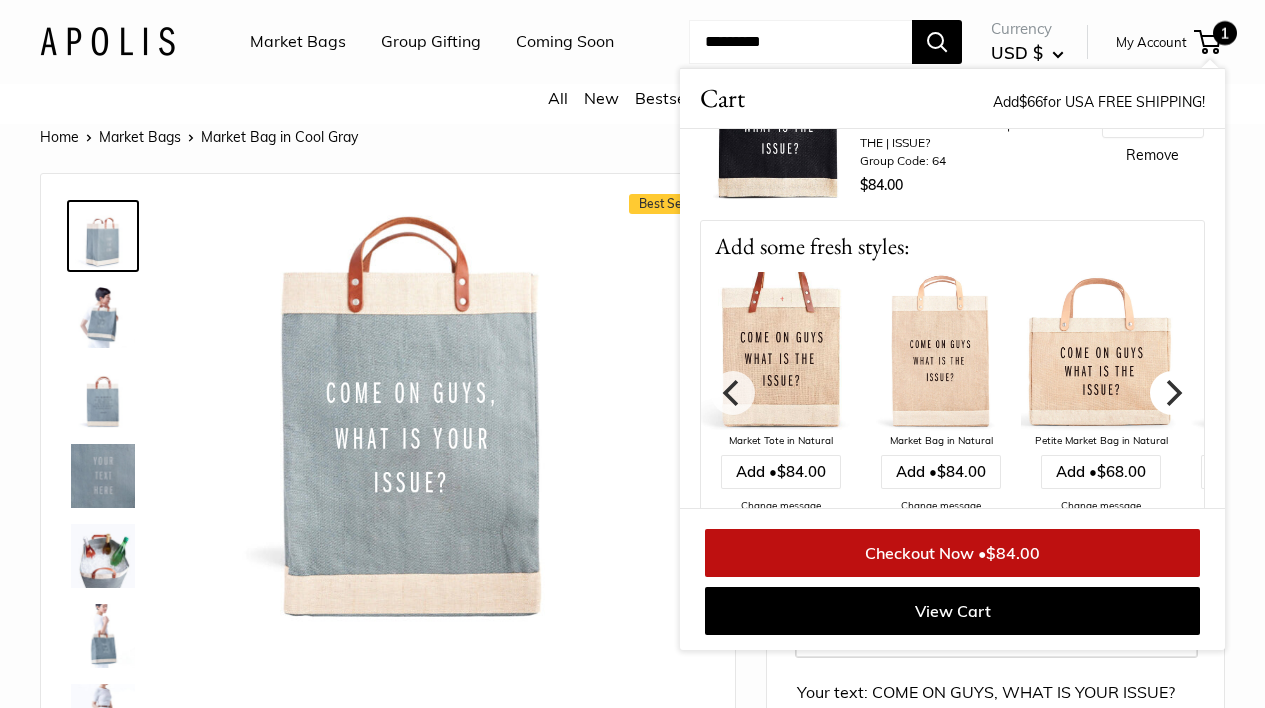 click 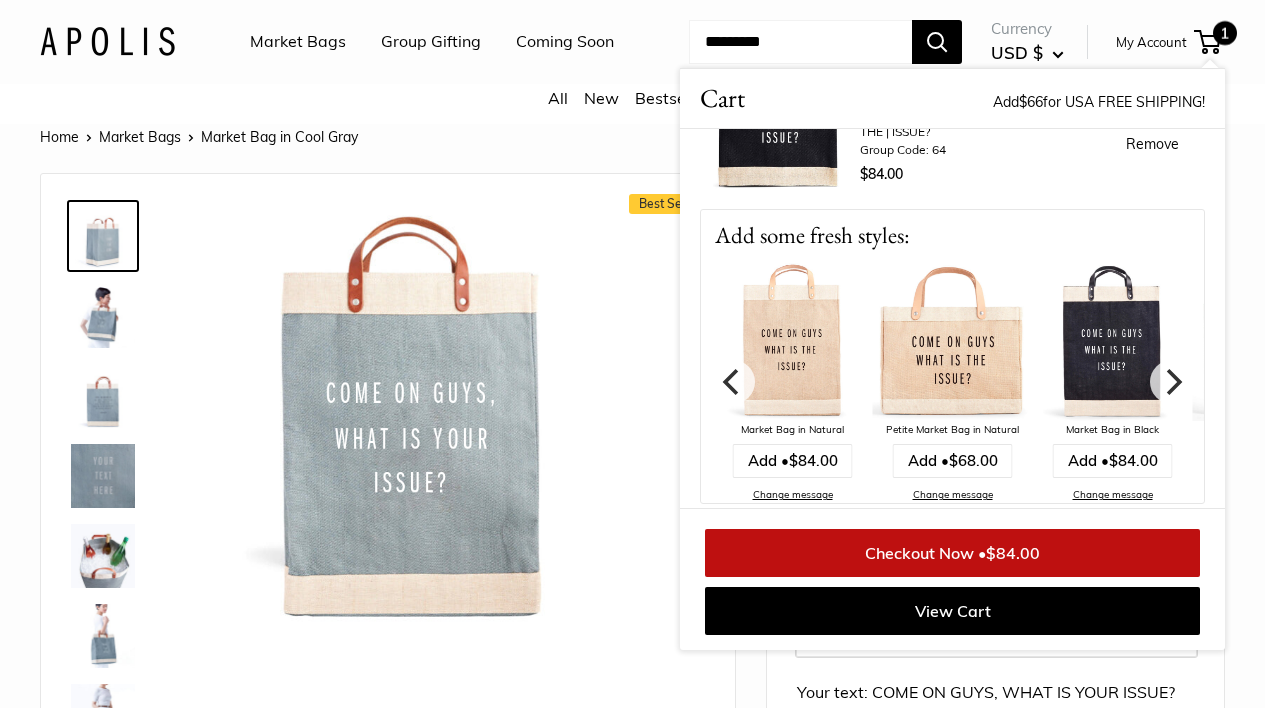 scroll, scrollTop: 122, scrollLeft: 0, axis: vertical 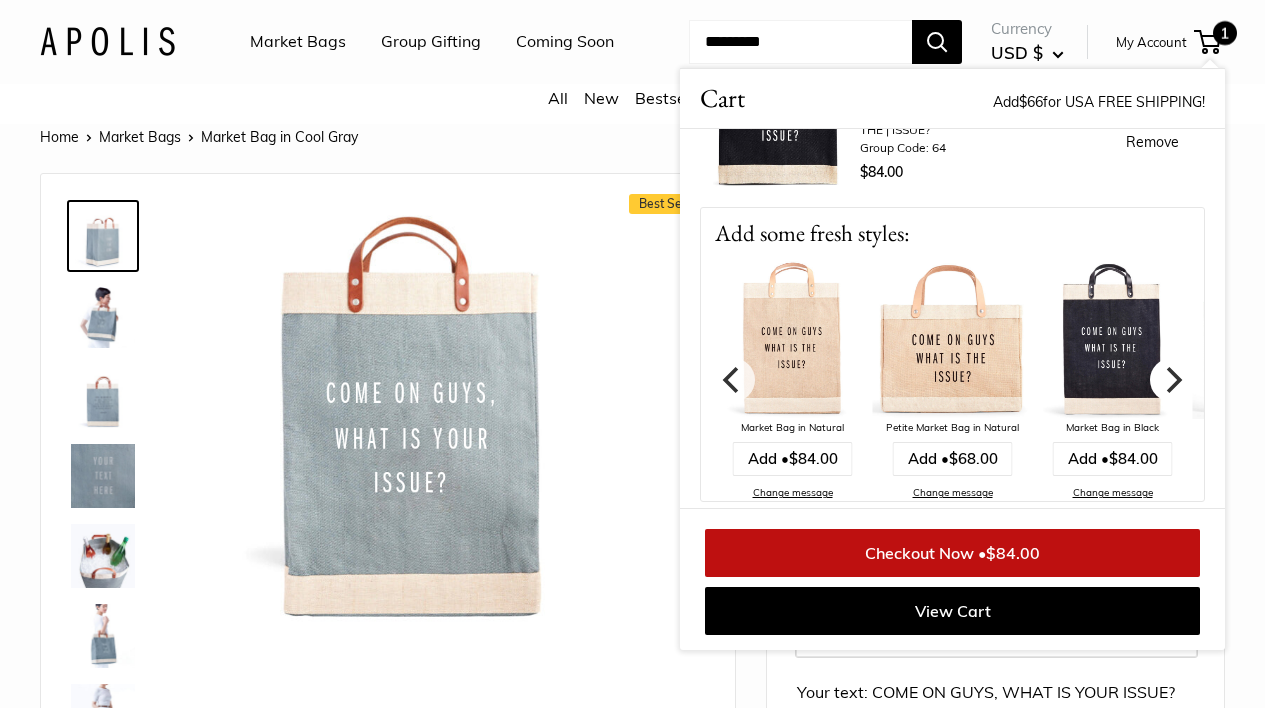 click 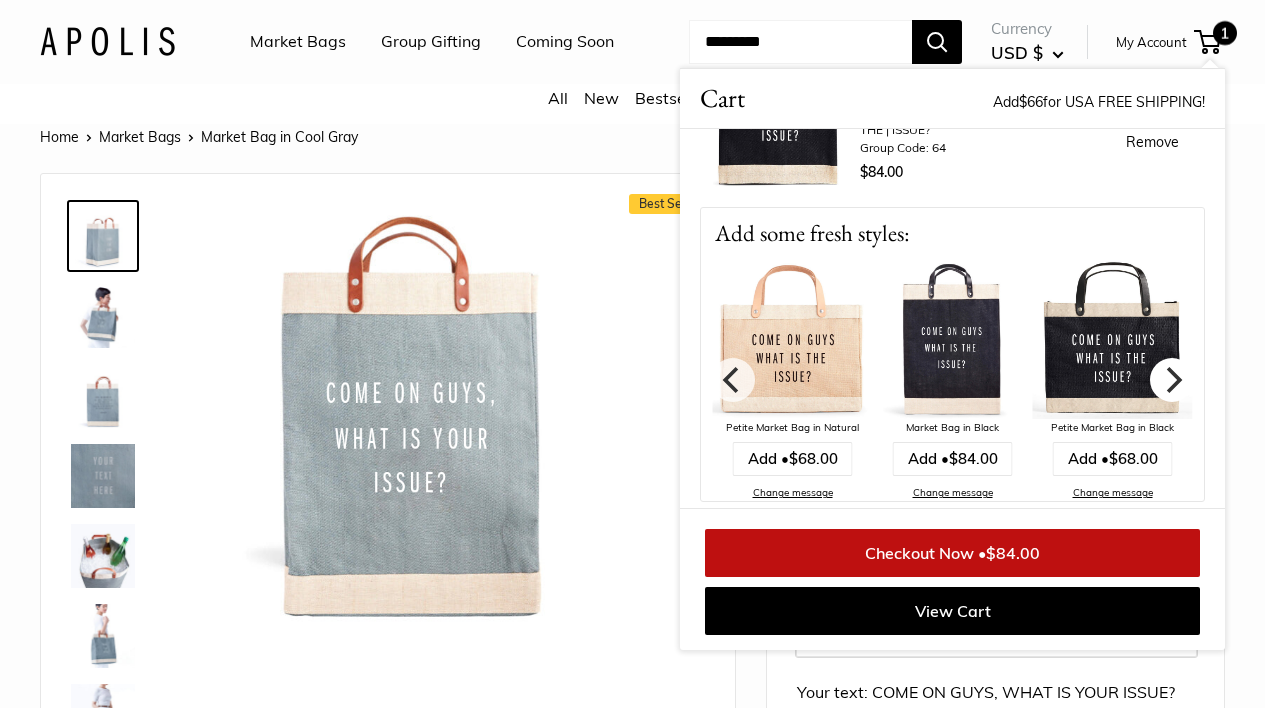 click 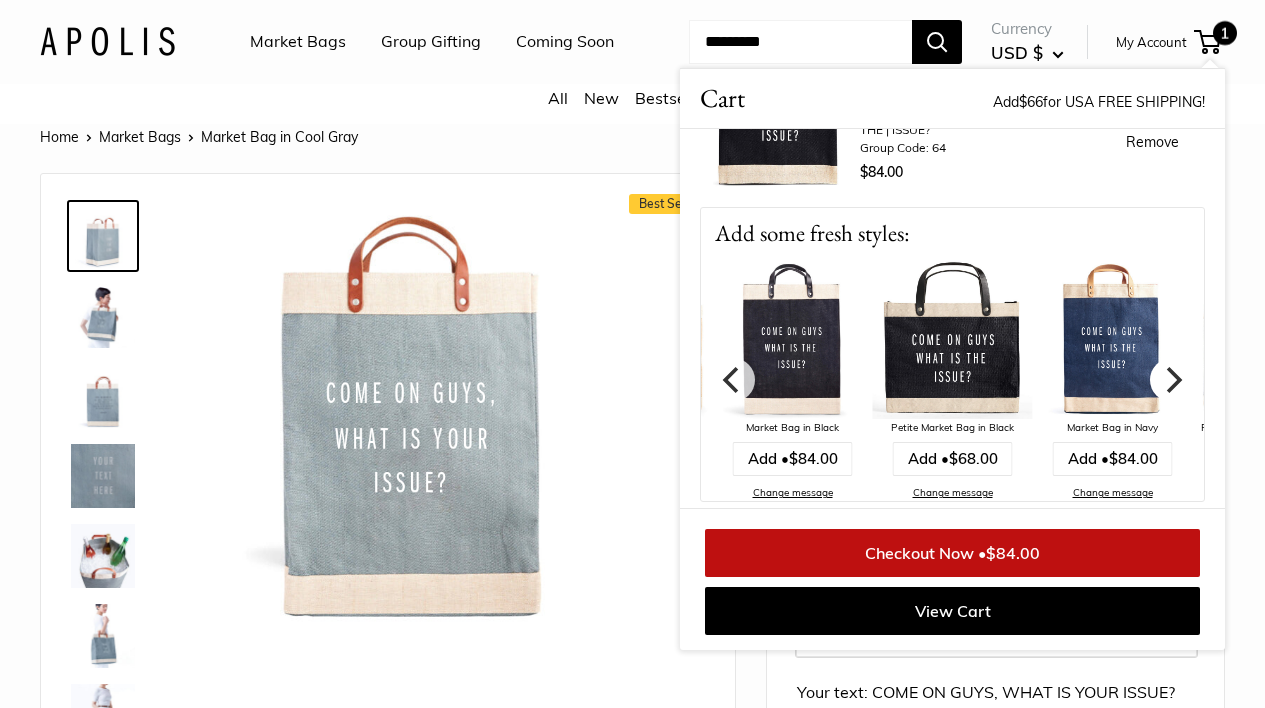 click 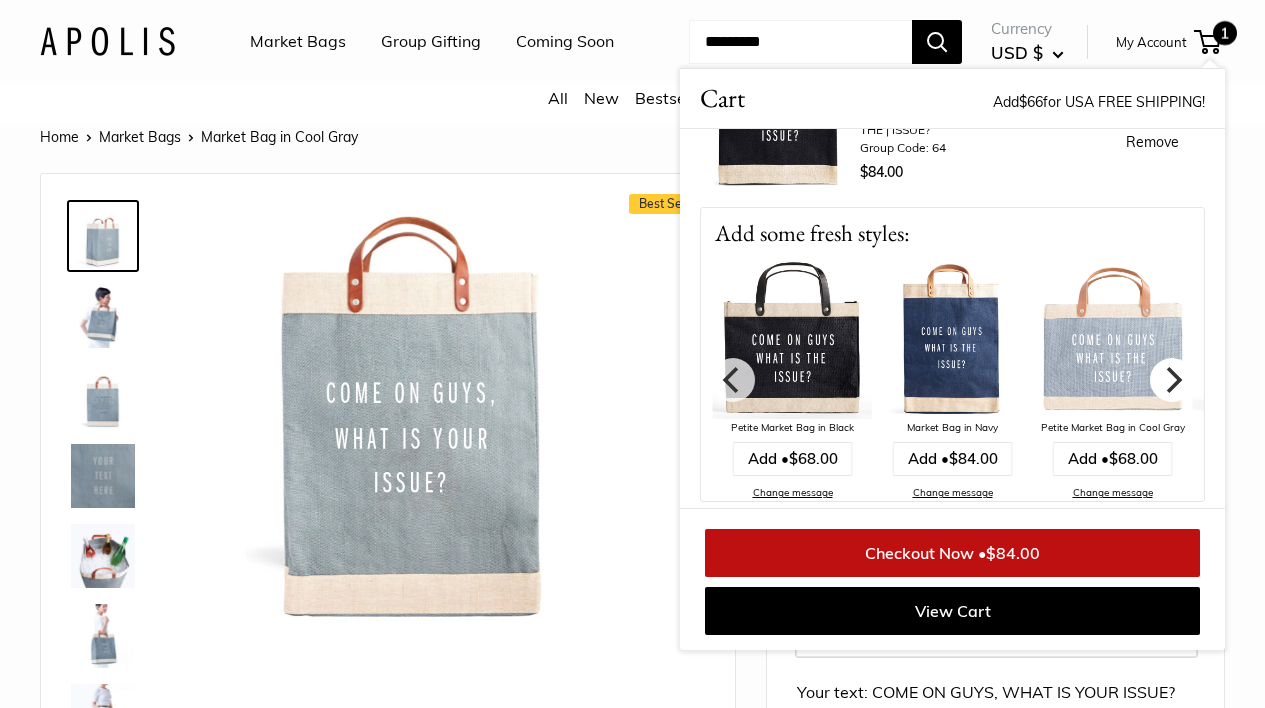 click 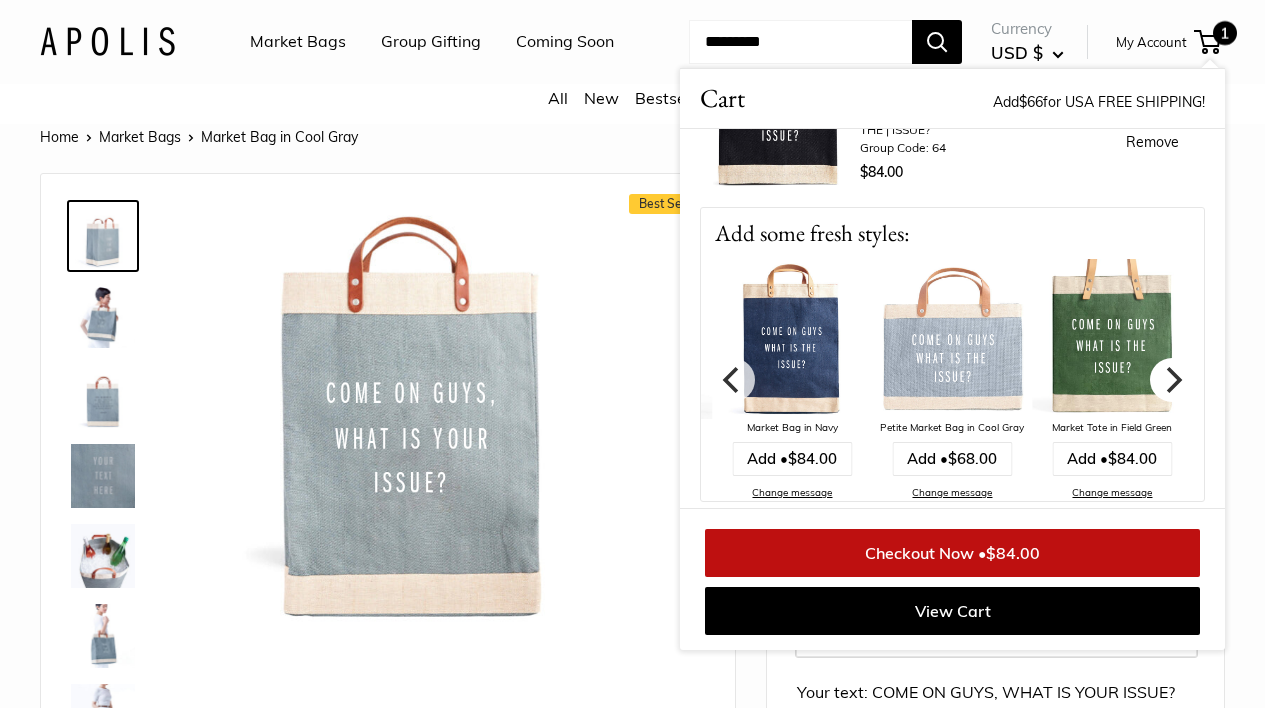 click 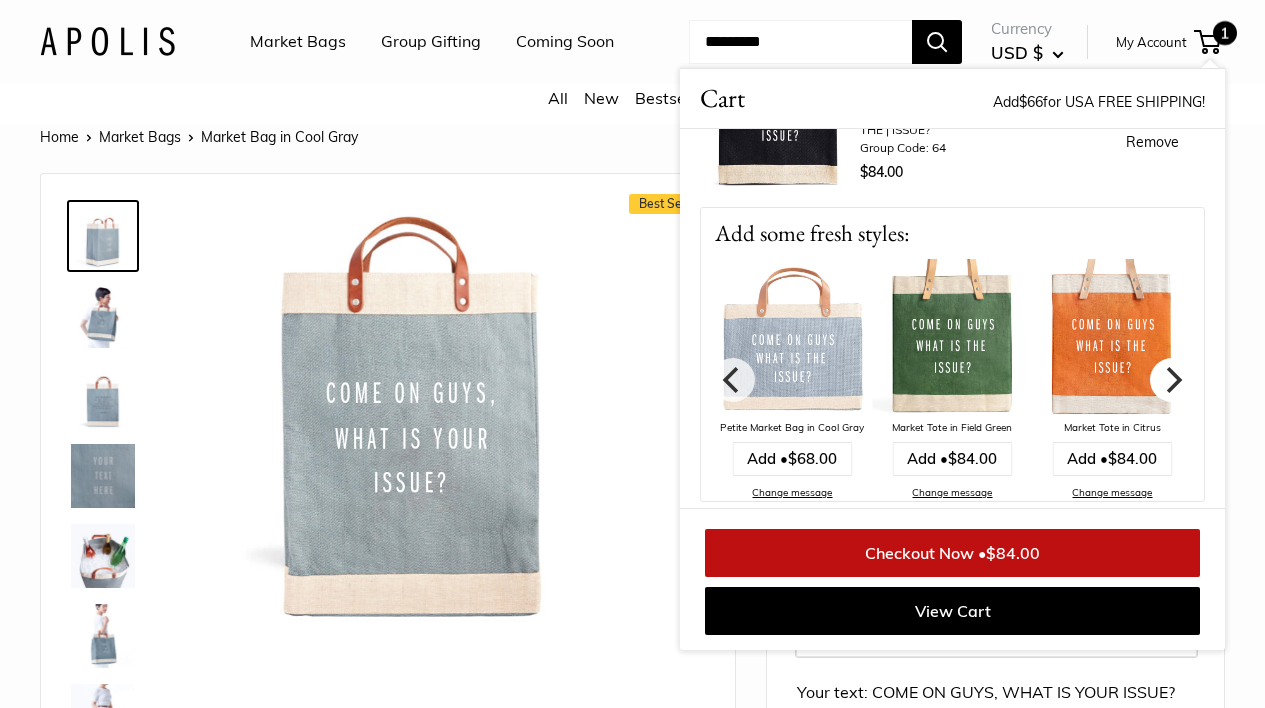 click 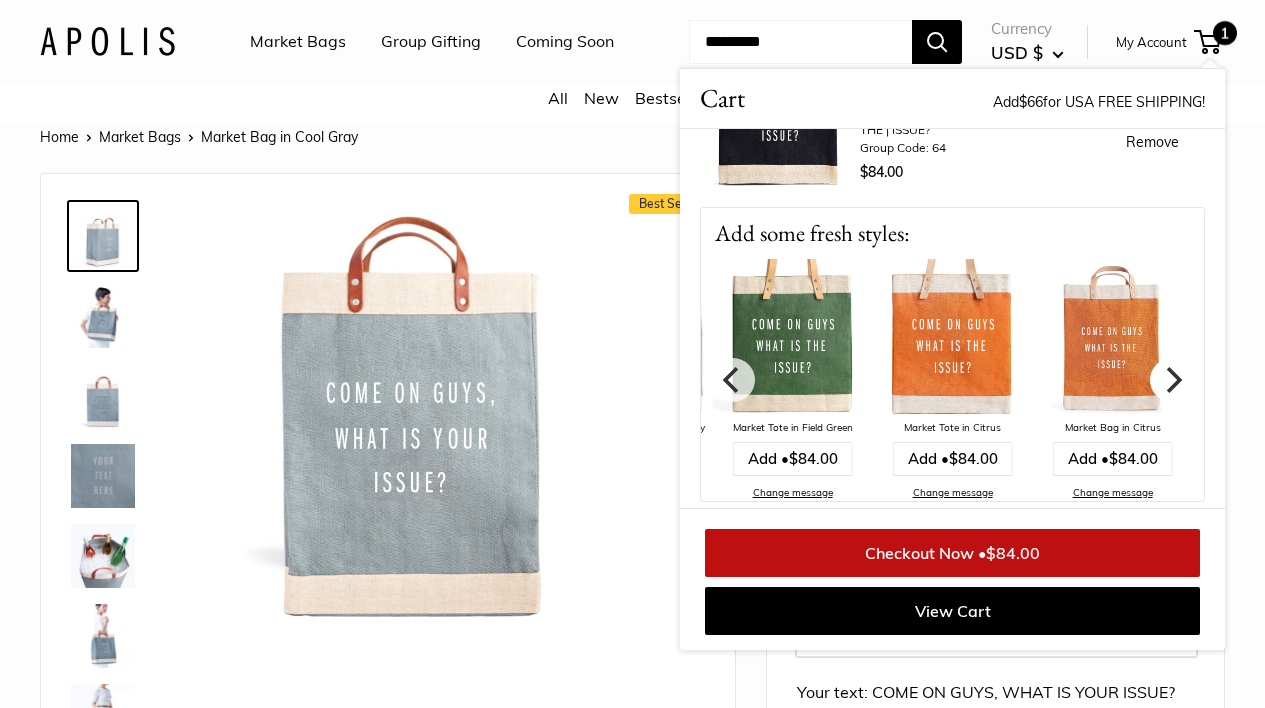 click 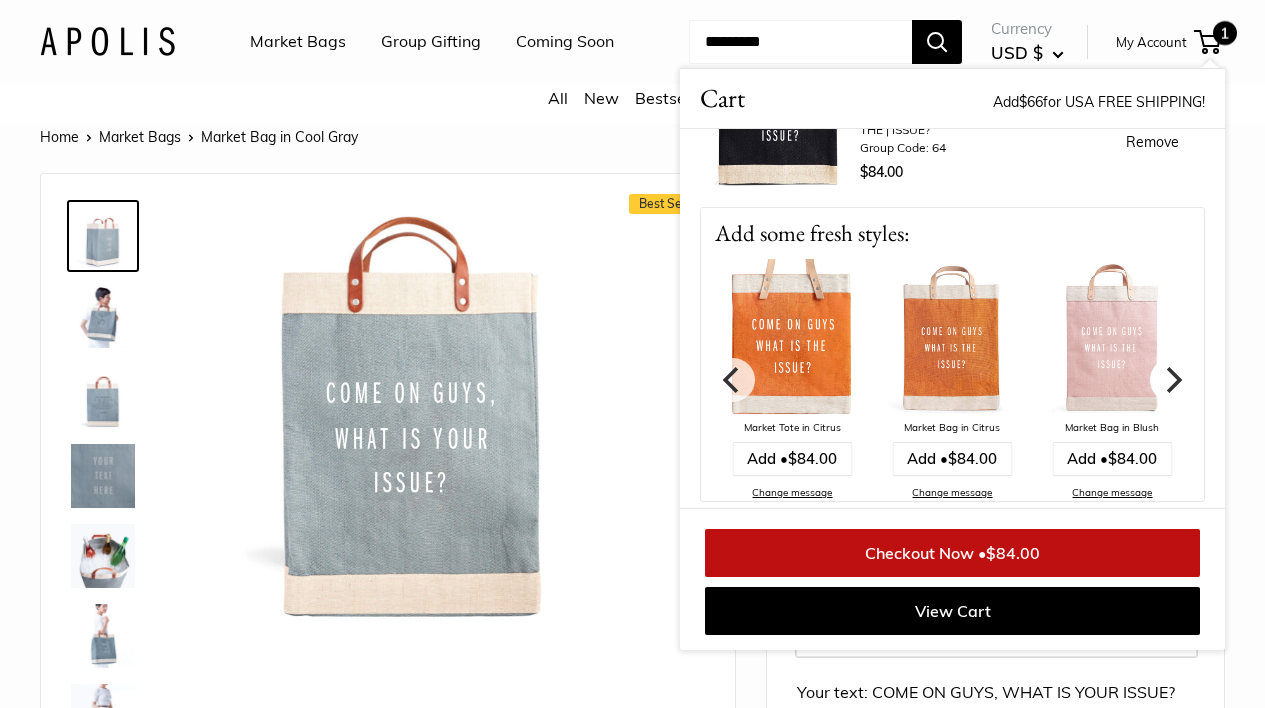 click 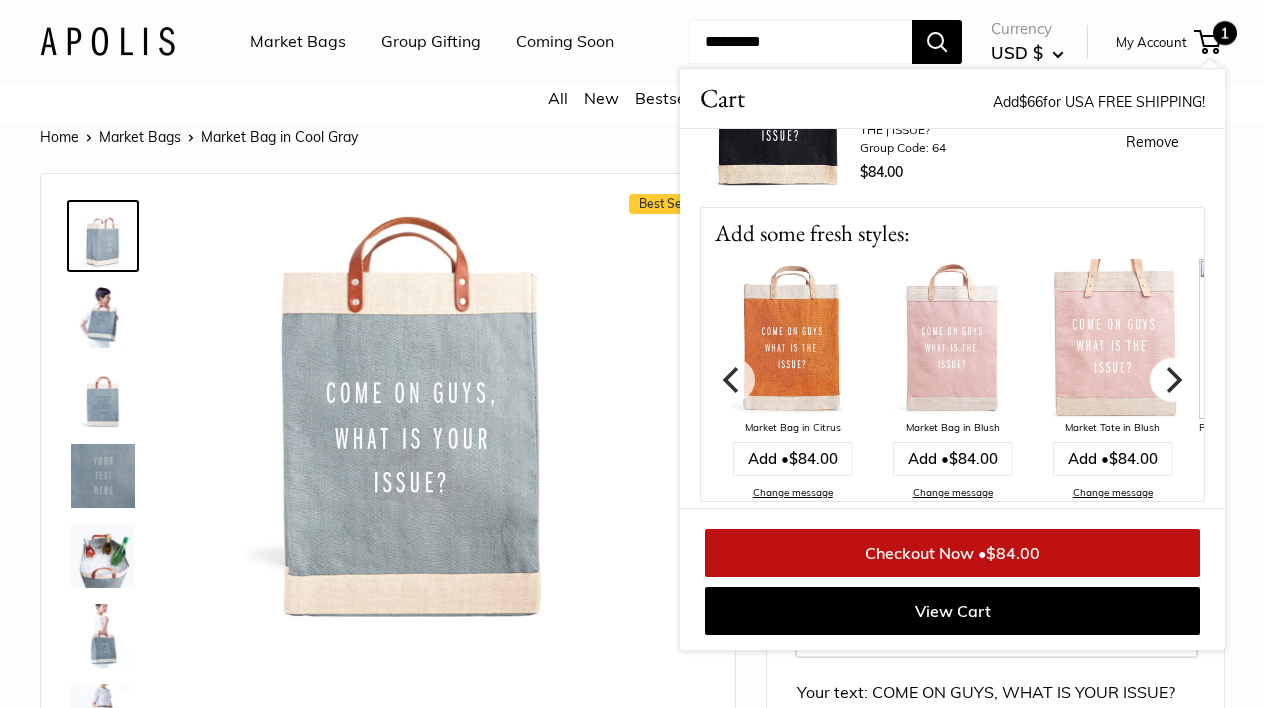 click 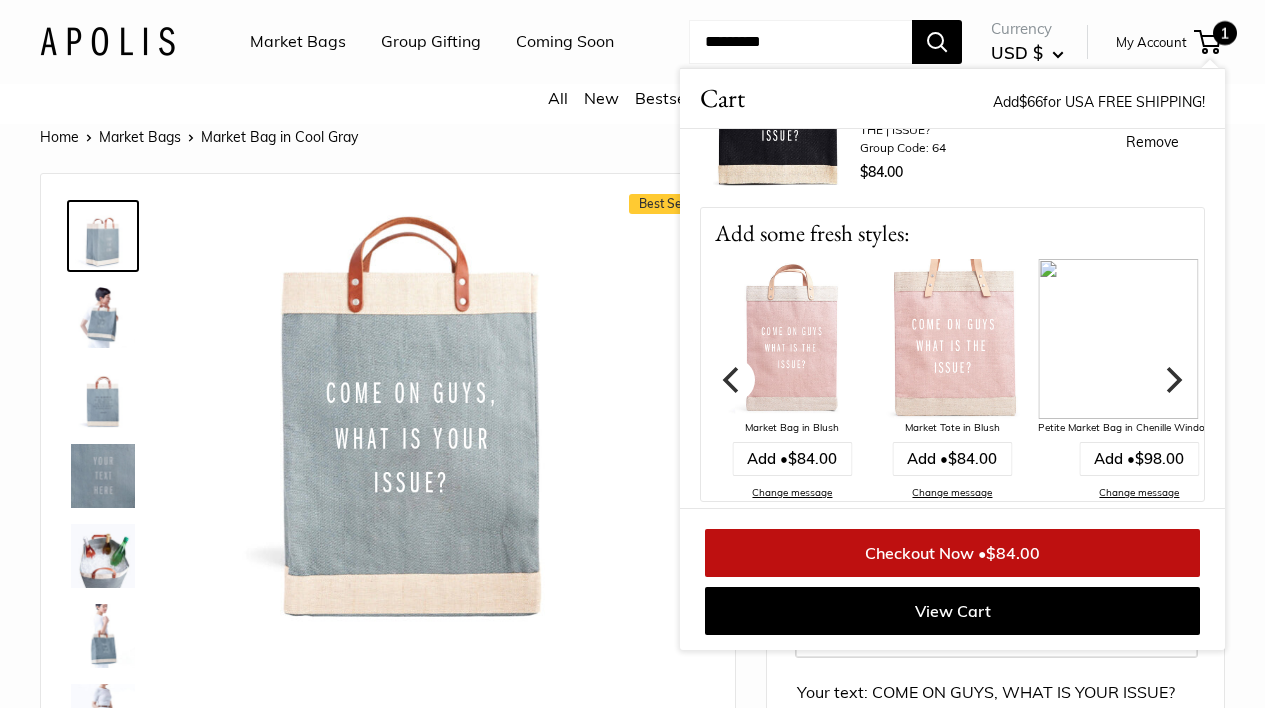 click 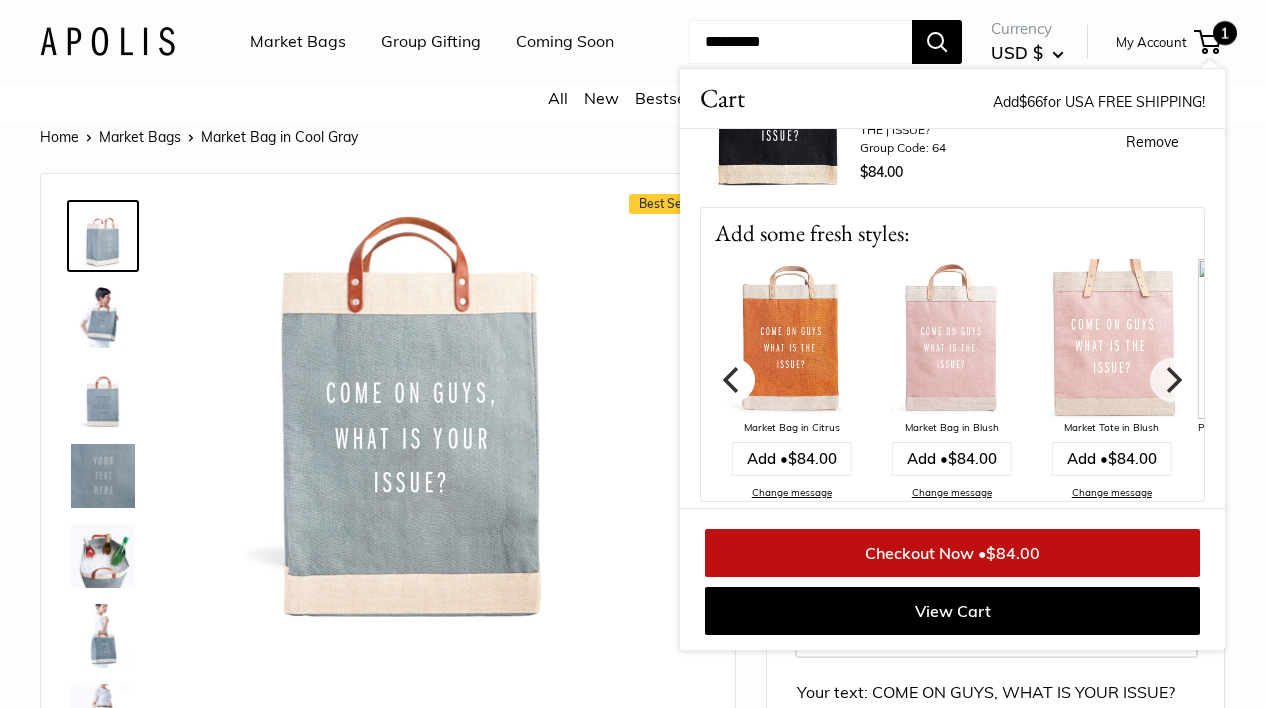 click 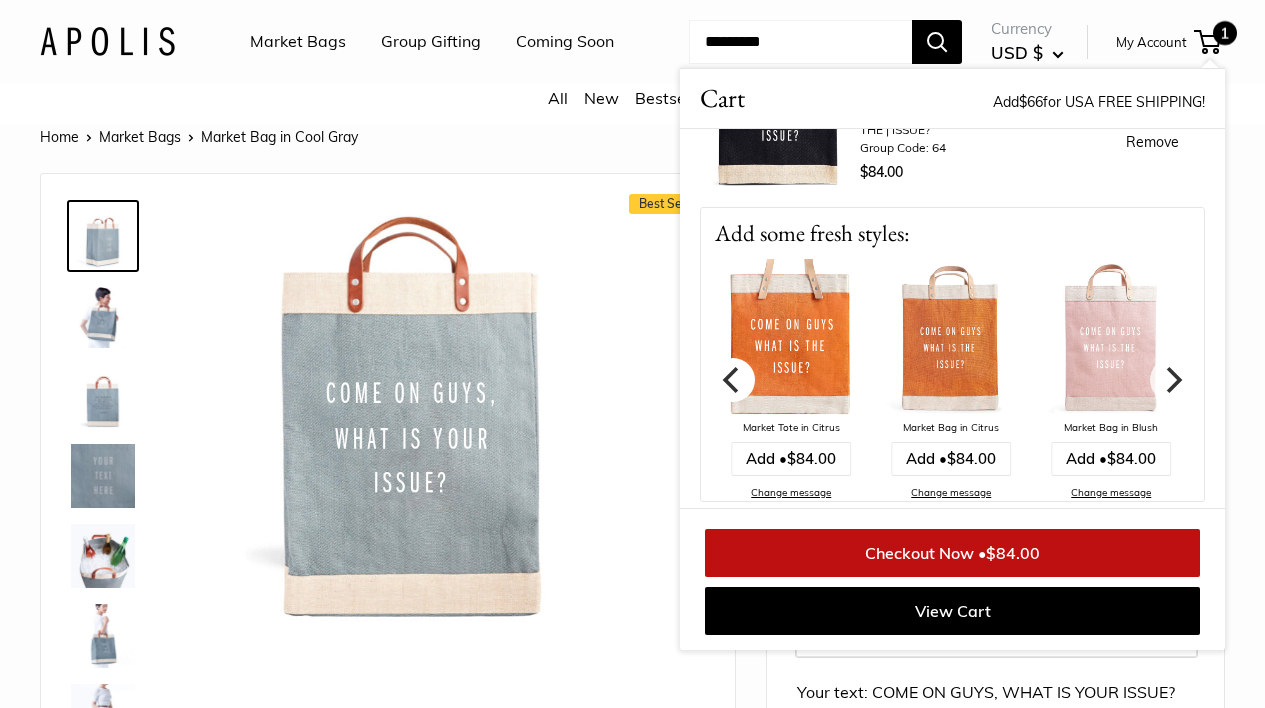 click 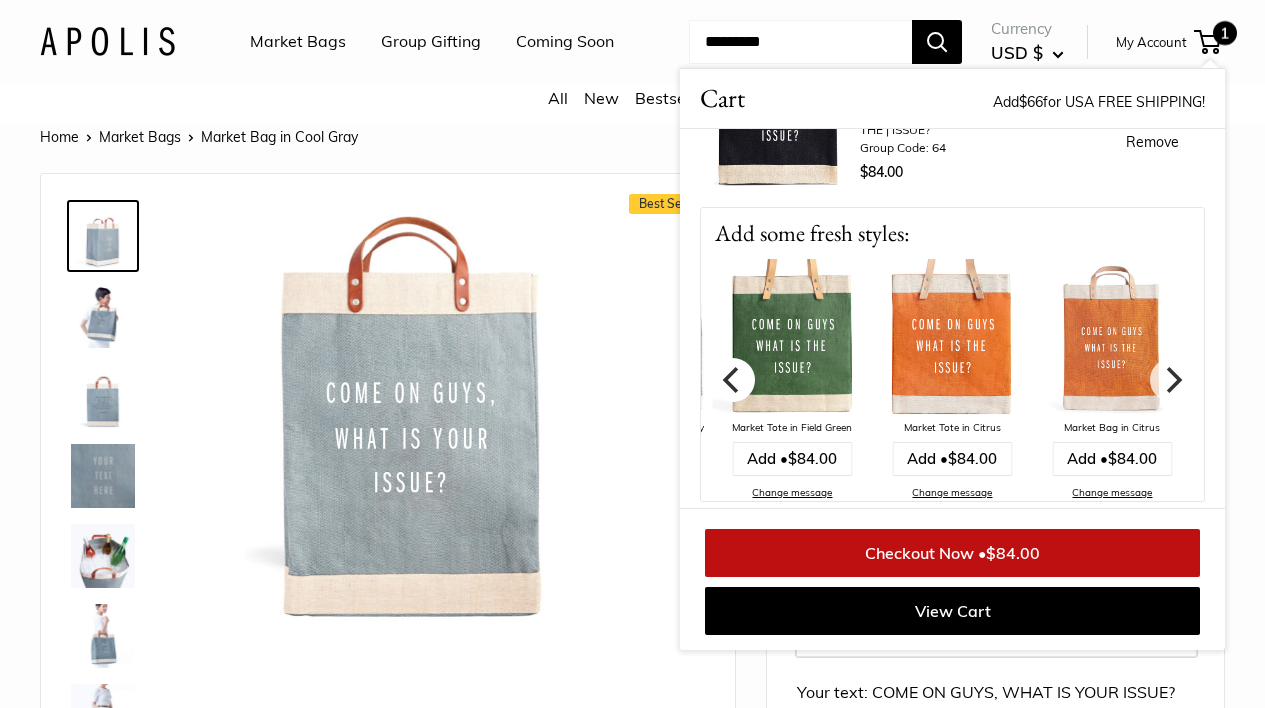 click 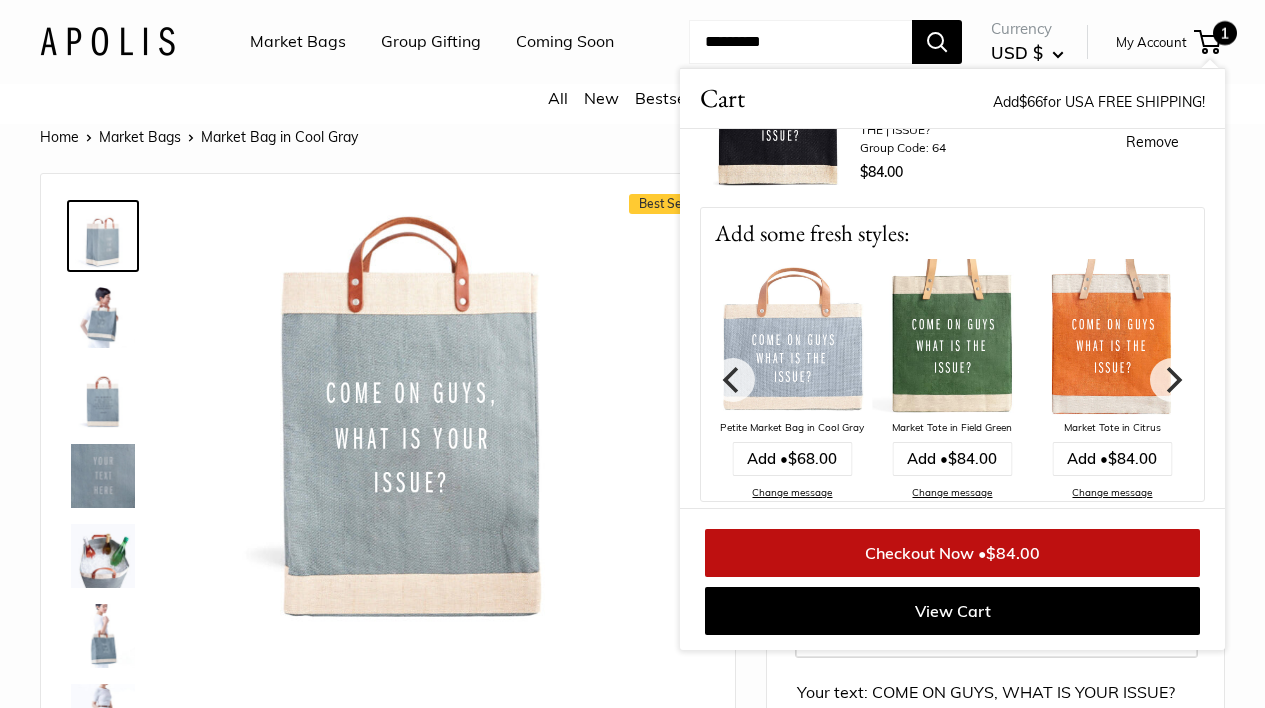 click at bounding box center (792, 339) 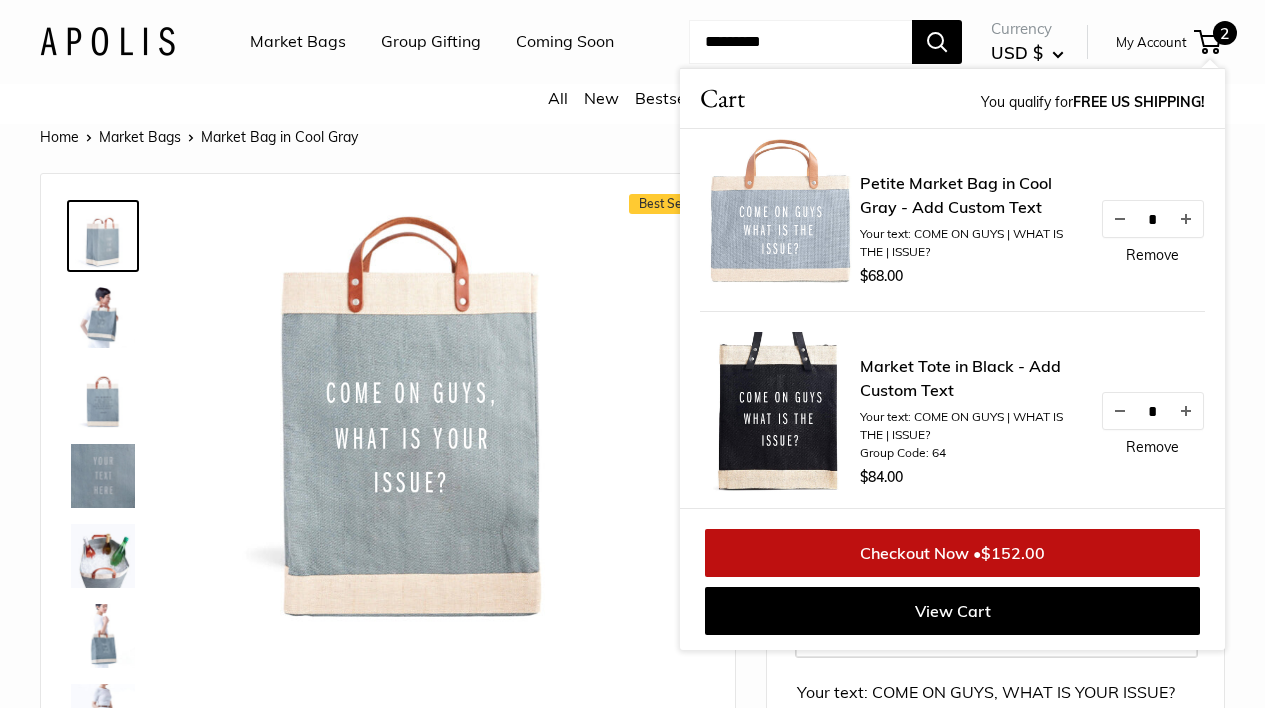 scroll, scrollTop: 37, scrollLeft: 0, axis: vertical 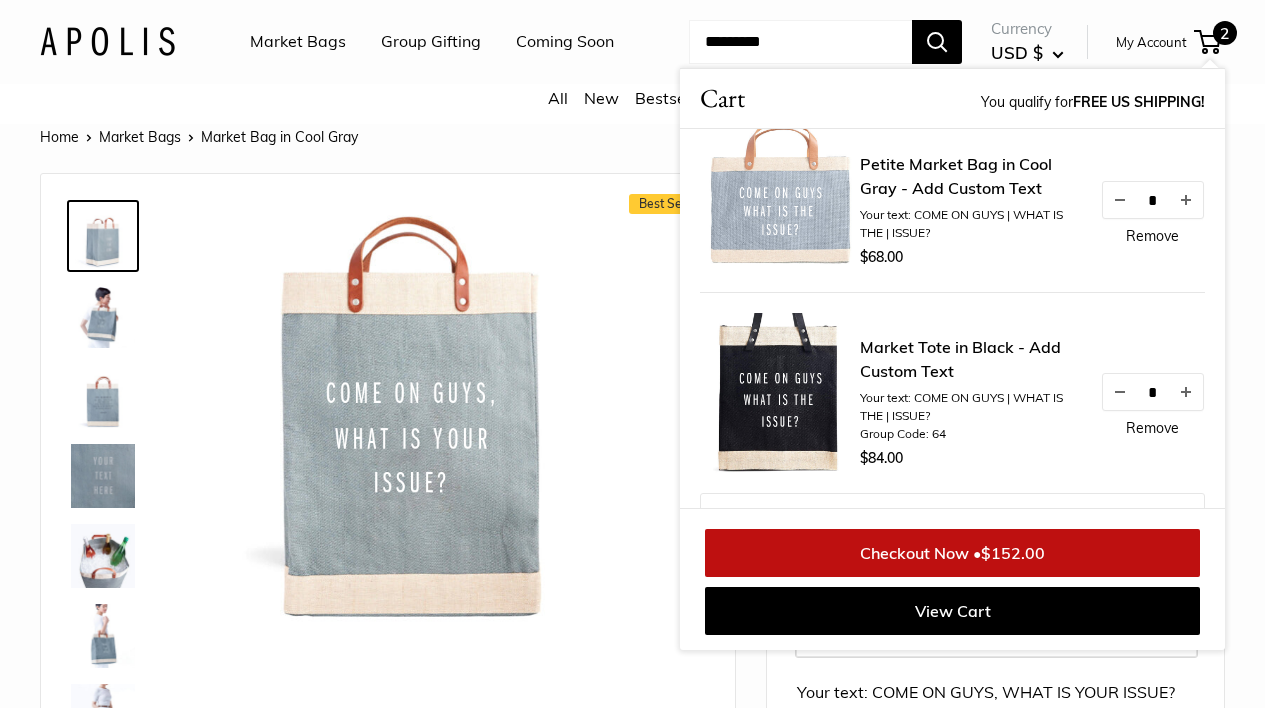 click on "Remove" at bounding box center [1152, 236] 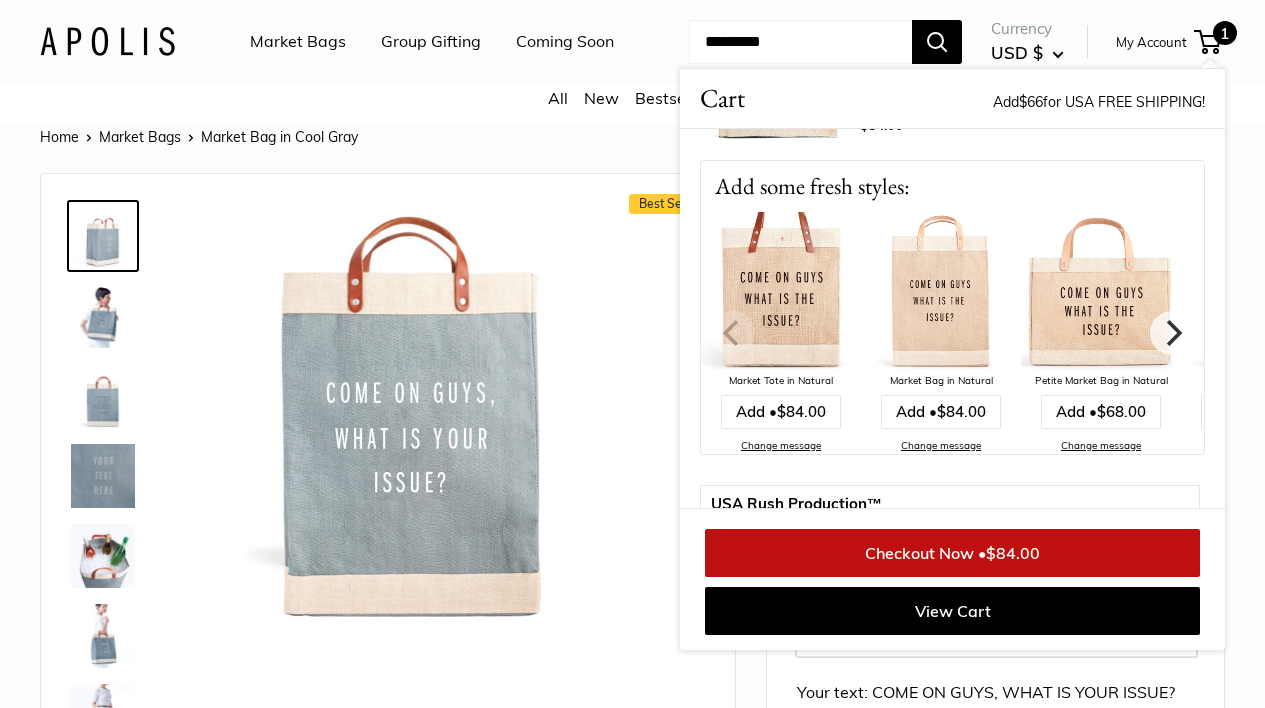 scroll, scrollTop: 171, scrollLeft: 0, axis: vertical 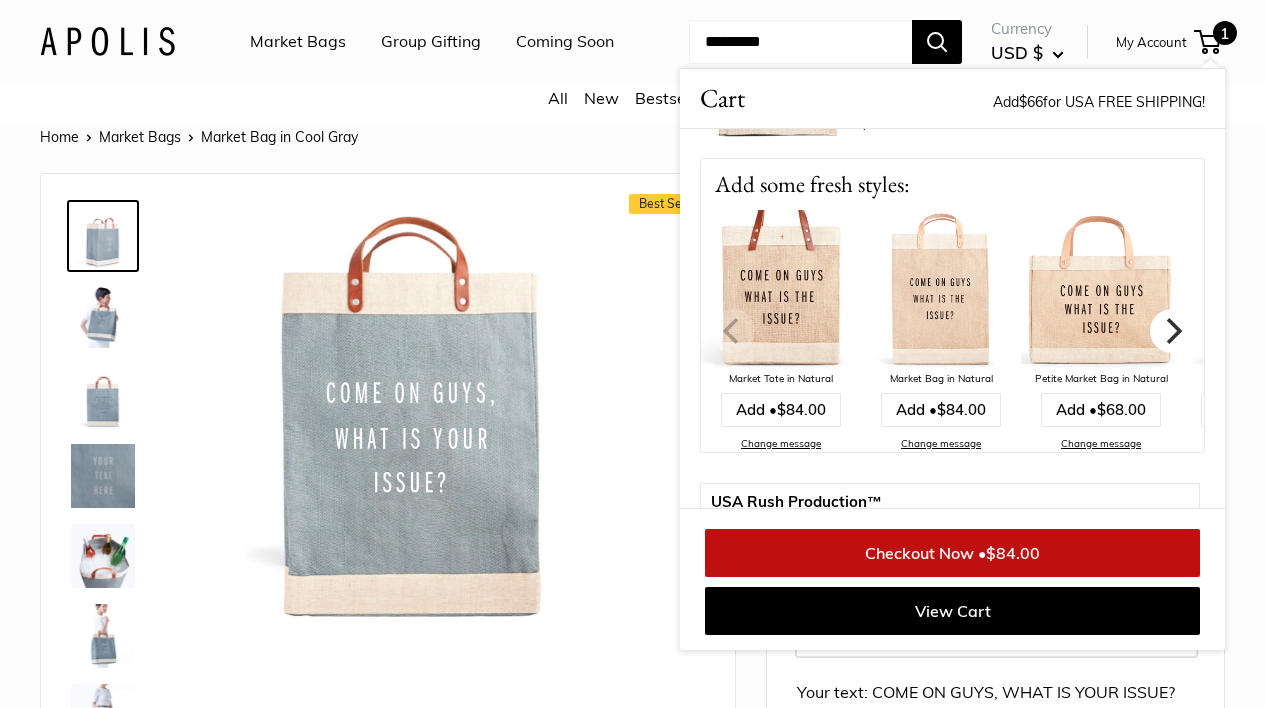 click 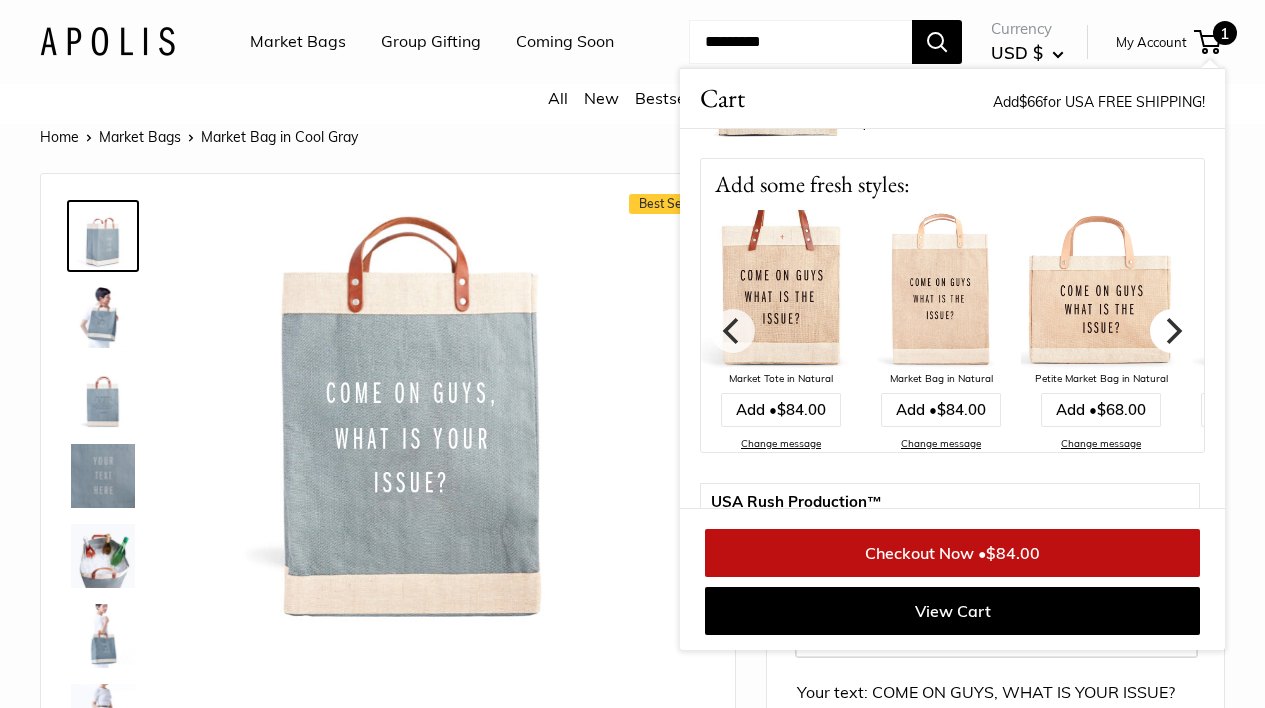 click 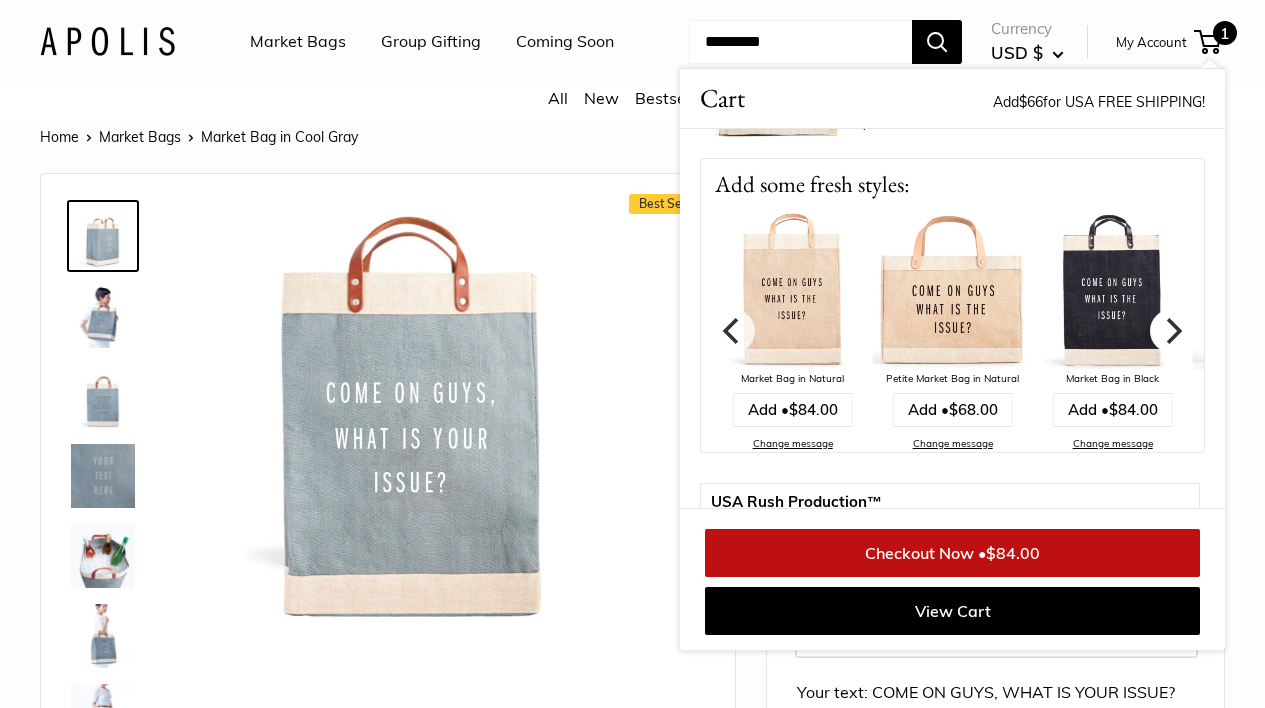 click 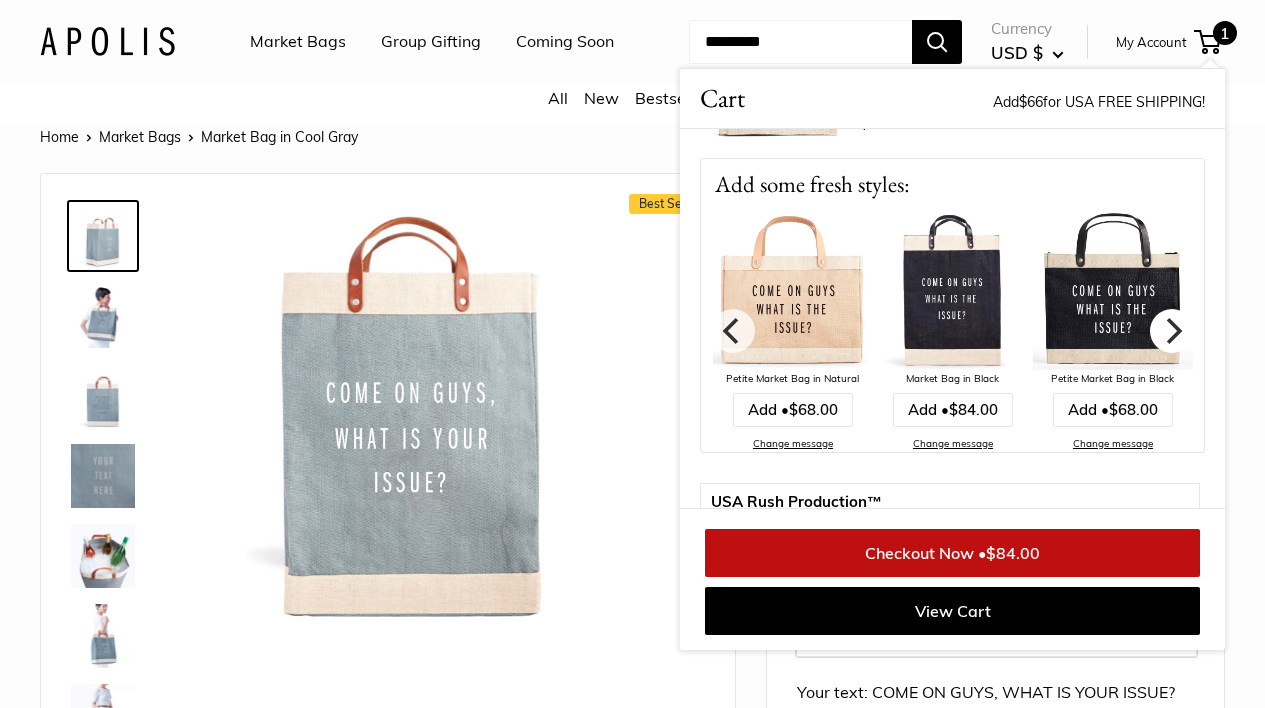 click 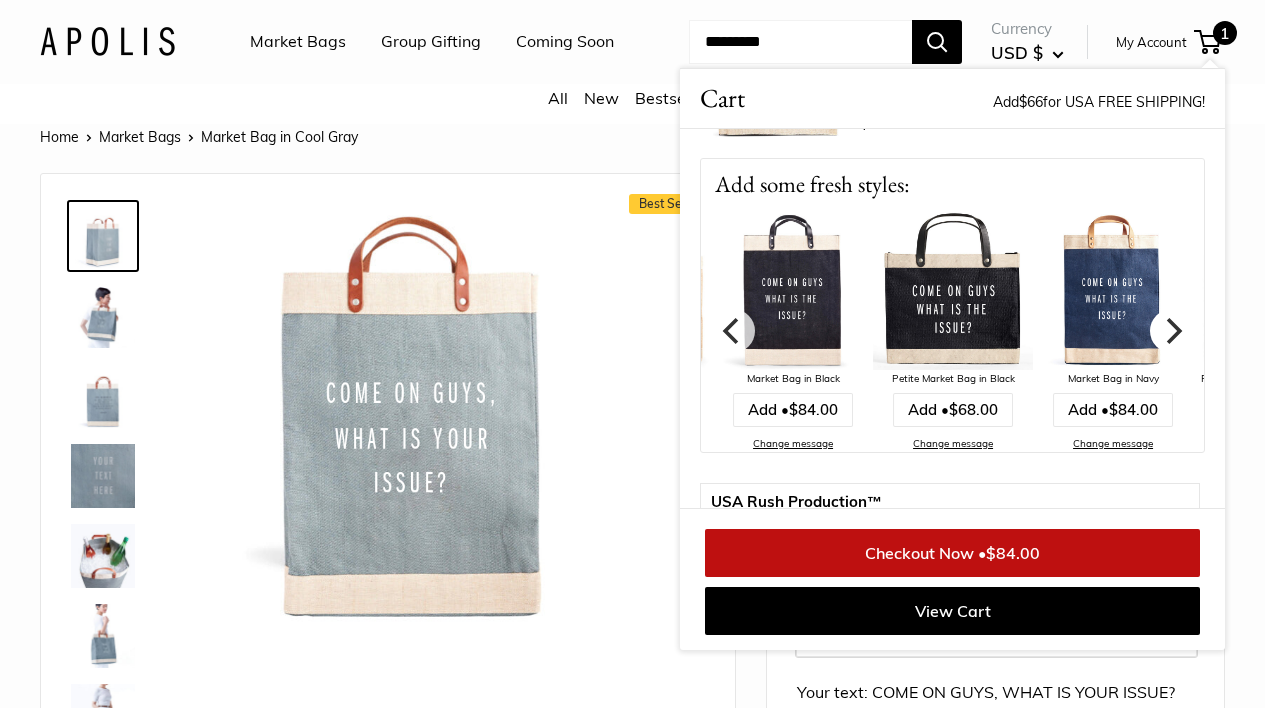 click 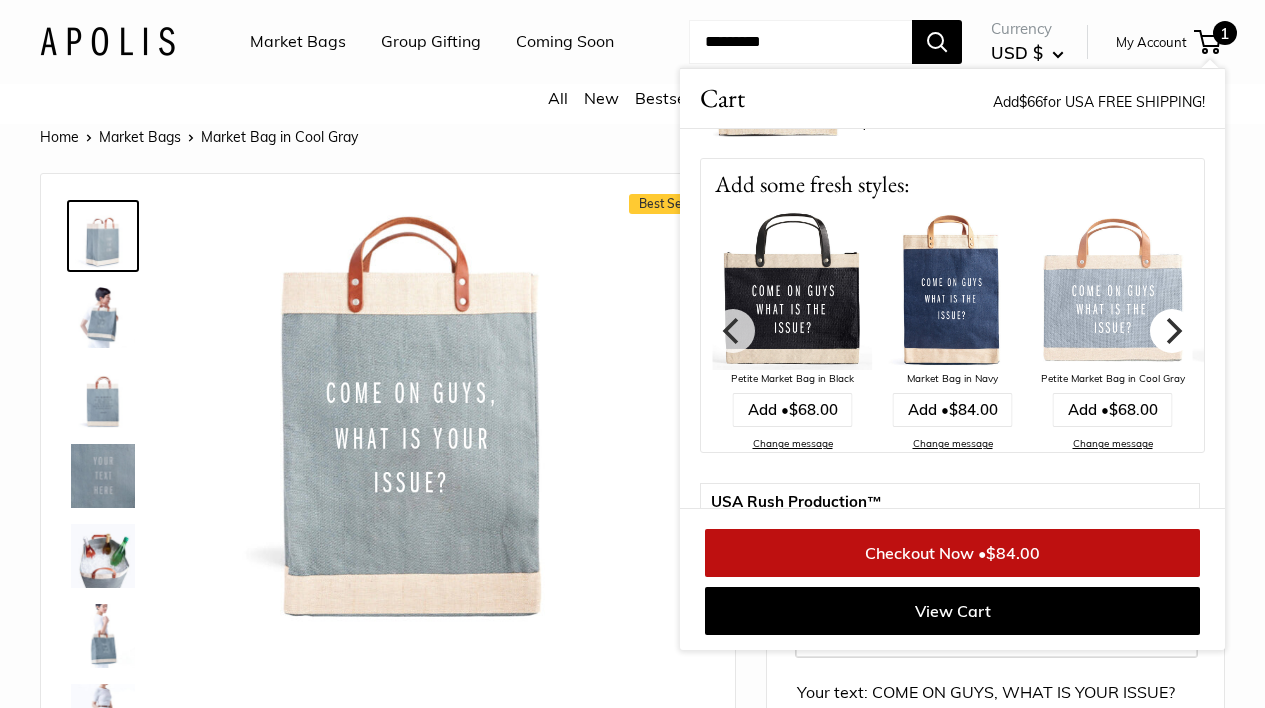 click 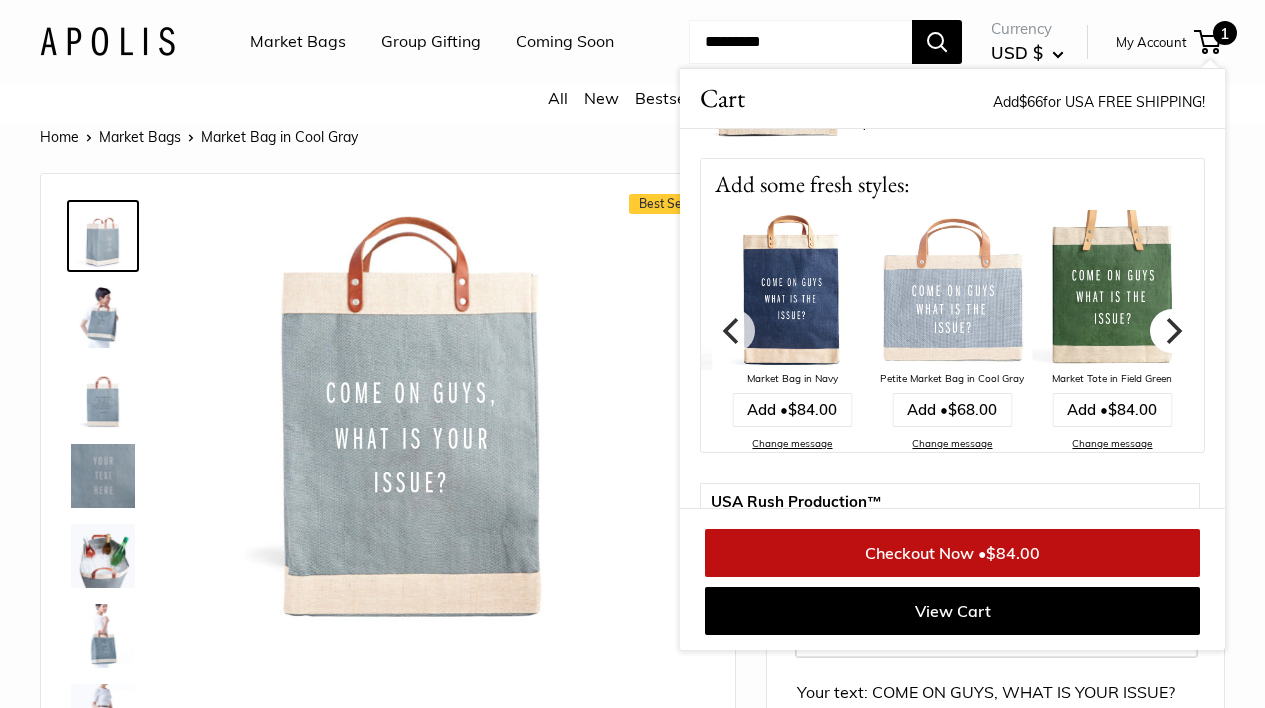 click 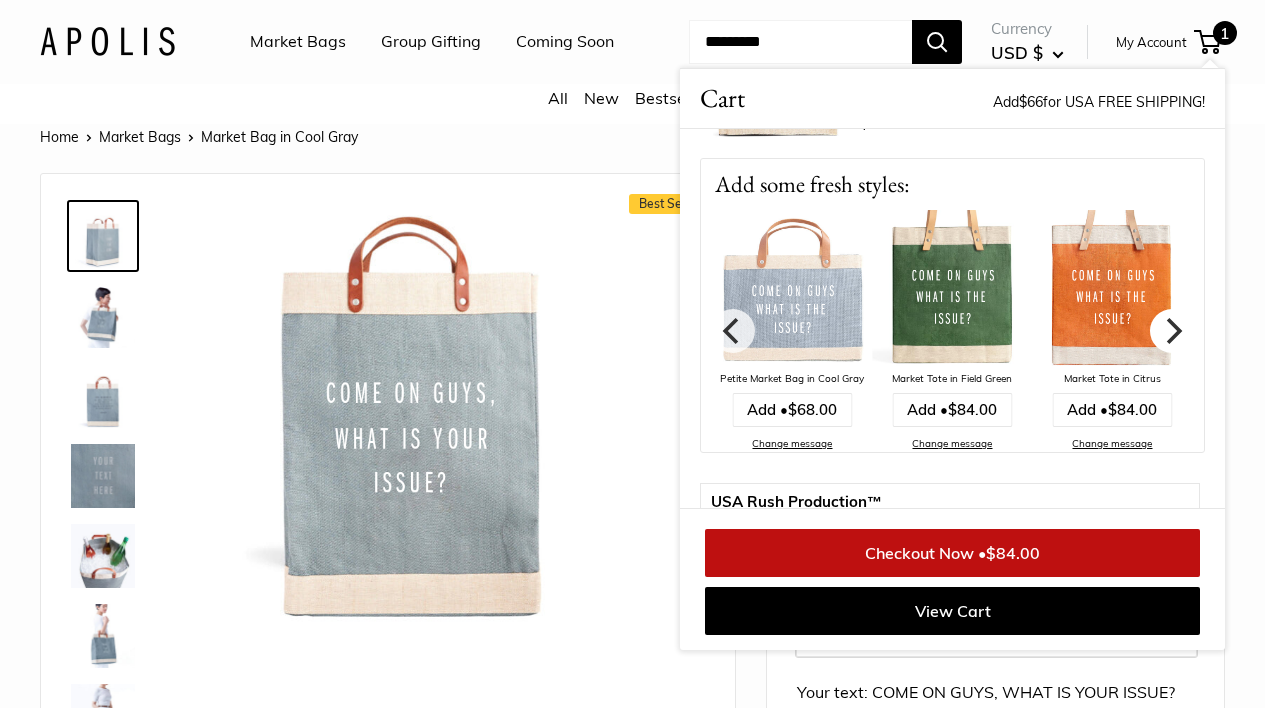 click 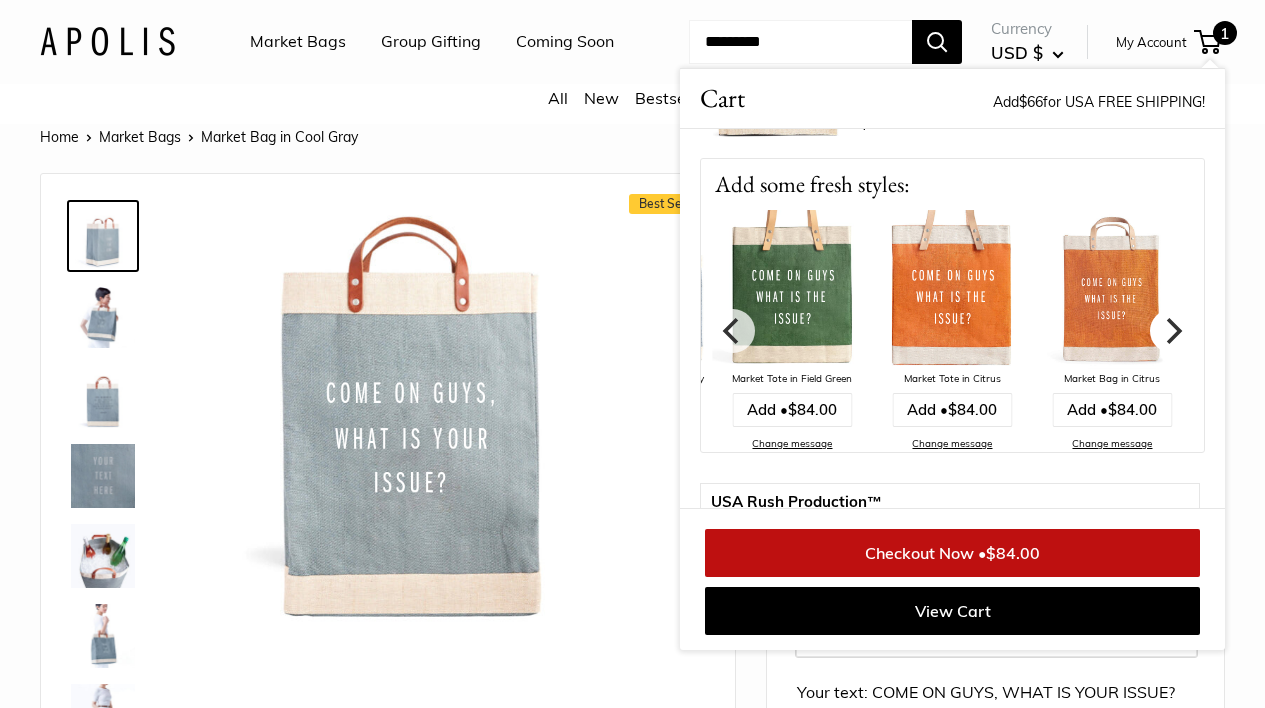 click 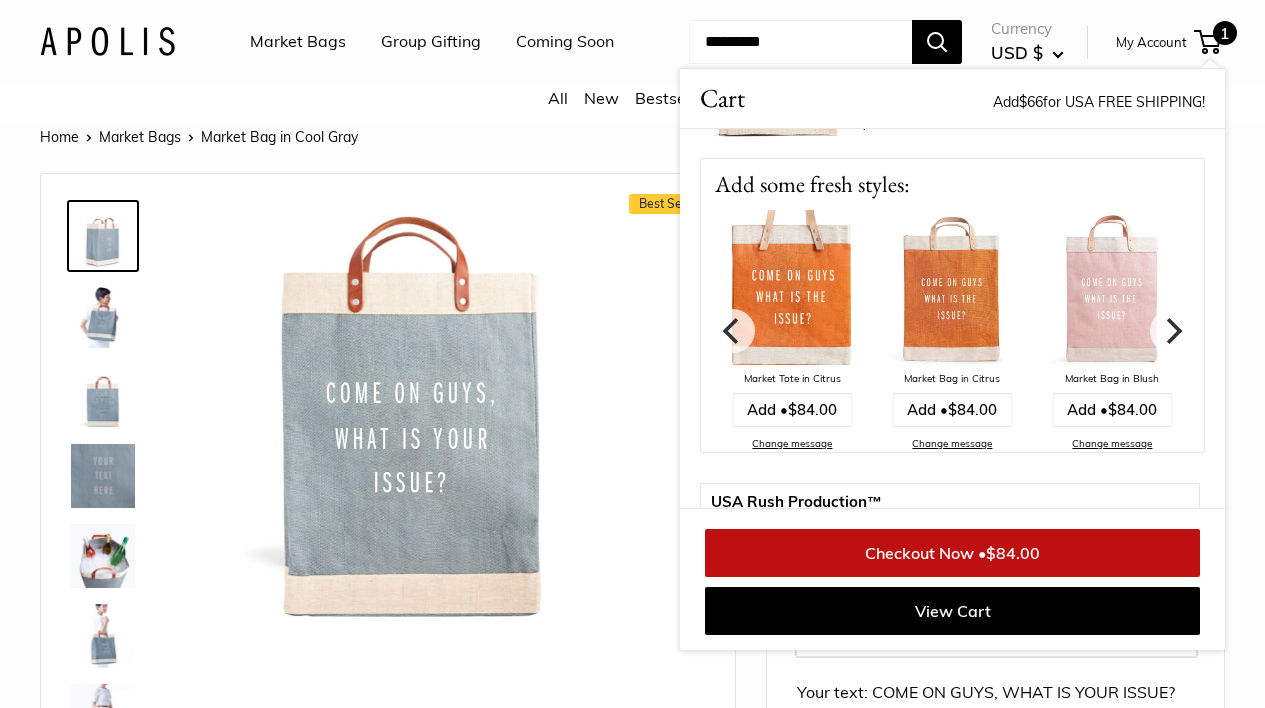 click on "1" at bounding box center (1225, 33) 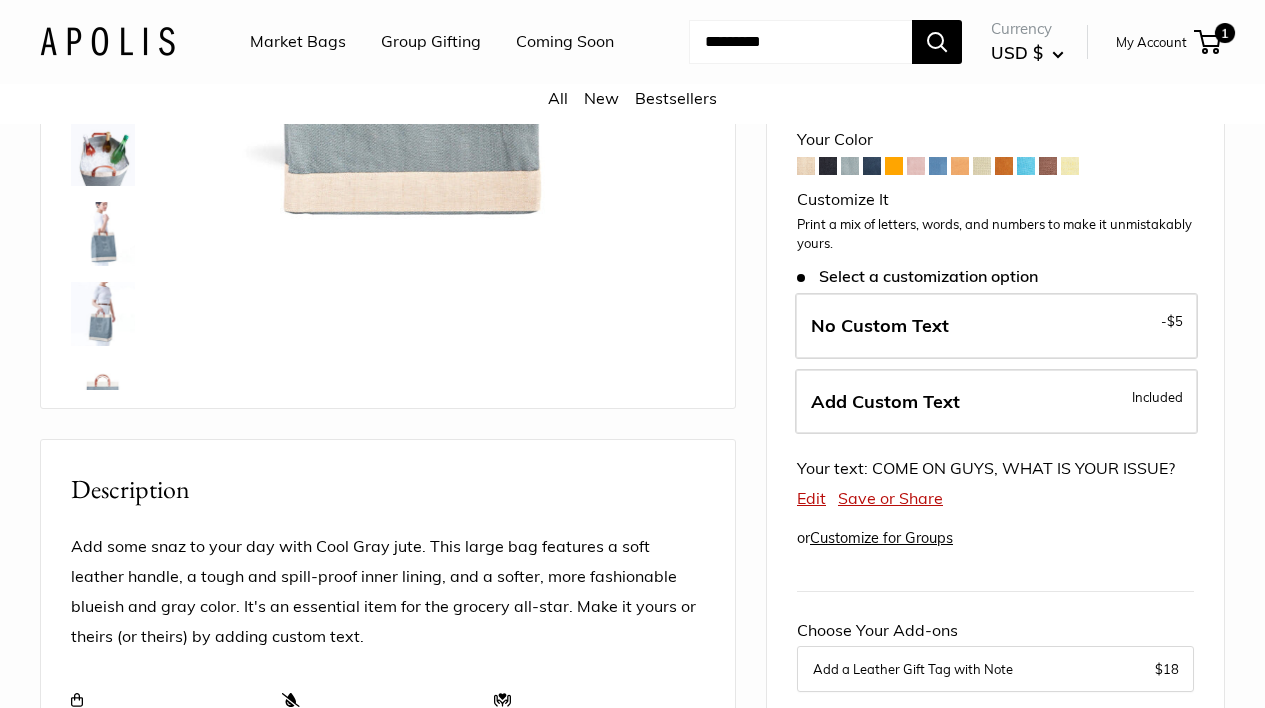 scroll, scrollTop: 400, scrollLeft: 0, axis: vertical 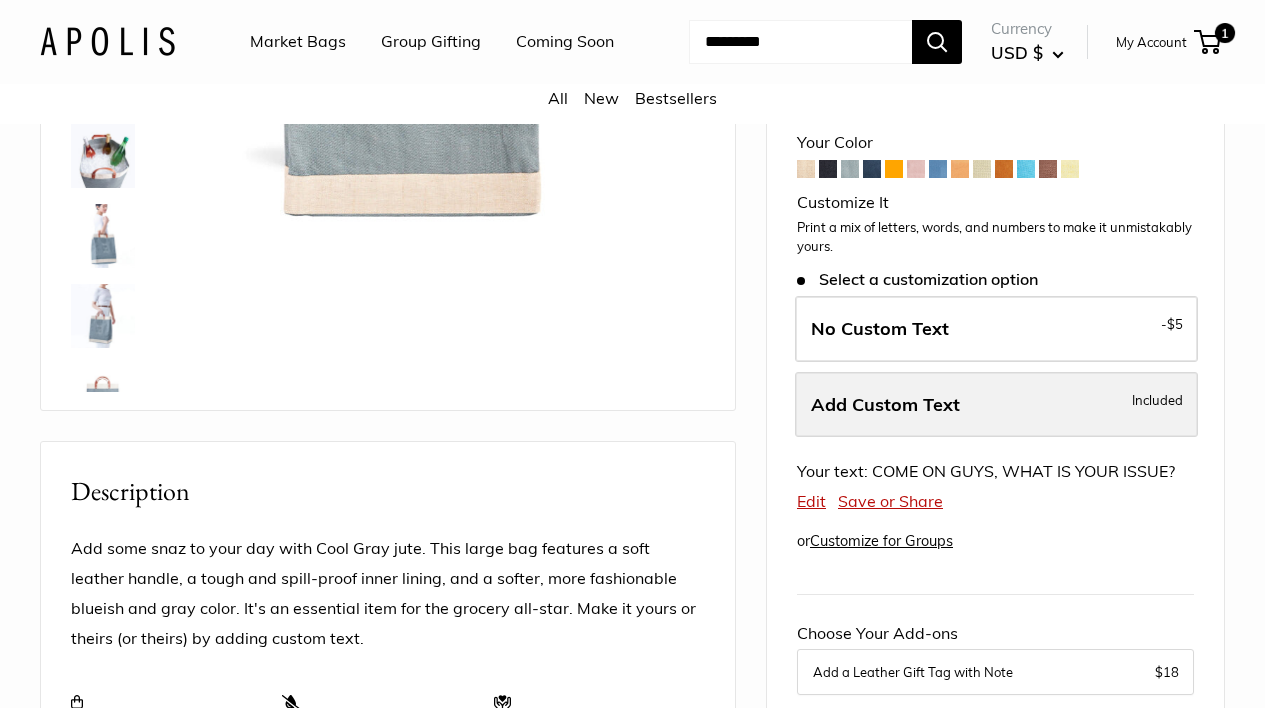 click on "Add Custom Text" at bounding box center (885, 404) 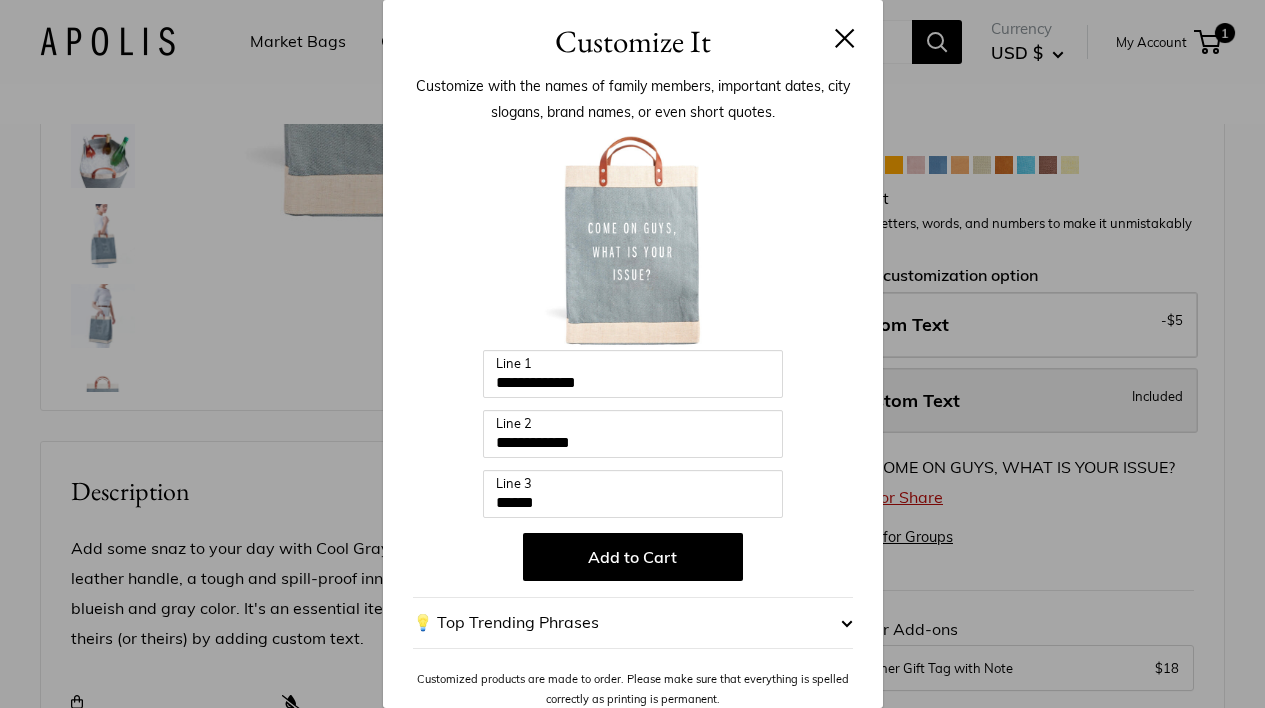scroll, scrollTop: 405, scrollLeft: 0, axis: vertical 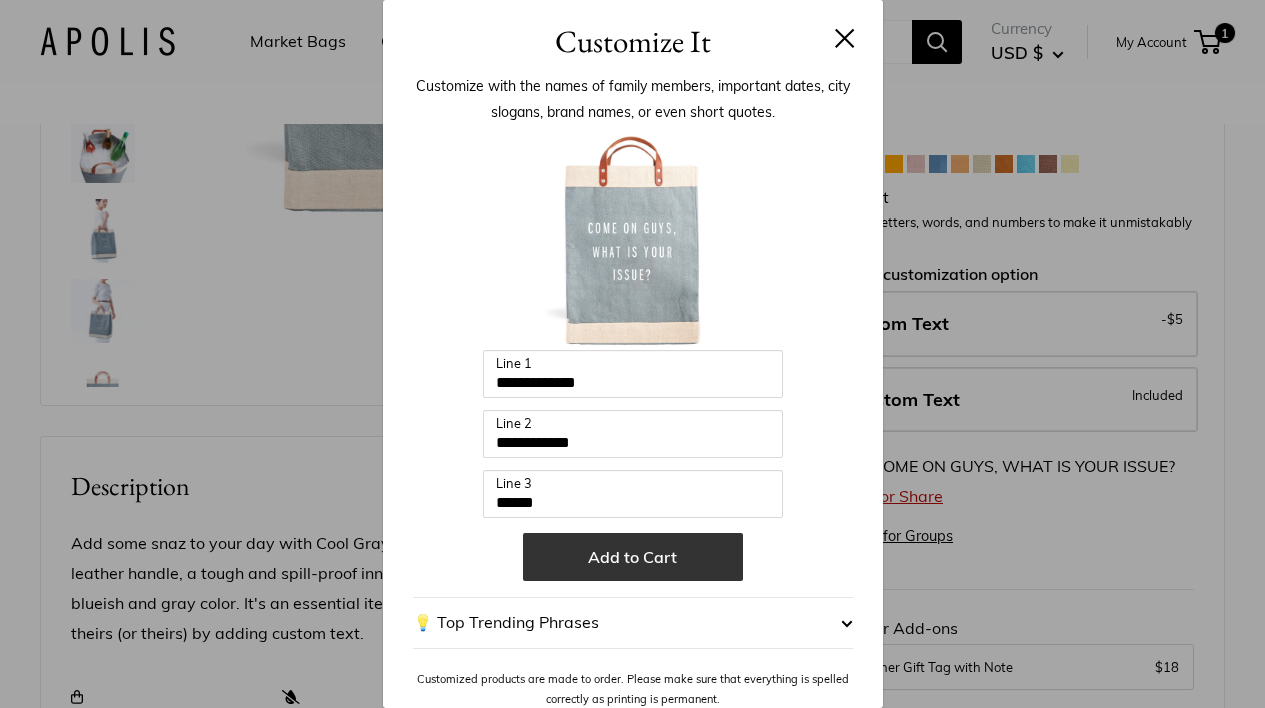 click on "Add to Cart" at bounding box center (633, 557) 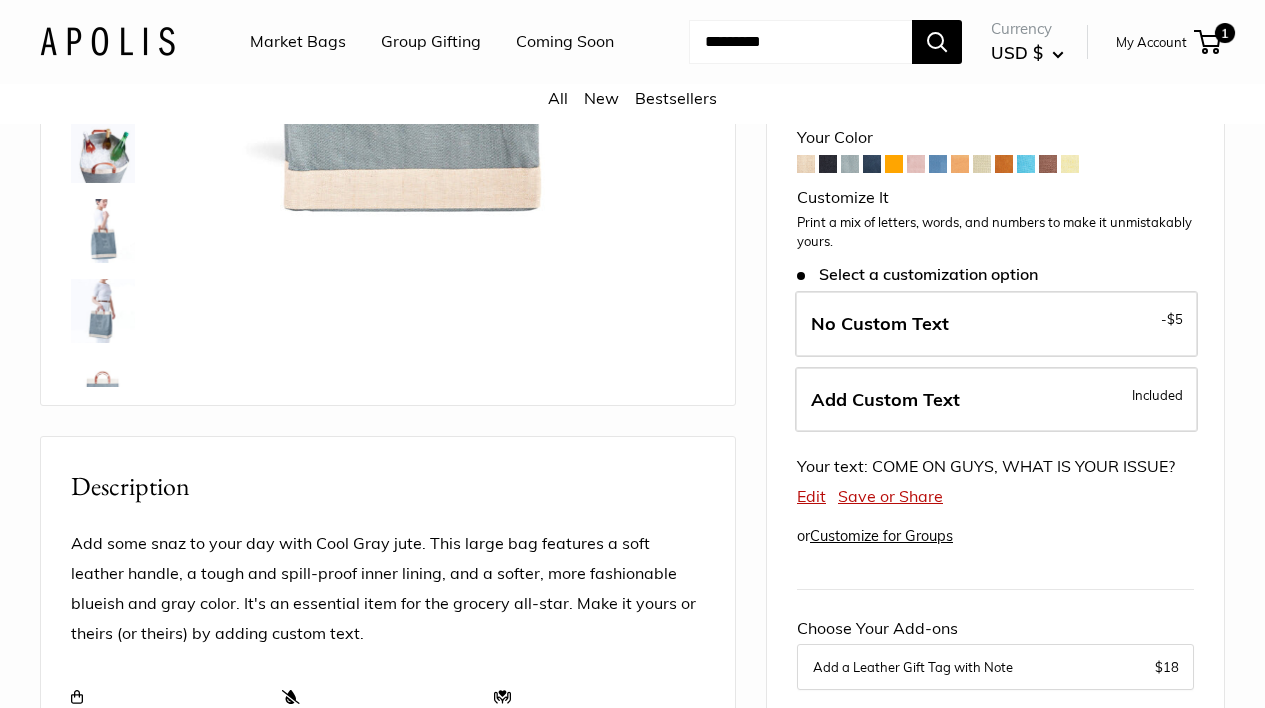 scroll, scrollTop: 1, scrollLeft: 0, axis: vertical 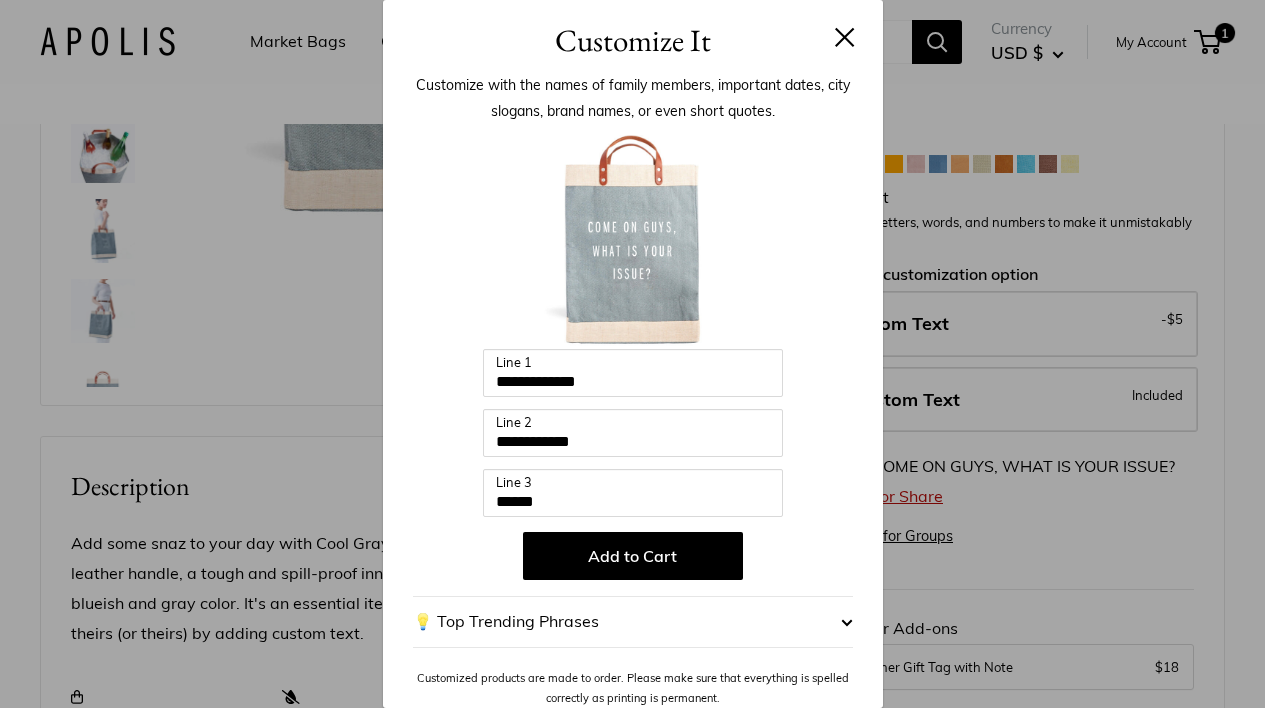 click on "💡 Top Trending Phrases" at bounding box center (633, 622) 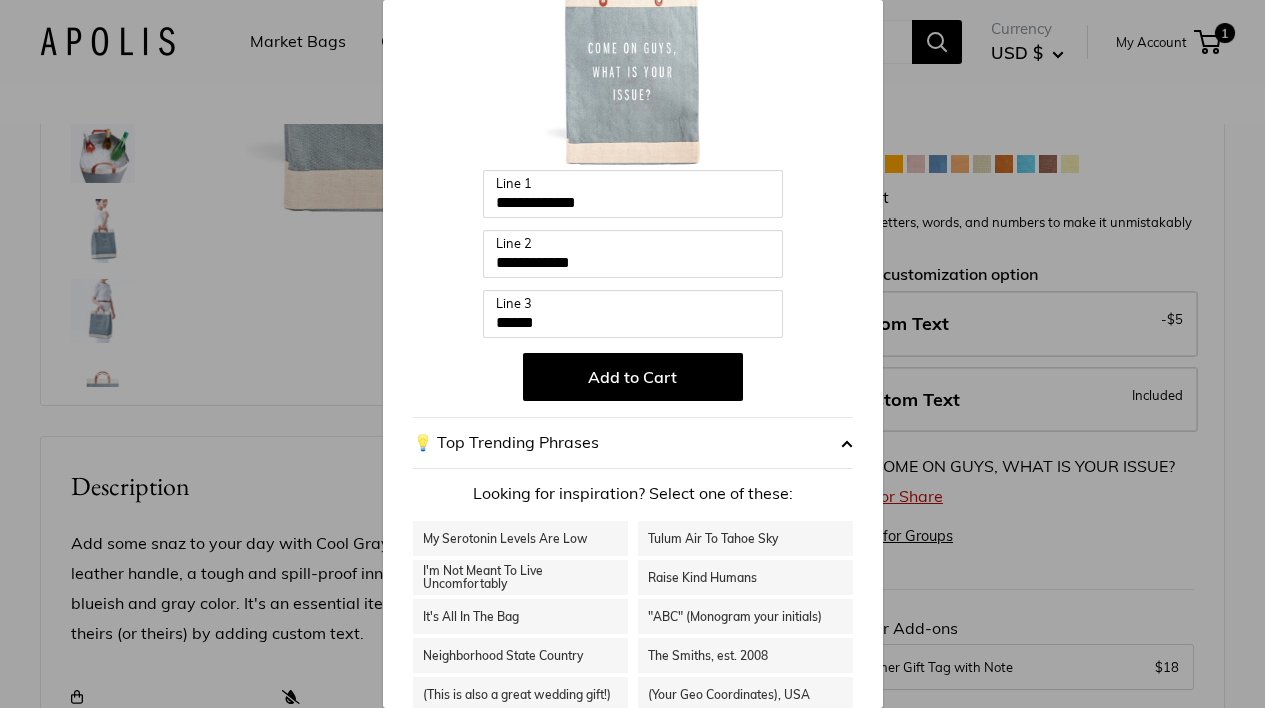 scroll, scrollTop: 189, scrollLeft: 0, axis: vertical 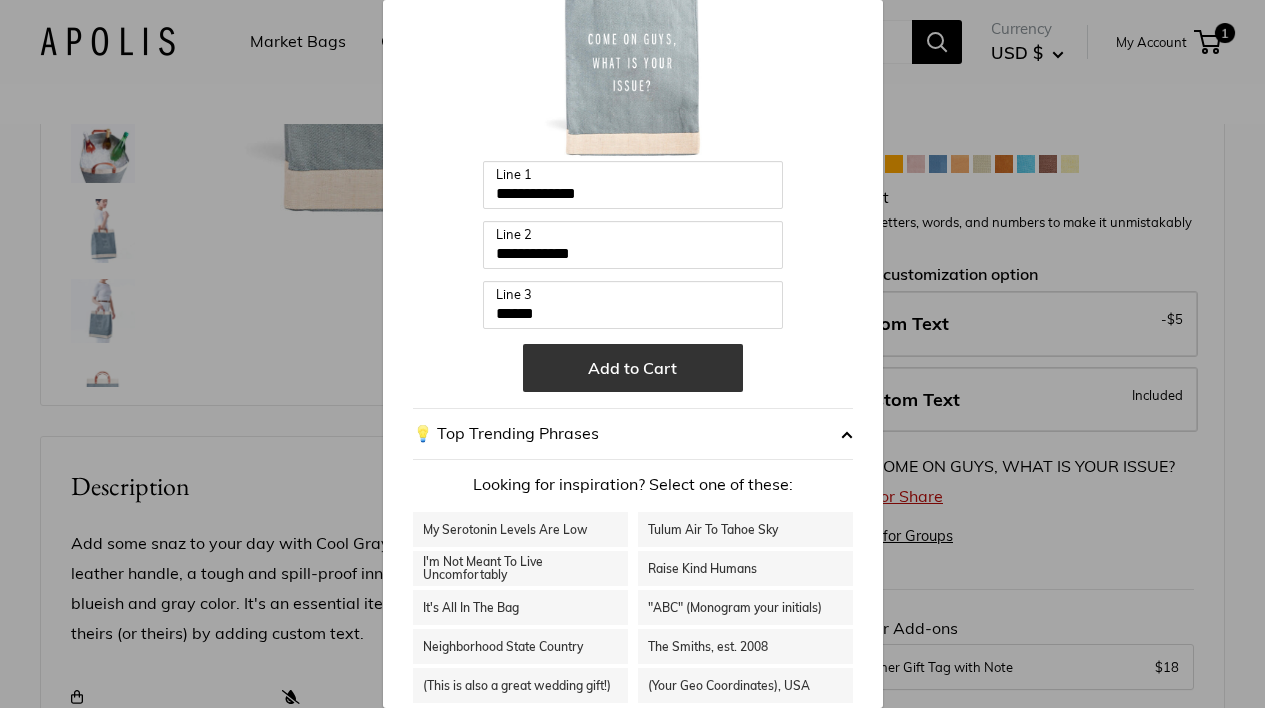 click on "Add to Cart" at bounding box center (633, 368) 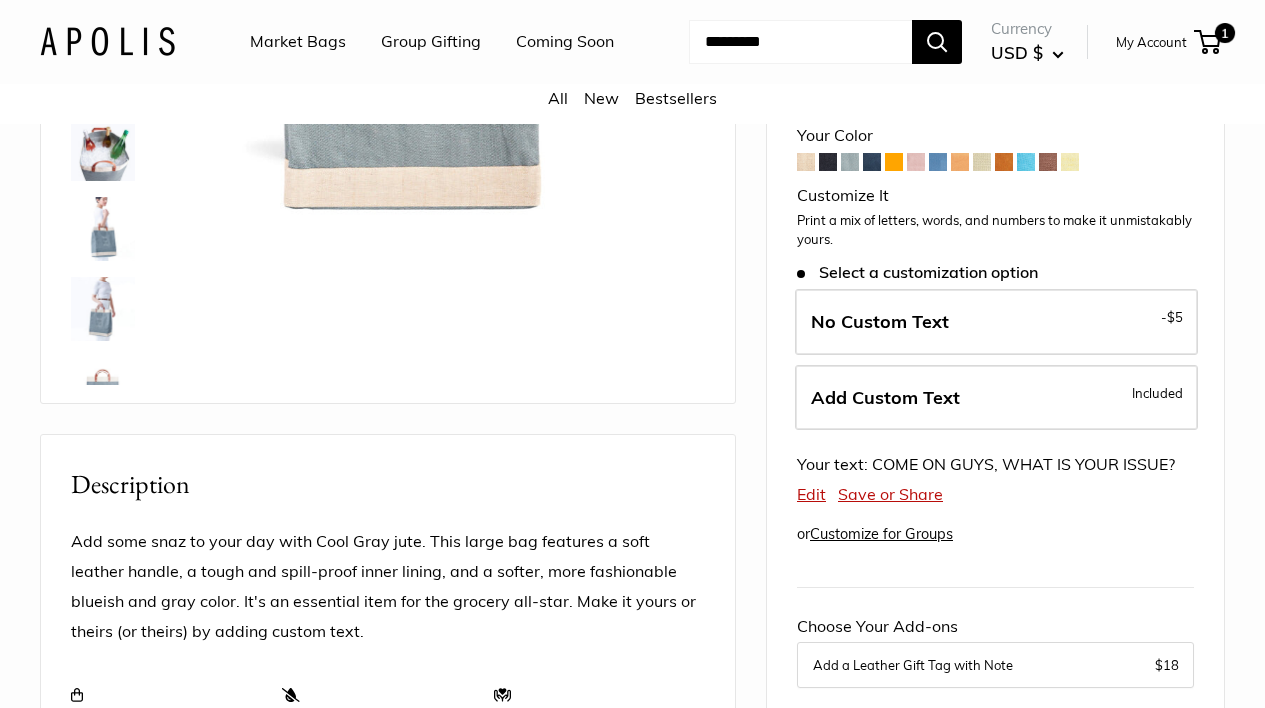 scroll, scrollTop: 406, scrollLeft: 0, axis: vertical 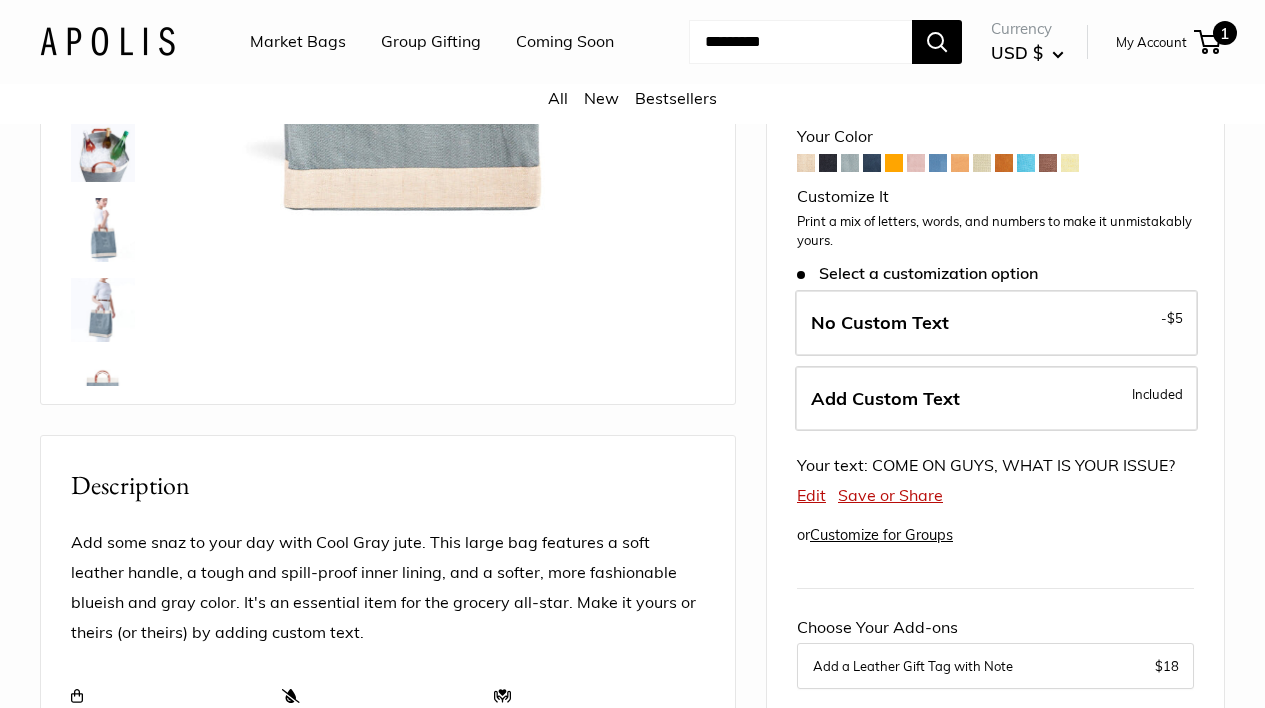 click on "1" at bounding box center [1207, 42] 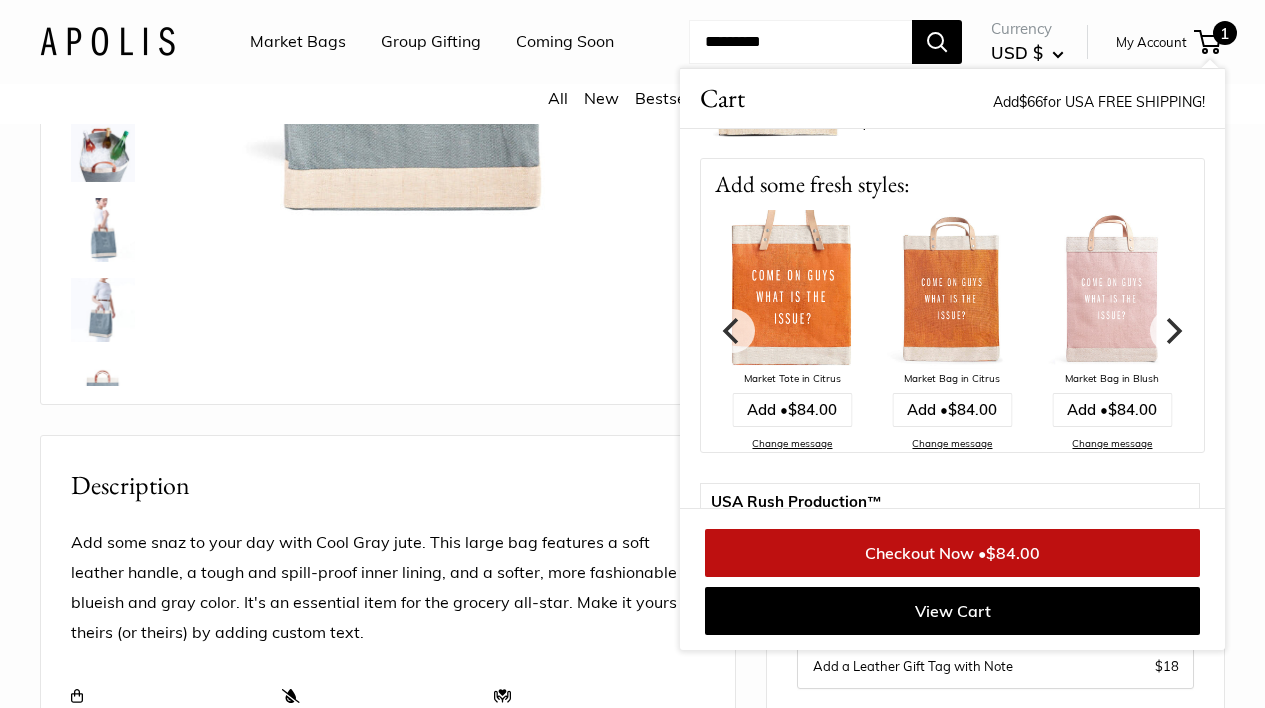 scroll, scrollTop: 156, scrollLeft: 0, axis: vertical 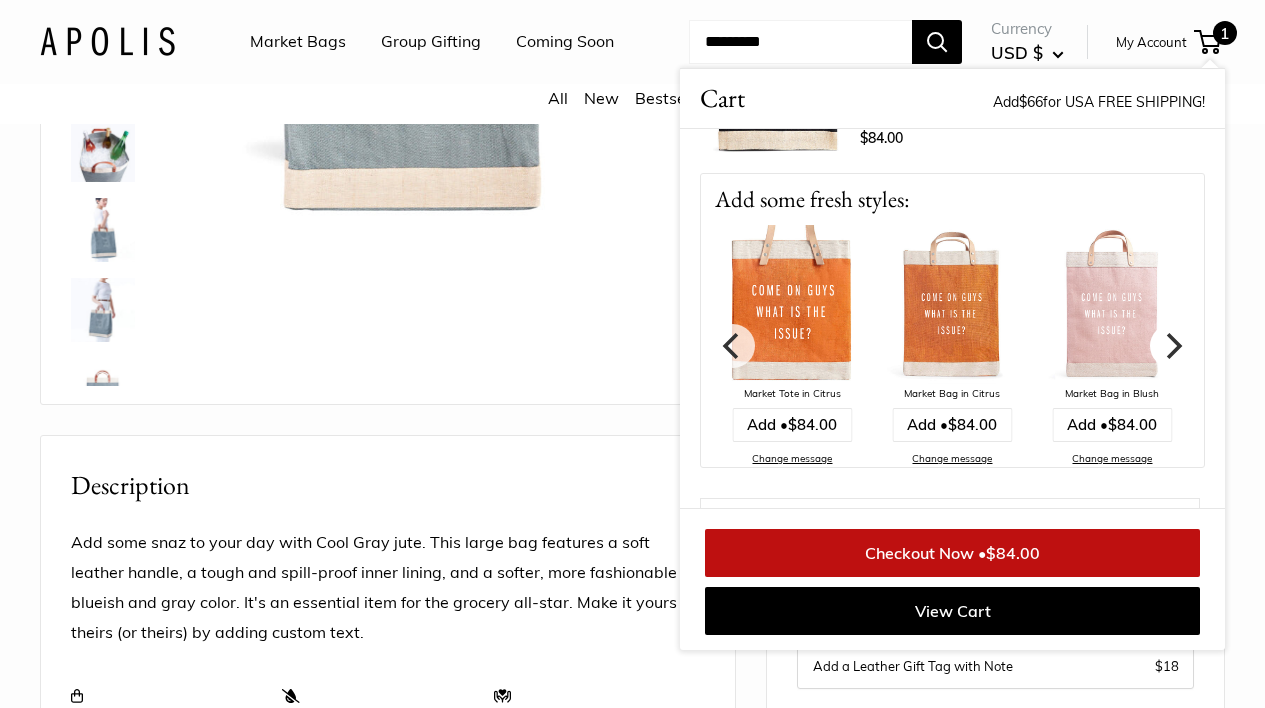 click 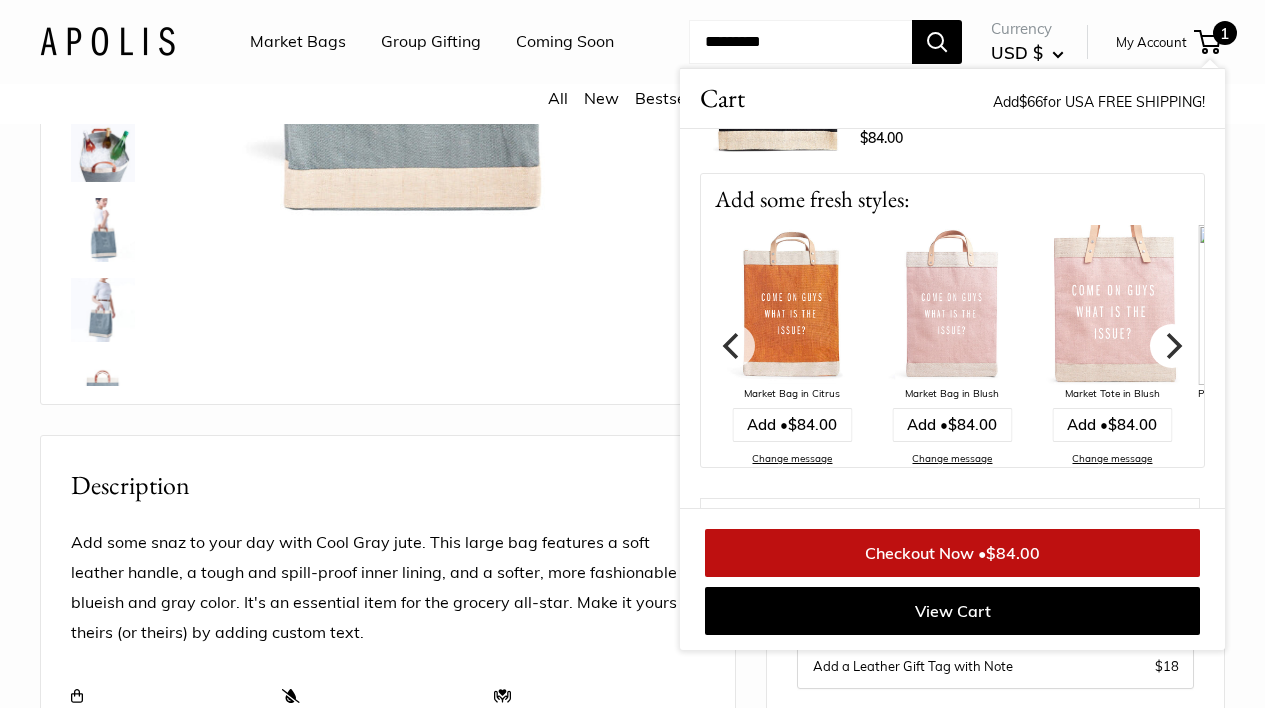 click 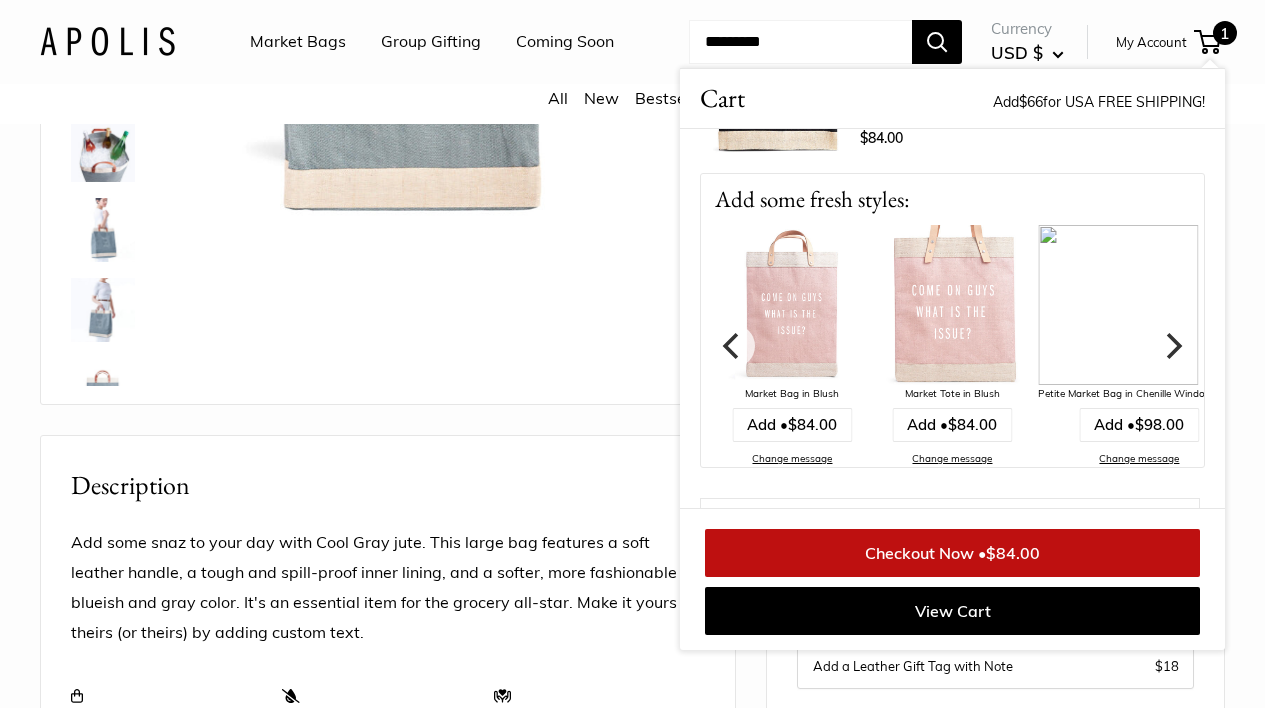 click 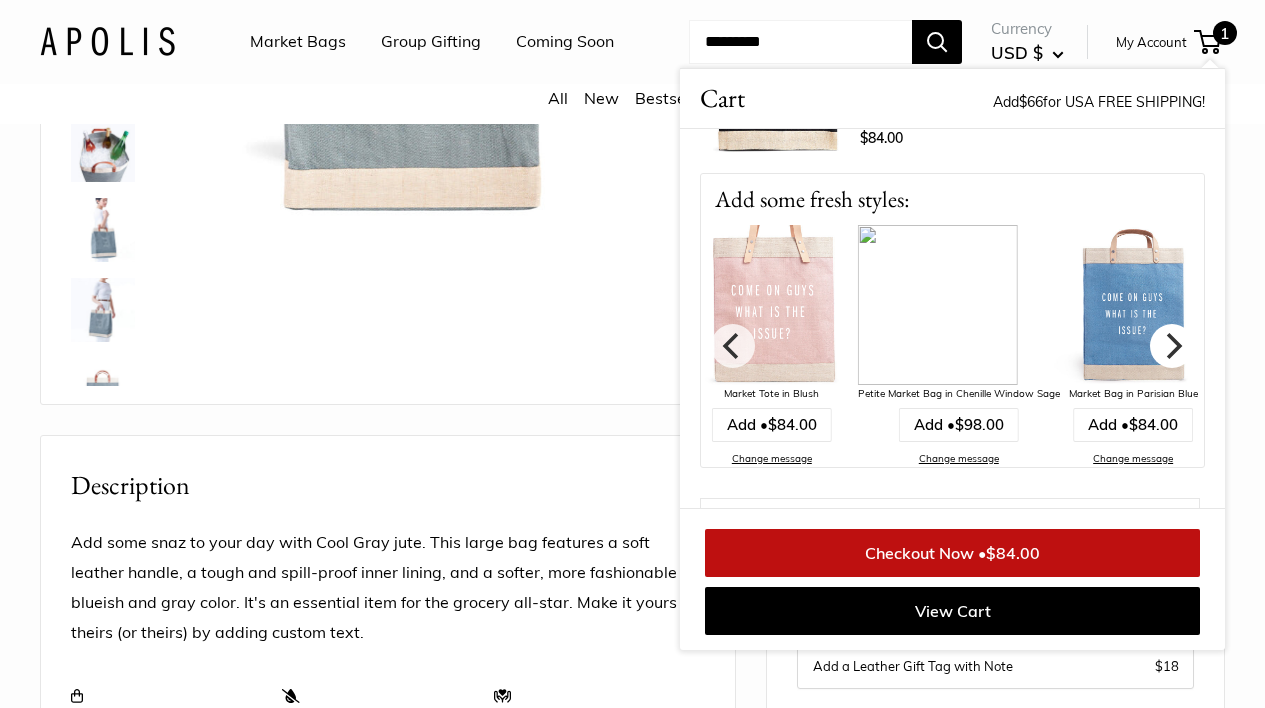 click 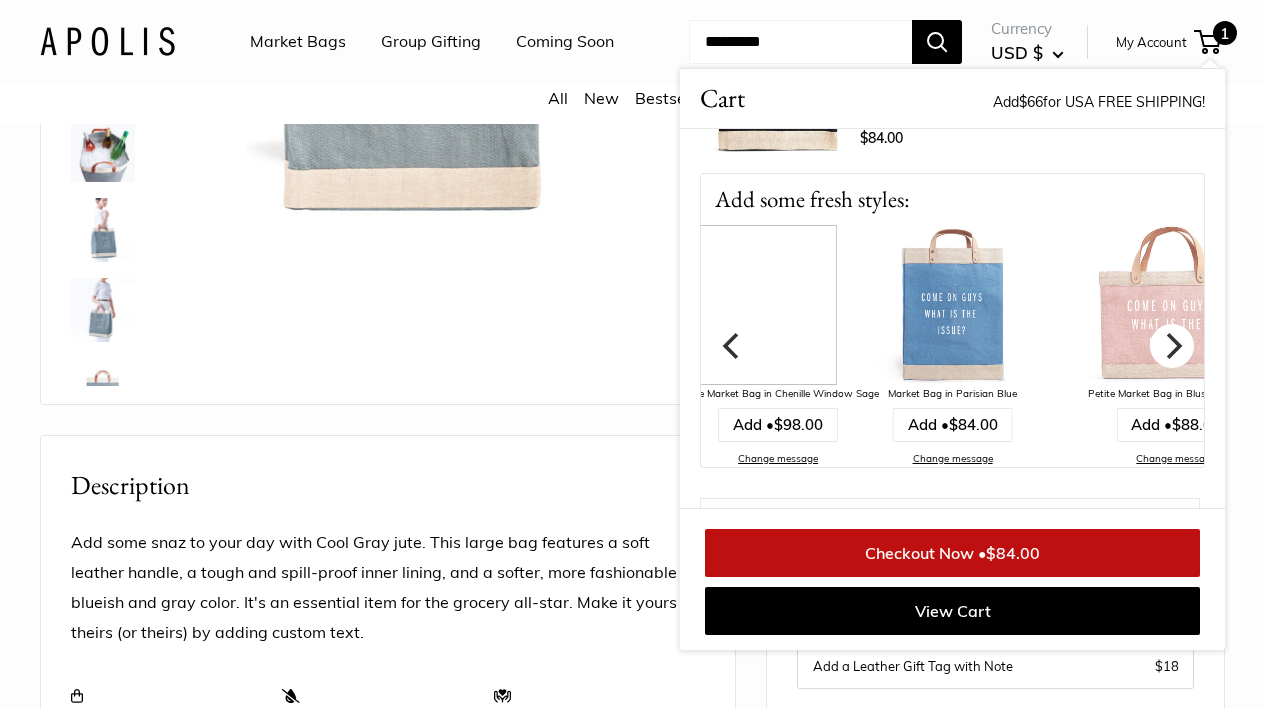 click 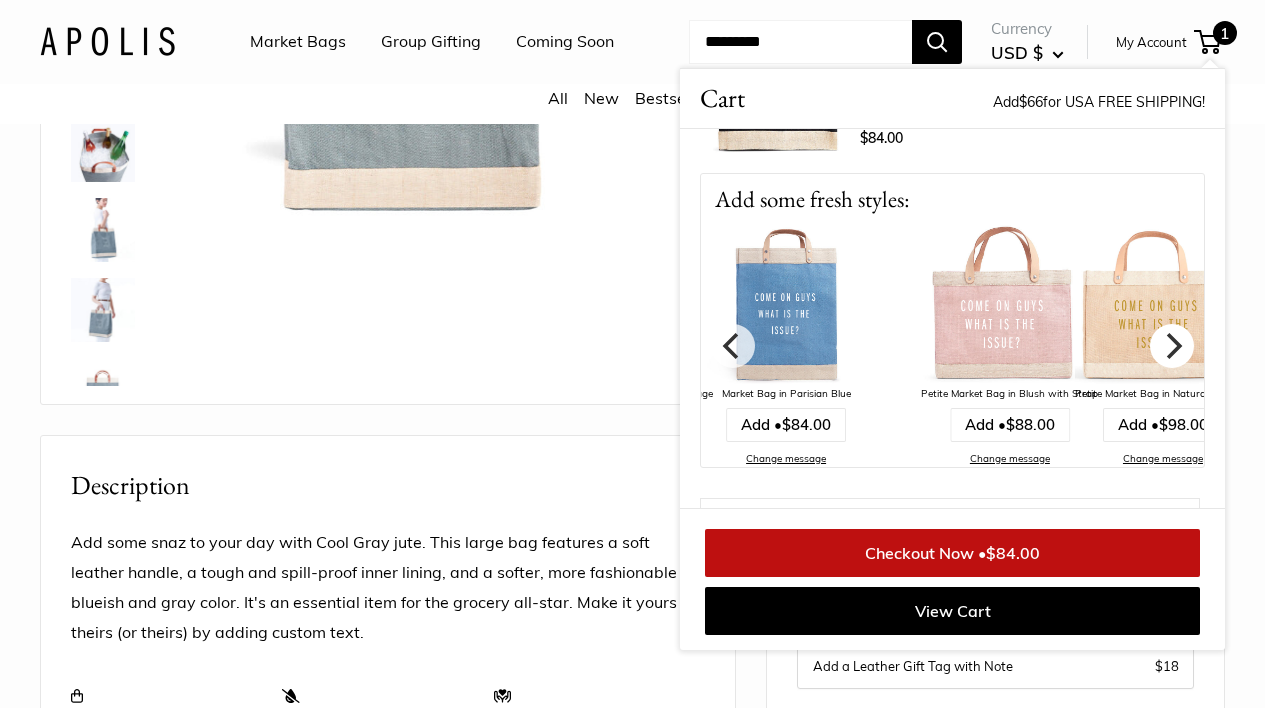 click 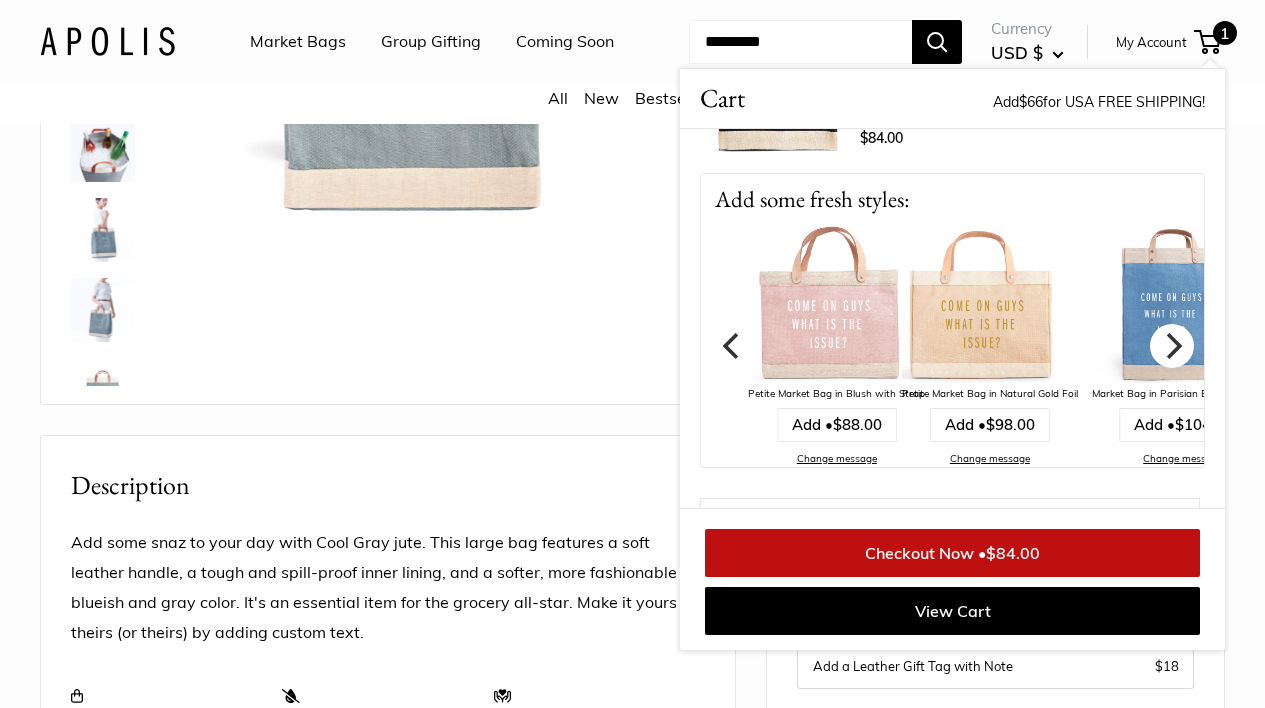 click 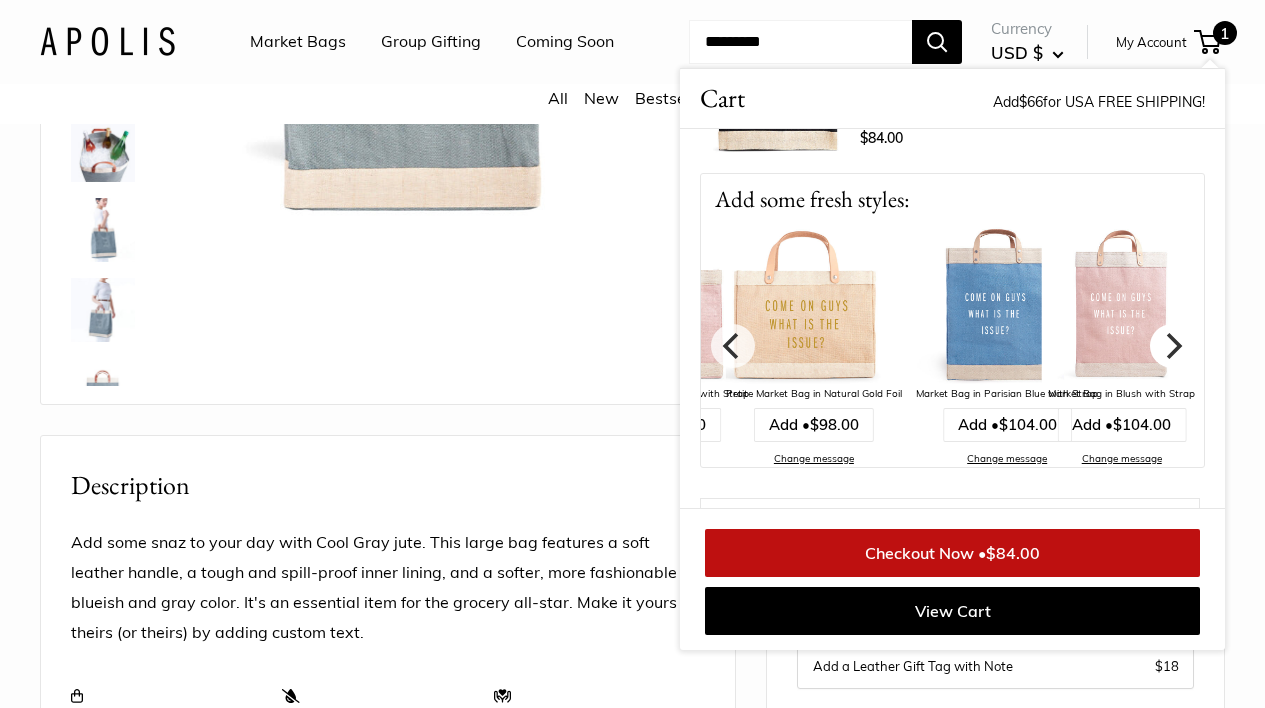 click 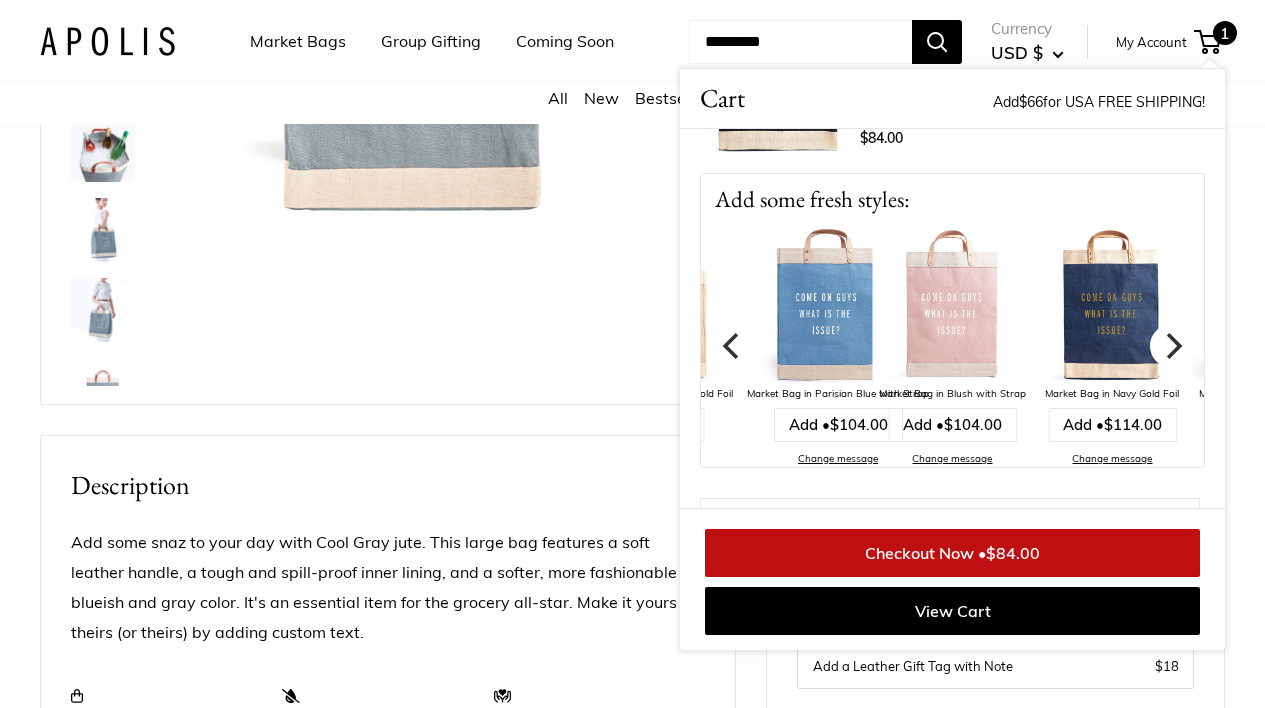 click 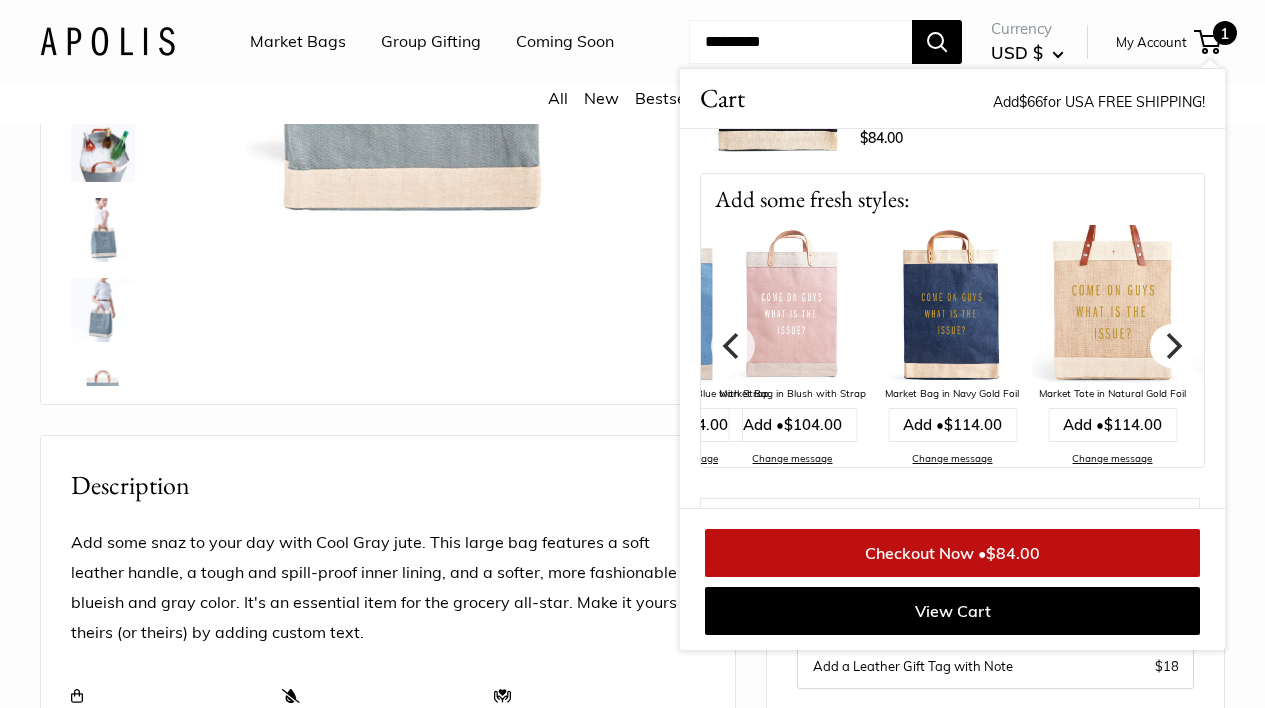 click 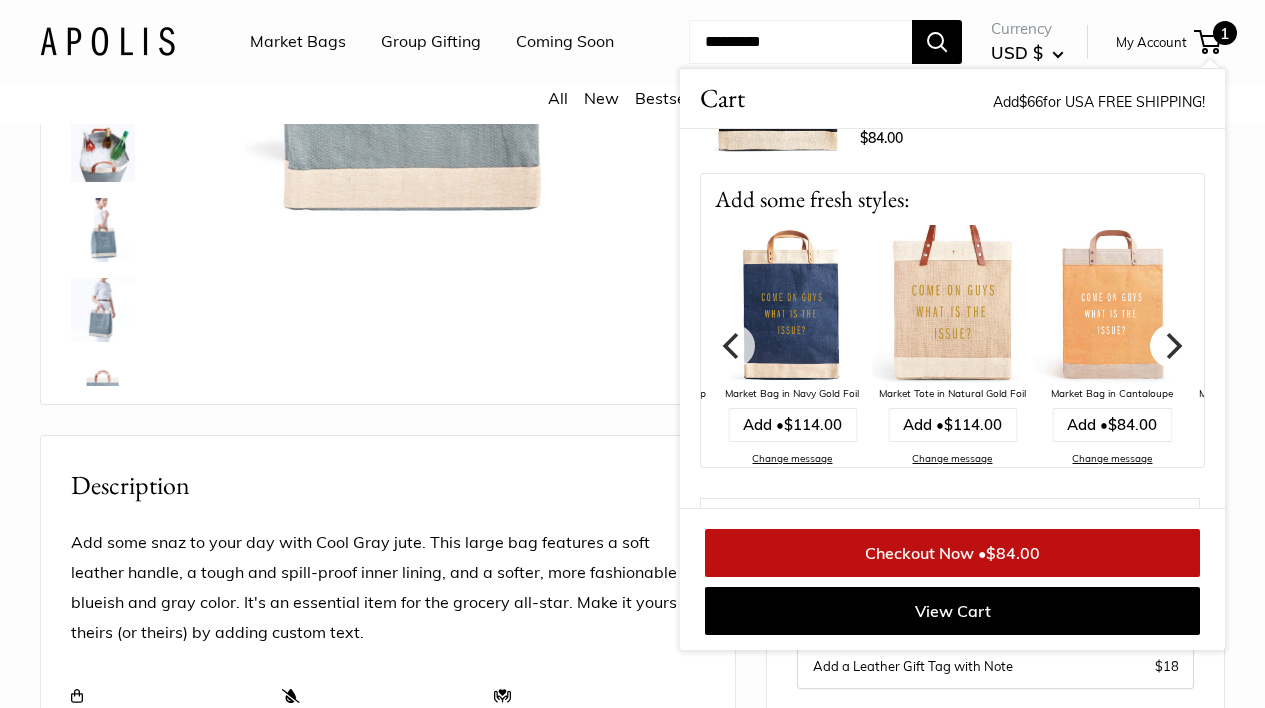 click 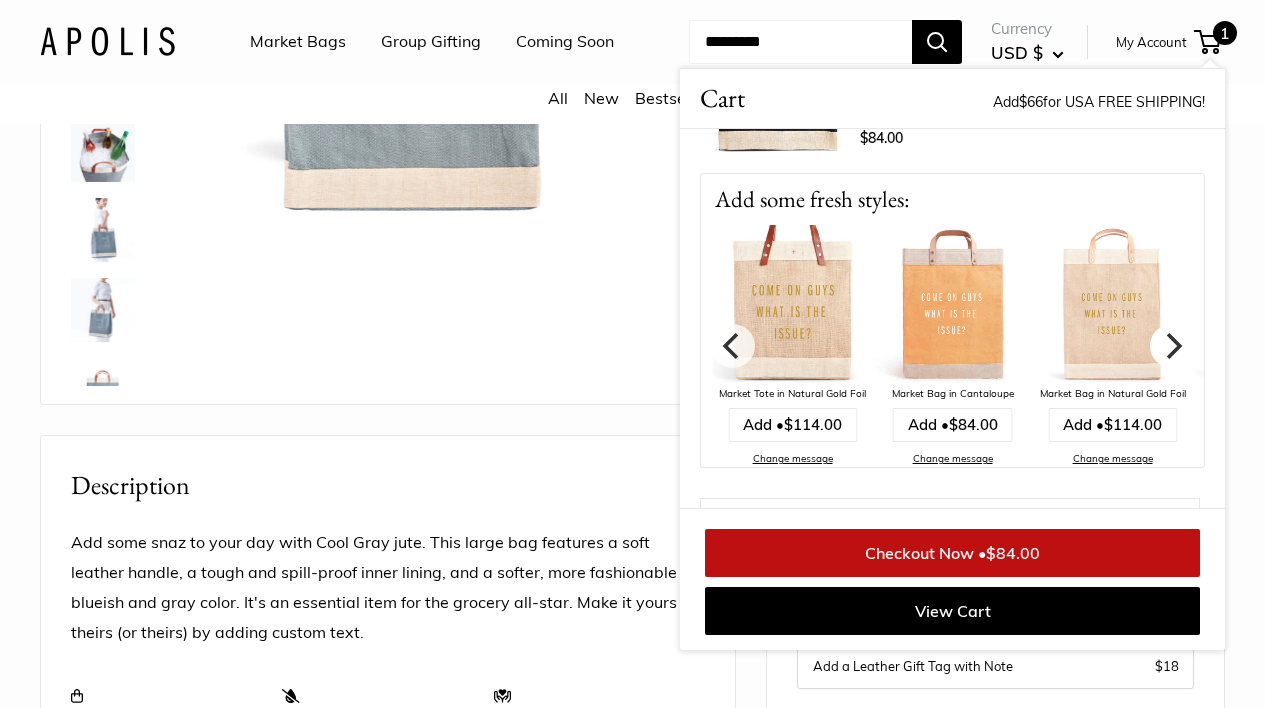 click 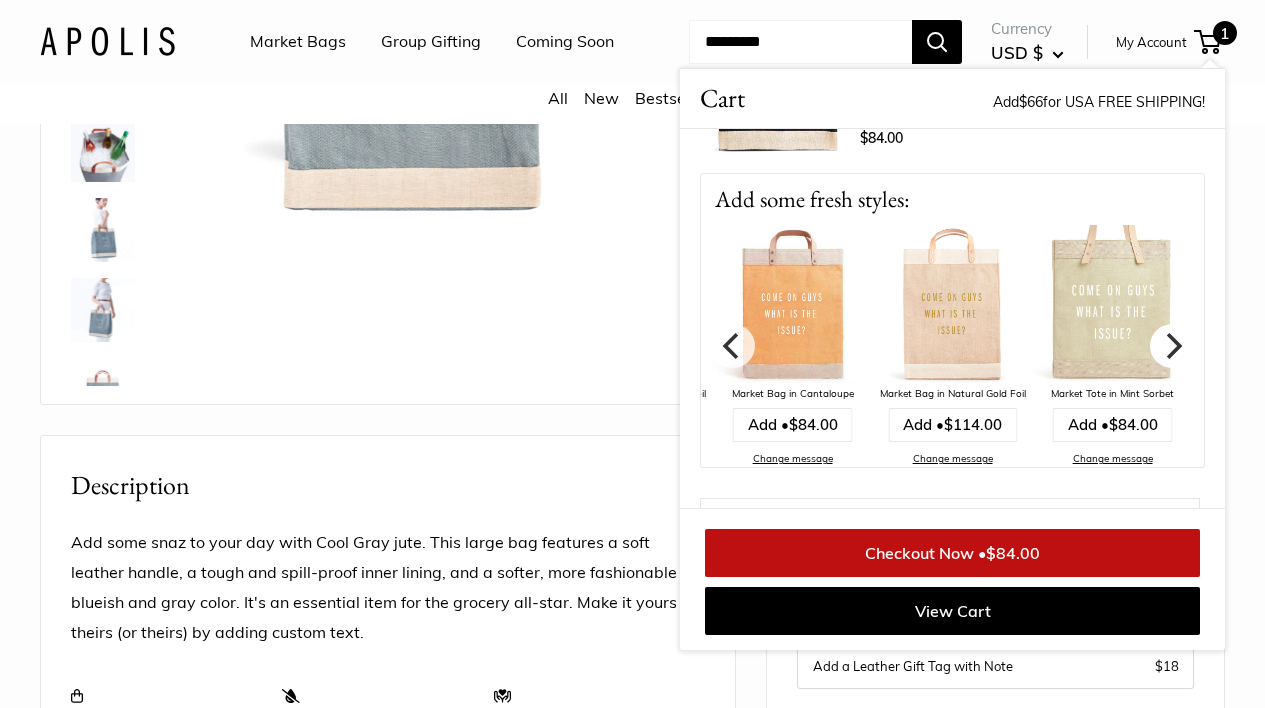 click 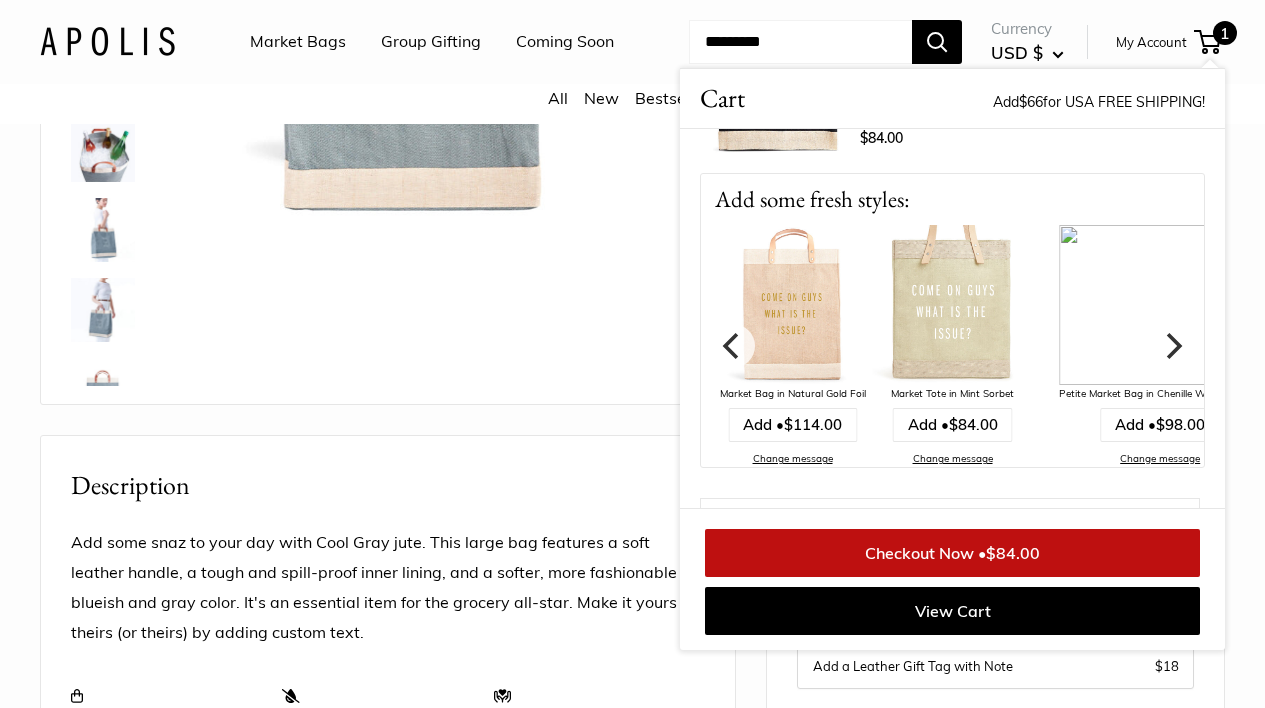 click 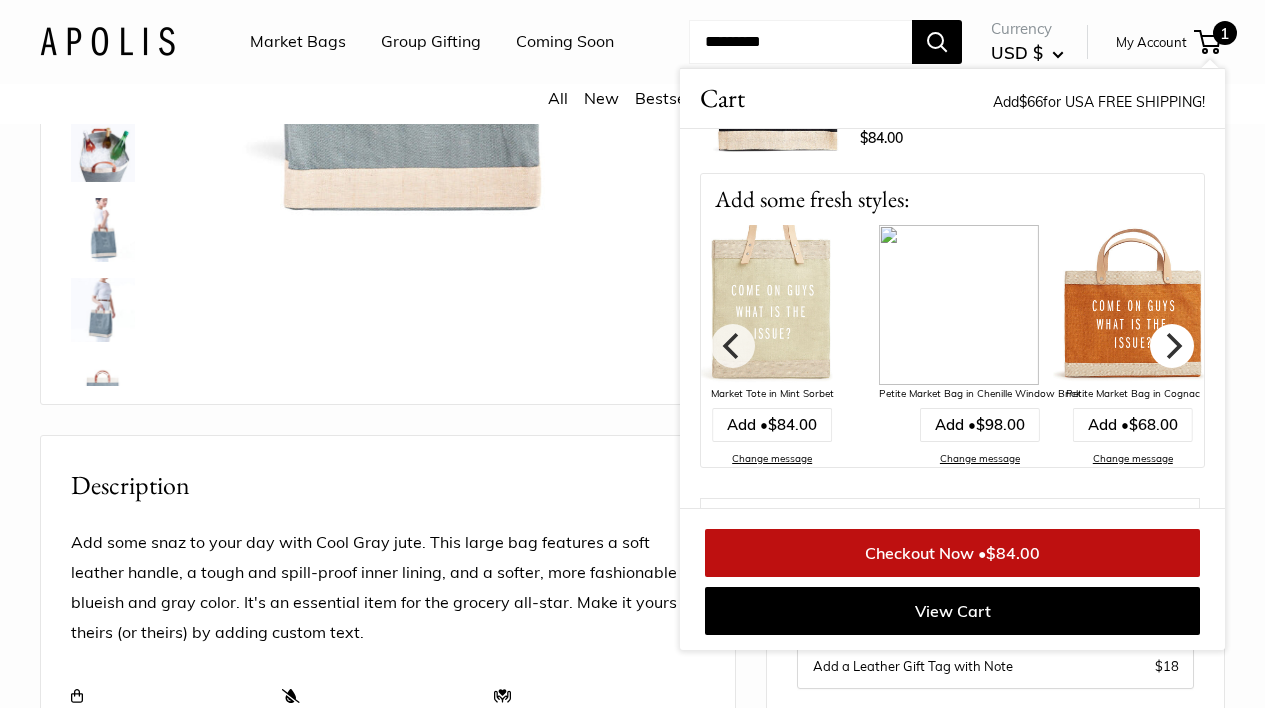 click 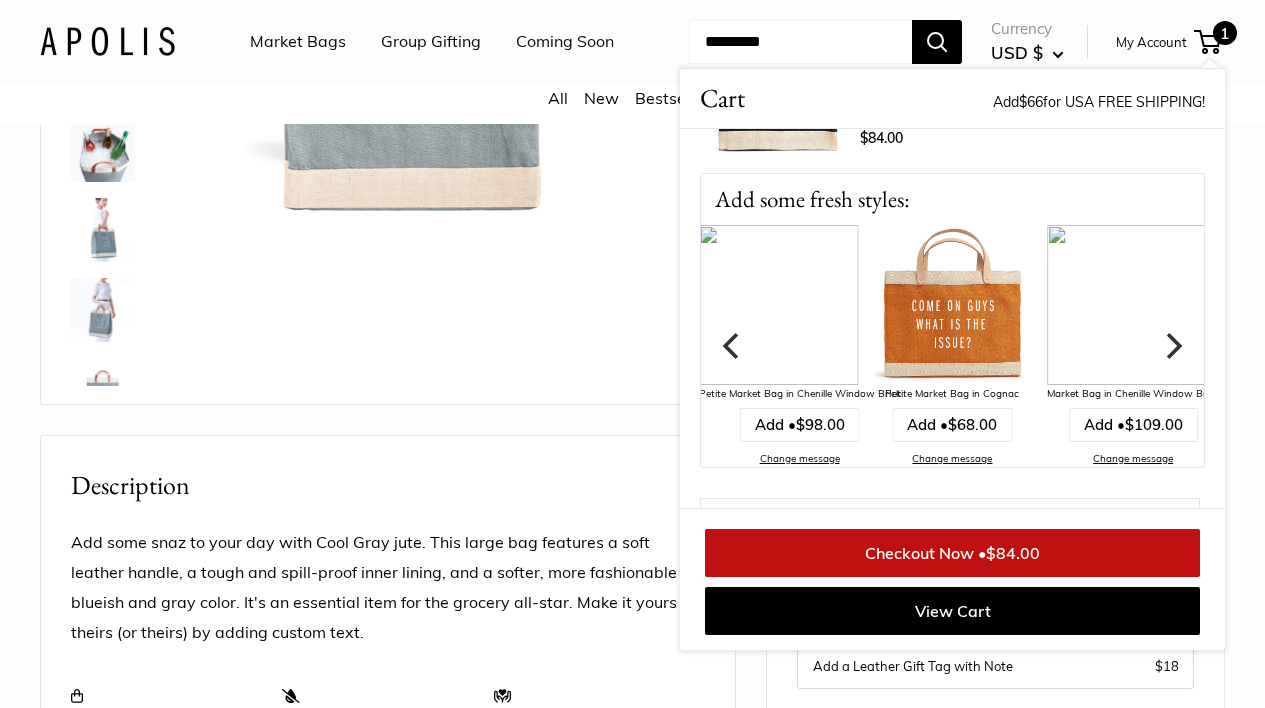 click 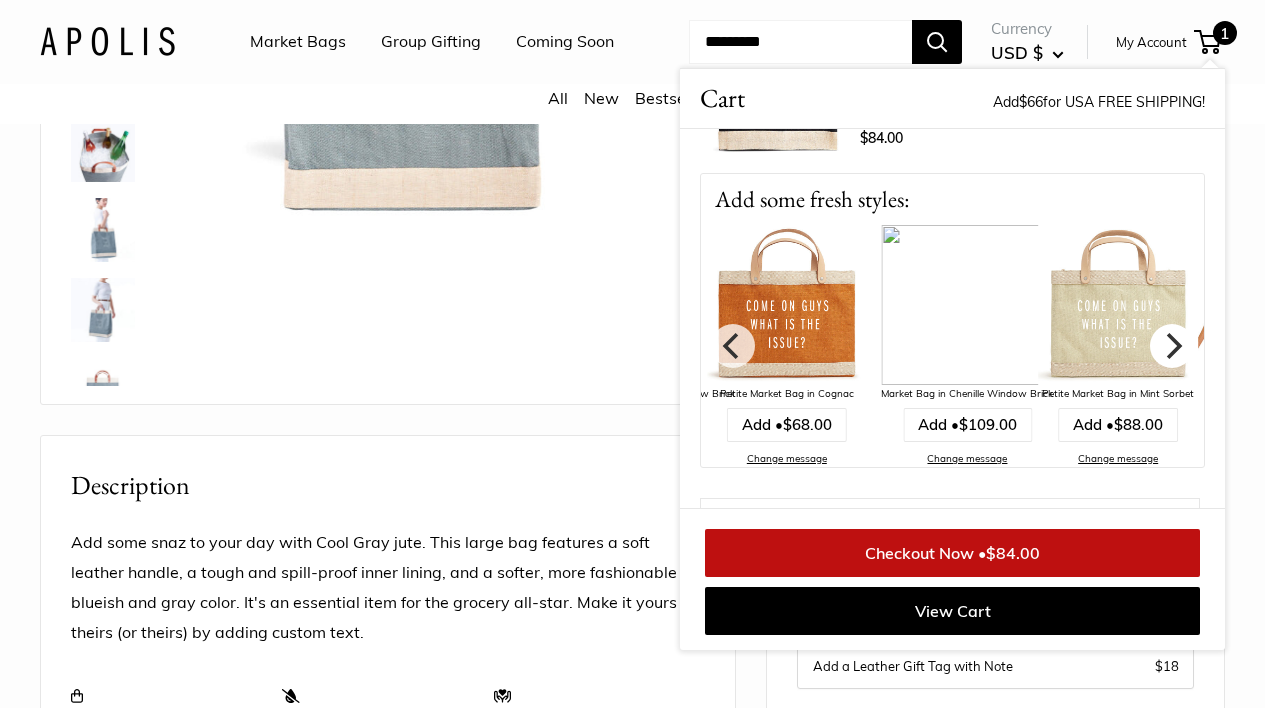 click 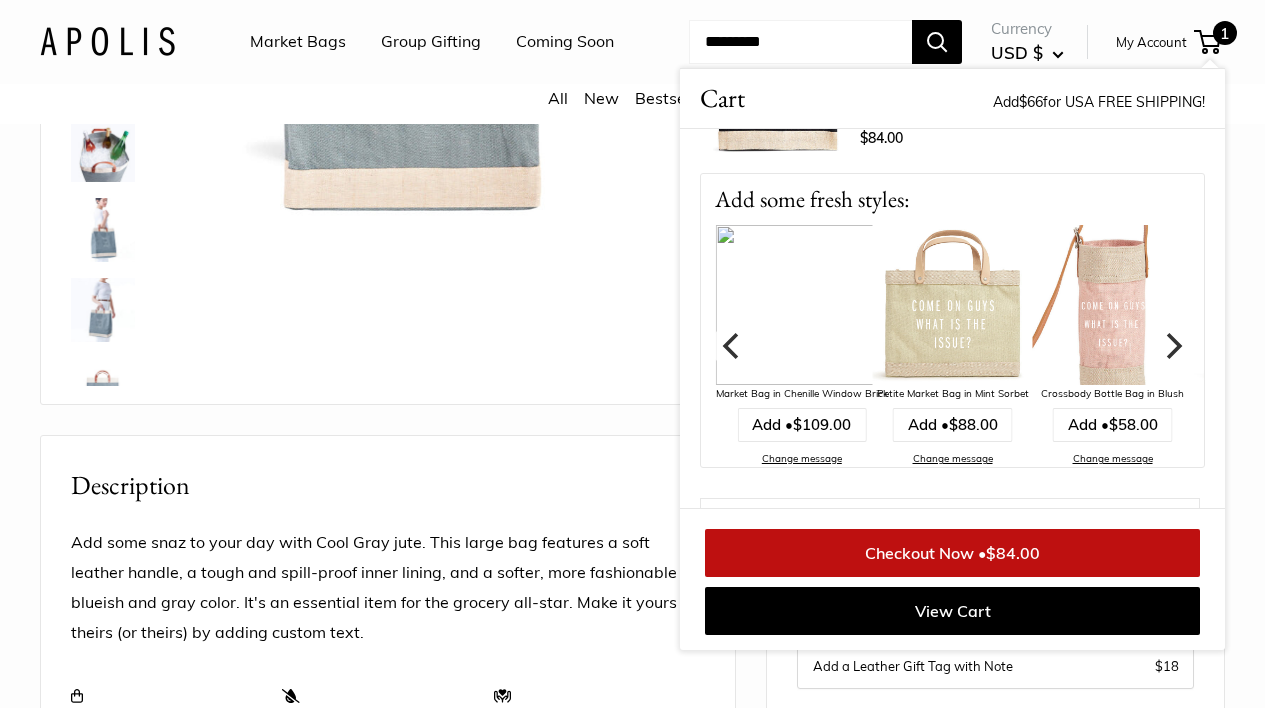 click on "1" at bounding box center [1225, 33] 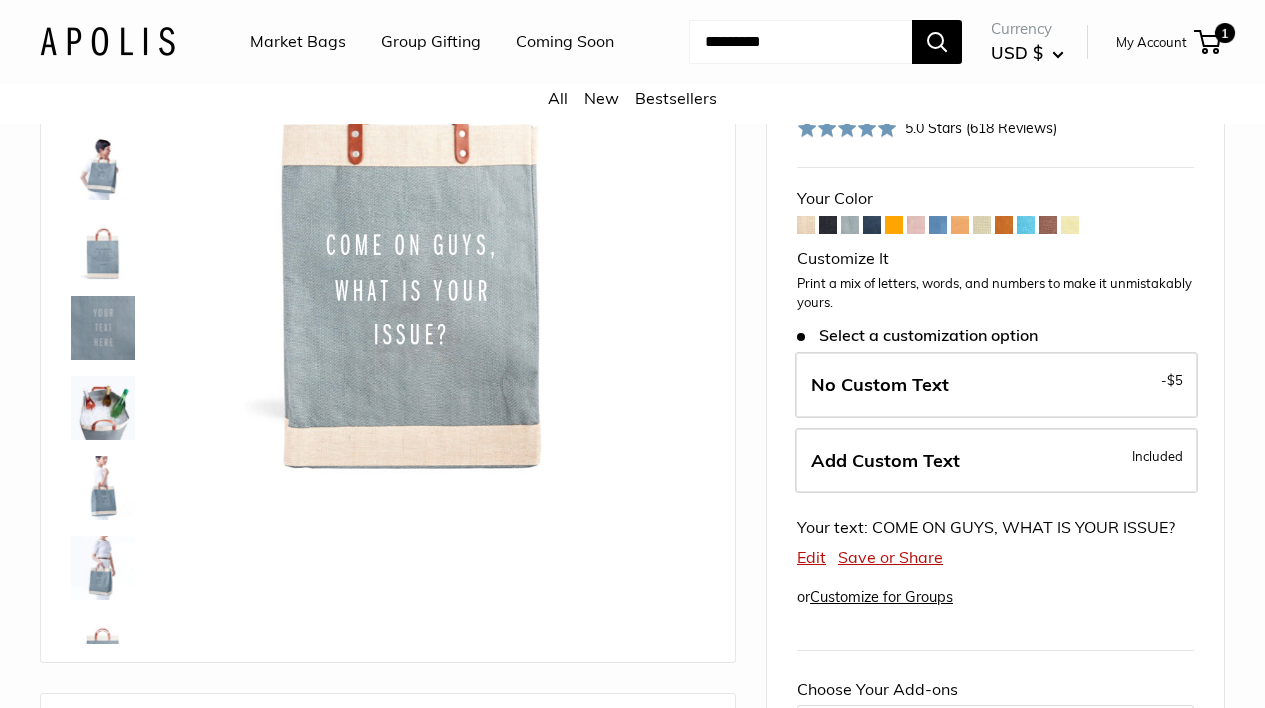scroll, scrollTop: 150, scrollLeft: 0, axis: vertical 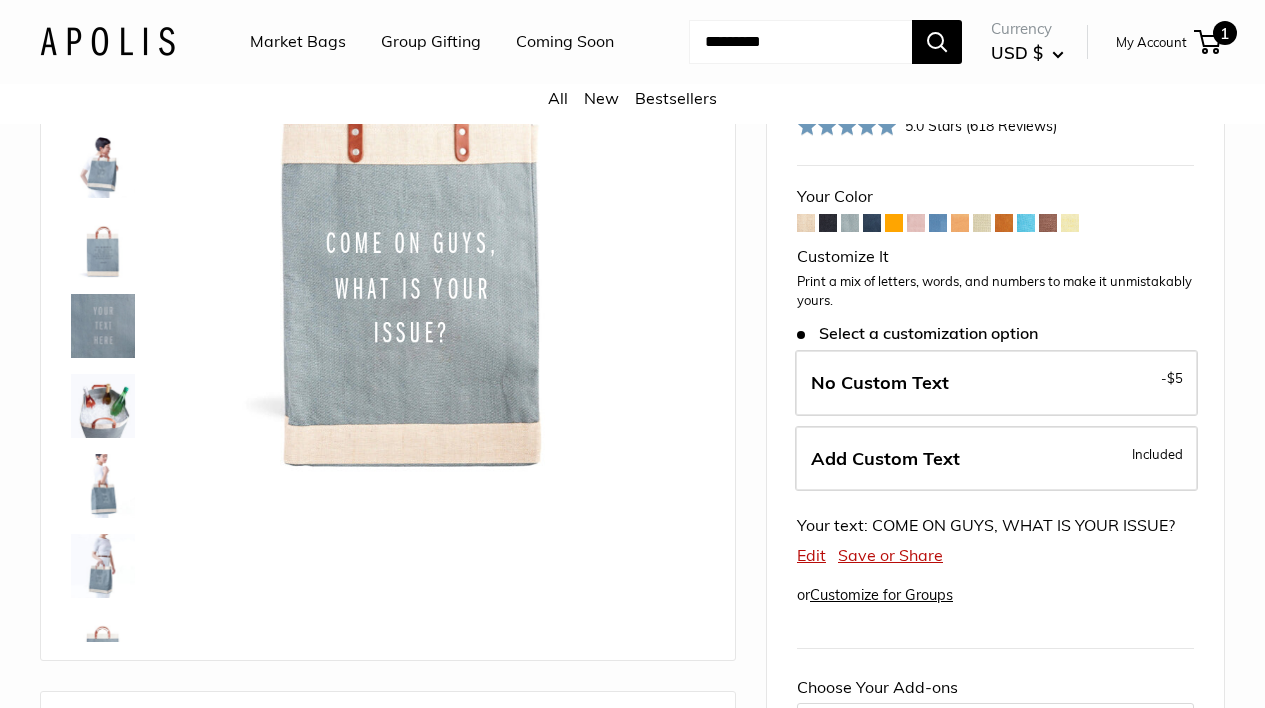 click on "1" at bounding box center [1225, 33] 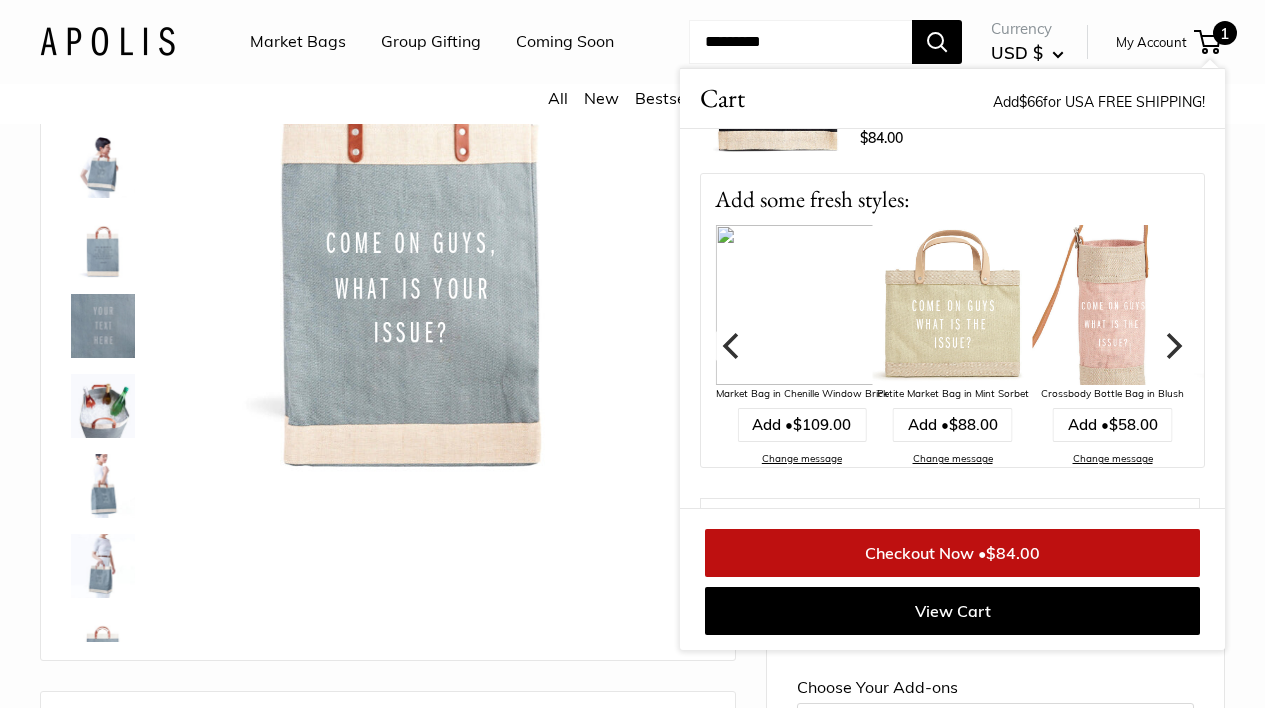 scroll, scrollTop: 145, scrollLeft: 0, axis: vertical 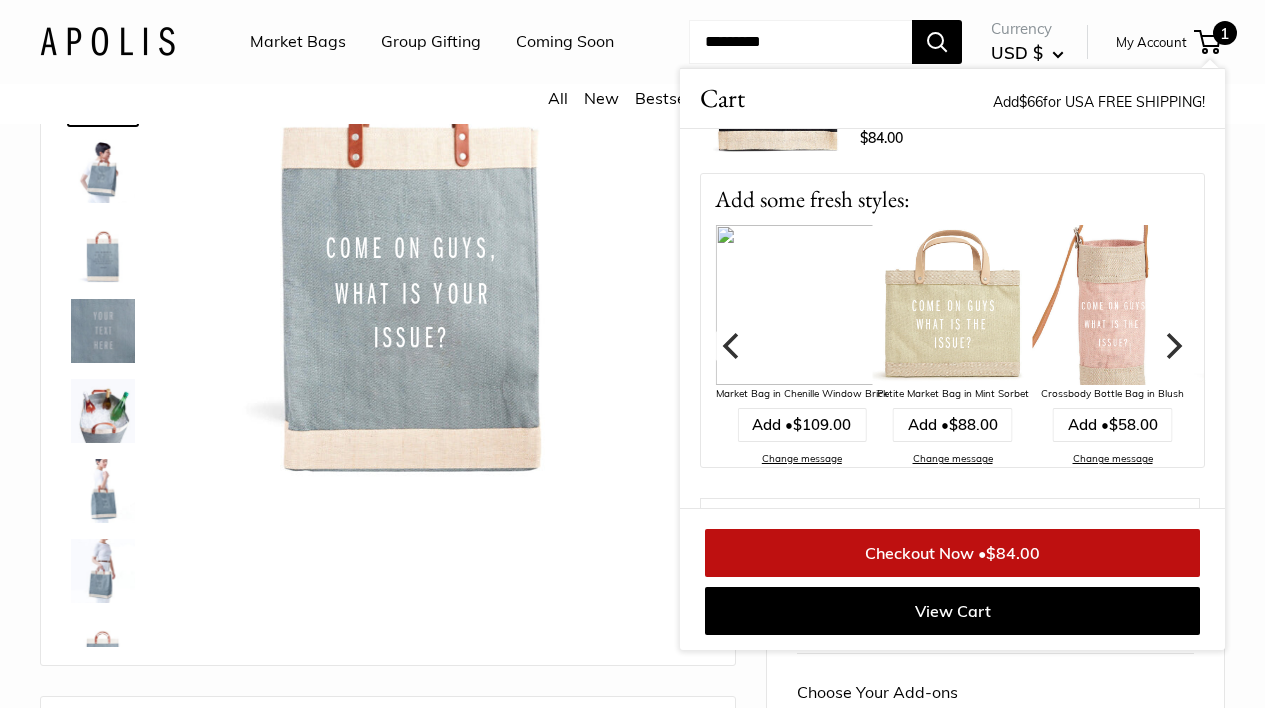 click on "1" at bounding box center (1225, 33) 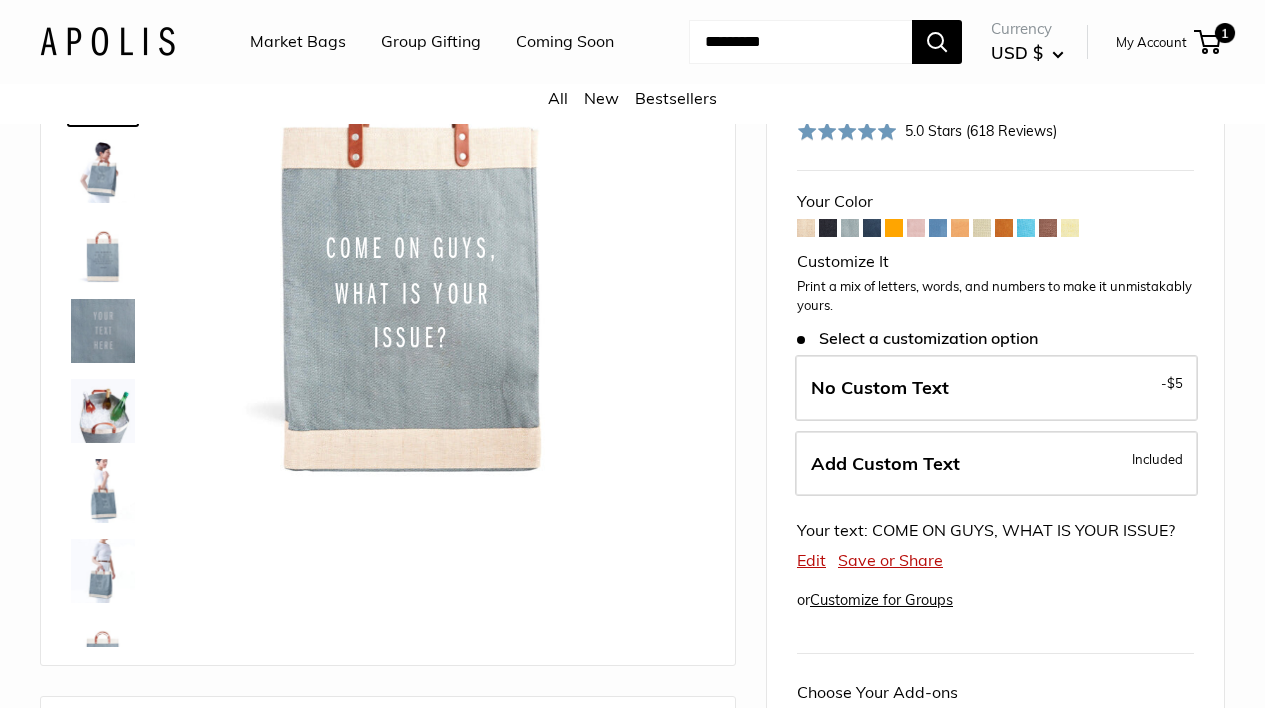 click at bounding box center [850, 228] 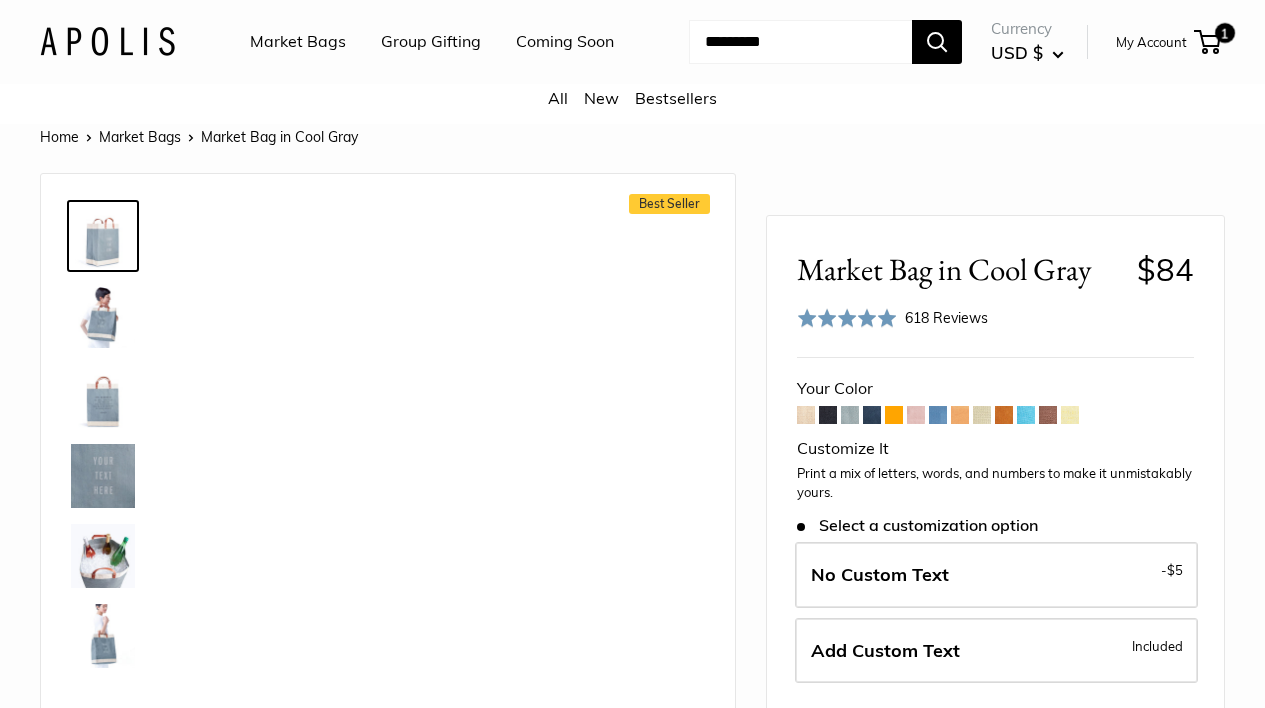 scroll, scrollTop: 0, scrollLeft: 0, axis: both 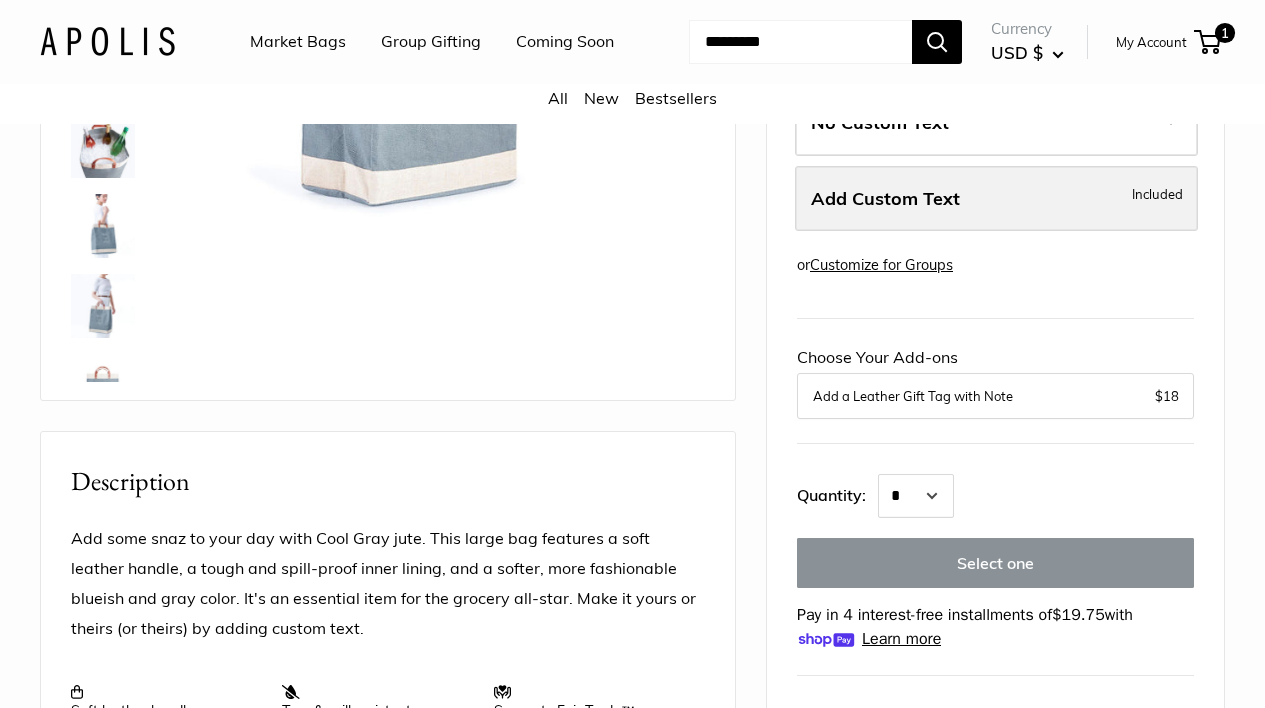 click on "Add Custom Text" at bounding box center (885, 198) 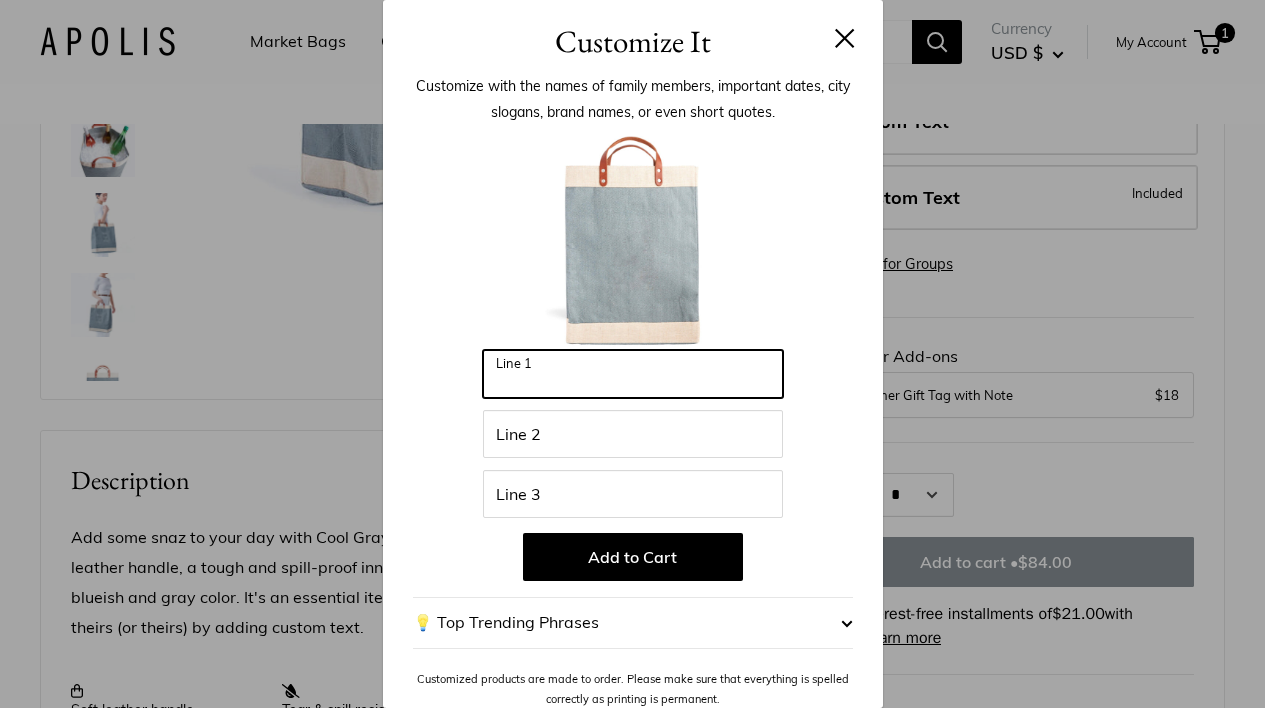 click on "Line 1" at bounding box center (633, 374) 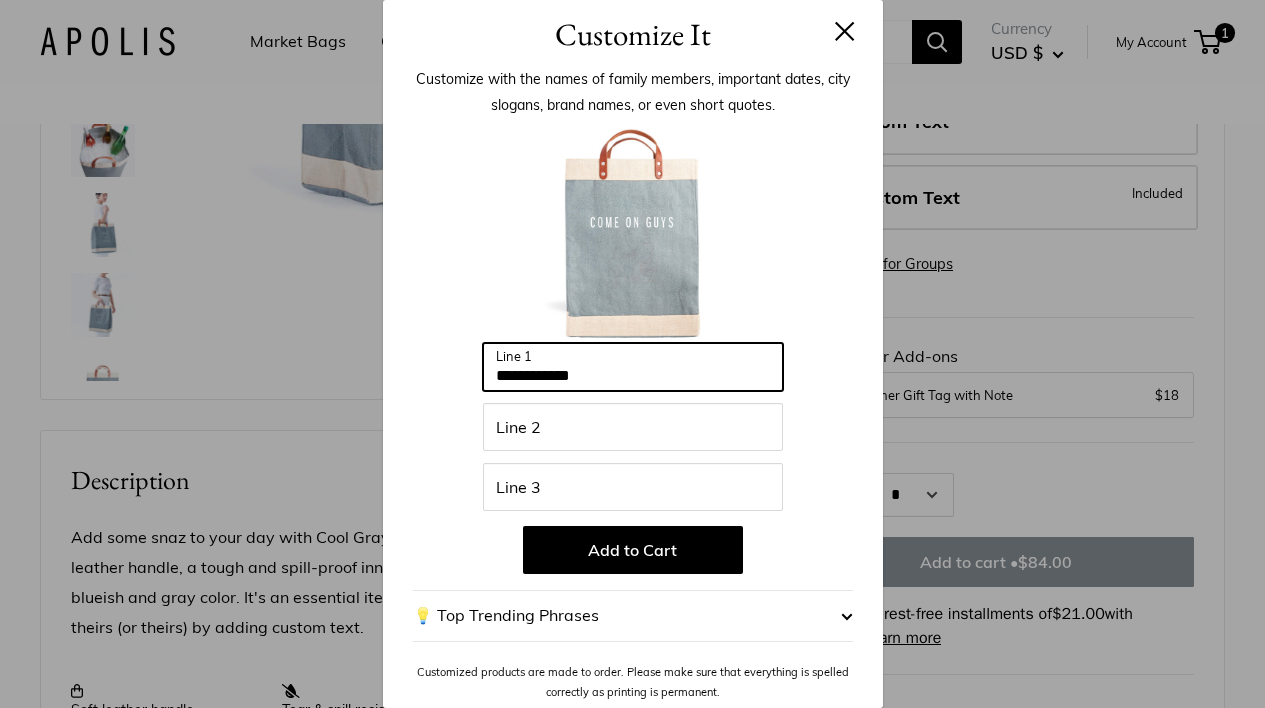 scroll, scrollTop: 0, scrollLeft: 0, axis: both 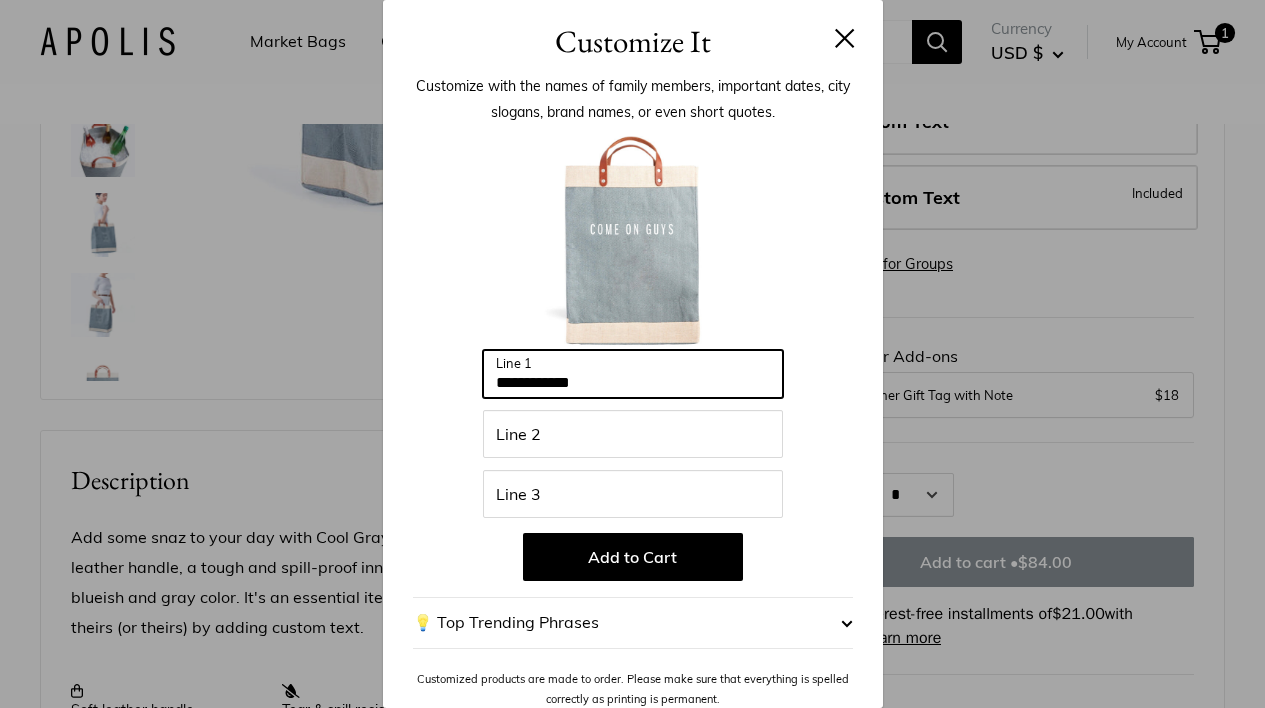 type on "**********" 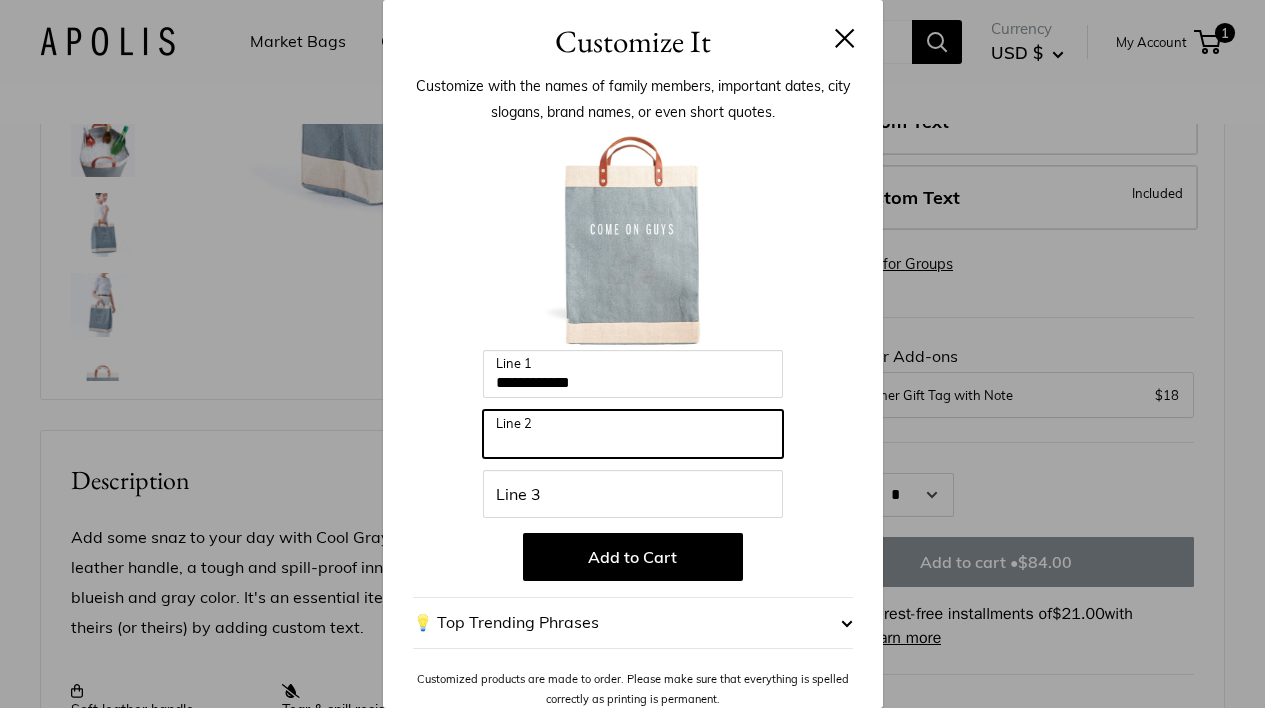click on "Line 2" at bounding box center [633, 434] 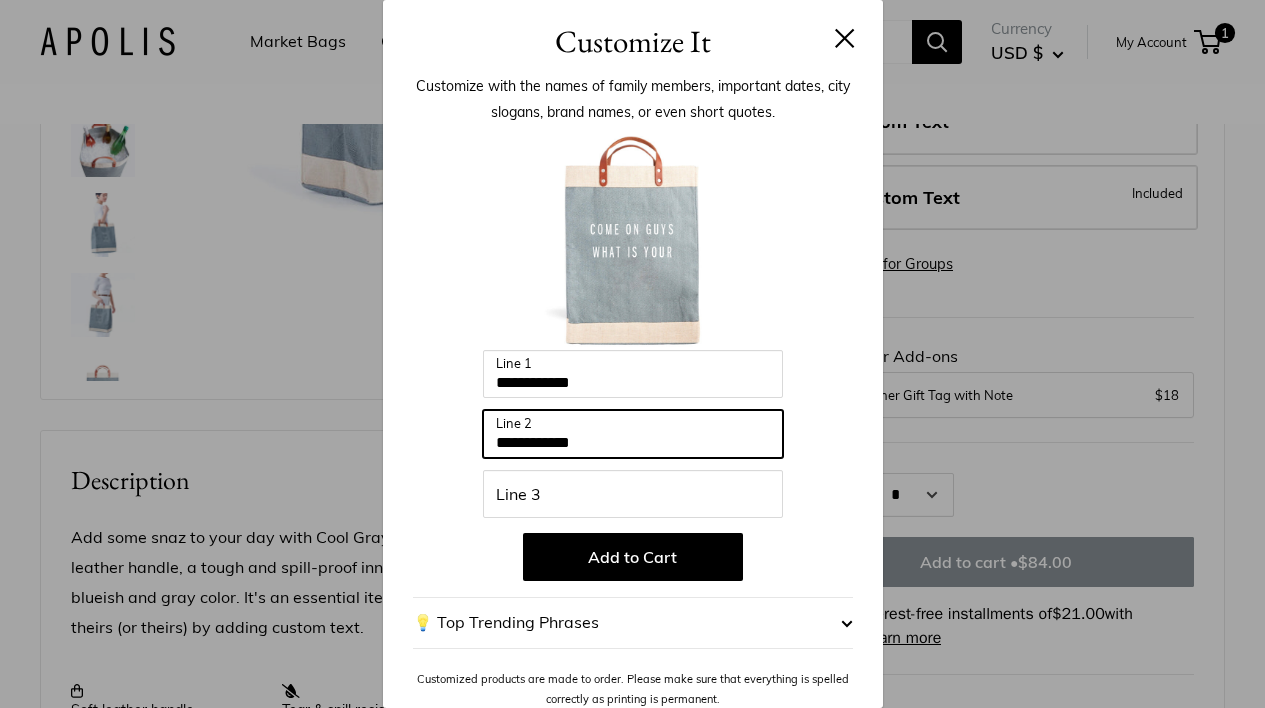 type on "**********" 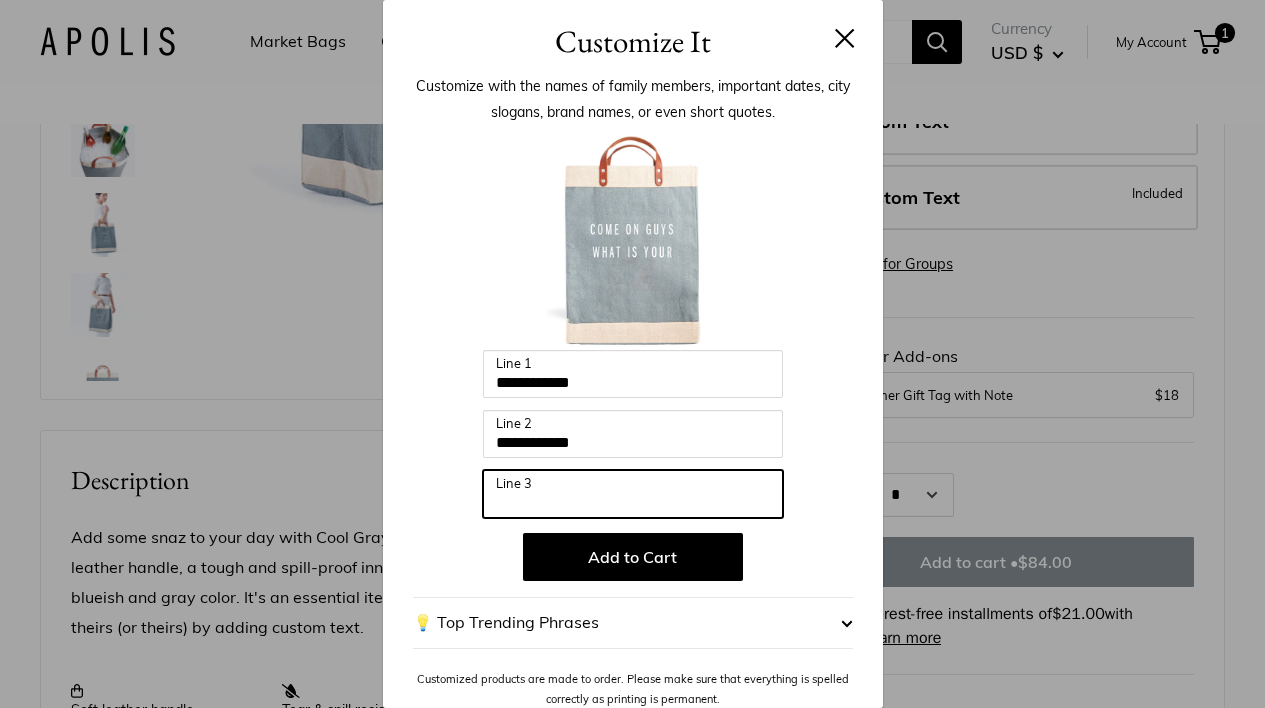 click on "Line 3" at bounding box center [633, 494] 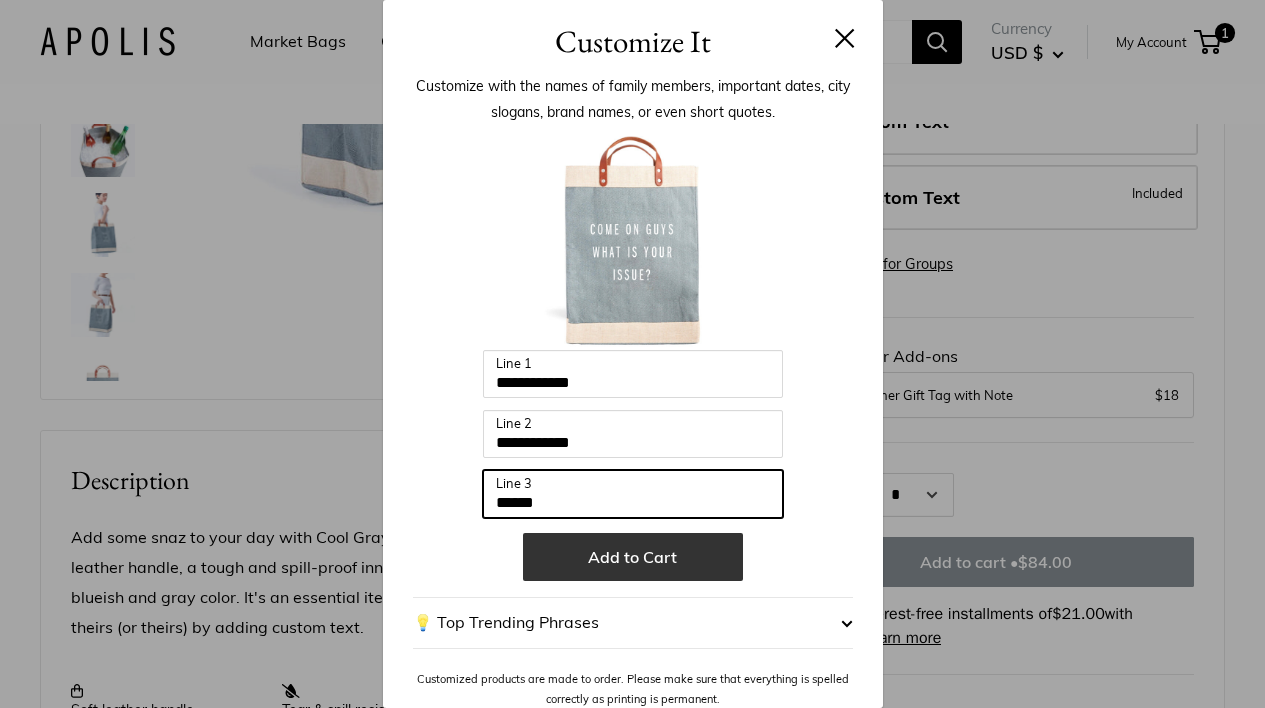 type on "******" 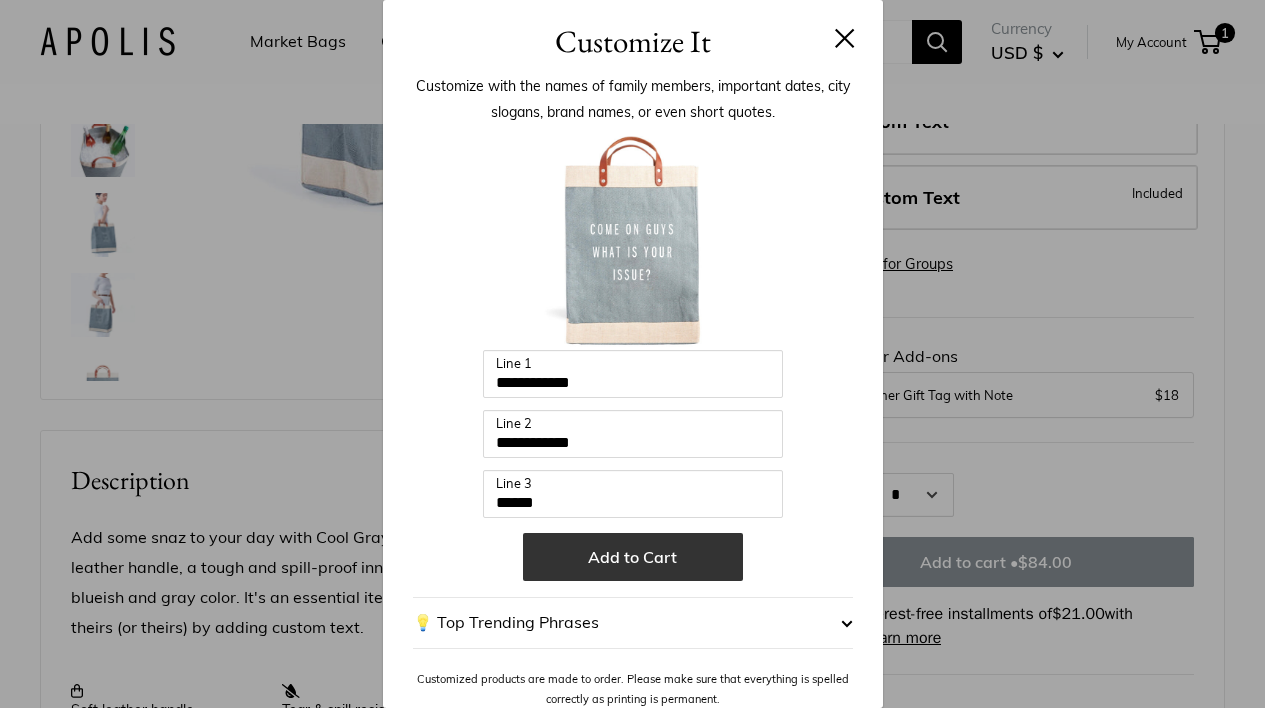 click on "Add to Cart" at bounding box center [633, 557] 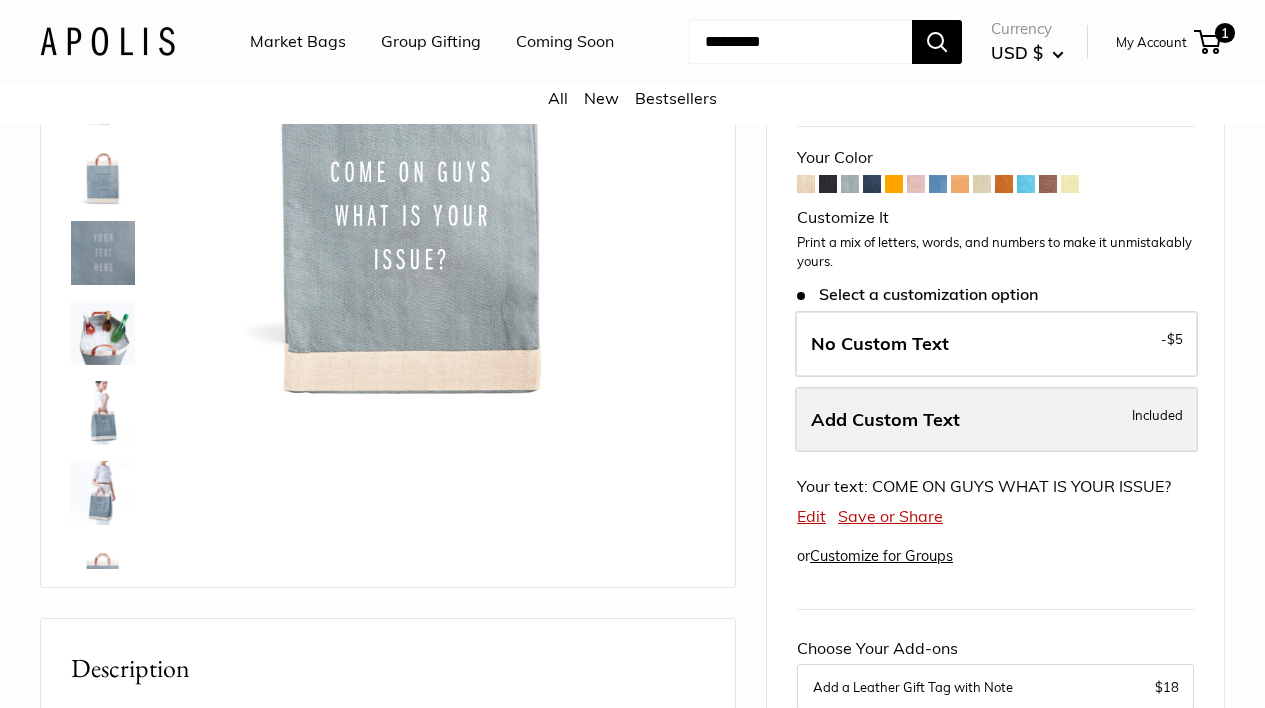 scroll, scrollTop: 225, scrollLeft: 0, axis: vertical 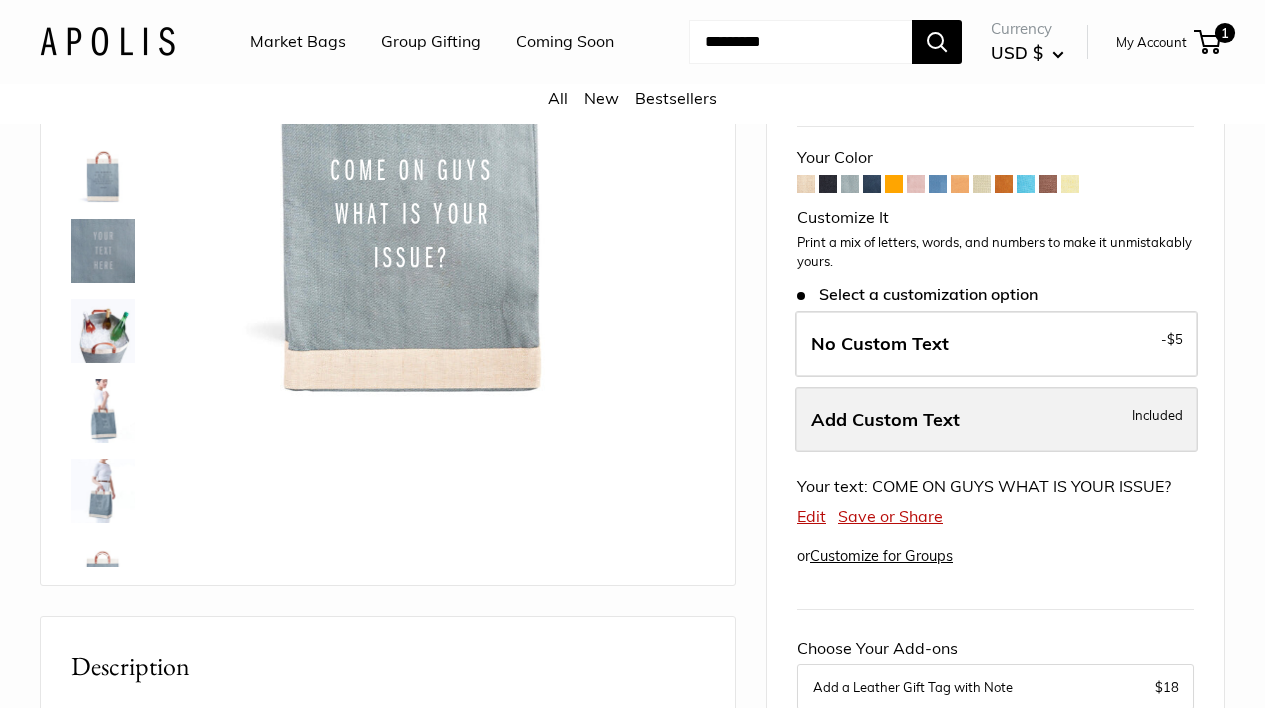 click on "Add Custom Text" at bounding box center [885, 419] 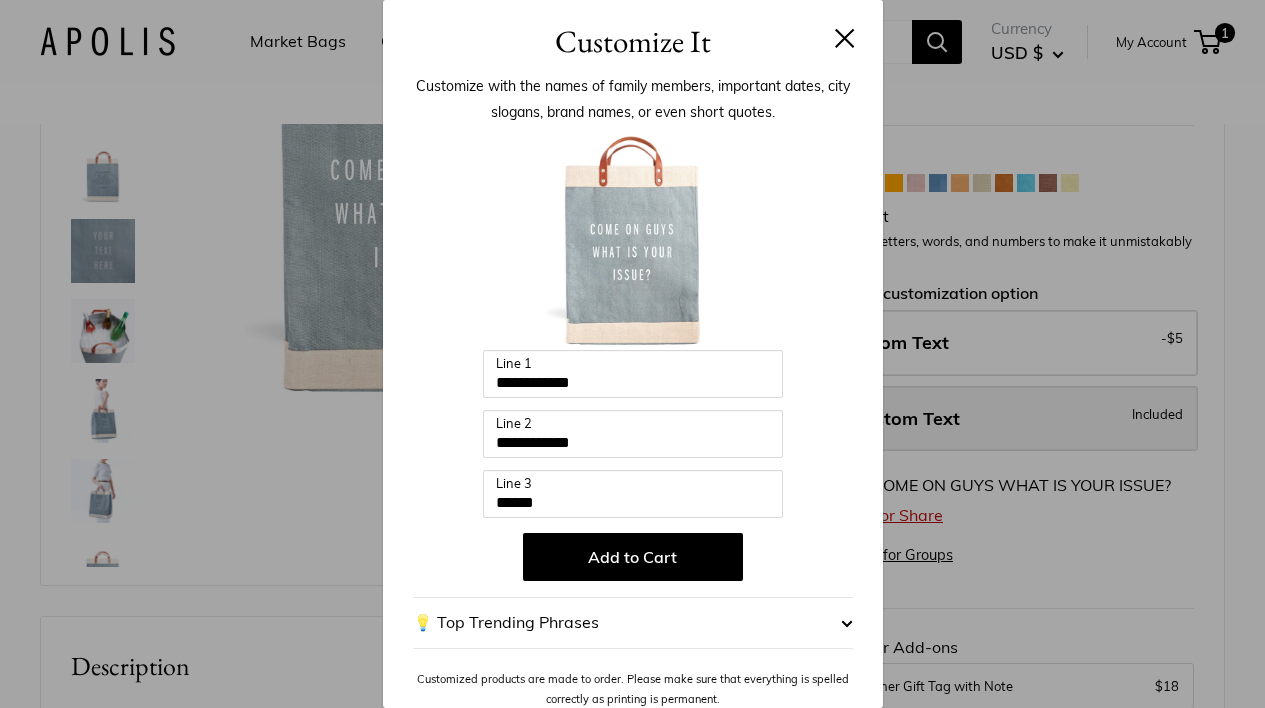 scroll, scrollTop: 226, scrollLeft: 0, axis: vertical 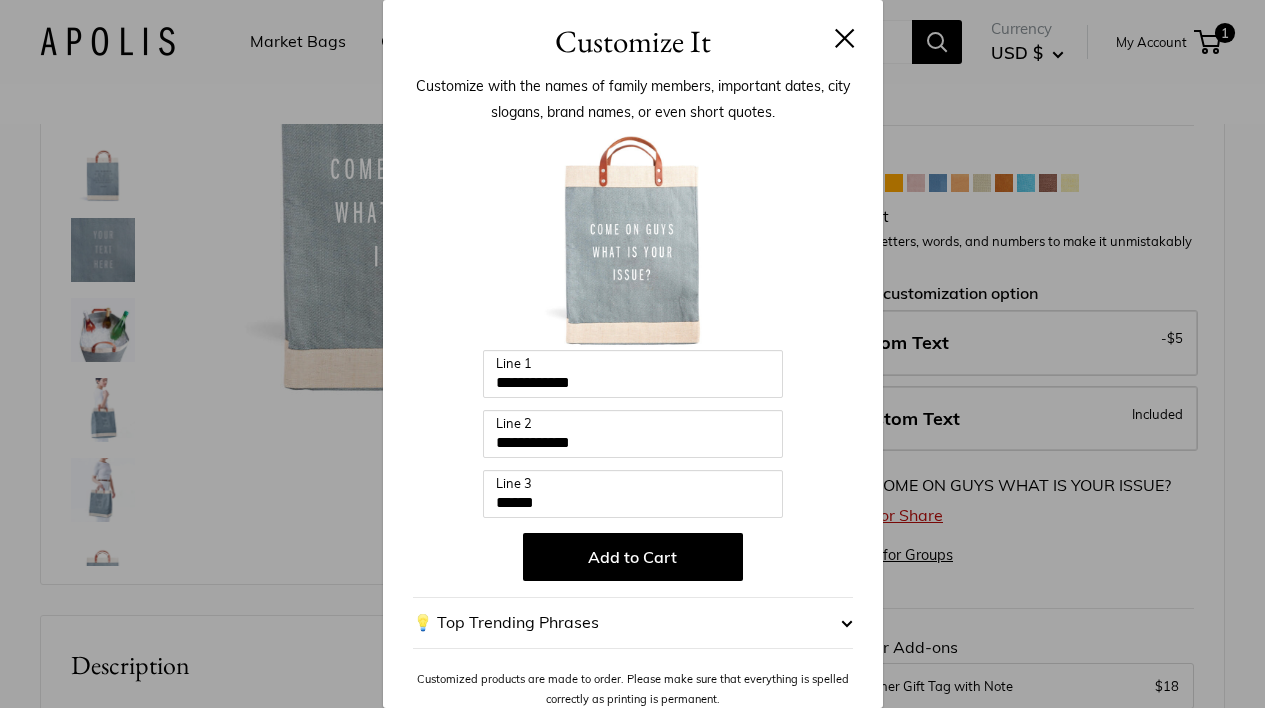 click on "Add to Cart" at bounding box center [633, 557] 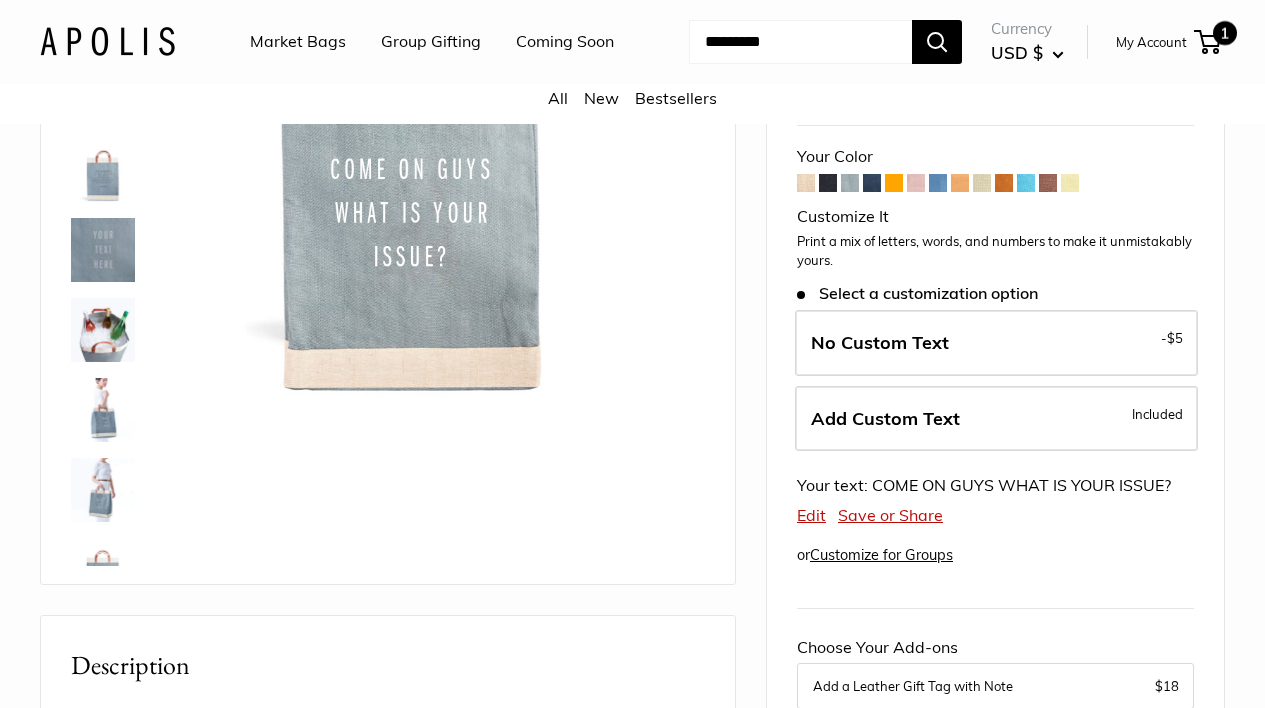 click on "1" at bounding box center (1207, 42) 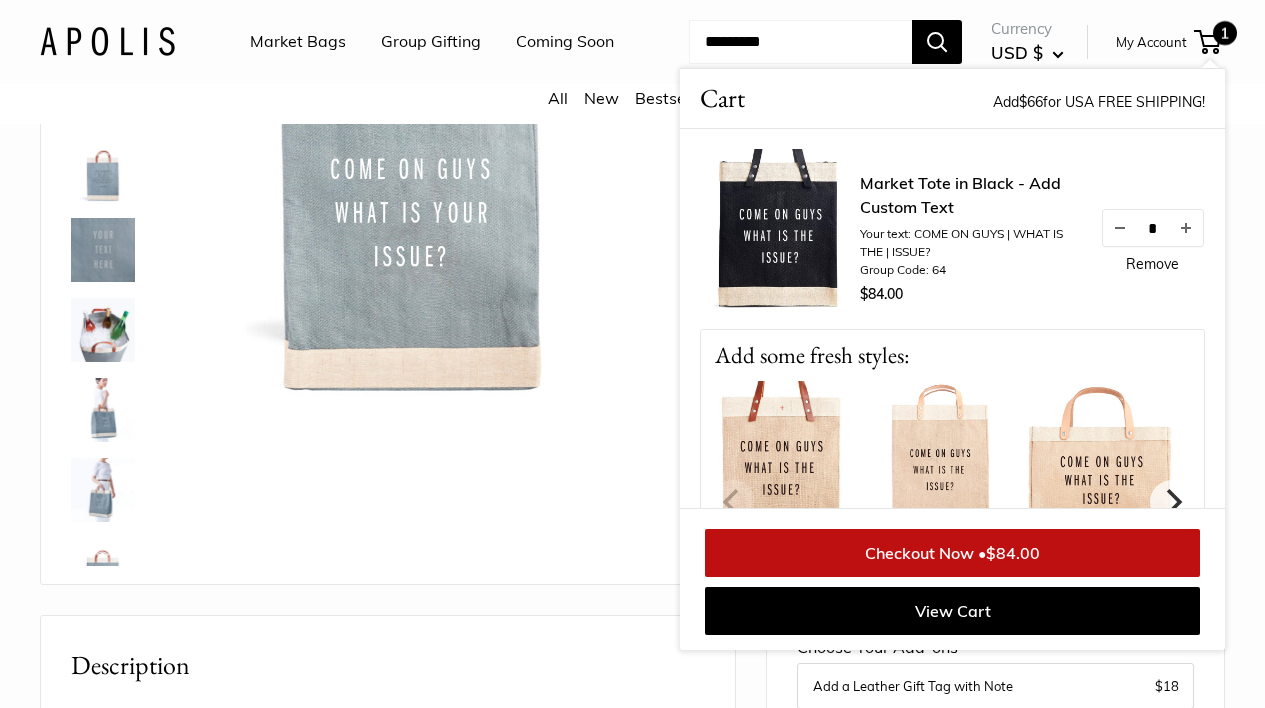 scroll, scrollTop: 227, scrollLeft: 0, axis: vertical 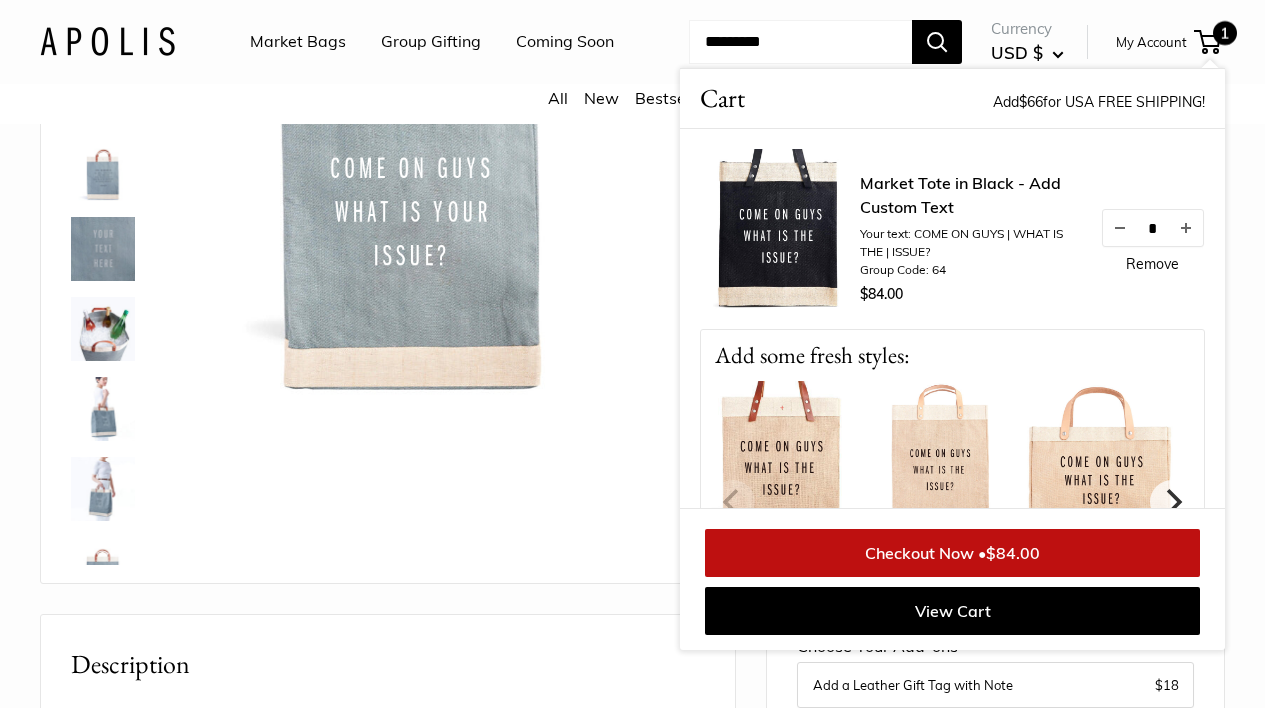 click on "$66" at bounding box center [1031, 102] 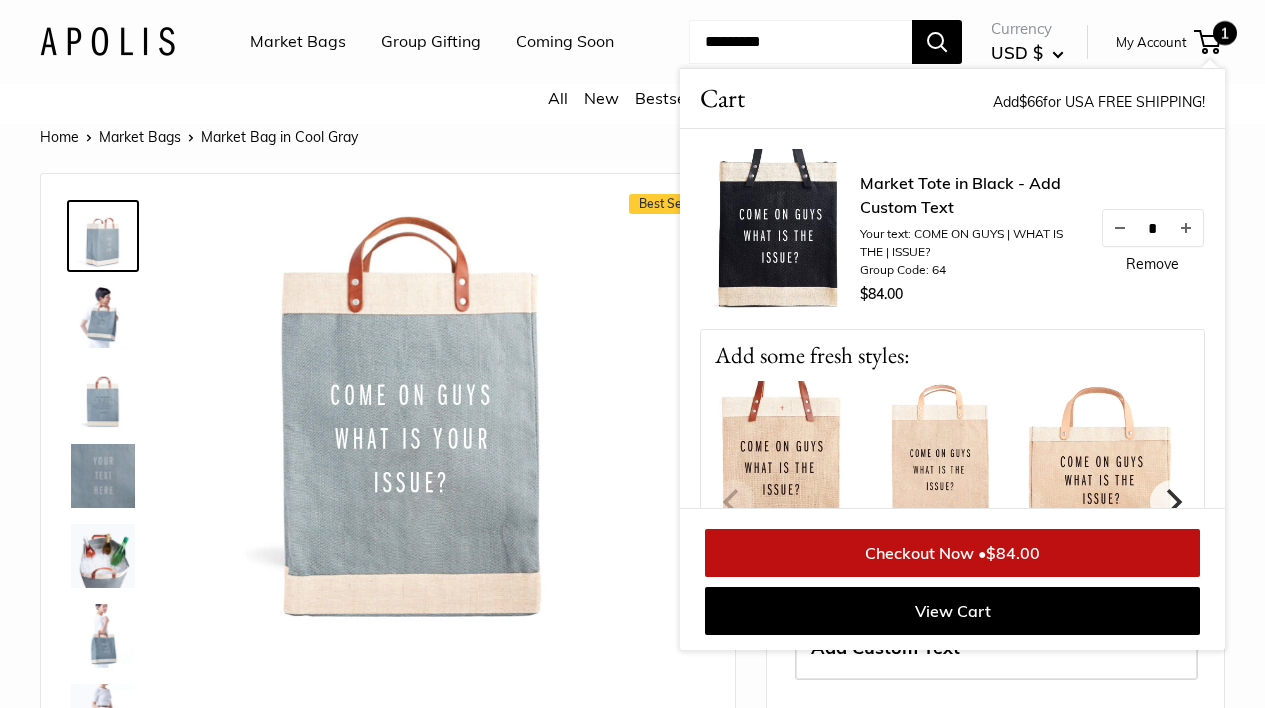 scroll, scrollTop: 0, scrollLeft: 0, axis: both 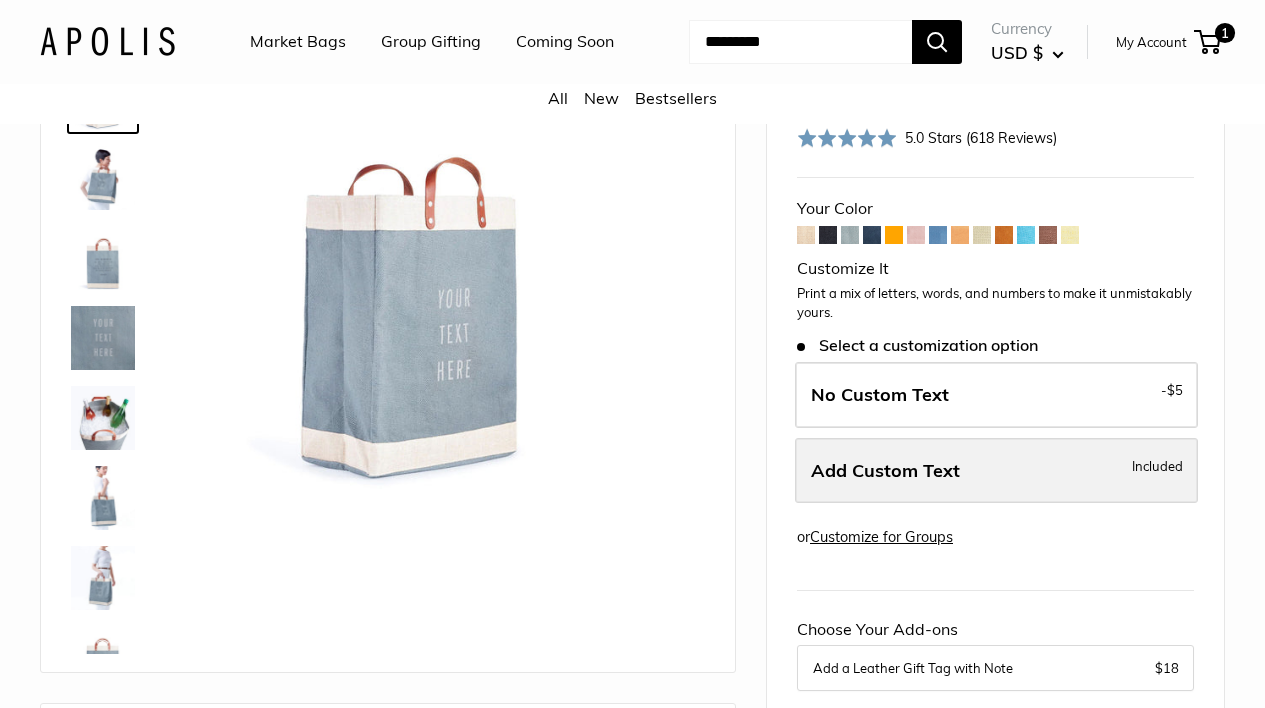 click on "Add Custom Text" at bounding box center (885, 470) 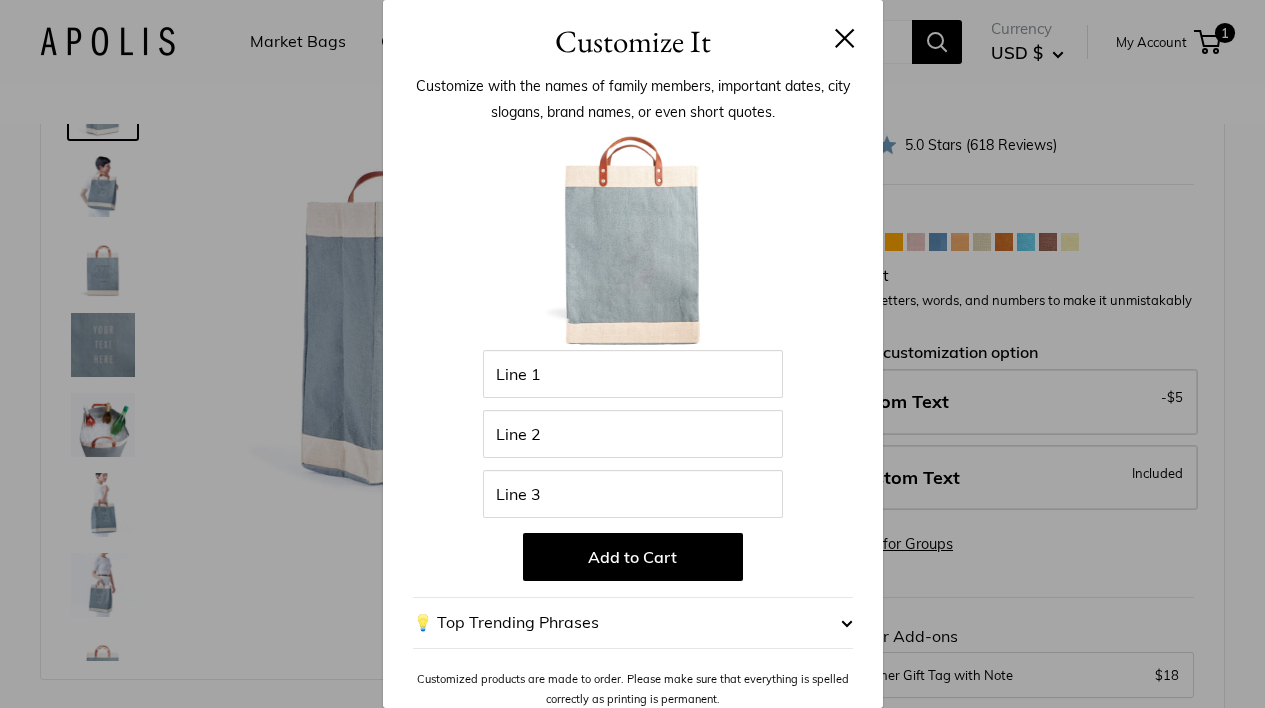 scroll, scrollTop: 131, scrollLeft: 0, axis: vertical 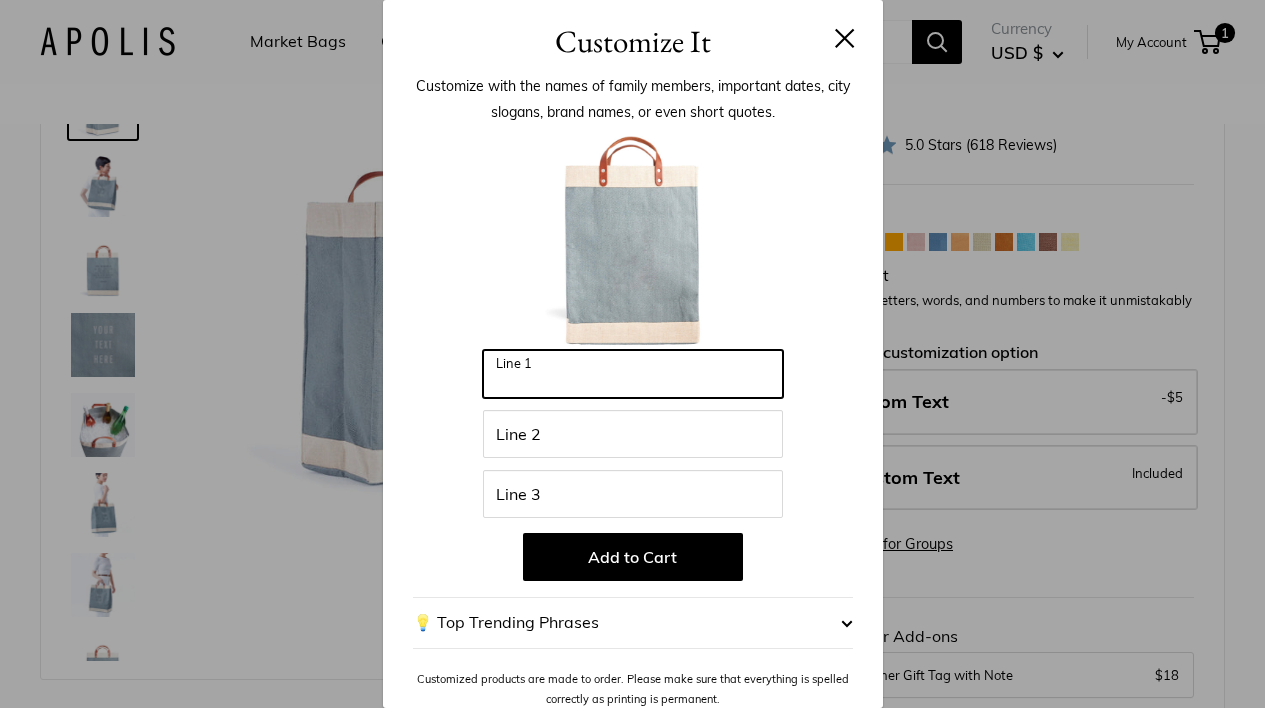click on "Line 1" at bounding box center (633, 374) 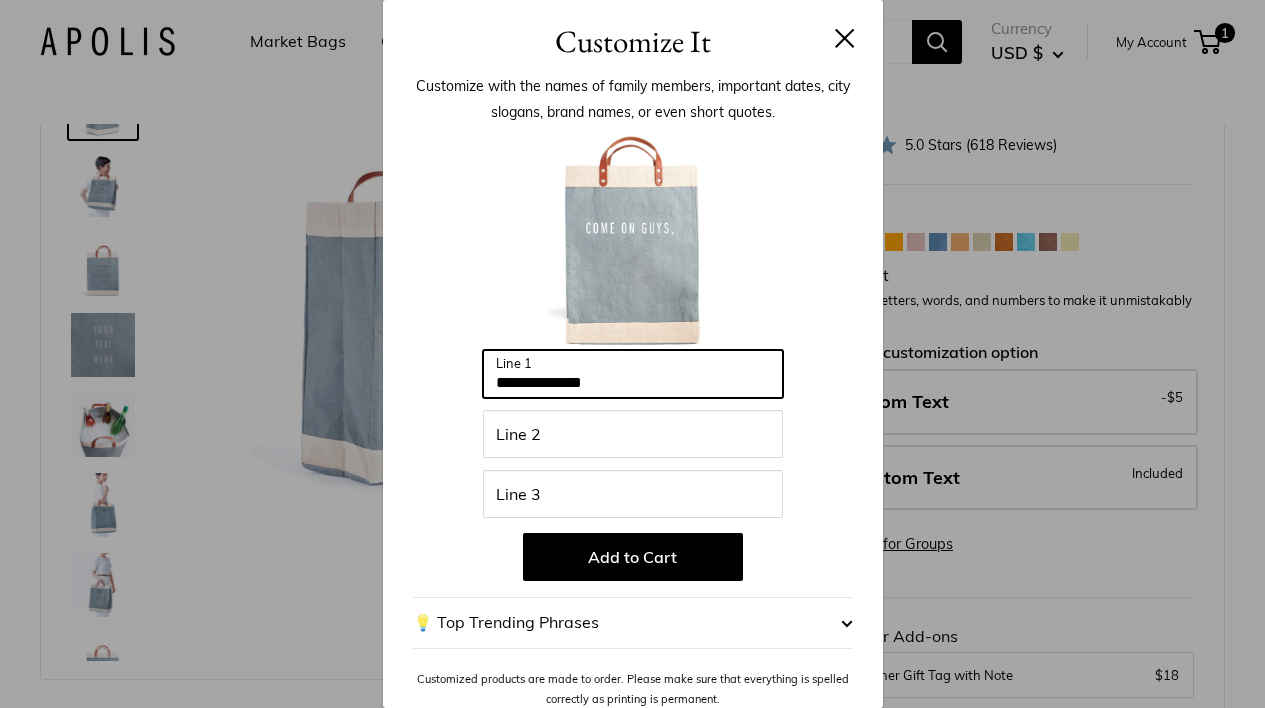 type on "**********" 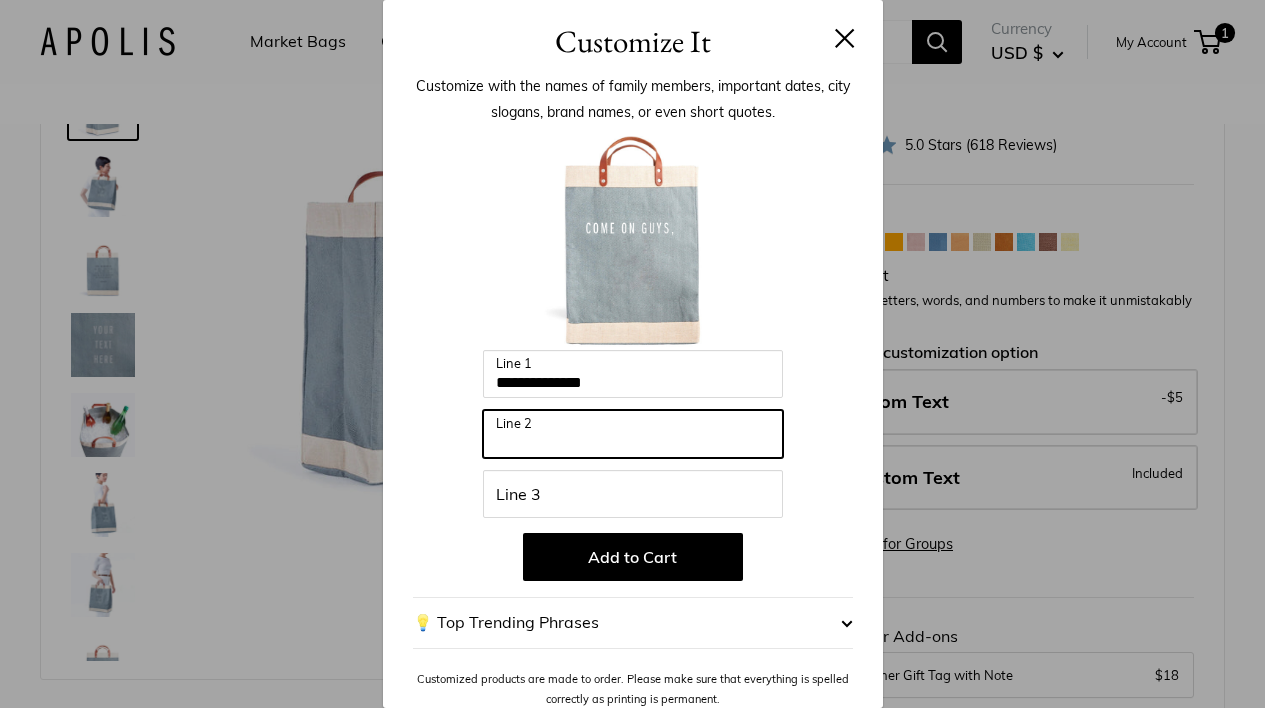 drag, startPoint x: 581, startPoint y: 441, endPoint x: 691, endPoint y: 414, distance: 113.265175 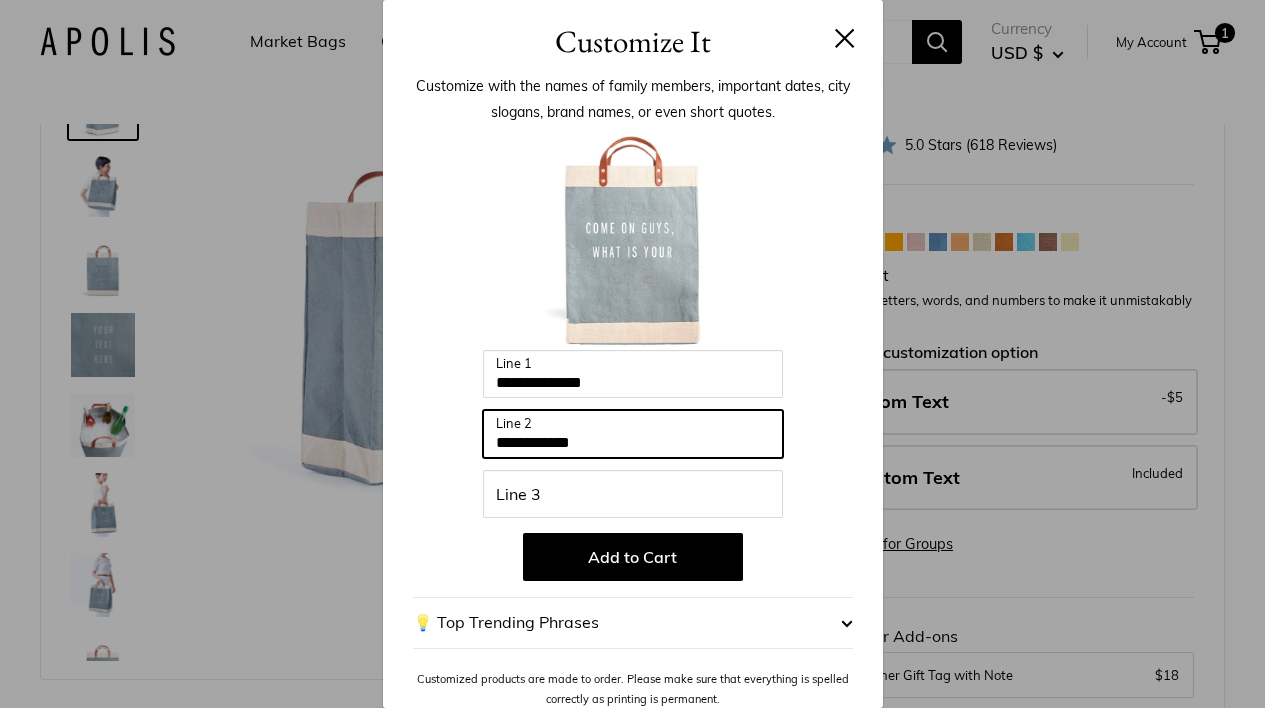 type on "**********" 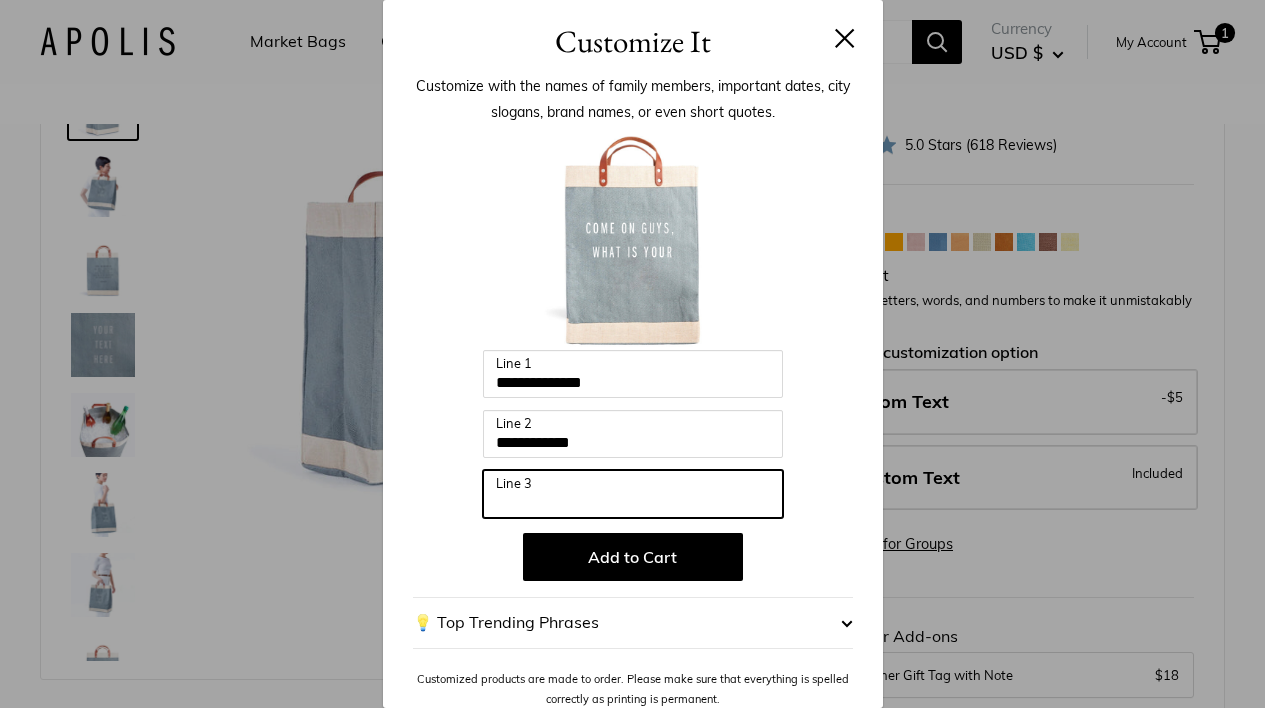 drag, startPoint x: 611, startPoint y: 489, endPoint x: 637, endPoint y: 478, distance: 28.231188 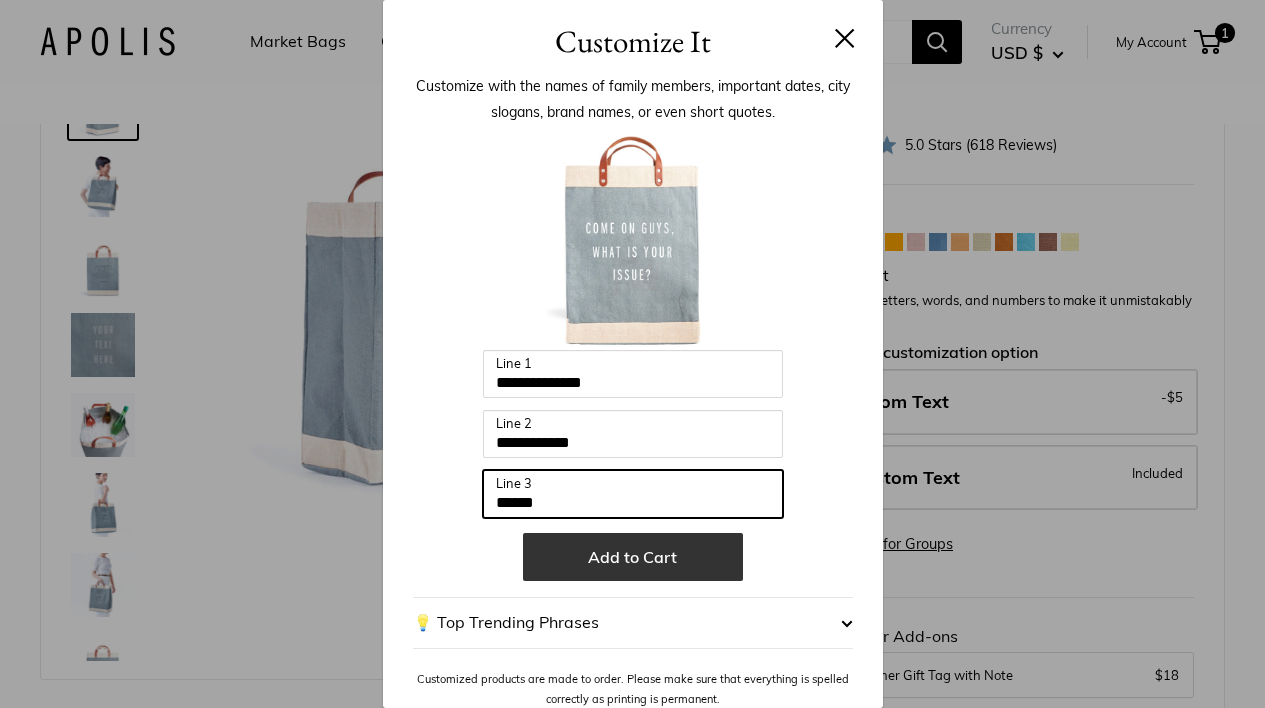 type on "******" 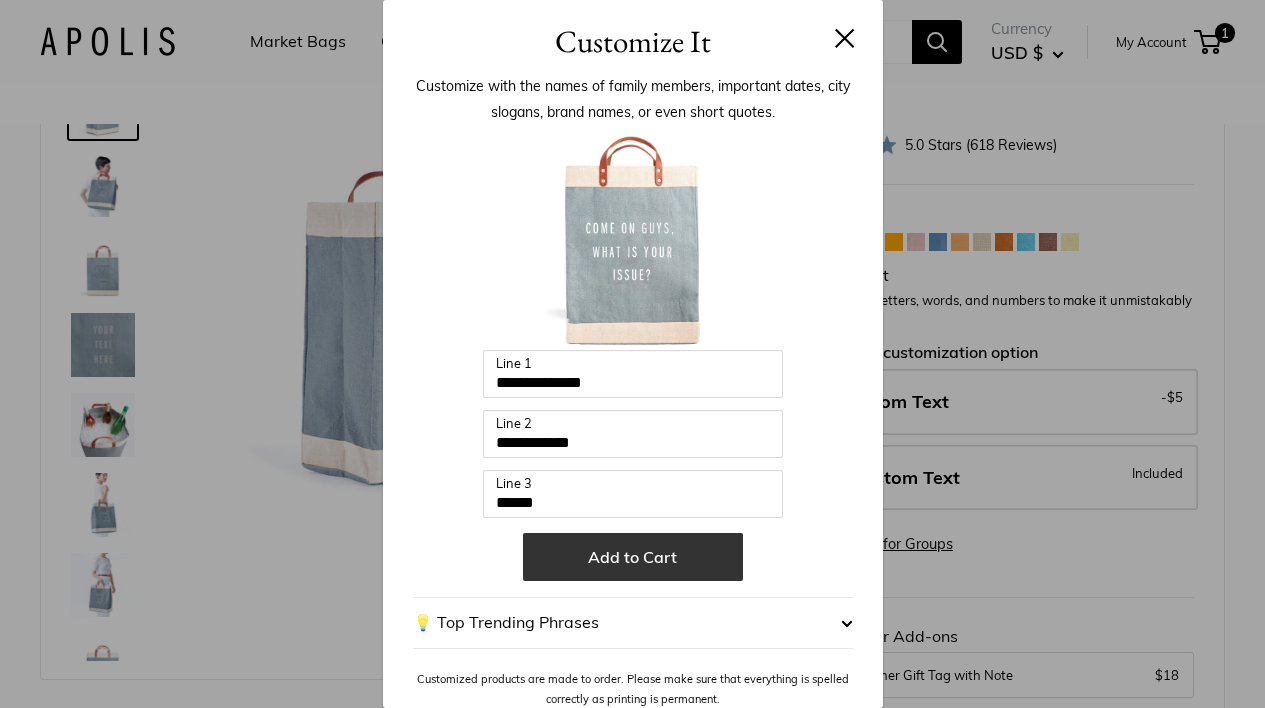 click on "Add to Cart" at bounding box center (633, 557) 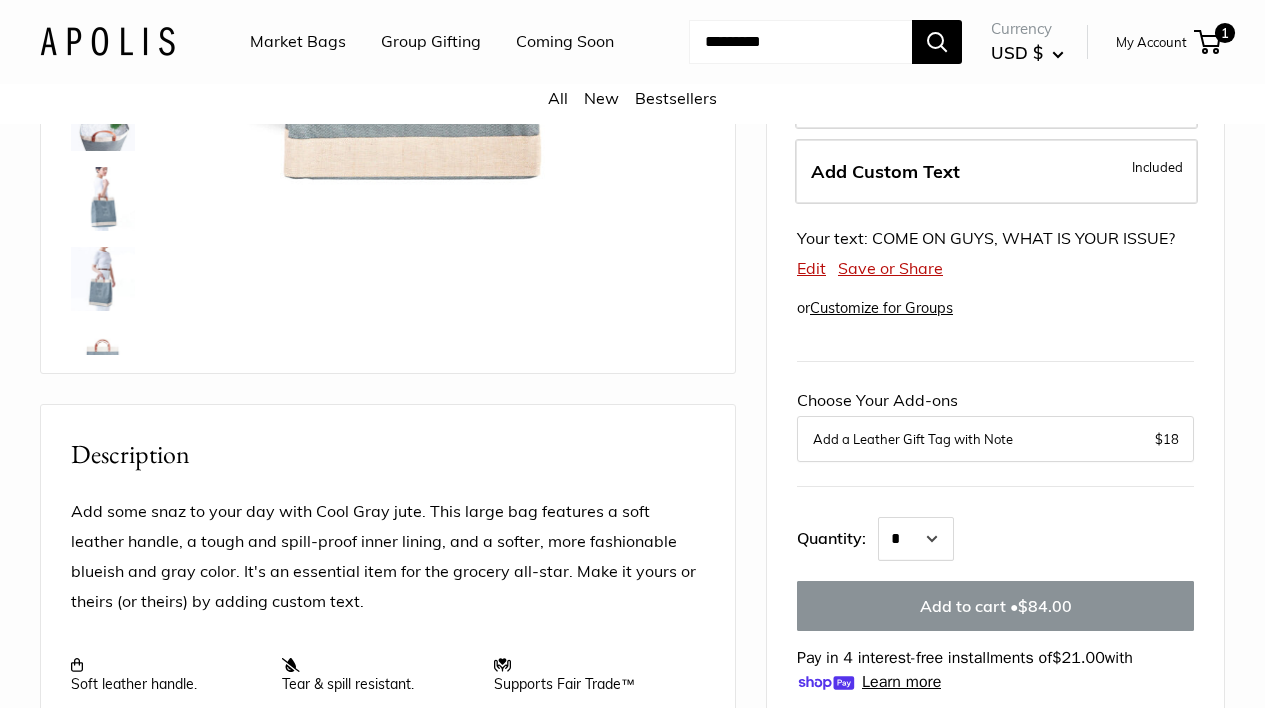 scroll, scrollTop: 442, scrollLeft: 0, axis: vertical 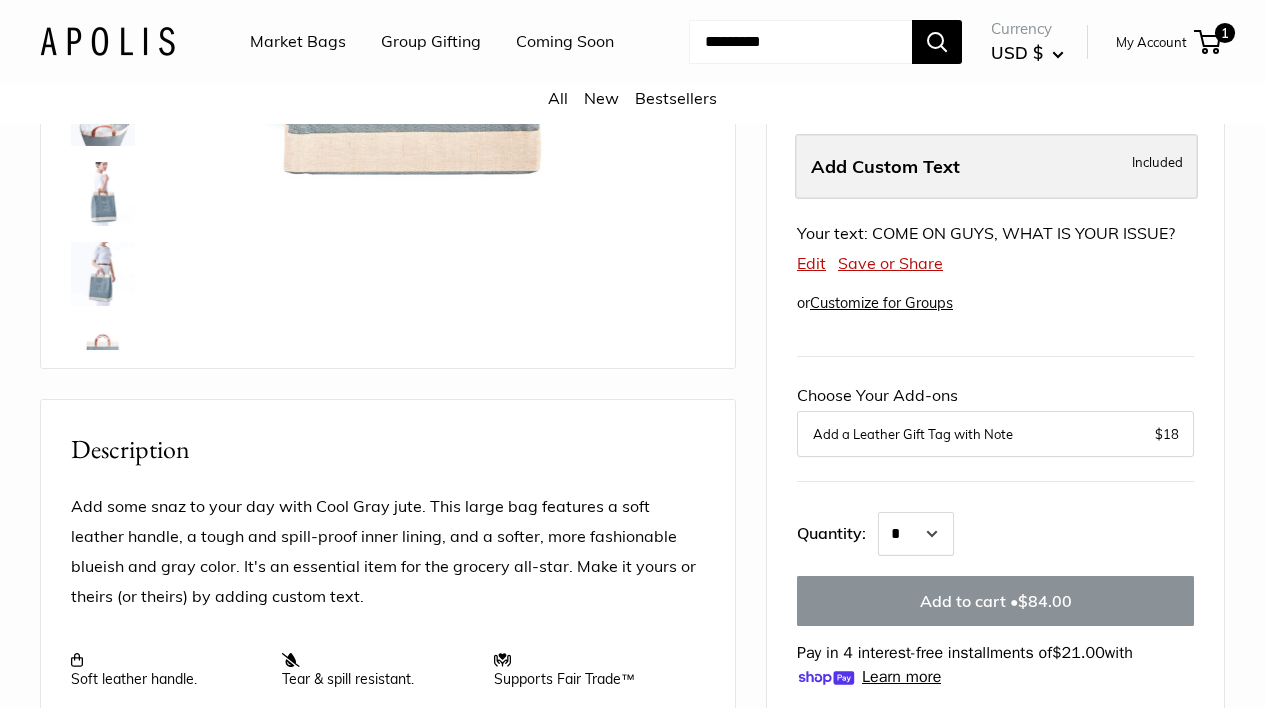 click on "Add Custom Text" at bounding box center (885, 166) 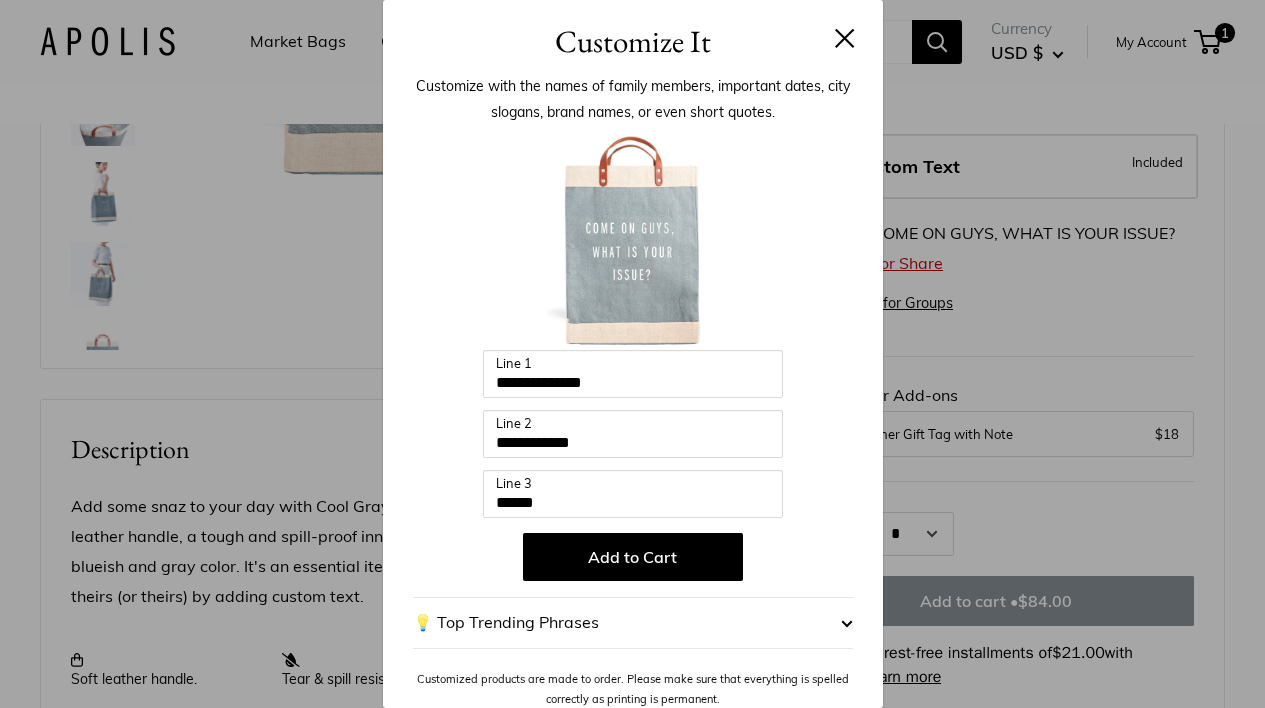 click on "Add to Cart" at bounding box center (633, 557) 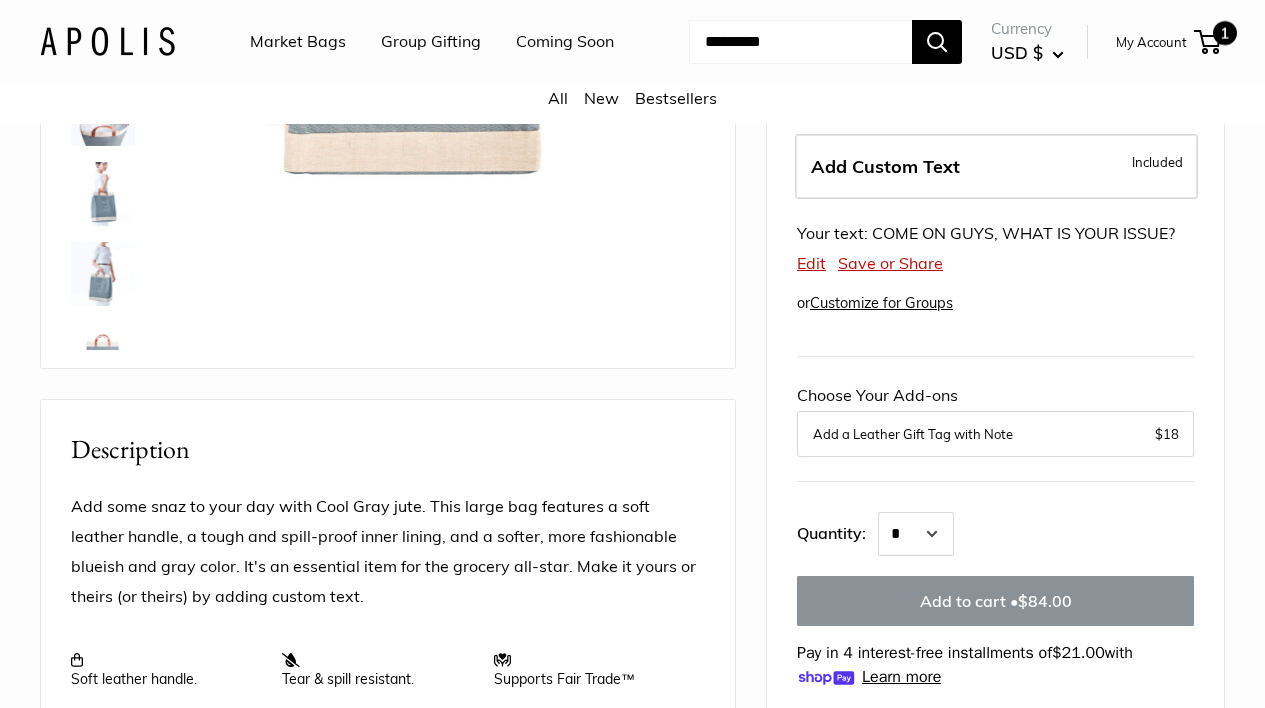 click on "1" at bounding box center (1225, 33) 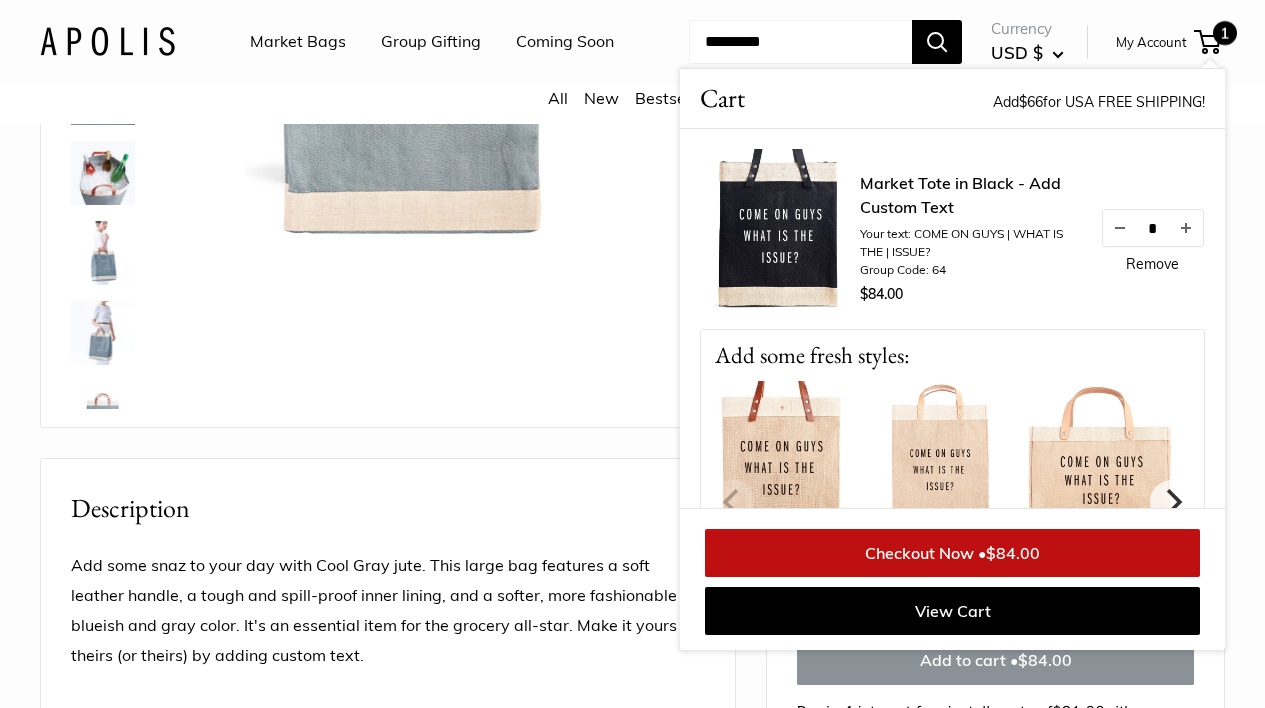 scroll, scrollTop: 376, scrollLeft: 0, axis: vertical 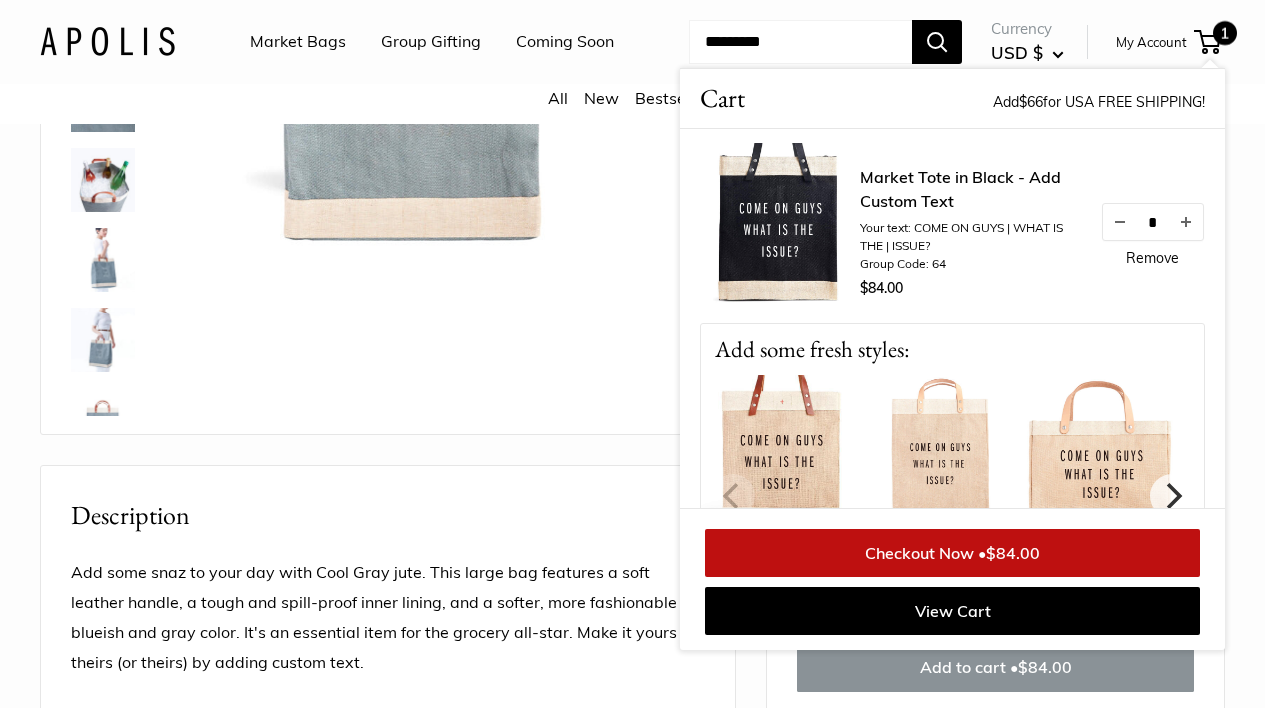 click on "Remove" at bounding box center [1152, 258] 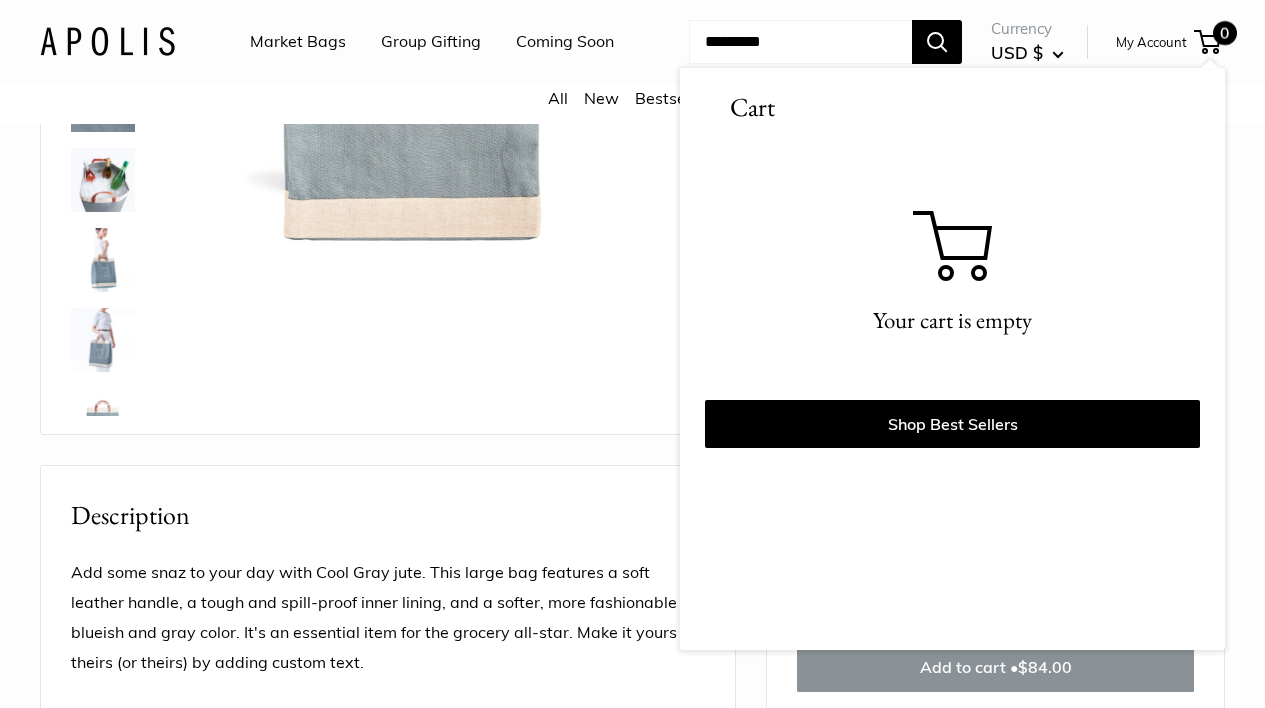 click at bounding box center [412, 39] 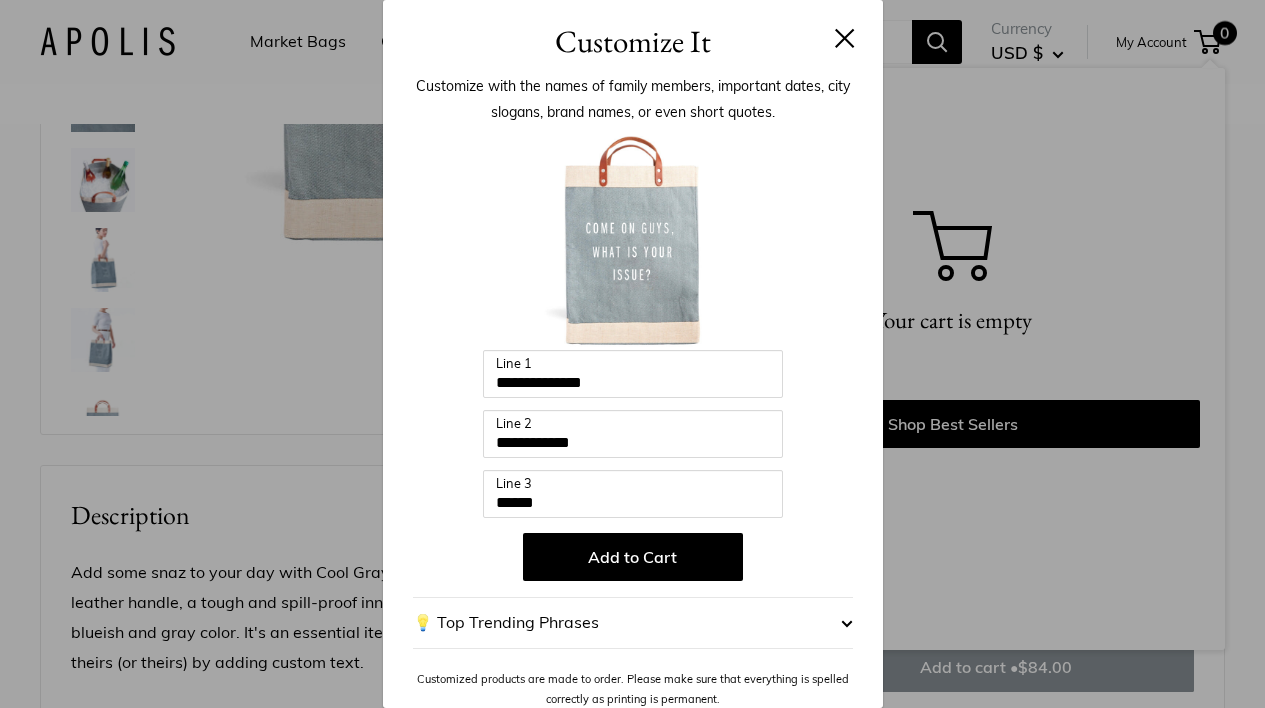 click on "Add to Cart" at bounding box center [633, 557] 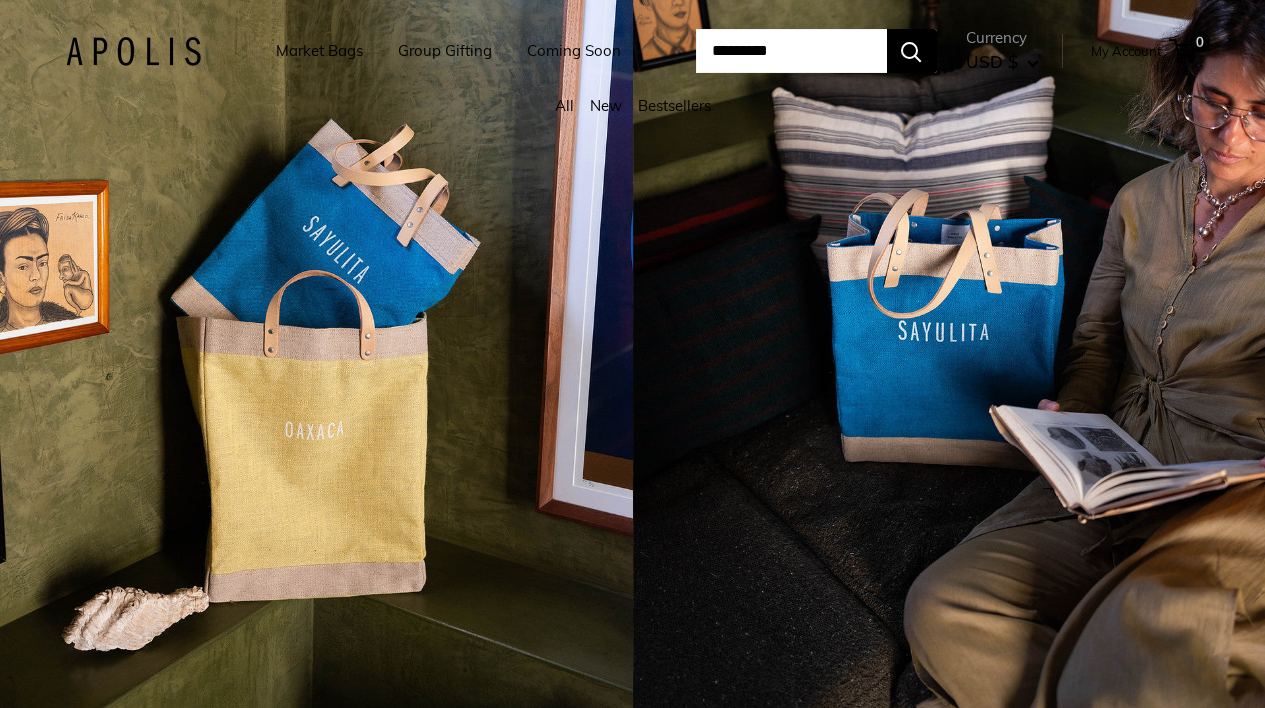 scroll, scrollTop: 0, scrollLeft: 0, axis: both 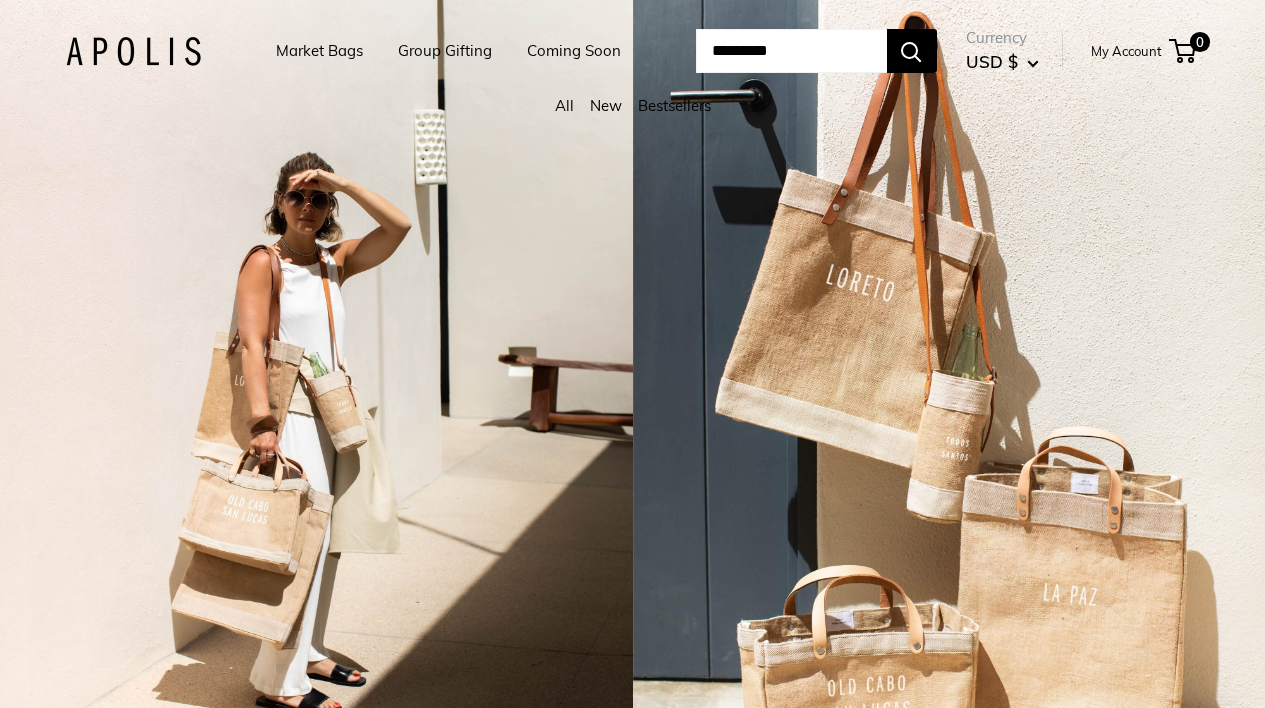 click at bounding box center [791, 51] 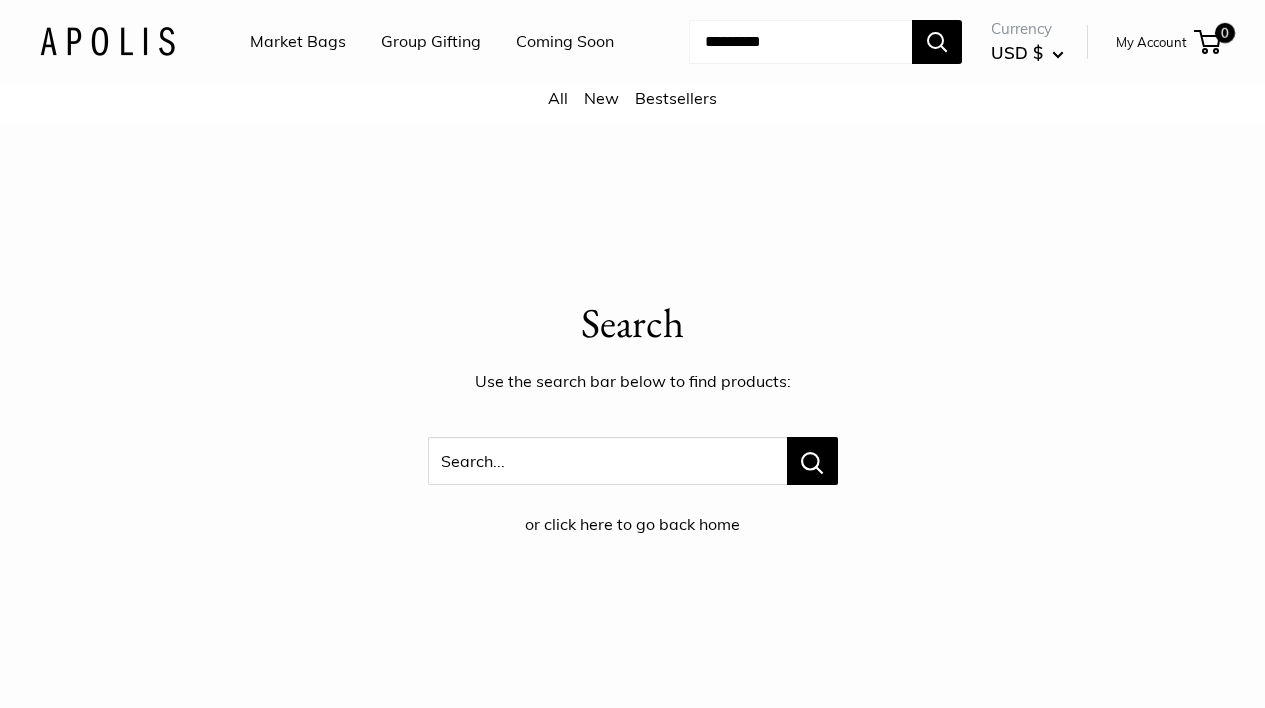 scroll, scrollTop: 0, scrollLeft: 0, axis: both 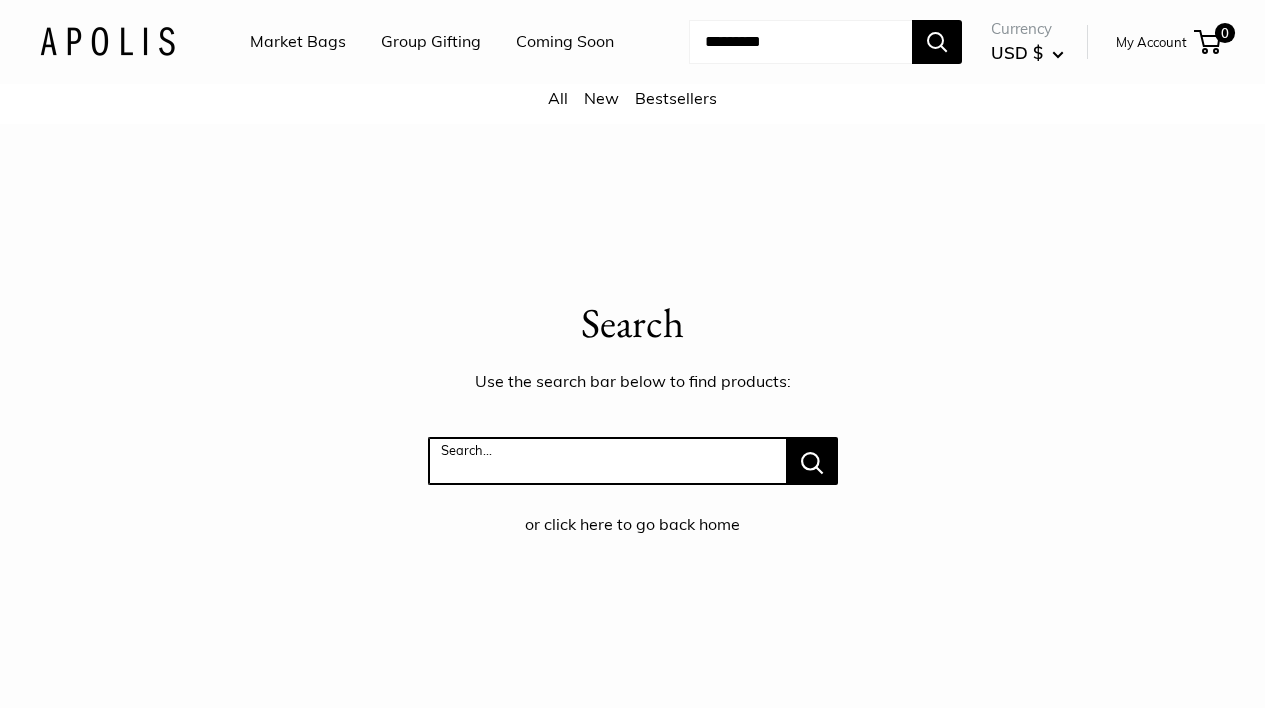 click on "Search..." at bounding box center [607, 461] 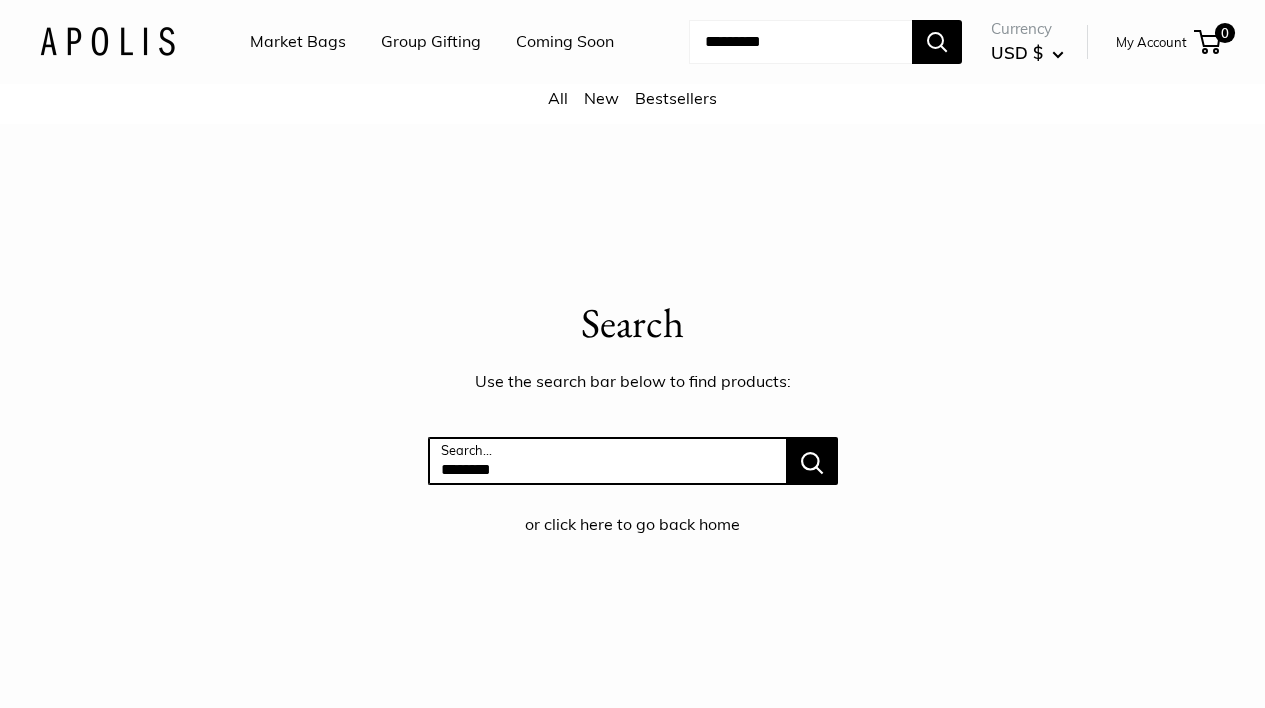type on "********" 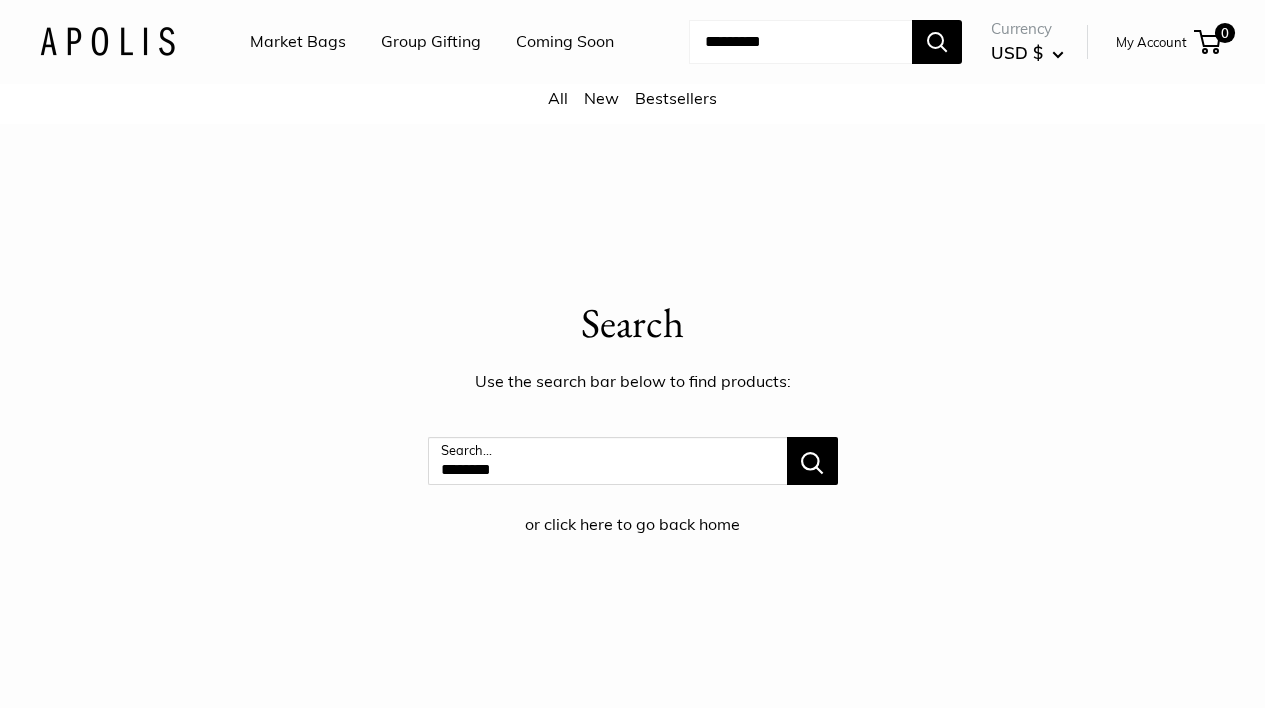 click at bounding box center (800, 42) 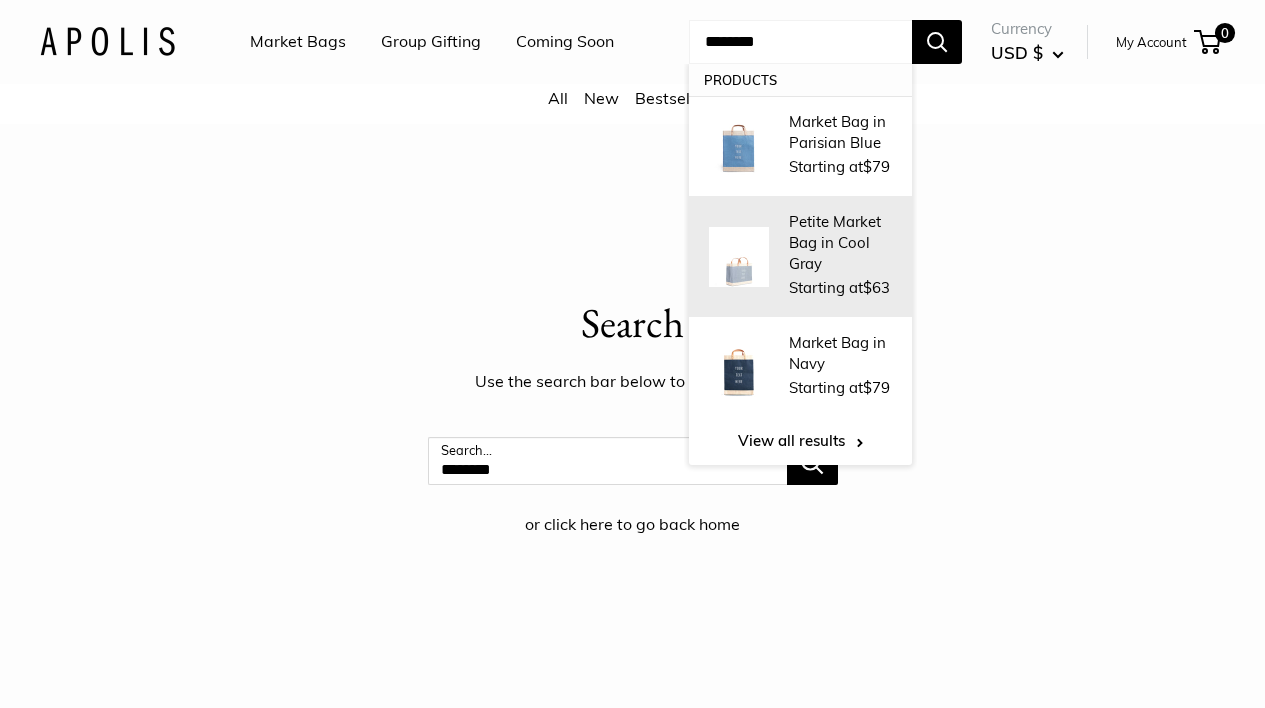 type on "********" 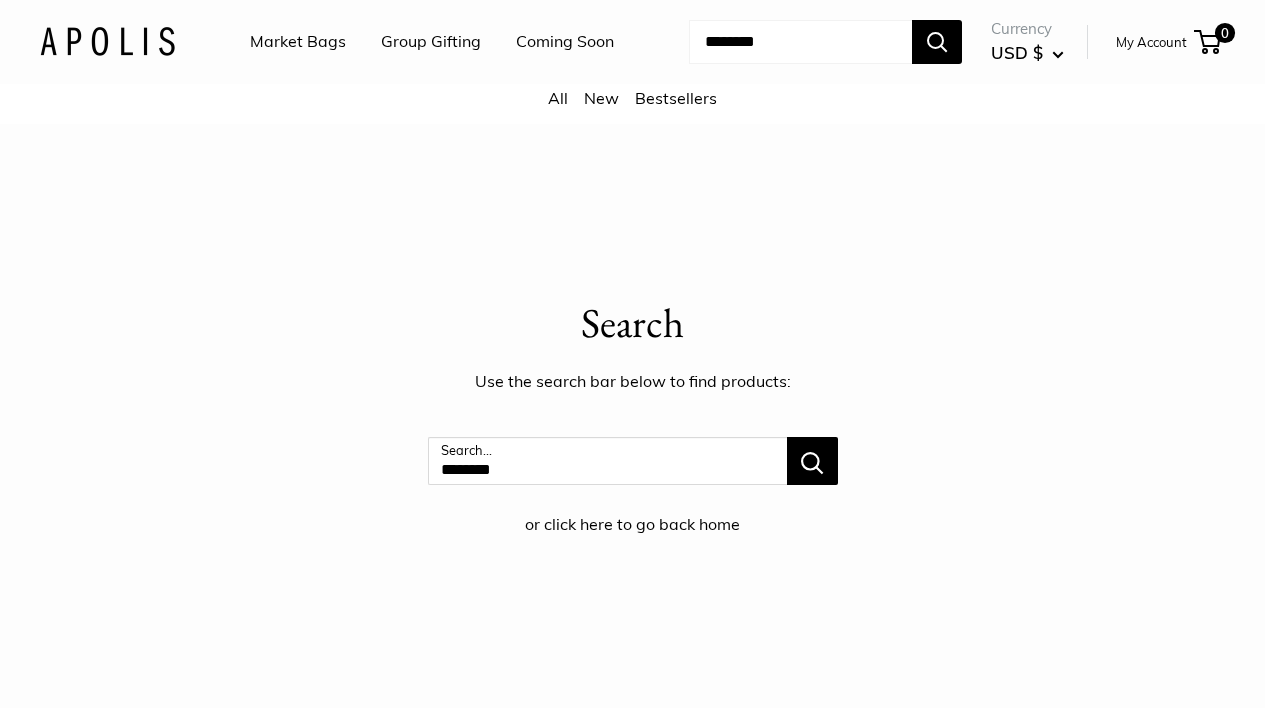 click on "Market Bags Group Gifting Coming Soon
Need help?
Text Us:  [PHONE]
[EMAIL]
Follow Us
Facebook
Twitter
Instagram
Pinterest
YouTube
Vimeo
Tumblr
Market Bags Group Gifting Coming Soon
********
$79" at bounding box center (632, 764) 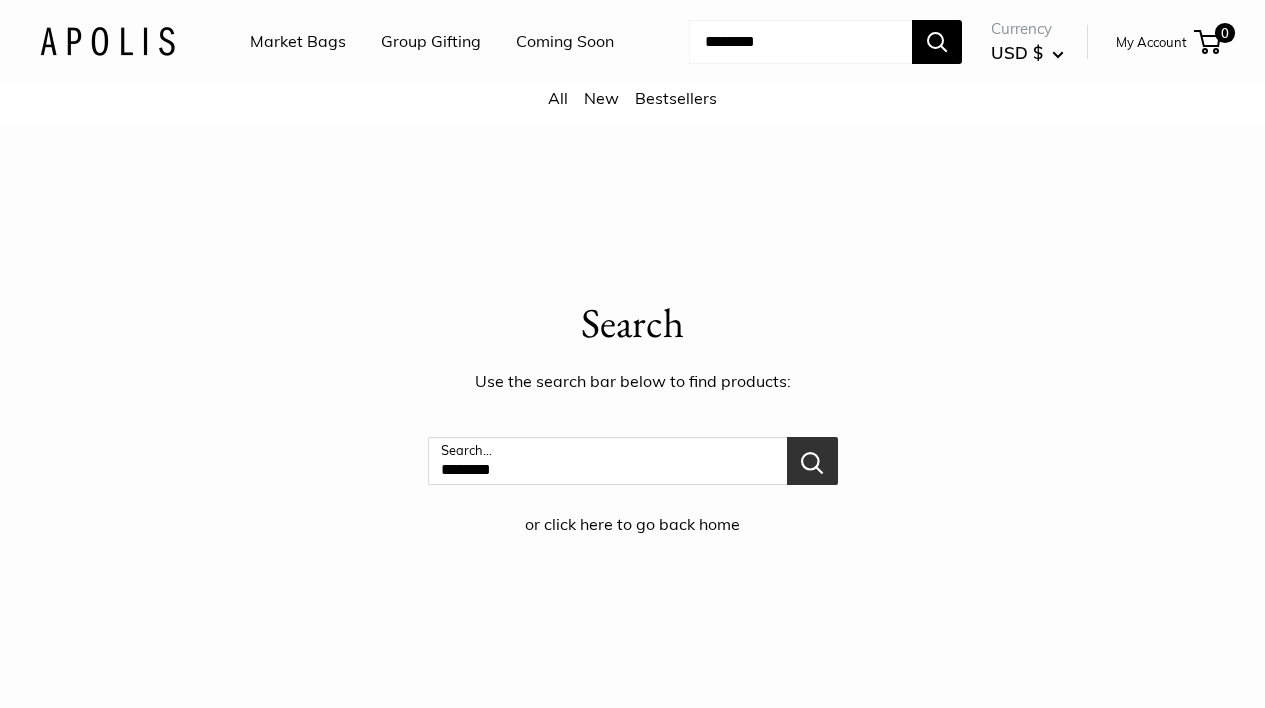 click at bounding box center (812, 461) 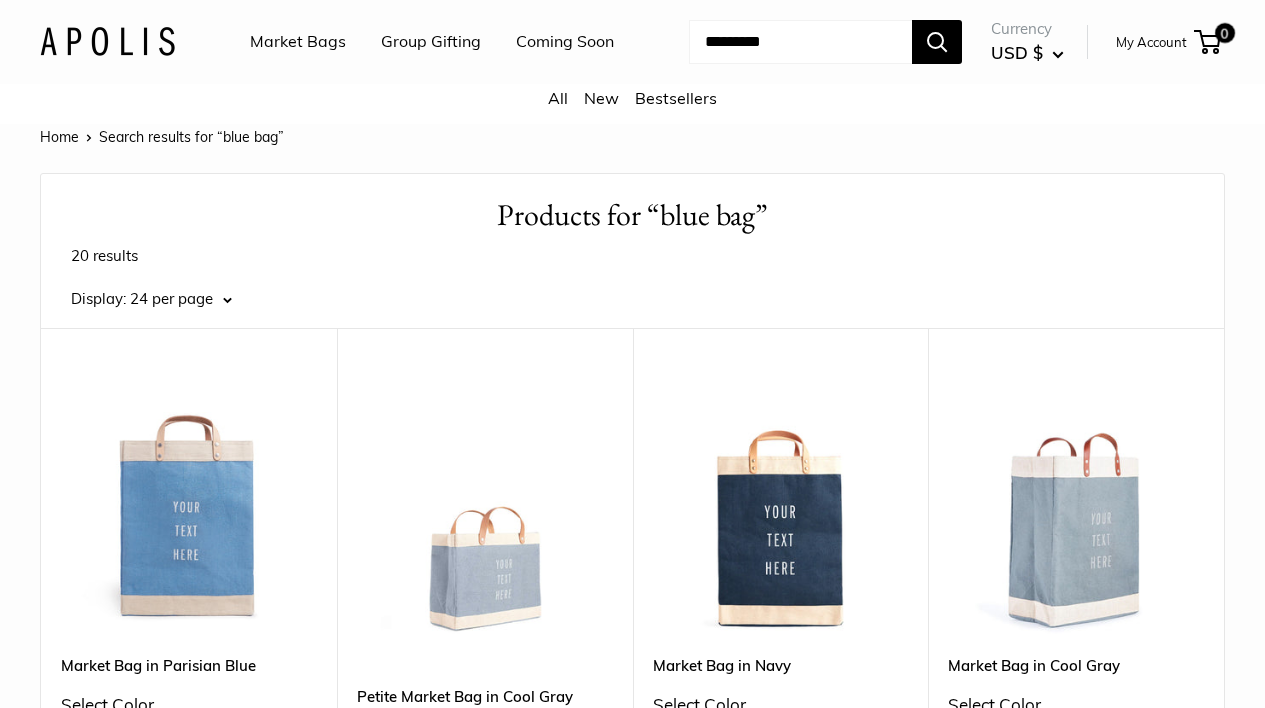scroll, scrollTop: 0, scrollLeft: 0, axis: both 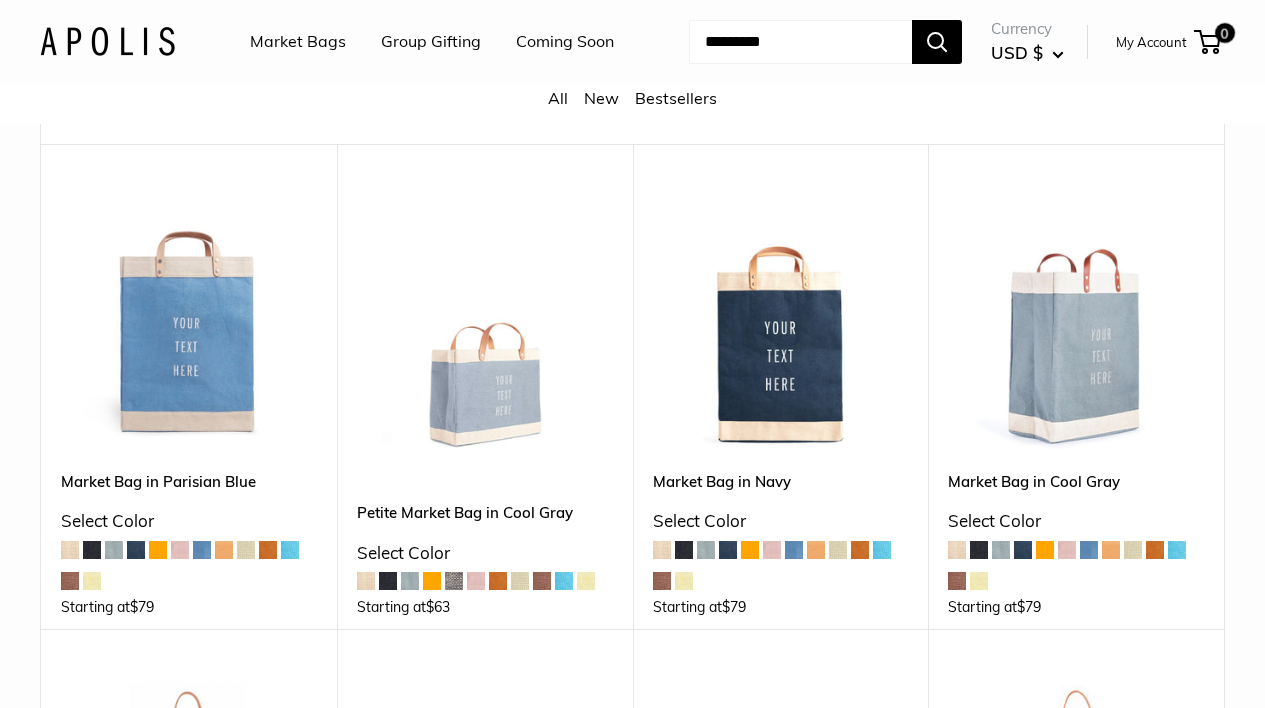 click at bounding box center (0, 0) 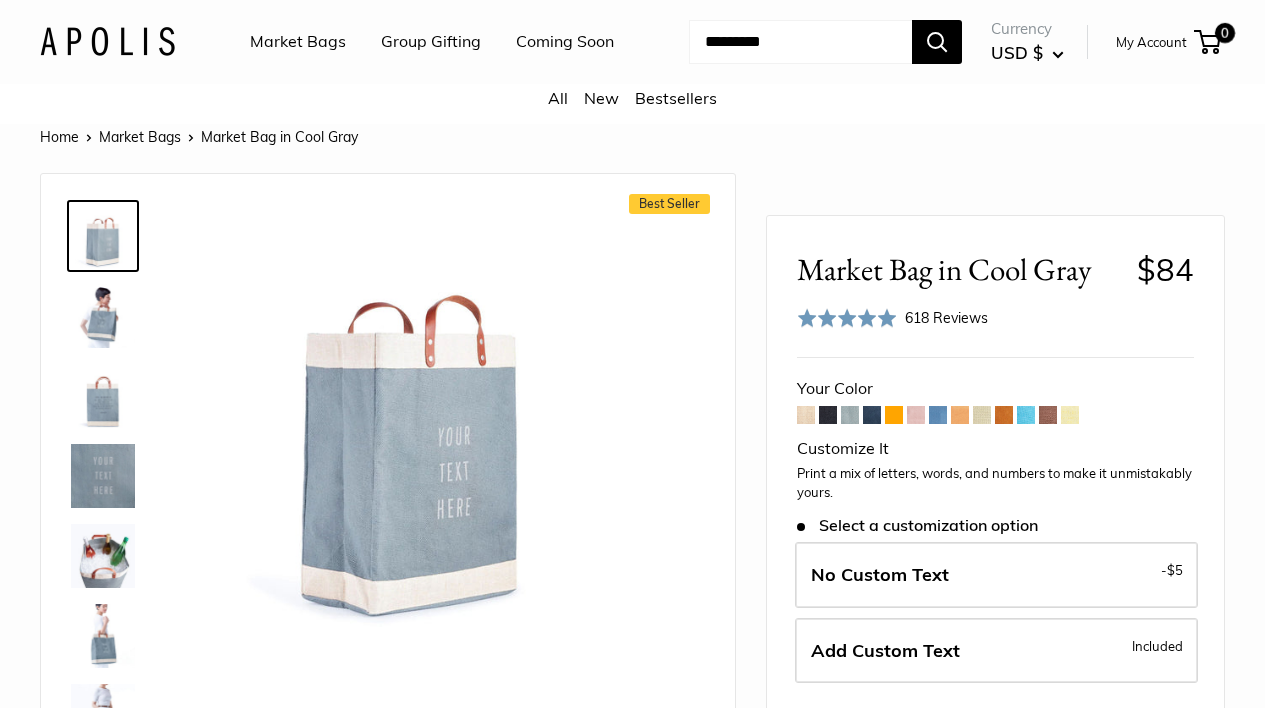 scroll, scrollTop: 0, scrollLeft: 0, axis: both 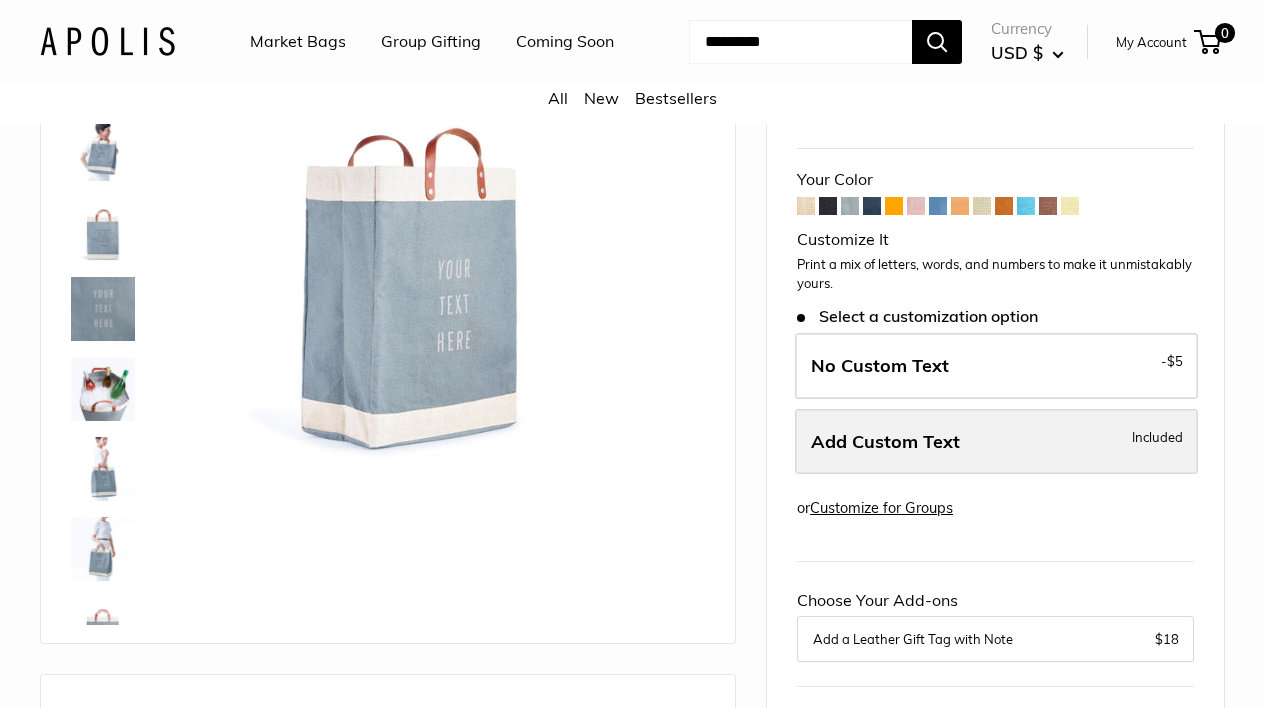 click on "Add Custom Text" at bounding box center (885, 441) 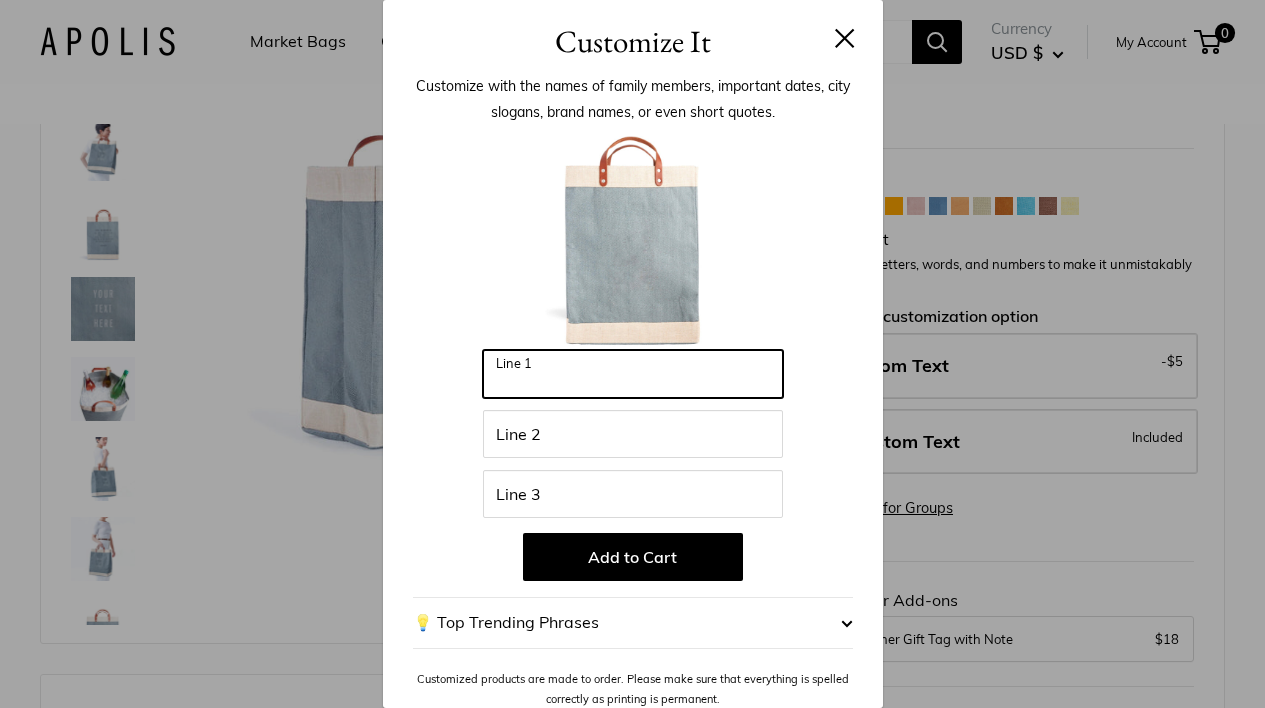click on "Line 1" at bounding box center (633, 374) 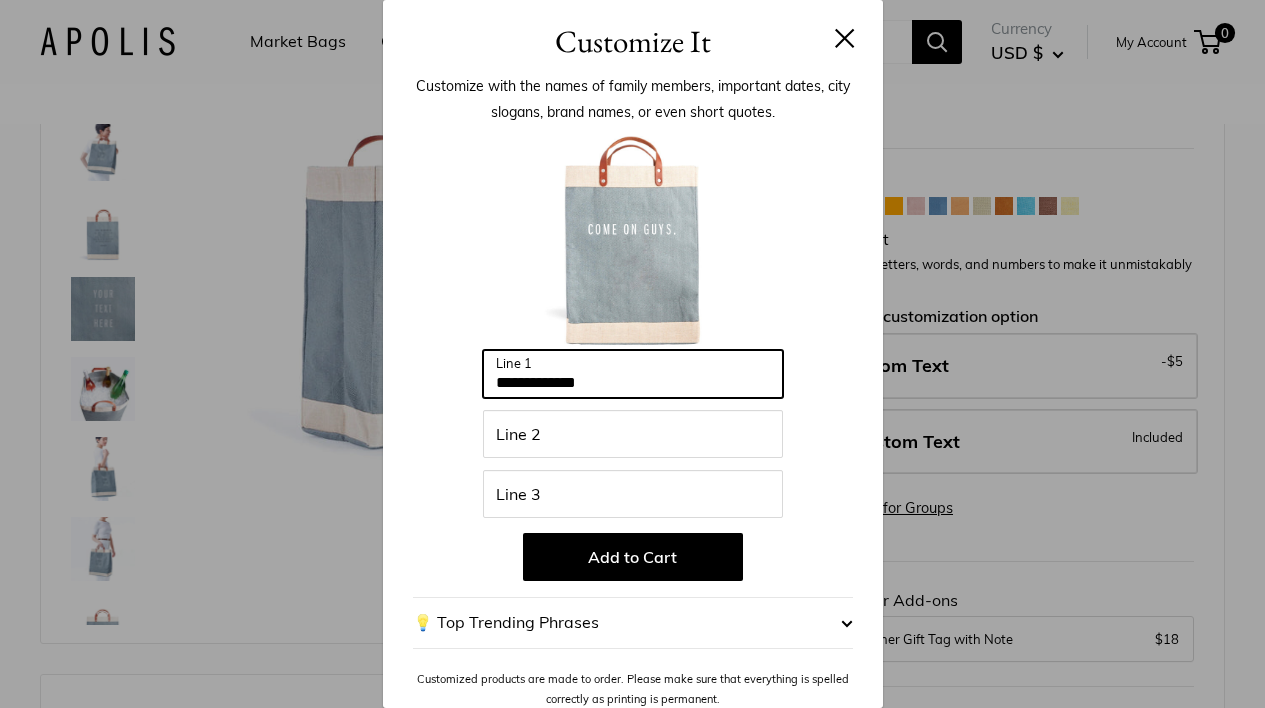 type on "**********" 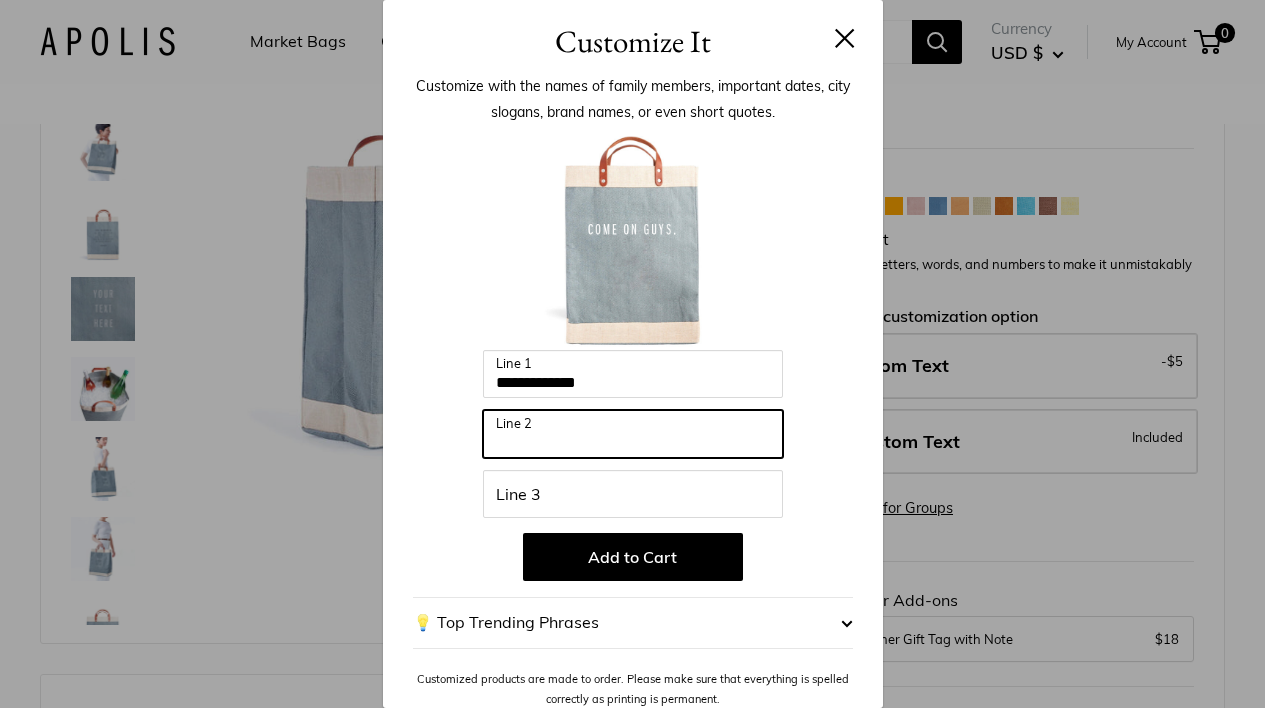 click on "Line 2" at bounding box center (633, 434) 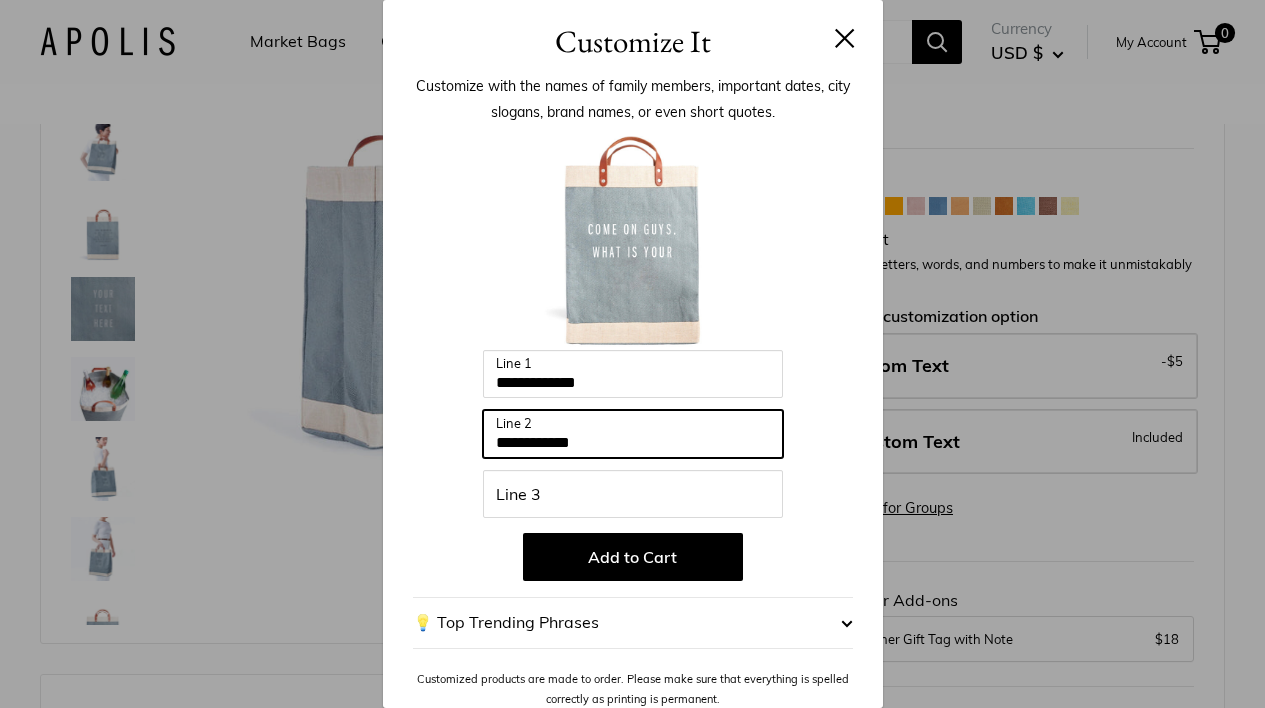 type on "**********" 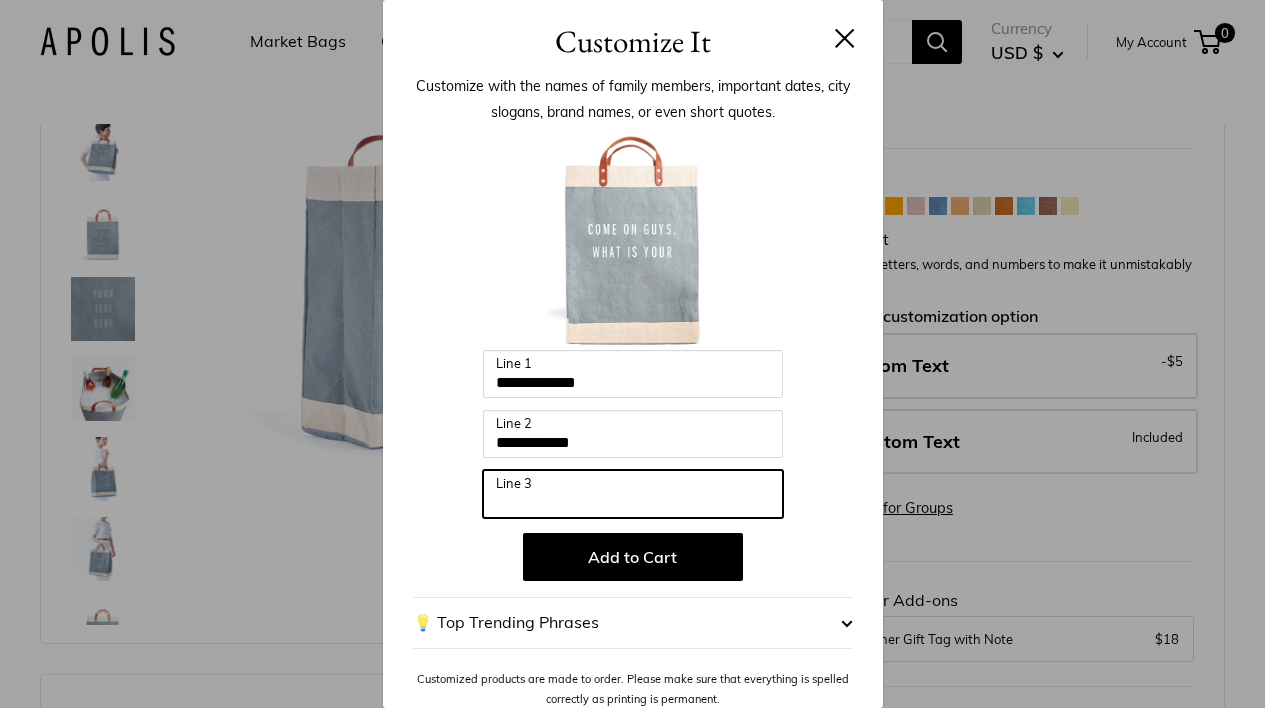 click on "Line 3" at bounding box center (633, 494) 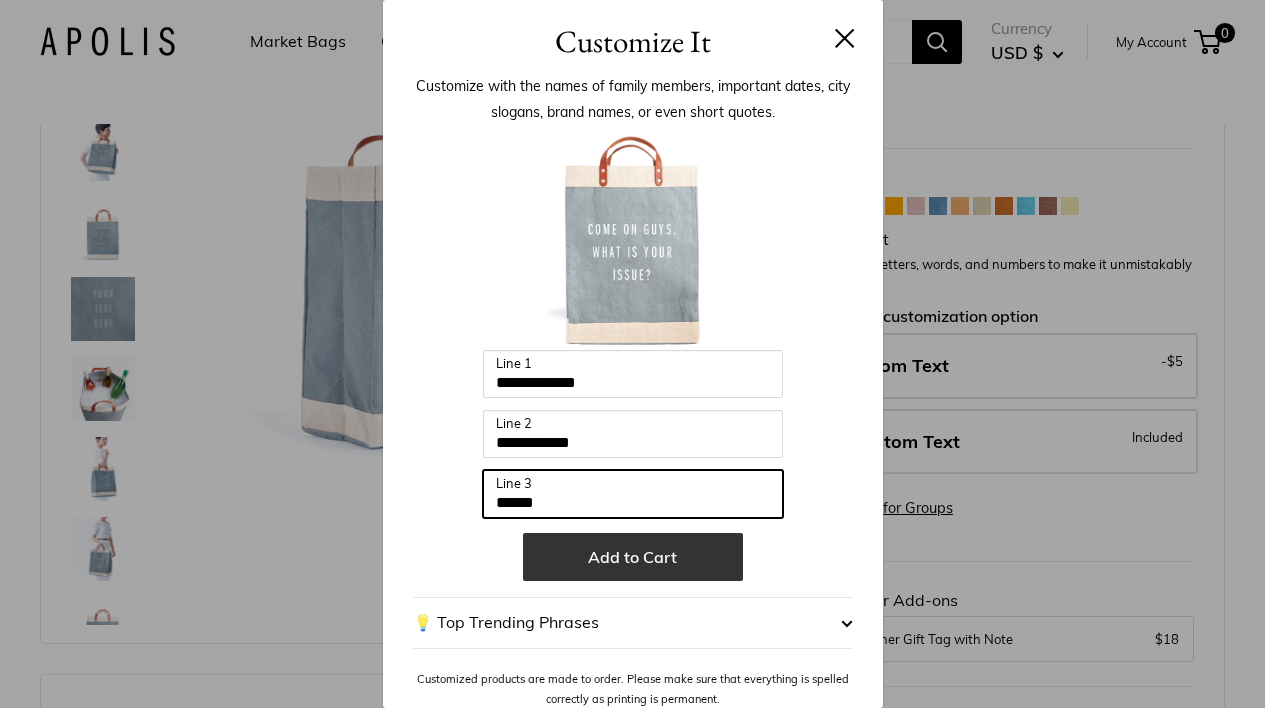 type on "******" 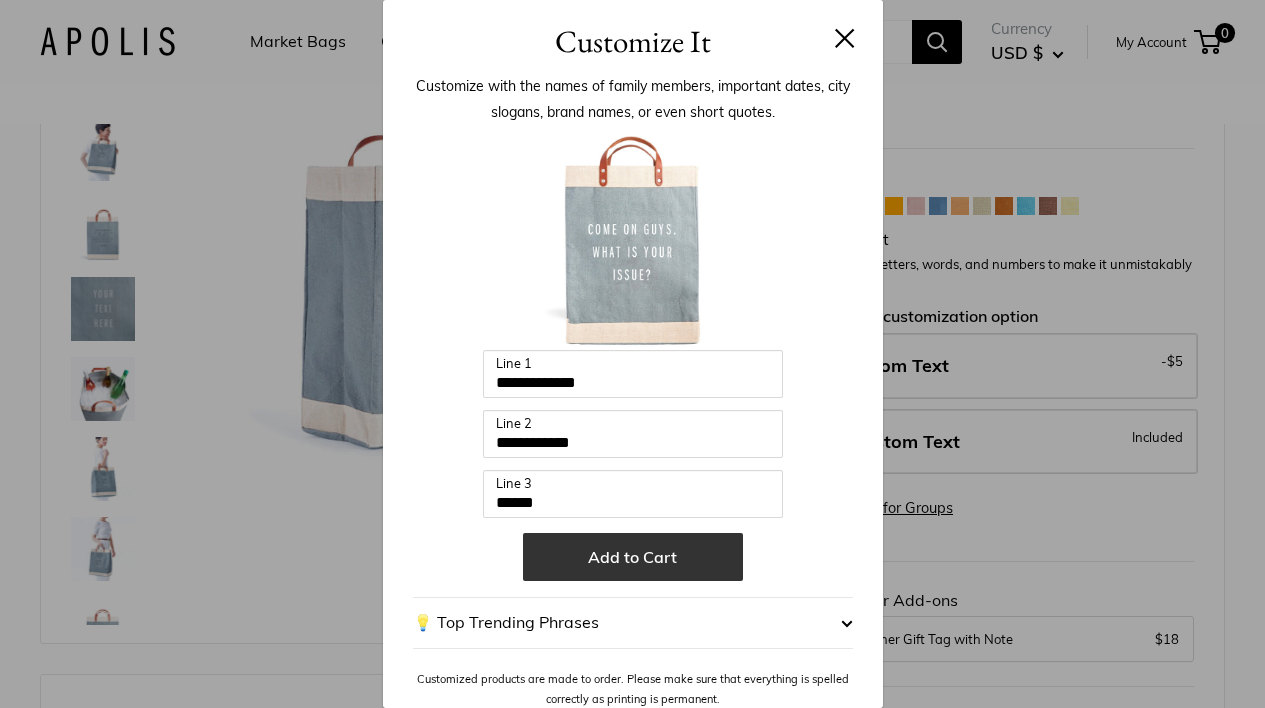 click on "Add to Cart" at bounding box center (633, 557) 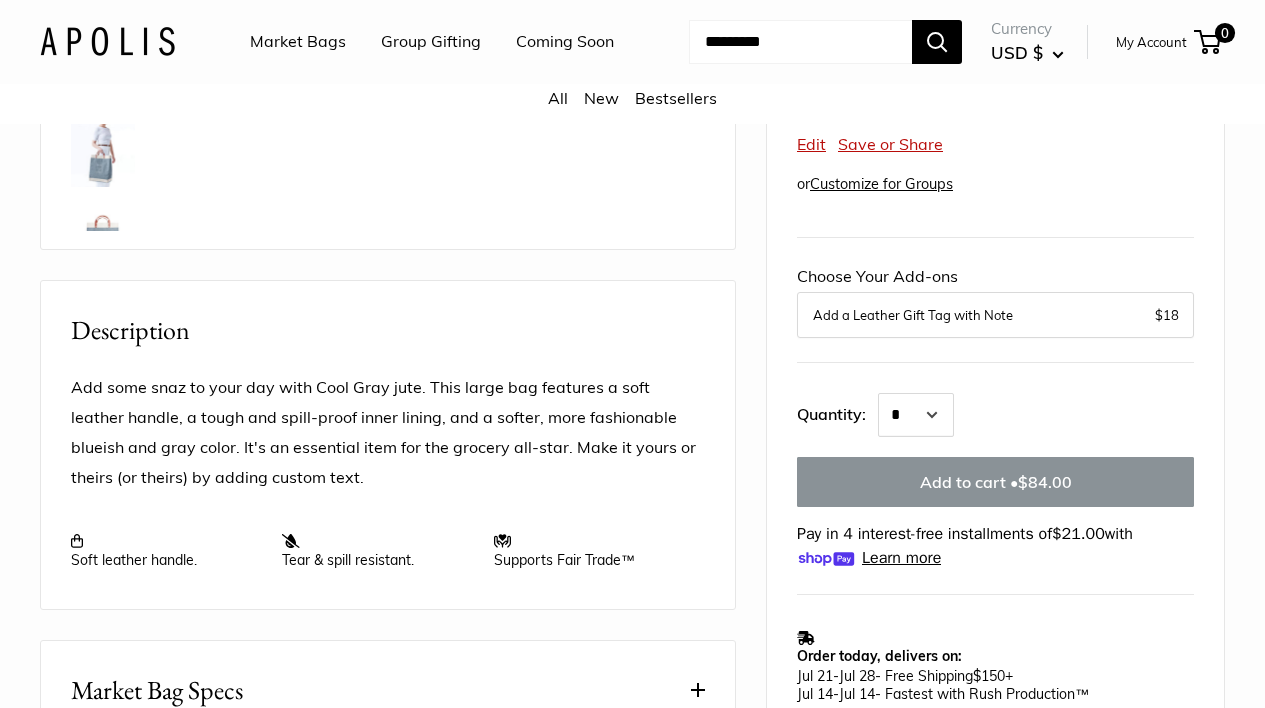 scroll, scrollTop: 562, scrollLeft: 0, axis: vertical 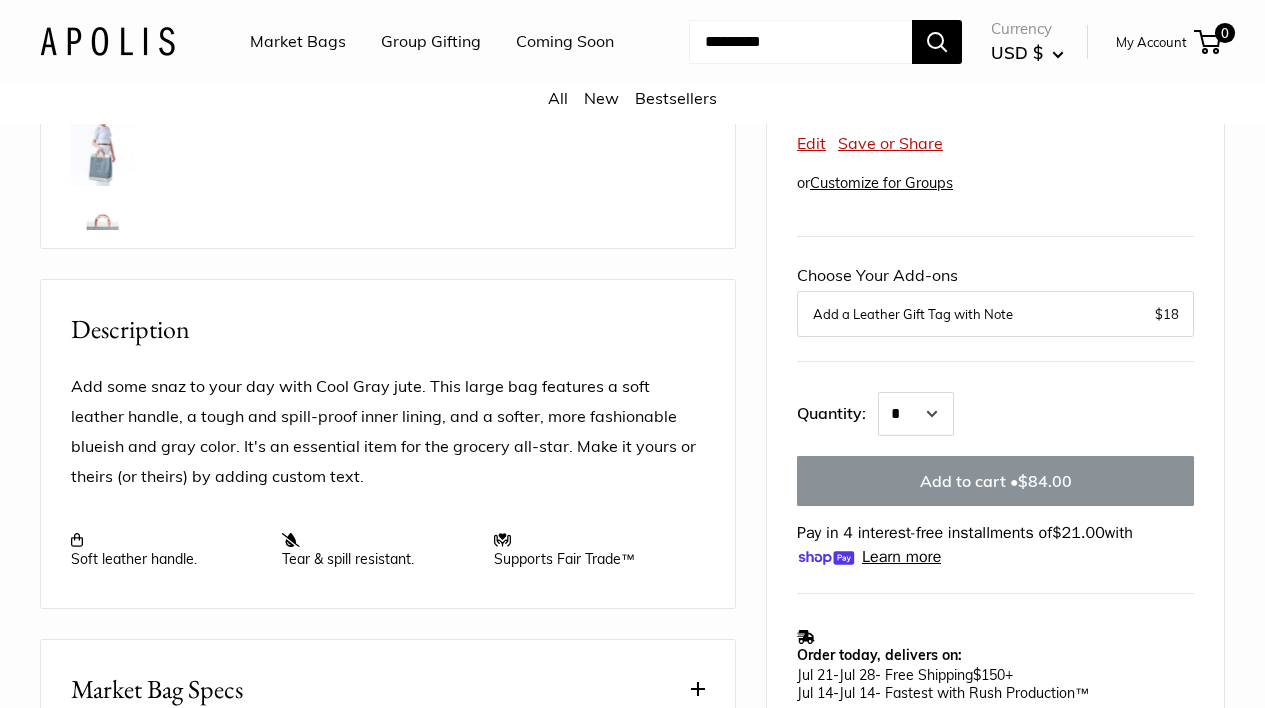 click on "Home
Market Bags
Market Bag in Cool Gray
Best Seller" at bounding box center [632, 428] 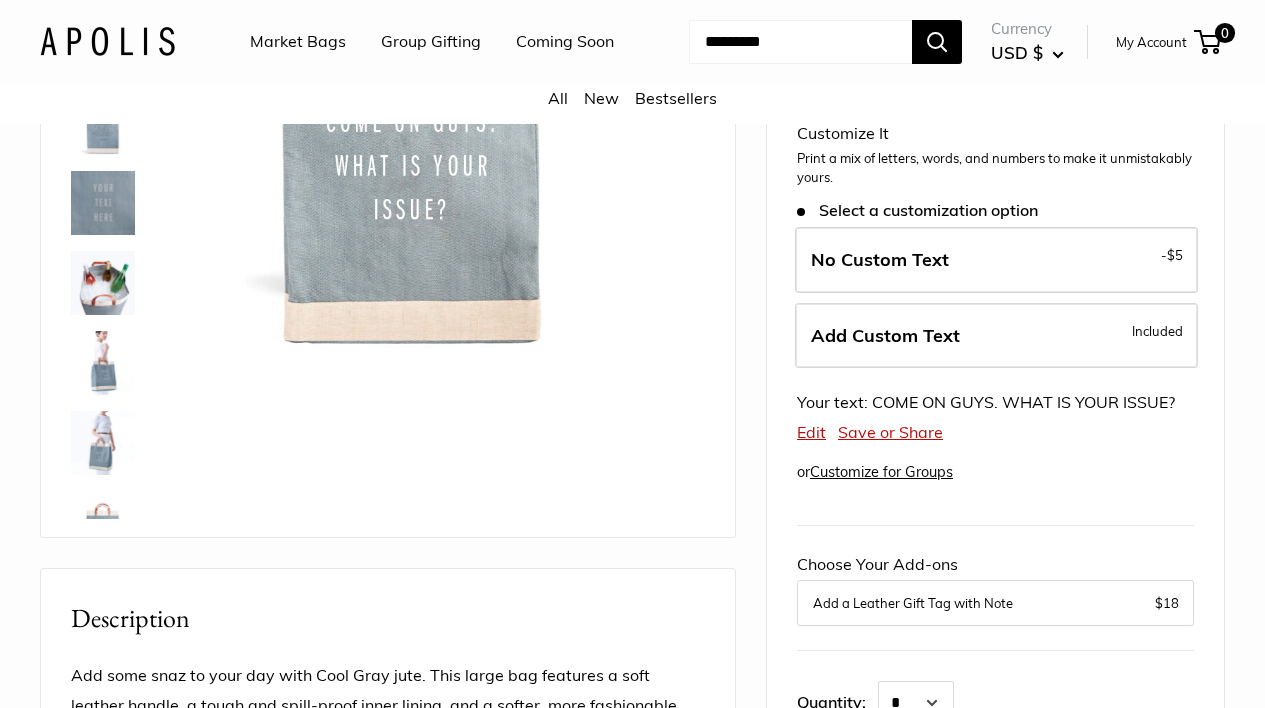 scroll, scrollTop: 276, scrollLeft: 0, axis: vertical 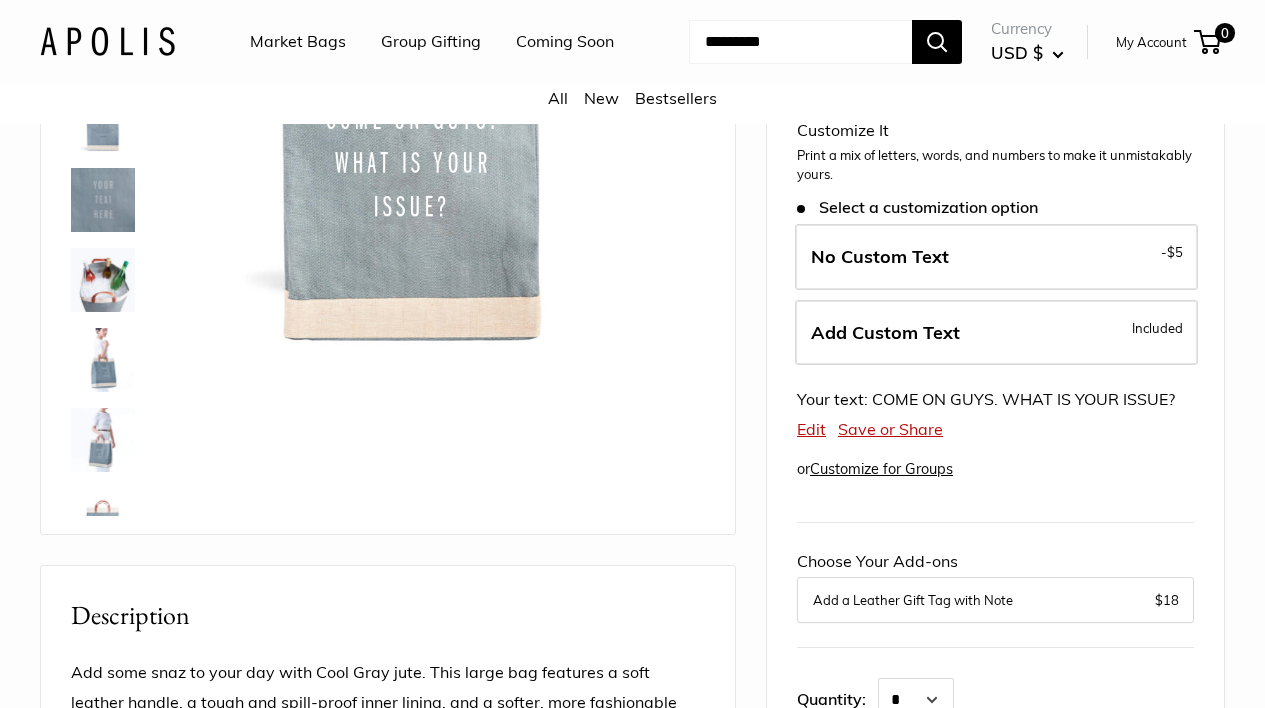 click at bounding box center (103, 440) 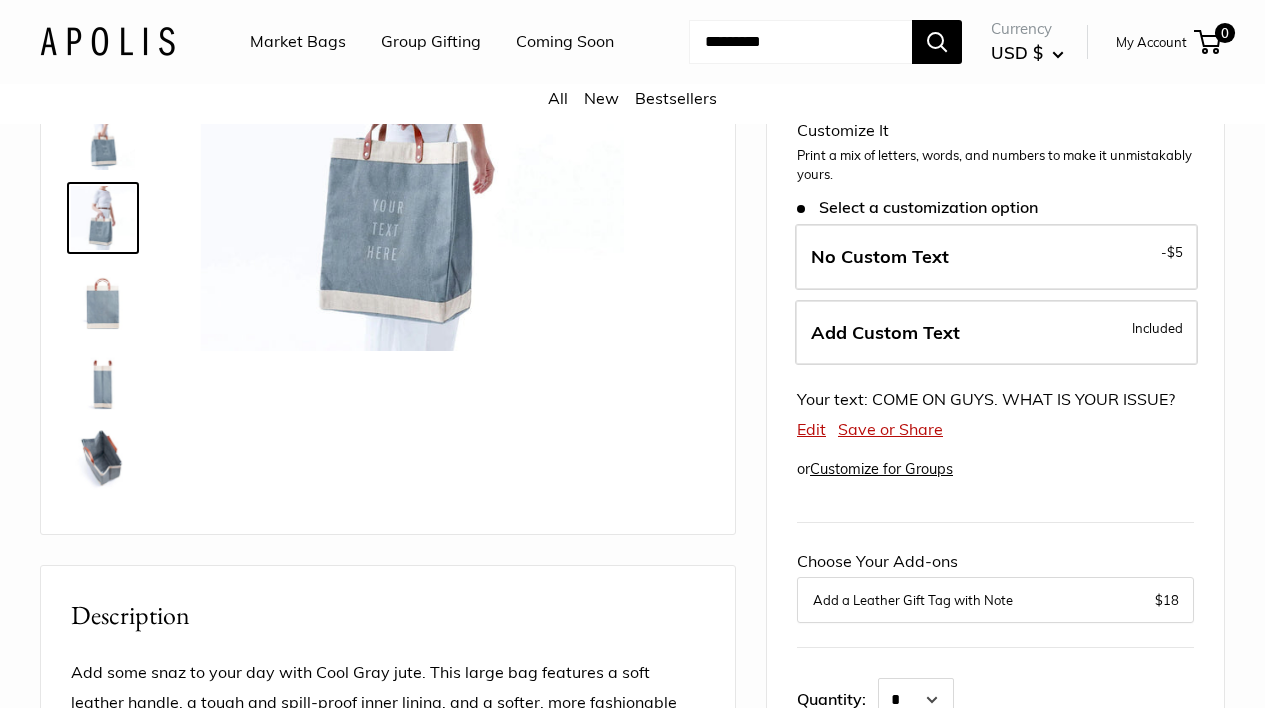 scroll, scrollTop: 221, scrollLeft: 0, axis: vertical 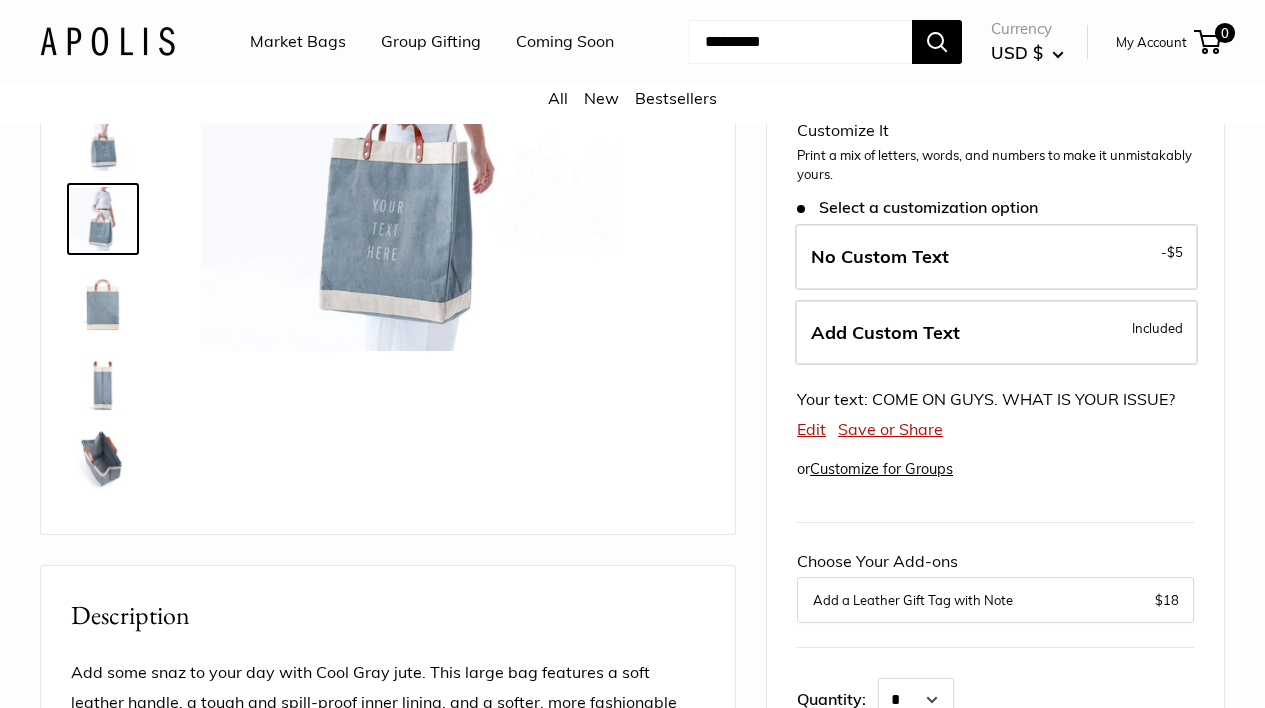 click at bounding box center [103, 379] 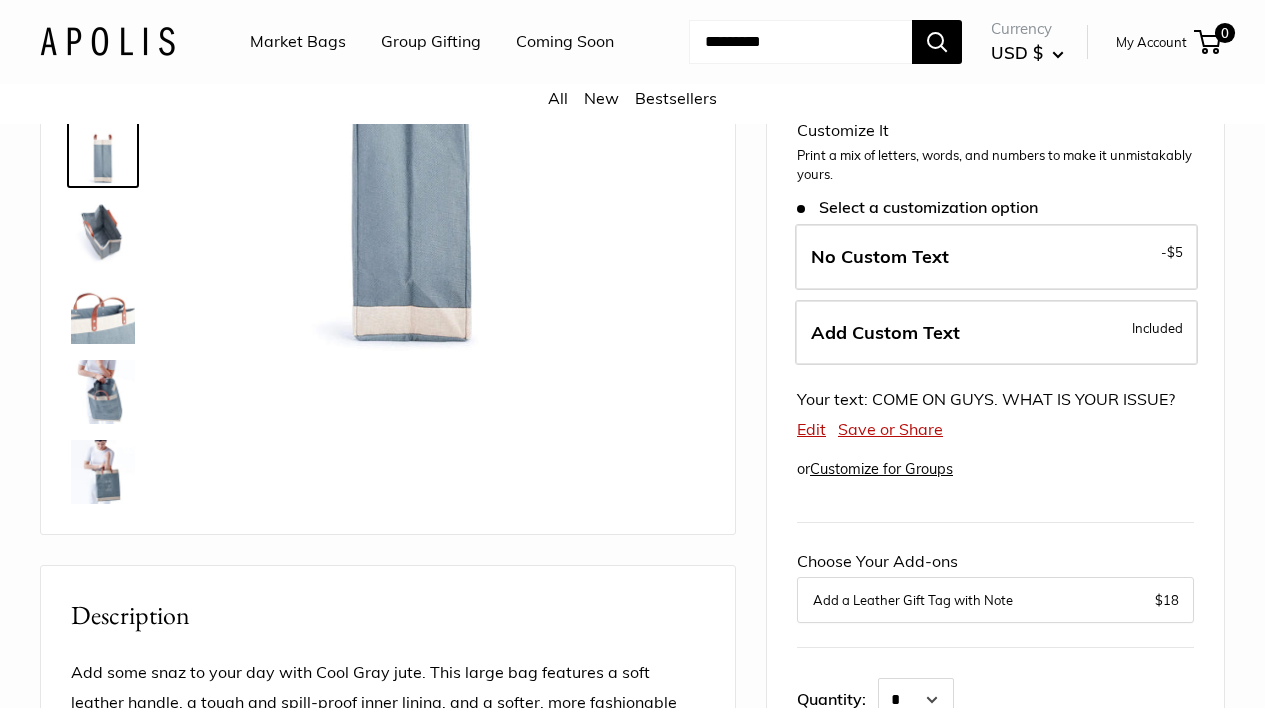 scroll, scrollTop: 448, scrollLeft: 0, axis: vertical 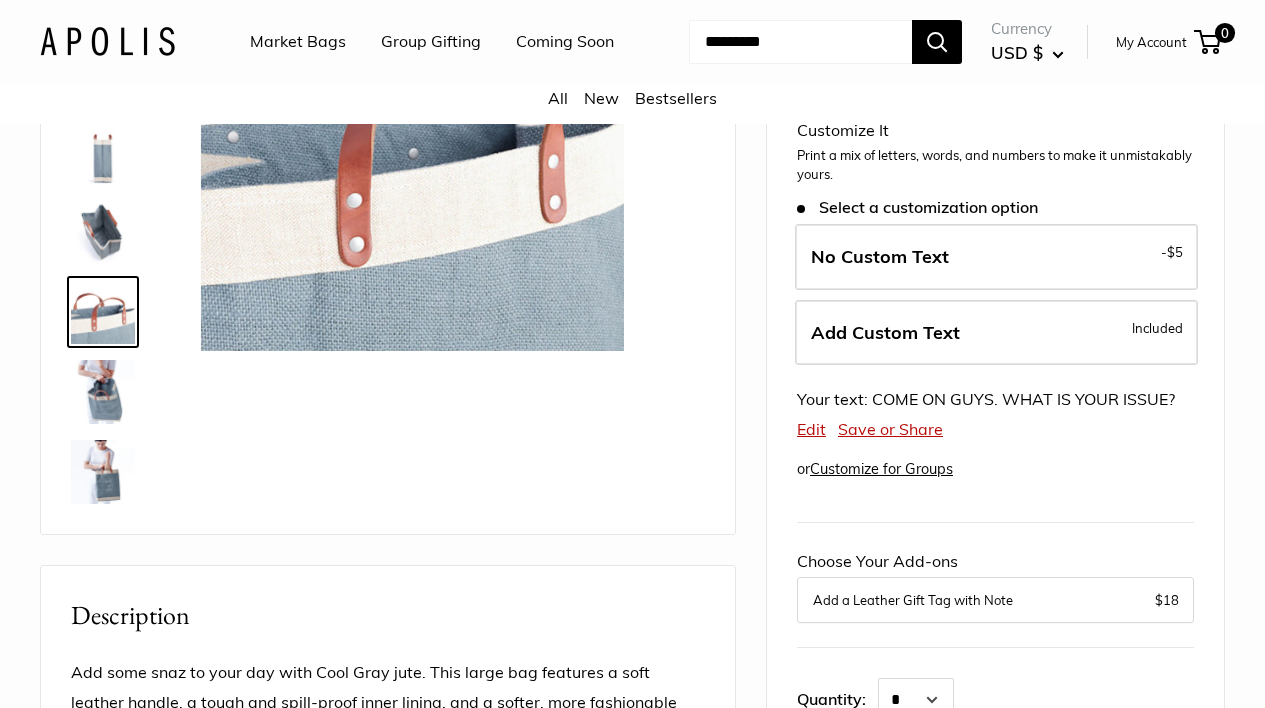 click at bounding box center (103, 232) 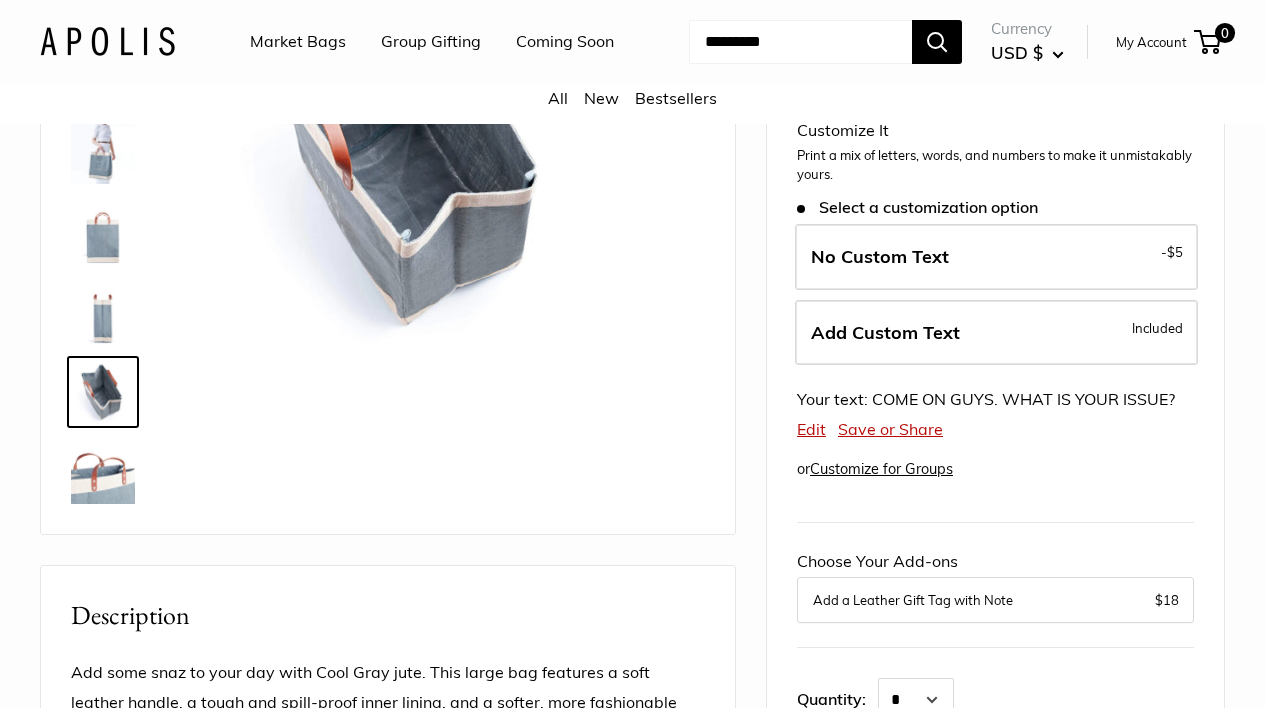 scroll, scrollTop: 291, scrollLeft: 0, axis: vertical 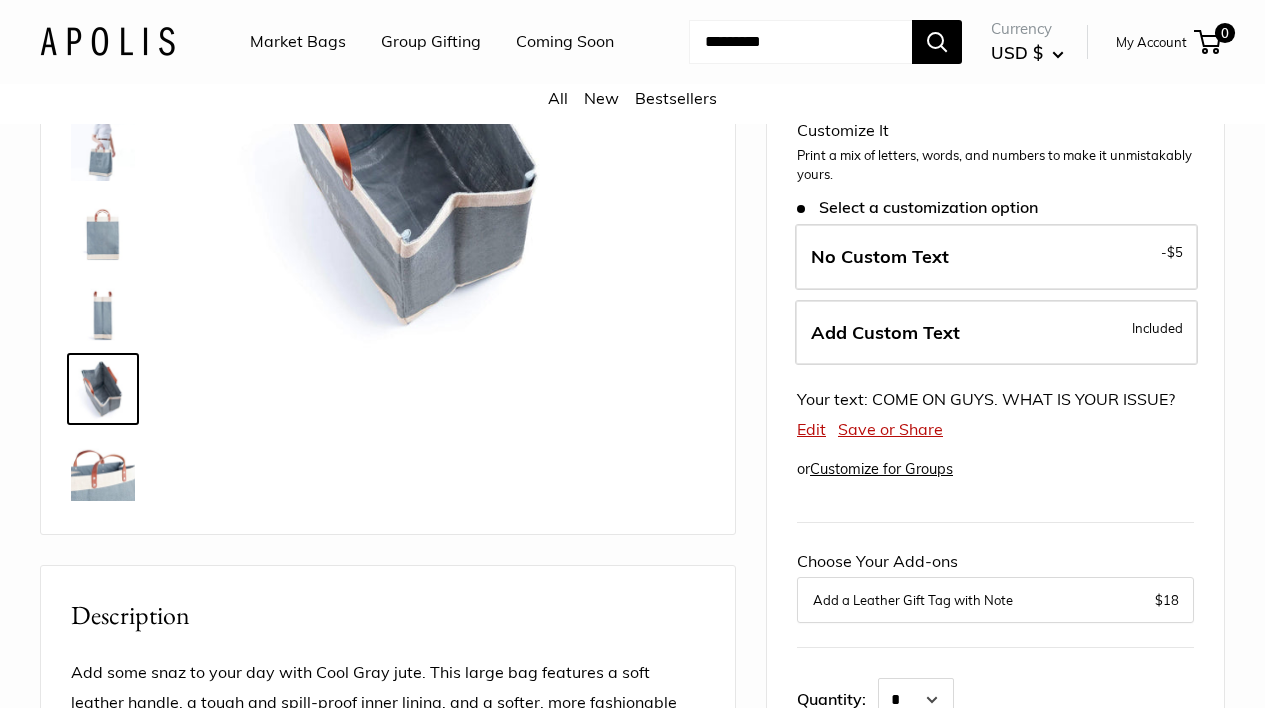 click at bounding box center (103, 149) 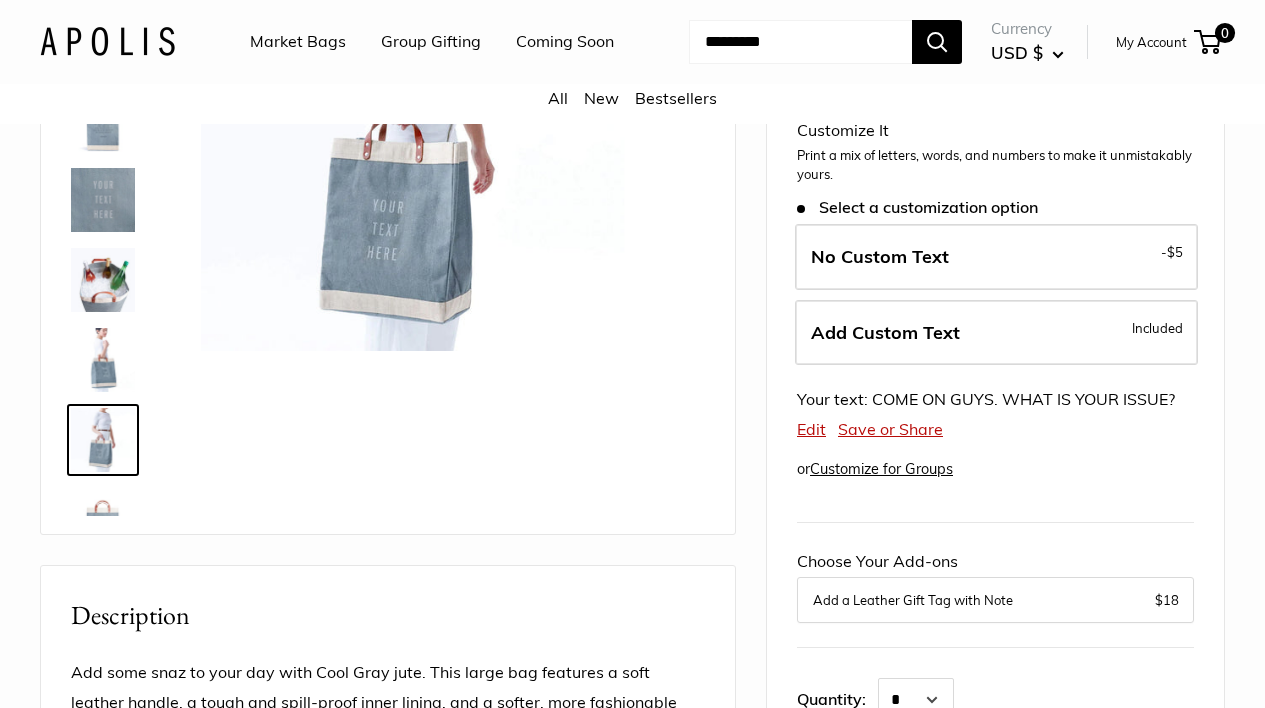 scroll, scrollTop: 0, scrollLeft: 0, axis: both 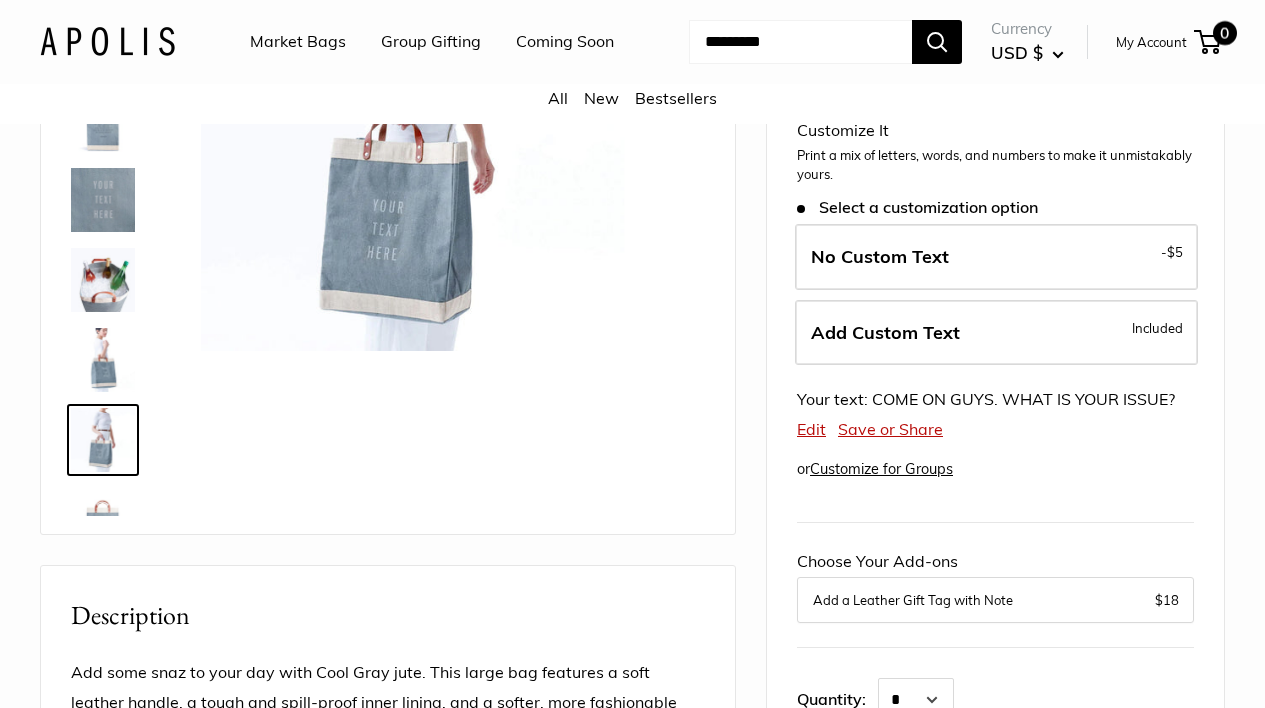 click on "0" at bounding box center [1225, 33] 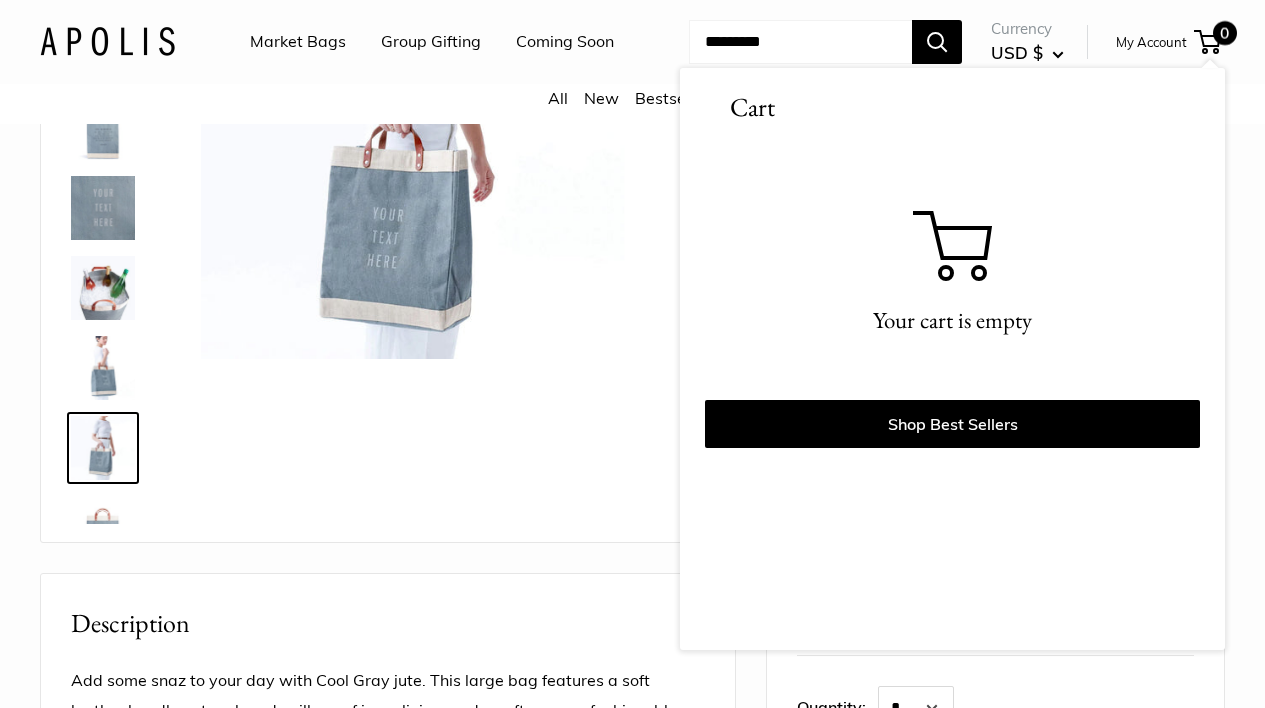 scroll, scrollTop: 265, scrollLeft: 0, axis: vertical 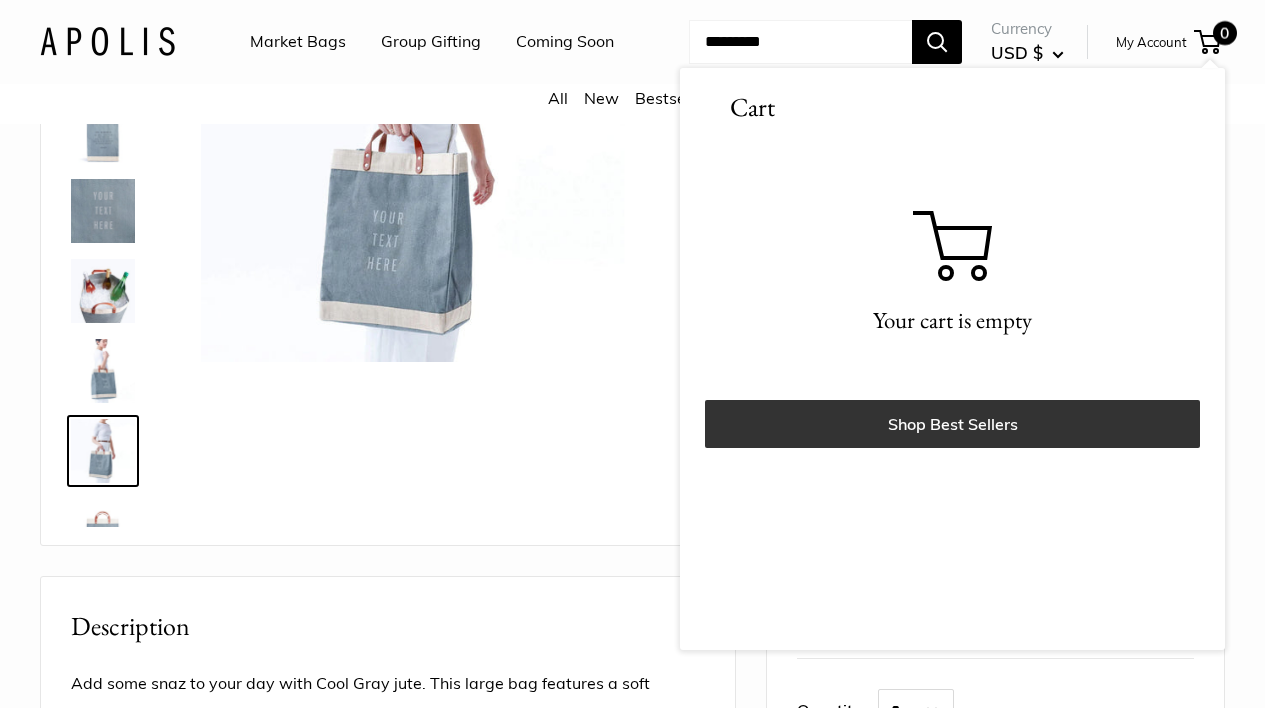 click on "Shop Best Sellers" at bounding box center (952, 424) 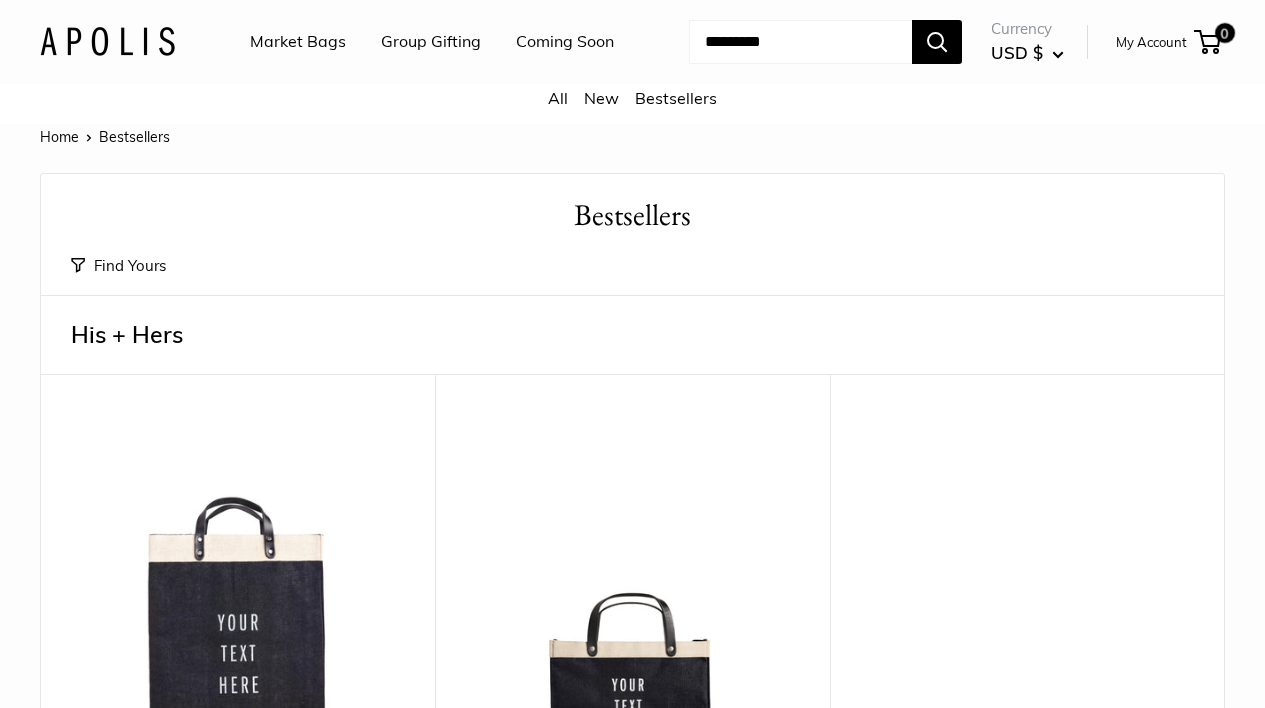 scroll, scrollTop: 0, scrollLeft: 0, axis: both 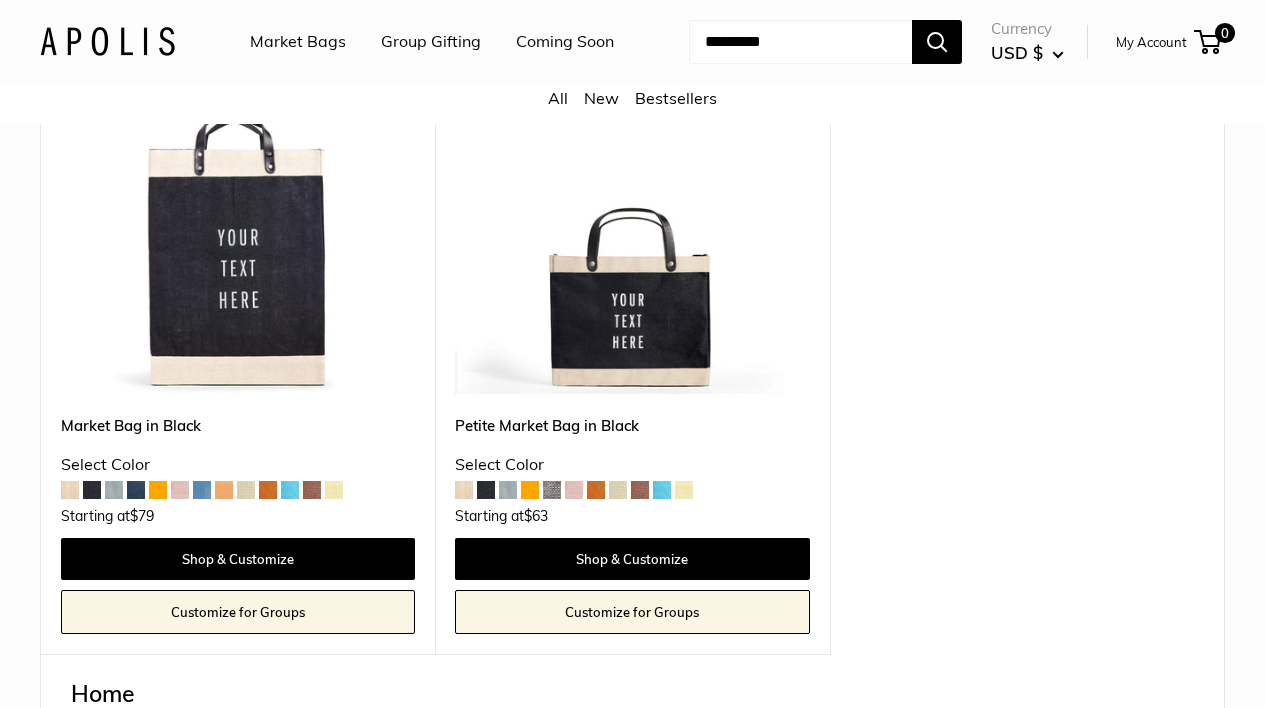 click at bounding box center (0, 0) 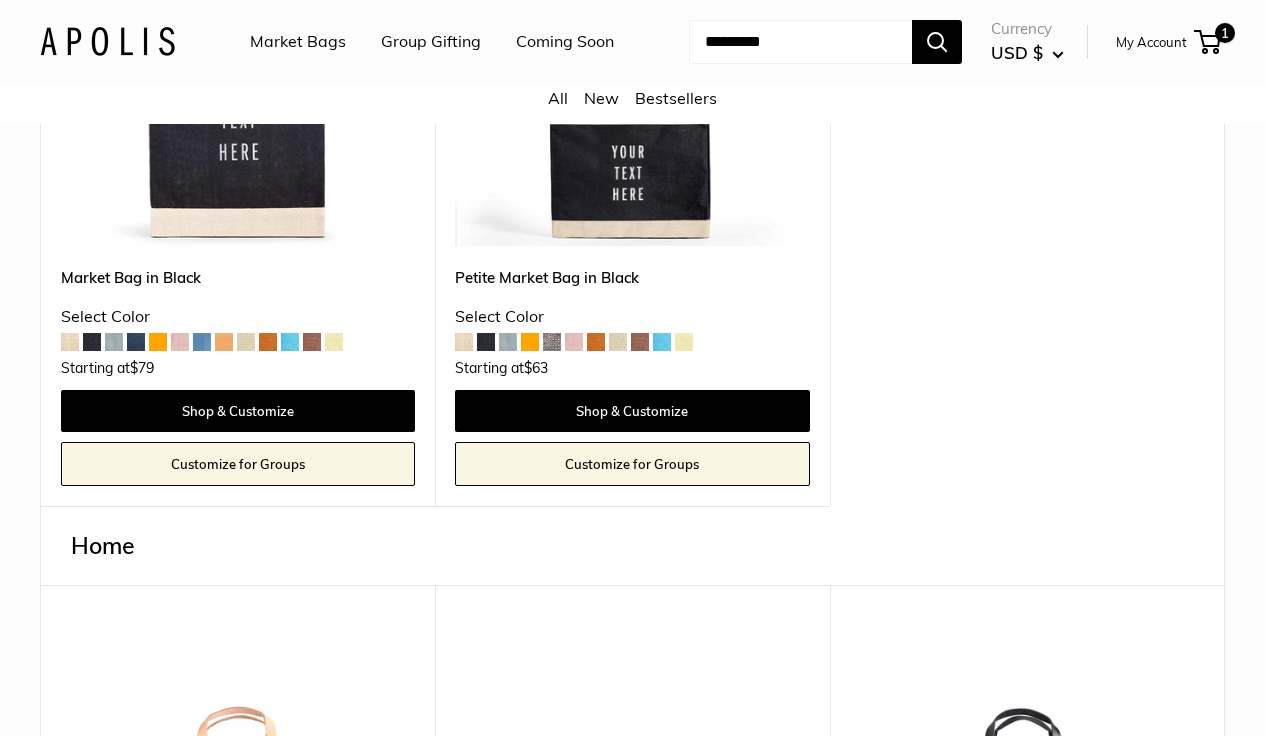 scroll, scrollTop: 534, scrollLeft: 0, axis: vertical 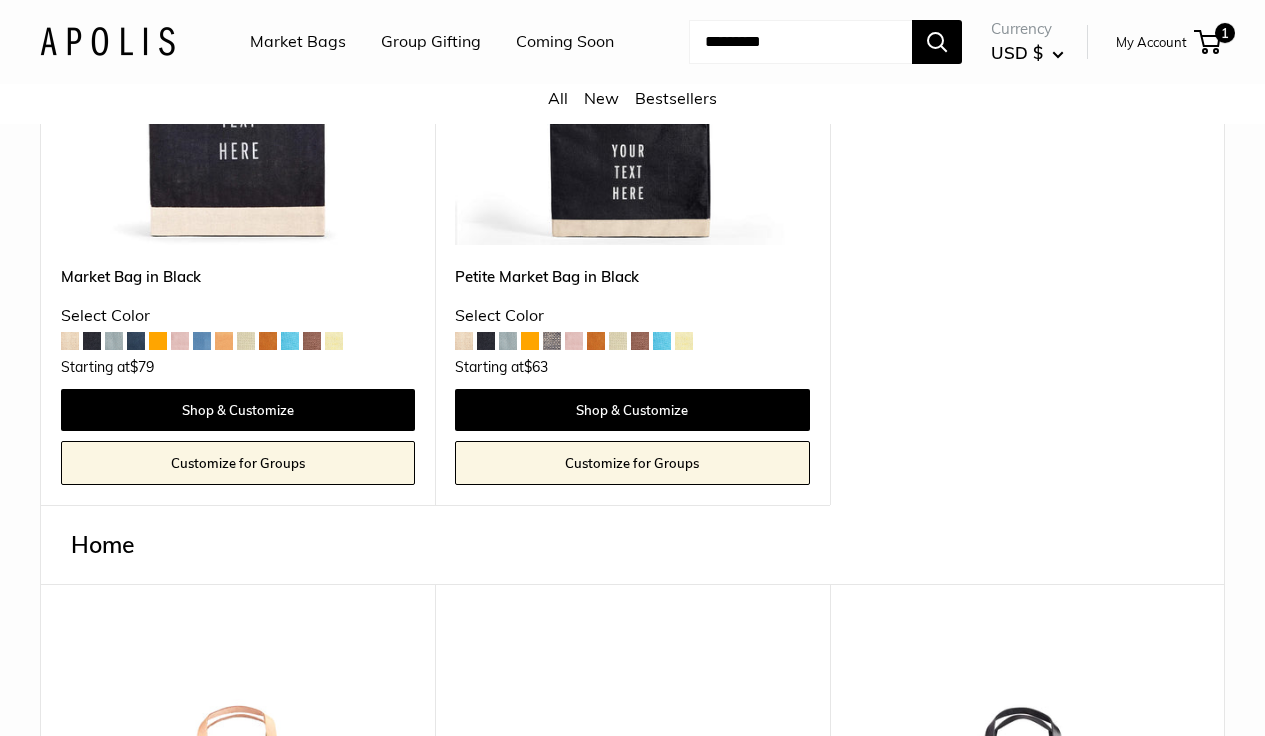 click at bounding box center [114, 341] 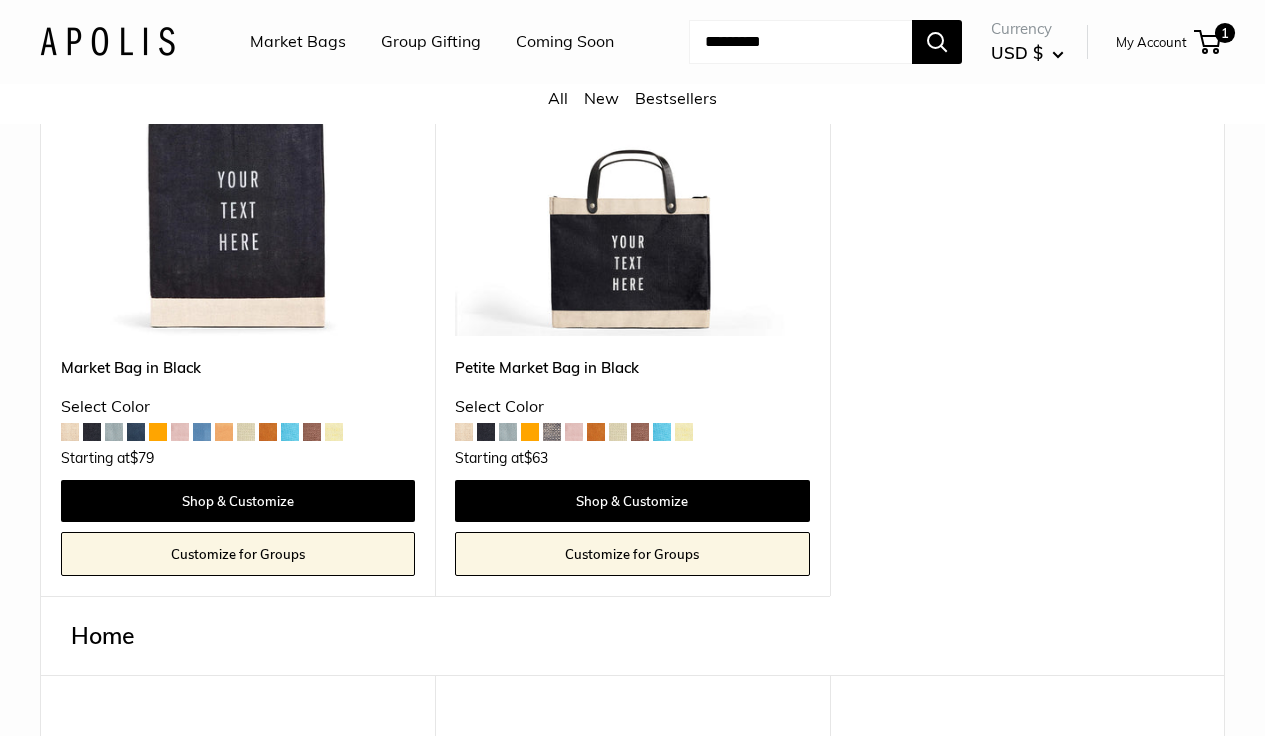 scroll, scrollTop: 433, scrollLeft: 0, axis: vertical 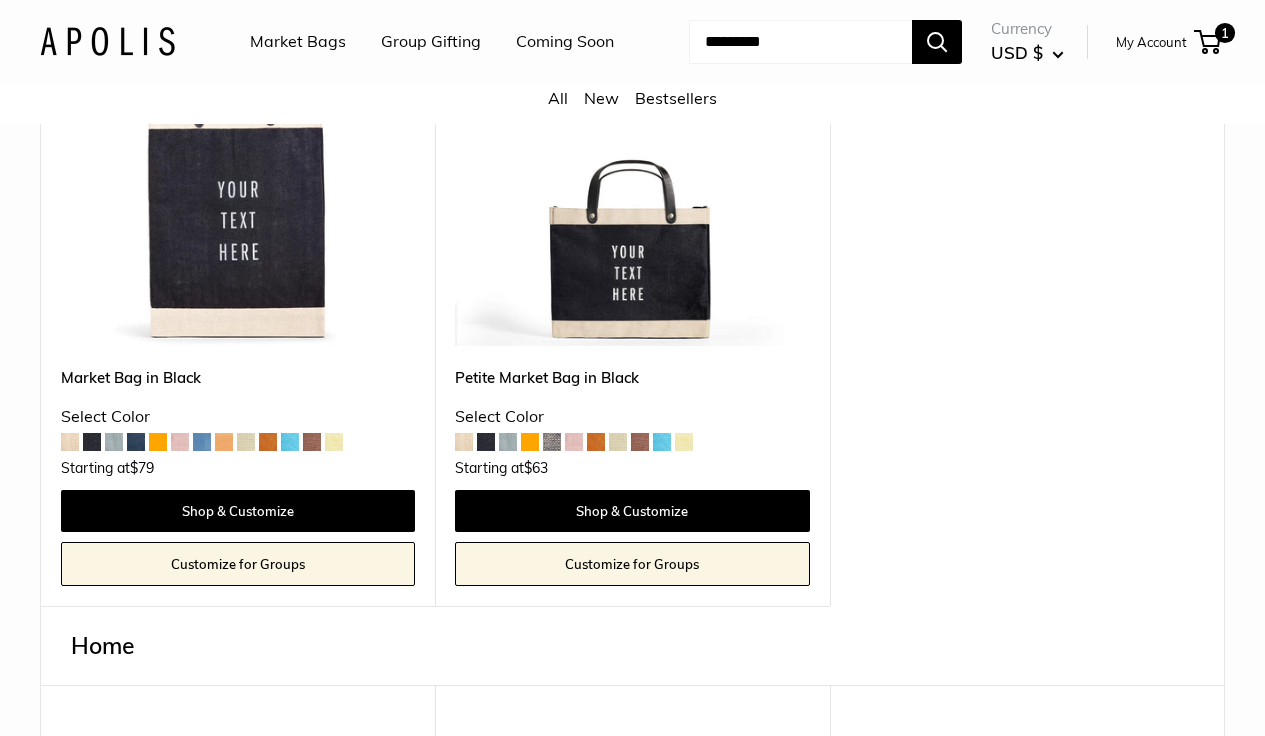 click at bounding box center [0, 0] 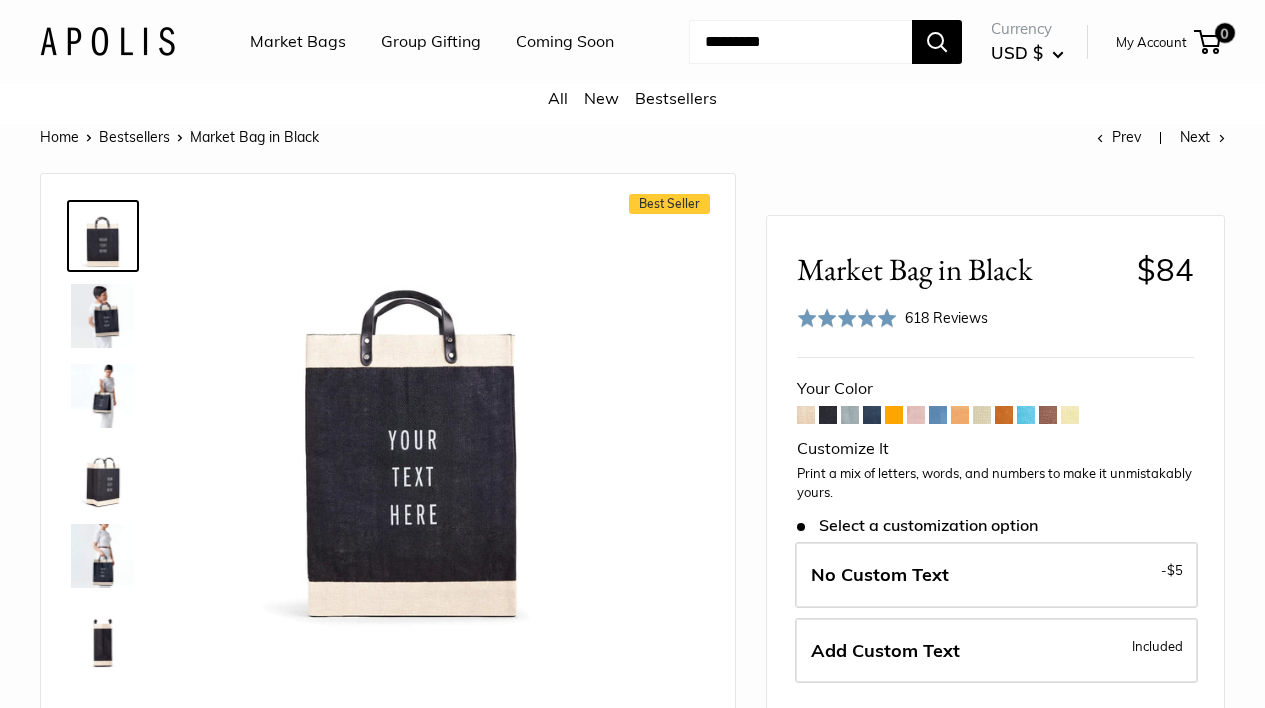 scroll, scrollTop: 0, scrollLeft: 0, axis: both 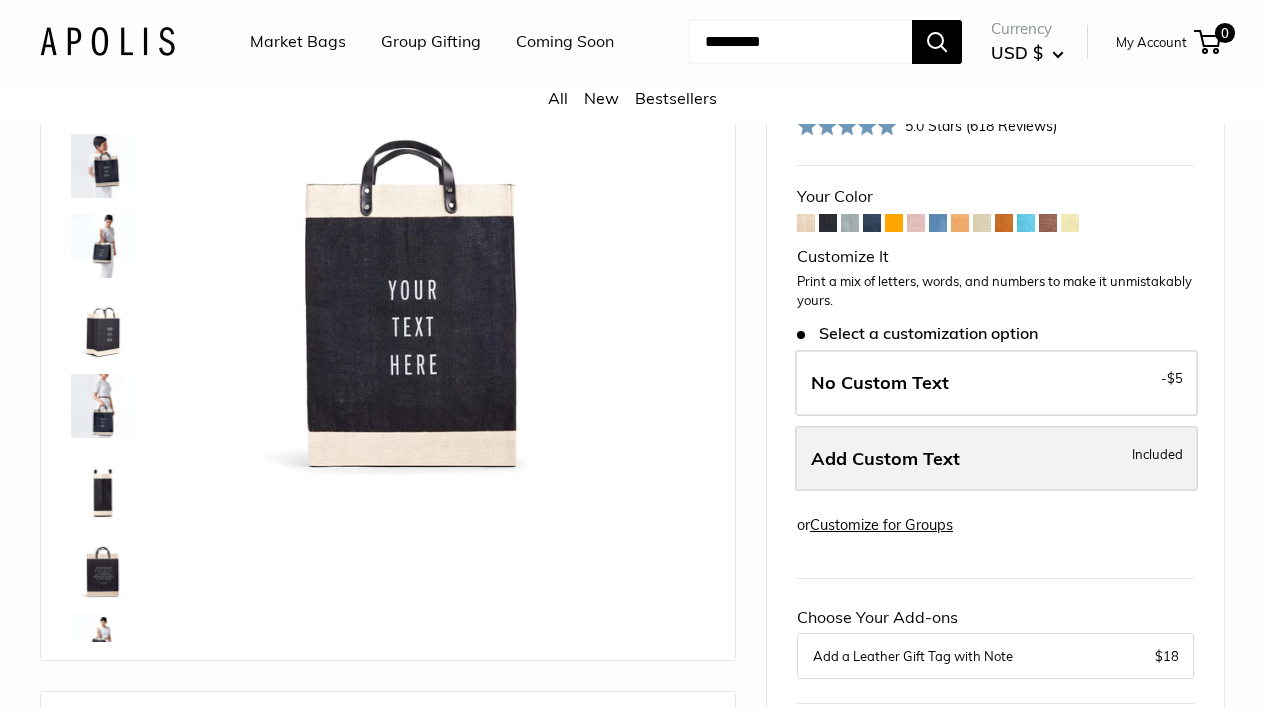 click on "Add Custom Text" at bounding box center (885, 458) 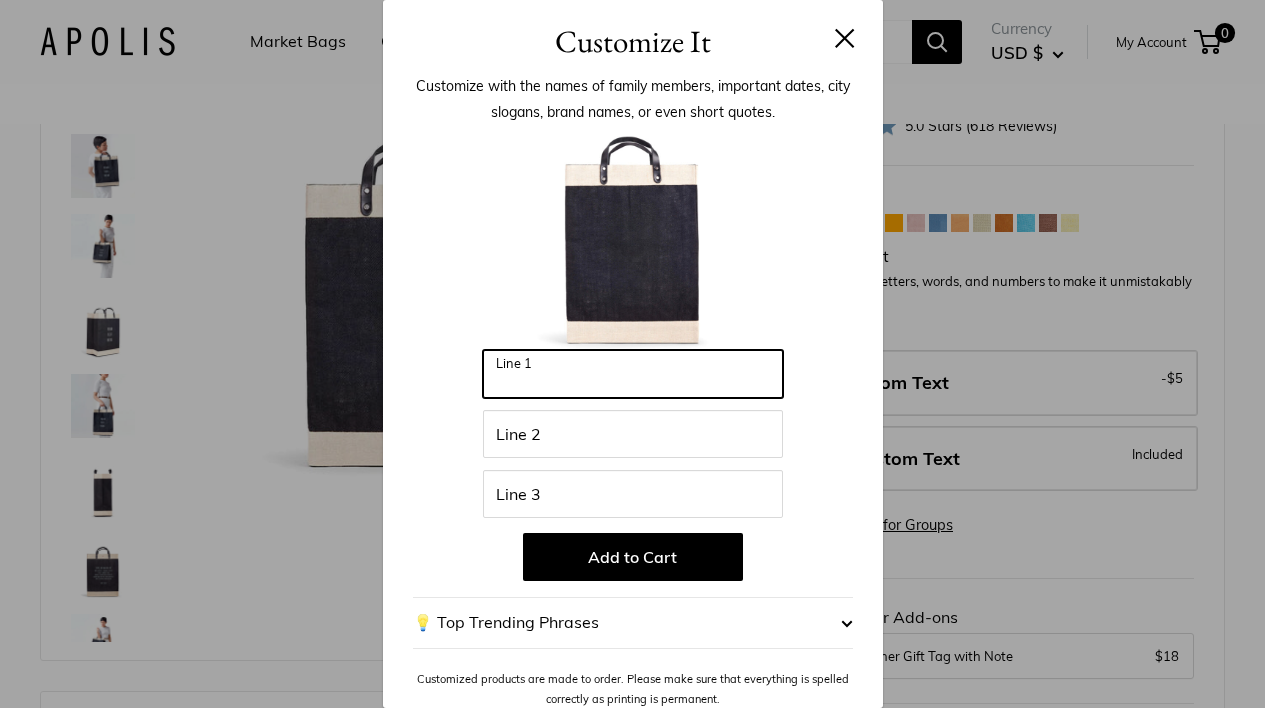 click on "Line 1" at bounding box center [633, 374] 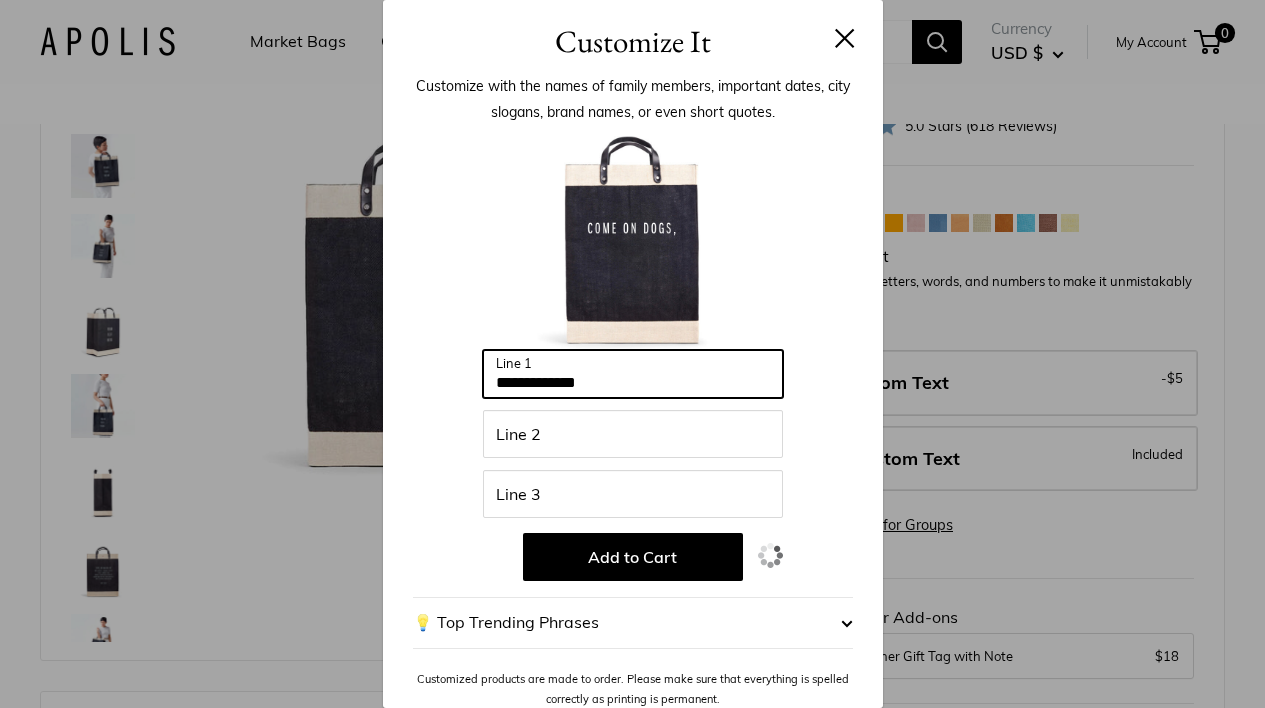 type on "**********" 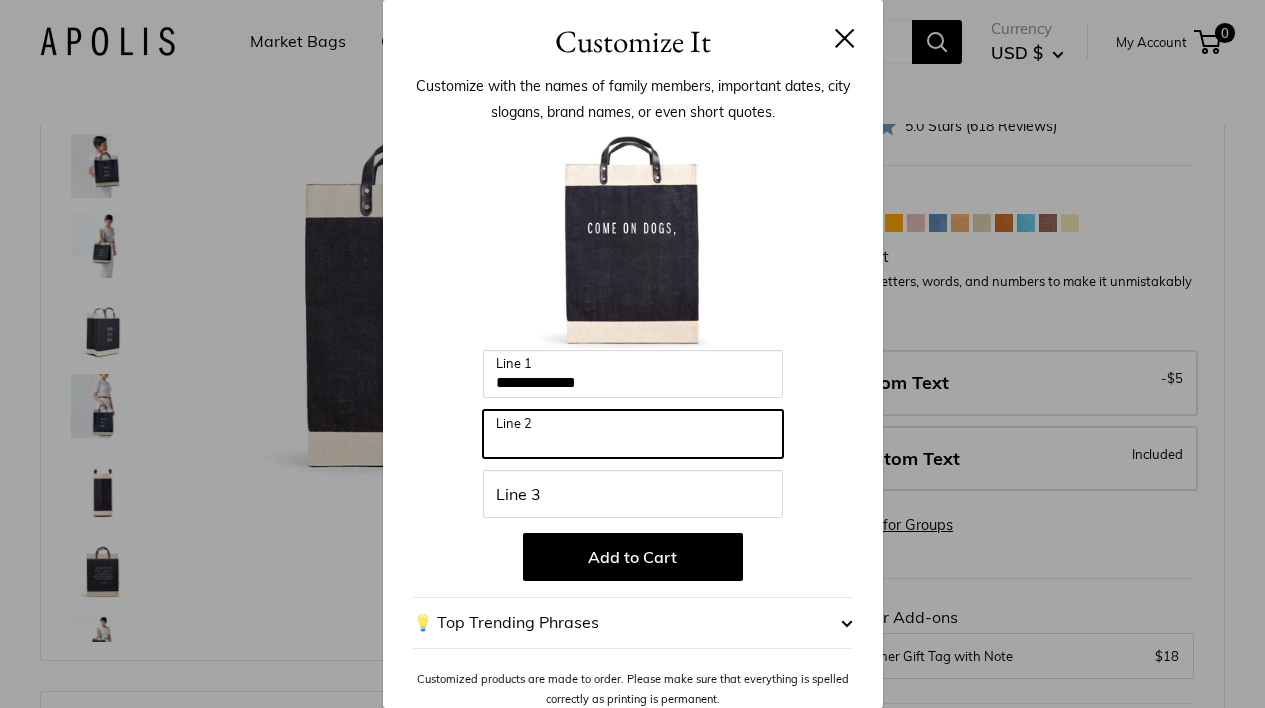 click on "Line 2" at bounding box center [633, 434] 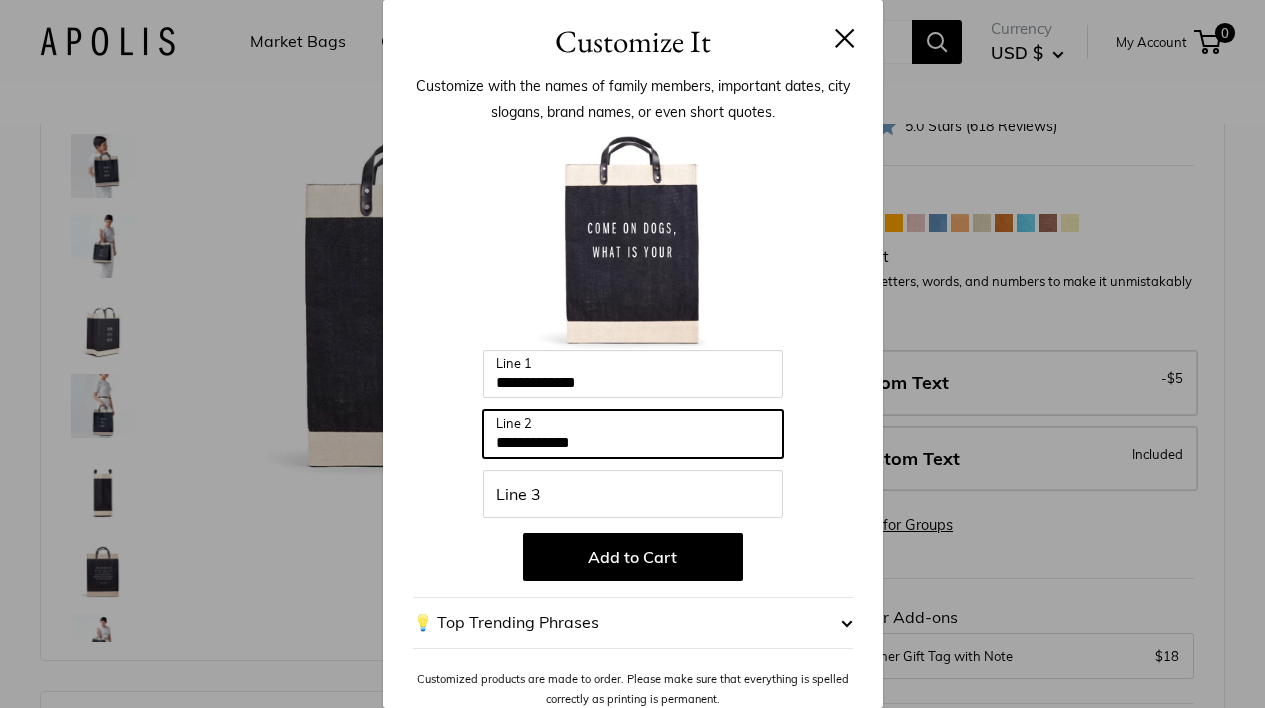 type on "**********" 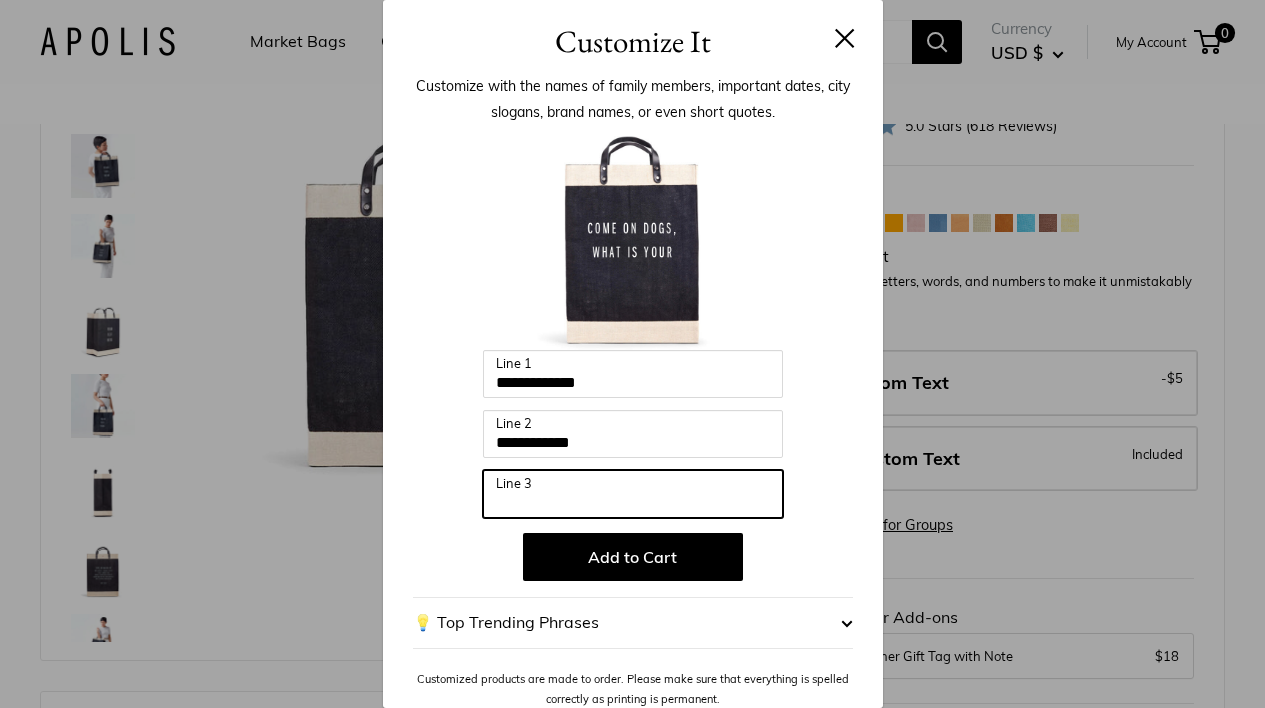 click on "Line 3" at bounding box center [633, 494] 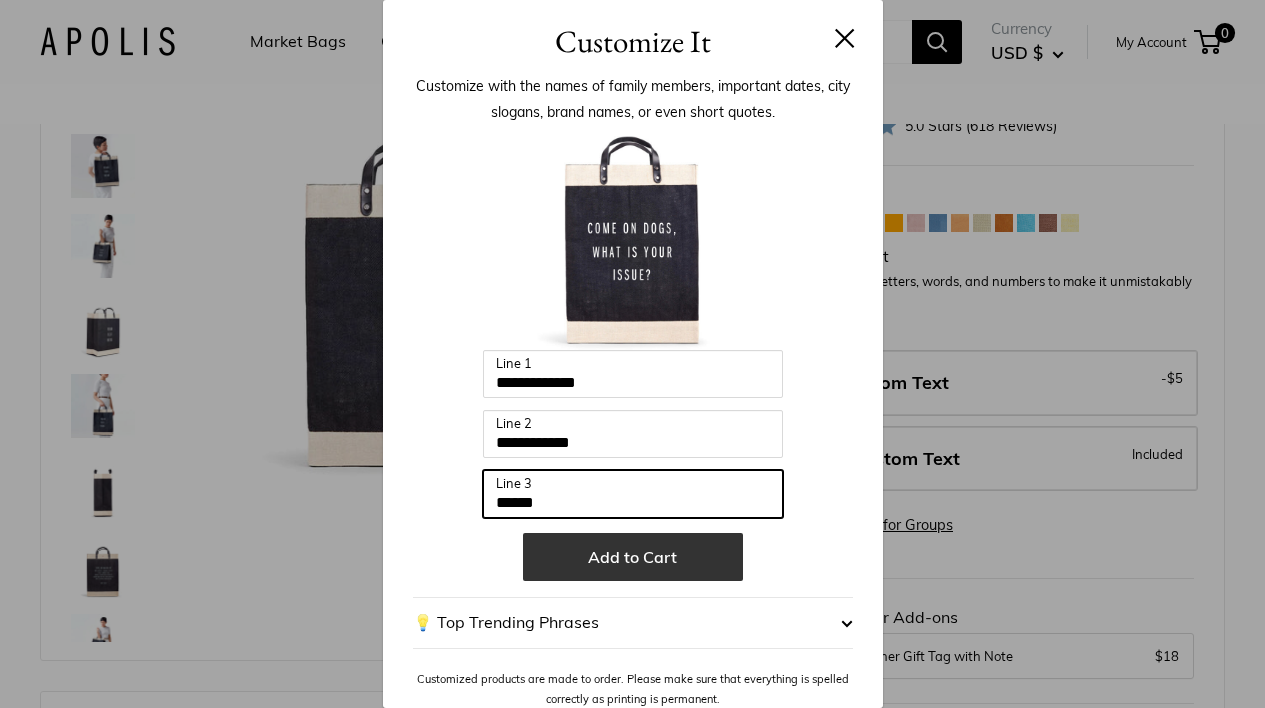 type on "******" 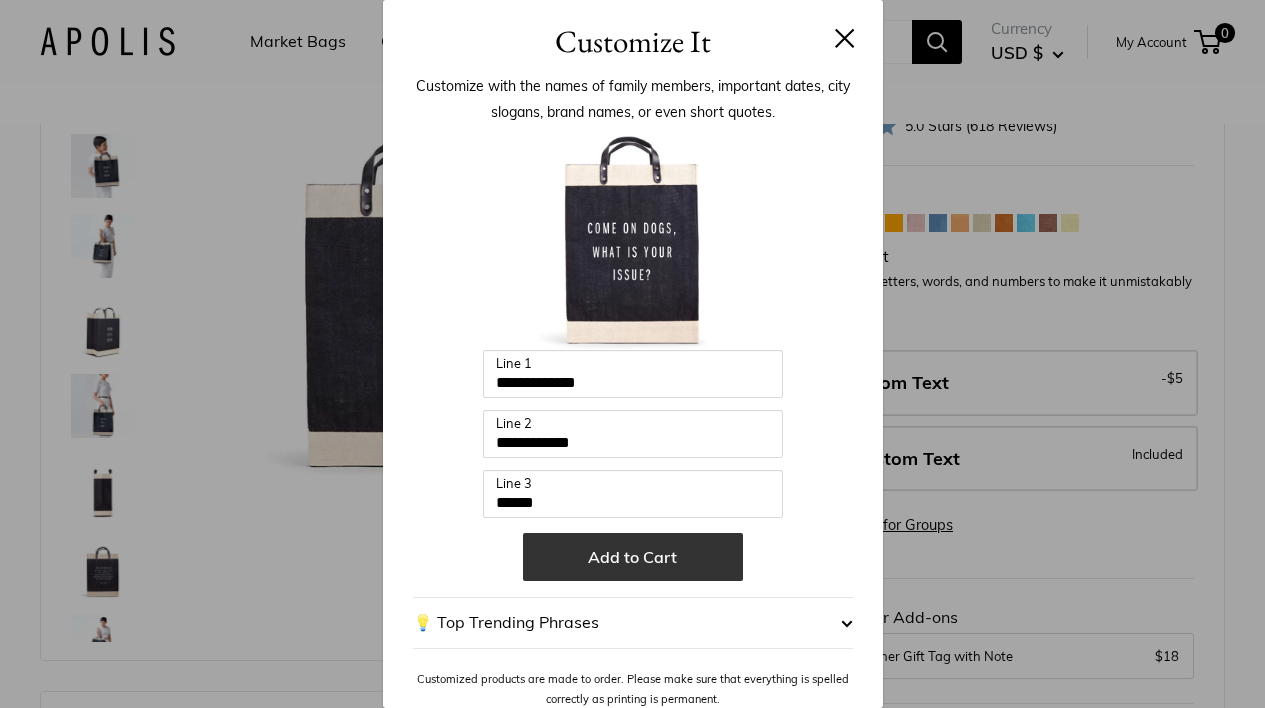 click on "Add to Cart" at bounding box center (633, 557) 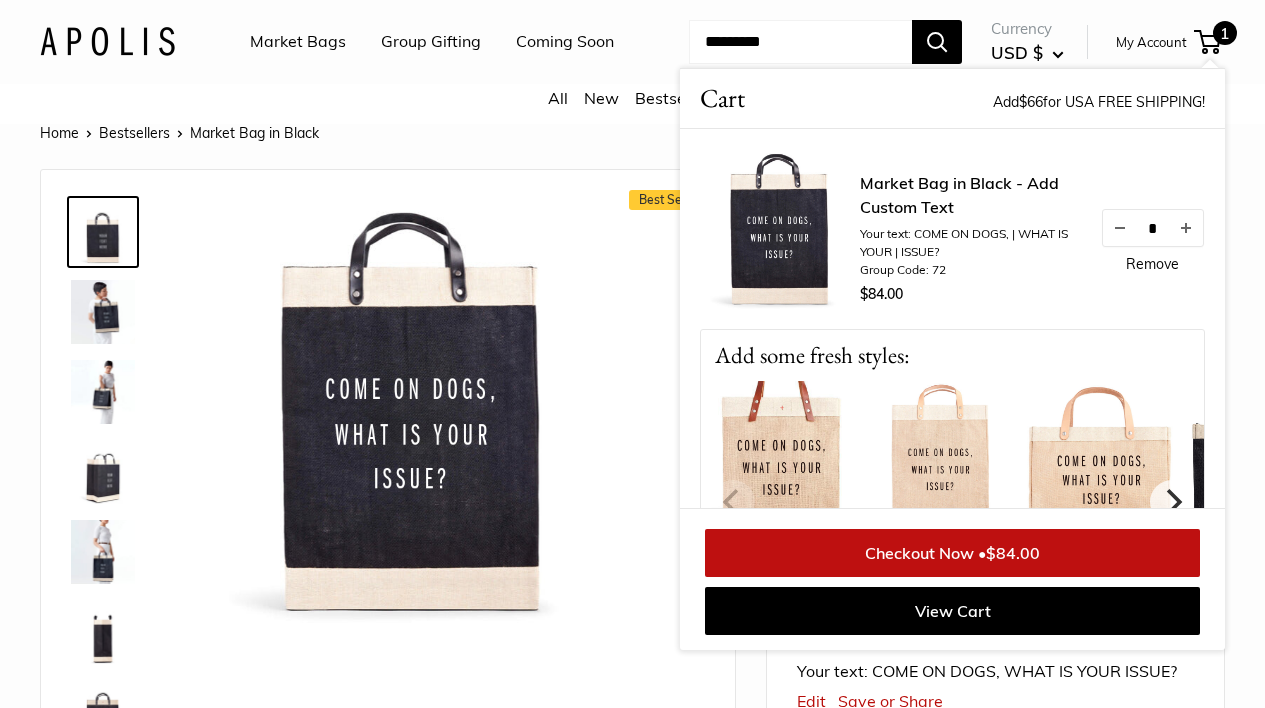 scroll, scrollTop: 4, scrollLeft: 0, axis: vertical 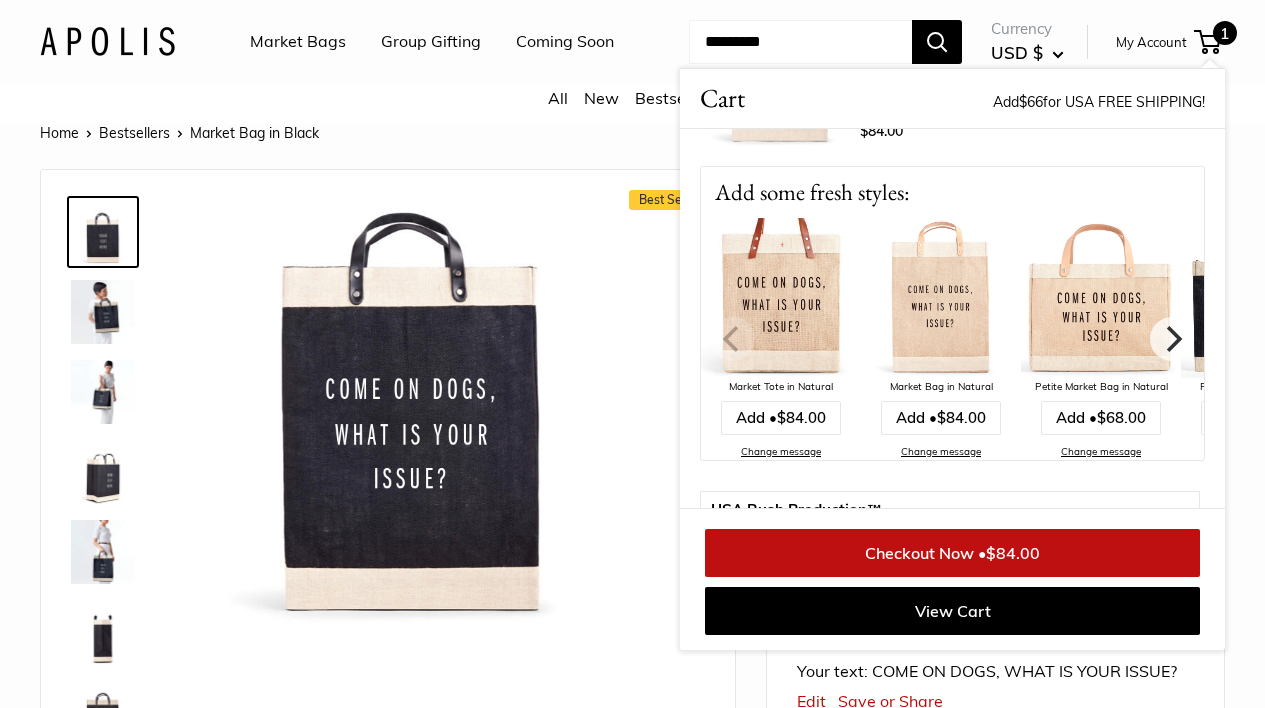 click at bounding box center (781, 298) 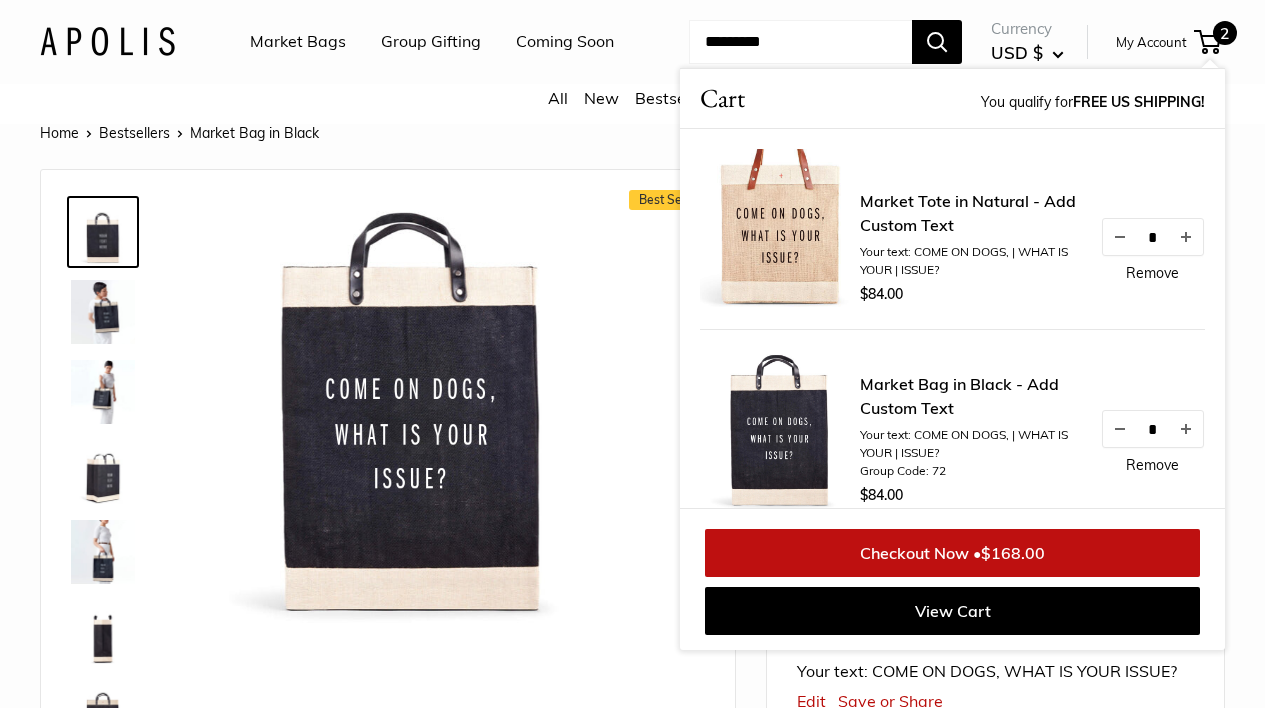click on "Remove" at bounding box center (1152, 273) 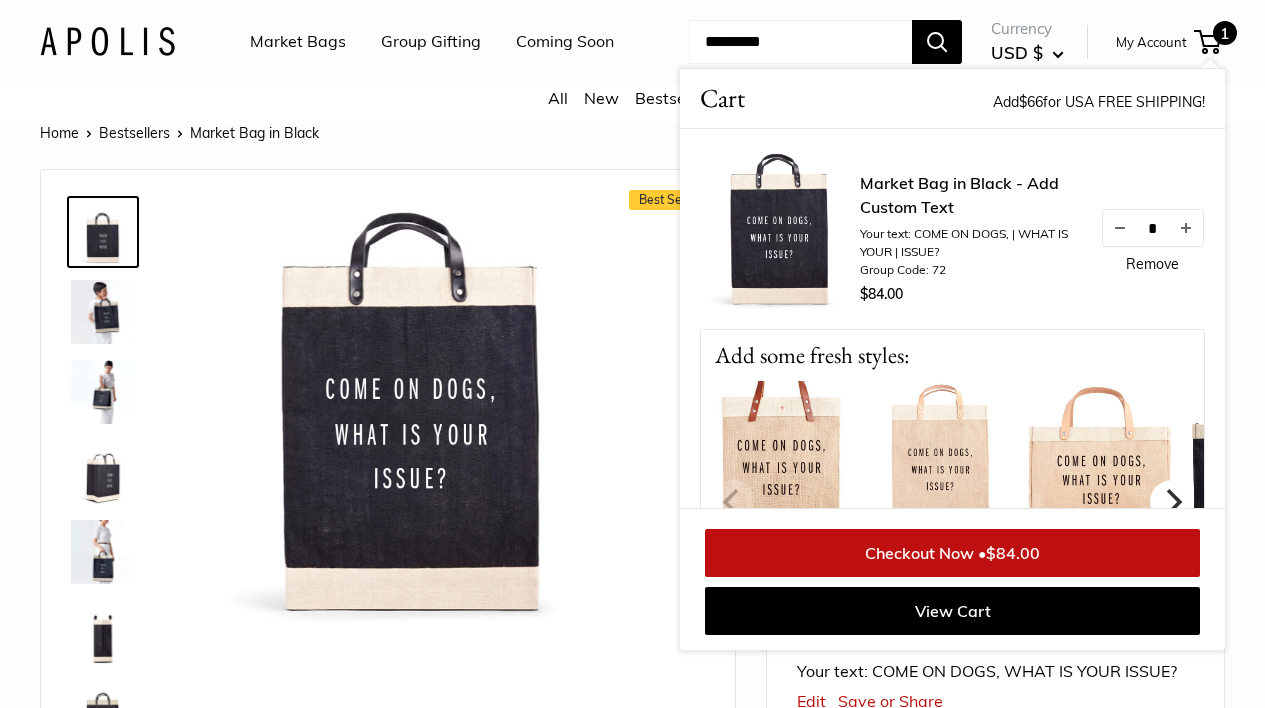 click 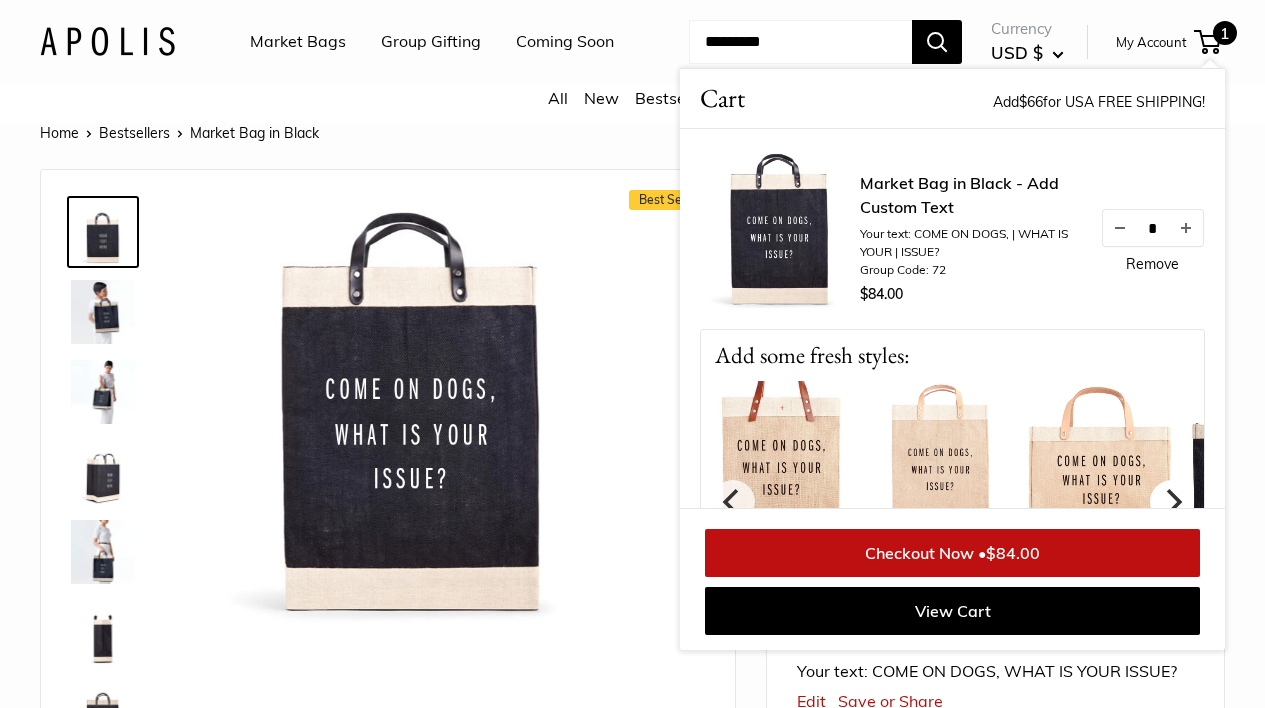 click 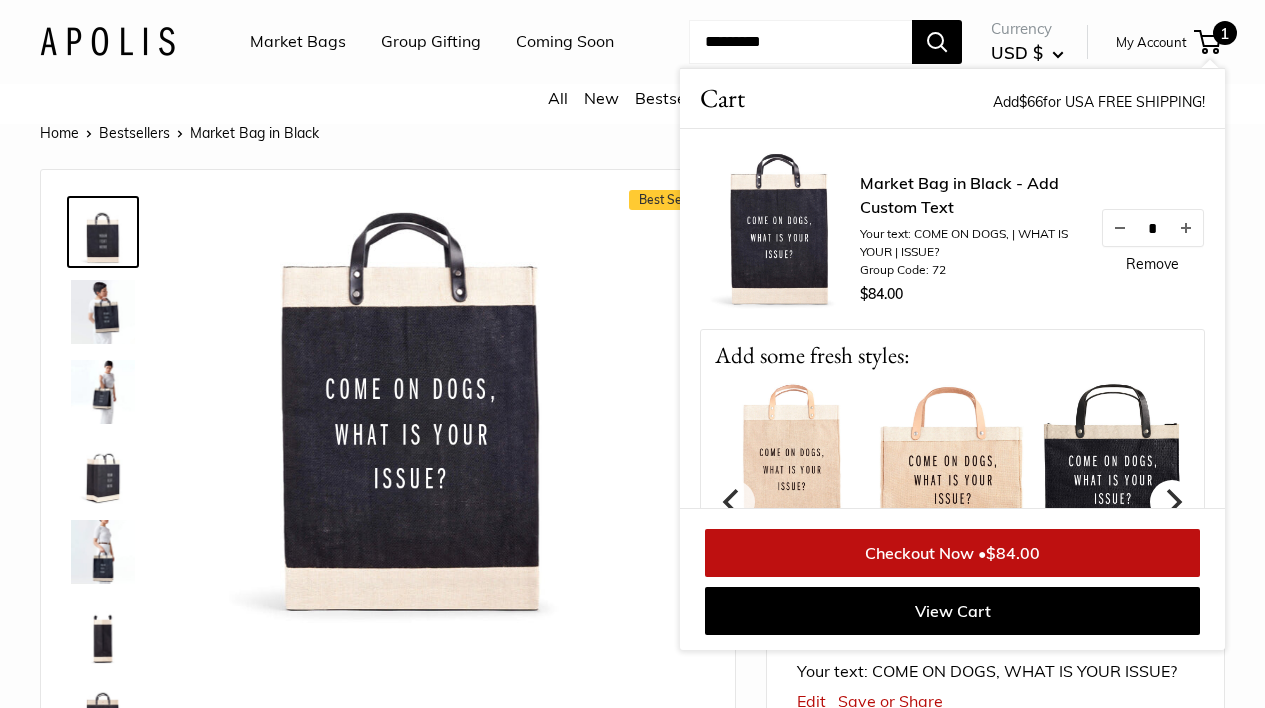 click 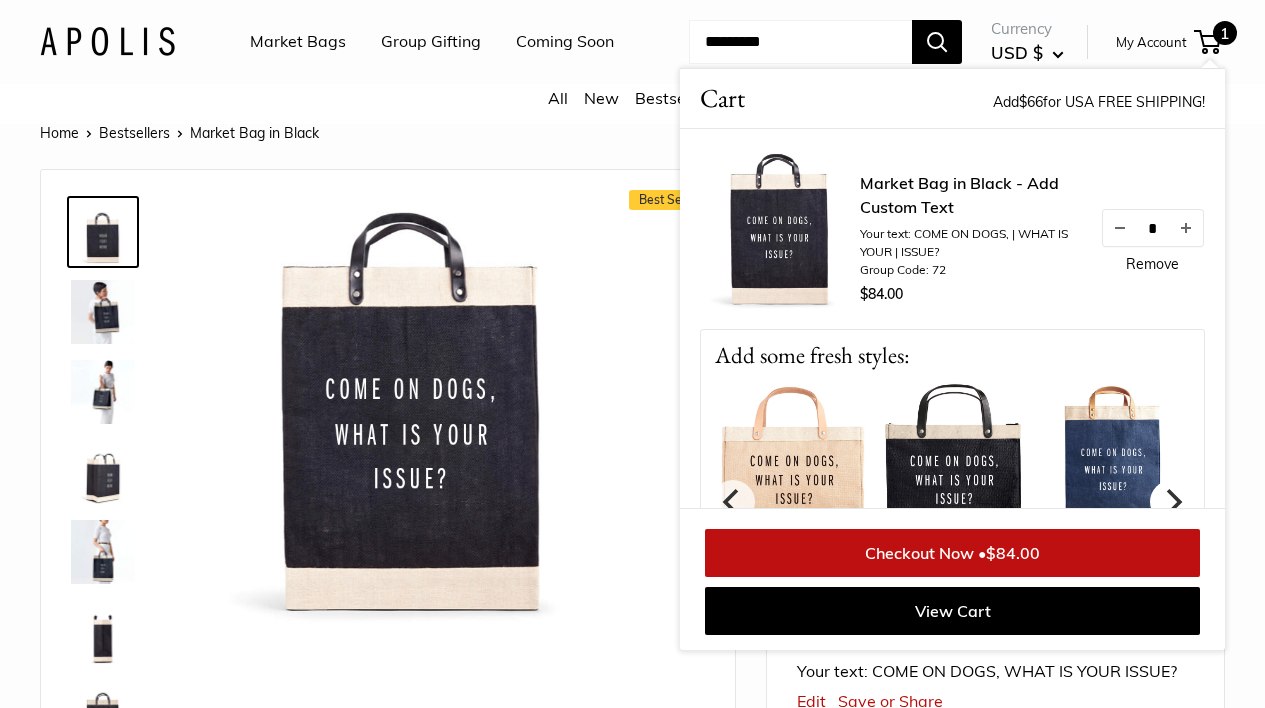 click 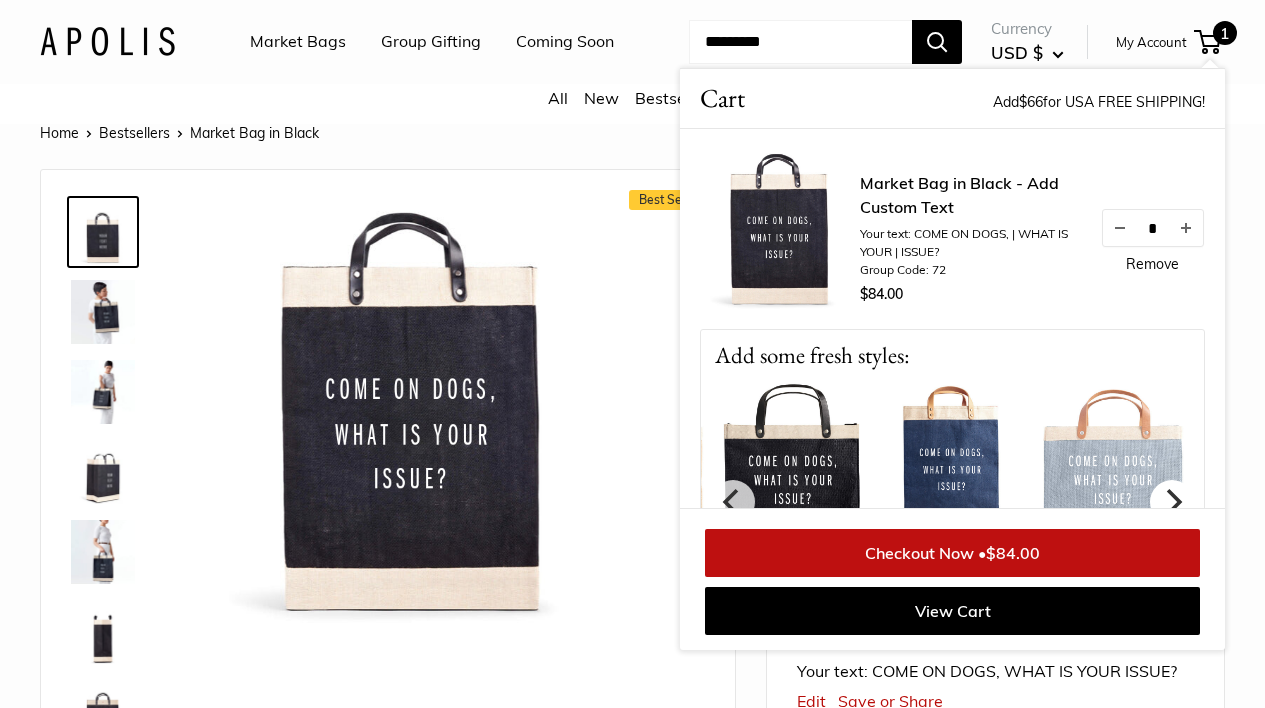 click 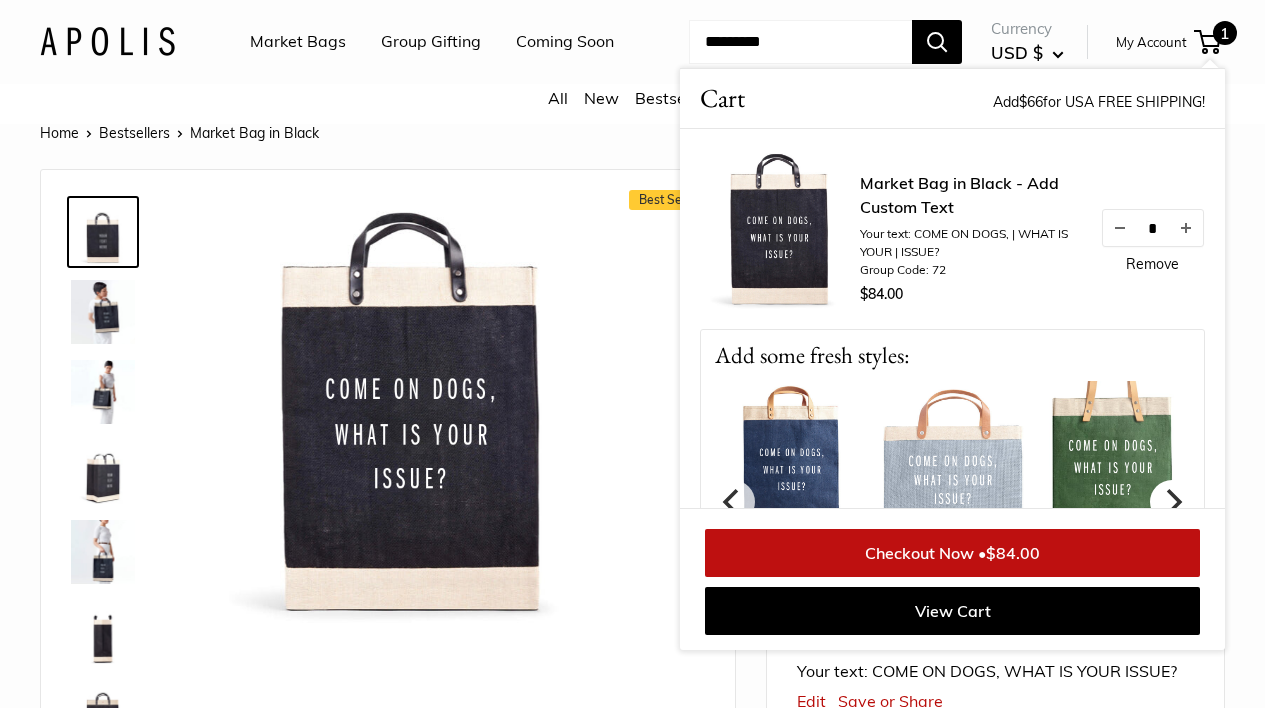 click 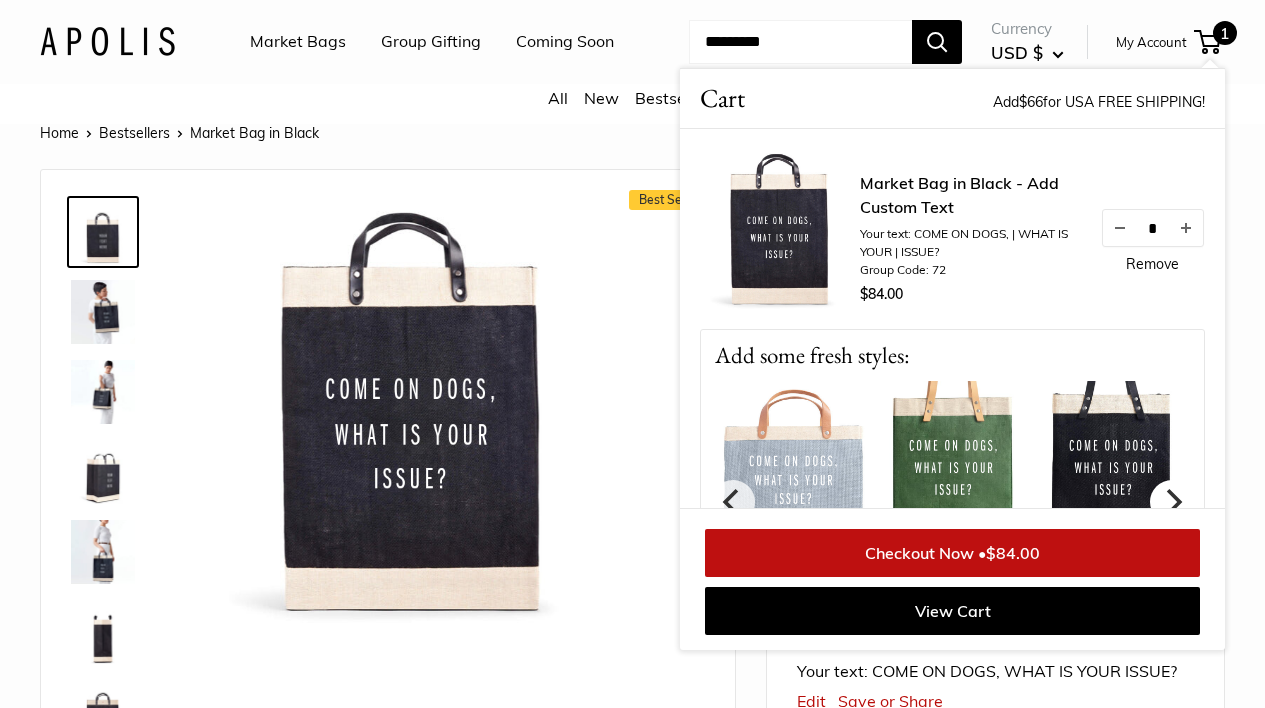 click 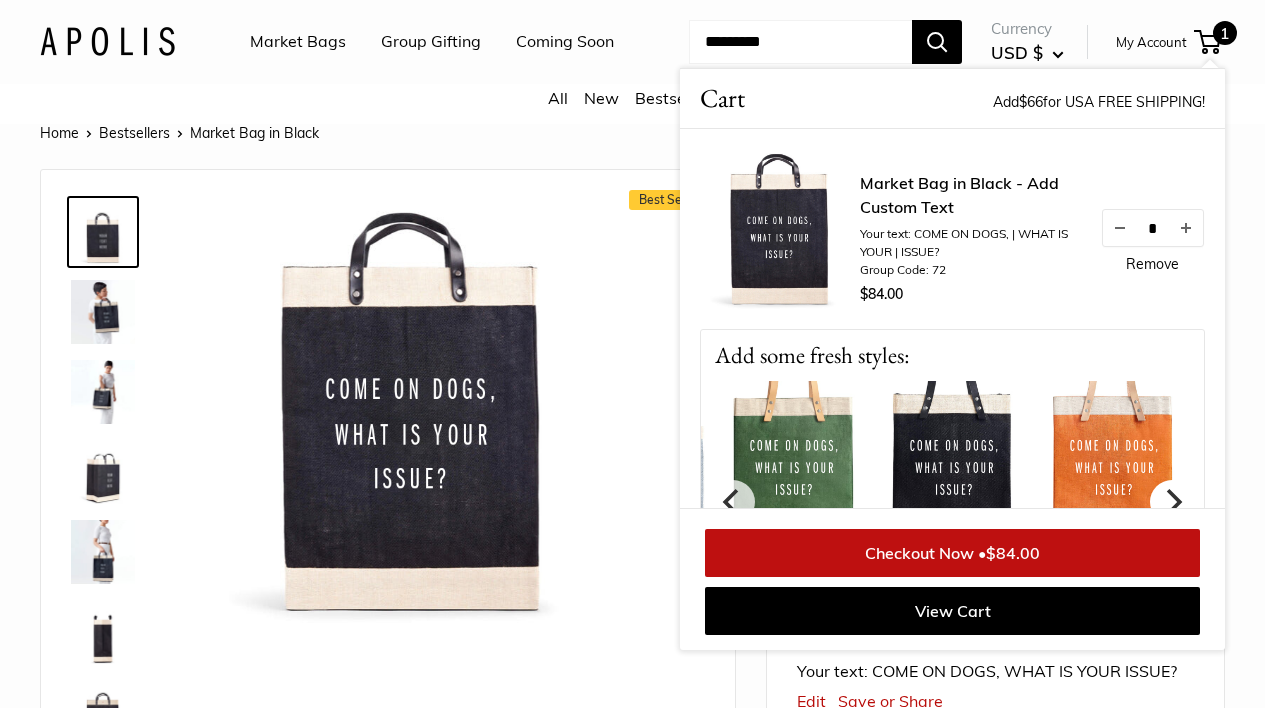 click 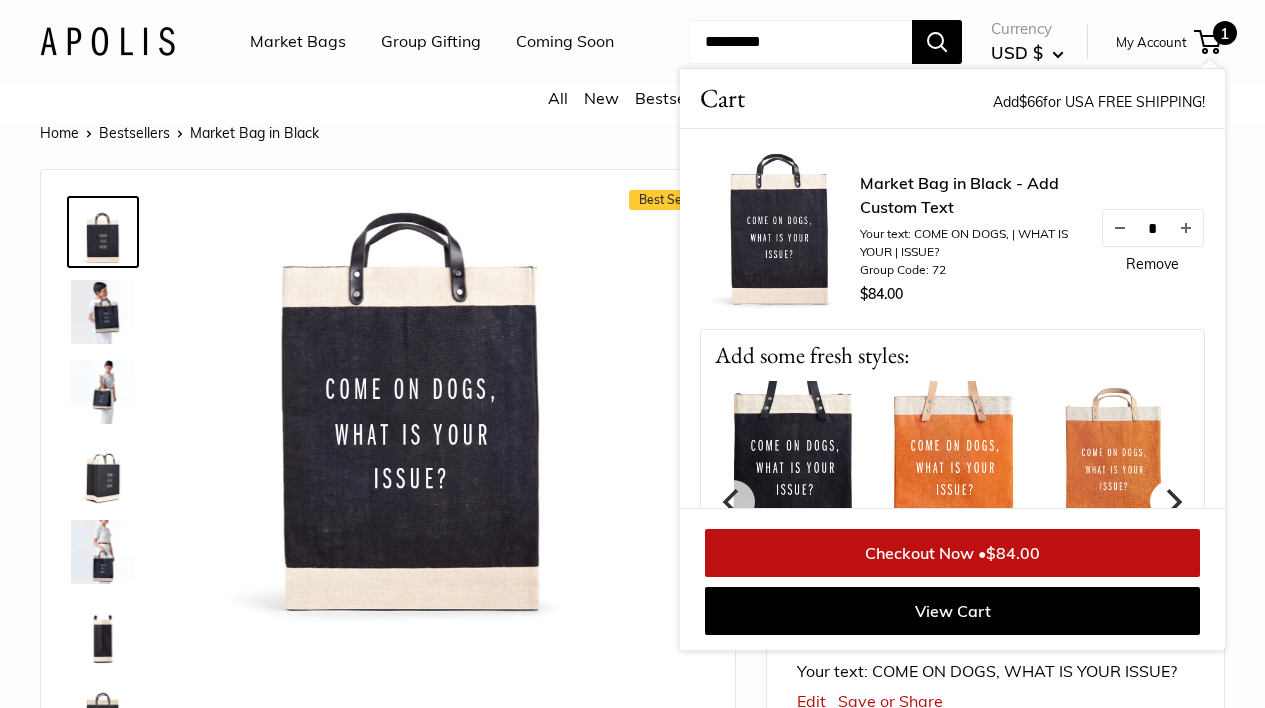 click 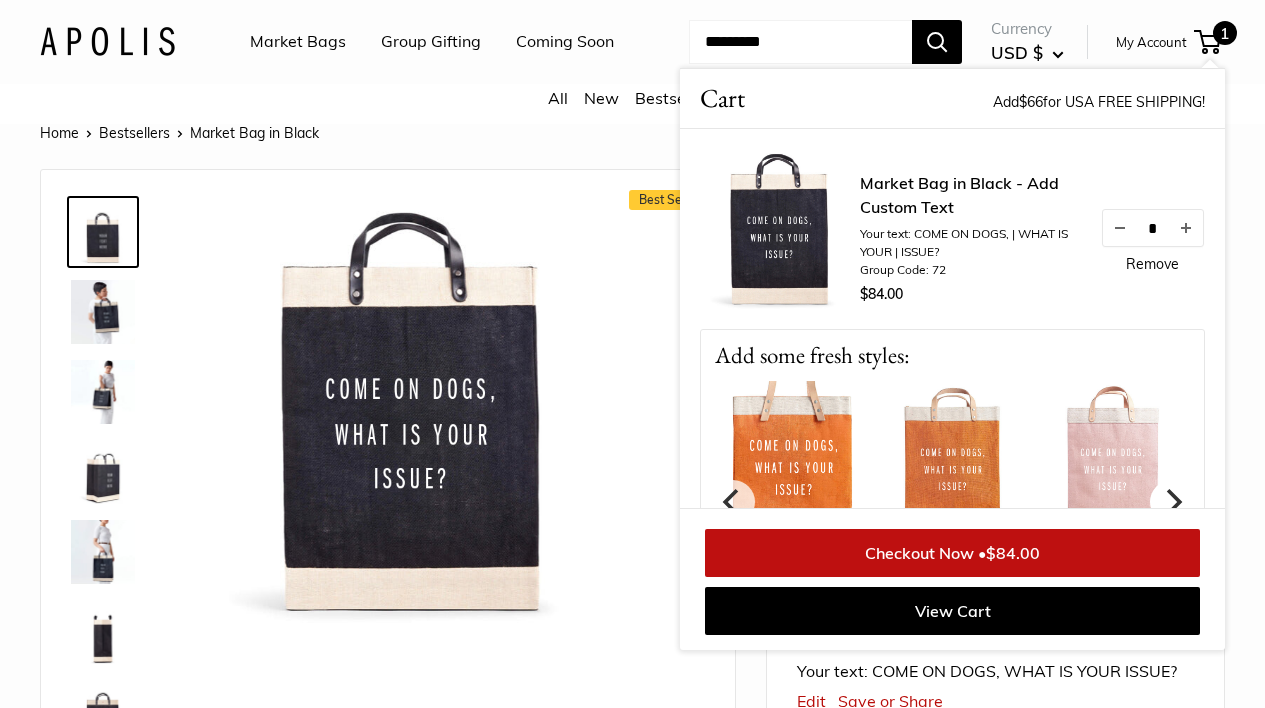 click 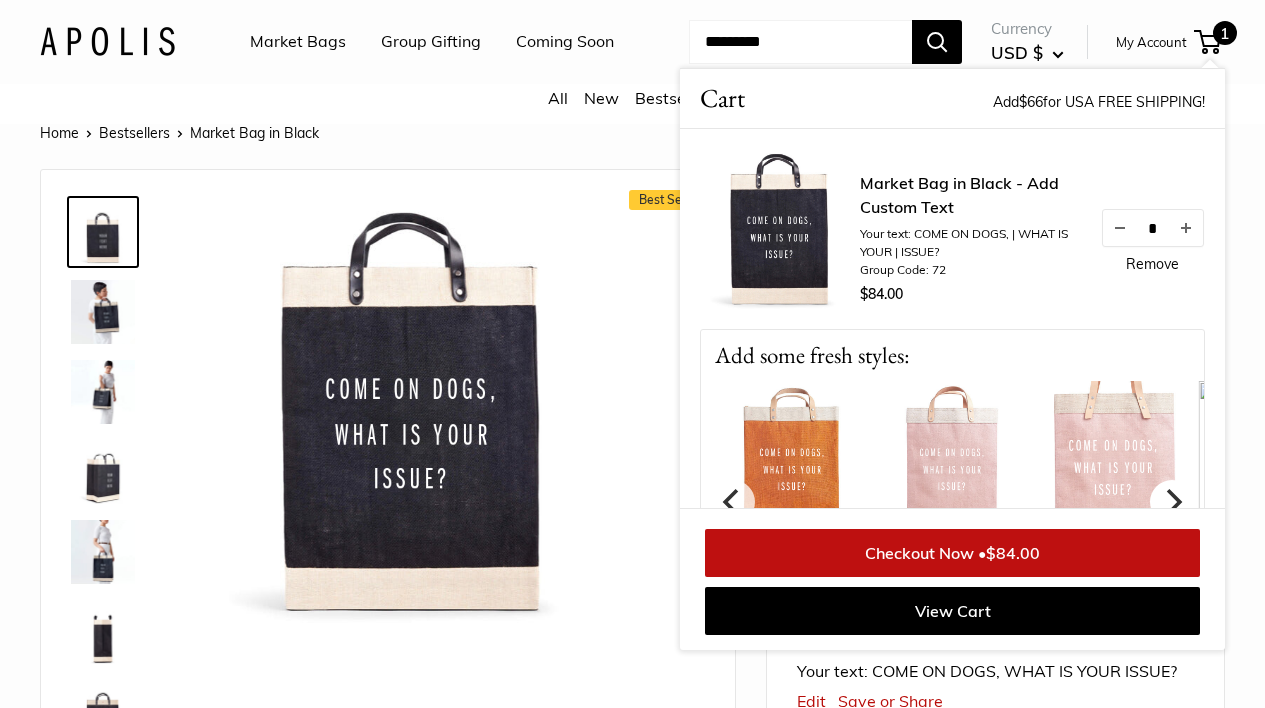 click 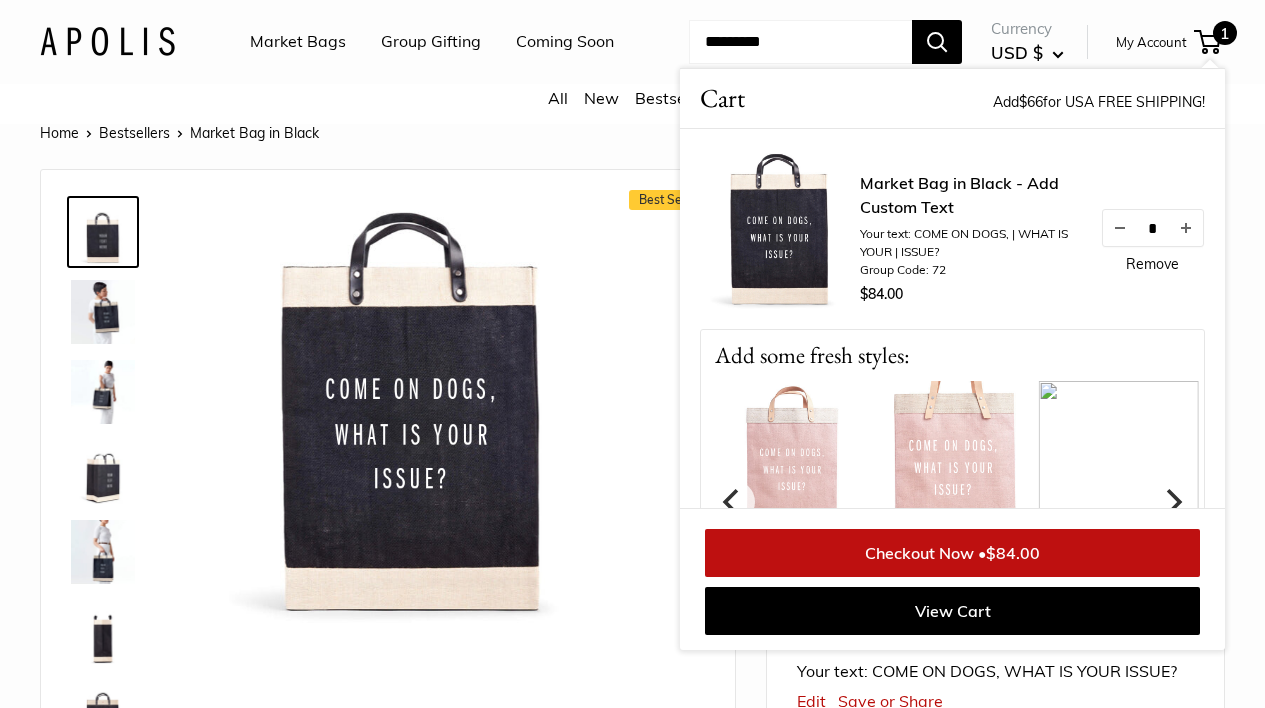 click 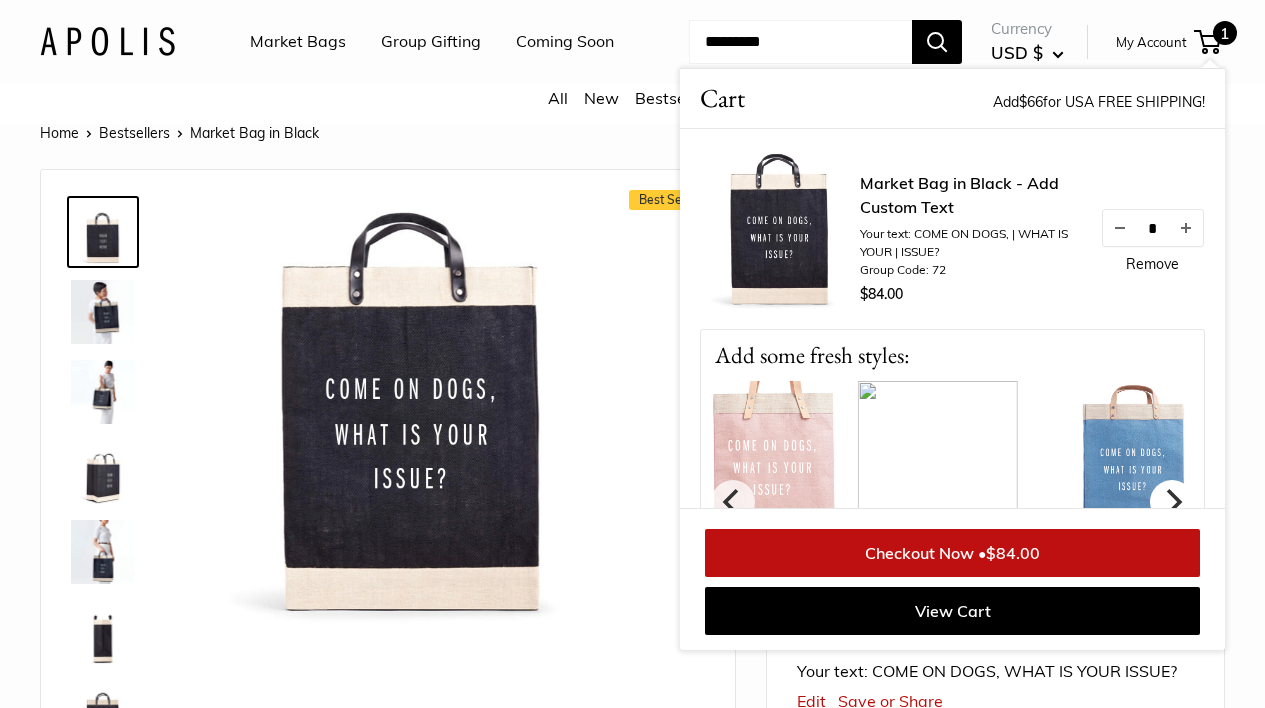 click 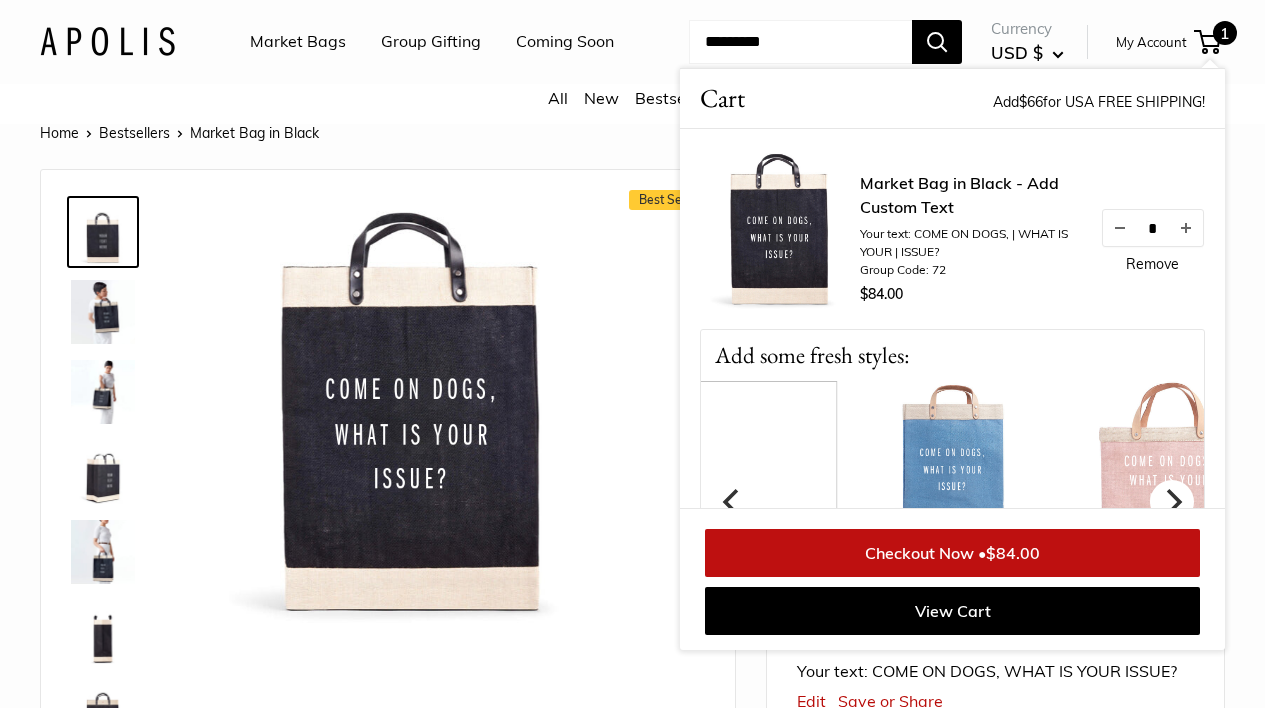 click 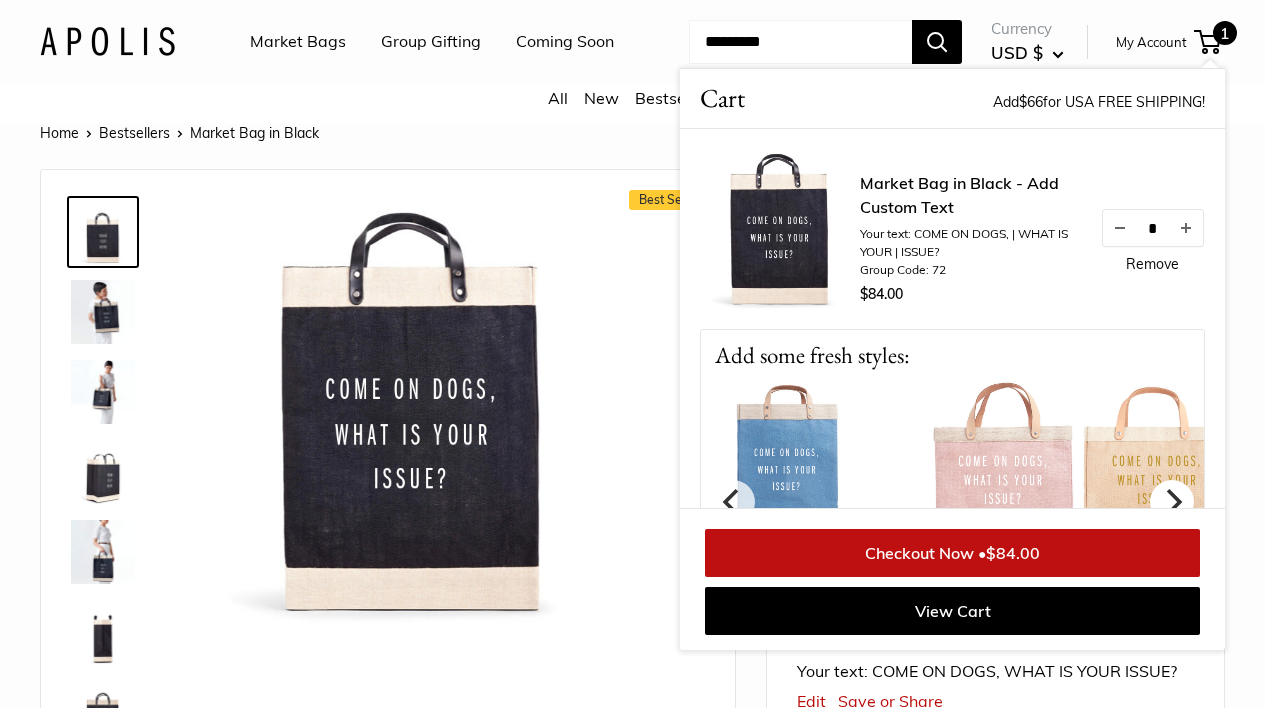 click 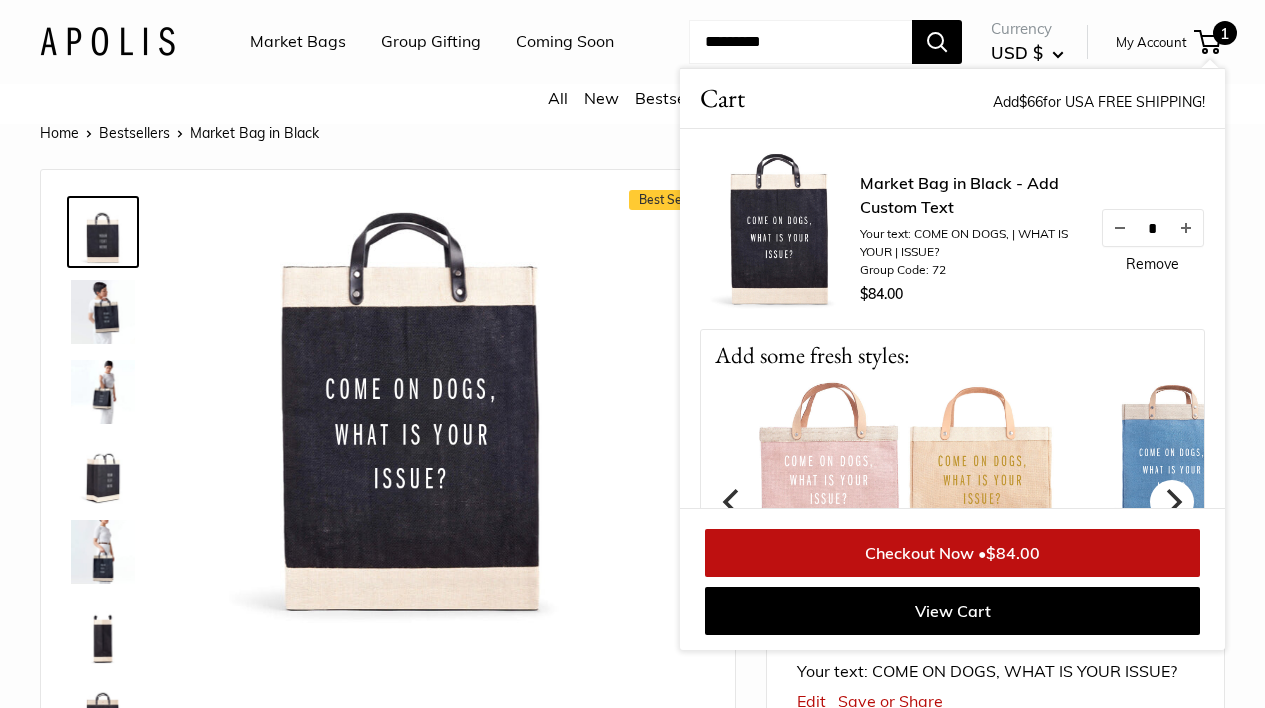click 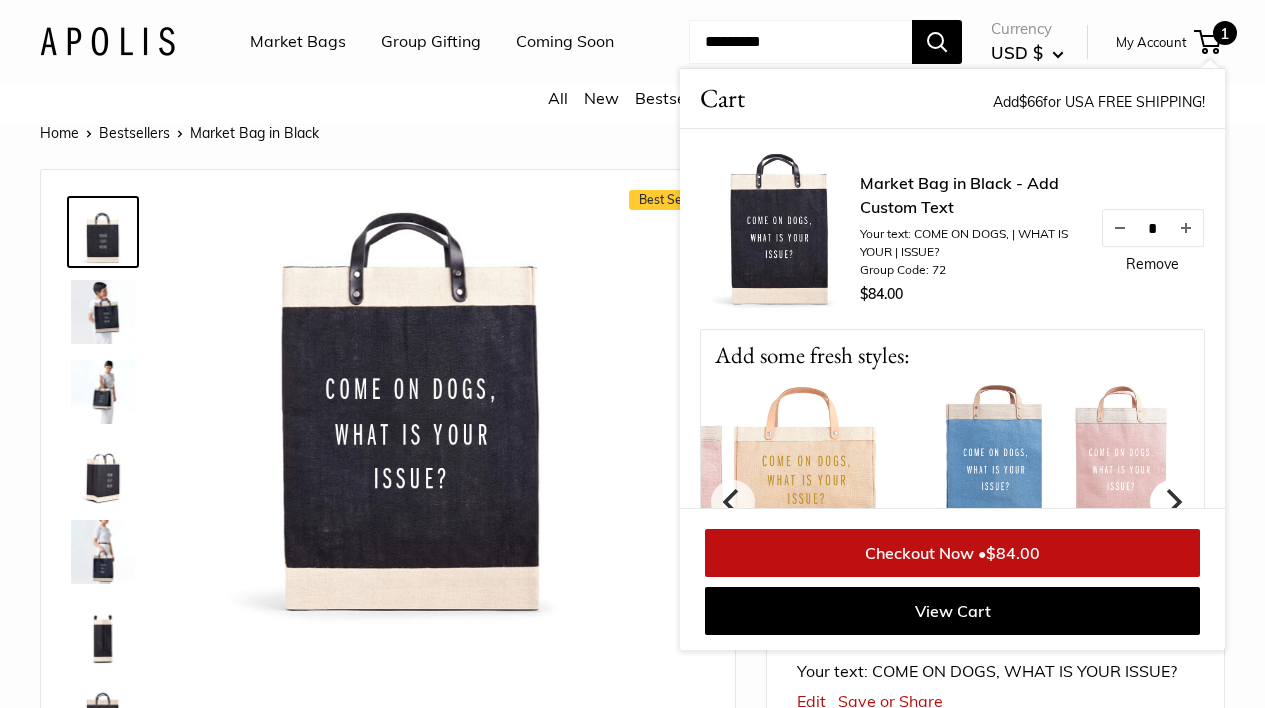 click 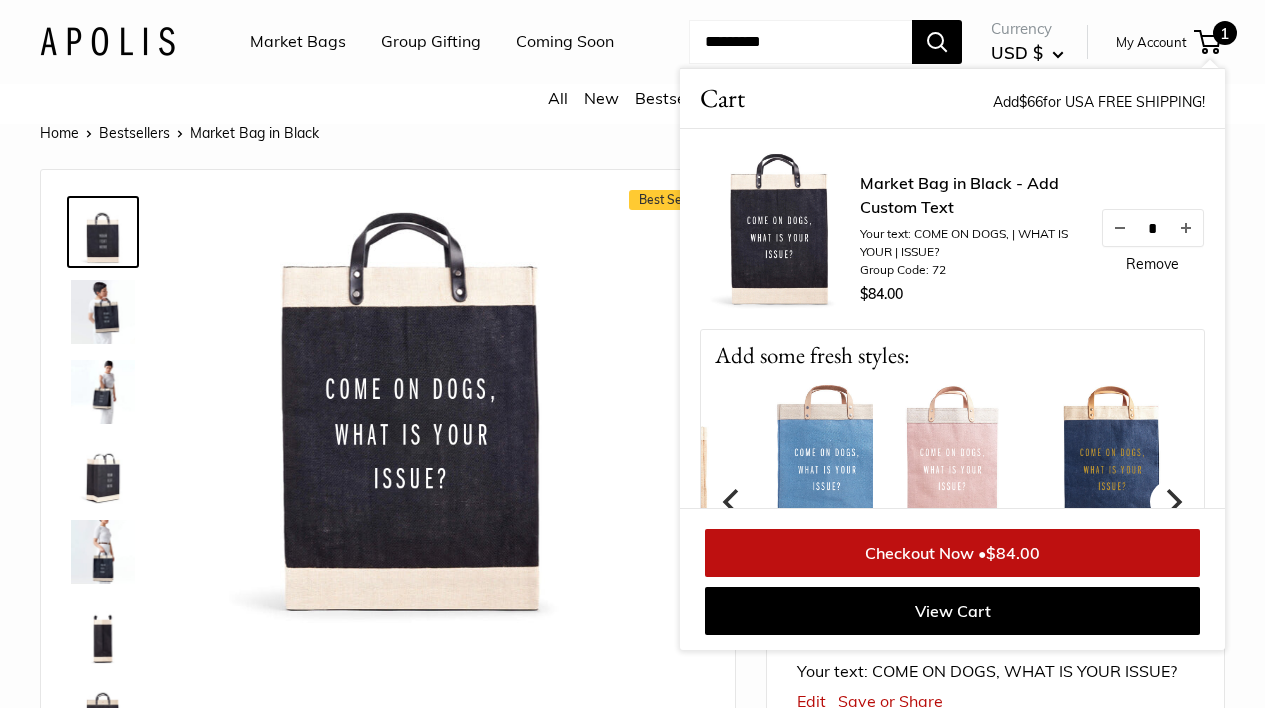 click 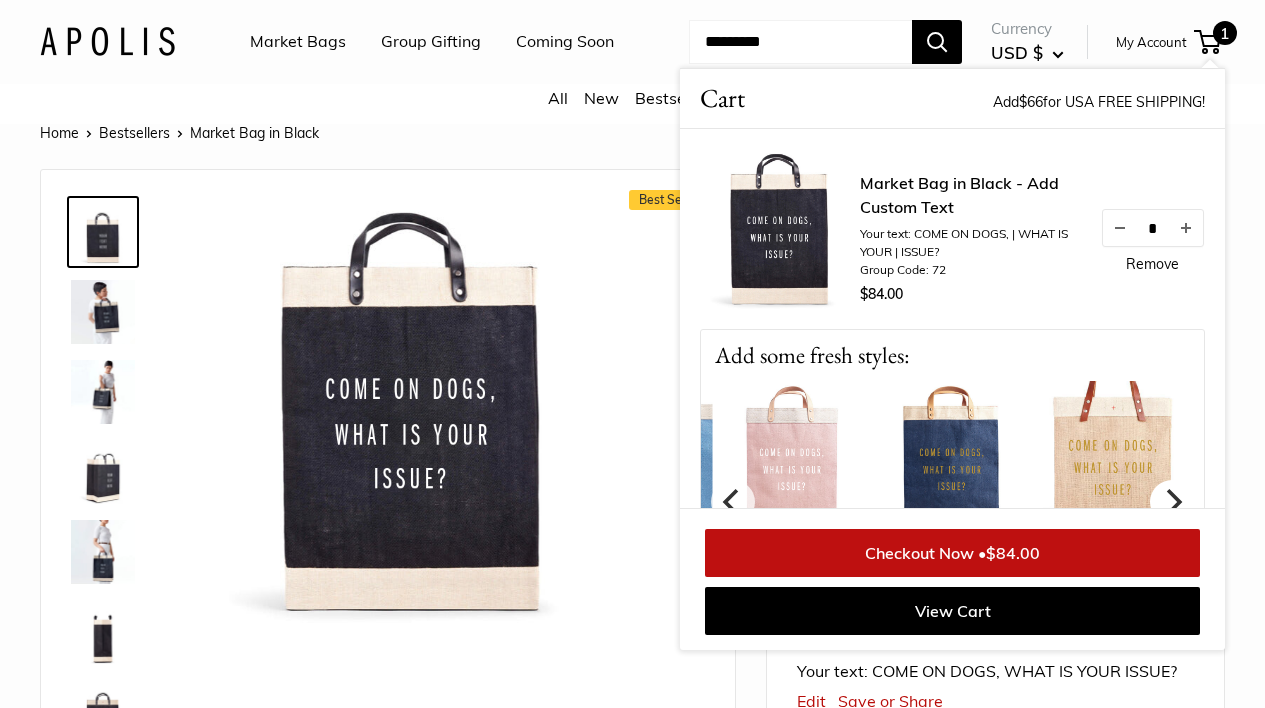 click 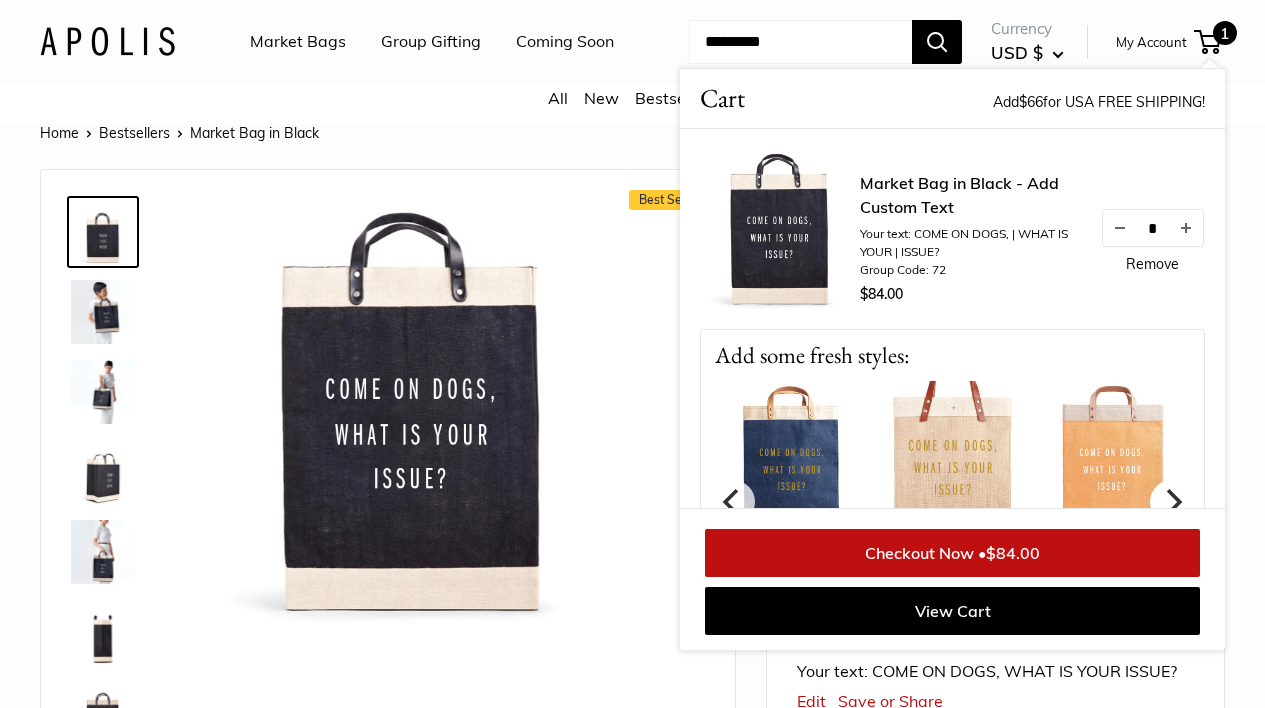 click 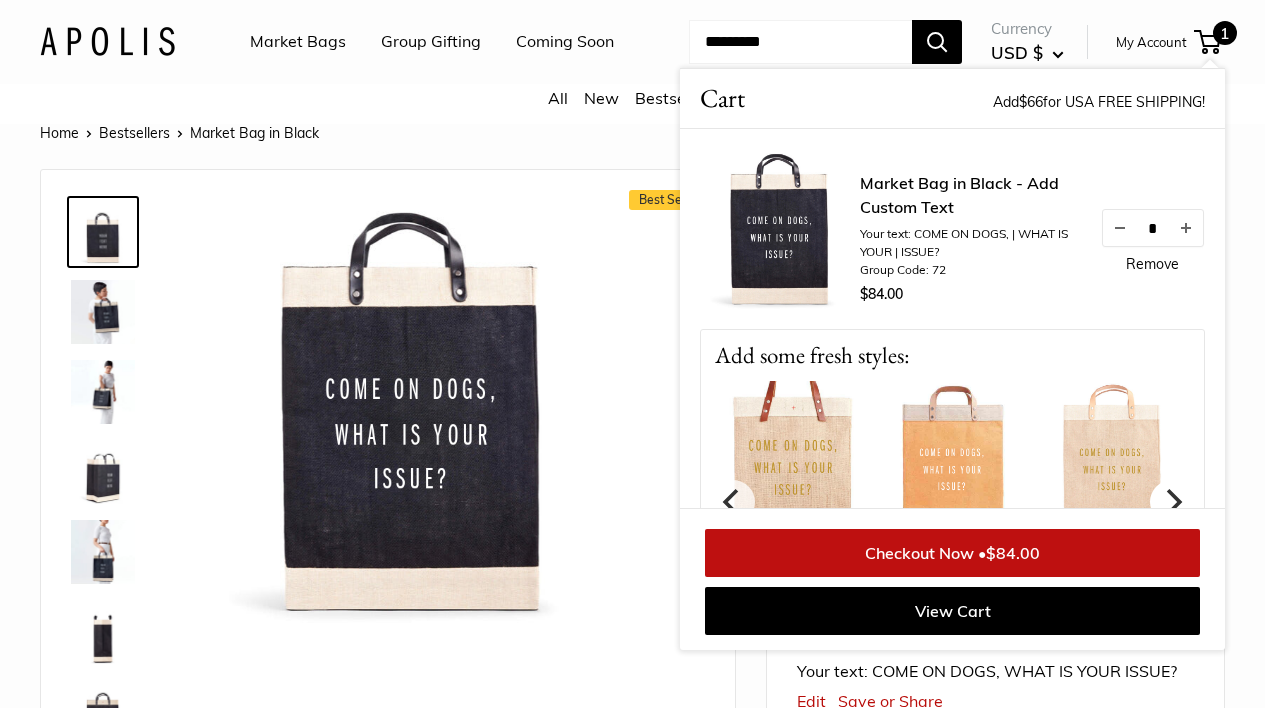 click 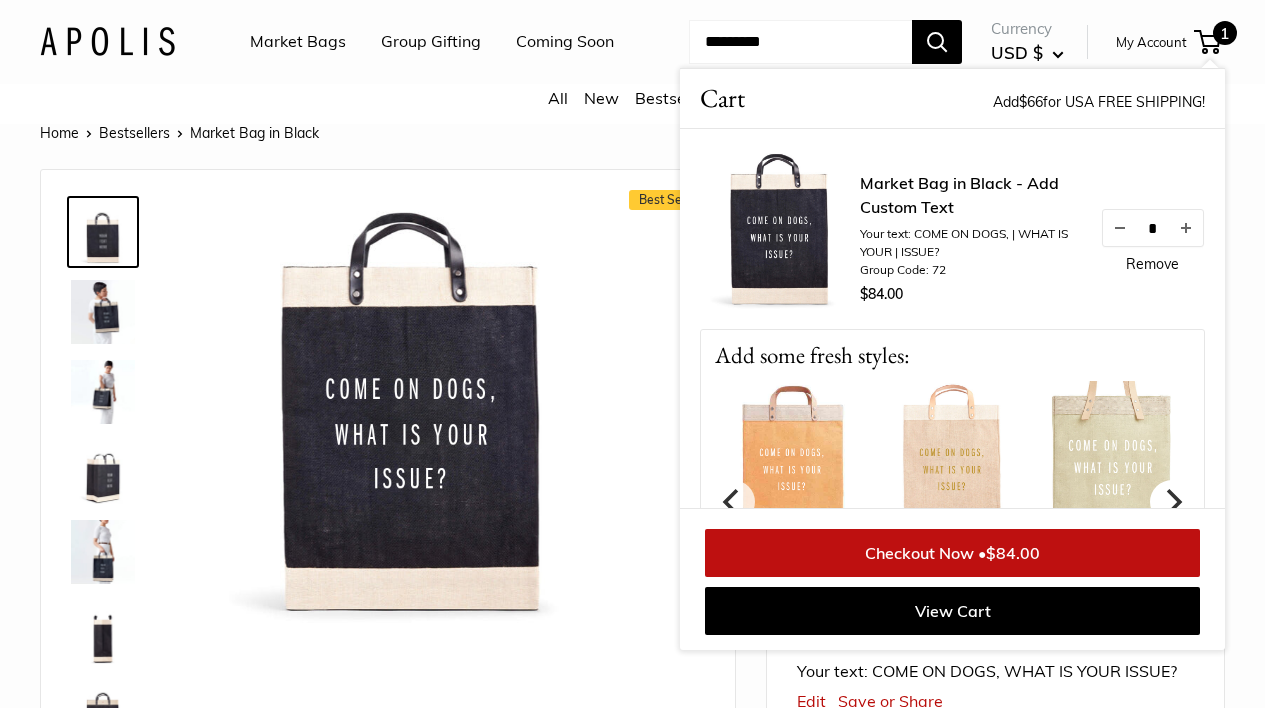 click 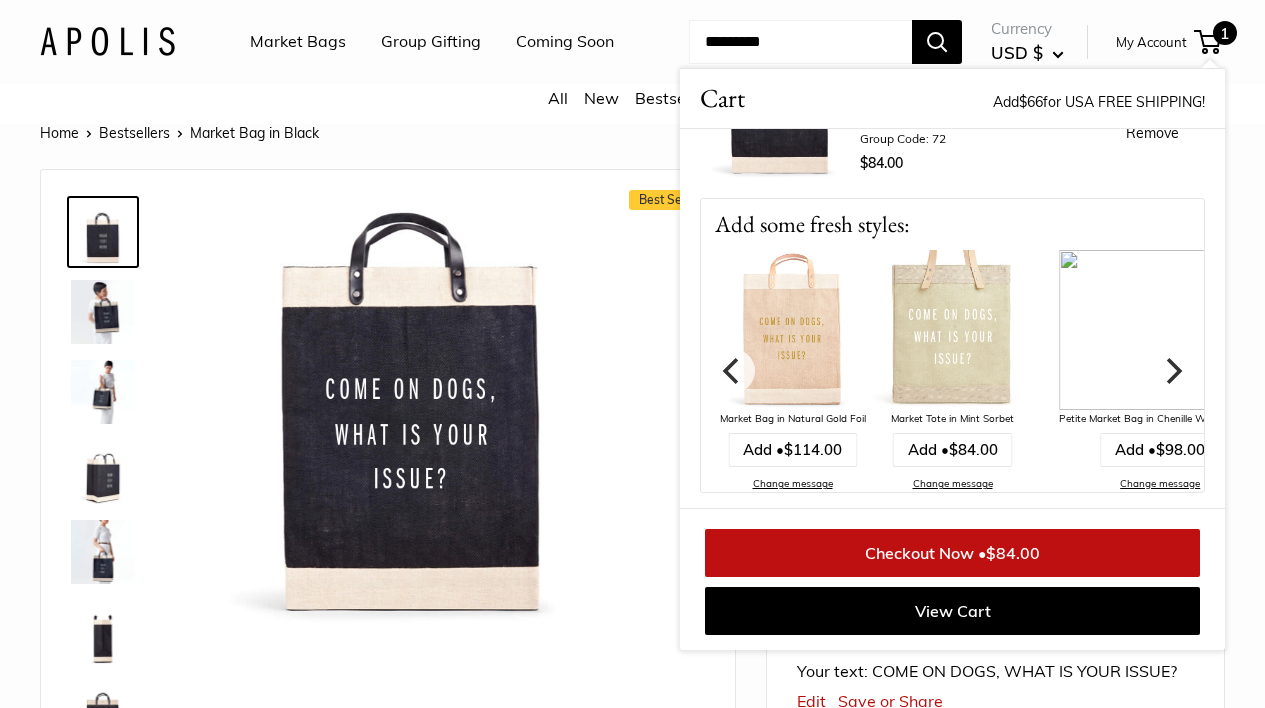 scroll, scrollTop: 134, scrollLeft: 0, axis: vertical 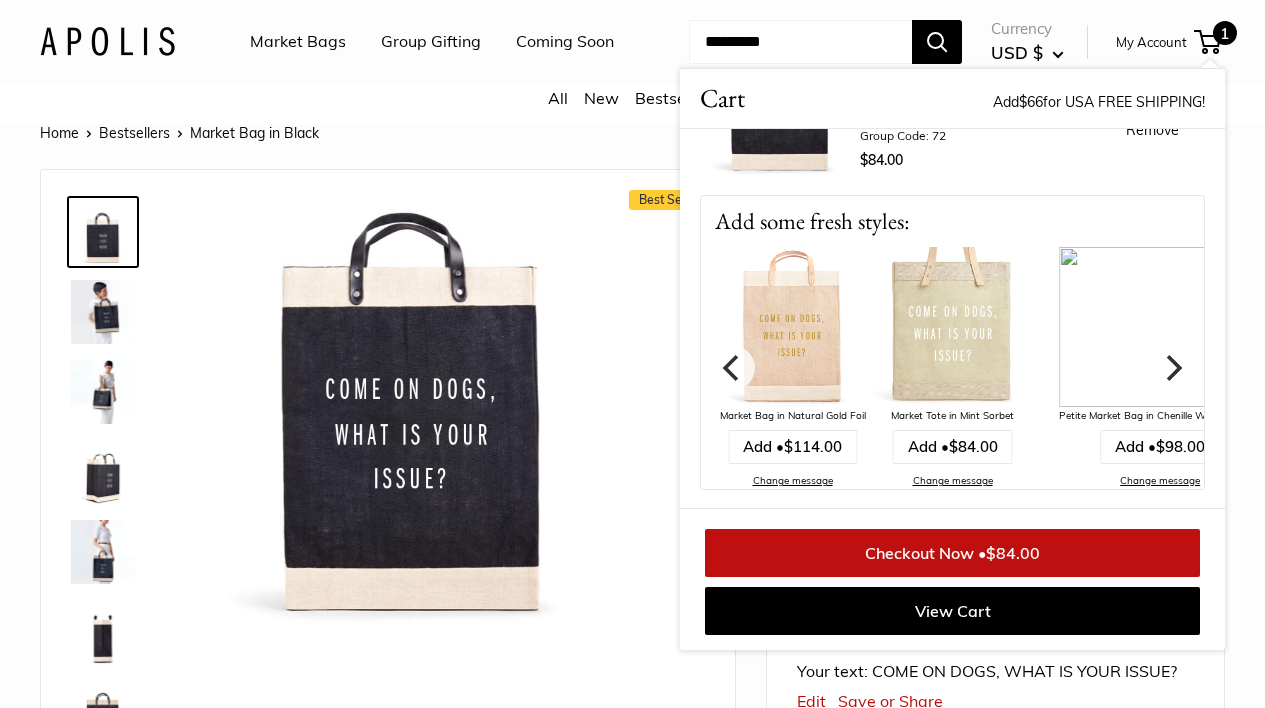 click 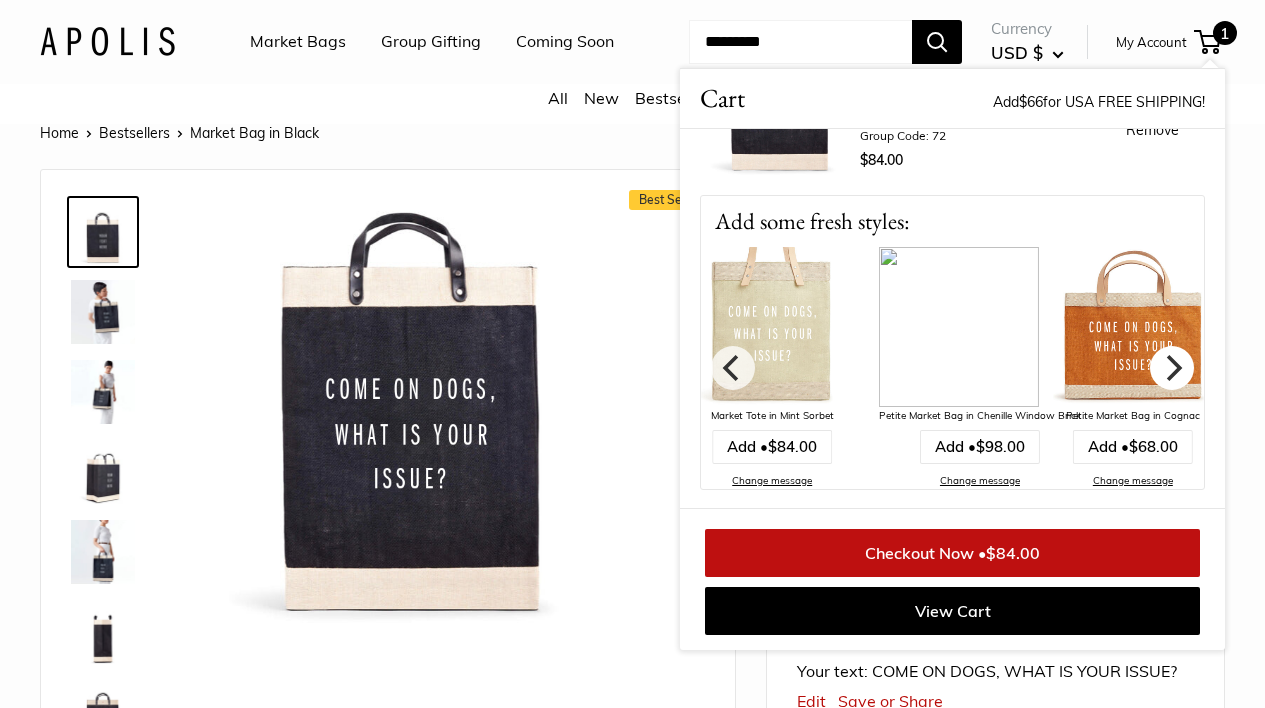 click 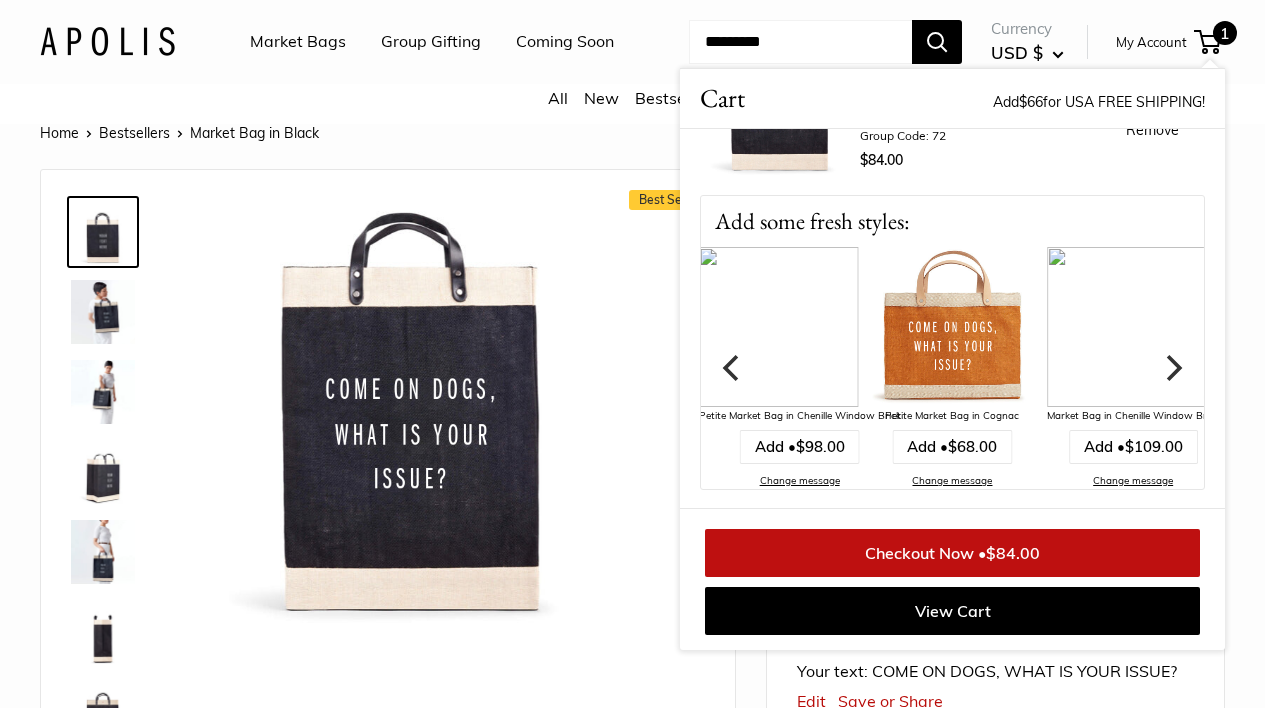 click 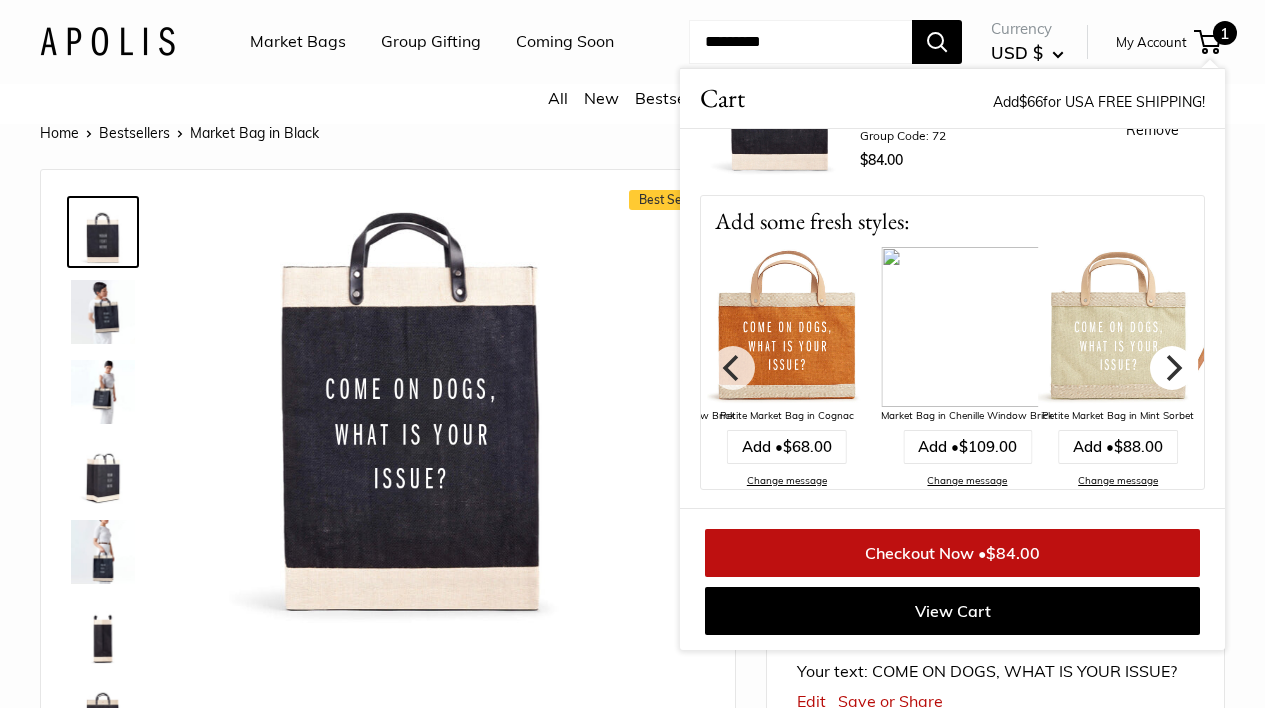 click 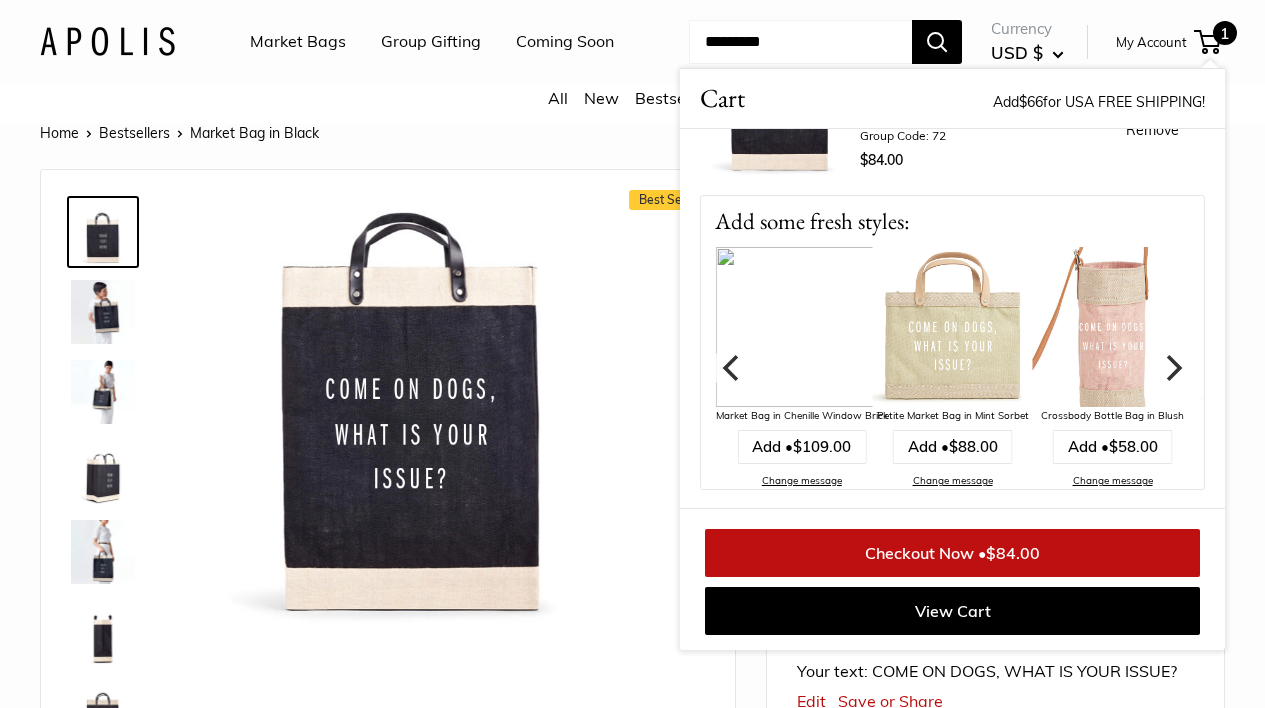 click 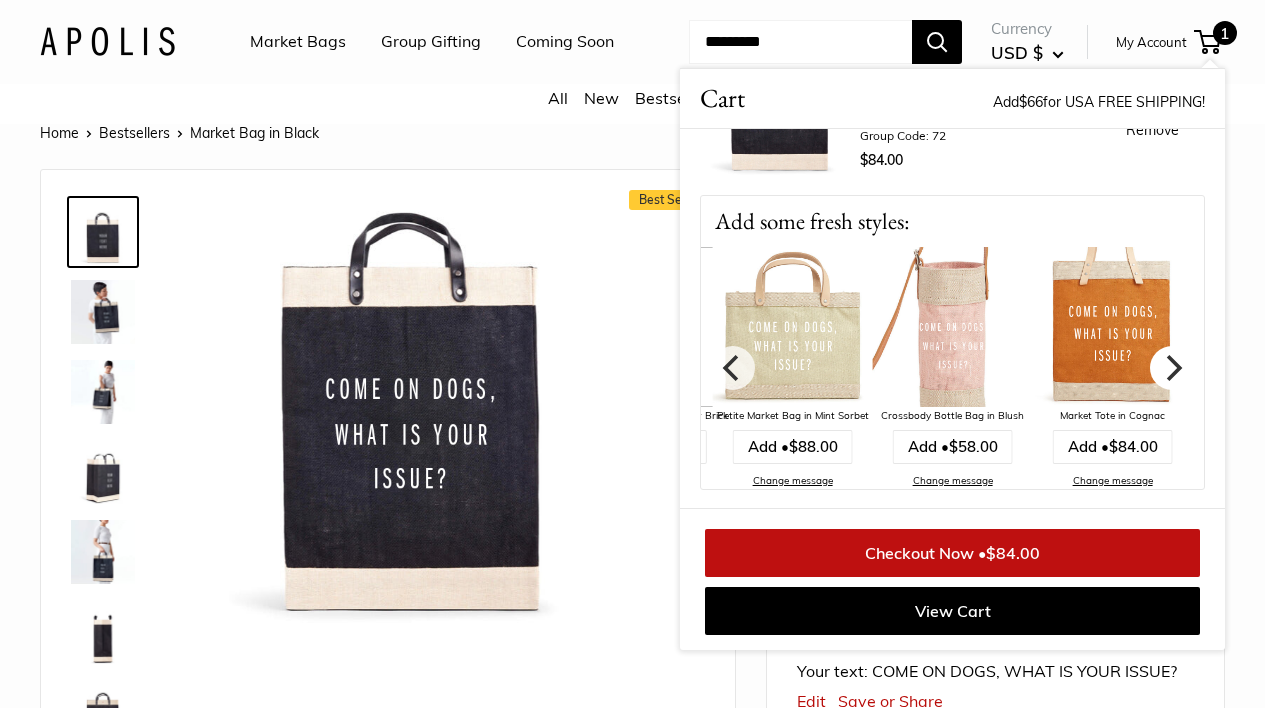 click 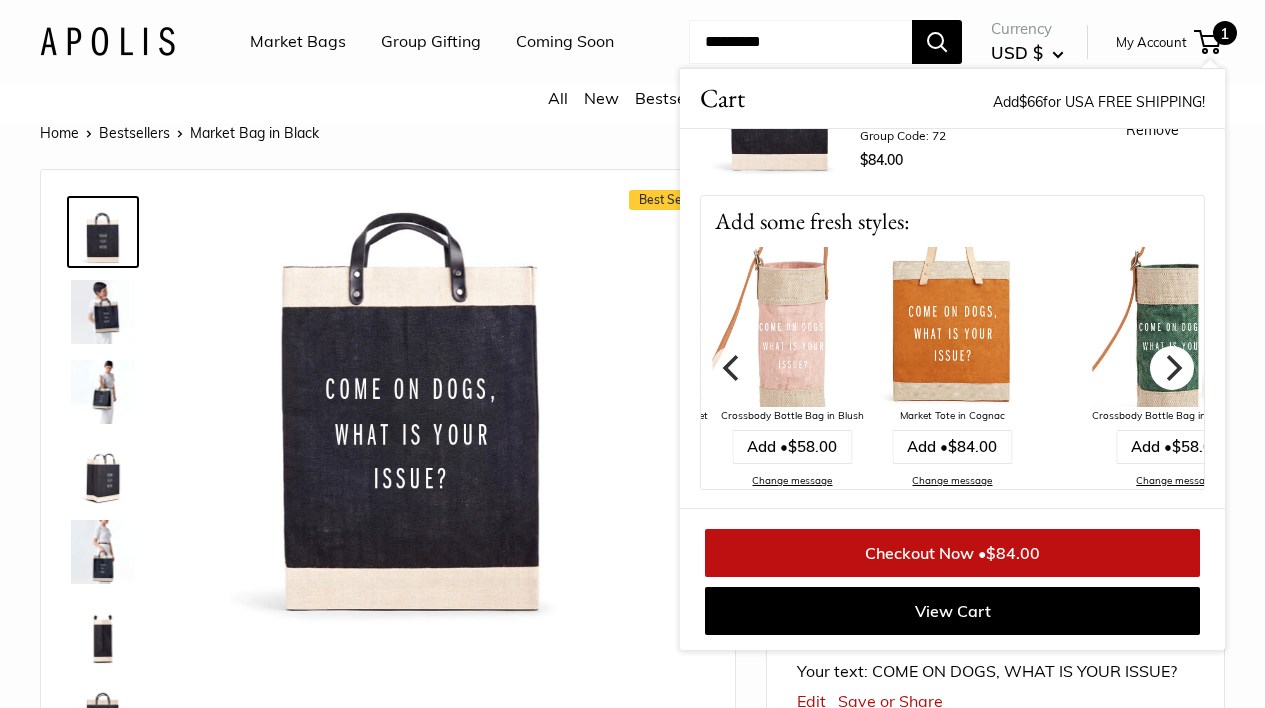 click 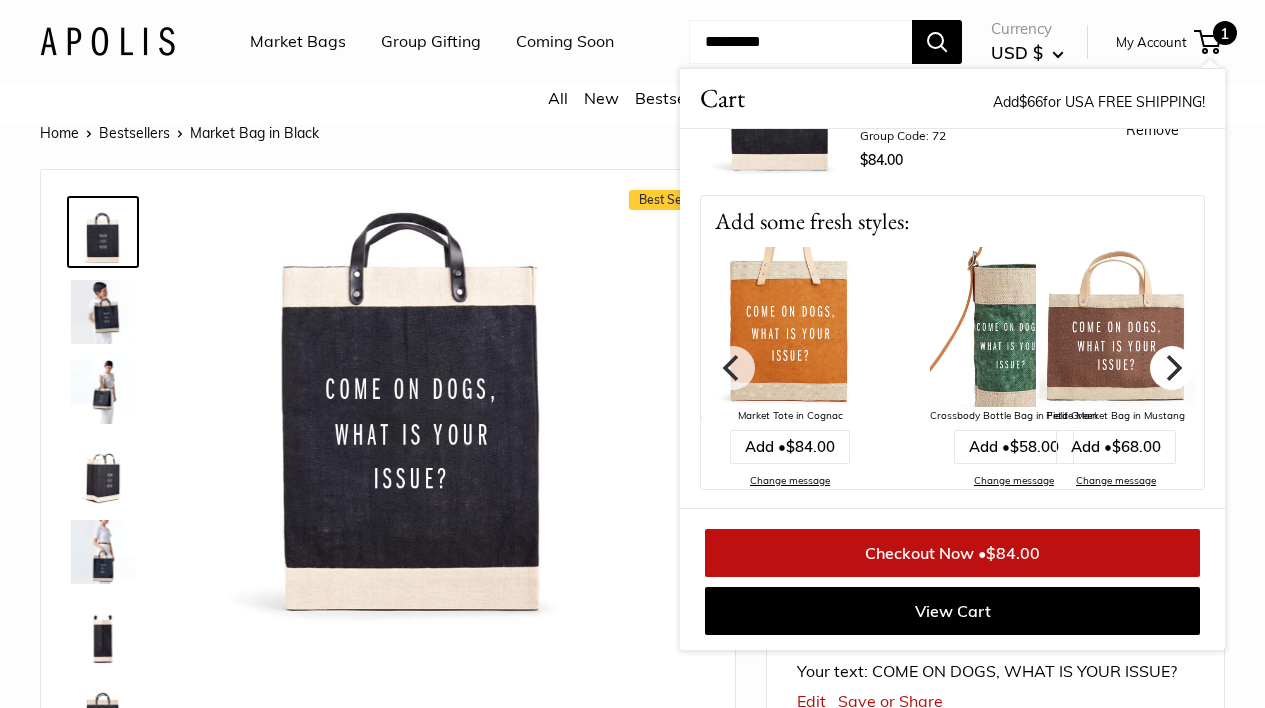 click 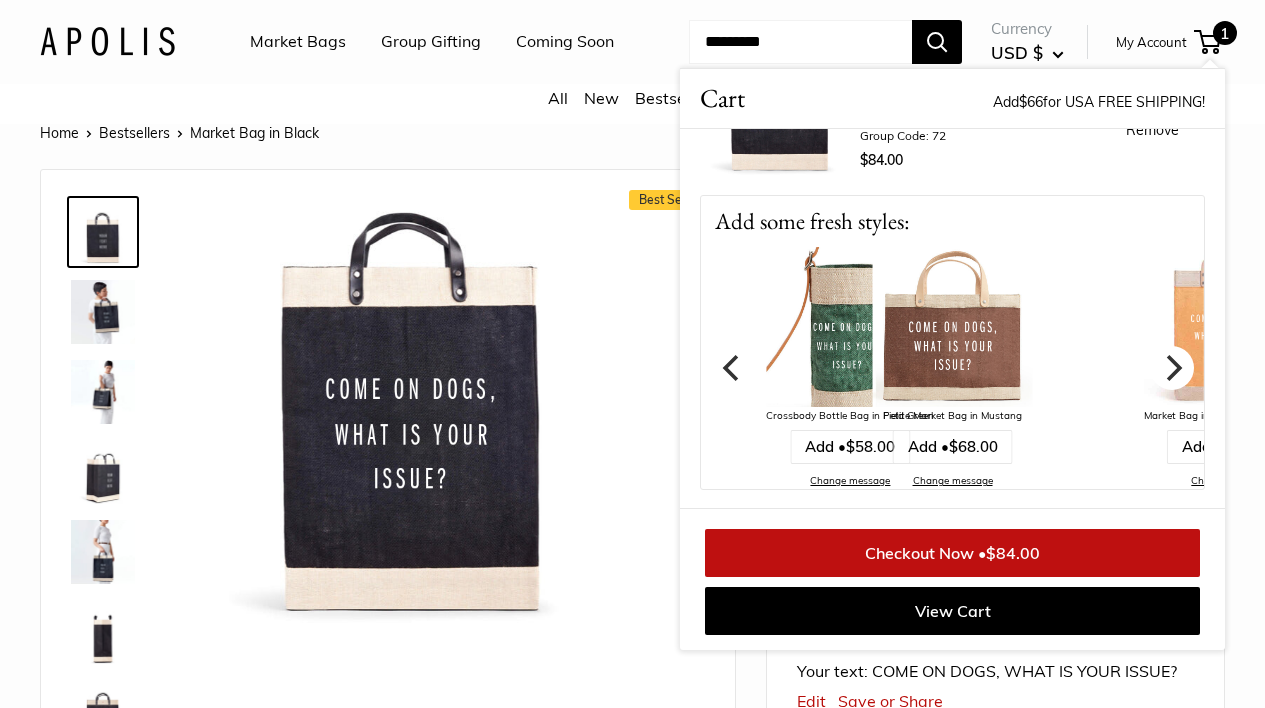 click 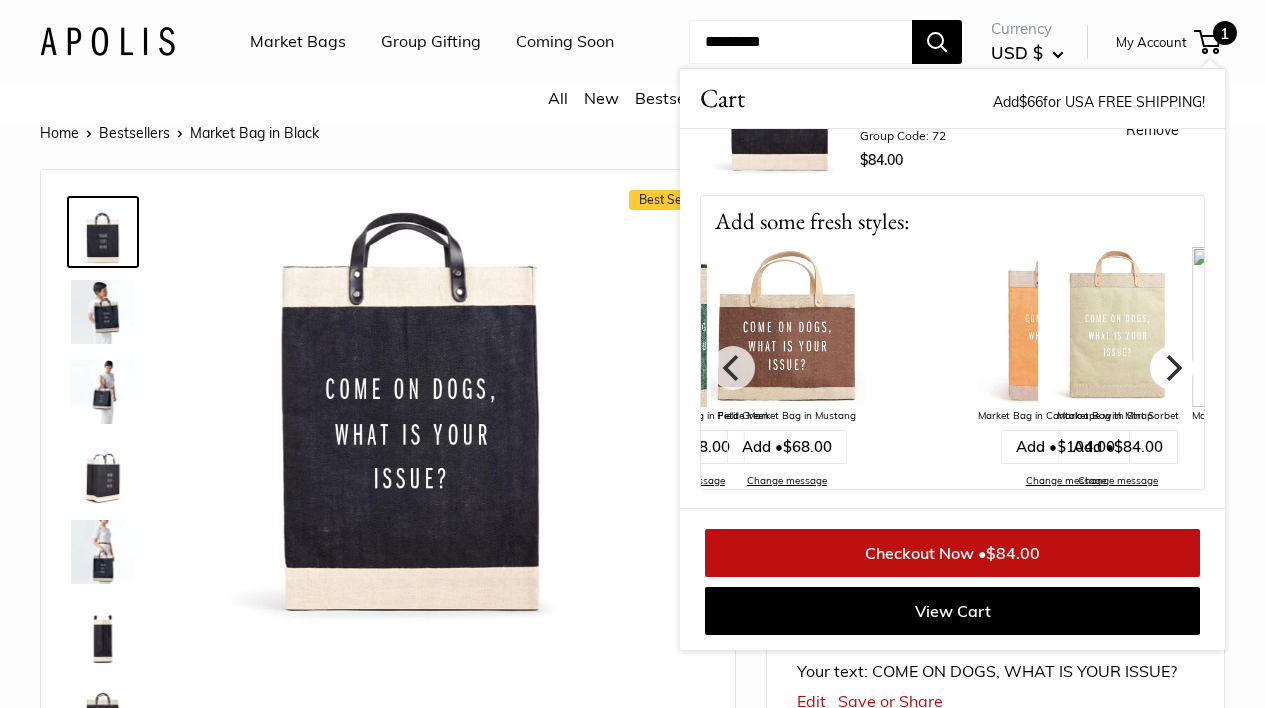 click 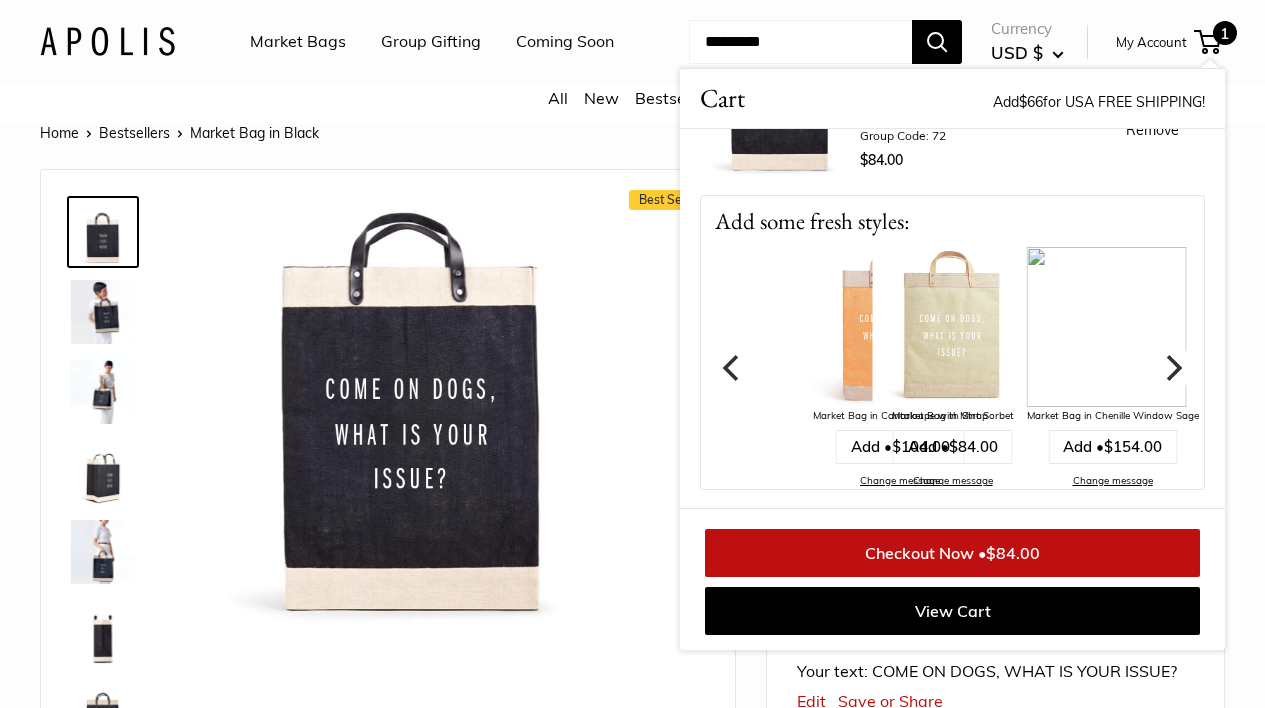 click 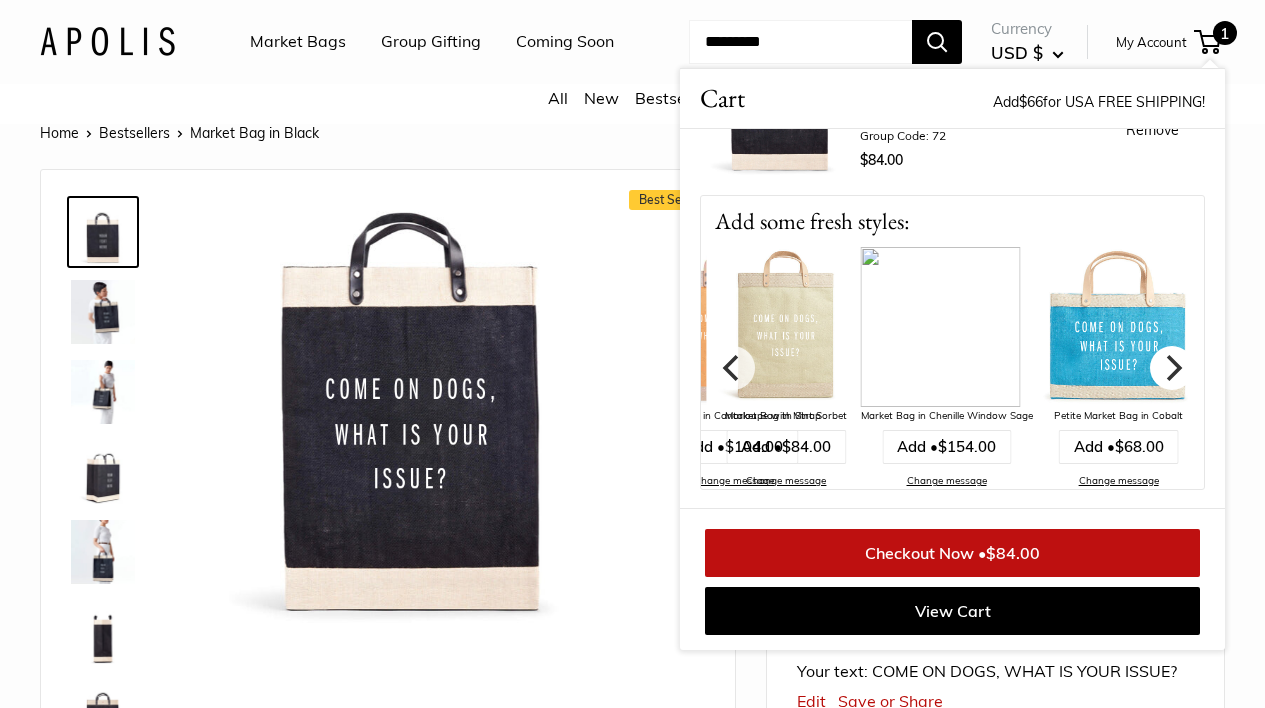 click 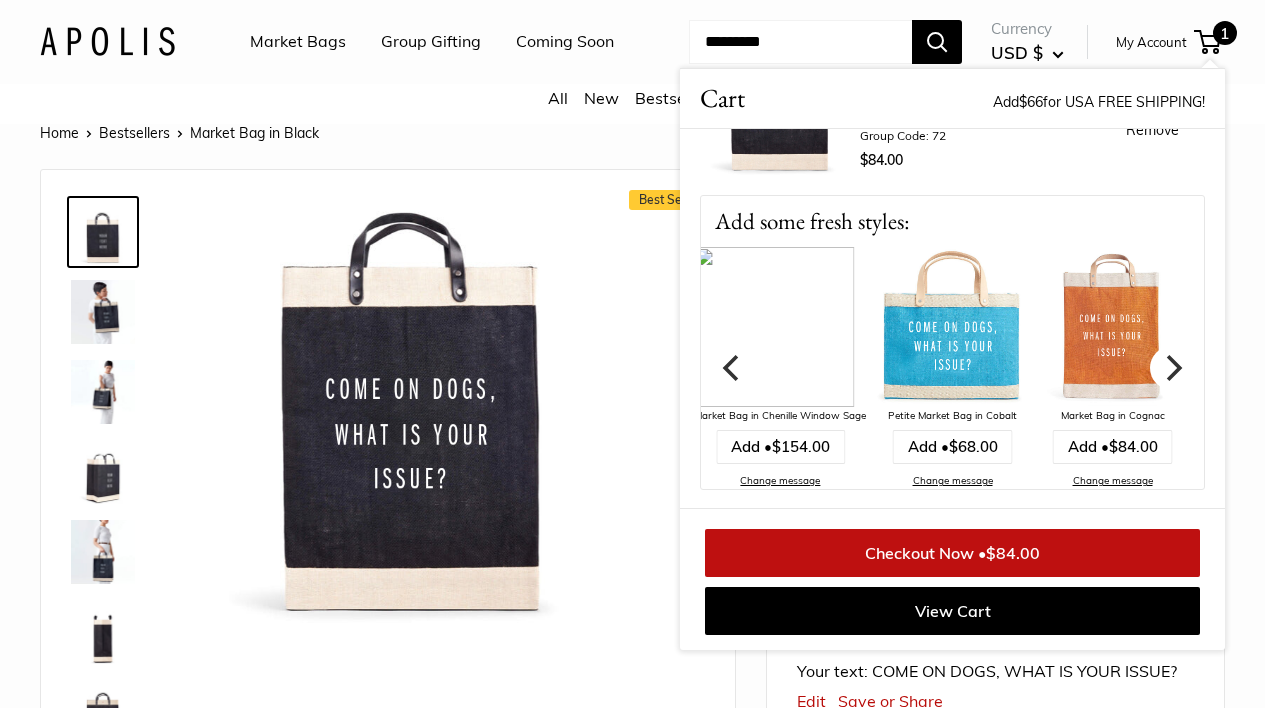 click 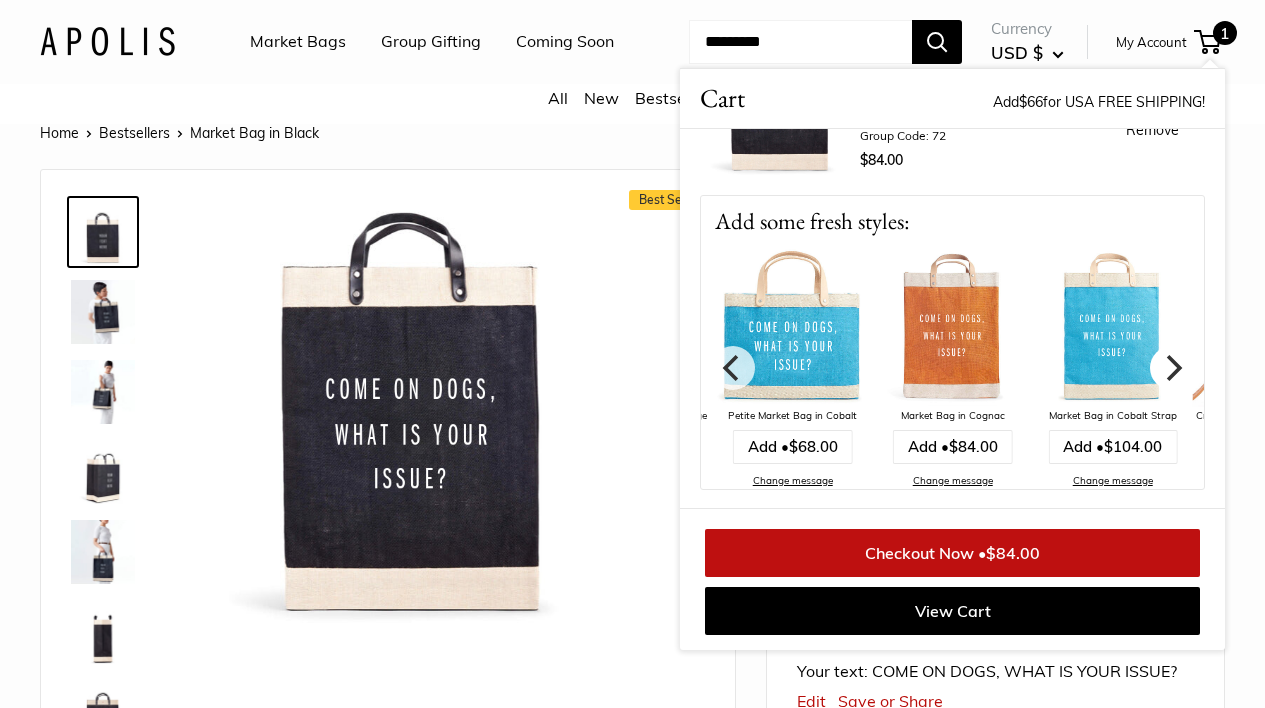 click 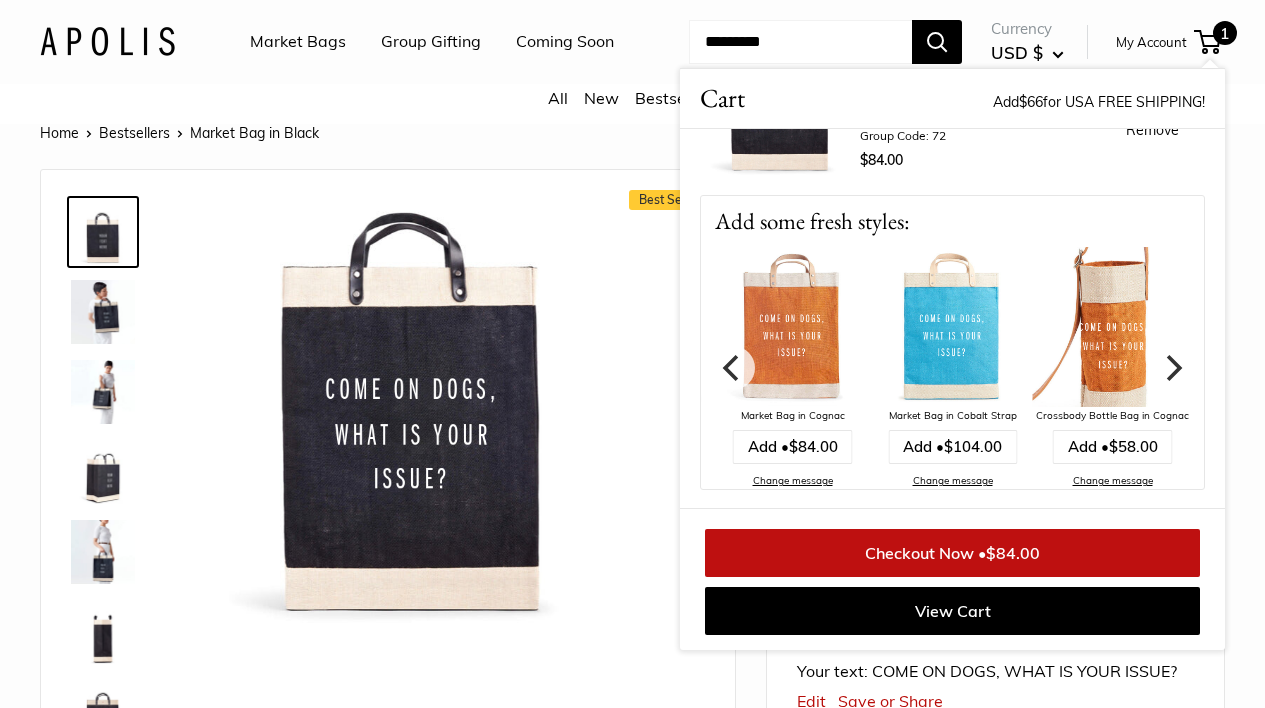 click 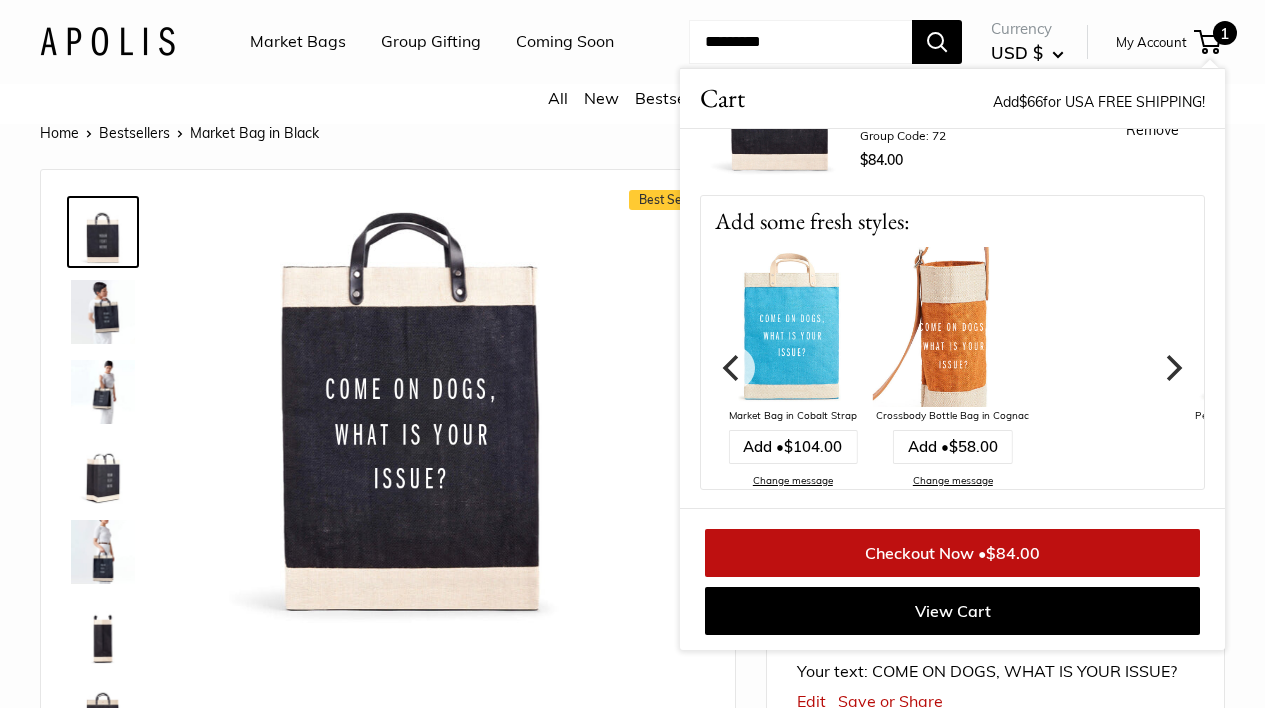 click 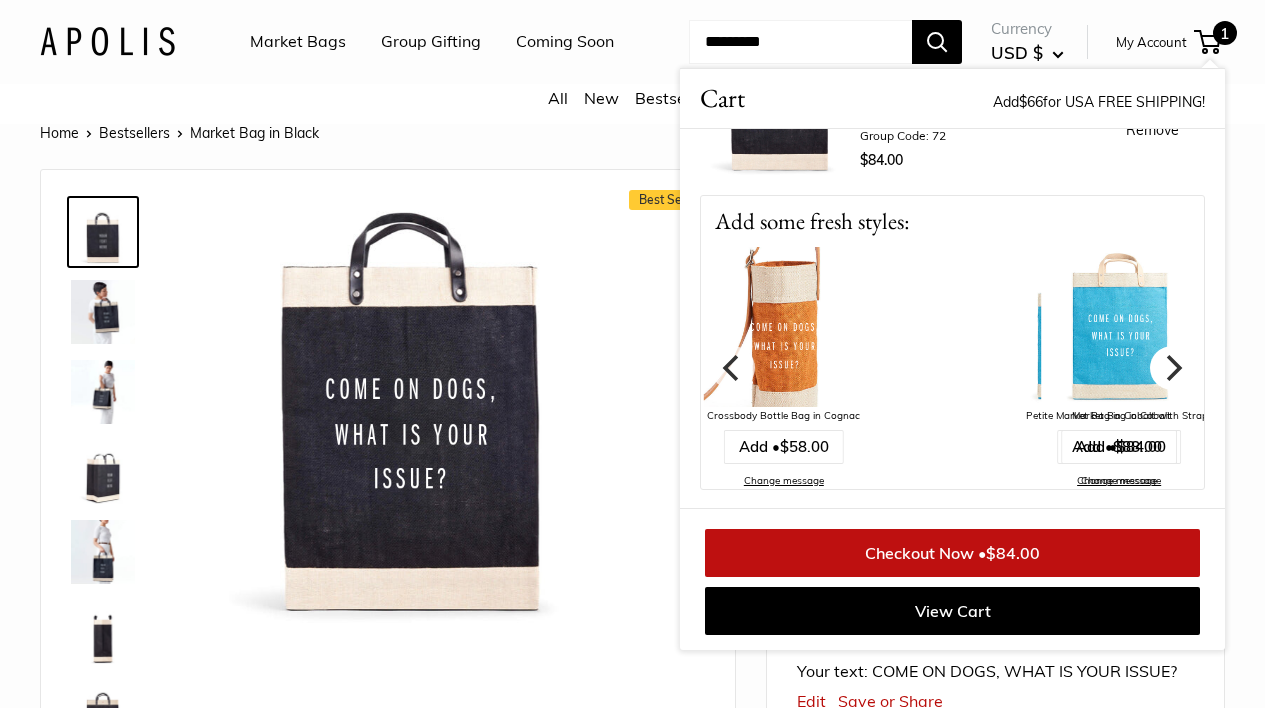 click 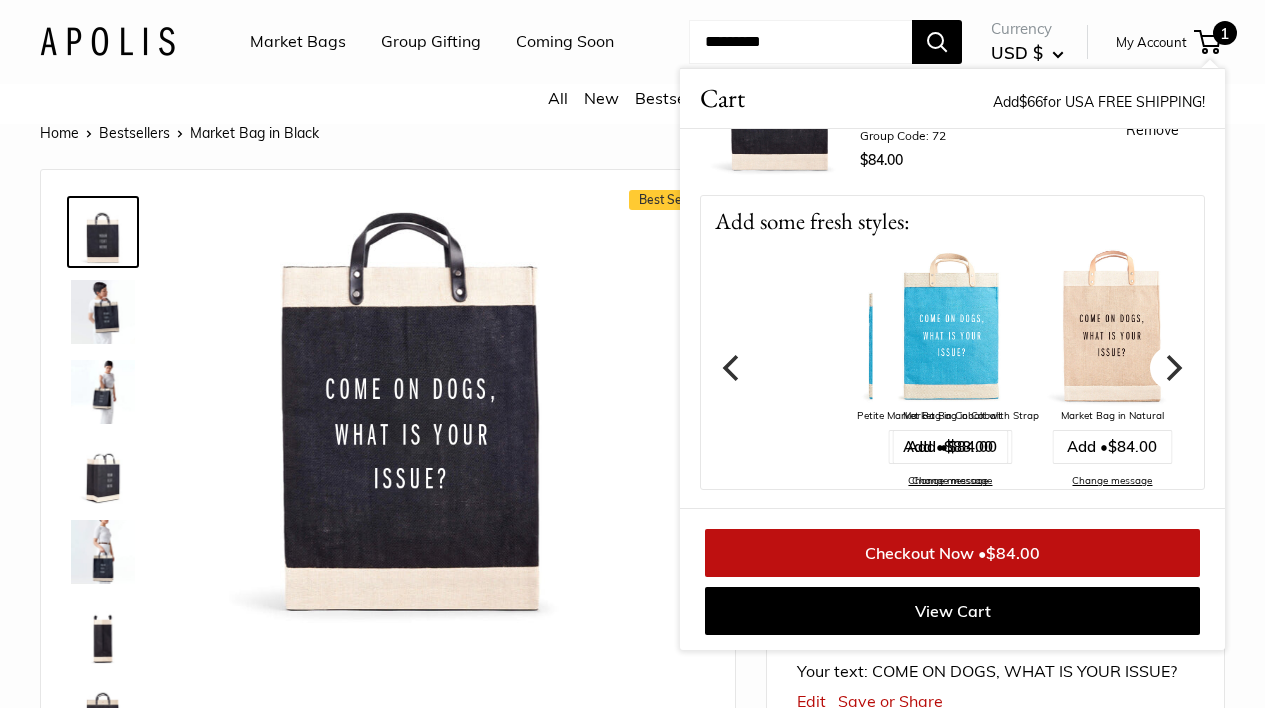 click 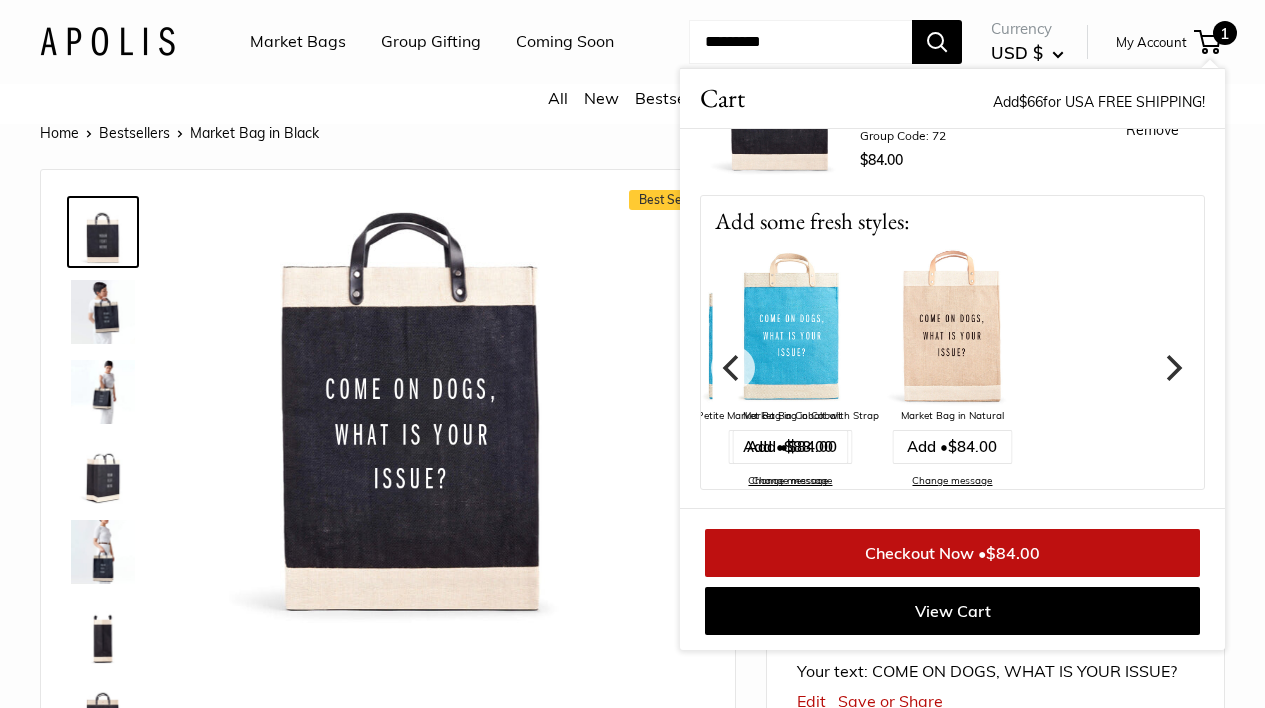 click 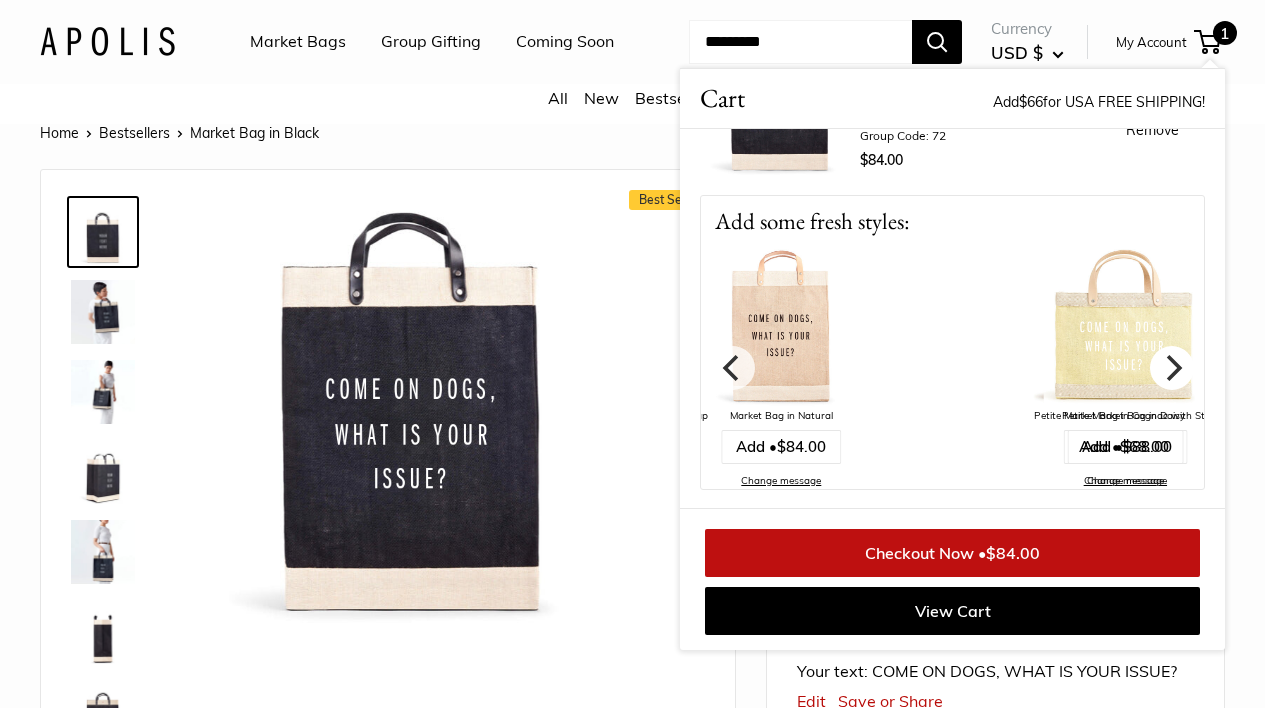 click 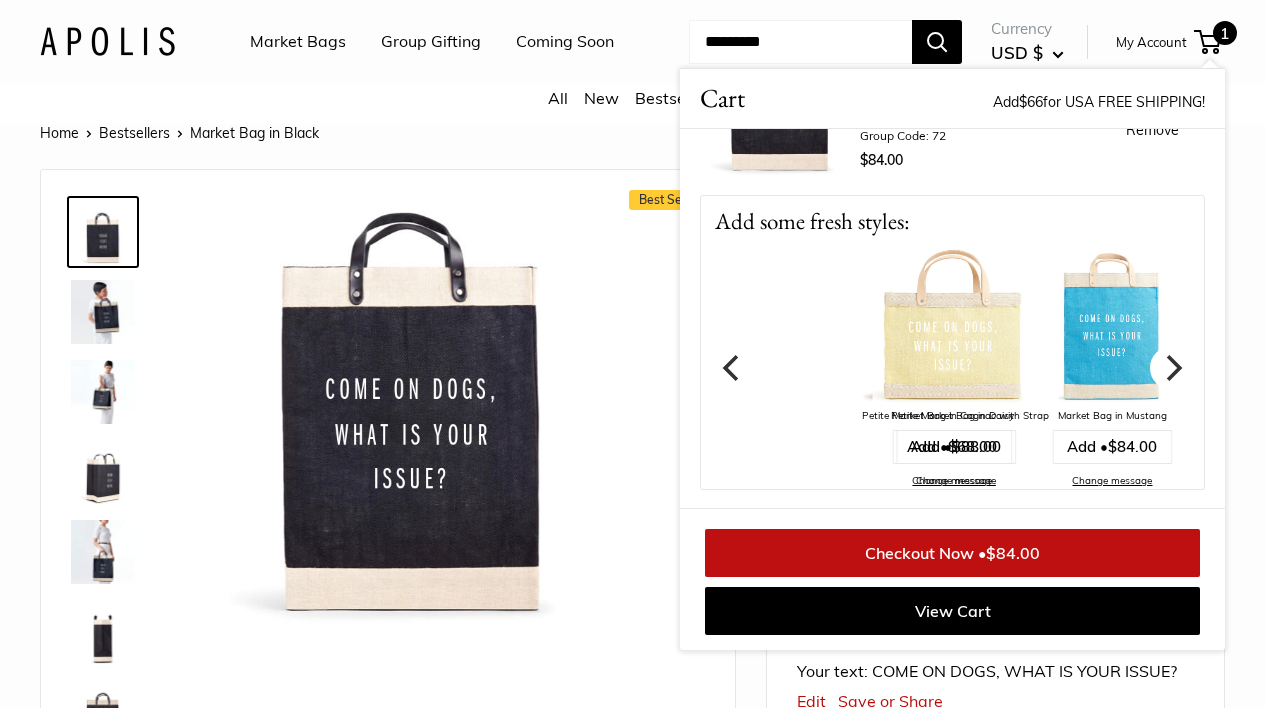 click 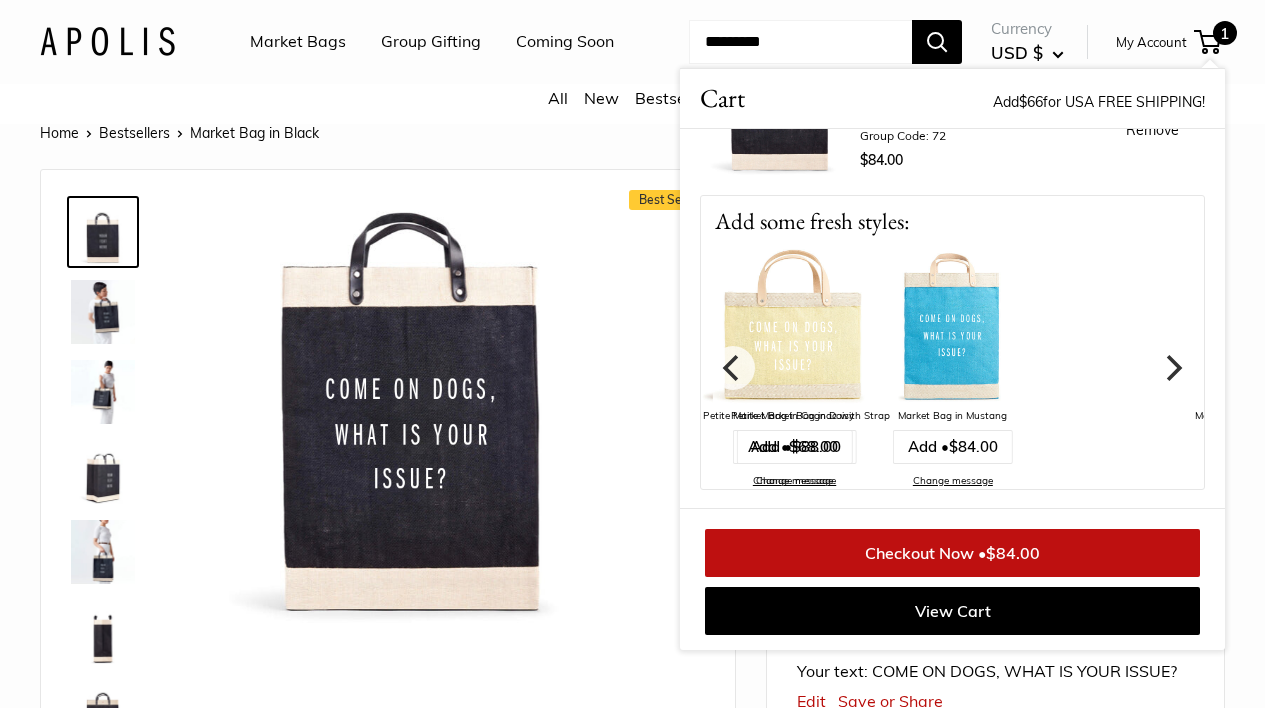 click 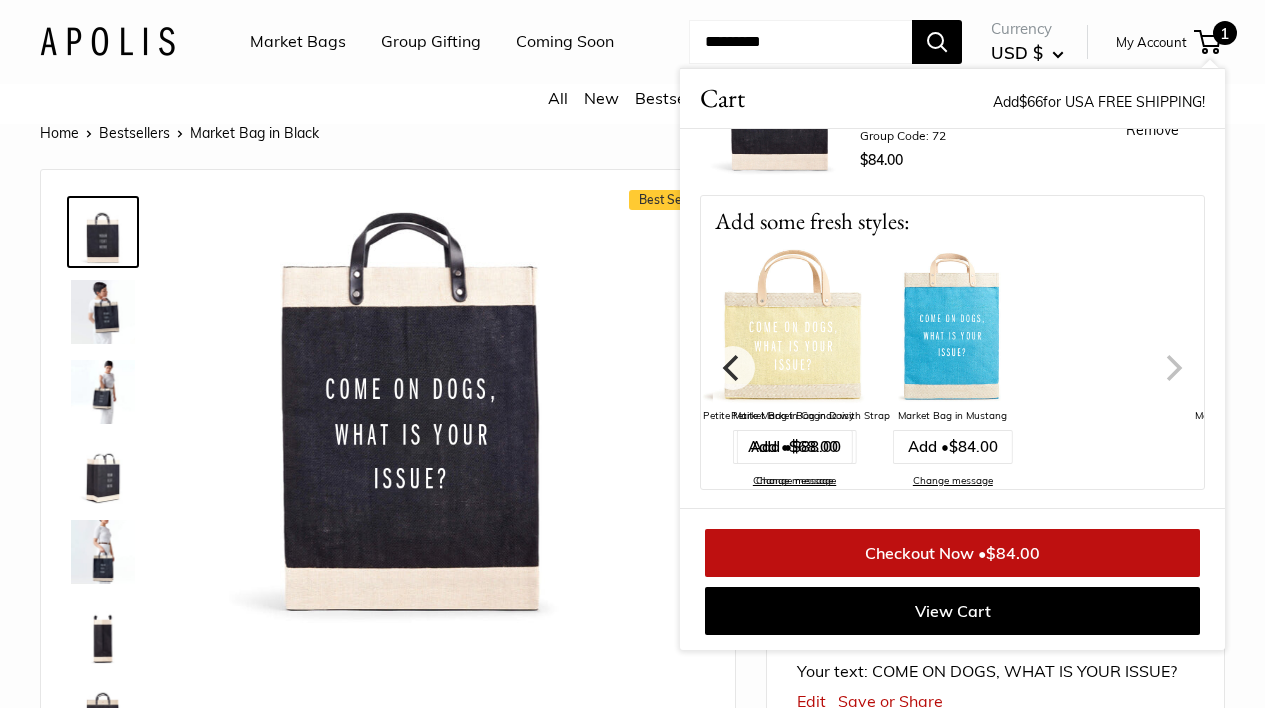 click at bounding box center (1275, 327) 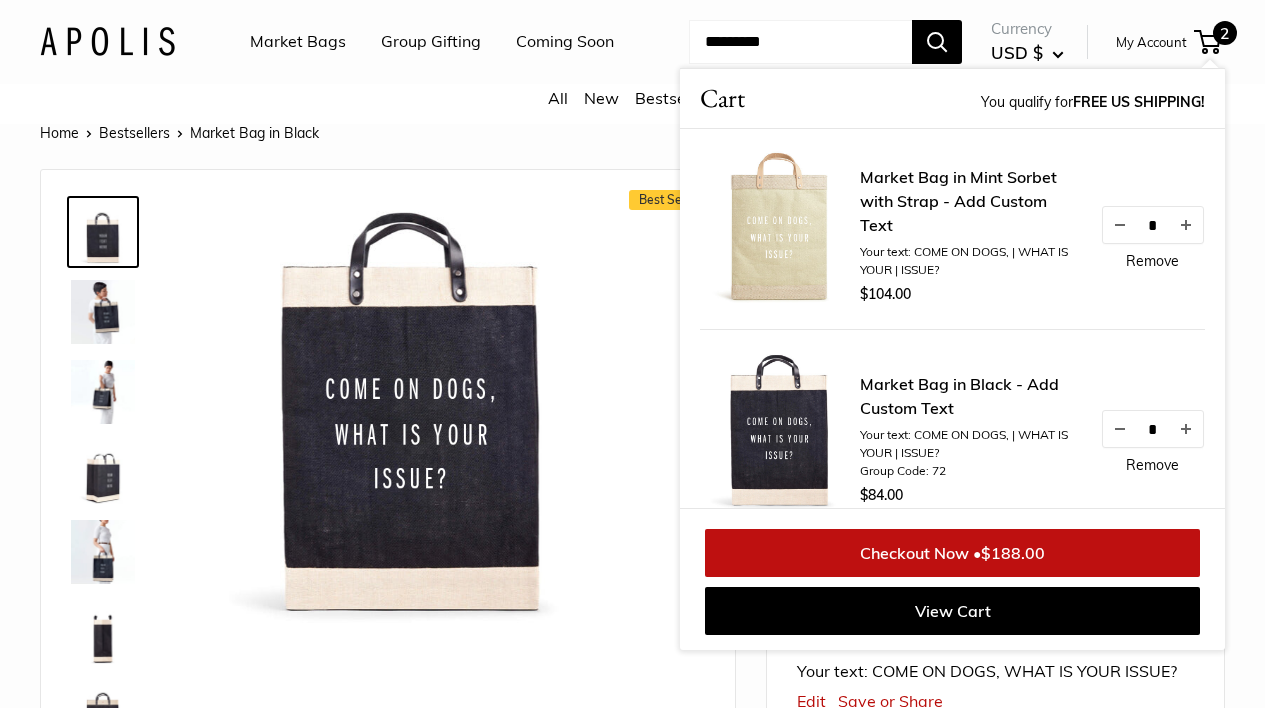 click on "Remove" at bounding box center [1152, 261] 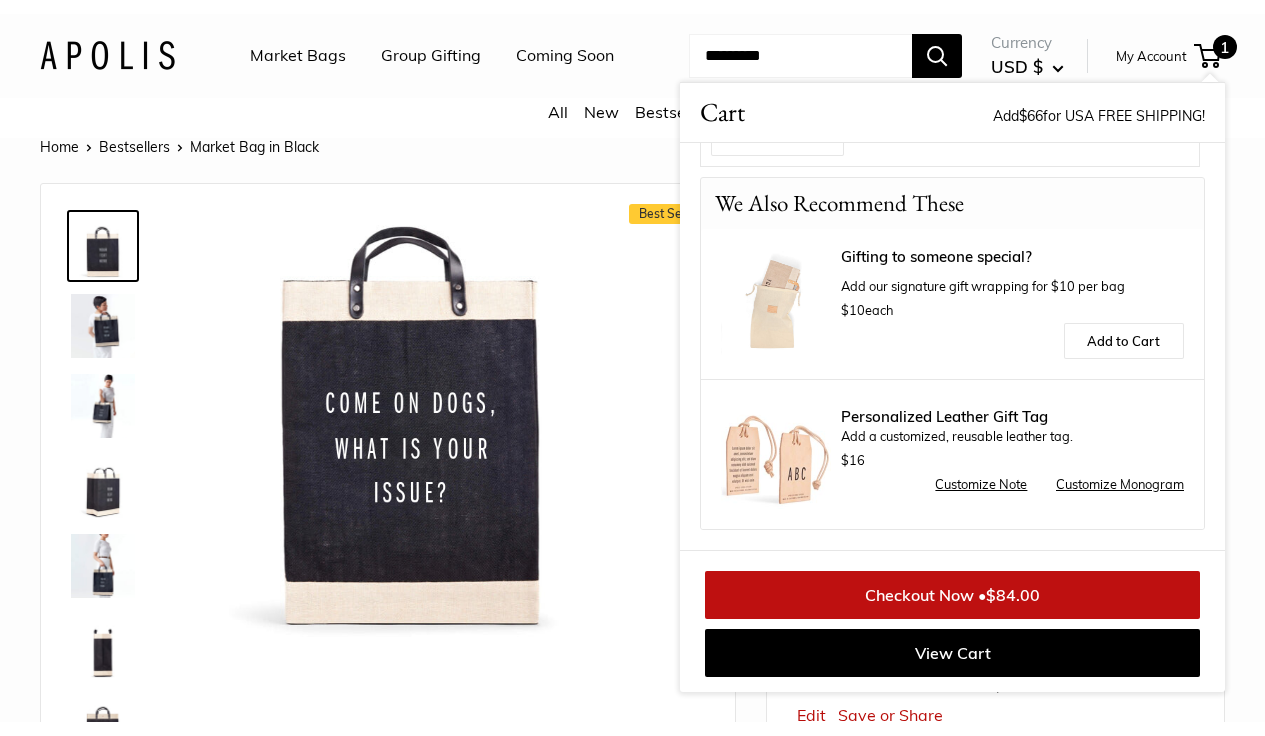 scroll, scrollTop: 688, scrollLeft: 0, axis: vertical 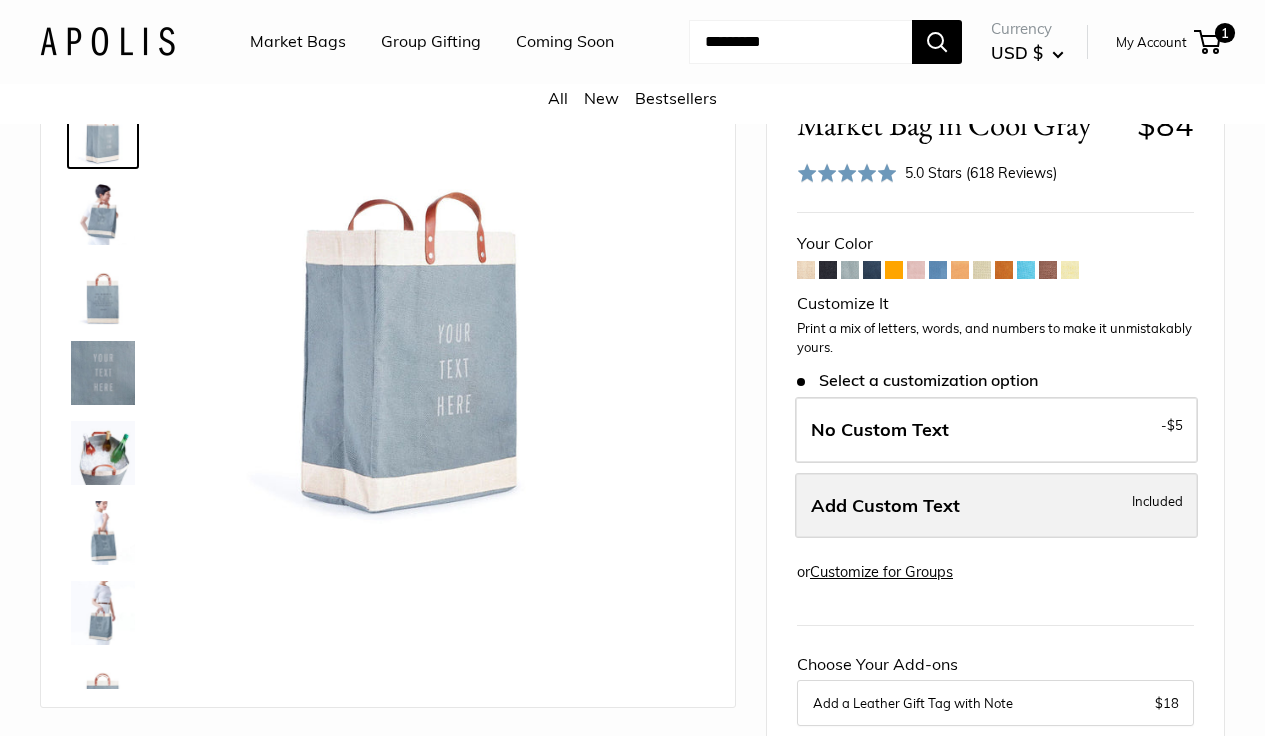 click on "Add Custom Text" at bounding box center [885, 505] 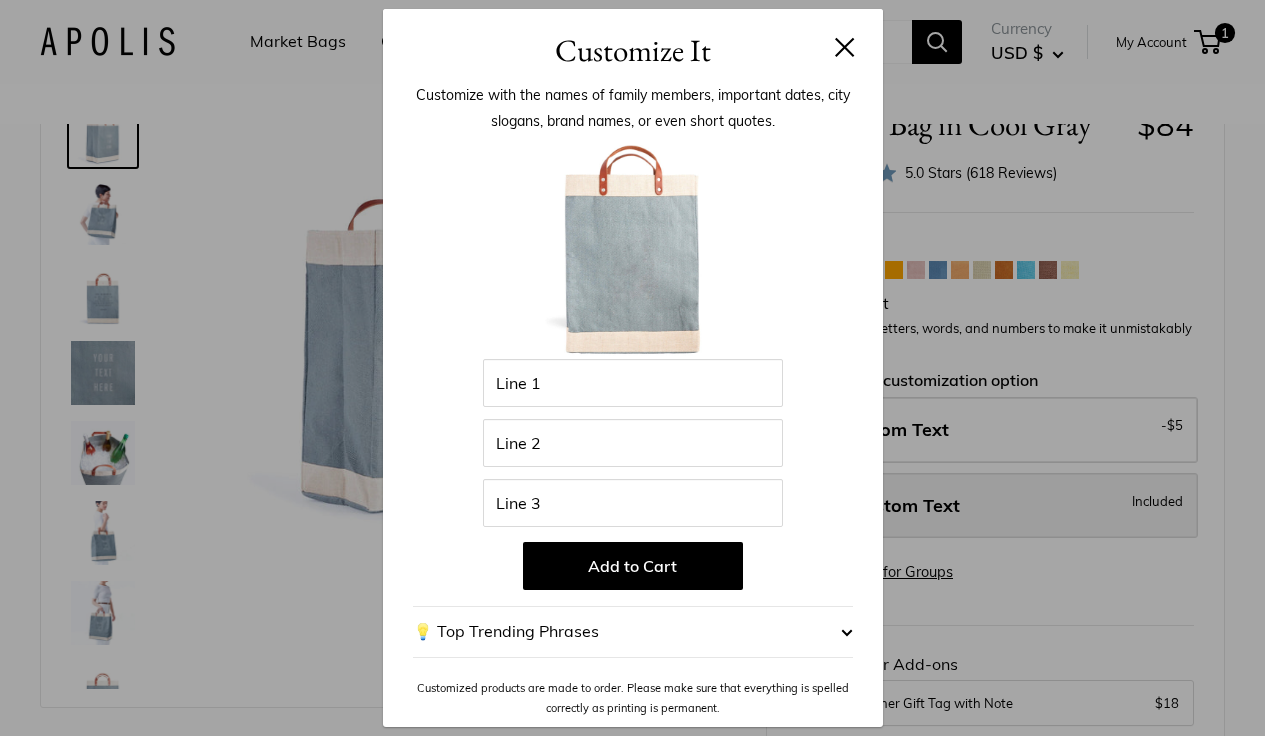 scroll, scrollTop: 103, scrollLeft: 1, axis: both 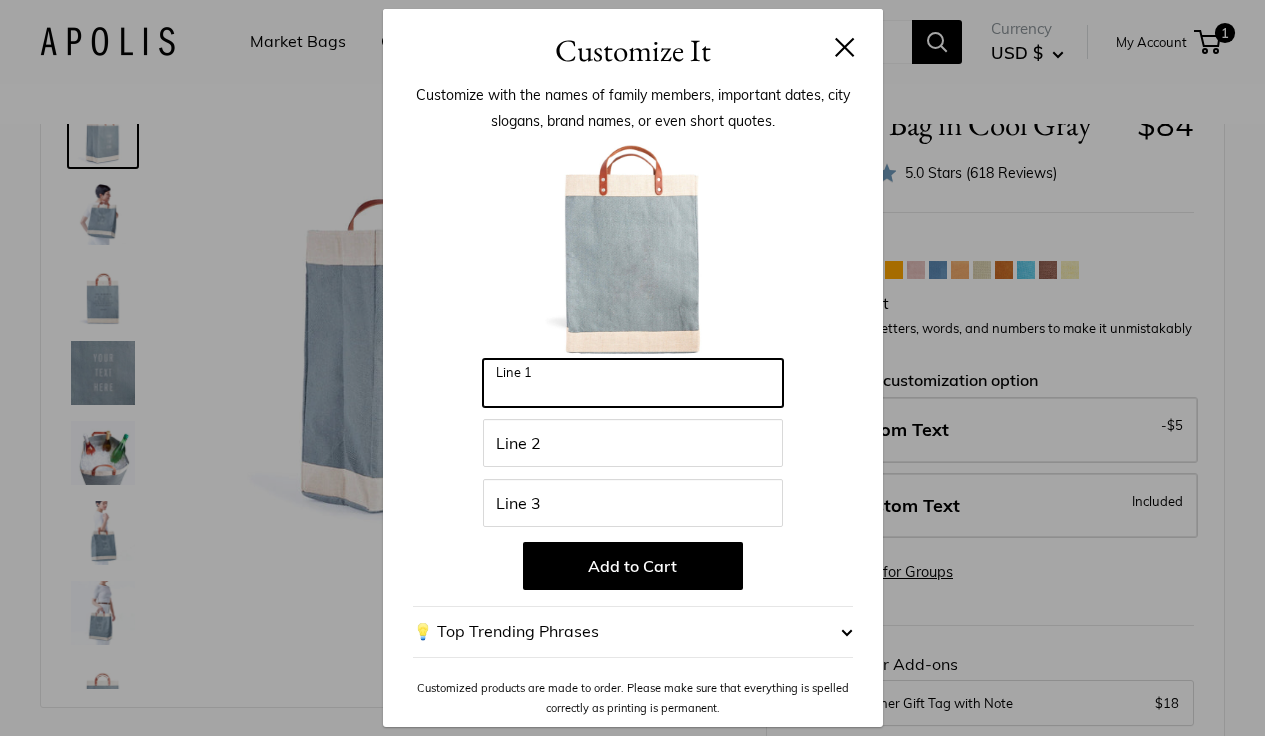 click on "Line 1" at bounding box center [633, 383] 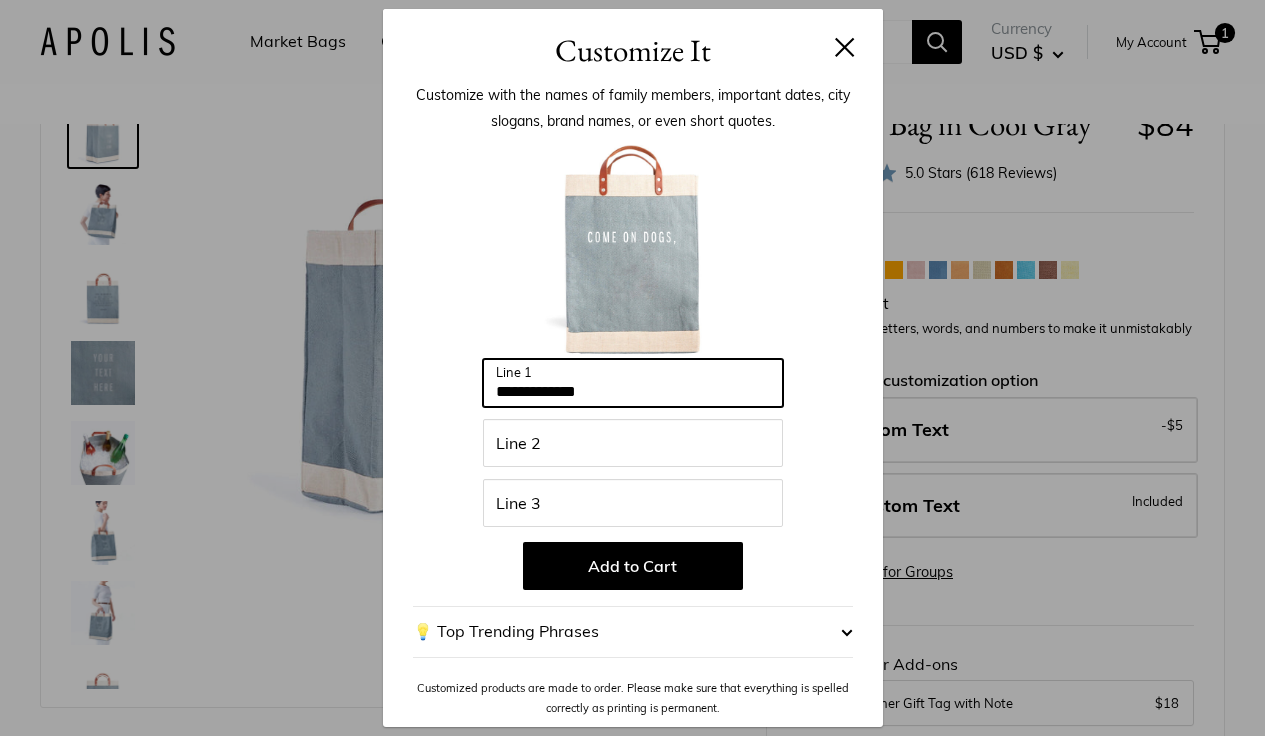 type on "**********" 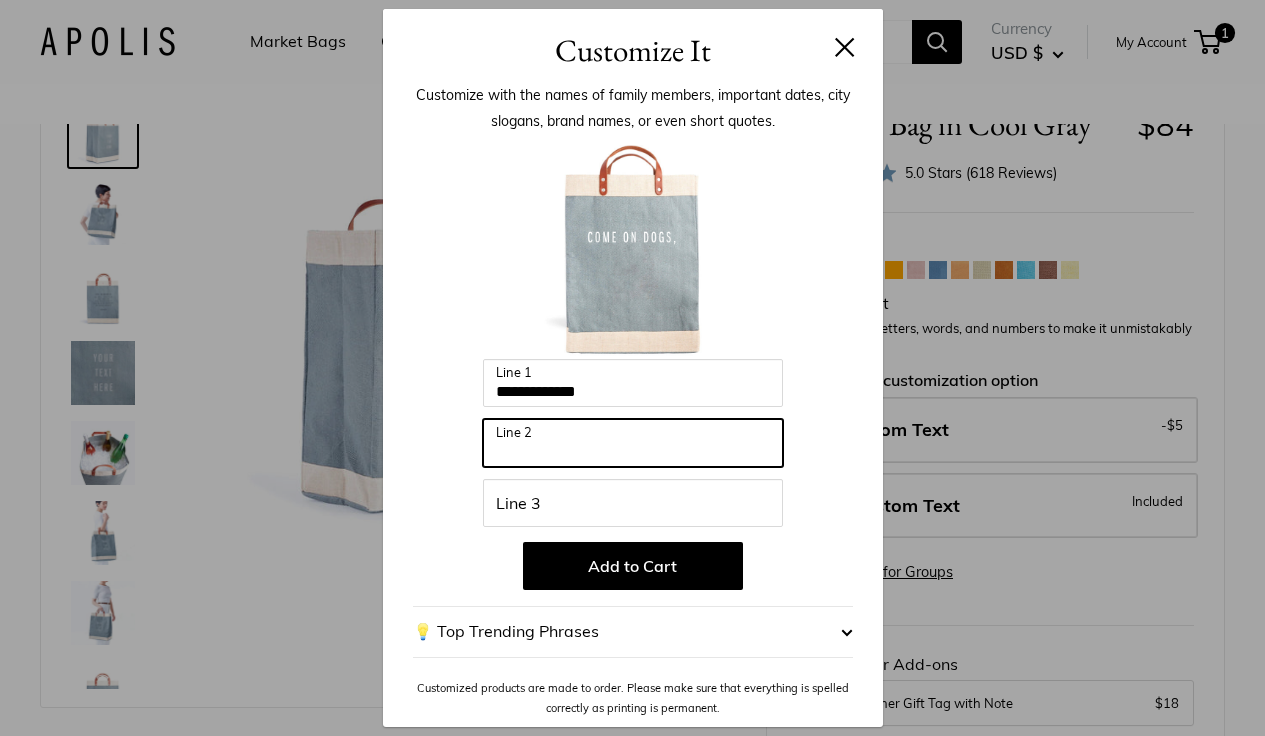 click on "Line 2" at bounding box center (633, 443) 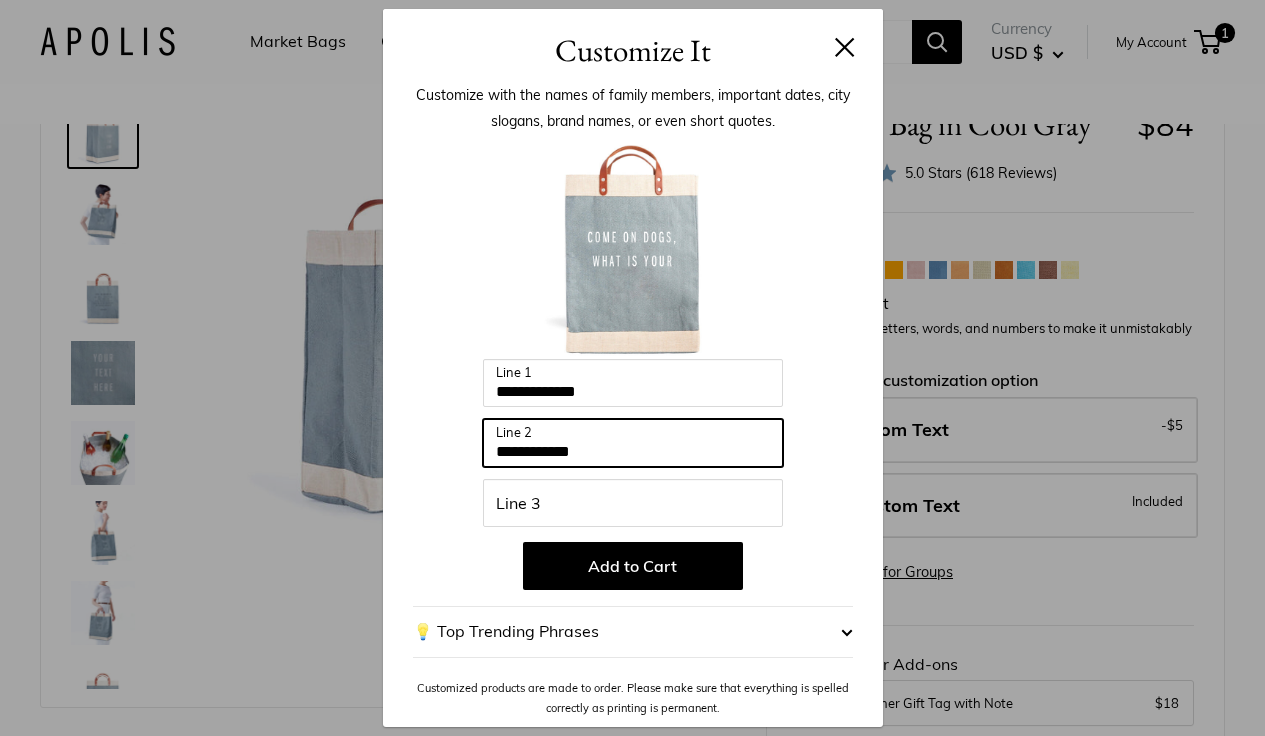 type on "**********" 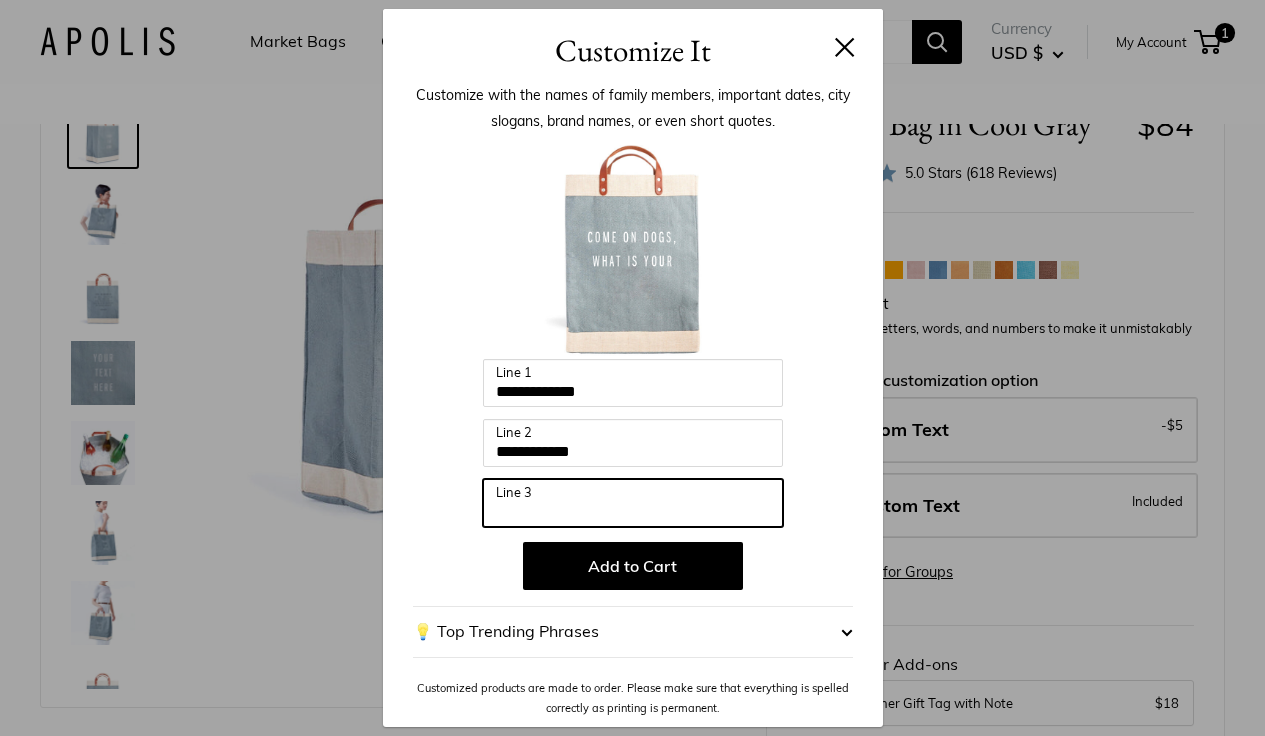 click on "Line 3" at bounding box center (633, 503) 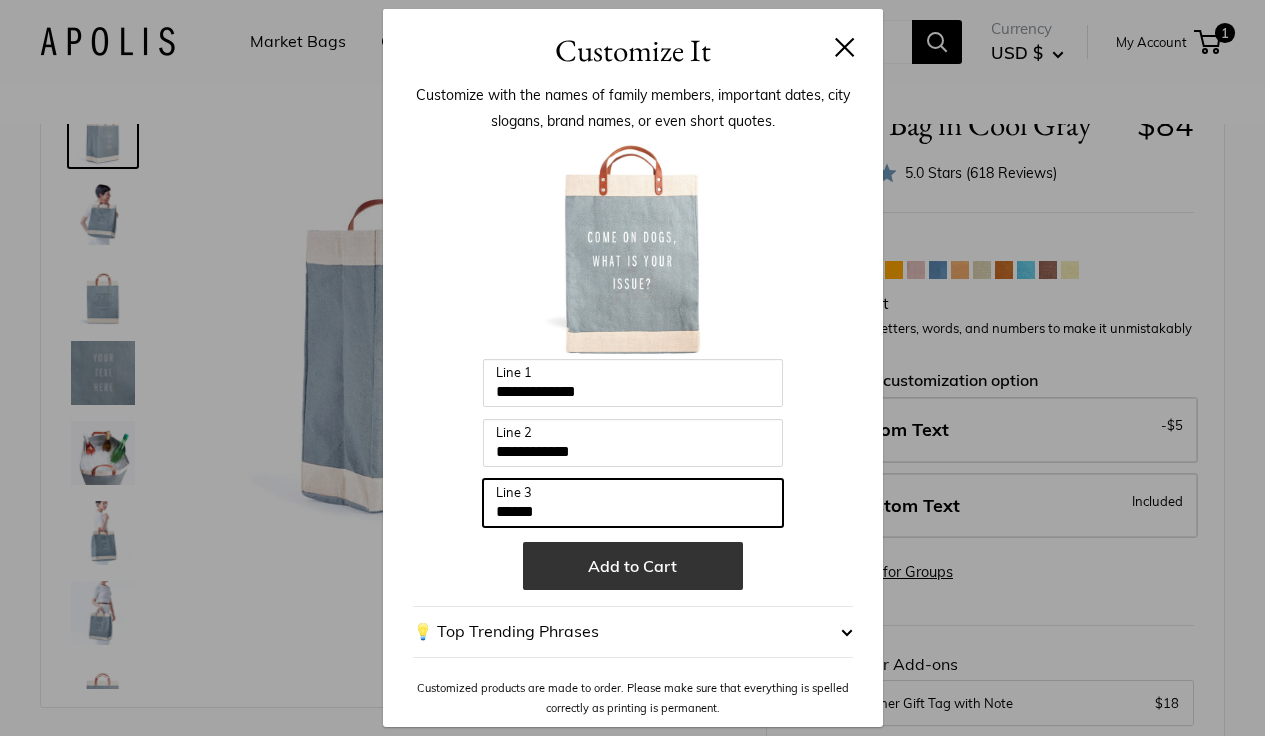 type on "******" 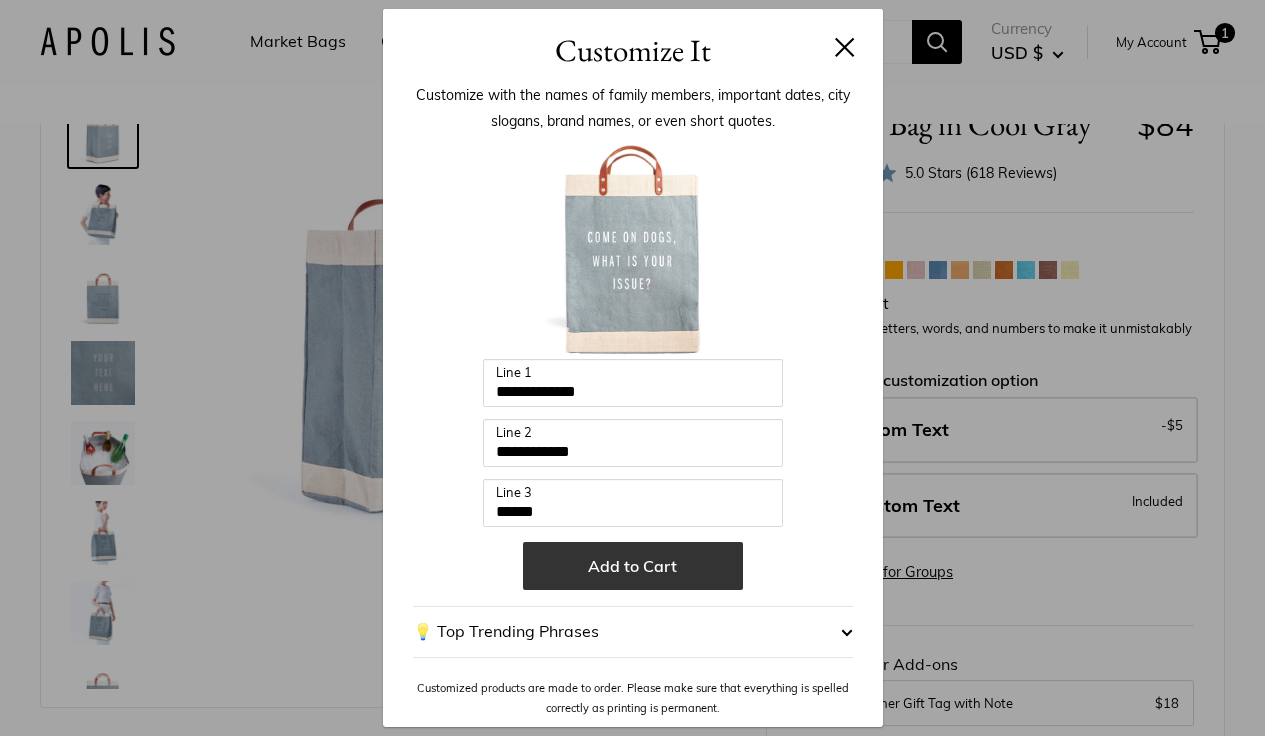 click on "Add to Cart" at bounding box center [633, 566] 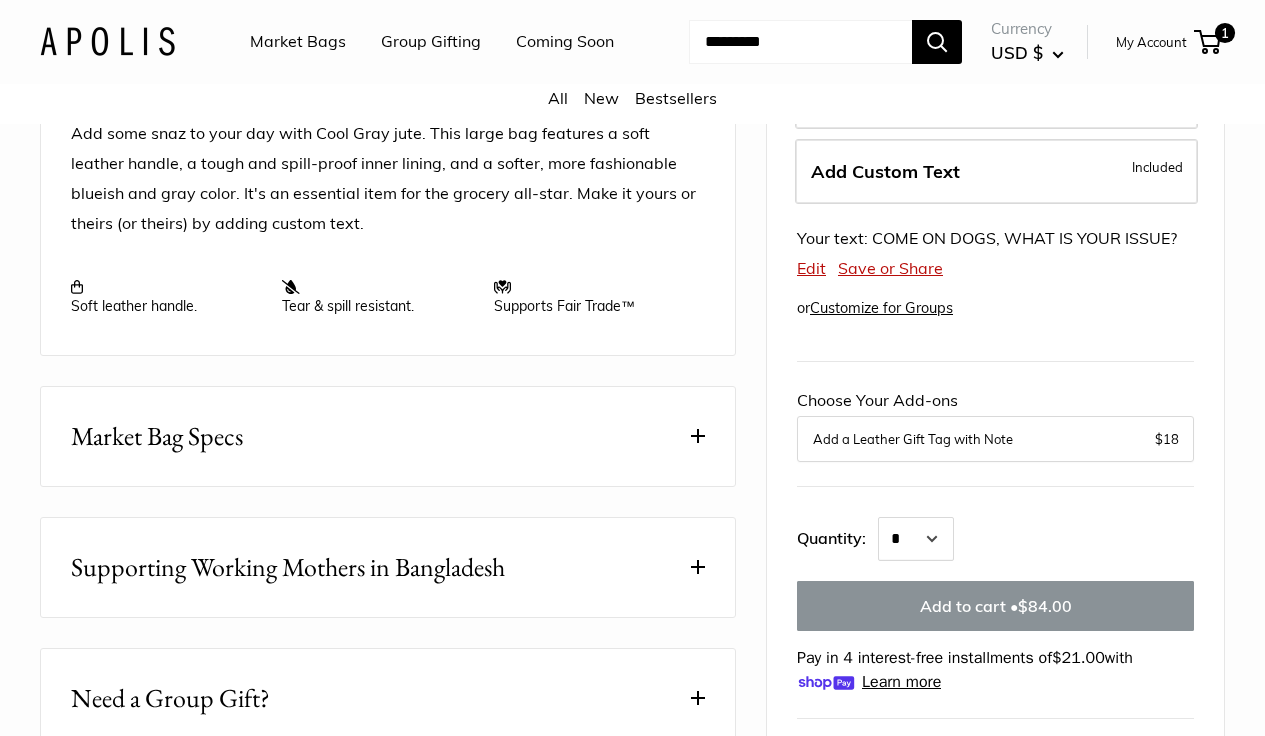 scroll, scrollTop: 828, scrollLeft: 0, axis: vertical 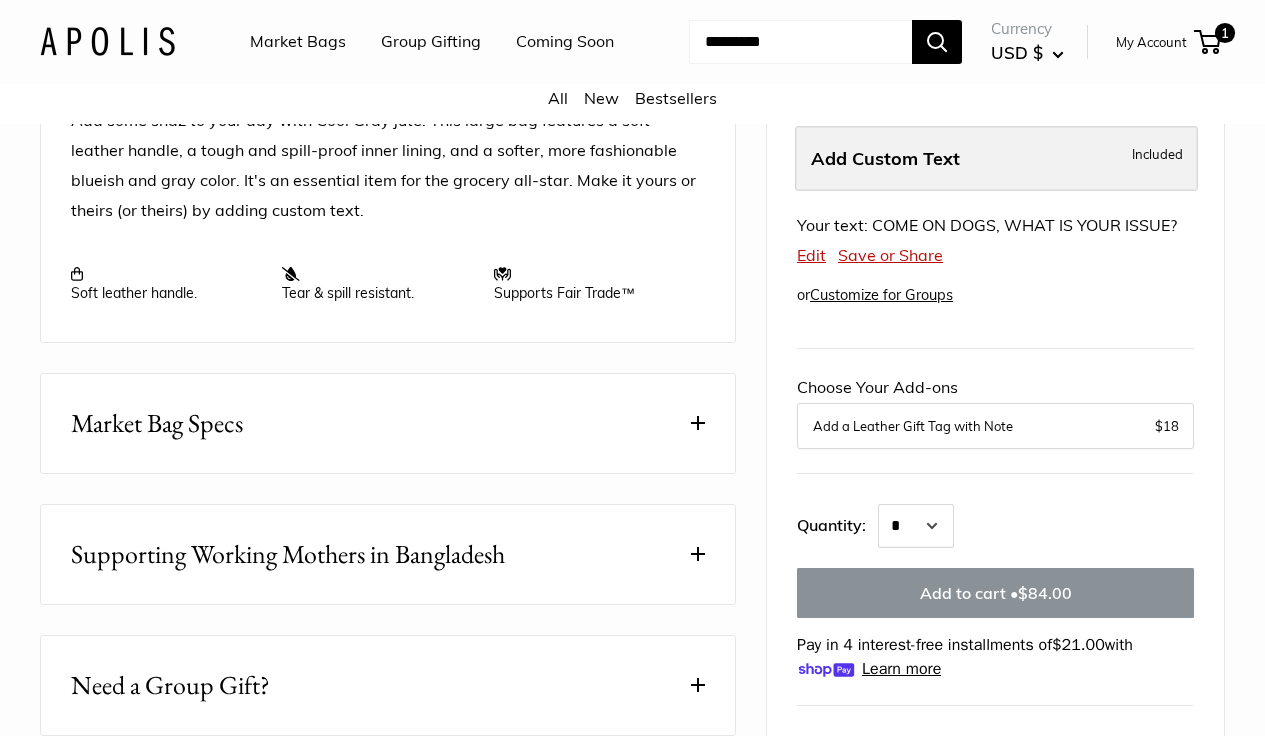 click on "Add Custom Text" at bounding box center (885, 158) 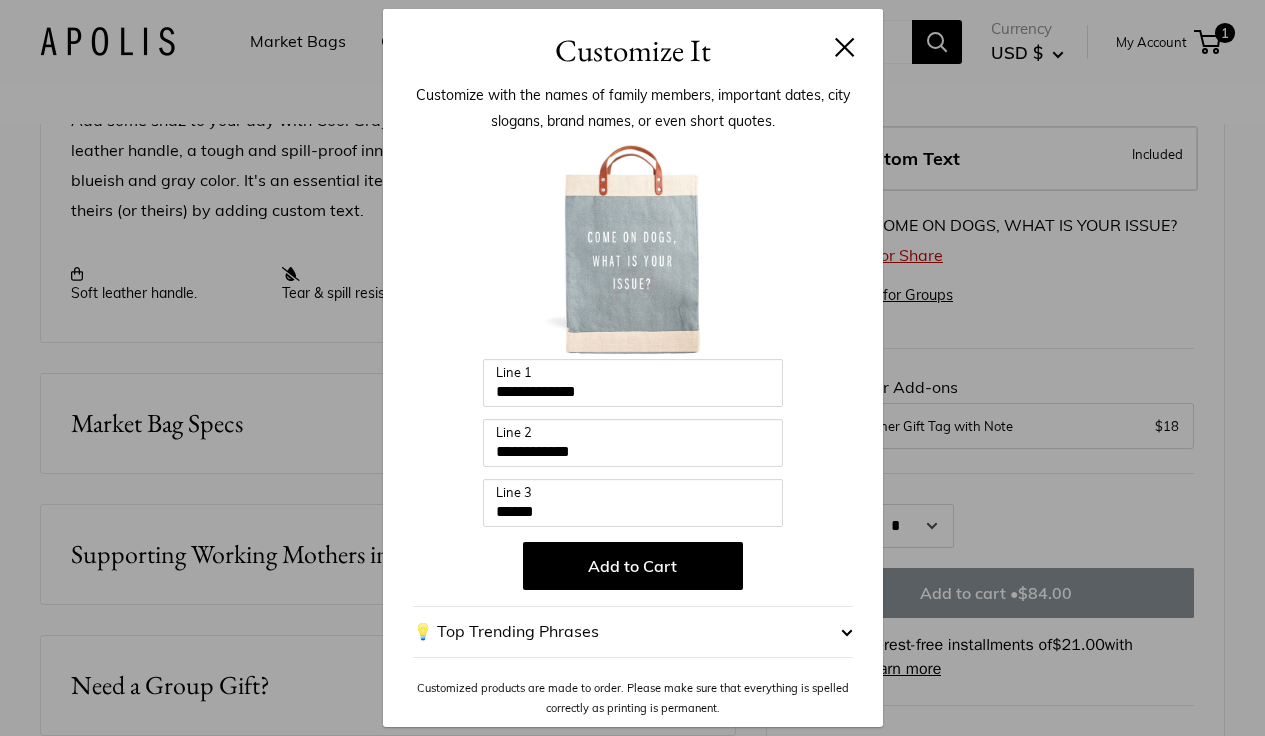 click on "Add to Cart" at bounding box center [633, 566] 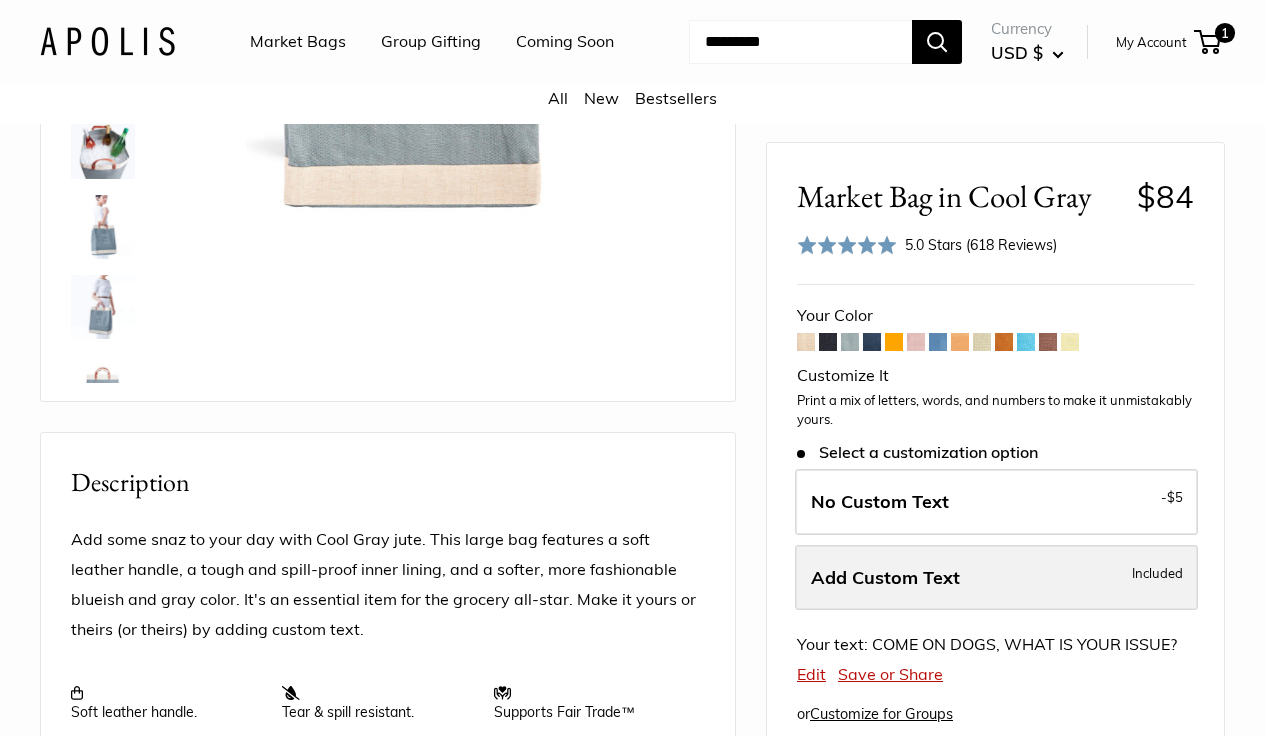 scroll, scrollTop: 408, scrollLeft: 0, axis: vertical 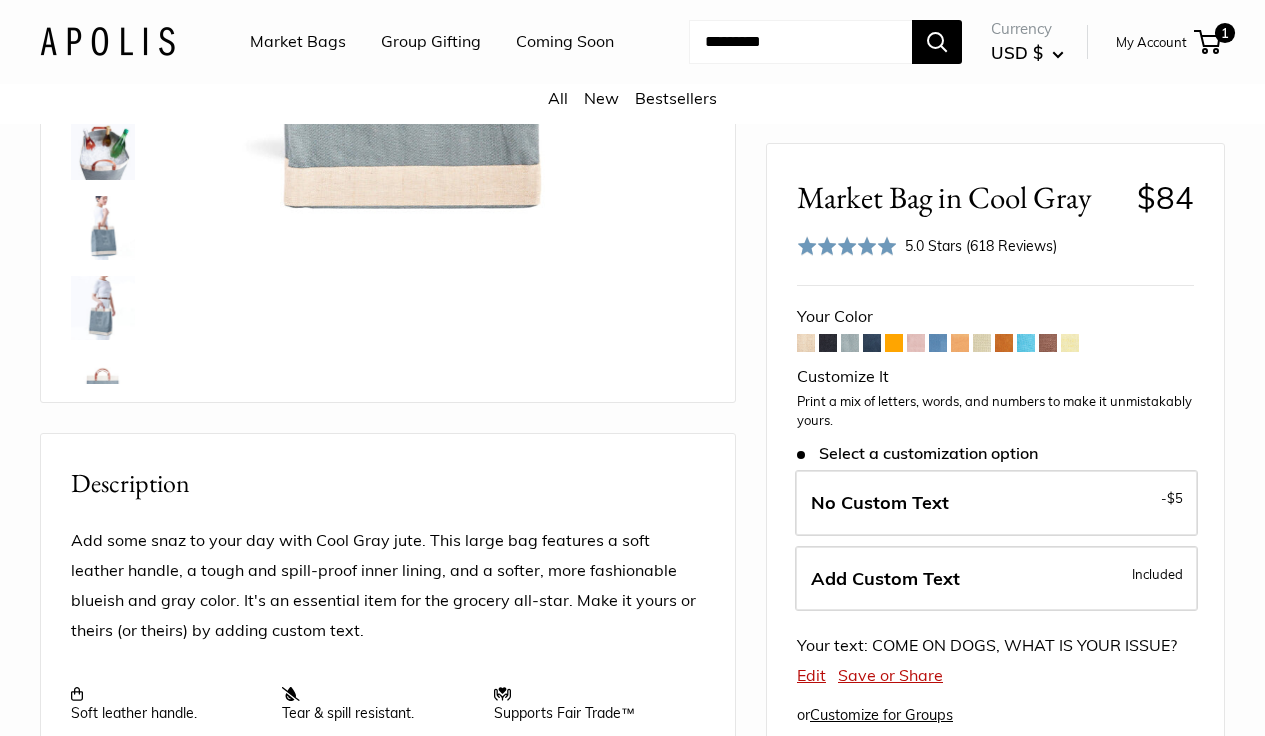click at bounding box center (850, 343) 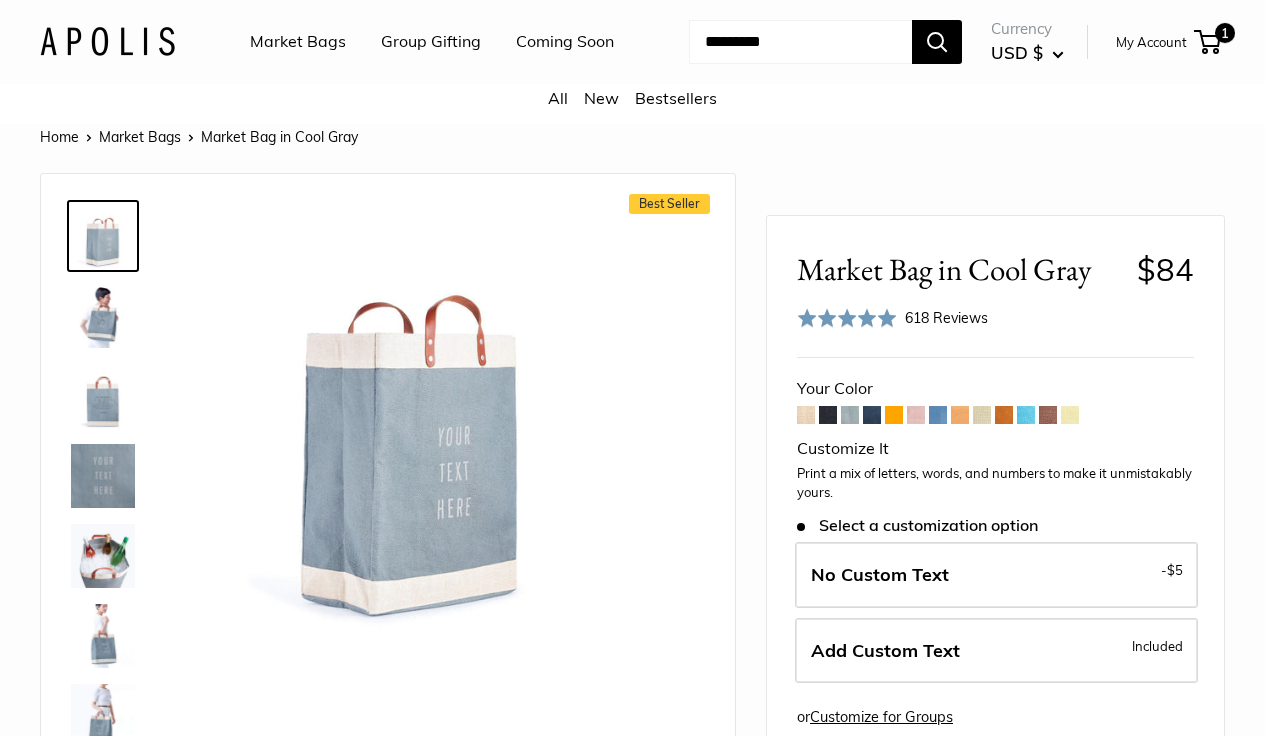 scroll, scrollTop: 0, scrollLeft: 0, axis: both 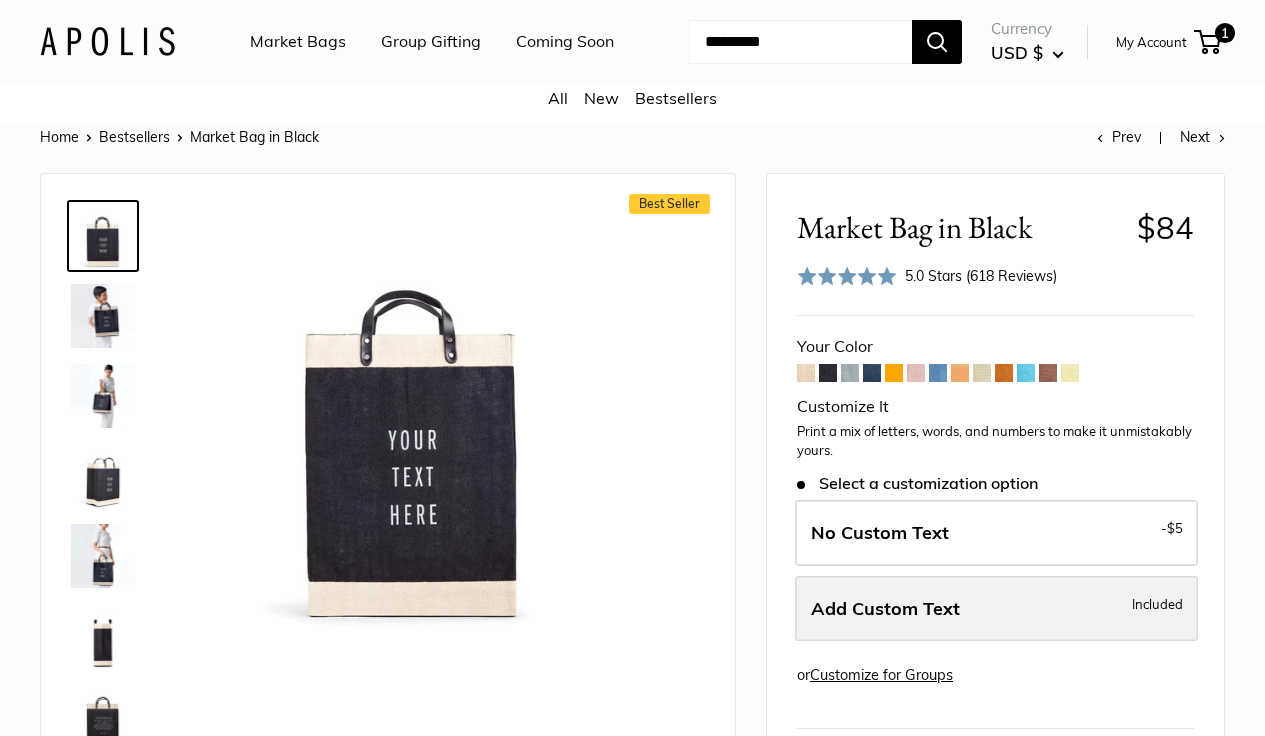 click on "Add Custom Text" at bounding box center [885, 608] 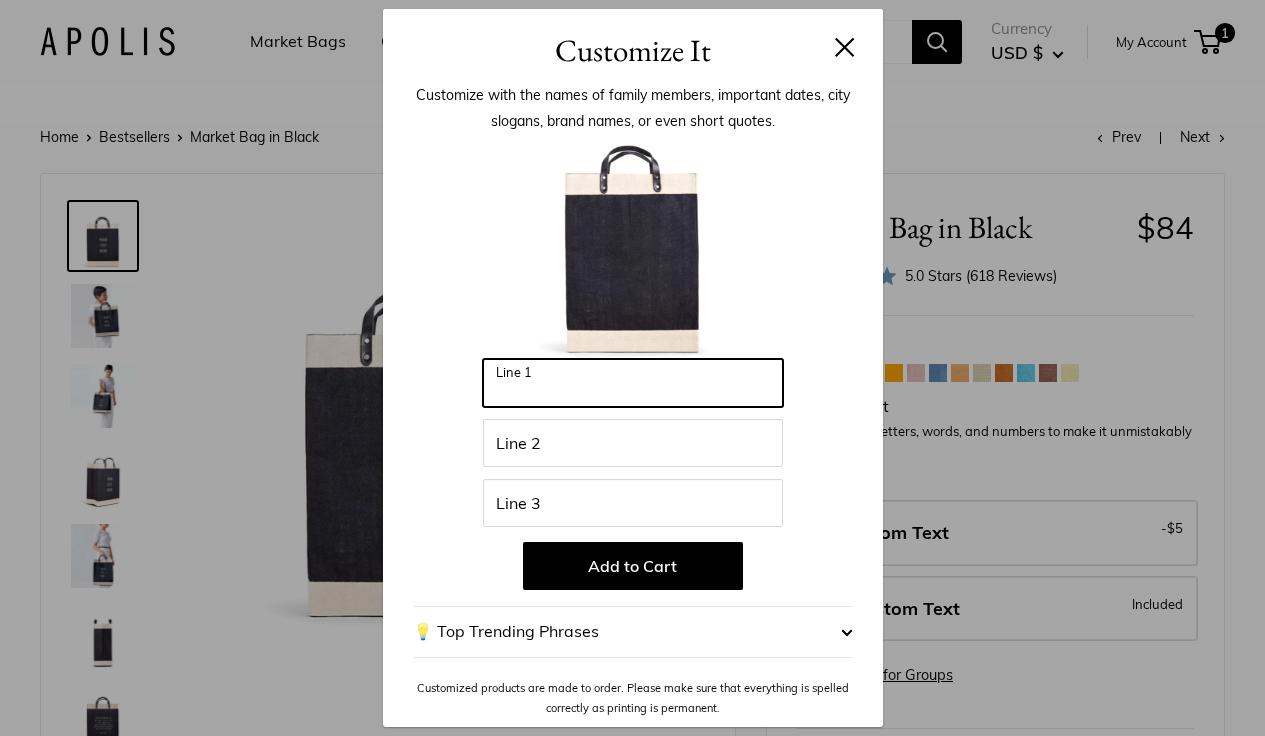 click on "Line 1" at bounding box center [633, 383] 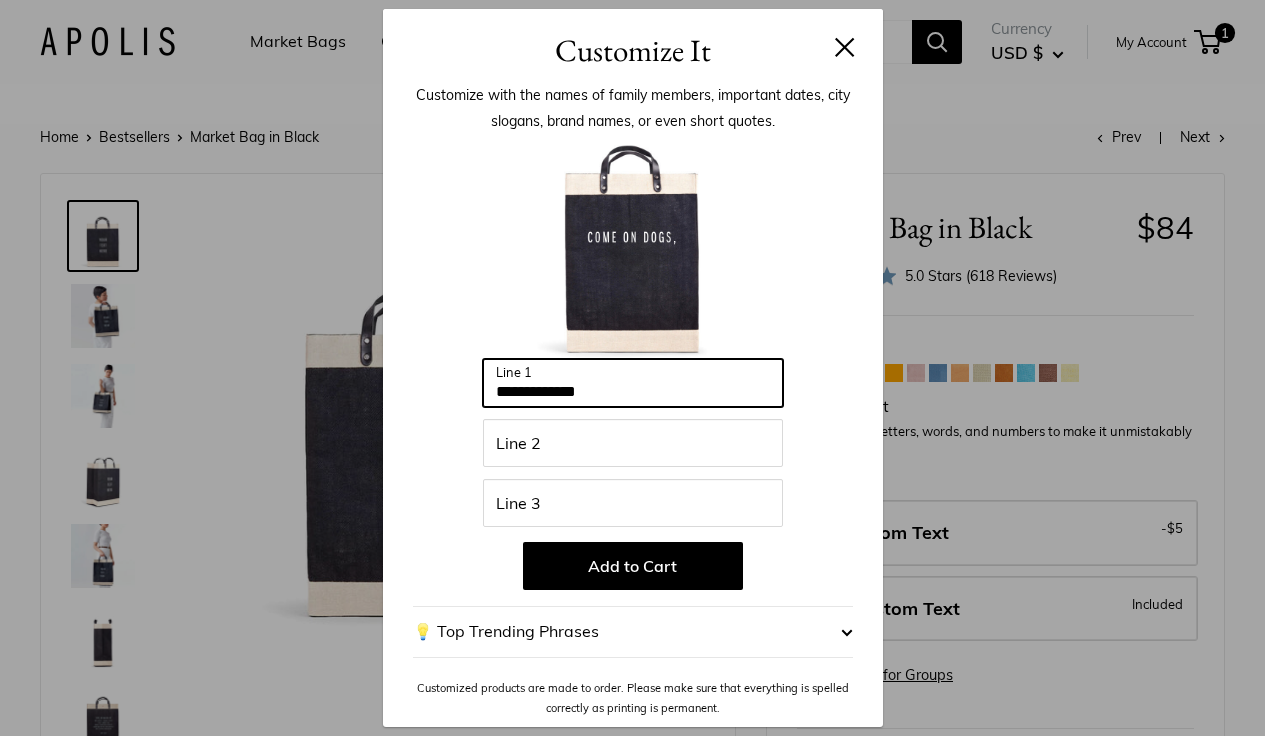 type on "**********" 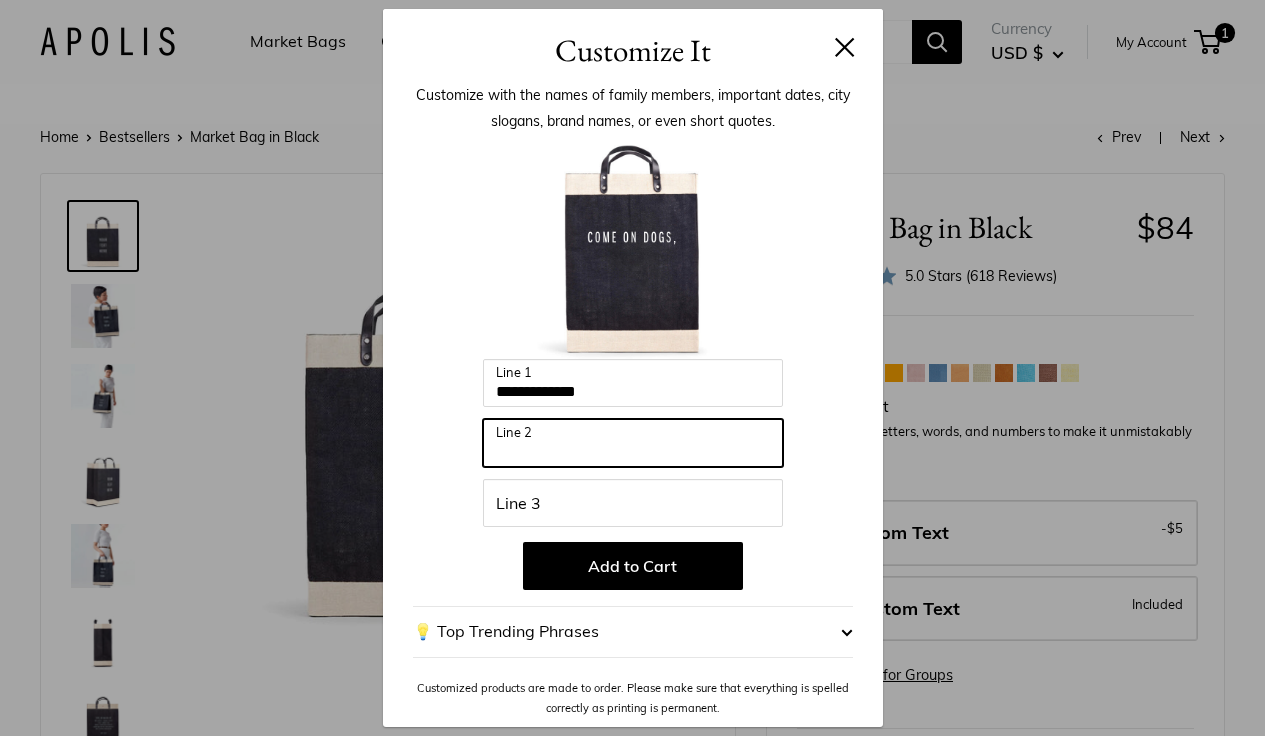click on "Line 2" at bounding box center [633, 443] 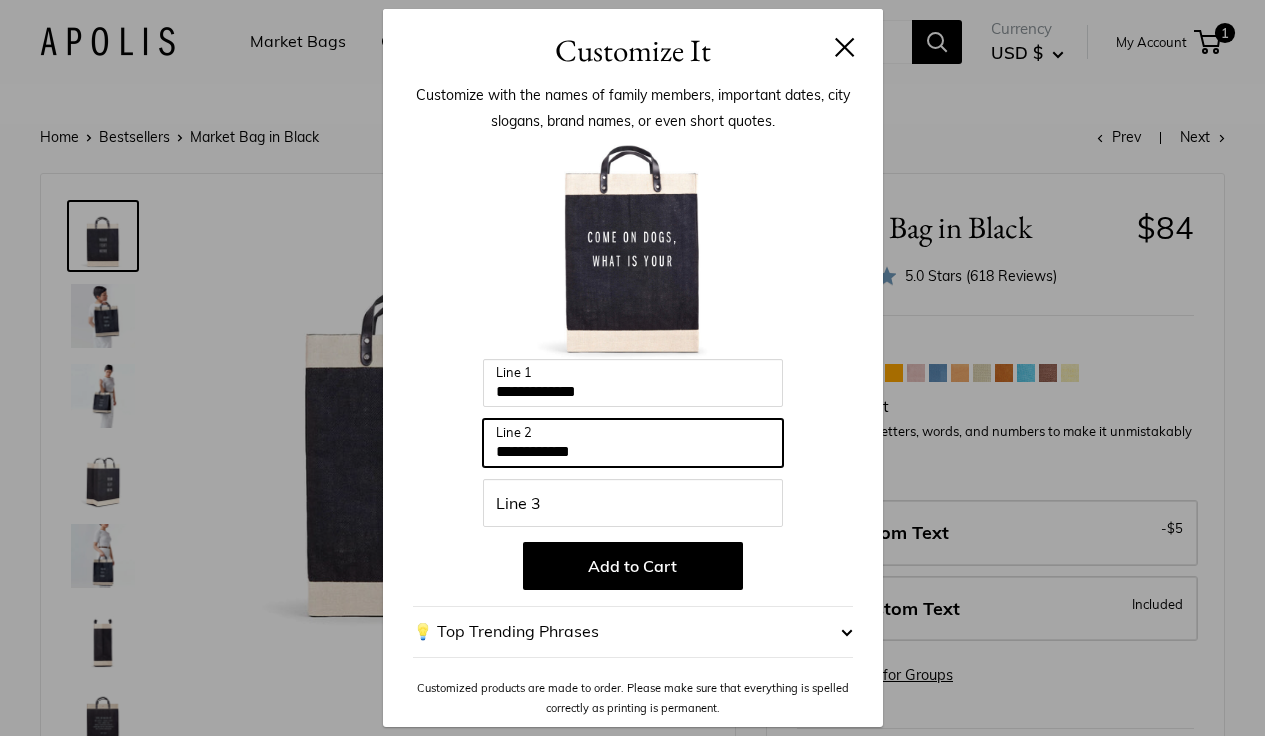 type on "**********" 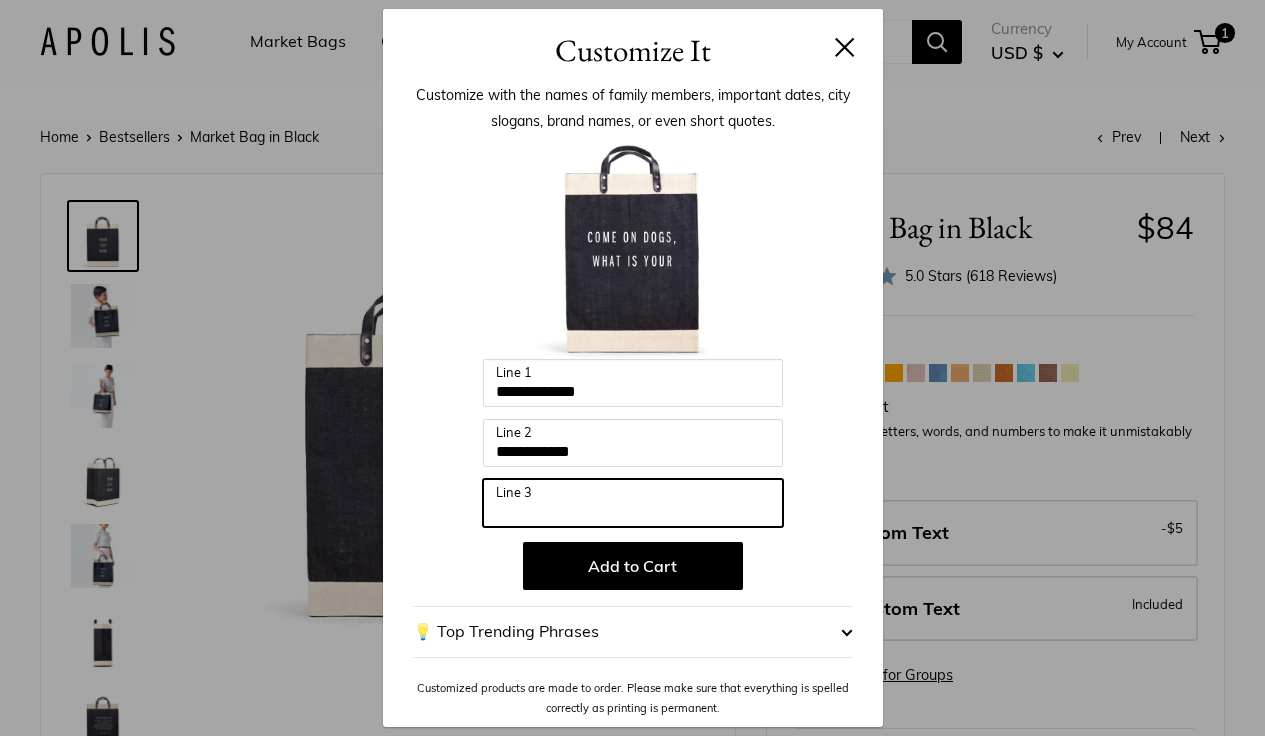 click on "Line 3" at bounding box center [633, 503] 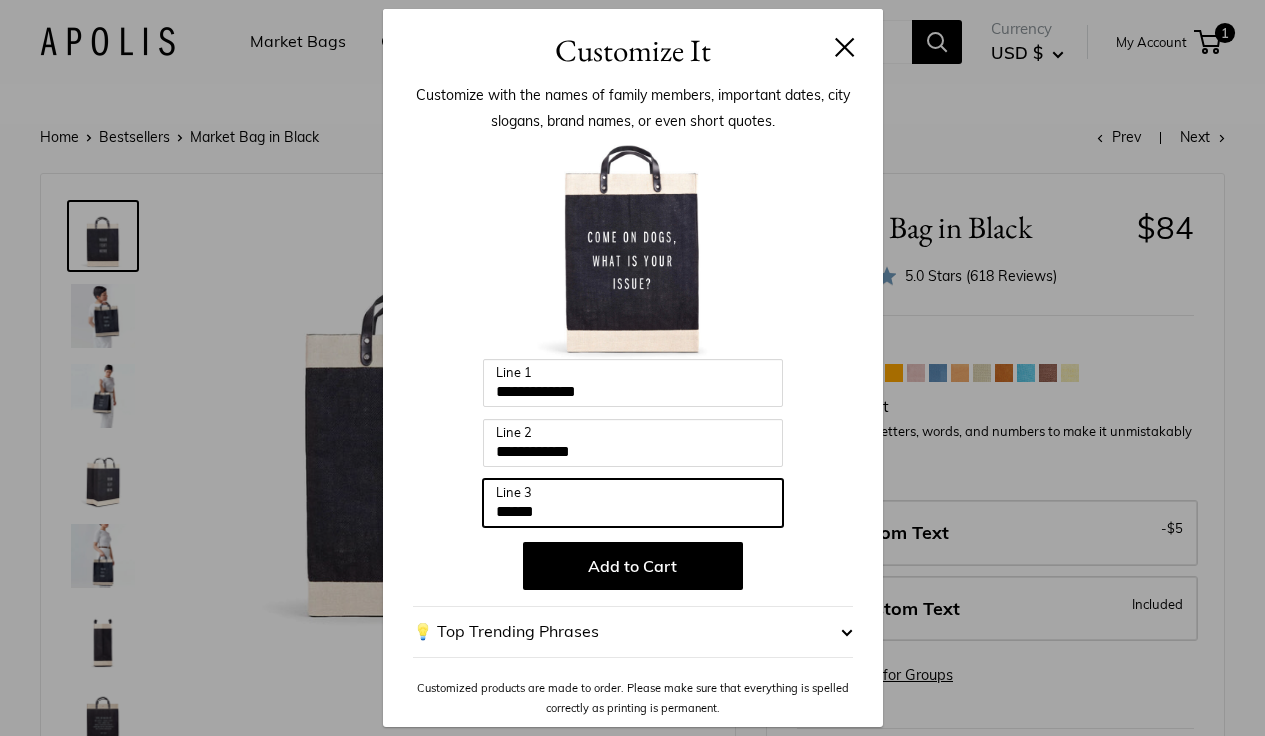type on "******" 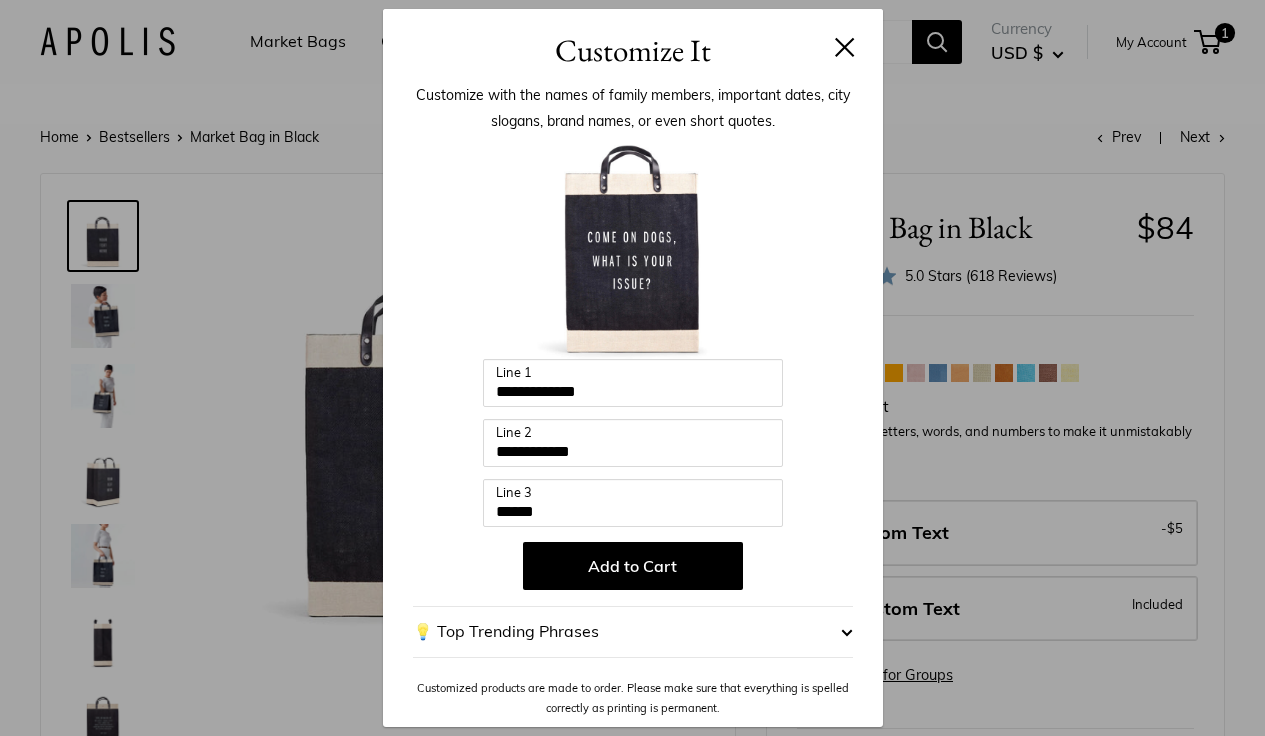 click on "**********" at bounding box center [632, 368] 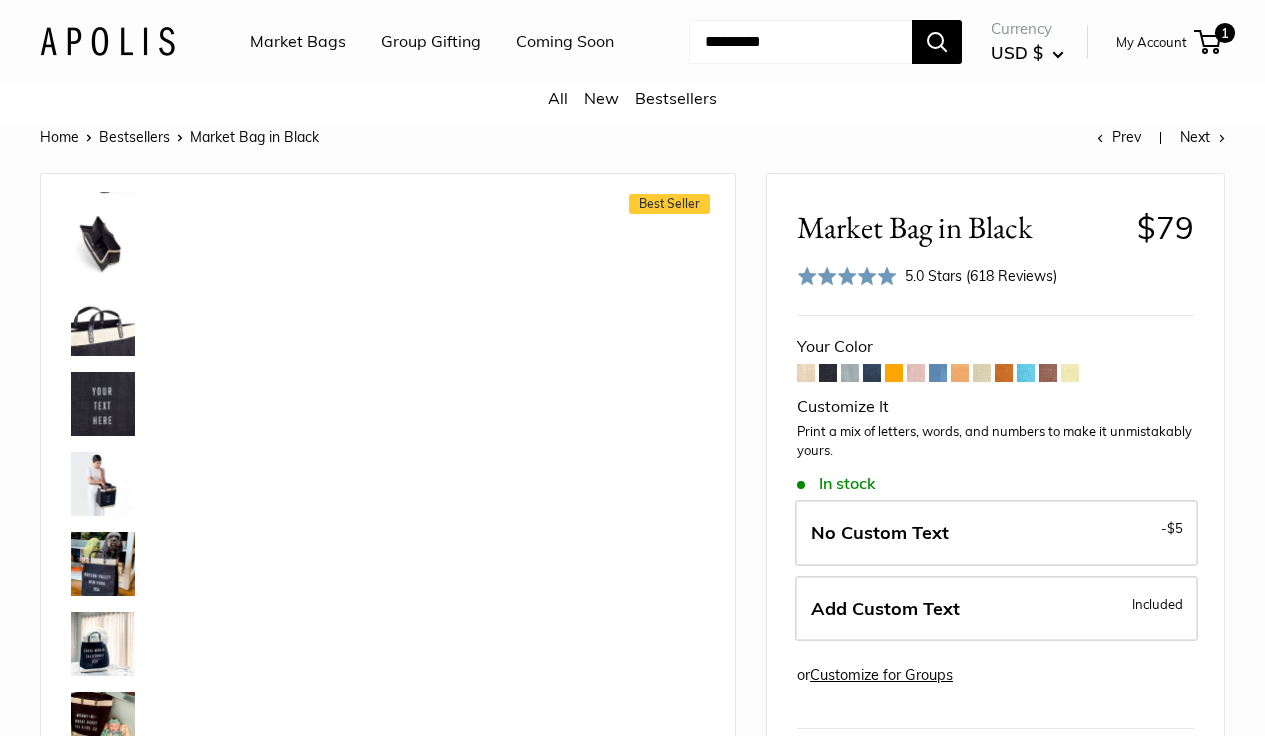 scroll, scrollTop: 768, scrollLeft: 0, axis: vertical 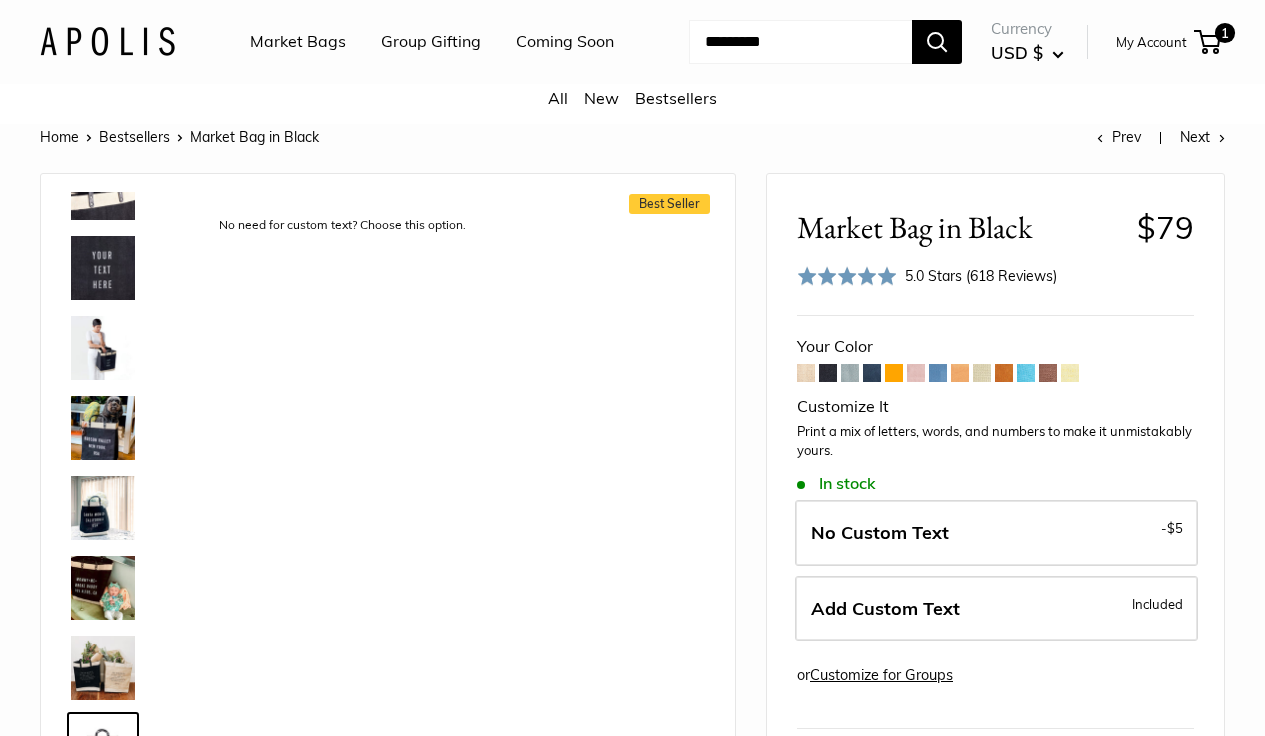 click at bounding box center (850, 373) 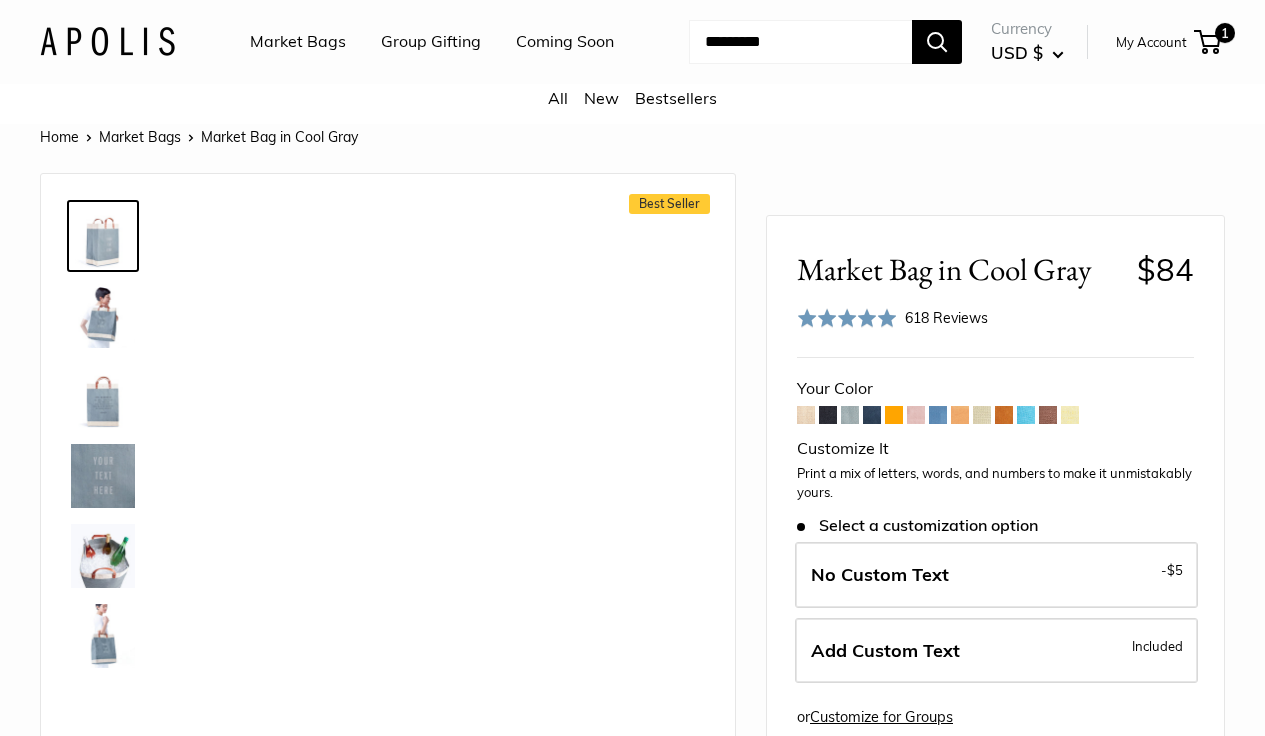 scroll, scrollTop: 0, scrollLeft: 0, axis: both 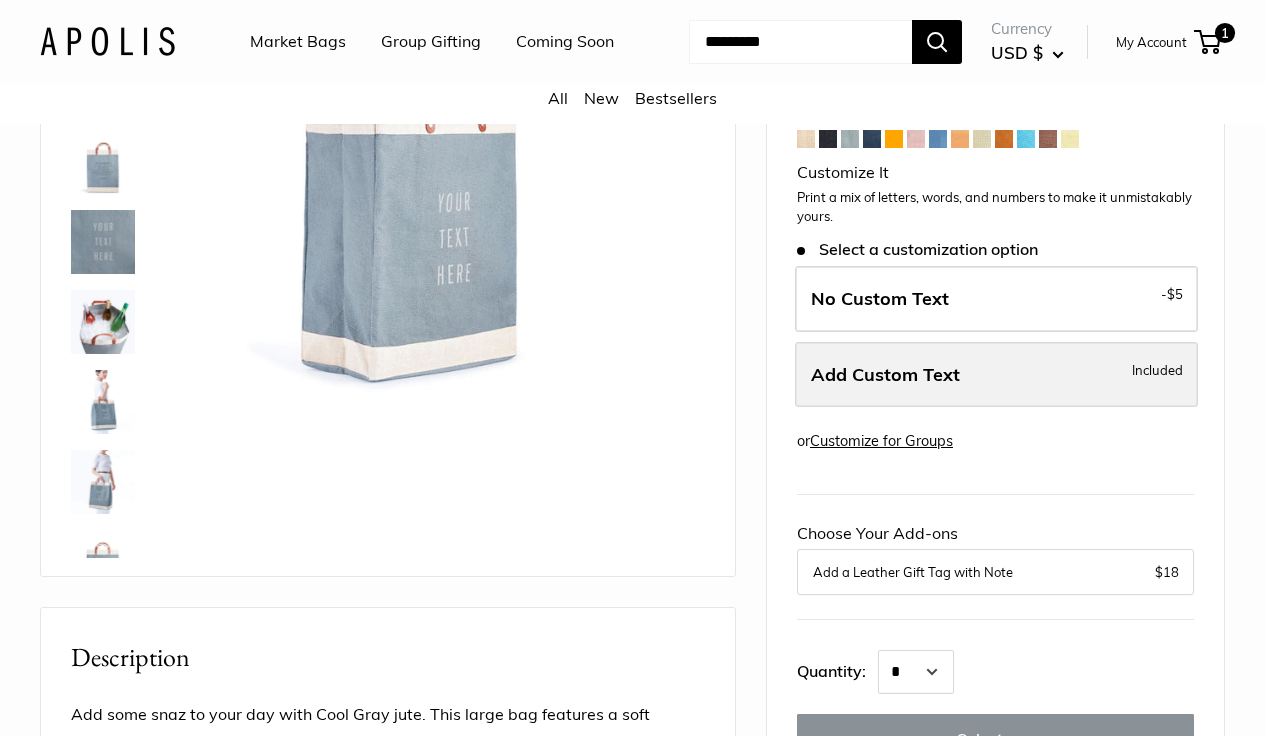click on "Add Custom Text" at bounding box center (885, 374) 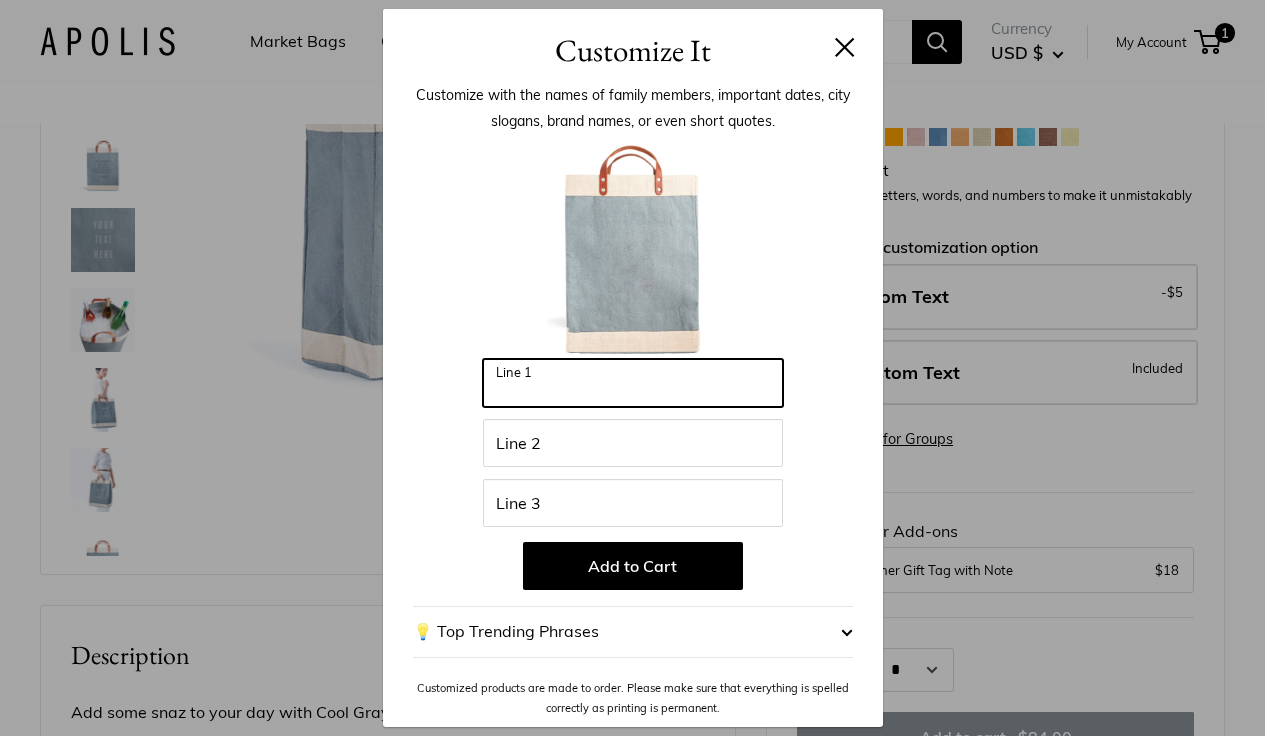 drag, startPoint x: 545, startPoint y: 388, endPoint x: 587, endPoint y: 392, distance: 42.190044 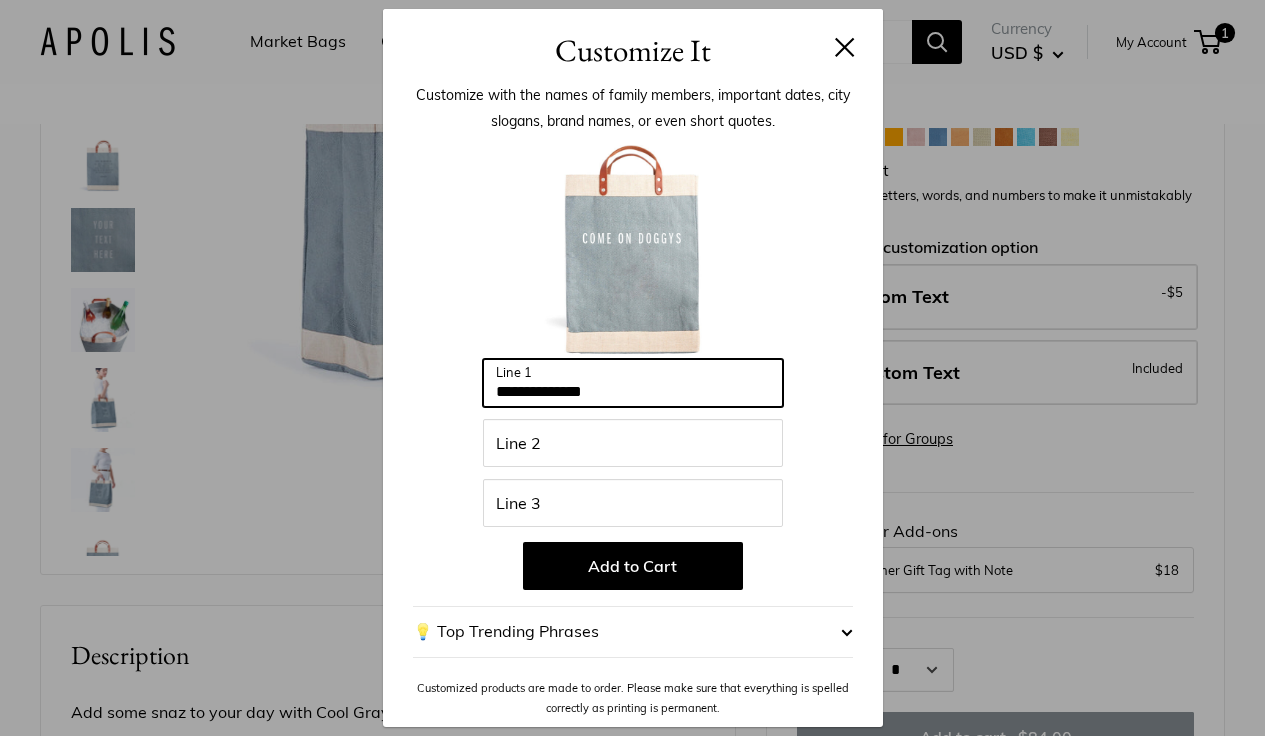 type on "**********" 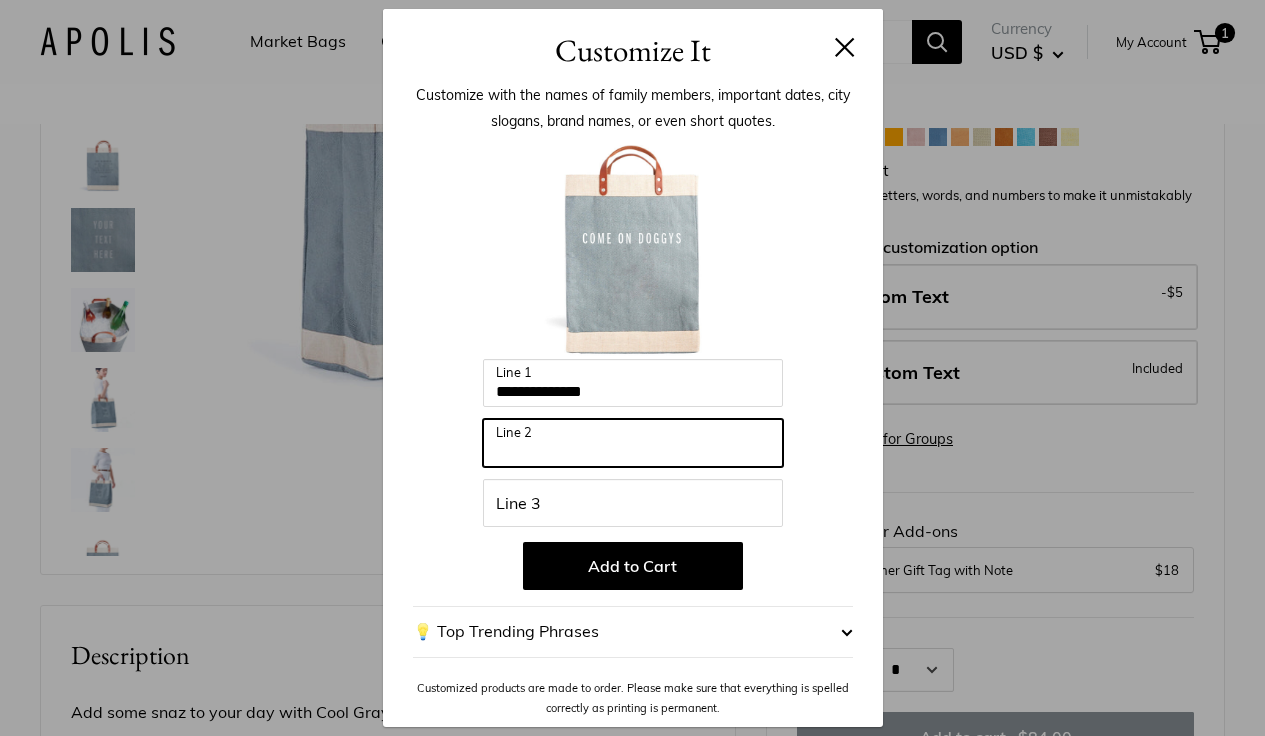click on "Line 2" at bounding box center [633, 443] 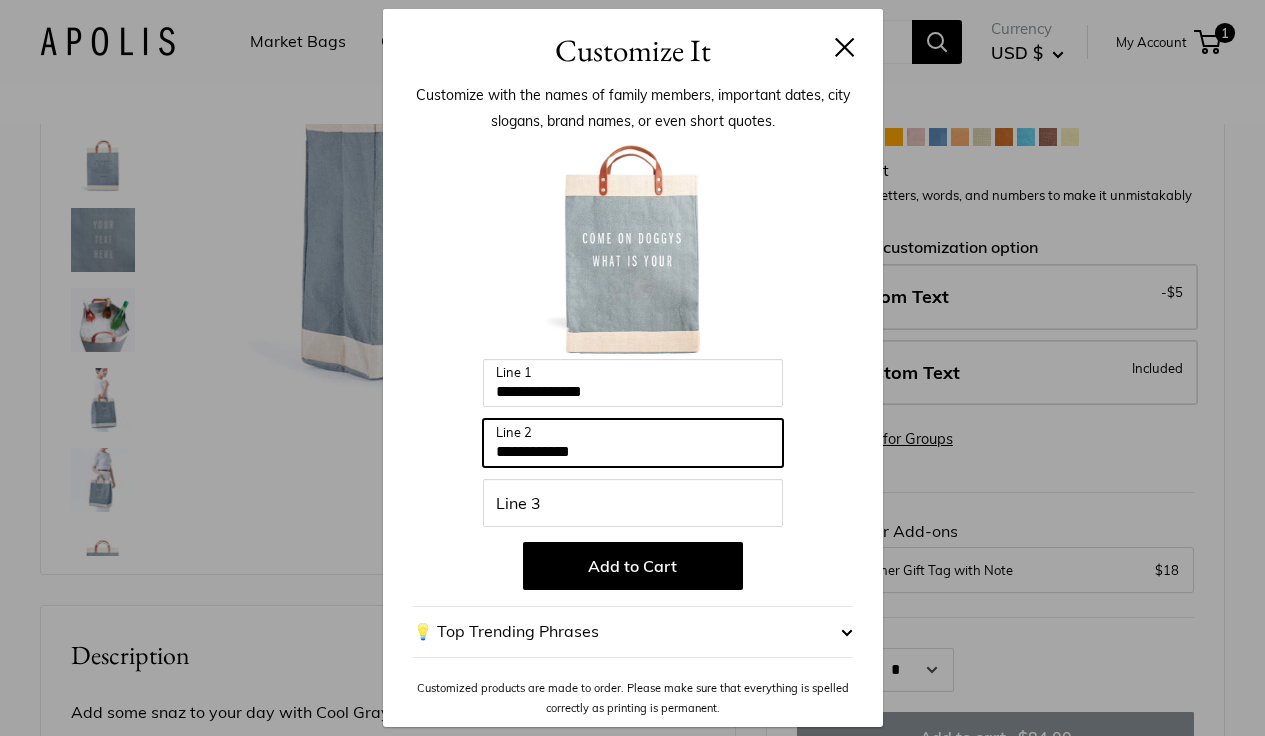 type on "**********" 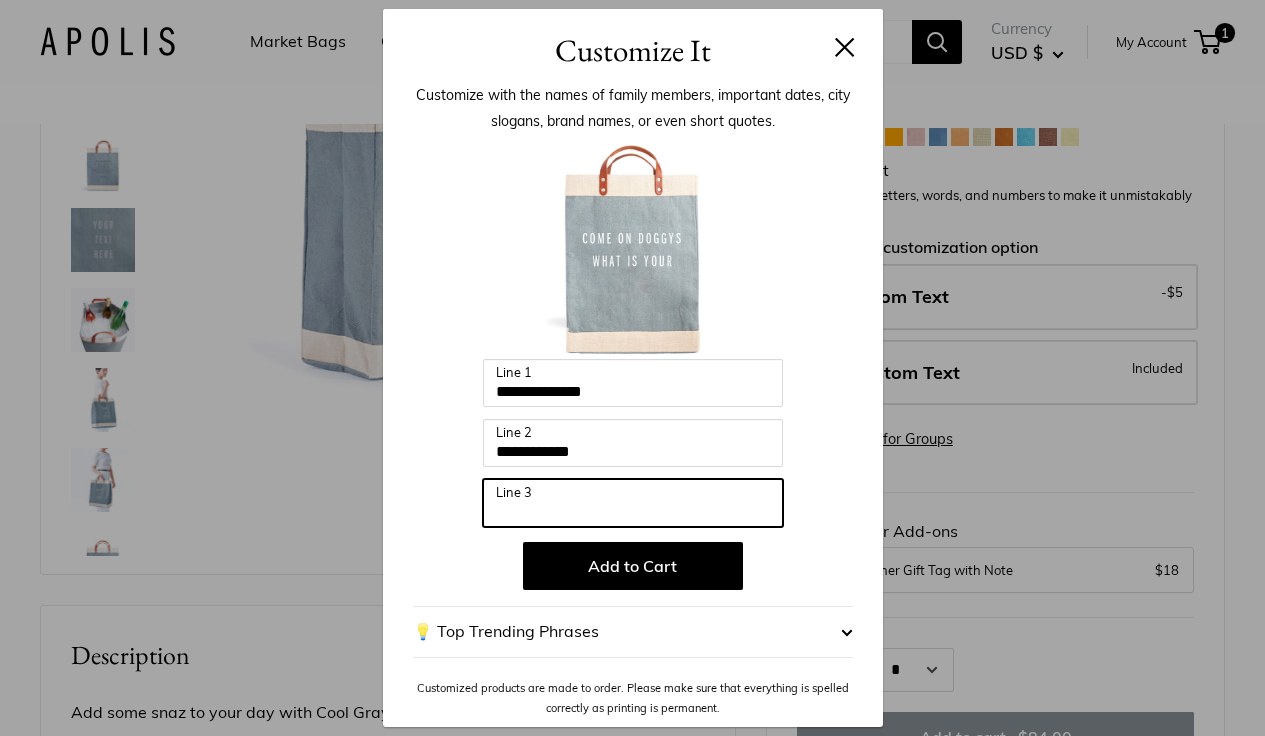 click on "Line 3" at bounding box center [633, 503] 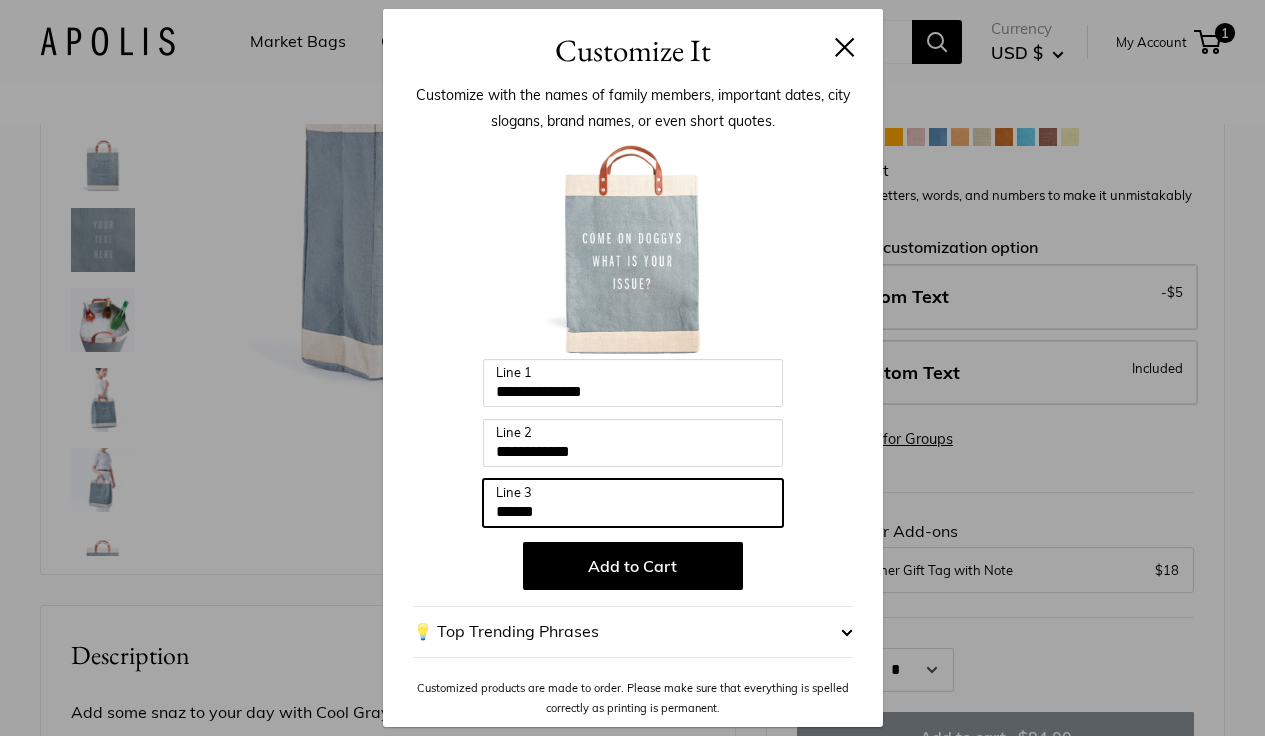 type on "******" 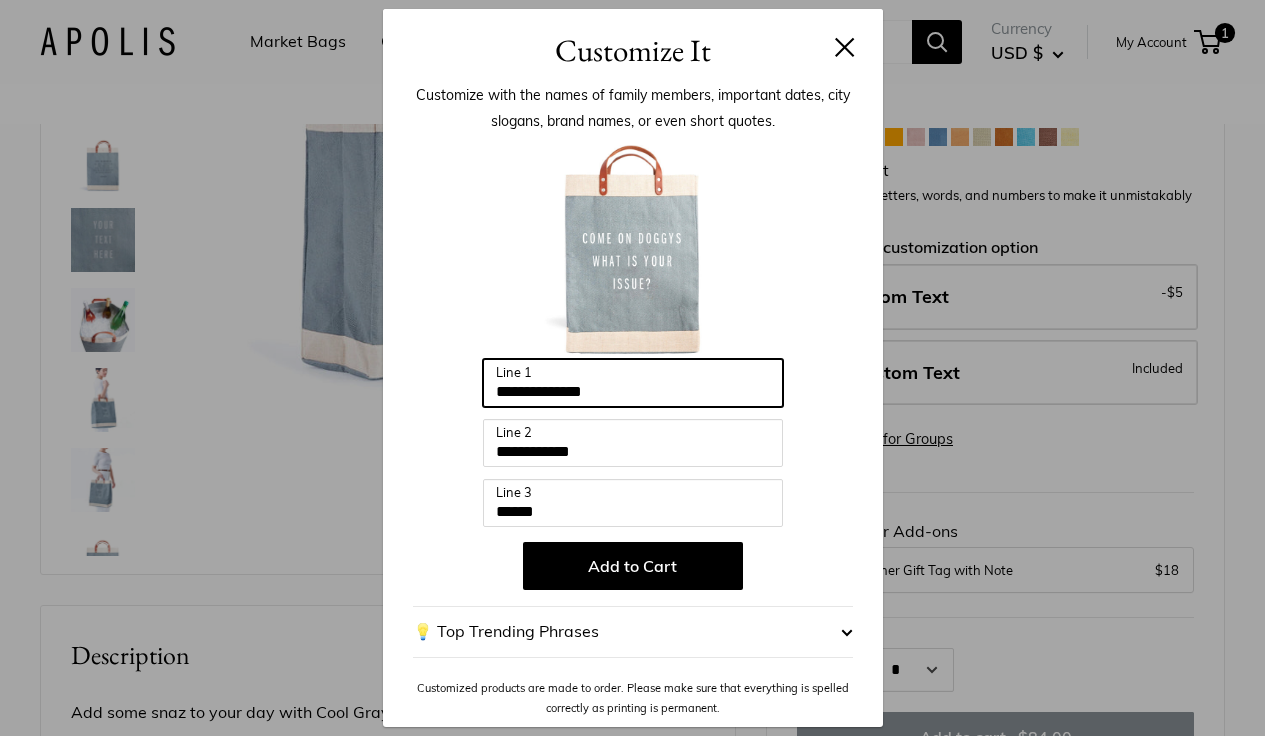 click on "**********" at bounding box center (633, 383) 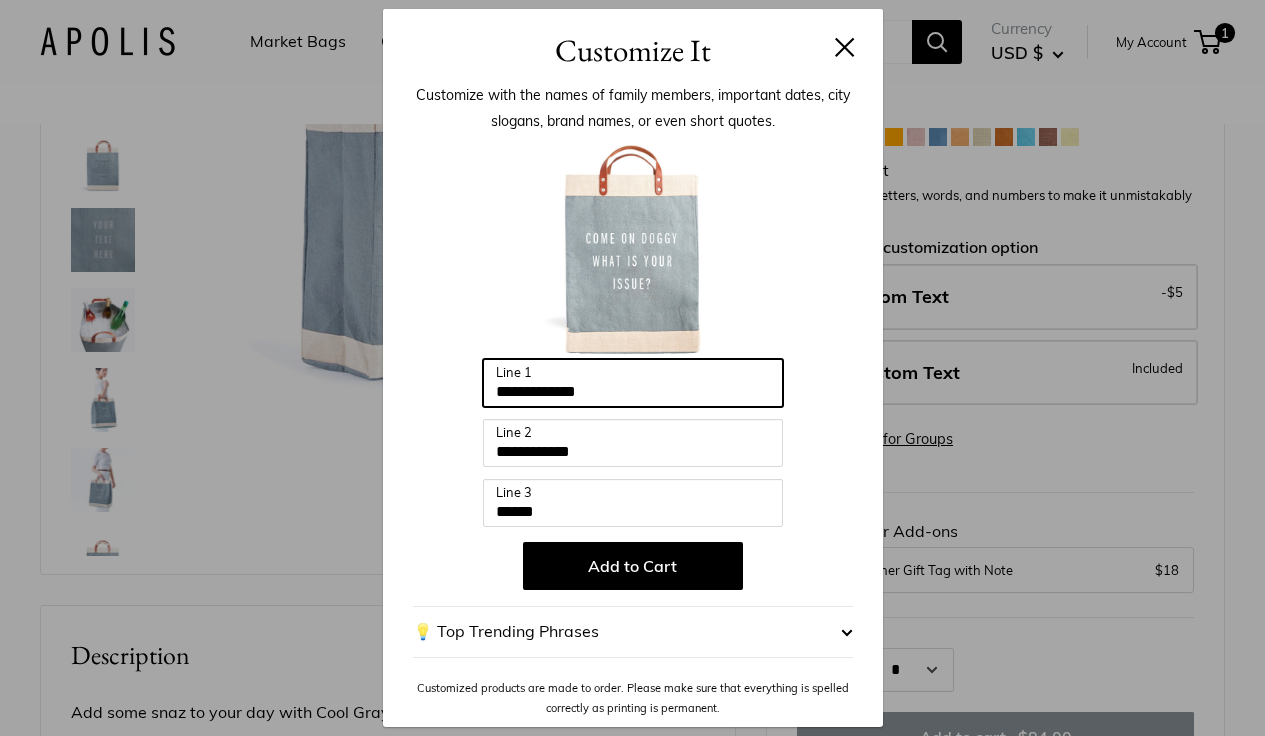 type on "**********" 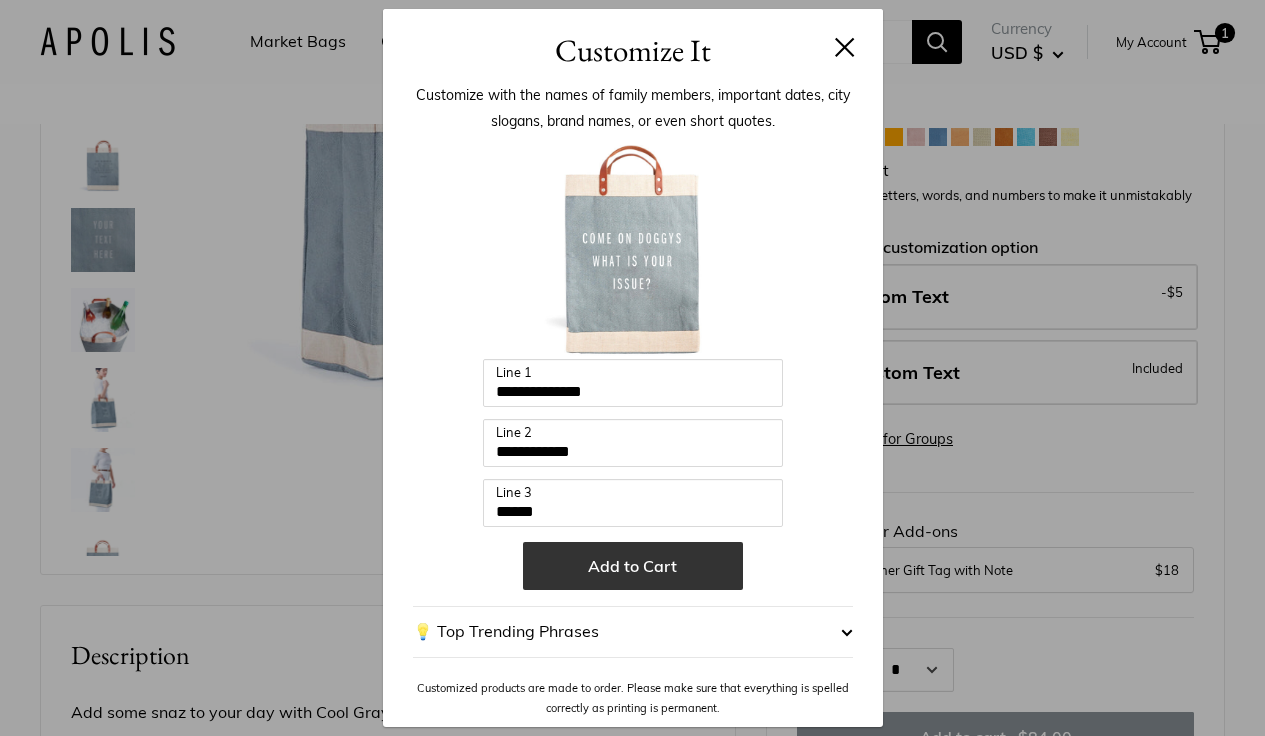 click on "Add to Cart" at bounding box center (633, 566) 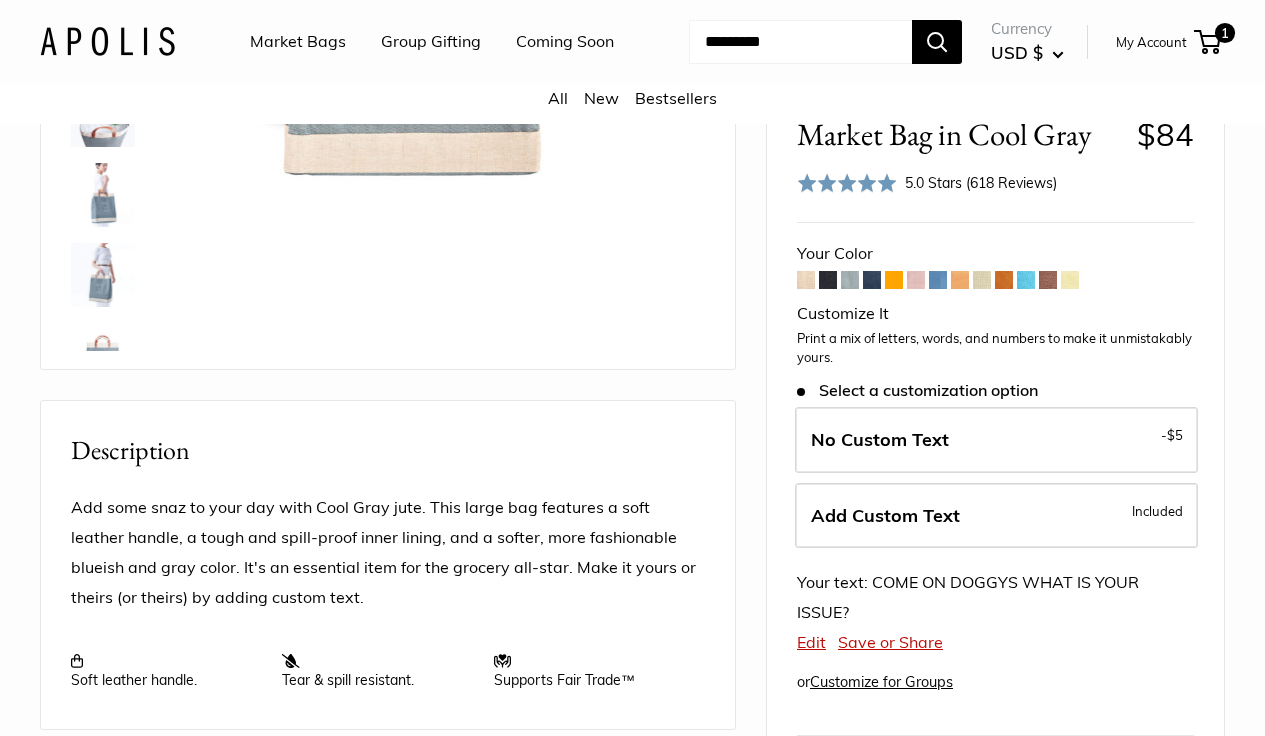 scroll, scrollTop: 441, scrollLeft: 1, axis: both 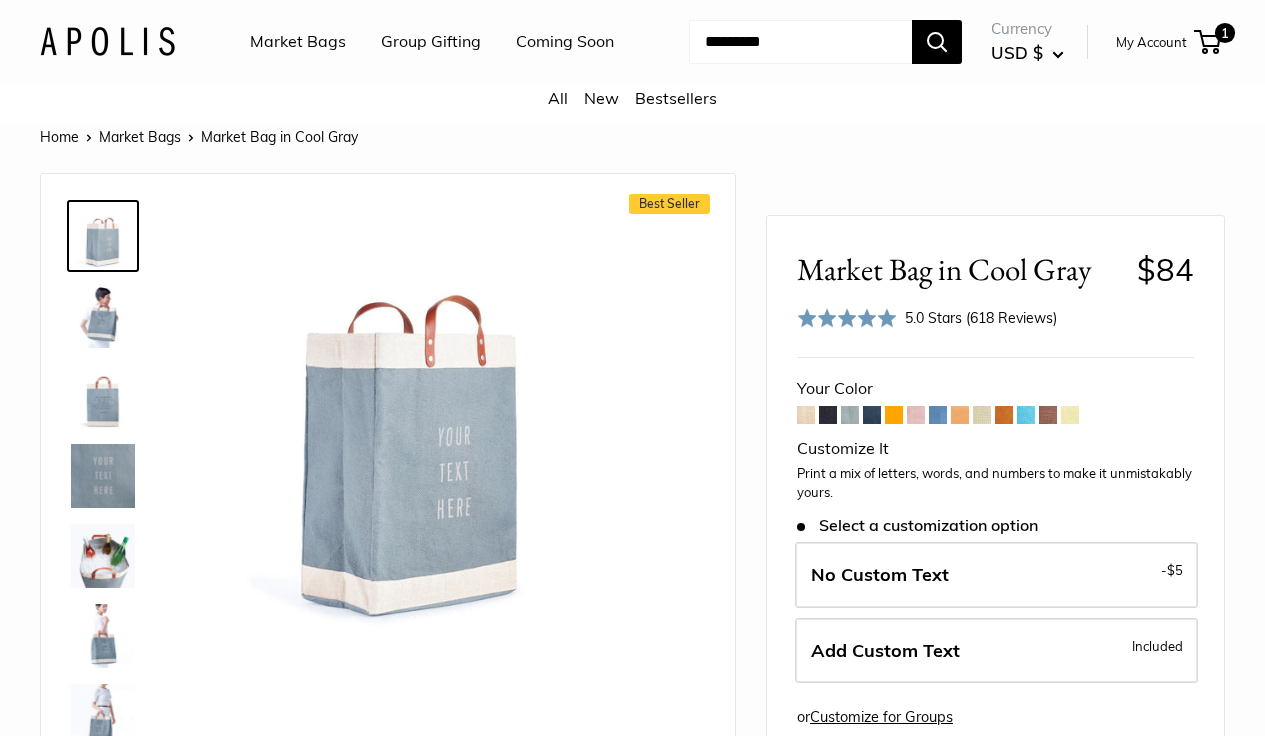 click on "Select a customization option" at bounding box center [917, 525] 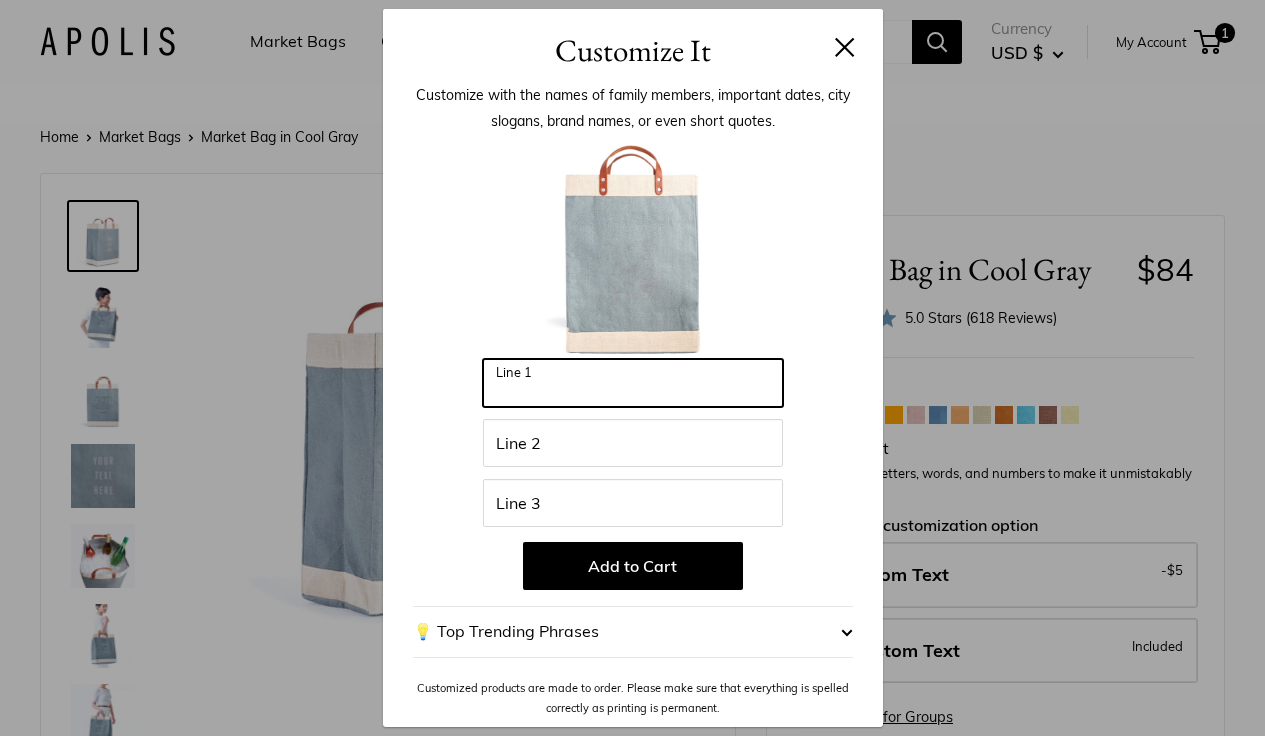 drag, startPoint x: 632, startPoint y: 375, endPoint x: 644, endPoint y: 373, distance: 12.165525 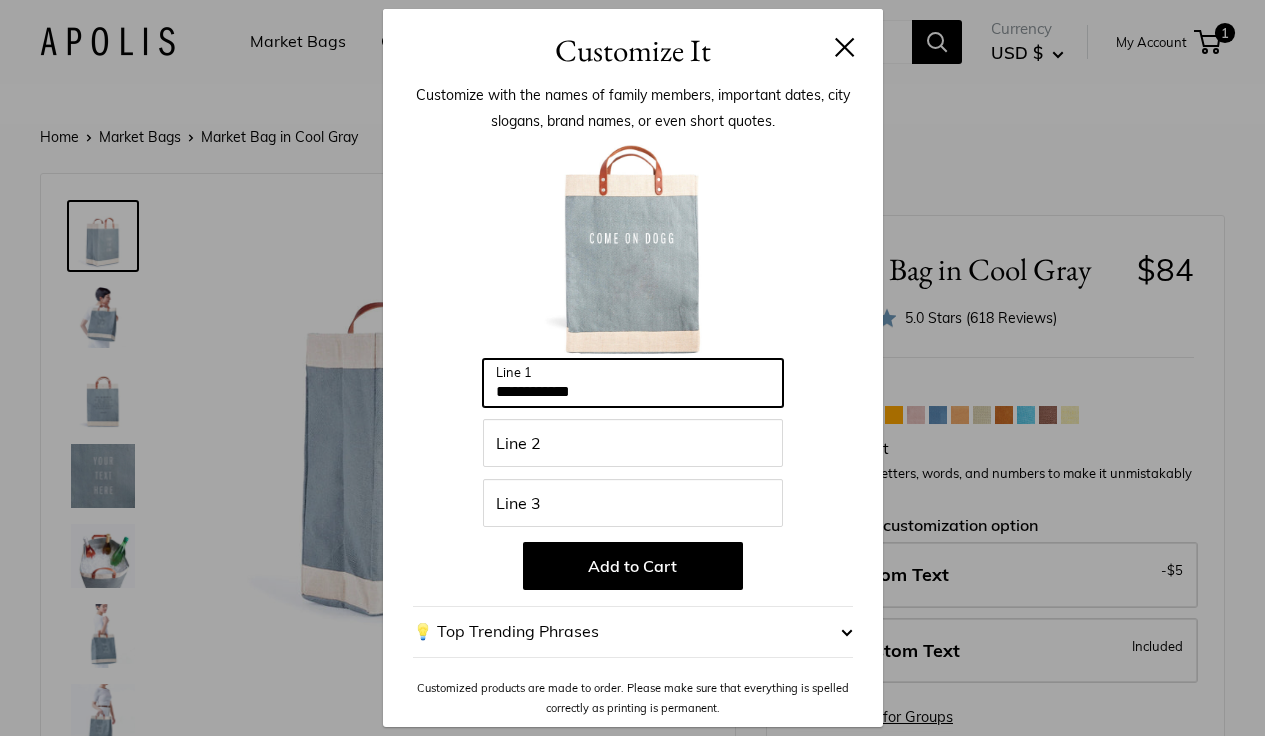 type on "**********" 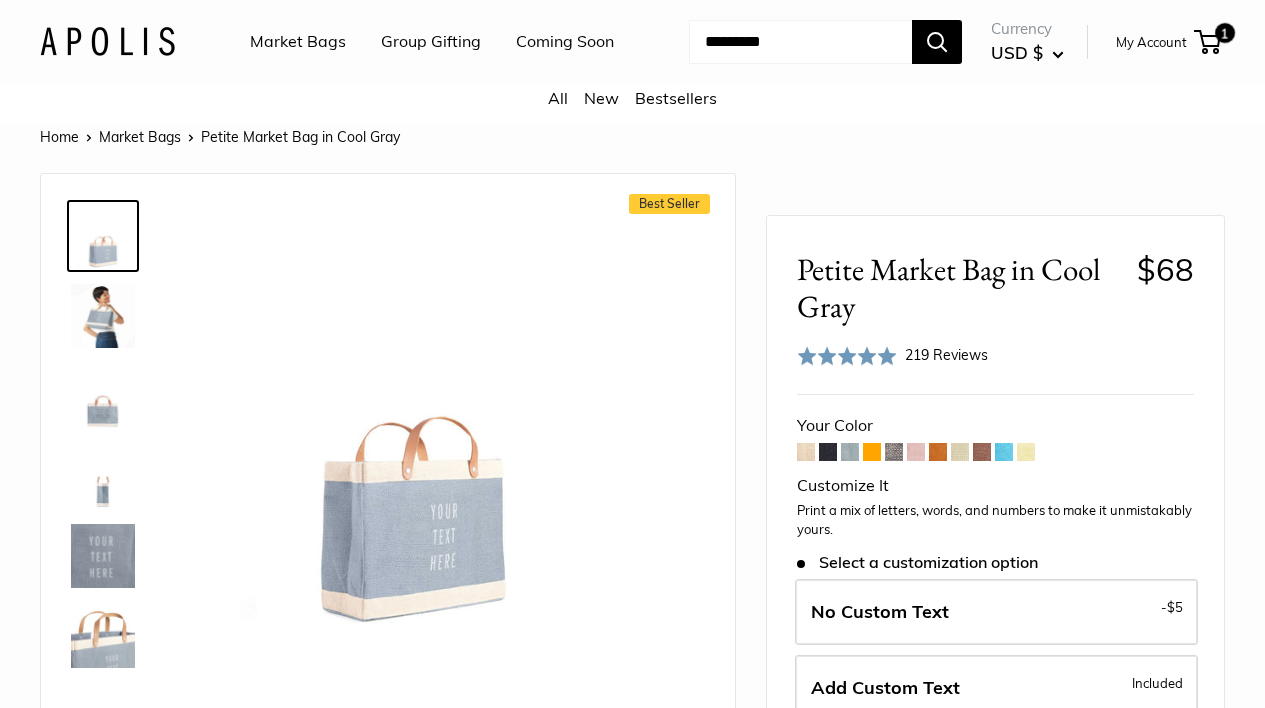 scroll, scrollTop: 0, scrollLeft: 0, axis: both 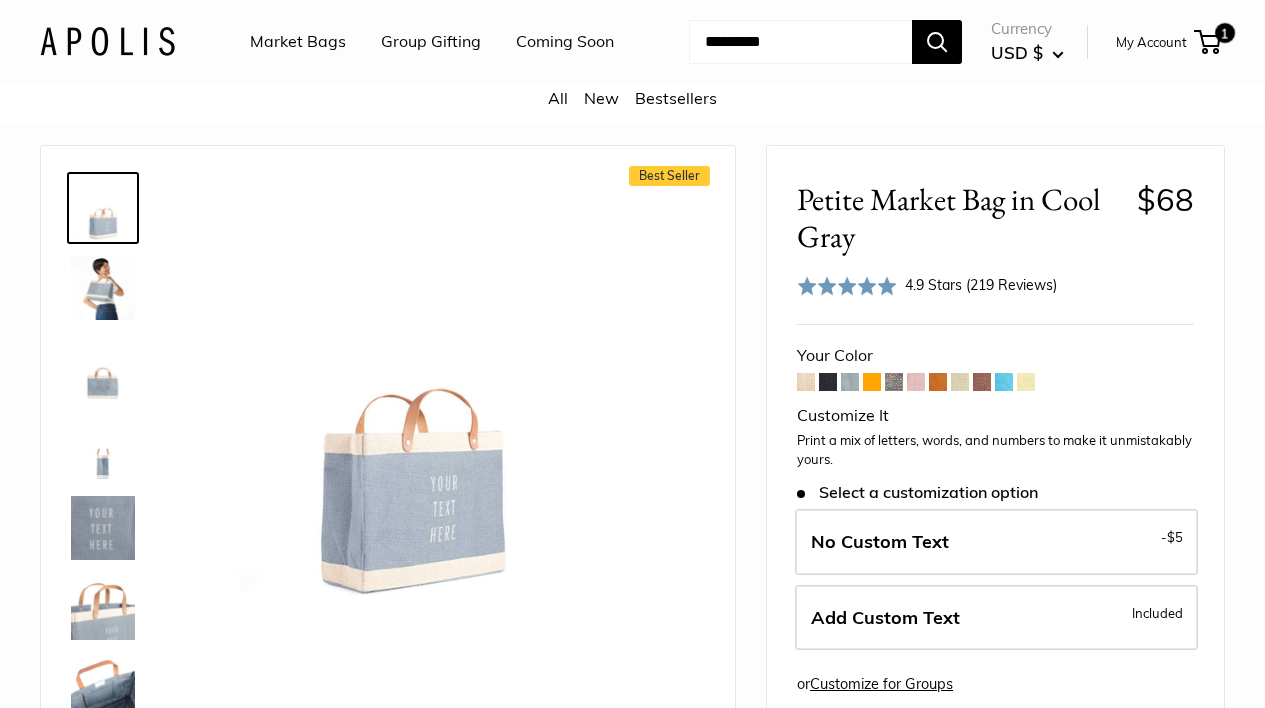 click at bounding box center (850, 382) 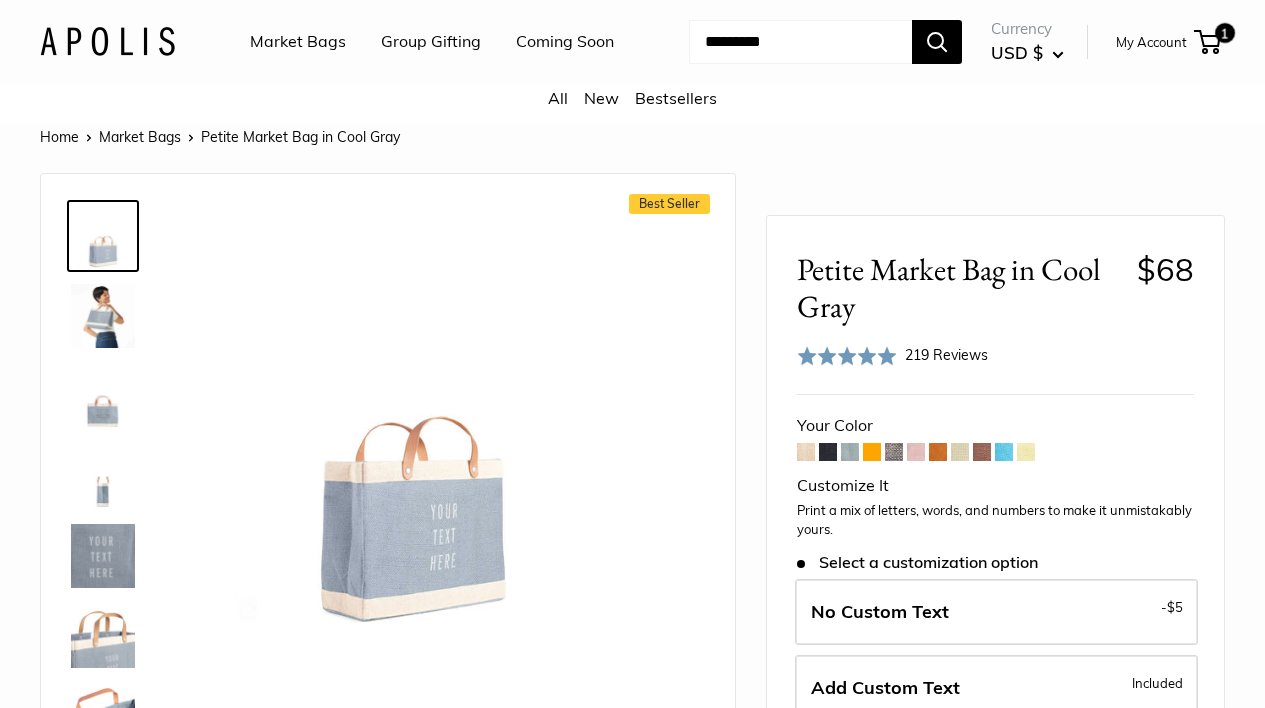 scroll, scrollTop: 0, scrollLeft: 0, axis: both 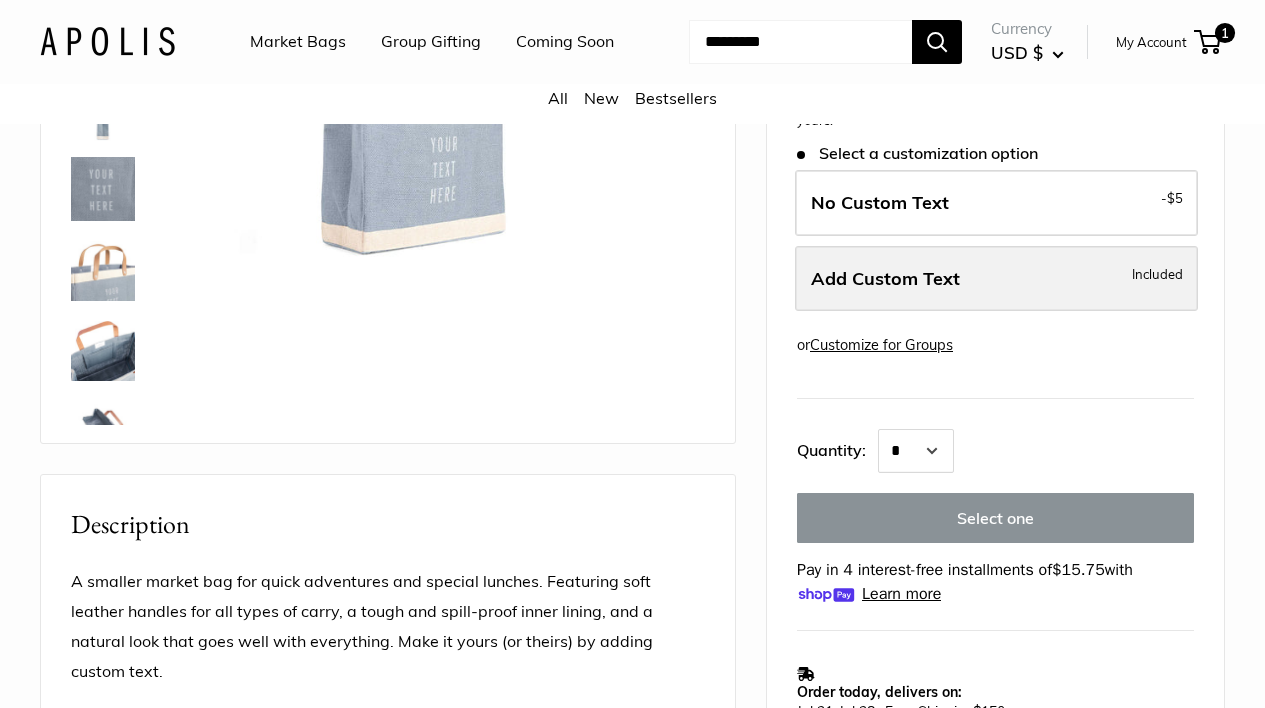 click on "Add Custom Text" at bounding box center [885, 278] 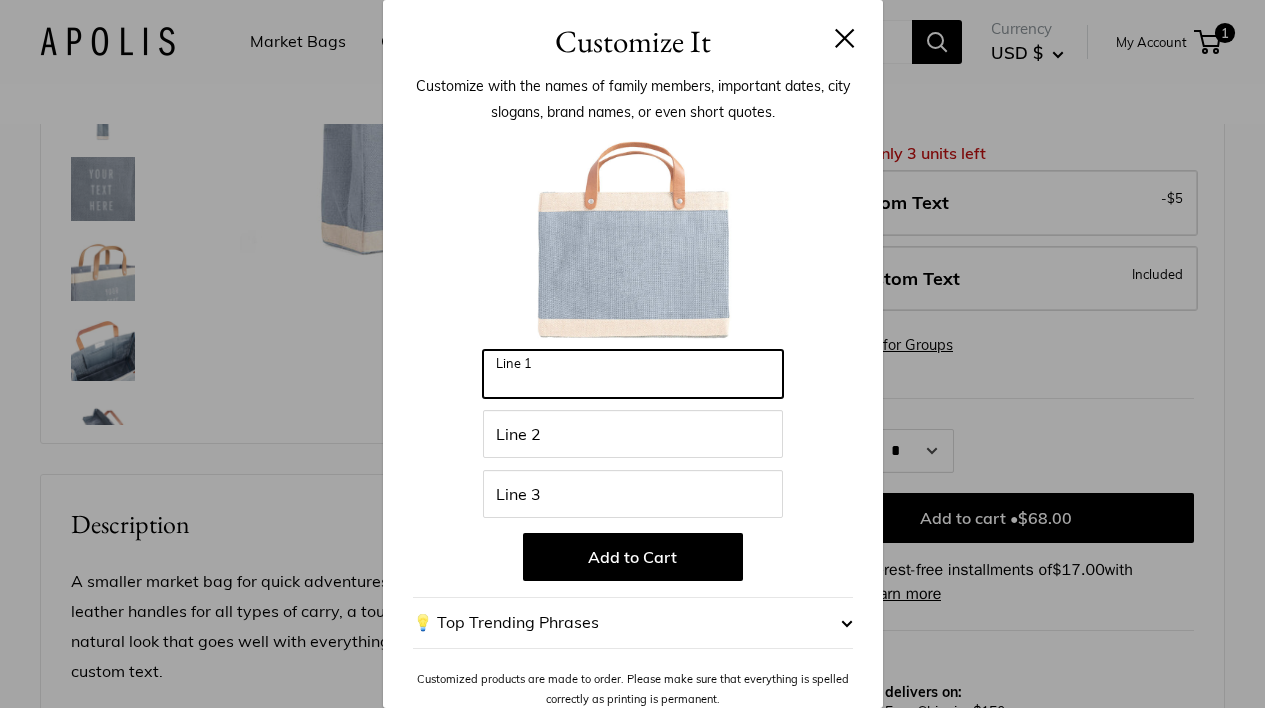 click on "Line 1" at bounding box center [633, 374] 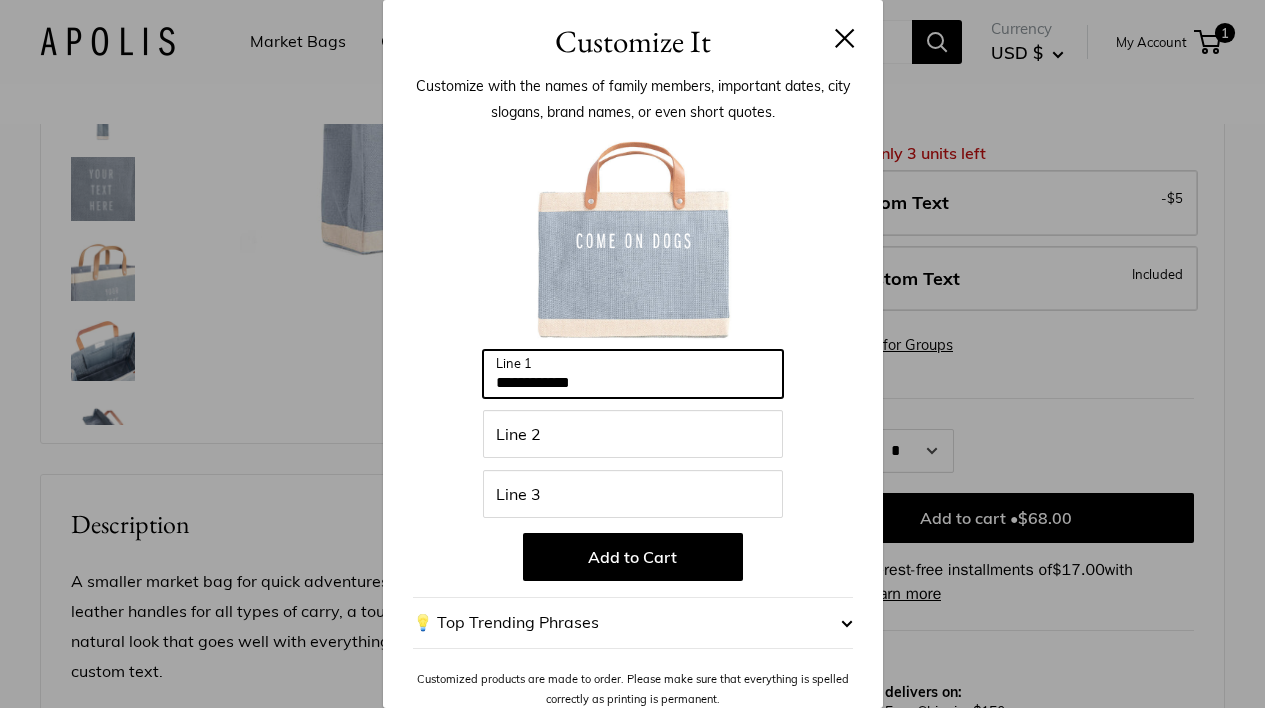 type on "**********" 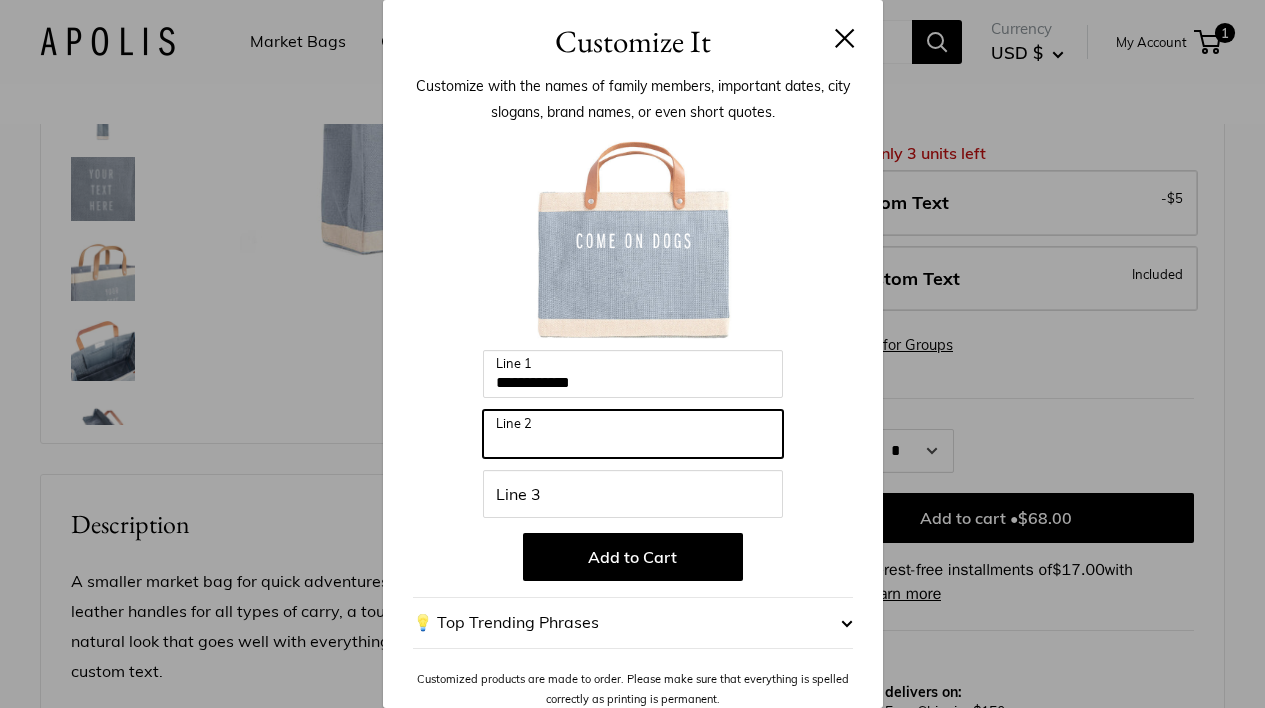 click on "Line 2" at bounding box center (633, 434) 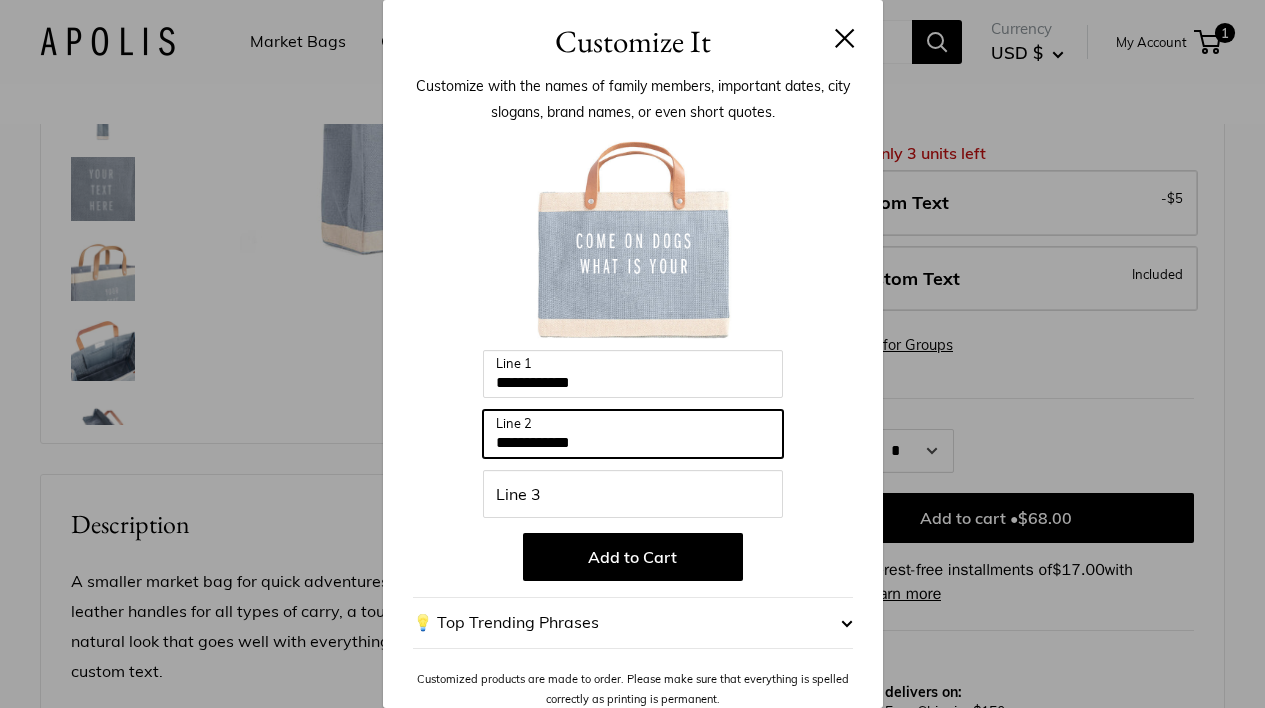 type on "**********" 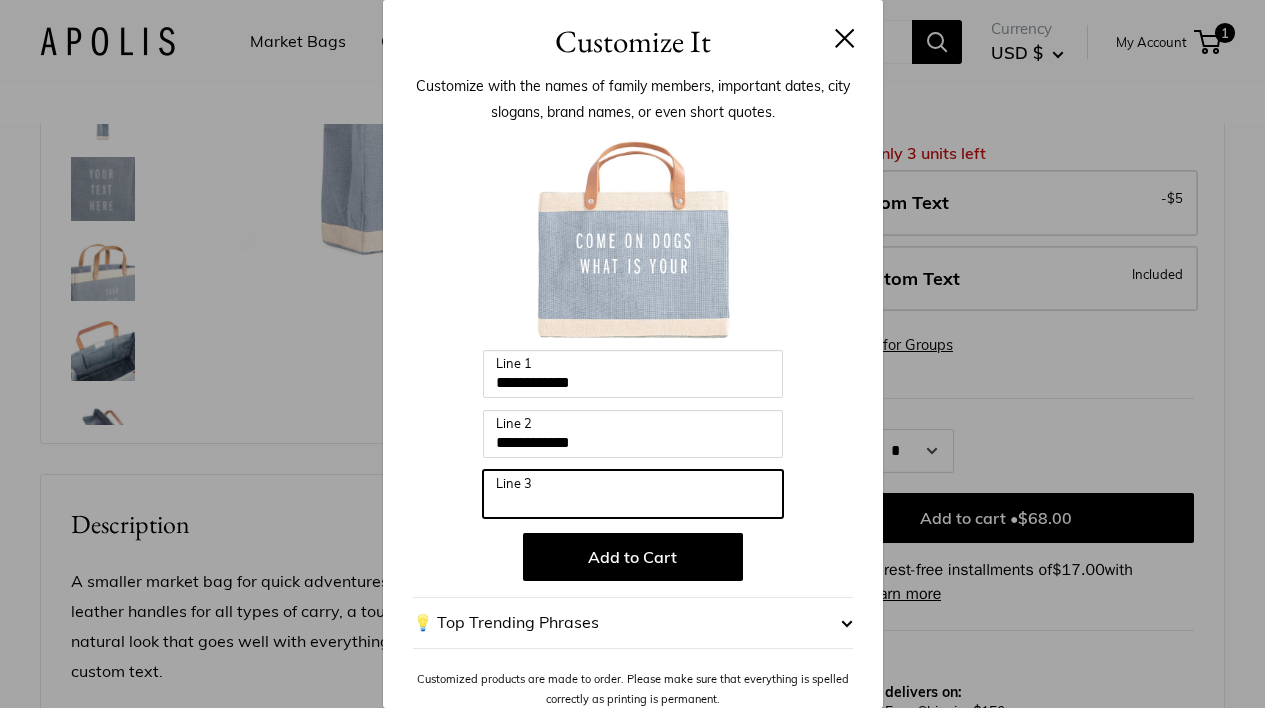 click on "Line 3" at bounding box center [633, 494] 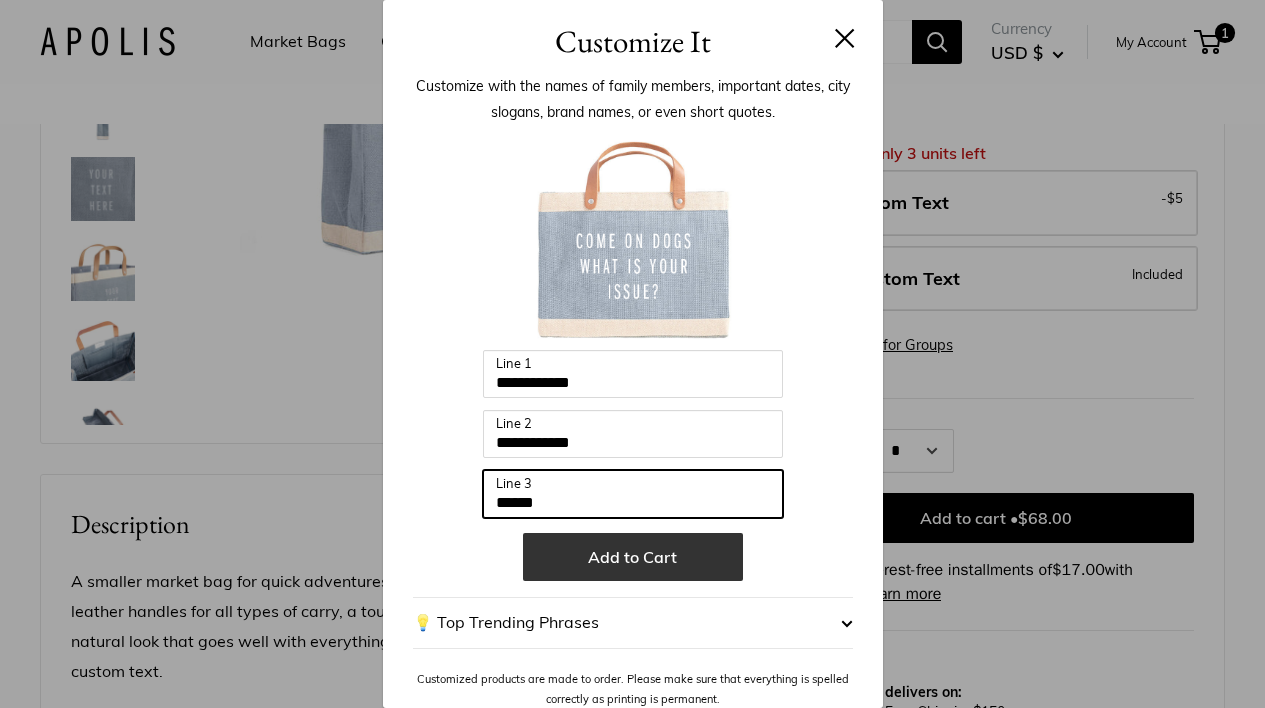 type on "******" 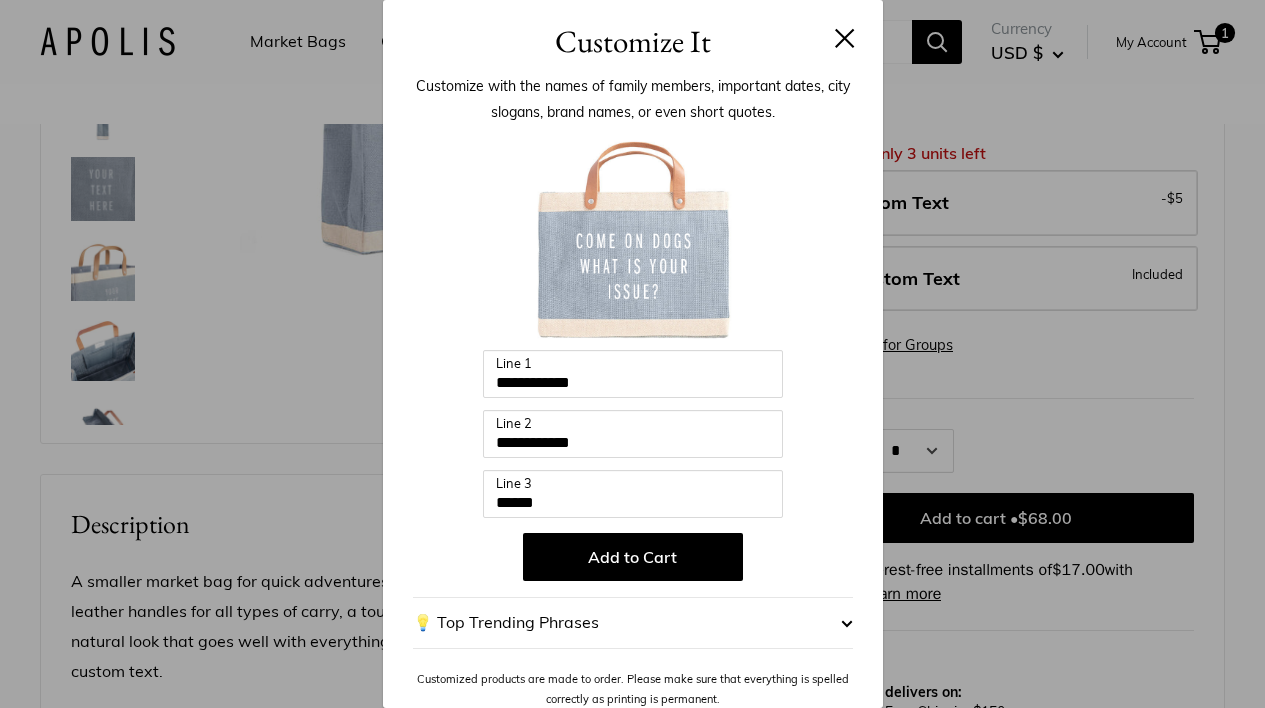 click on "Add to Cart" at bounding box center (633, 557) 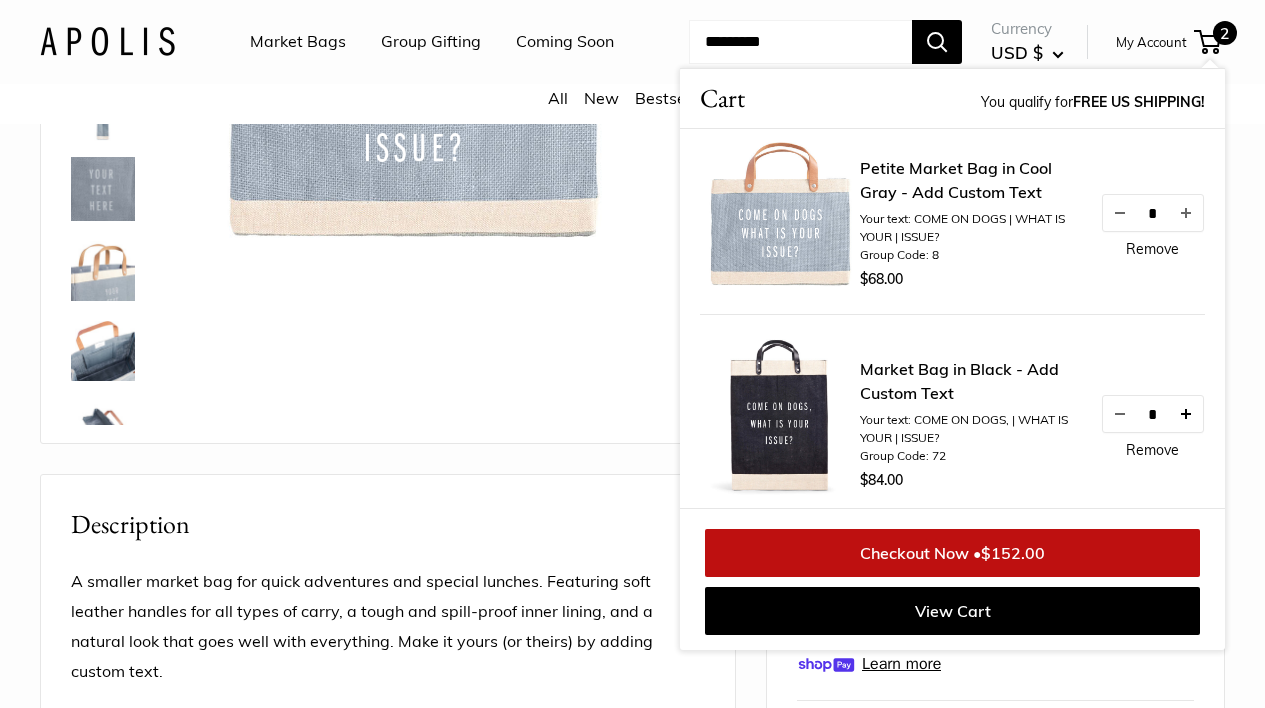 scroll, scrollTop: 0, scrollLeft: 0, axis: both 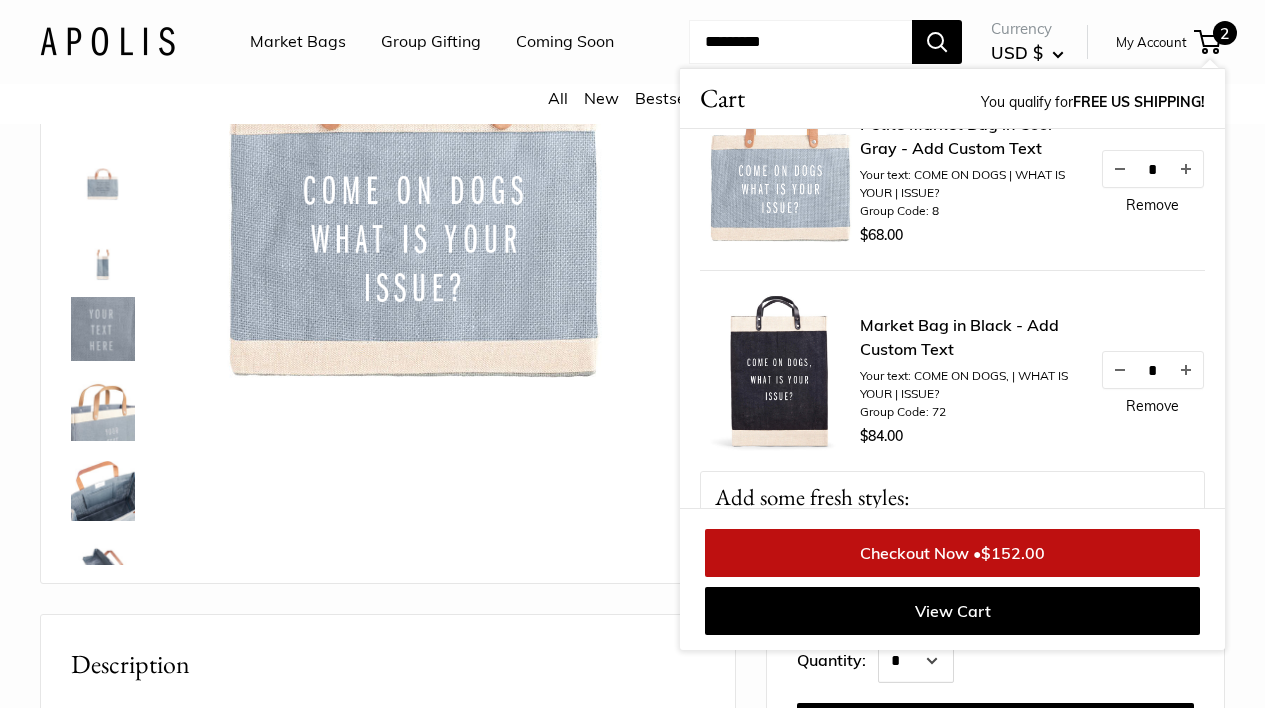 click on "Checkout Now •  $152.00" at bounding box center [952, 553] 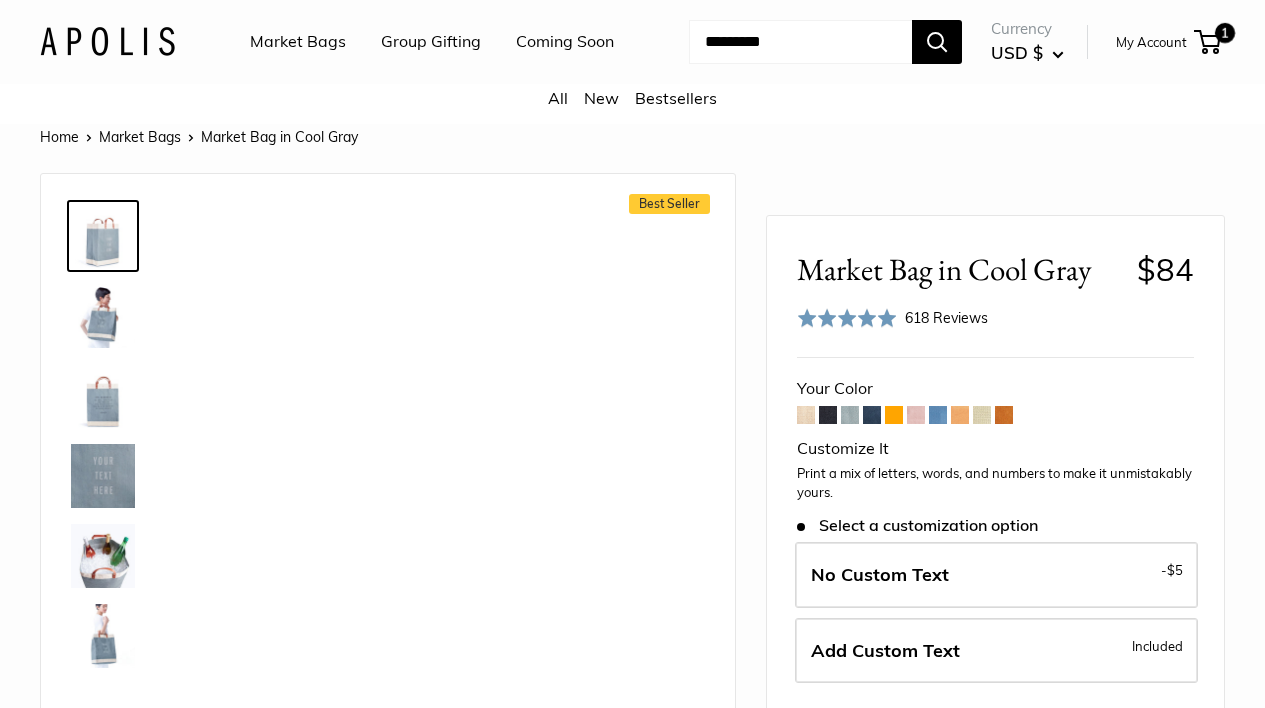 scroll, scrollTop: 0, scrollLeft: 0, axis: both 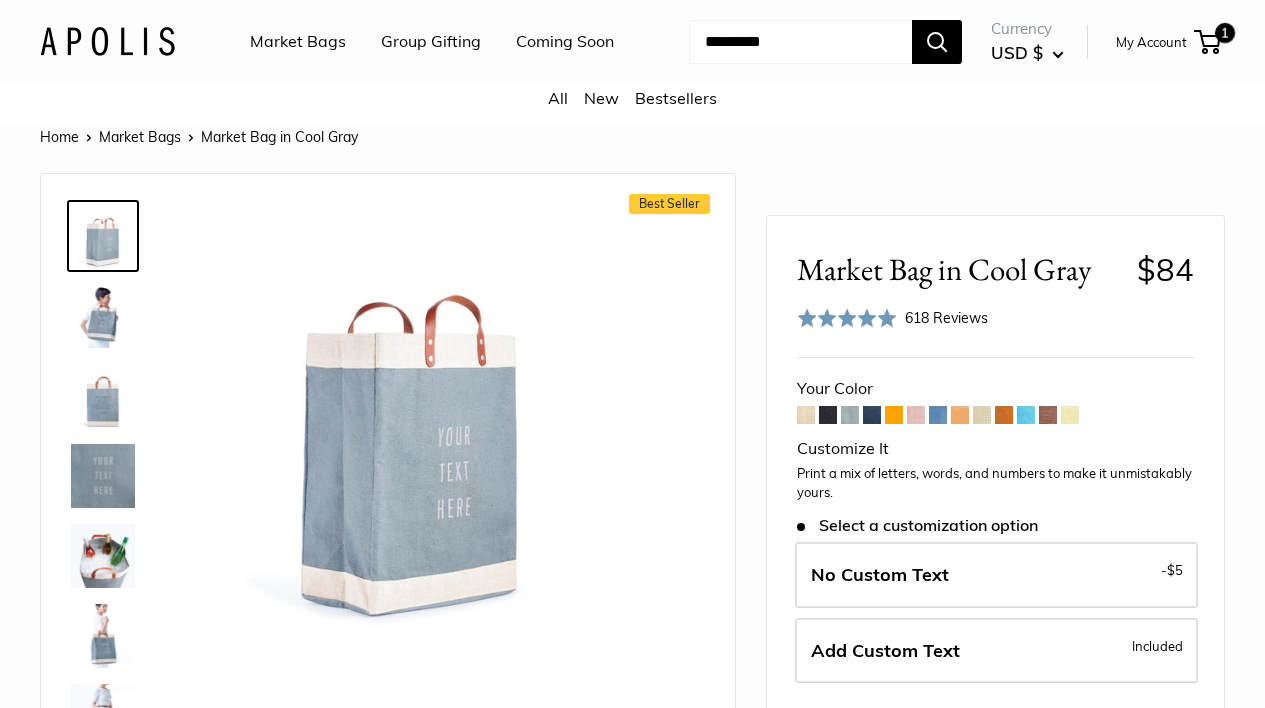 type on "**********" 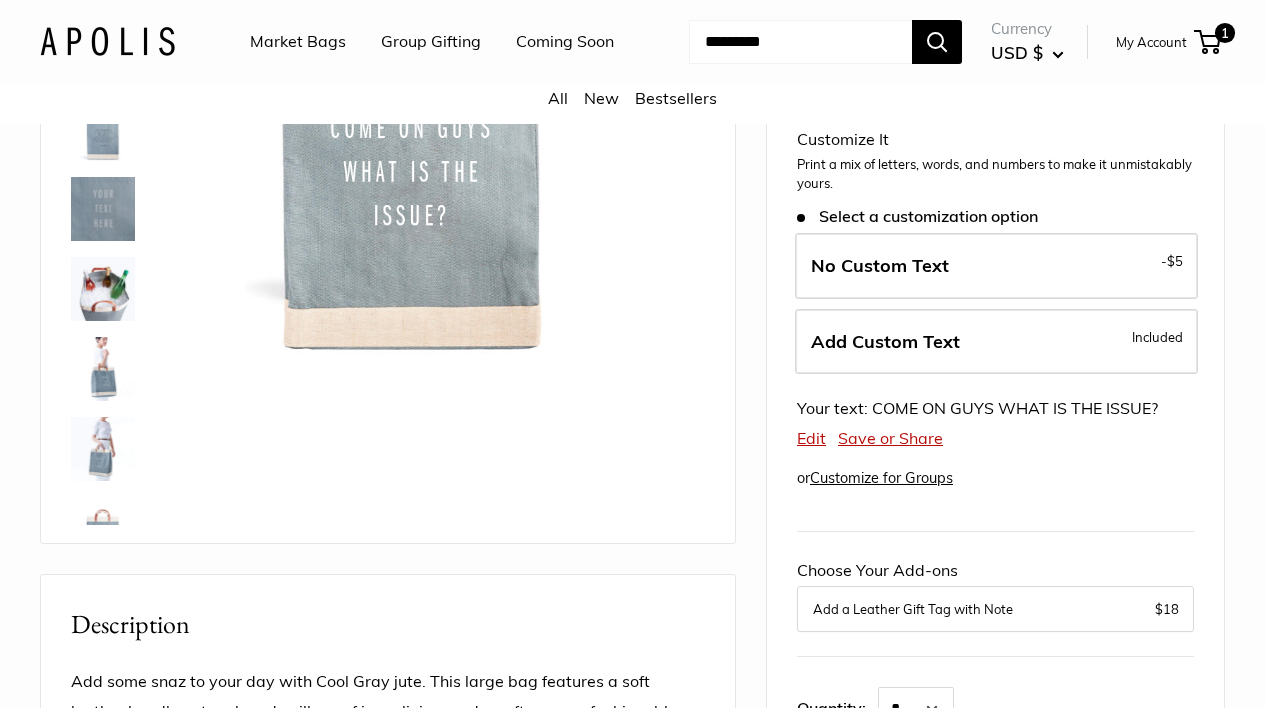 scroll, scrollTop: 294, scrollLeft: 0, axis: vertical 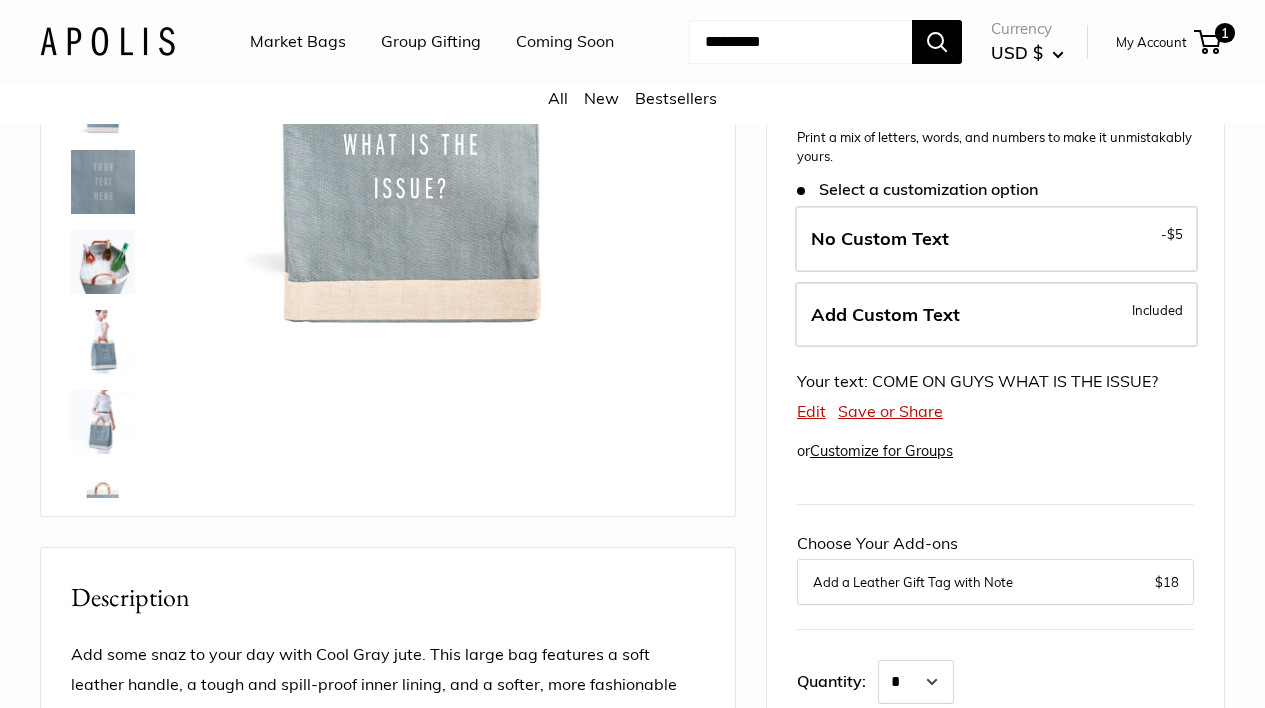 click on "Edit" at bounding box center (811, 411) 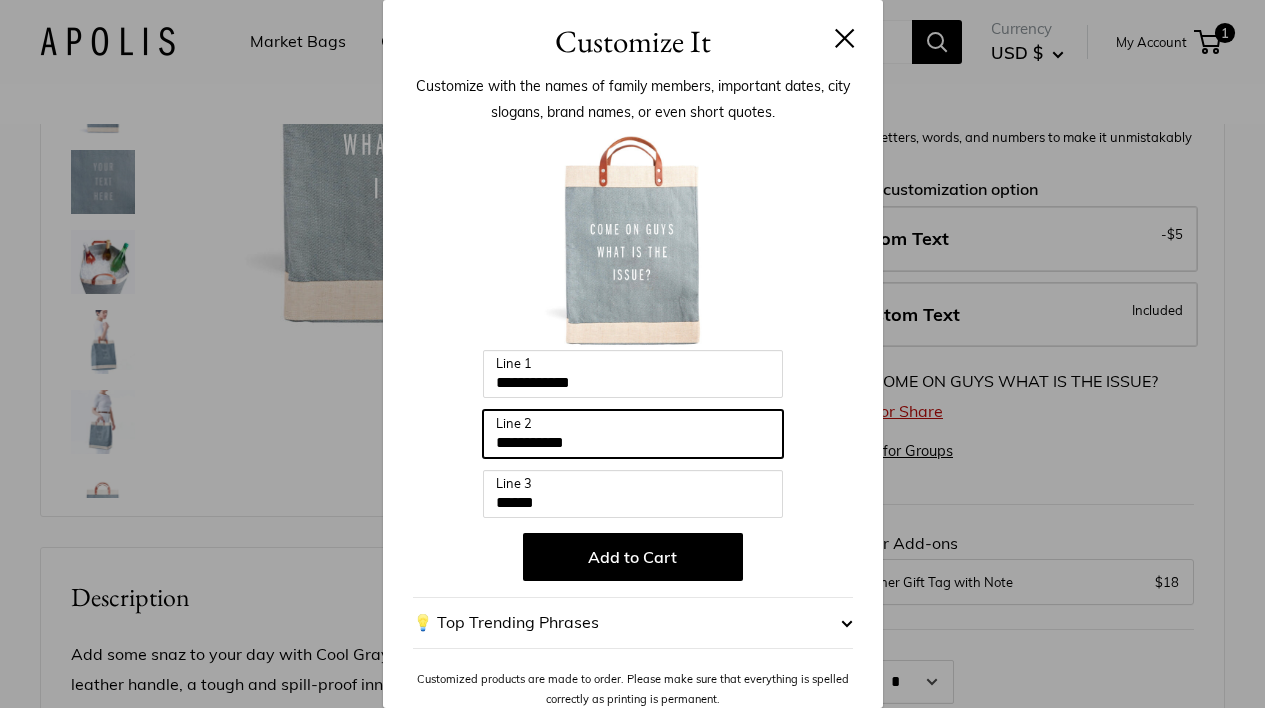 click on "**********" at bounding box center (633, 434) 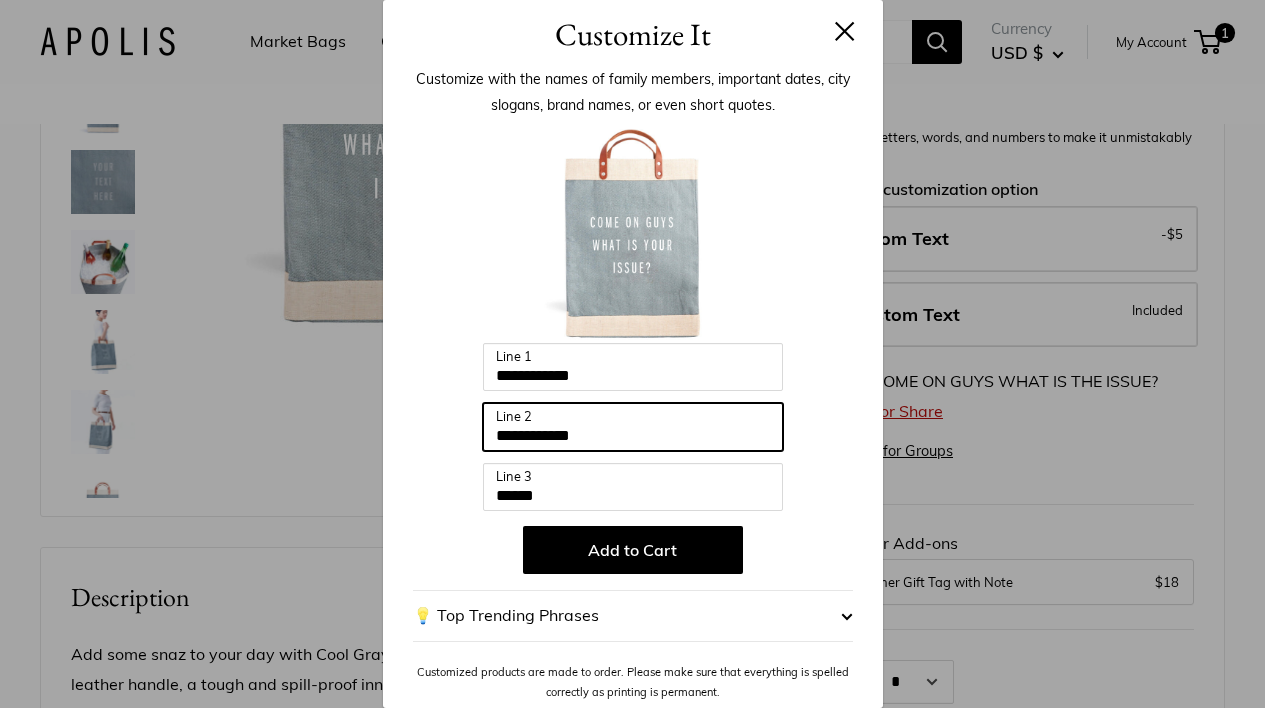 scroll, scrollTop: 0, scrollLeft: 0, axis: both 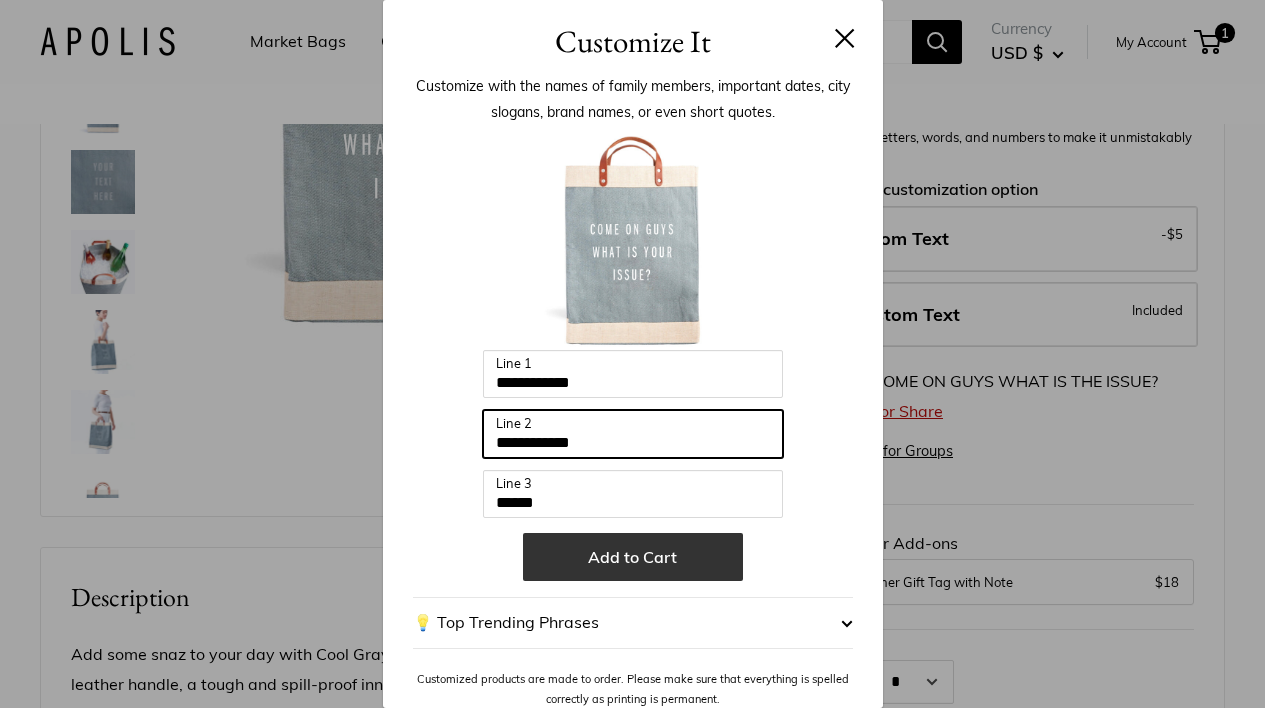 type on "**********" 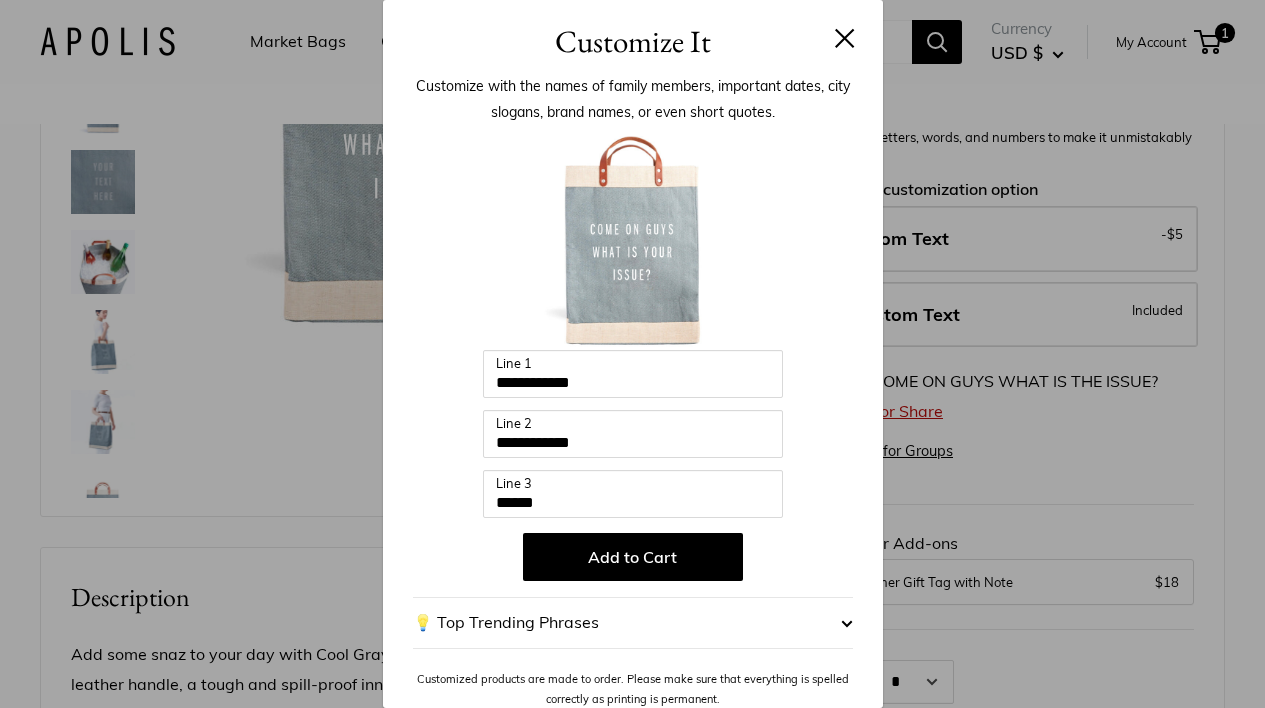 click on "Add to Cart" at bounding box center (633, 557) 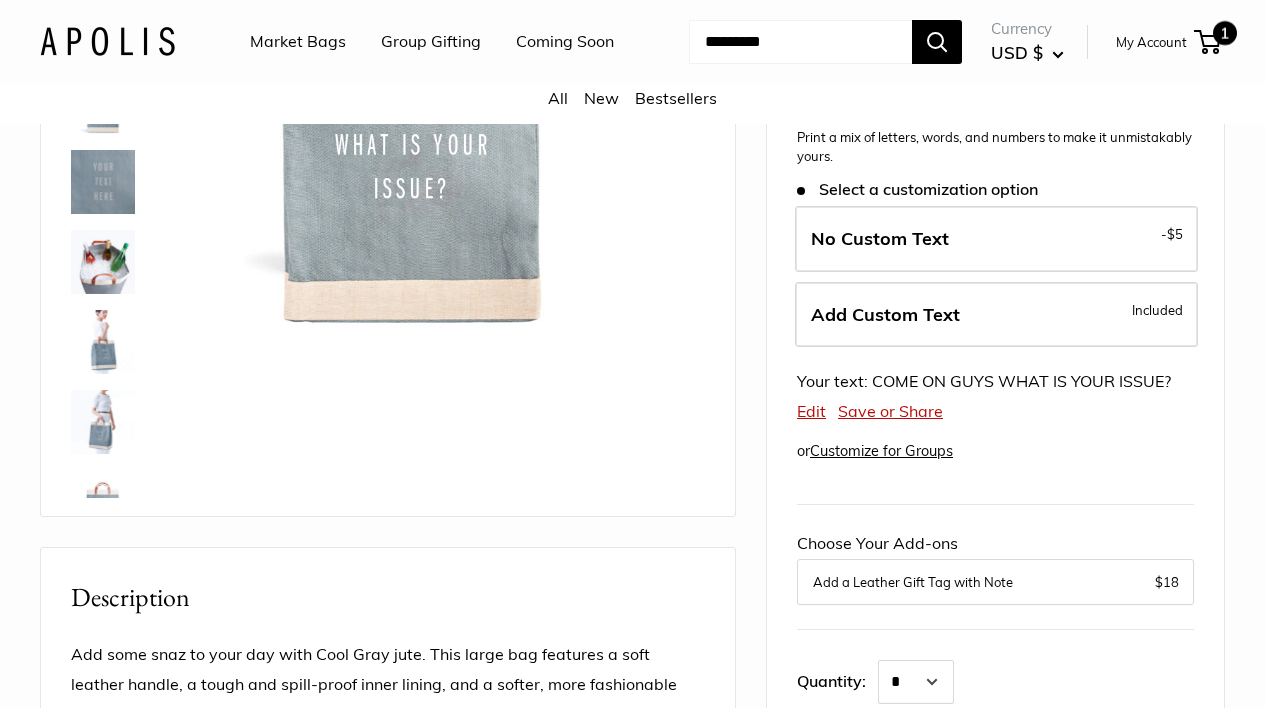 click on "1" at bounding box center (1225, 33) 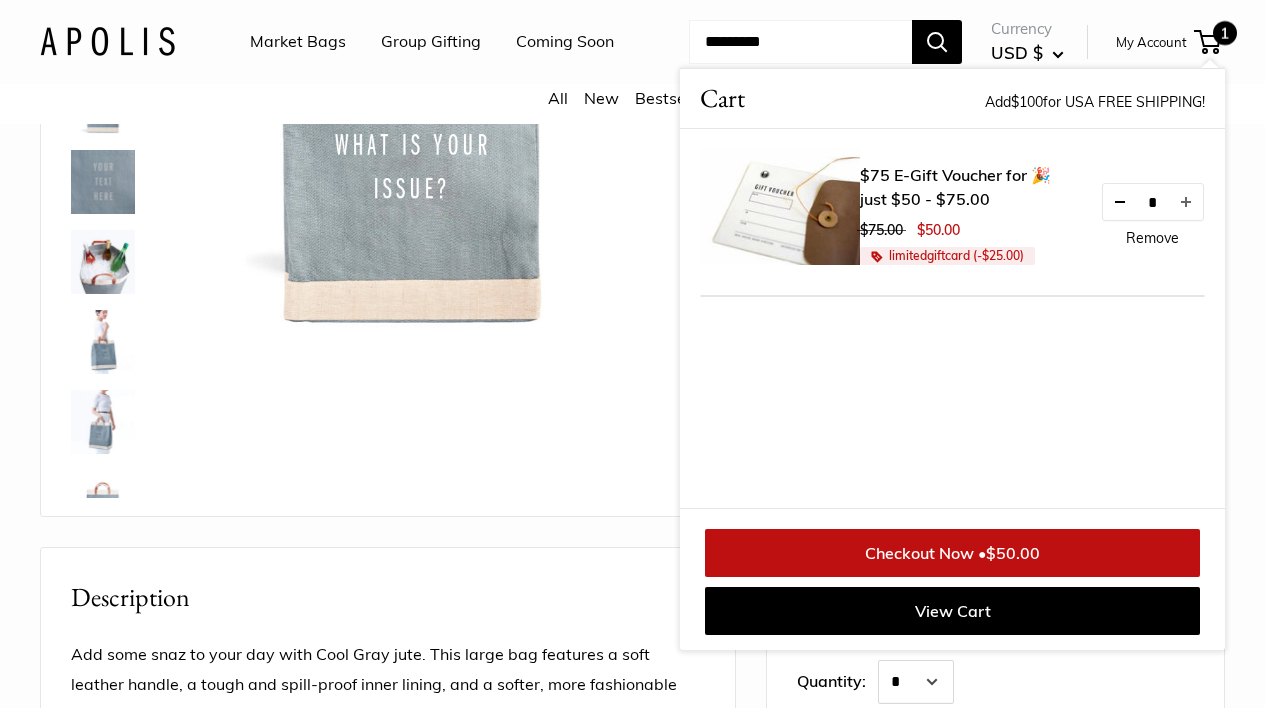 click at bounding box center [1120, 202] 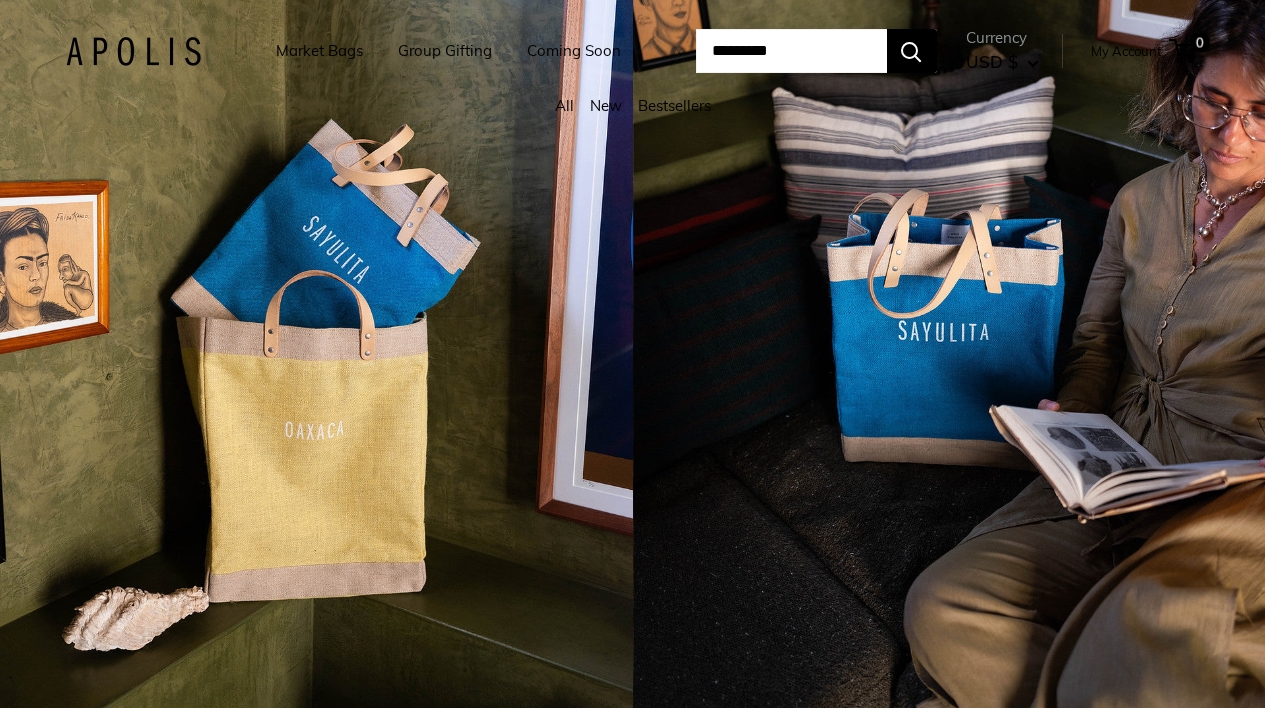 scroll, scrollTop: 0, scrollLeft: 0, axis: both 